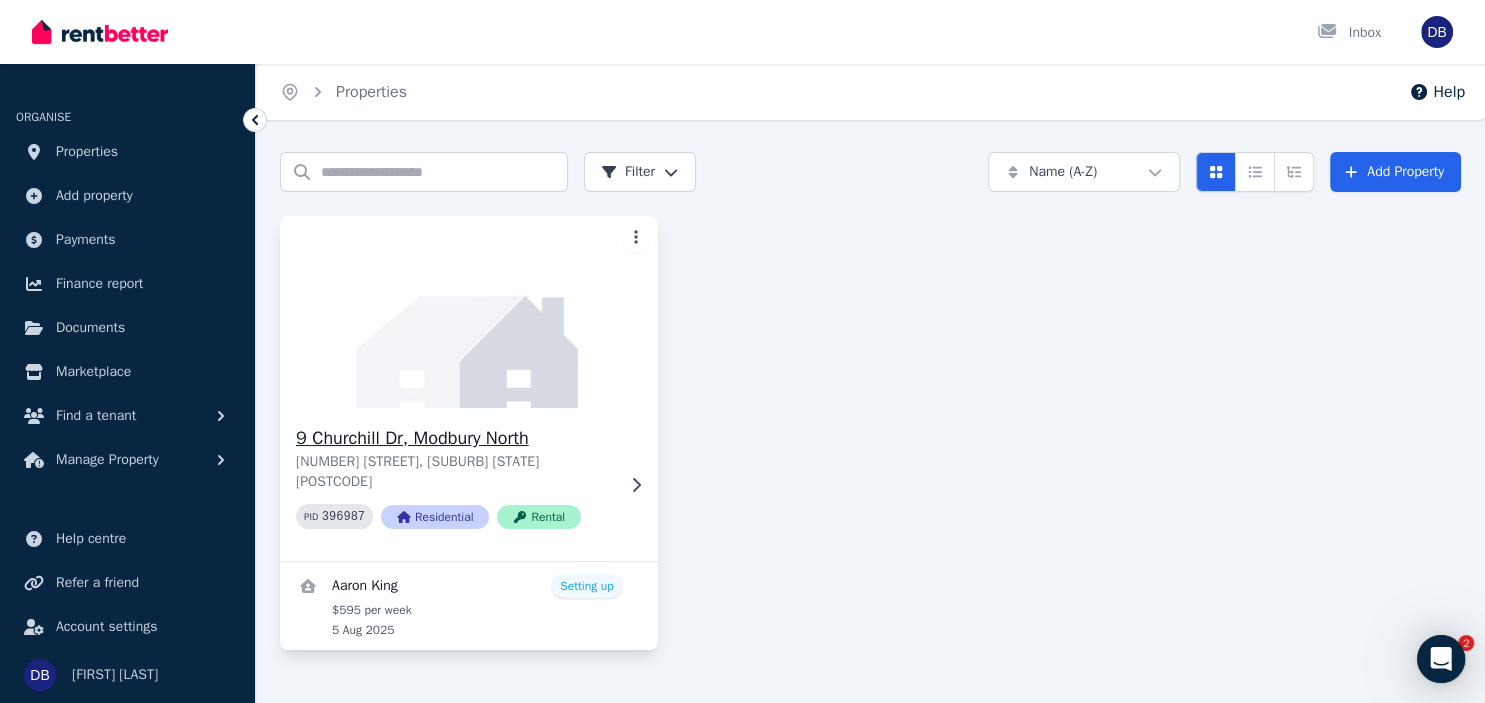 scroll, scrollTop: 0, scrollLeft: 0, axis: both 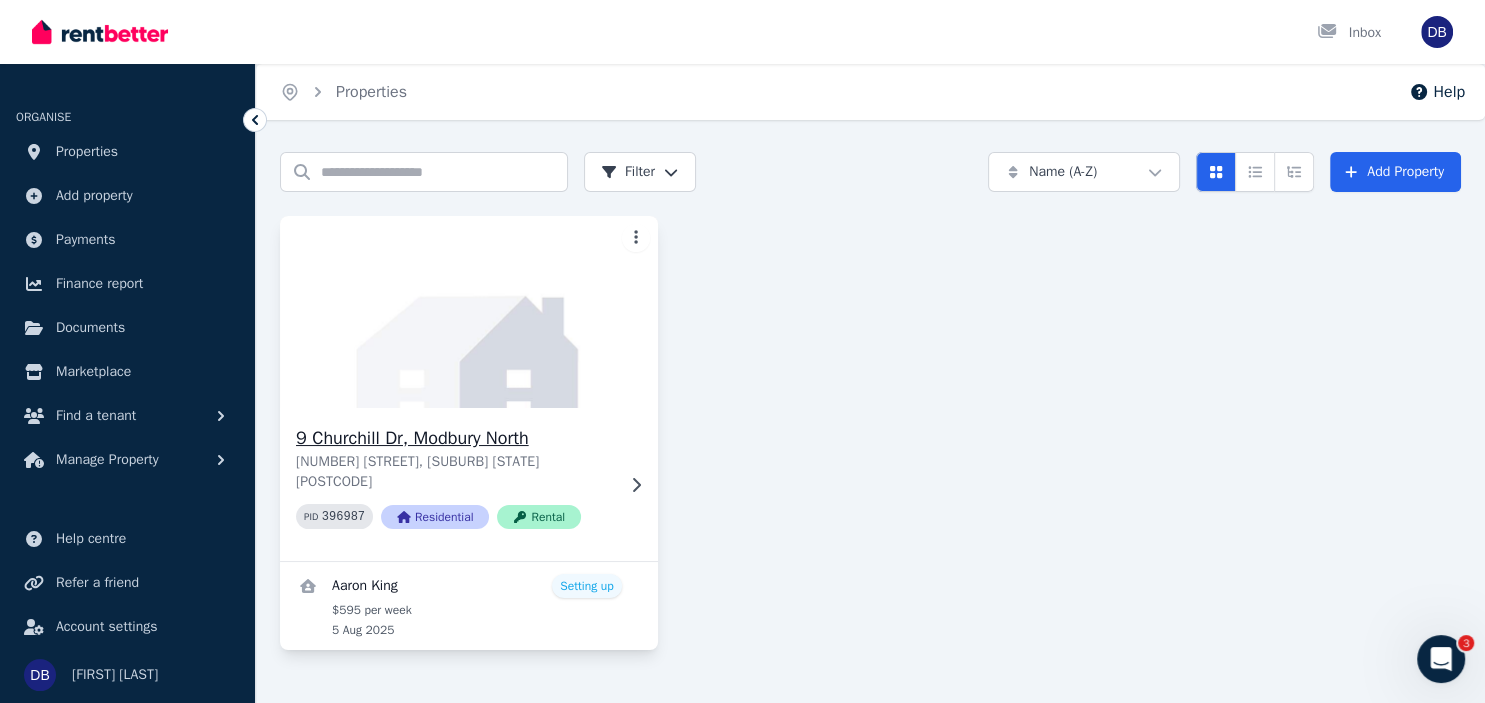 click 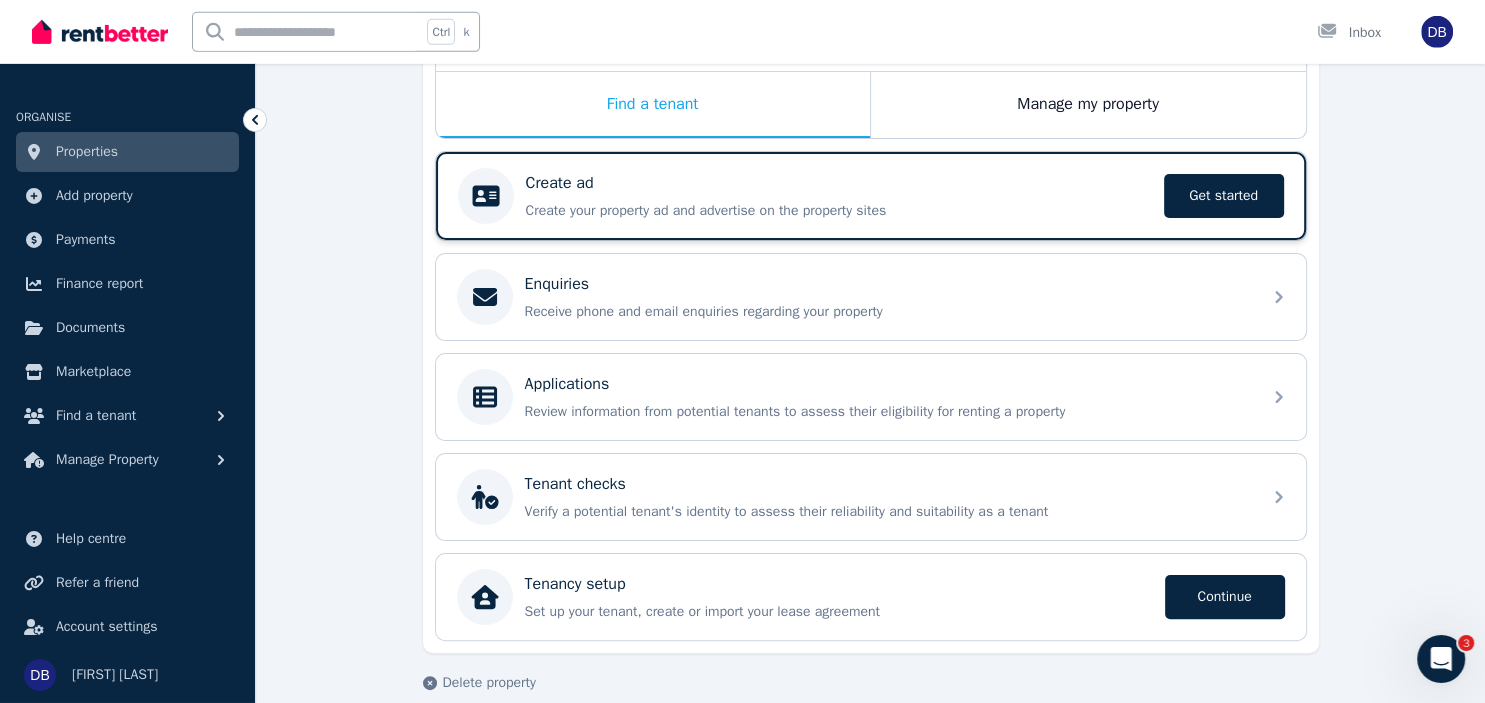 scroll, scrollTop: 348, scrollLeft: 0, axis: vertical 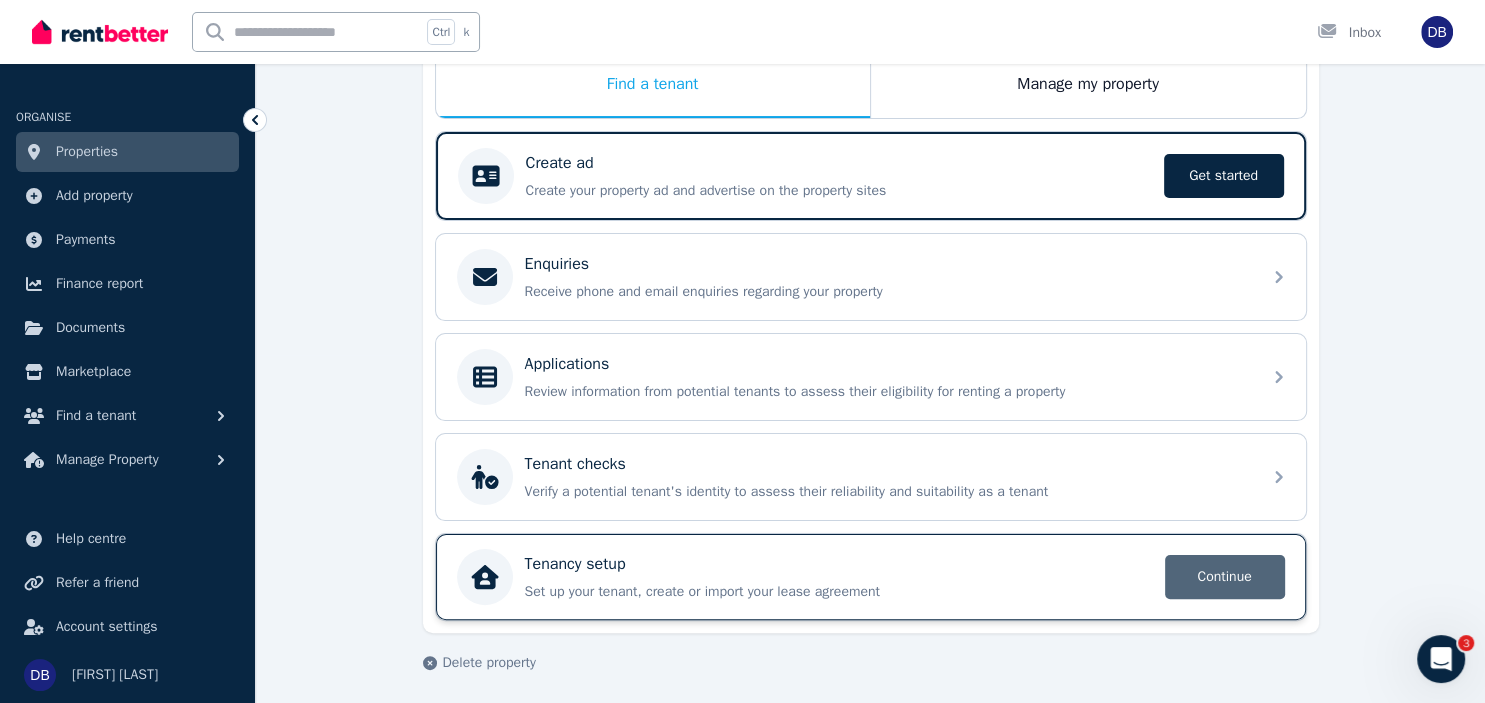click on "Continue" at bounding box center [1225, 577] 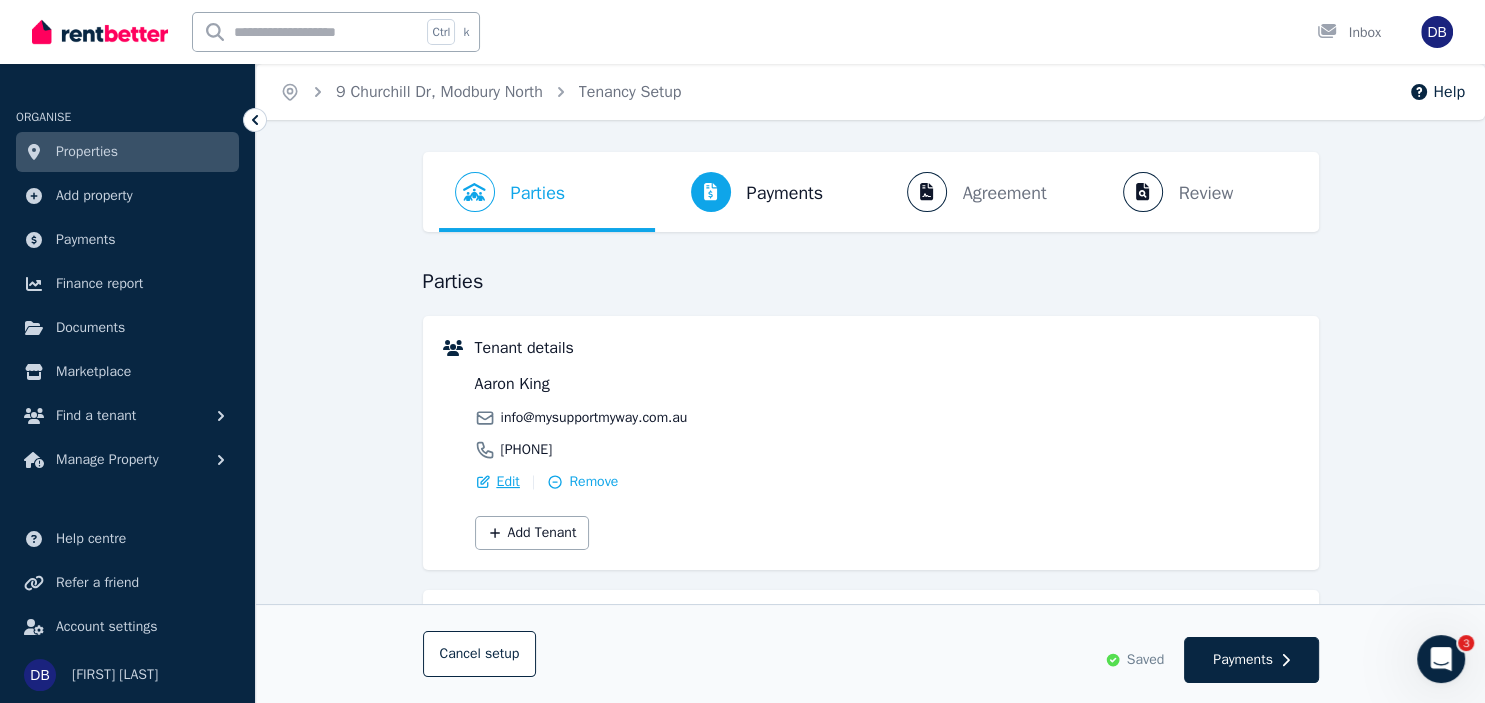 click on "Edit" at bounding box center [508, 482] 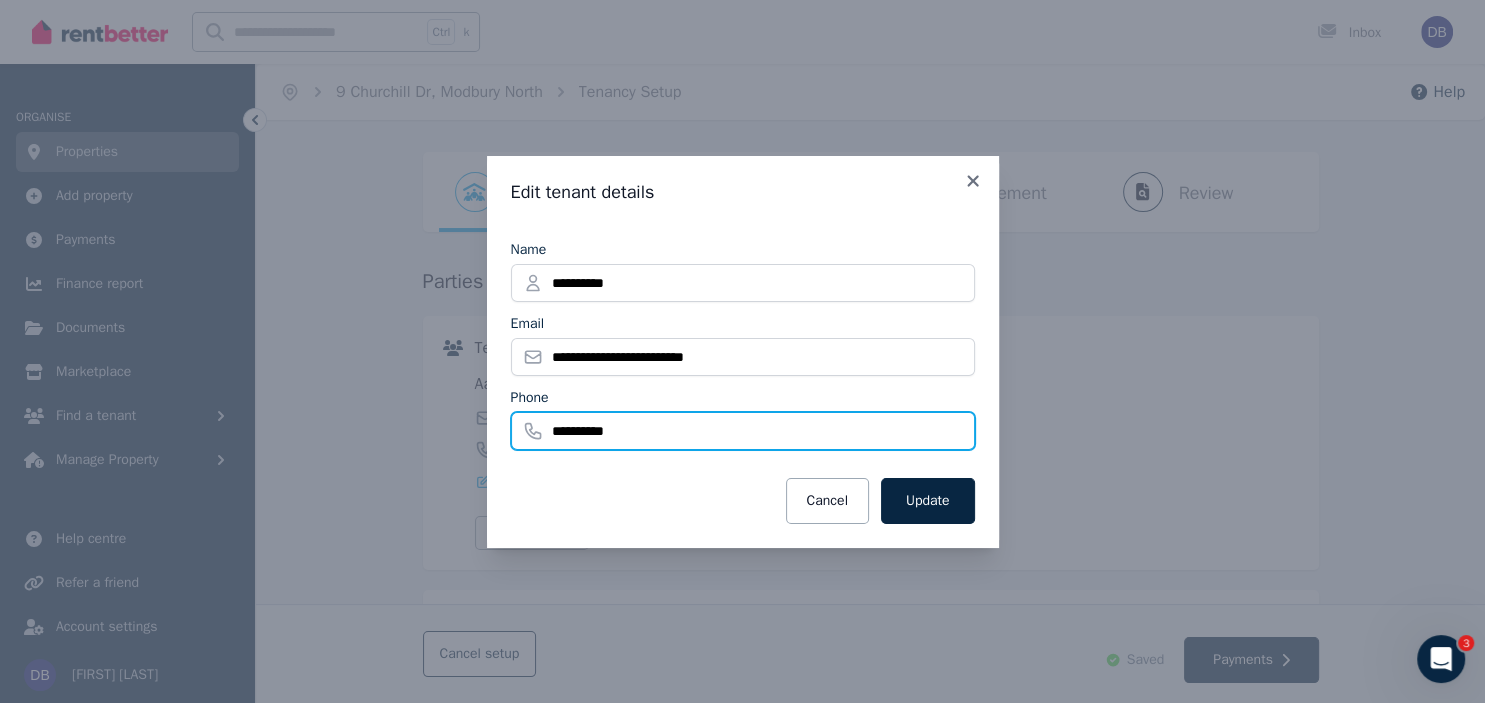 click on "**********" at bounding box center (743, 431) 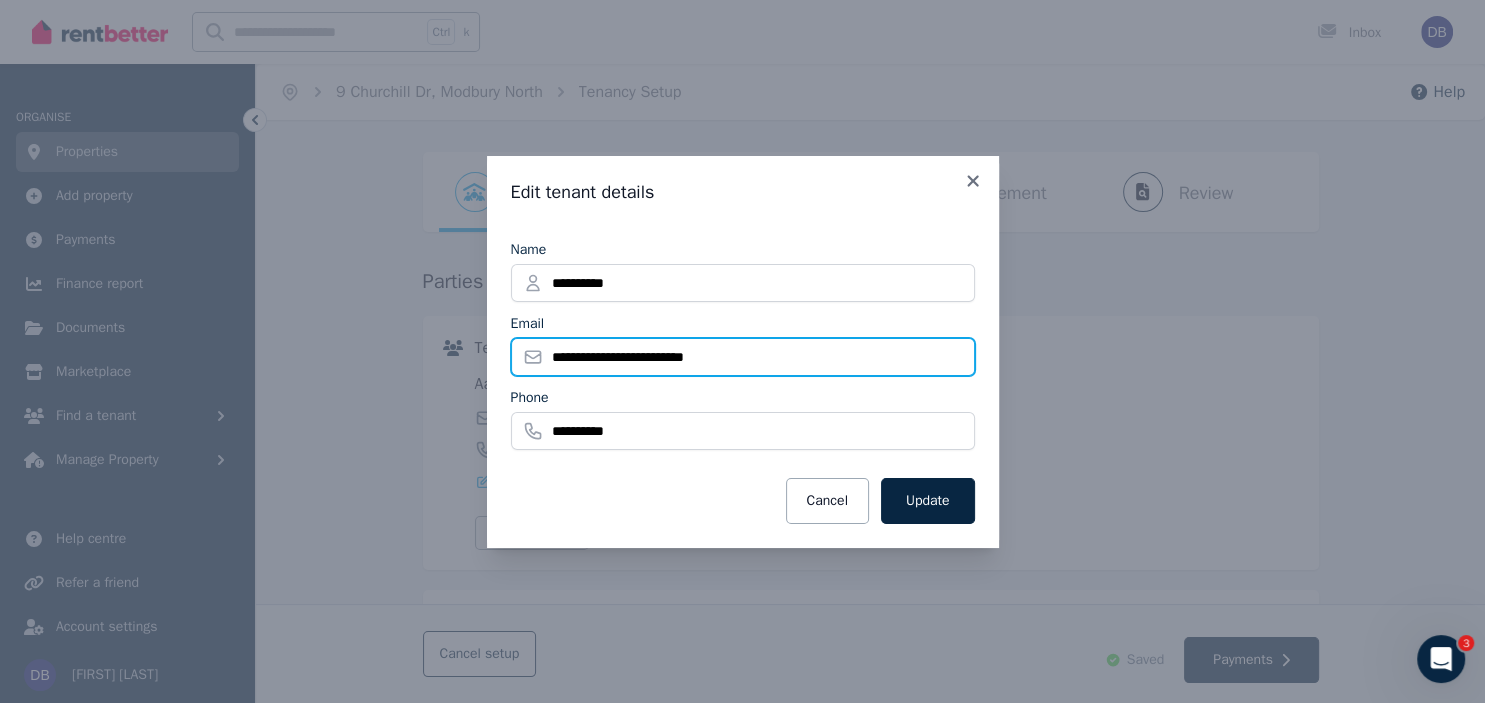 drag, startPoint x: 766, startPoint y: 363, endPoint x: 489, endPoint y: 356, distance: 277.08844 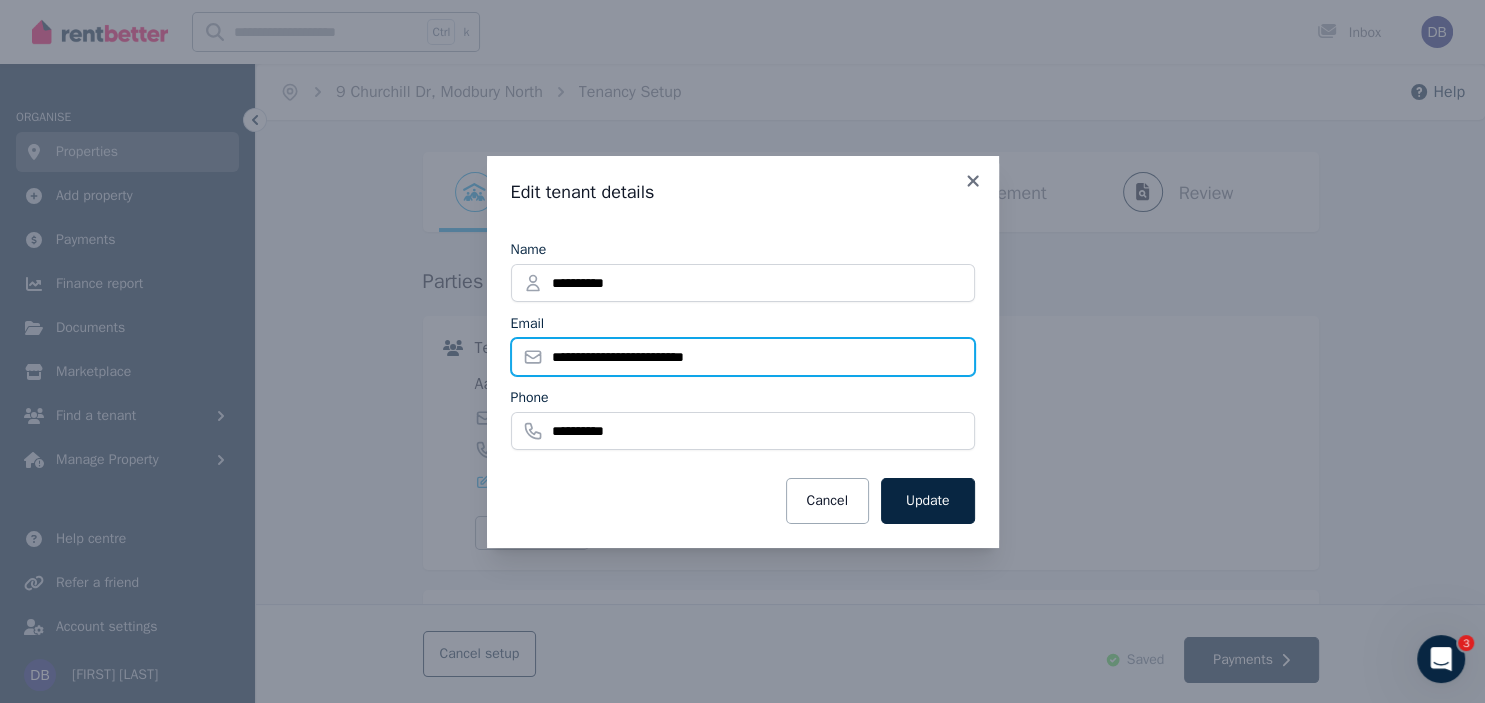 paste on "****" 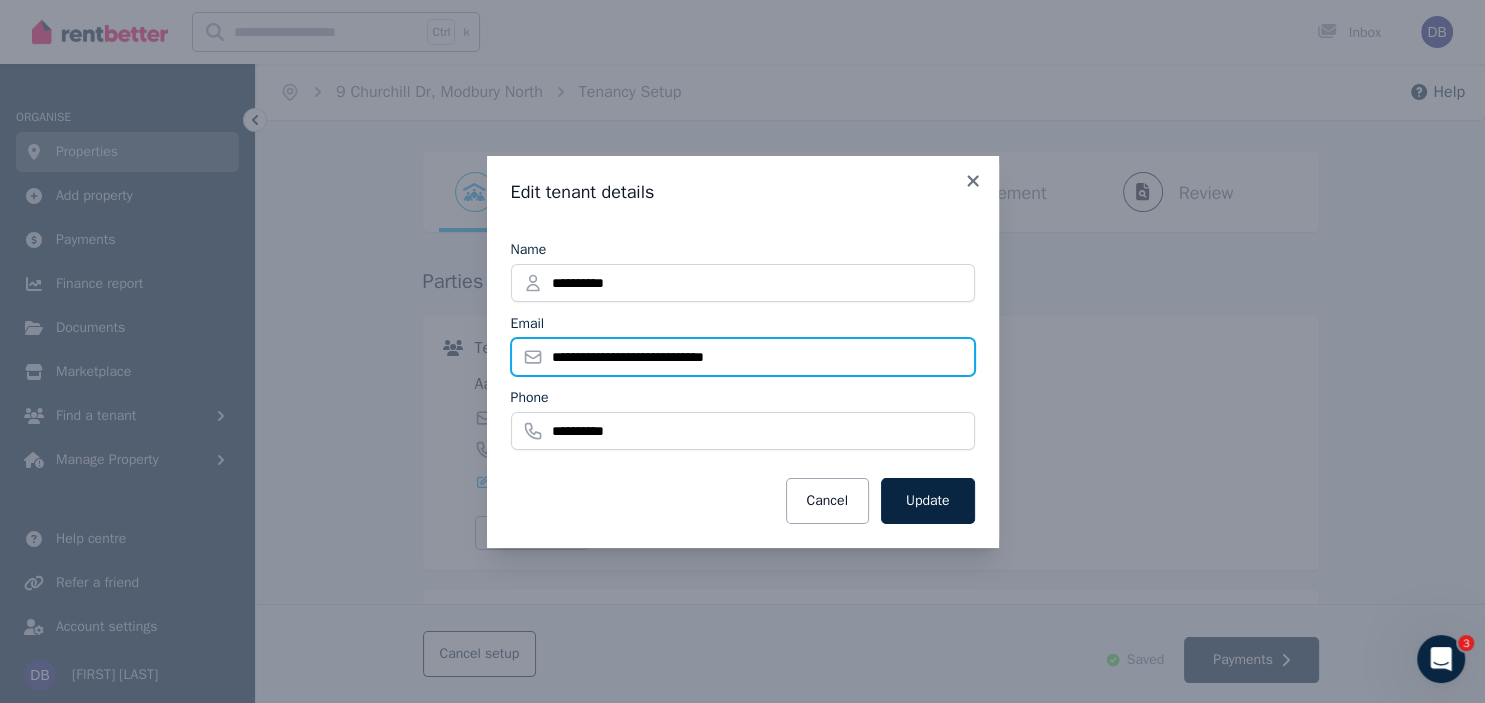 type on "**********" 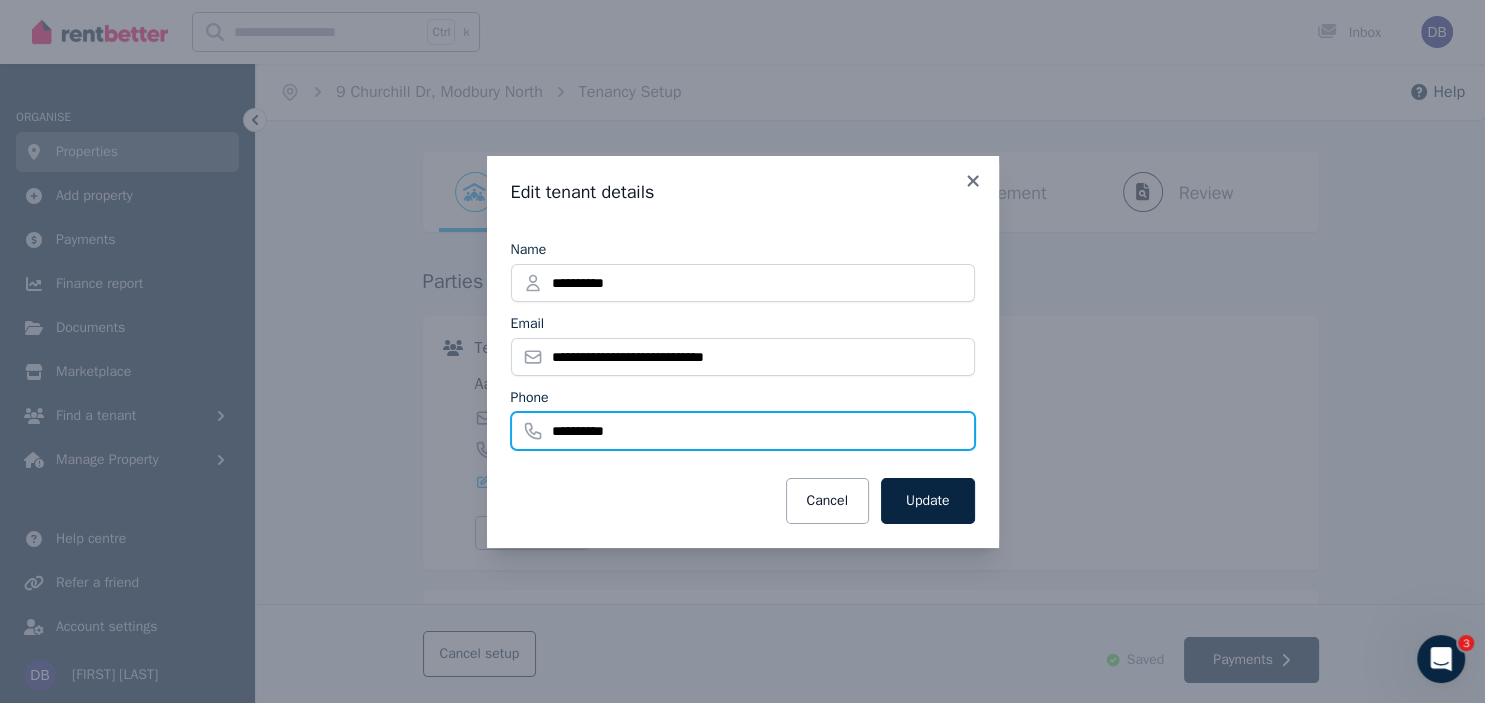 click on "**********" at bounding box center (743, 431) 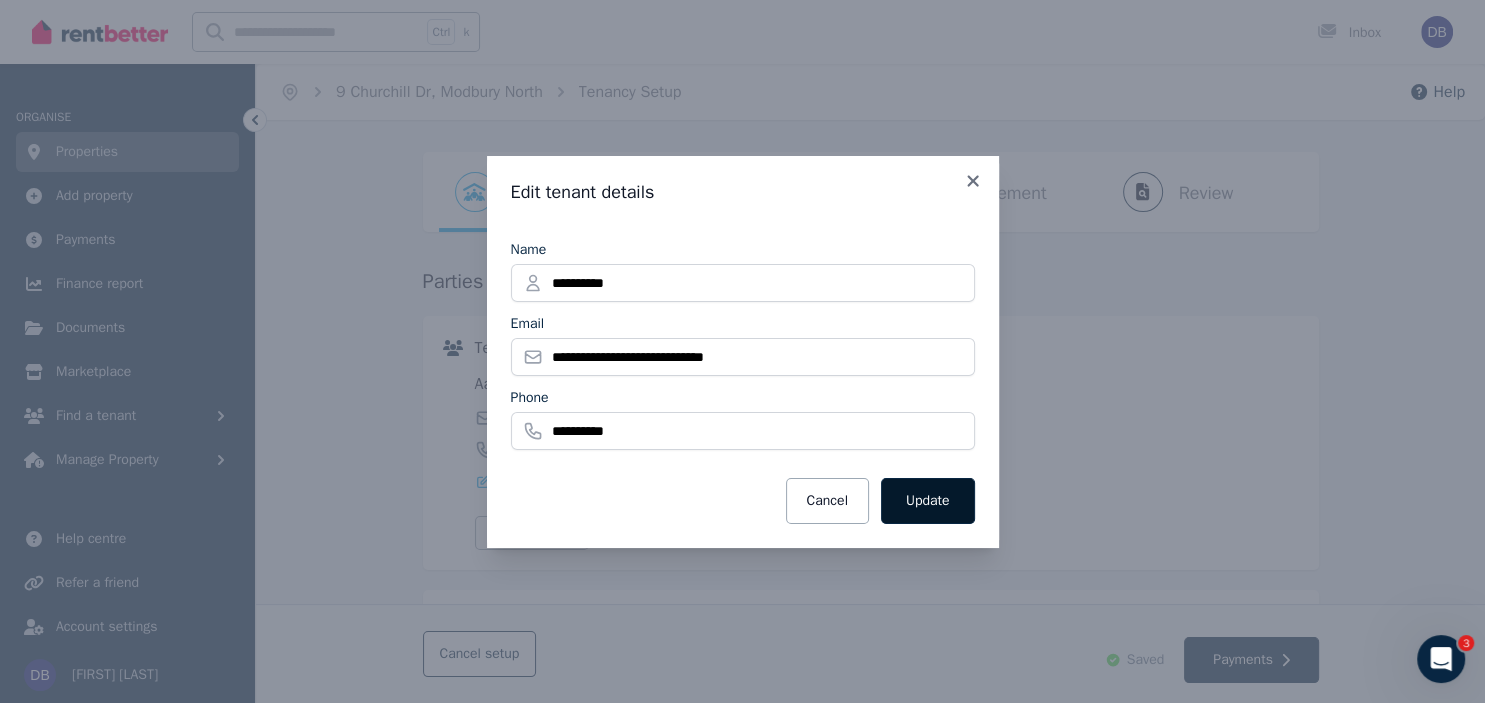 click on "Update" at bounding box center (928, 501) 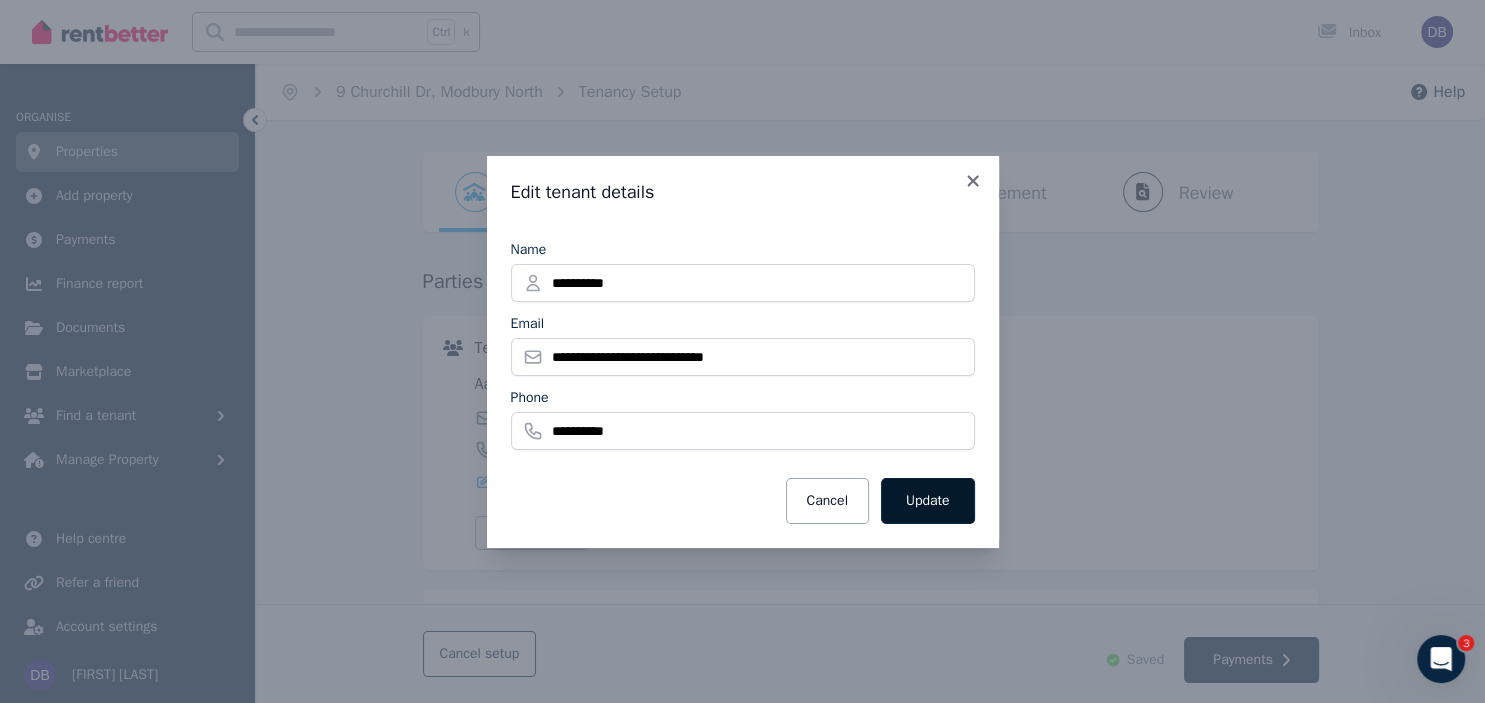 click on "Update" at bounding box center [928, 501] 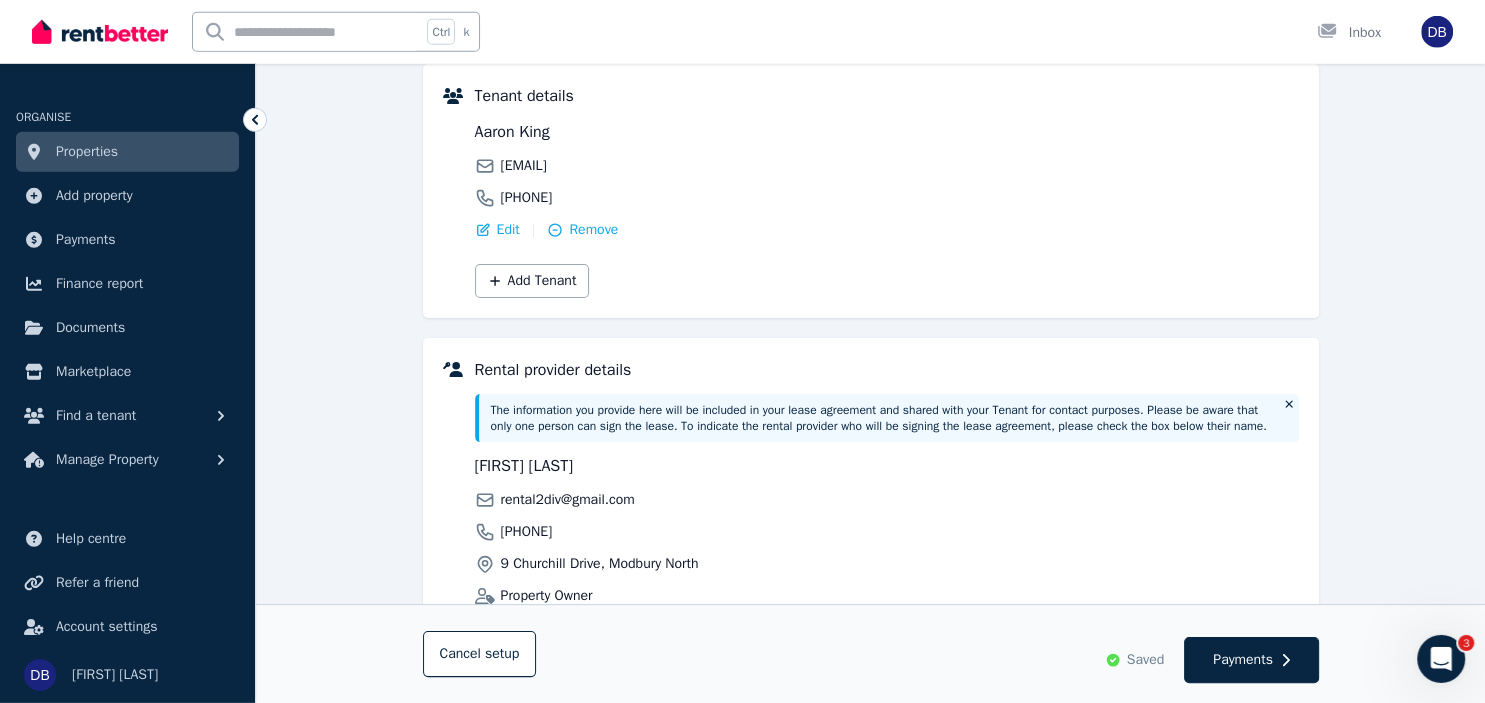 scroll, scrollTop: 211, scrollLeft: 0, axis: vertical 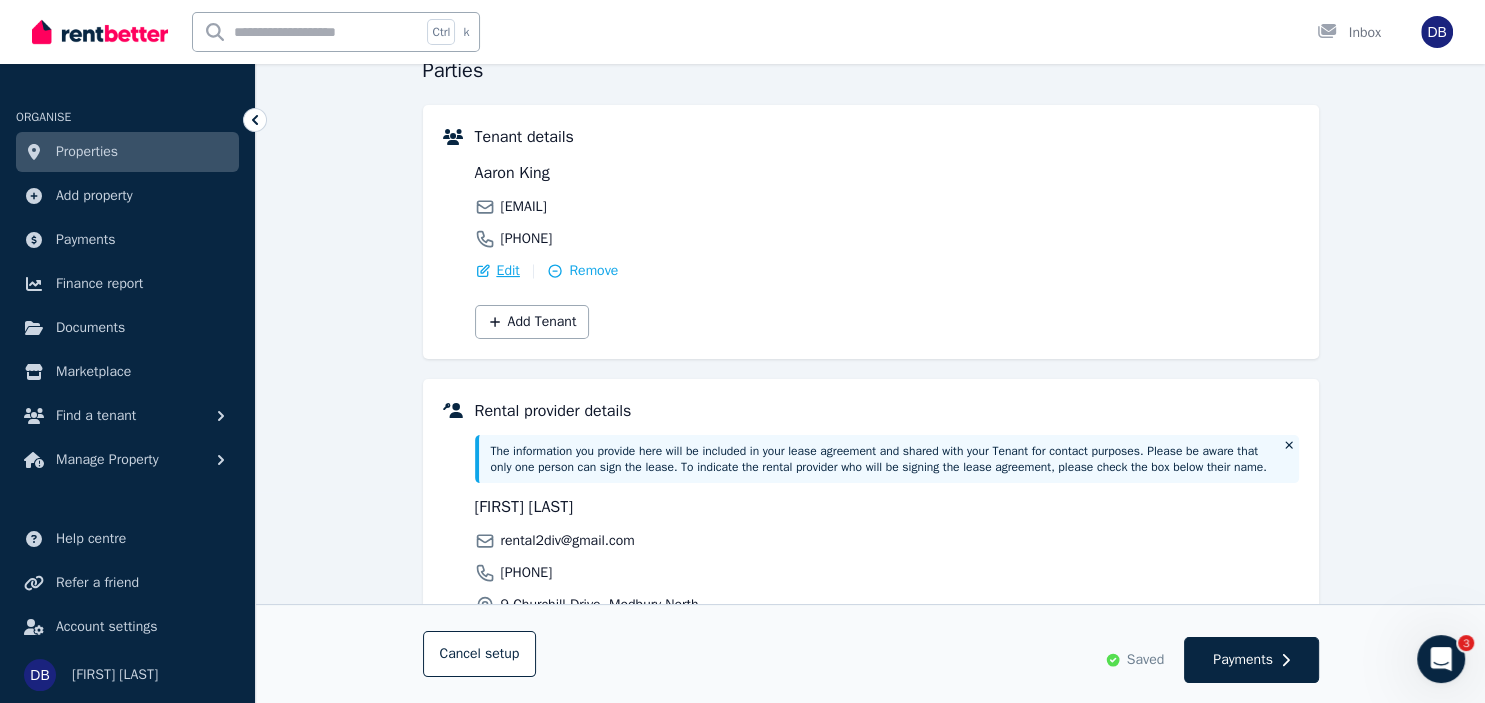 click on "Edit" at bounding box center (508, 271) 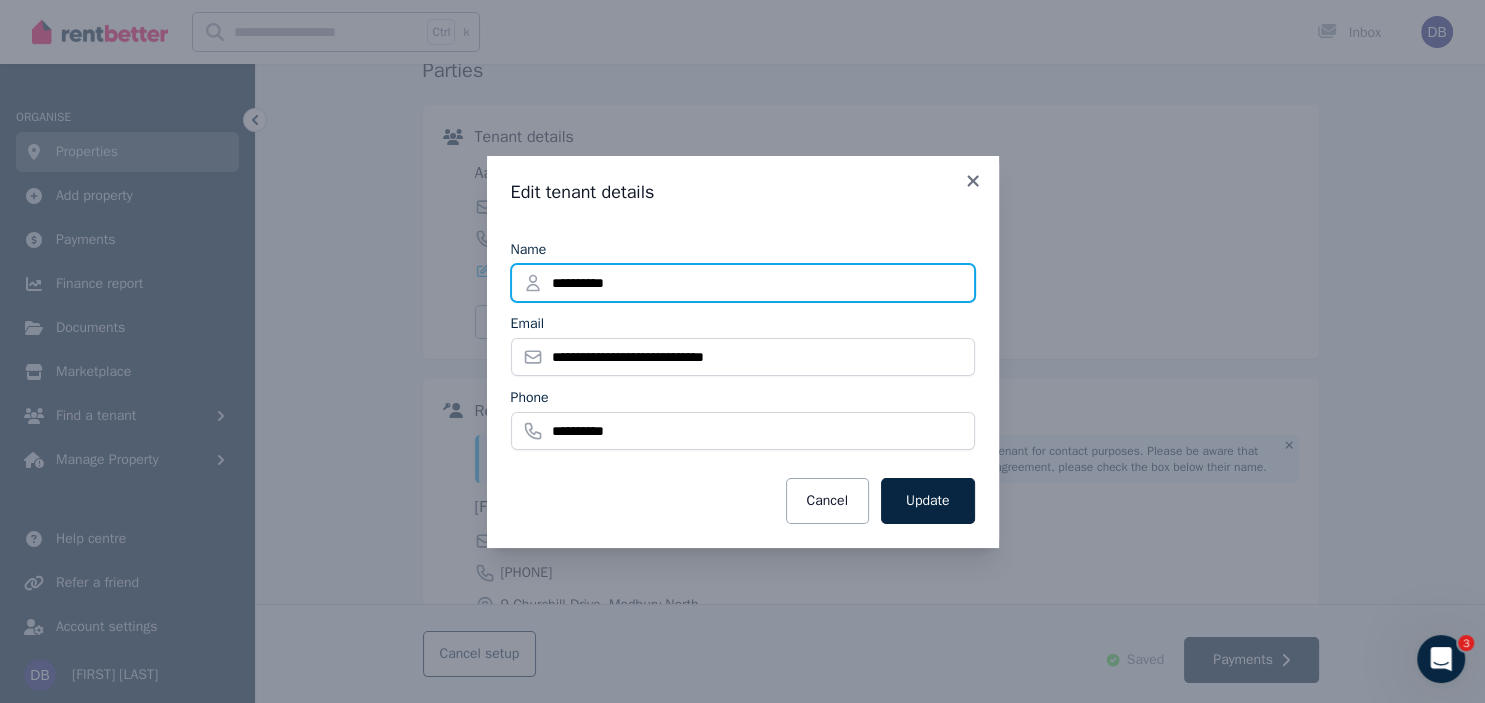 drag, startPoint x: 675, startPoint y: 278, endPoint x: 304, endPoint y: 273, distance: 371.0337 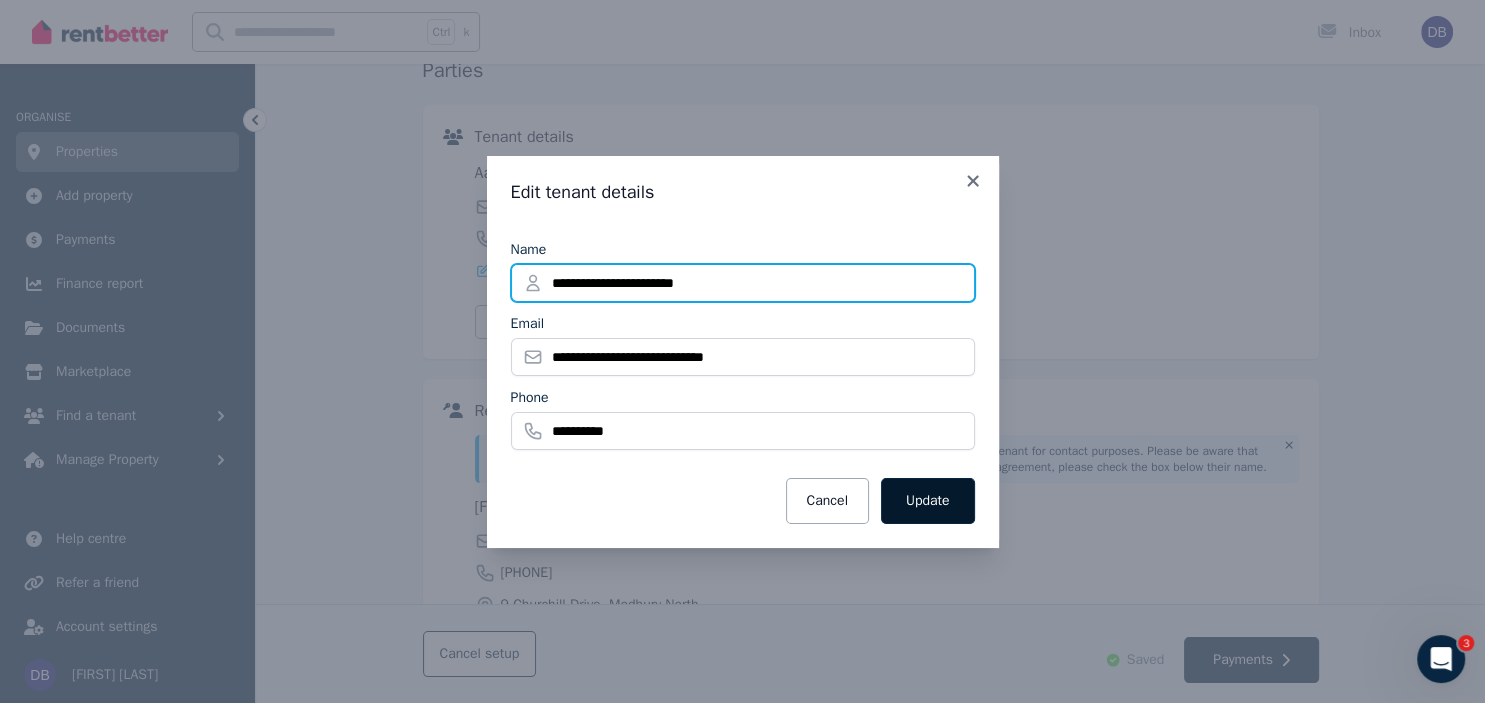 type on "**********" 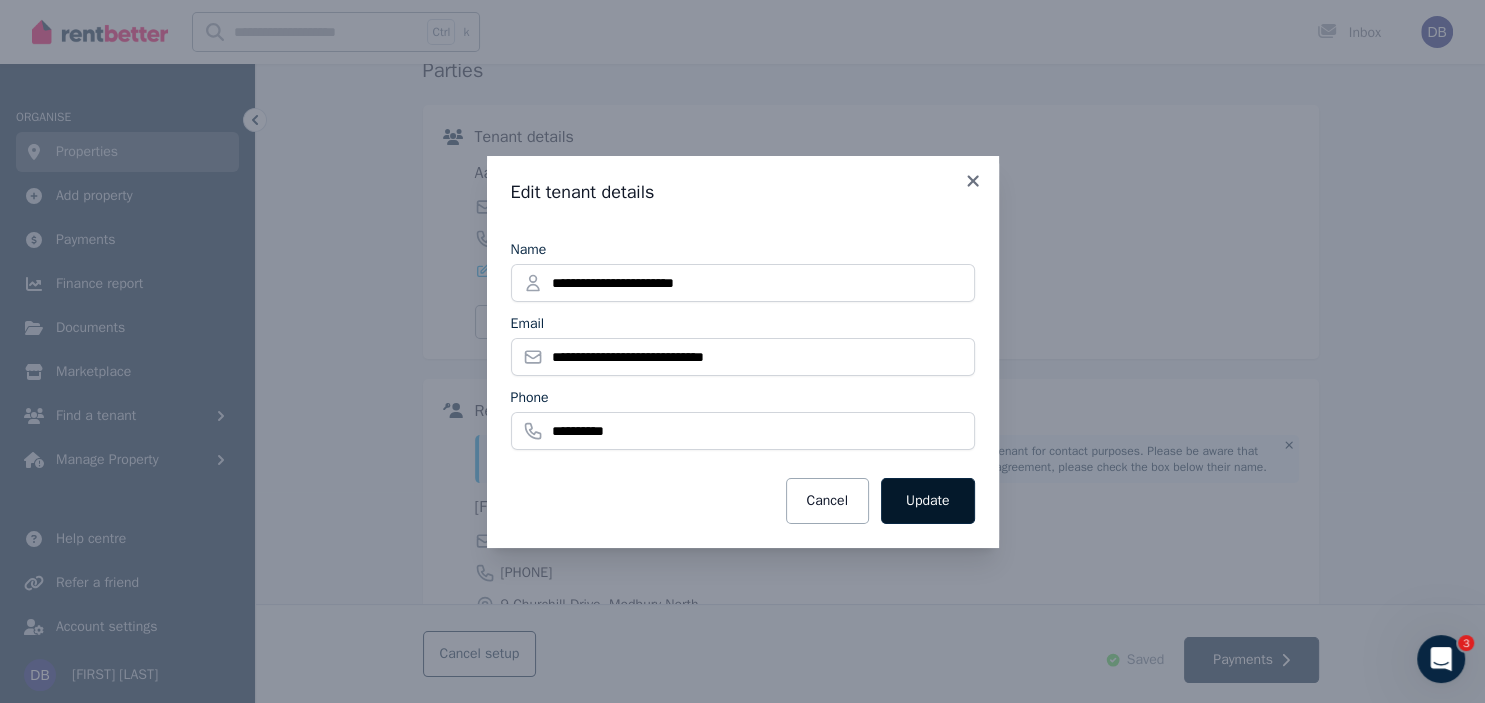 click on "Update" at bounding box center (928, 501) 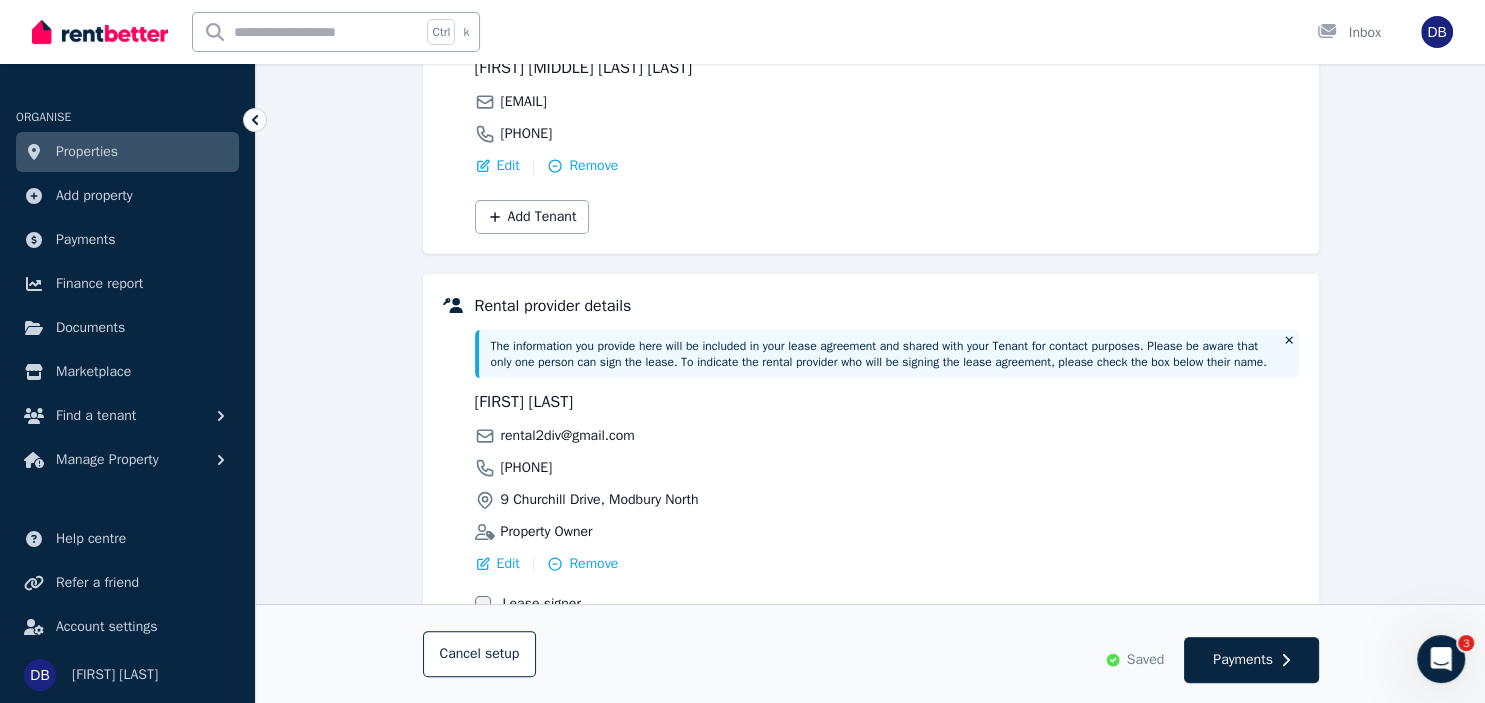 scroll, scrollTop: 422, scrollLeft: 0, axis: vertical 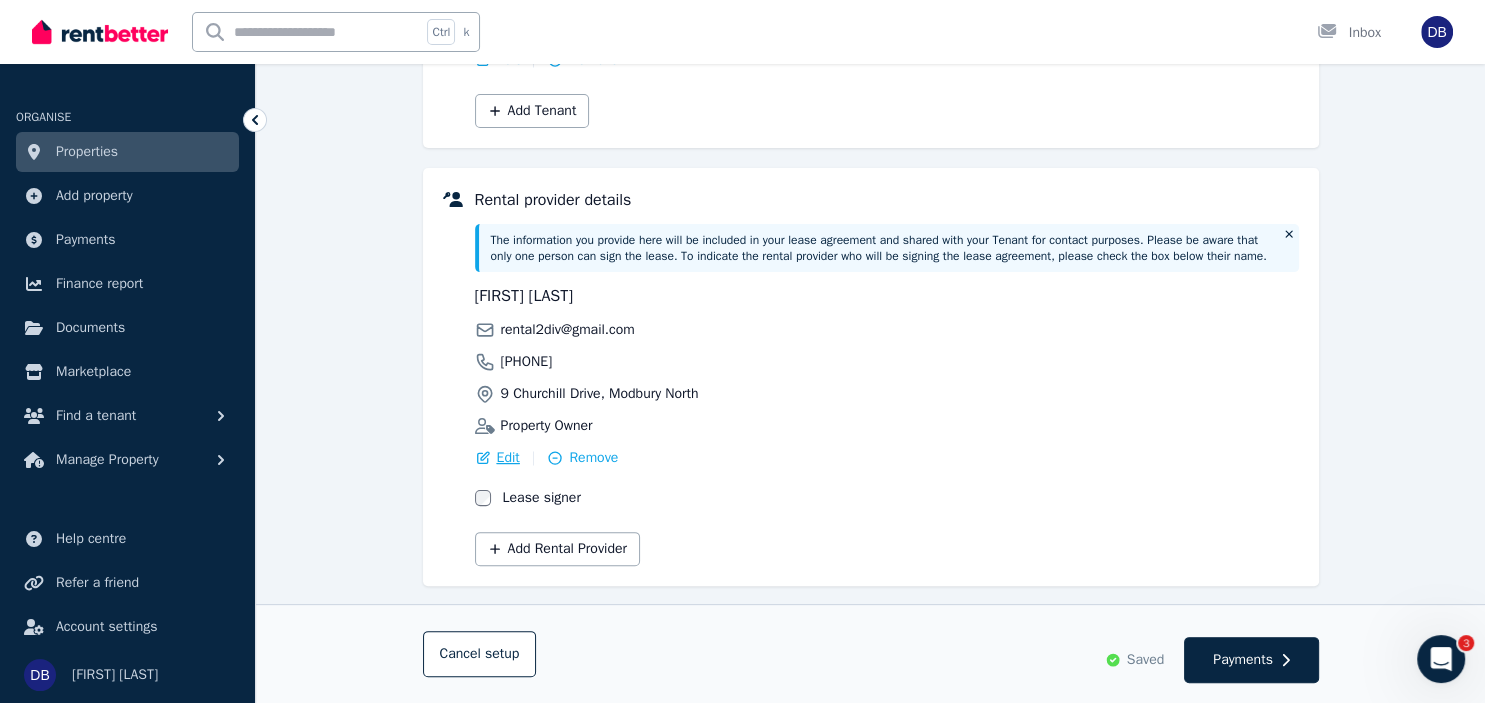click on "Edit" at bounding box center [508, 458] 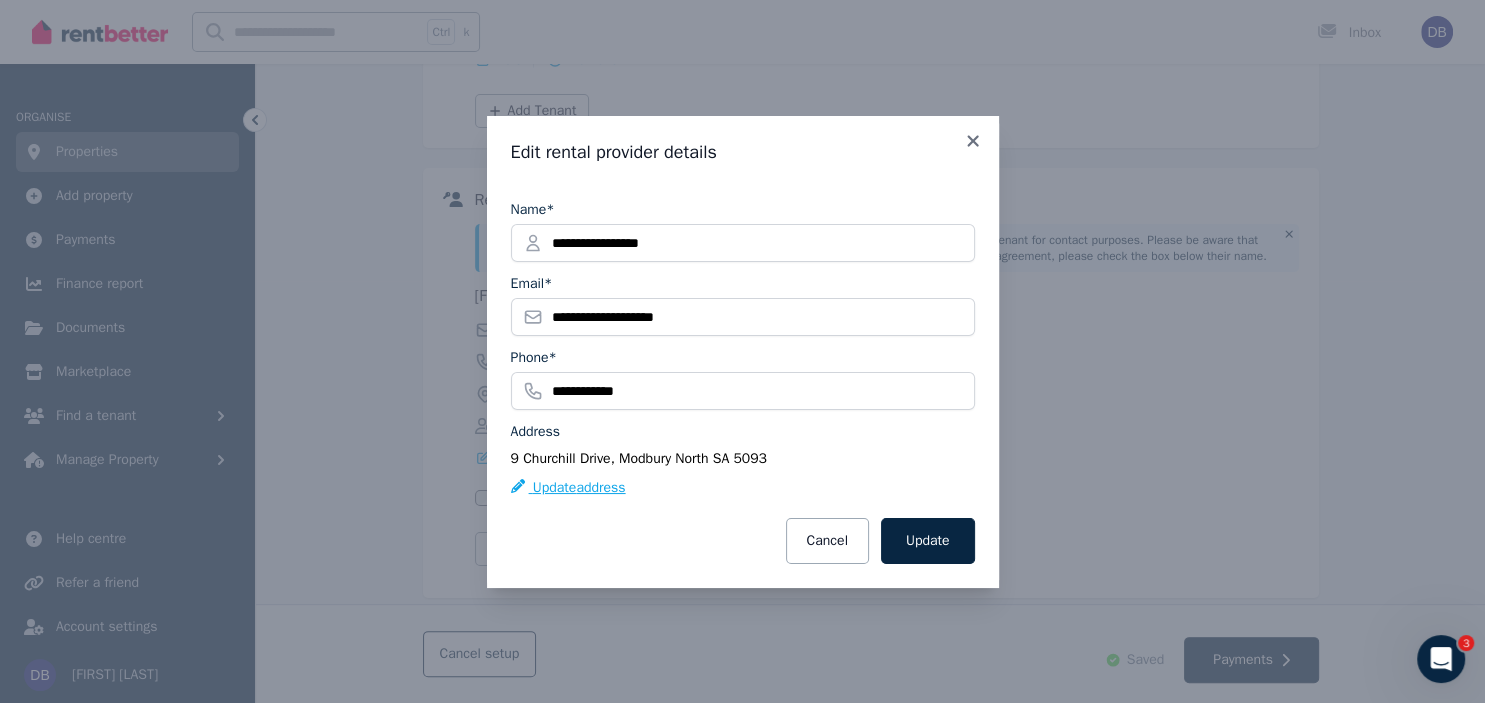 click on "Update  address" at bounding box center [568, 488] 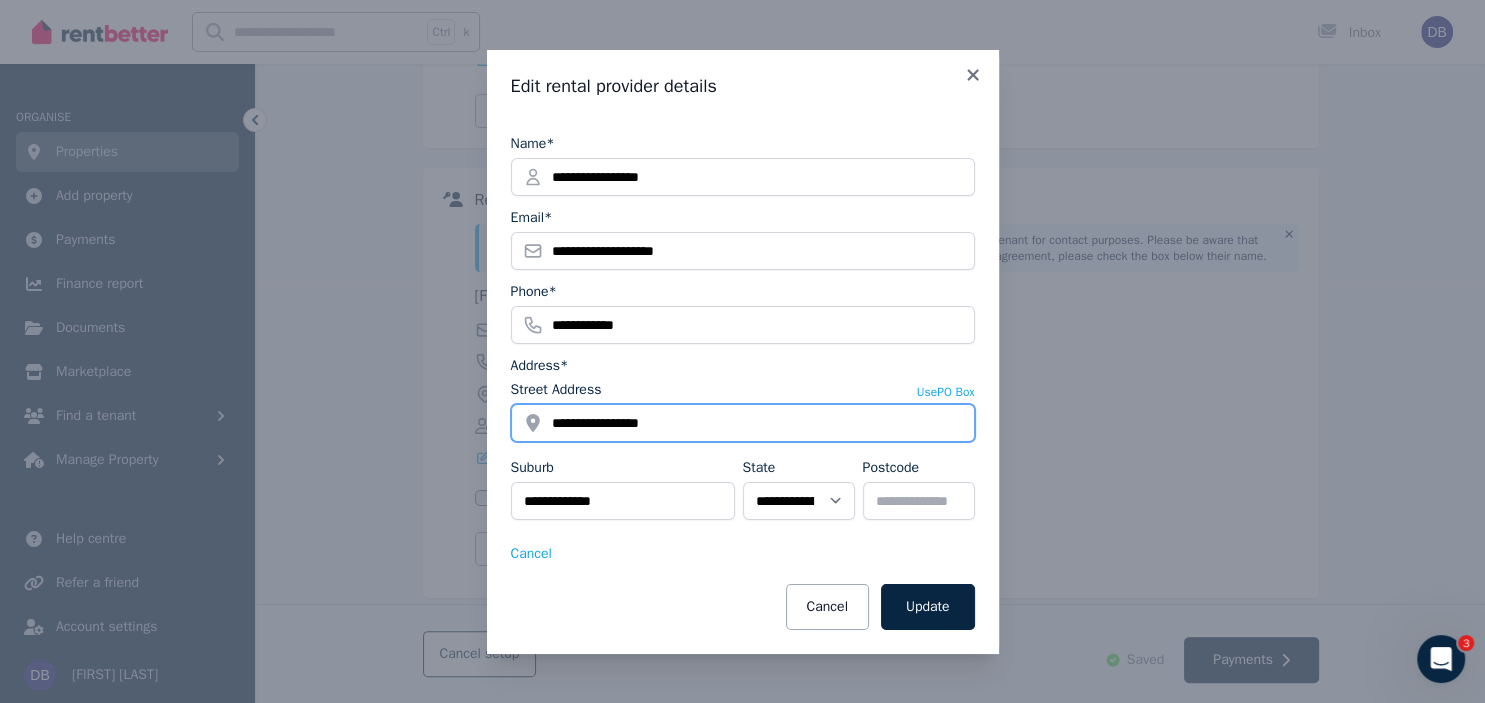 drag, startPoint x: 727, startPoint y: 426, endPoint x: 533, endPoint y: 426, distance: 194 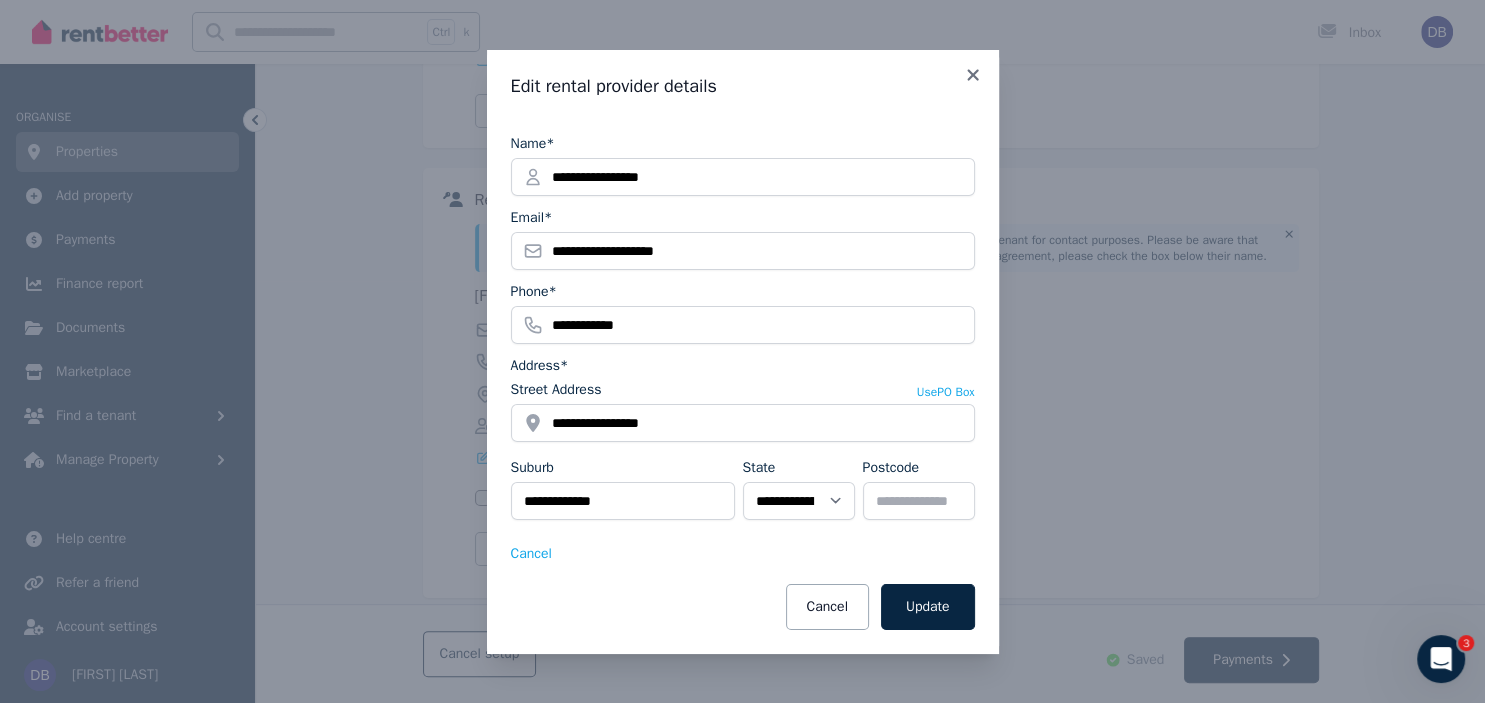 click on "**********" at bounding box center (743, 454) 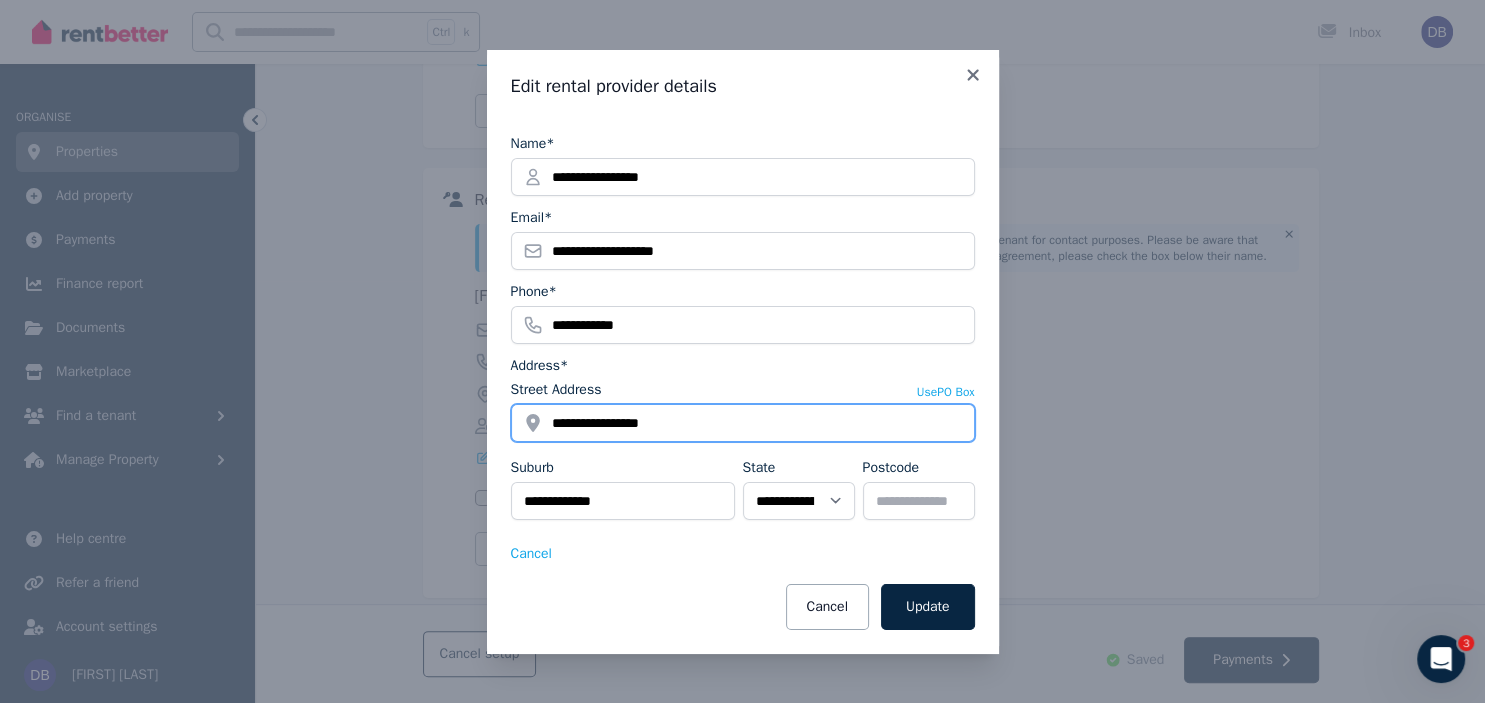 drag, startPoint x: 716, startPoint y: 418, endPoint x: 550, endPoint y: 415, distance: 166.0271 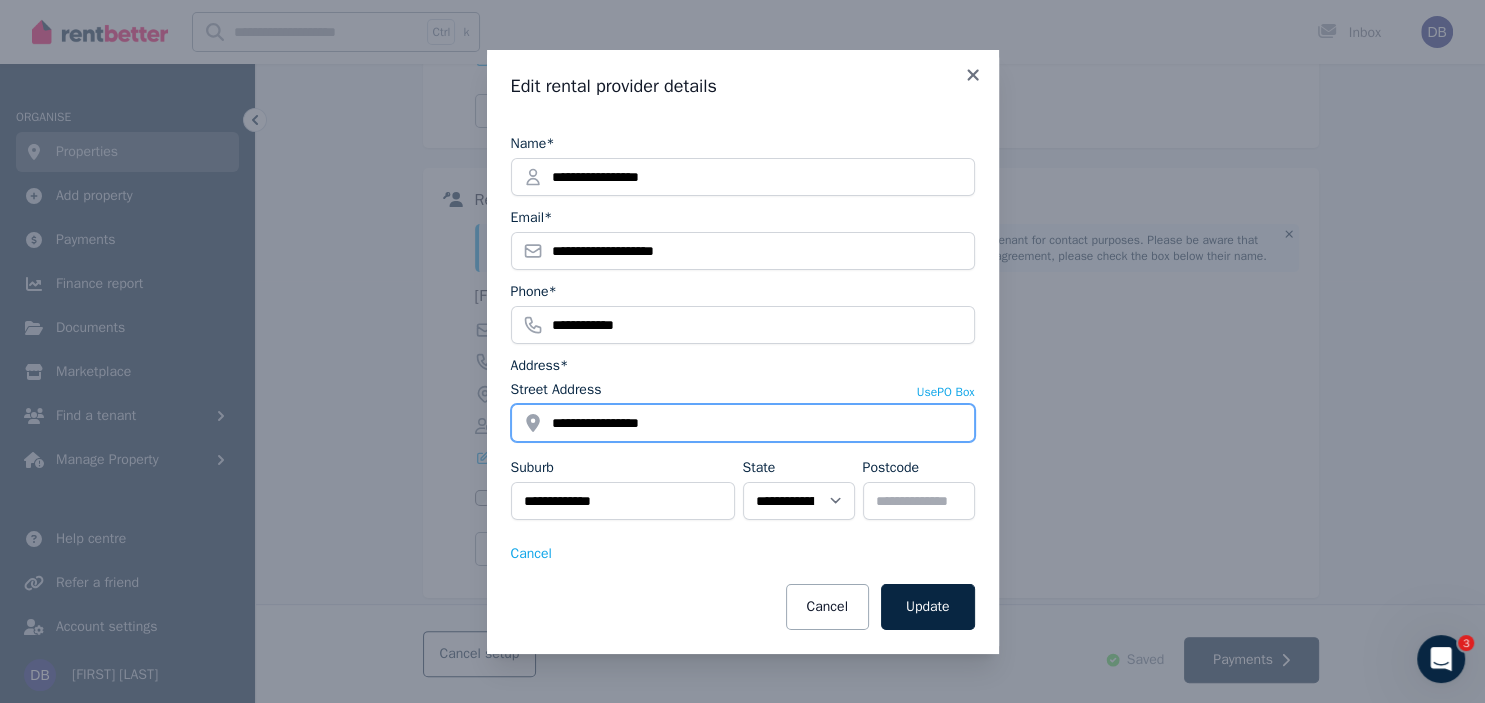 click on "**********" at bounding box center [743, 423] 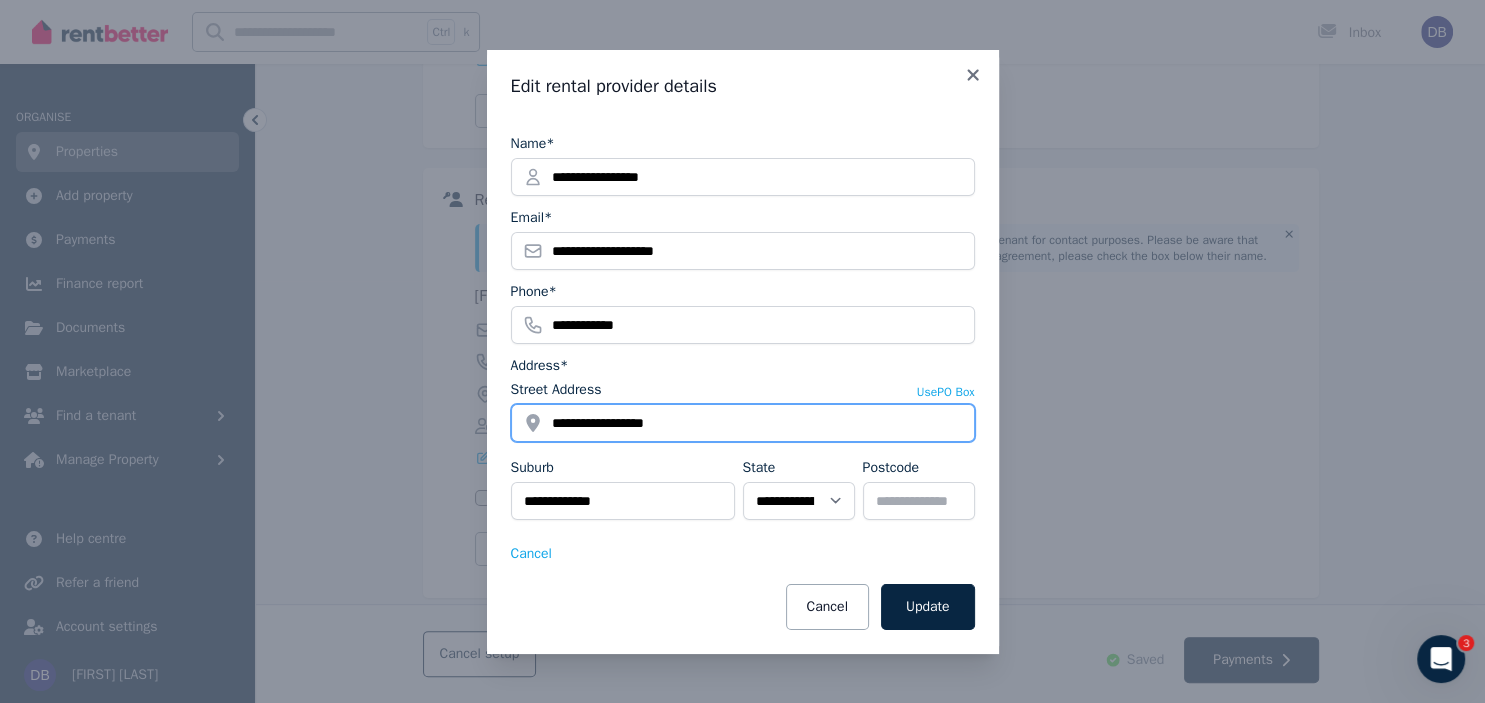 type on "**********" 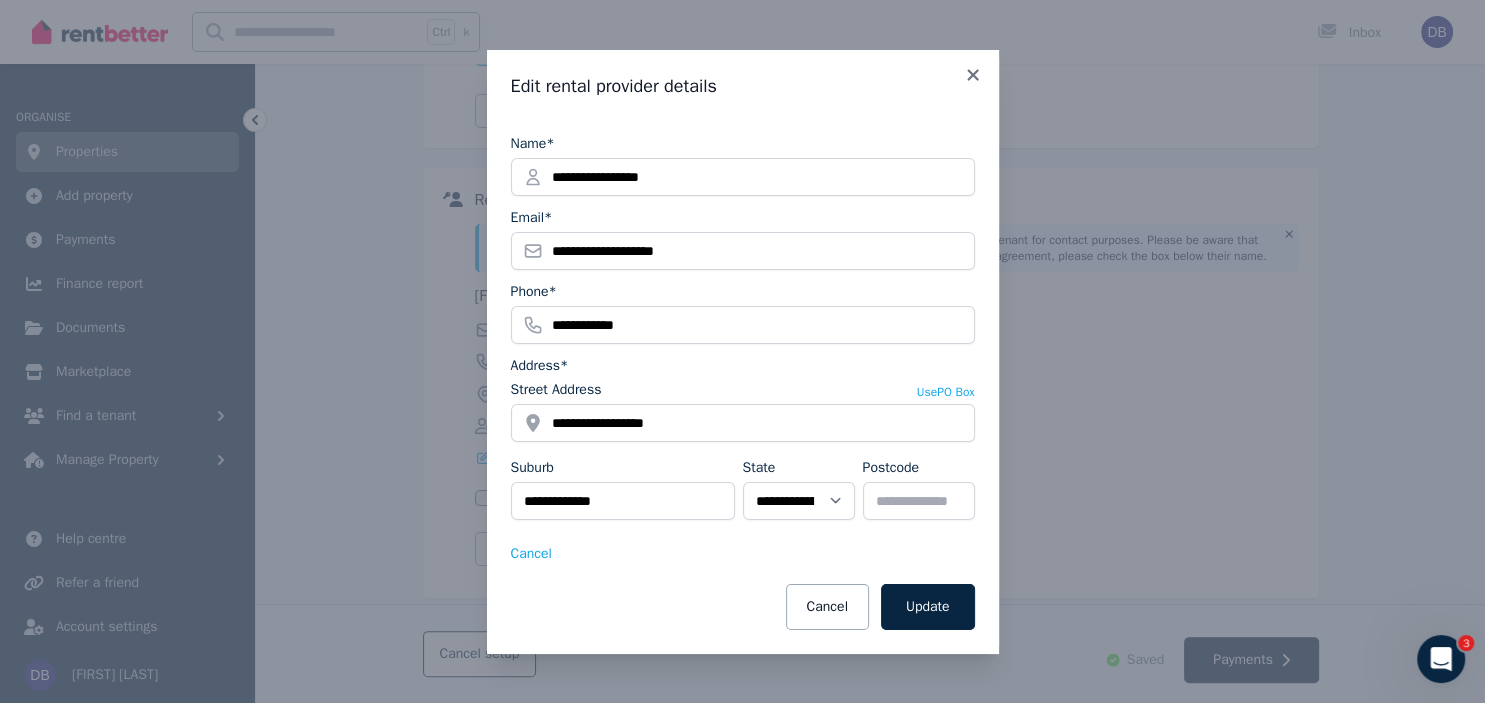 type 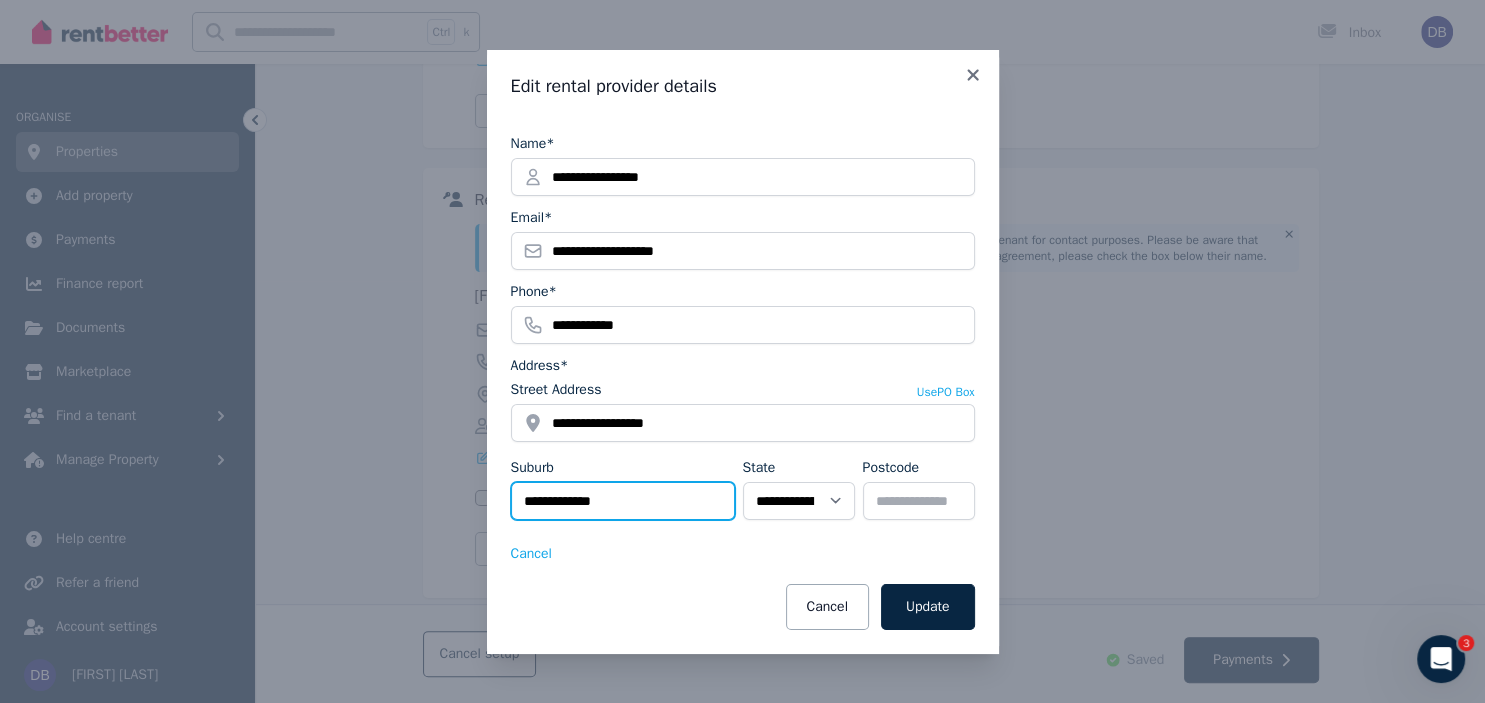 type on "*" 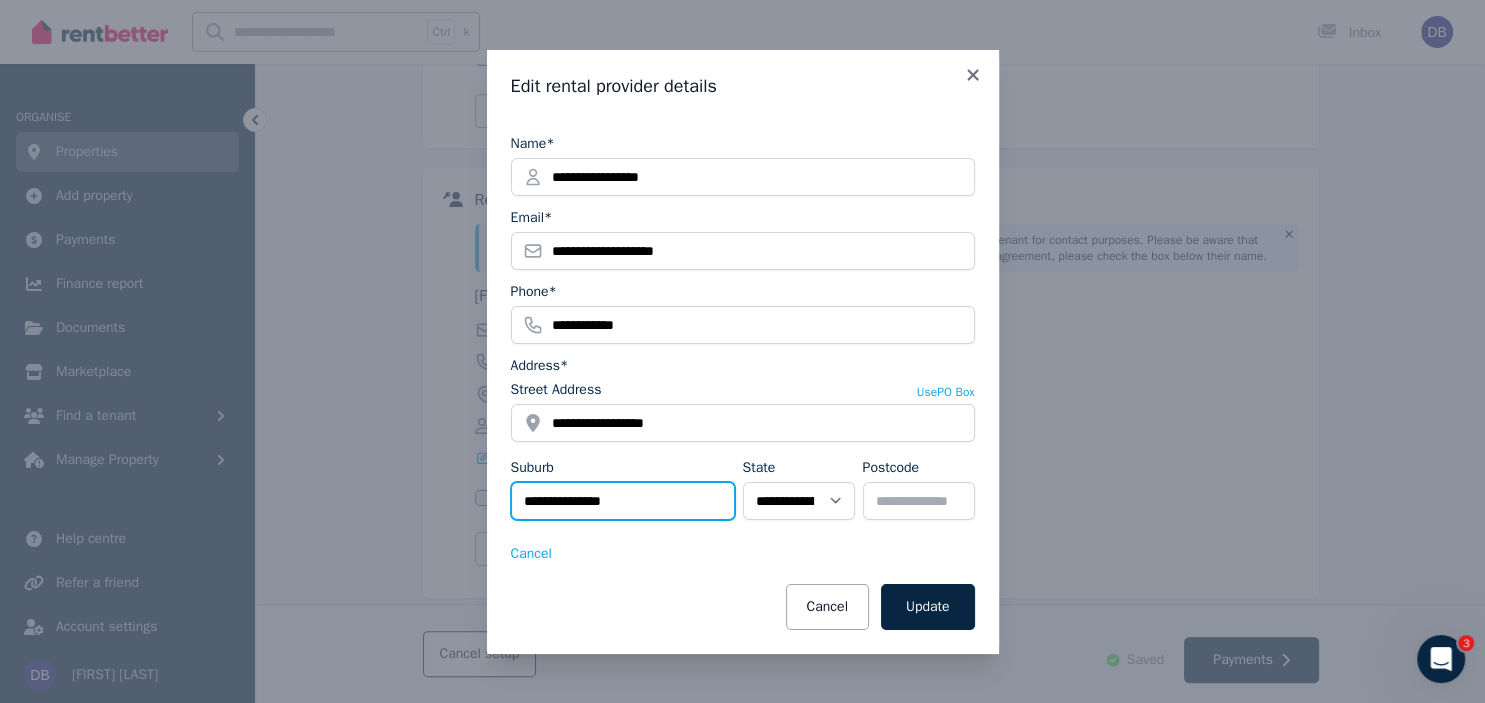 type on "**********" 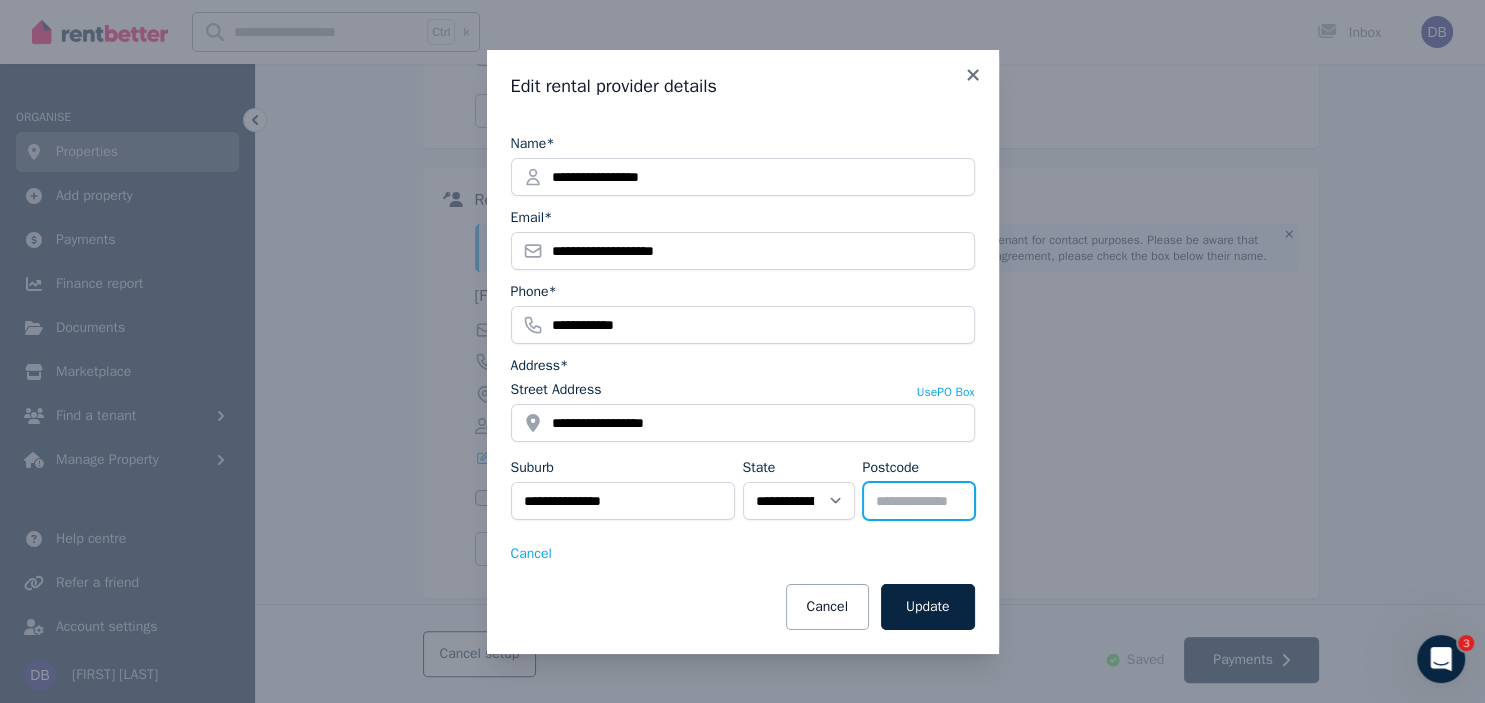 click on "****" at bounding box center [919, 501] 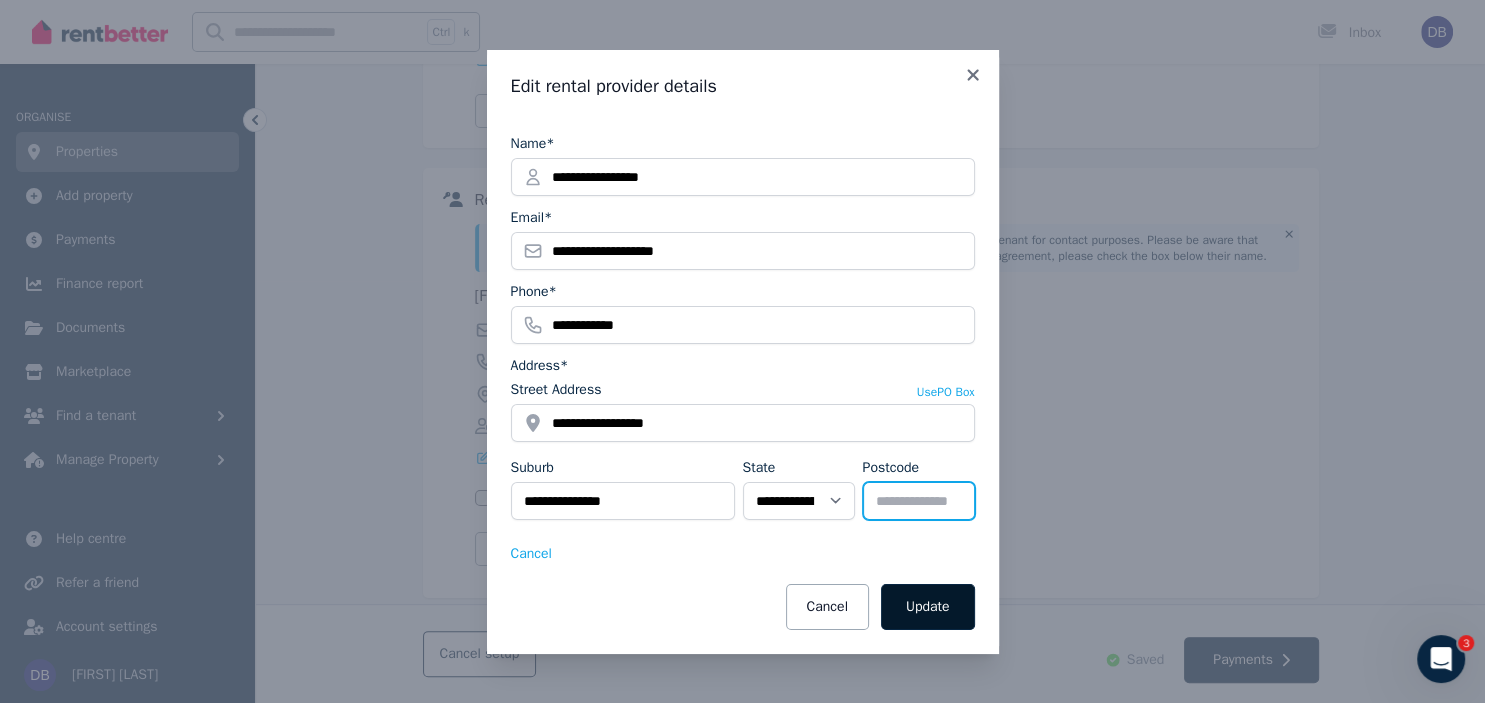 type on "****" 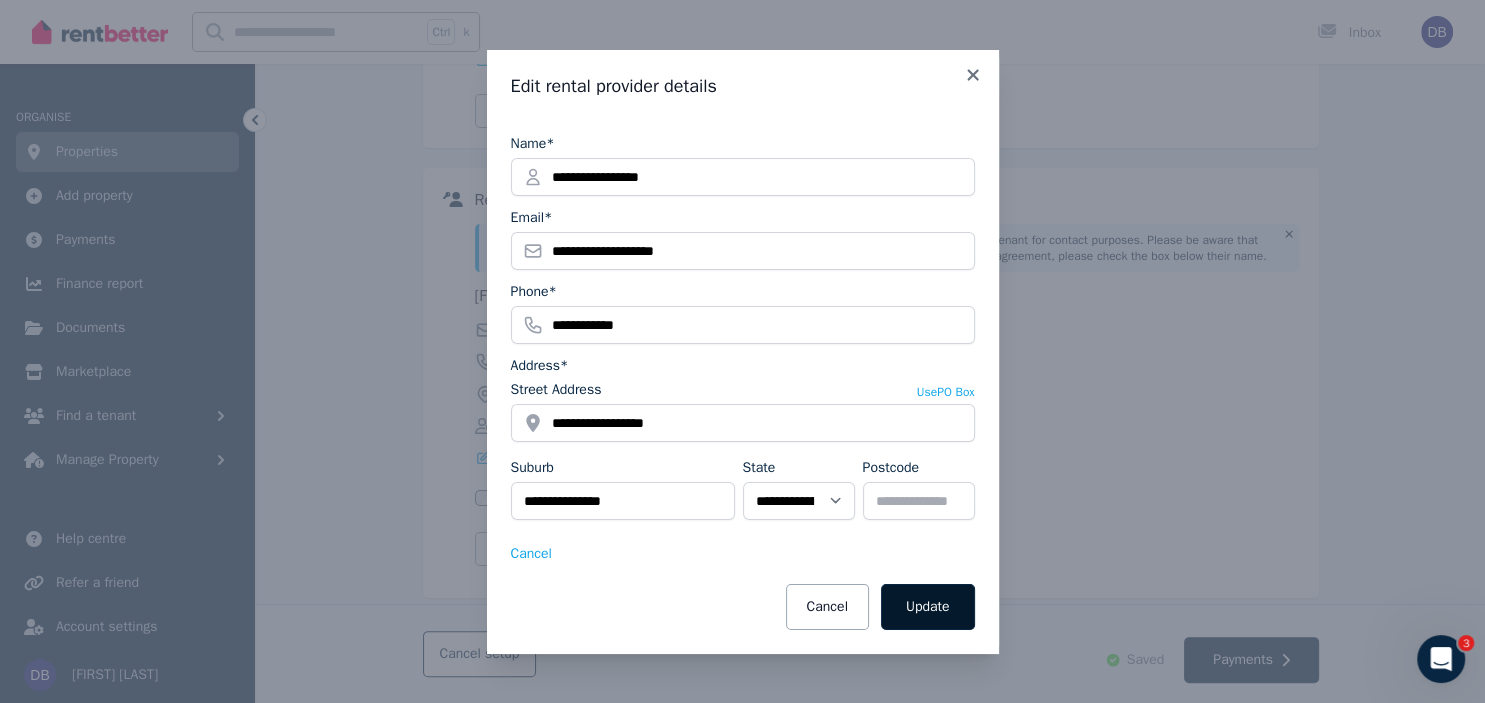 click on "Update" at bounding box center [928, 607] 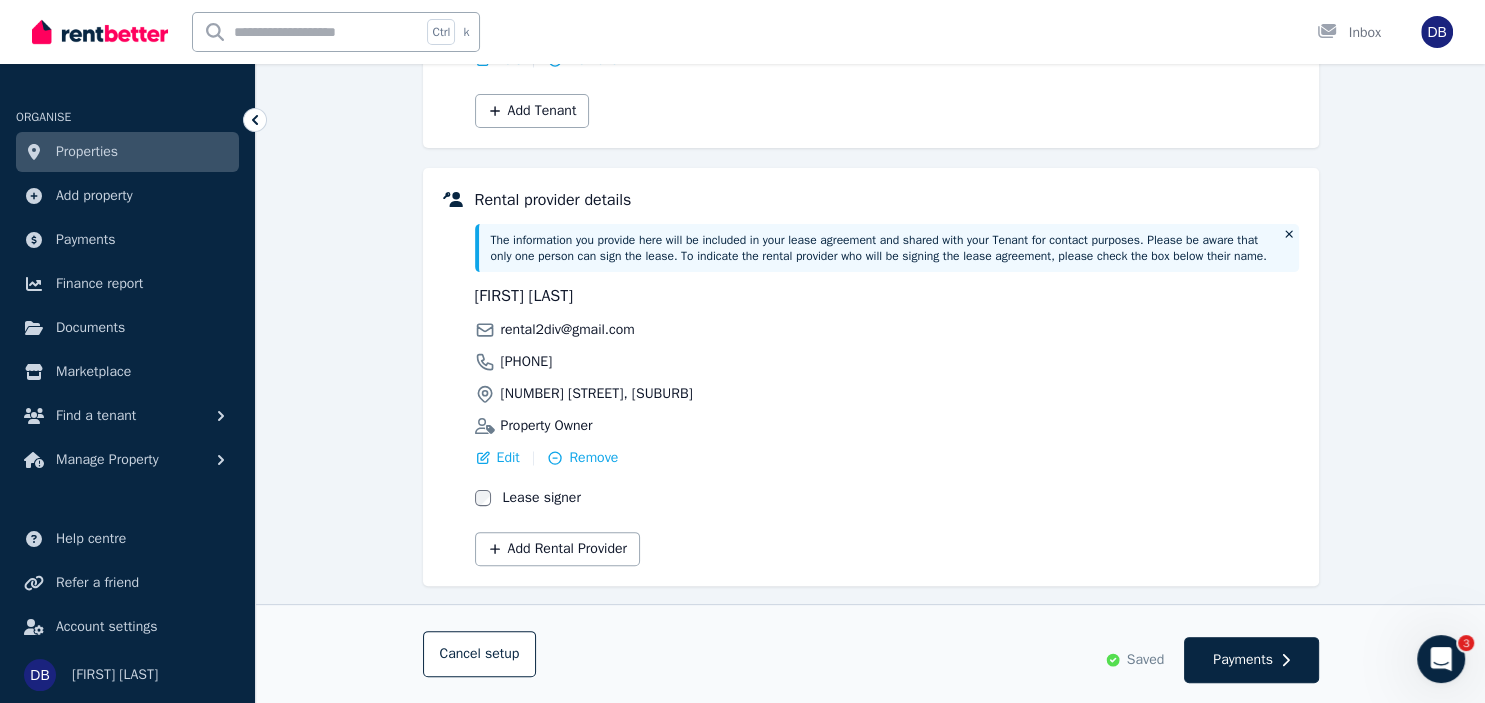 scroll, scrollTop: 316, scrollLeft: 0, axis: vertical 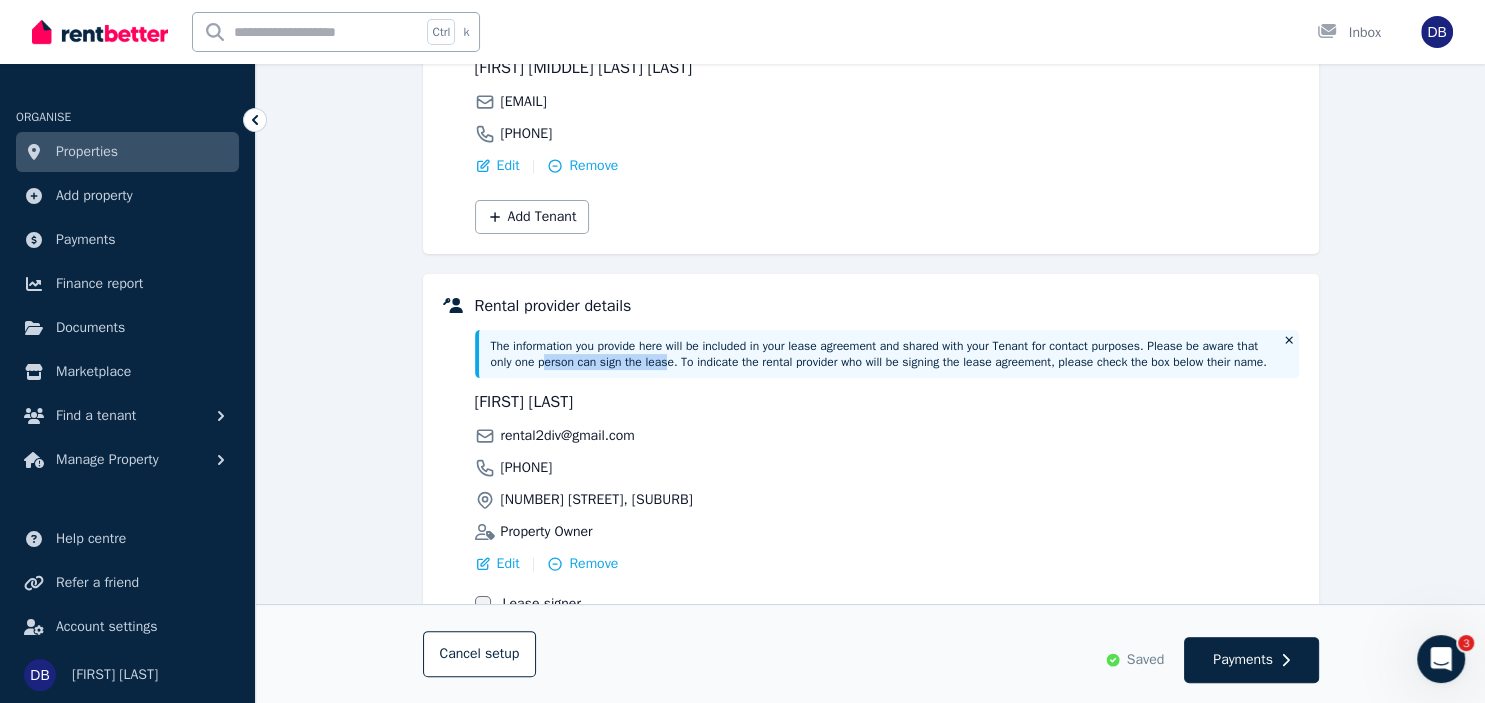drag, startPoint x: 547, startPoint y: 365, endPoint x: 667, endPoint y: 359, distance: 120.14991 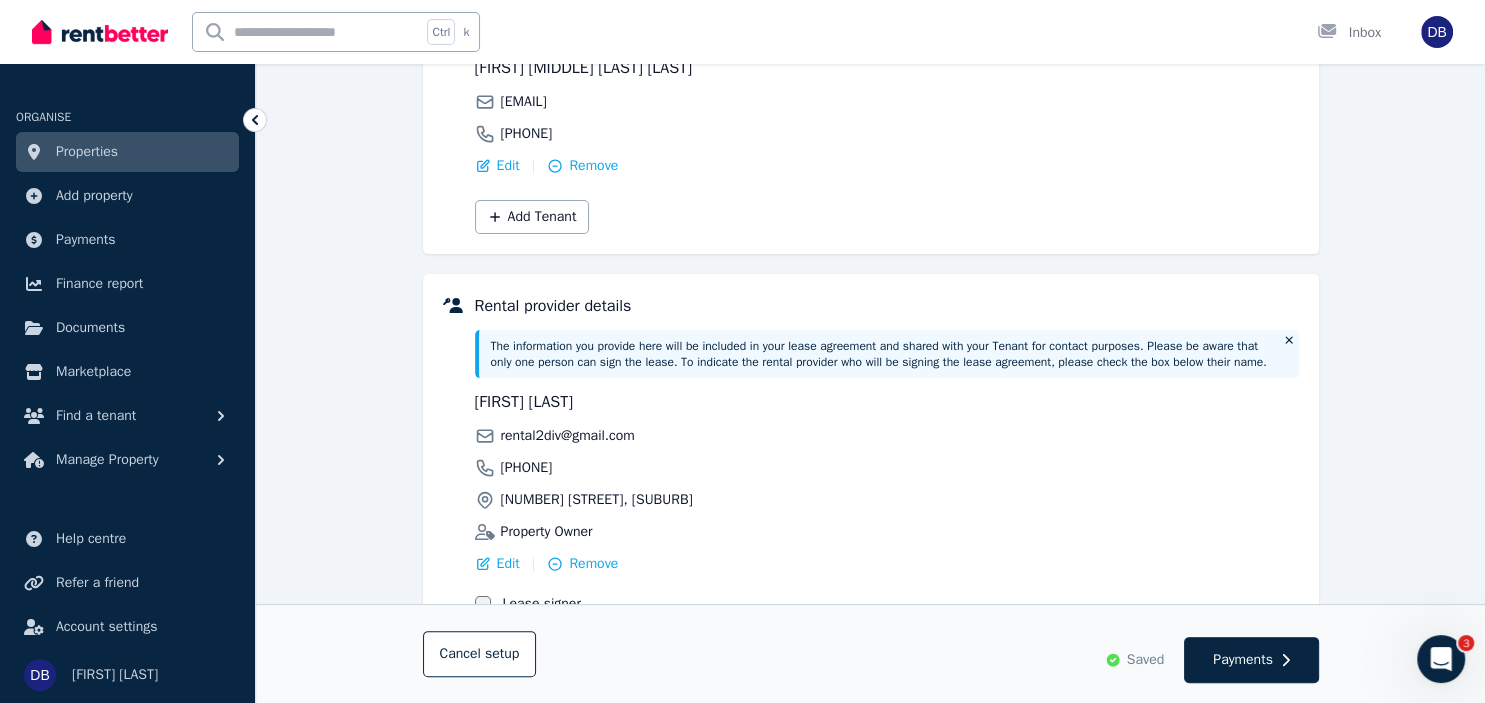 click on "The information you provide here will be included in your lease agreement and shared with your Tenant for contact purposes. Please be aware that only one person can sign the lease. To indicate the rental provider who will be signing the lease agreement, please check the box below their name." at bounding box center [881, 354] 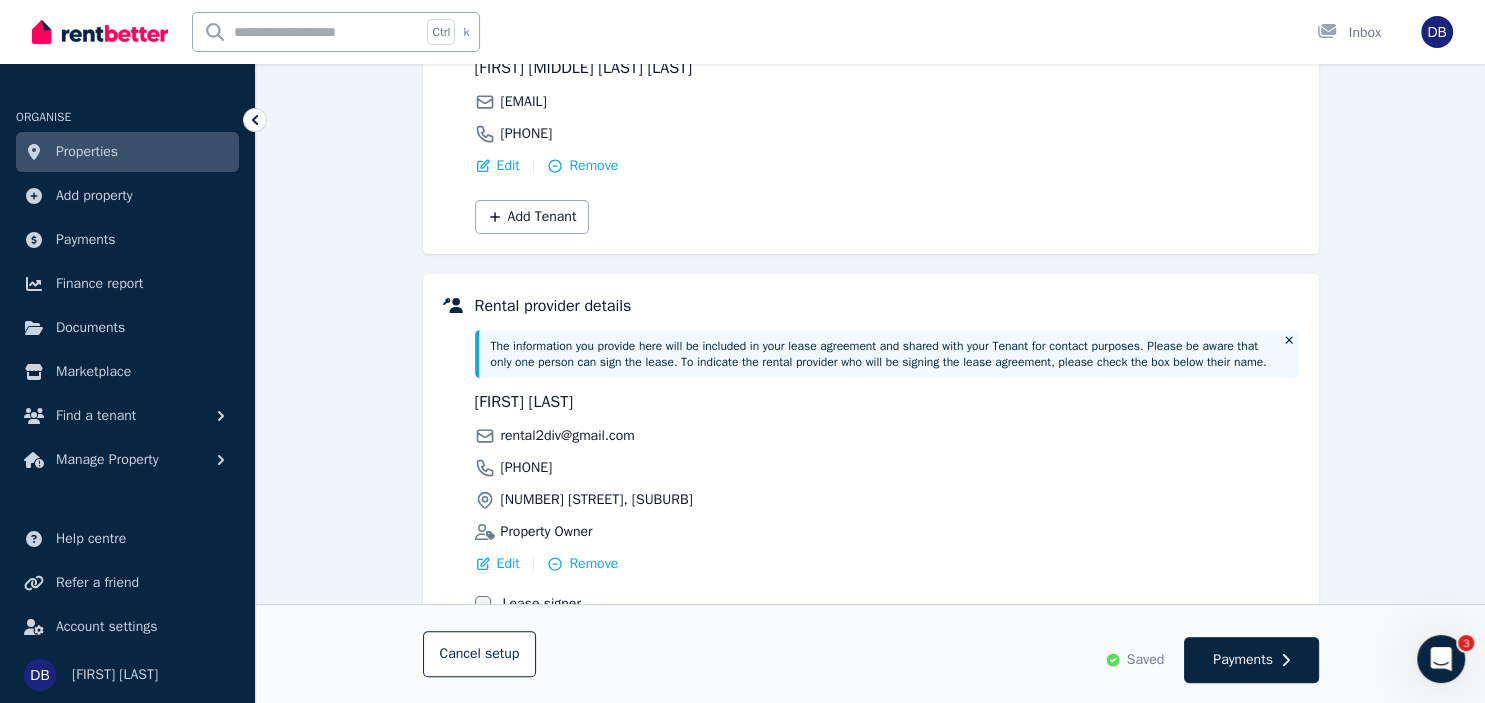 scroll, scrollTop: 211, scrollLeft: 0, axis: vertical 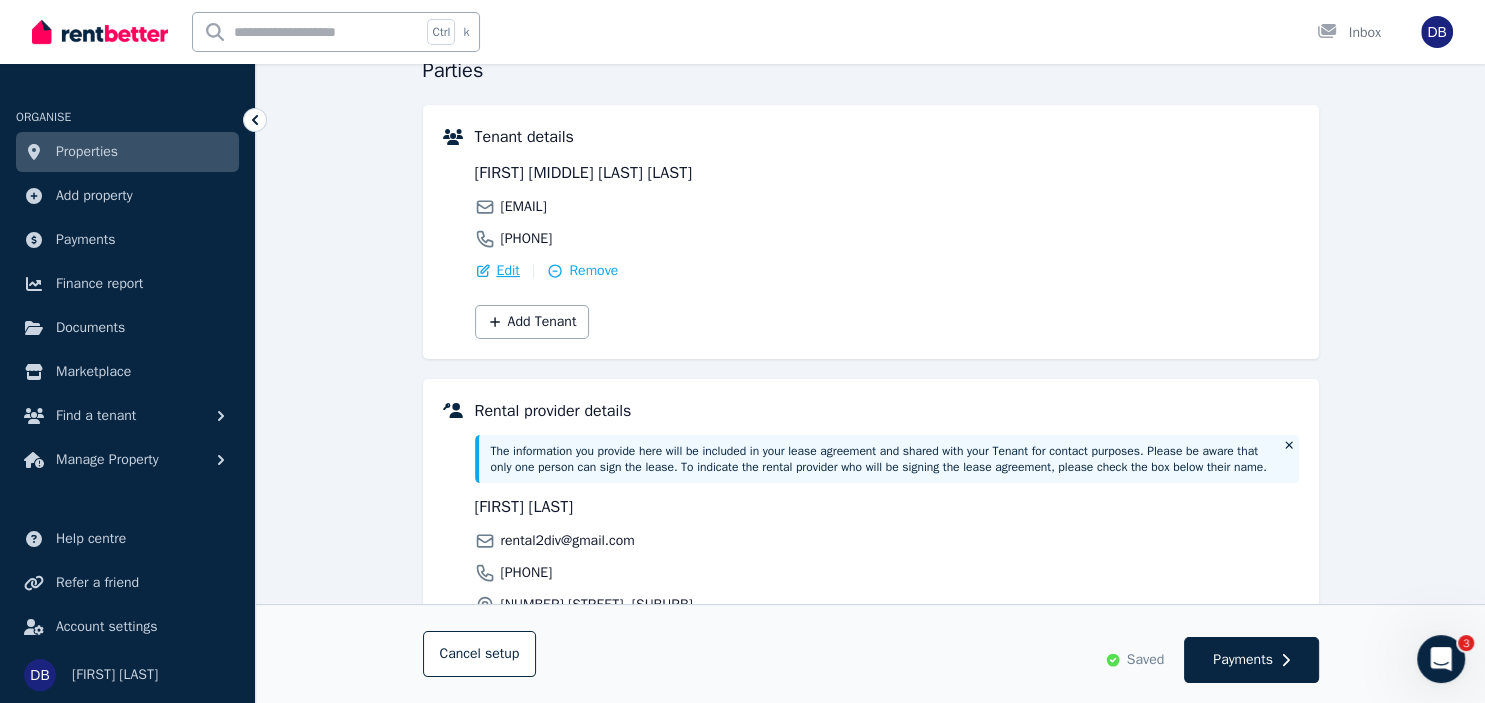 click on "Edit" at bounding box center (508, 271) 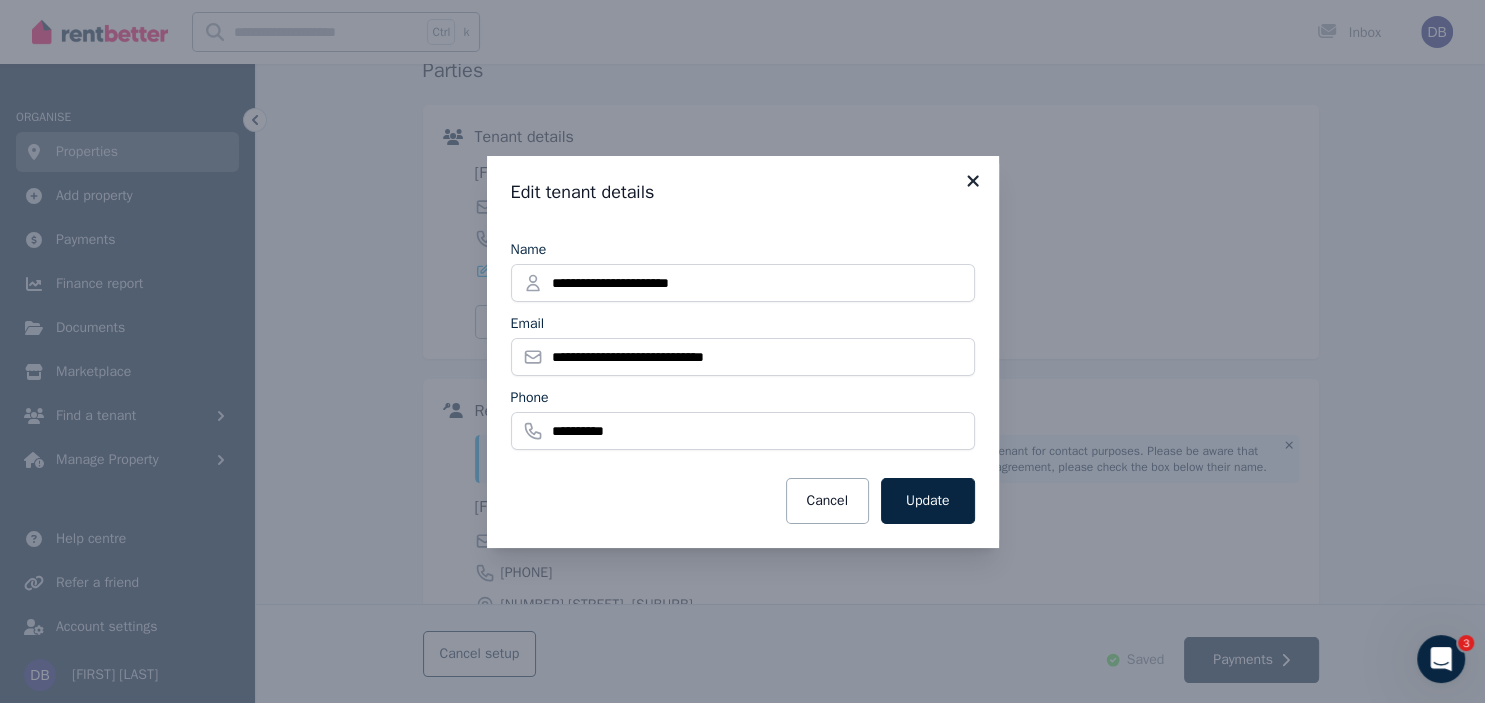 click 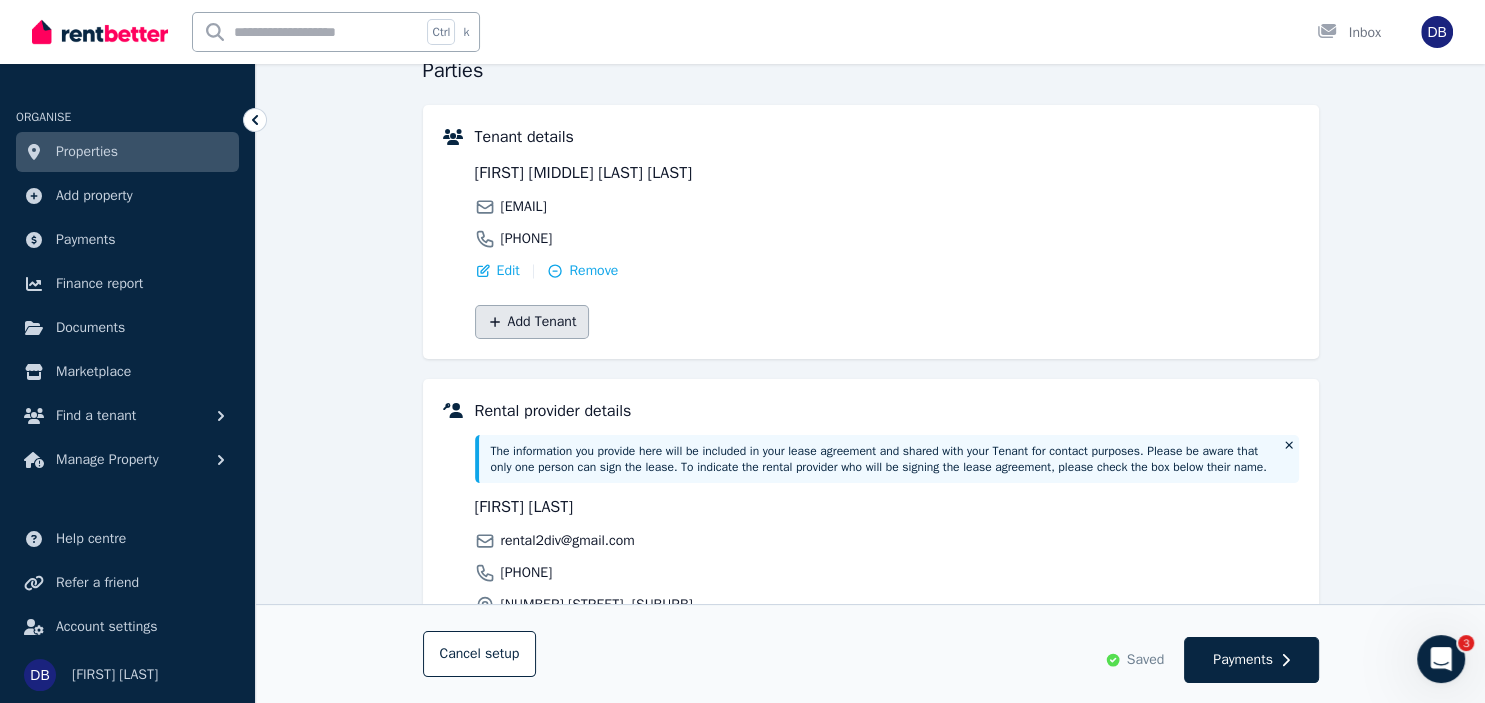click on "Add Tenant" at bounding box center (532, 322) 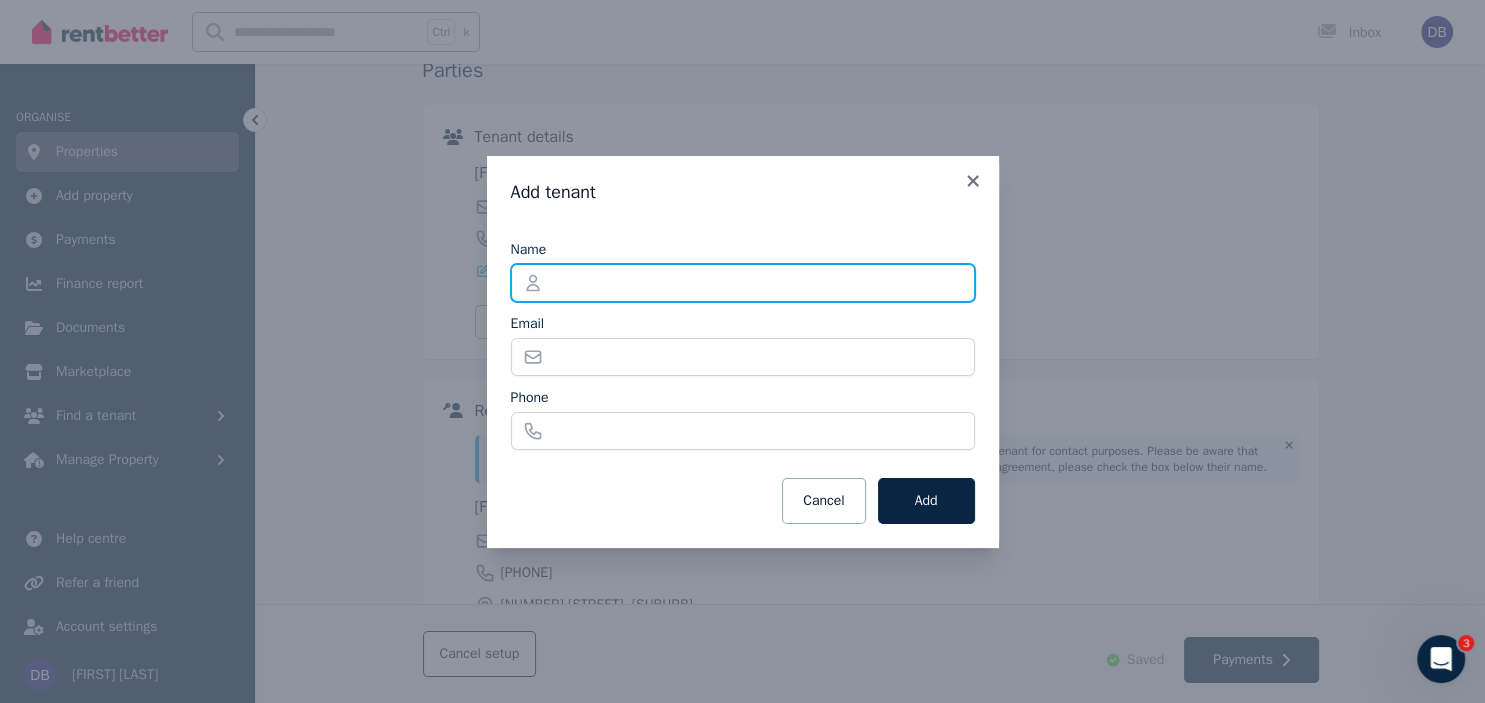 click on "Name" at bounding box center [743, 283] 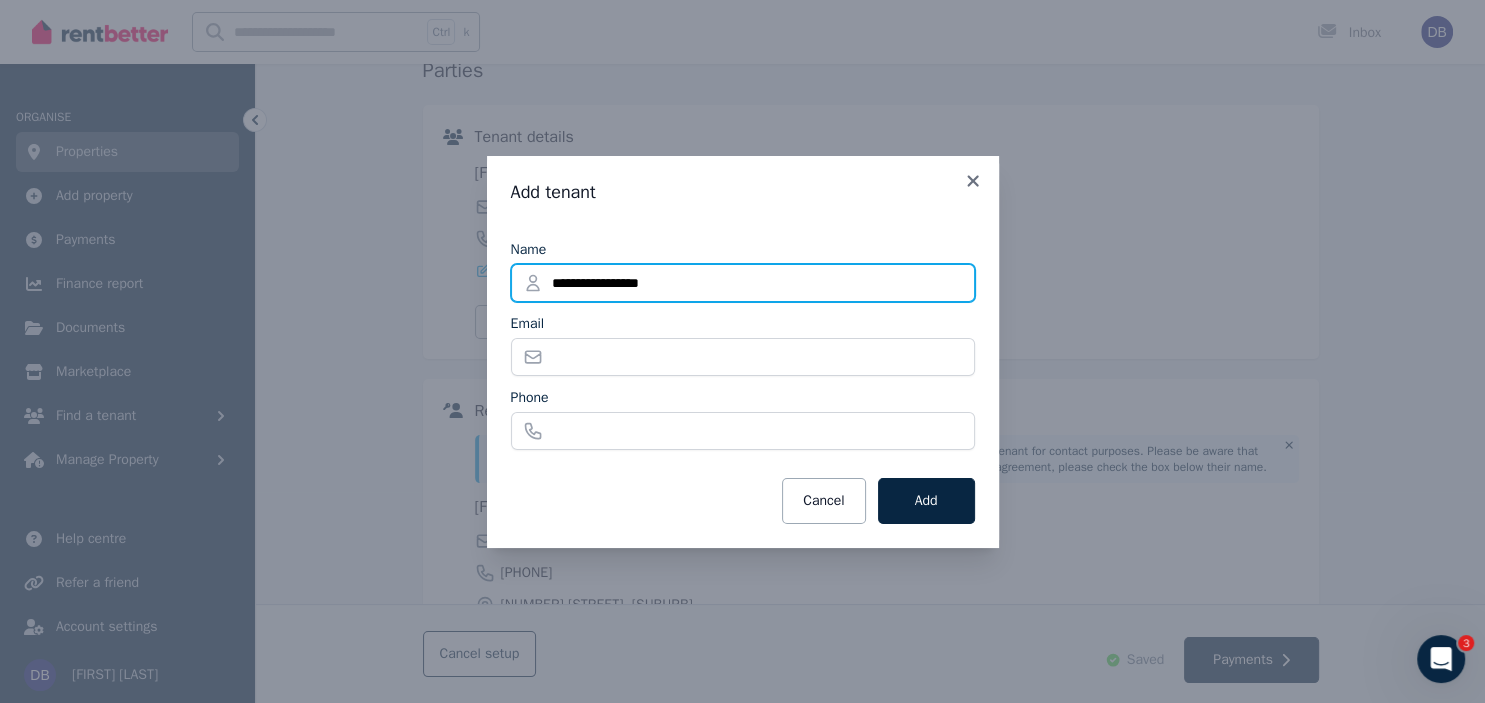 type on "**********" 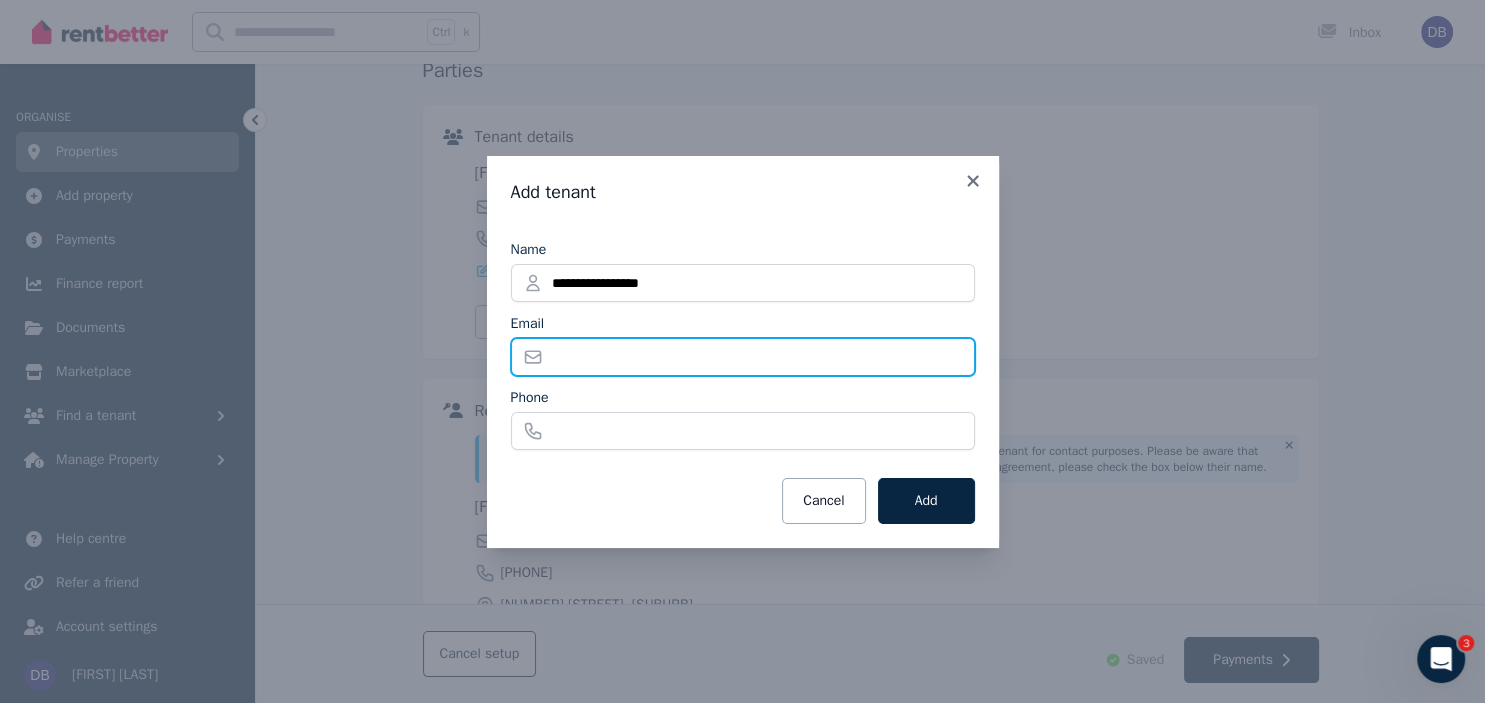 click on "Email" at bounding box center (743, 357) 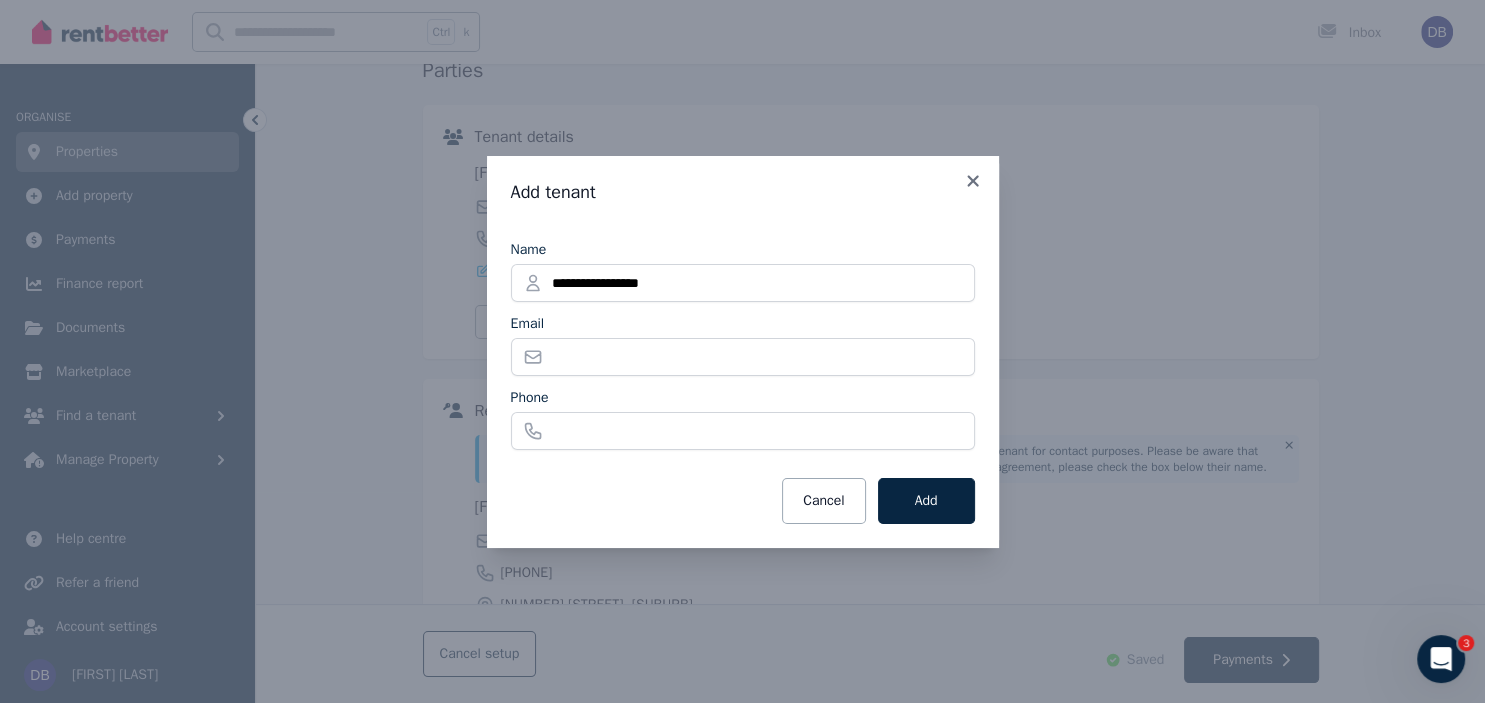 drag, startPoint x: 720, startPoint y: 193, endPoint x: 1138, endPoint y: 202, distance: 418.0969 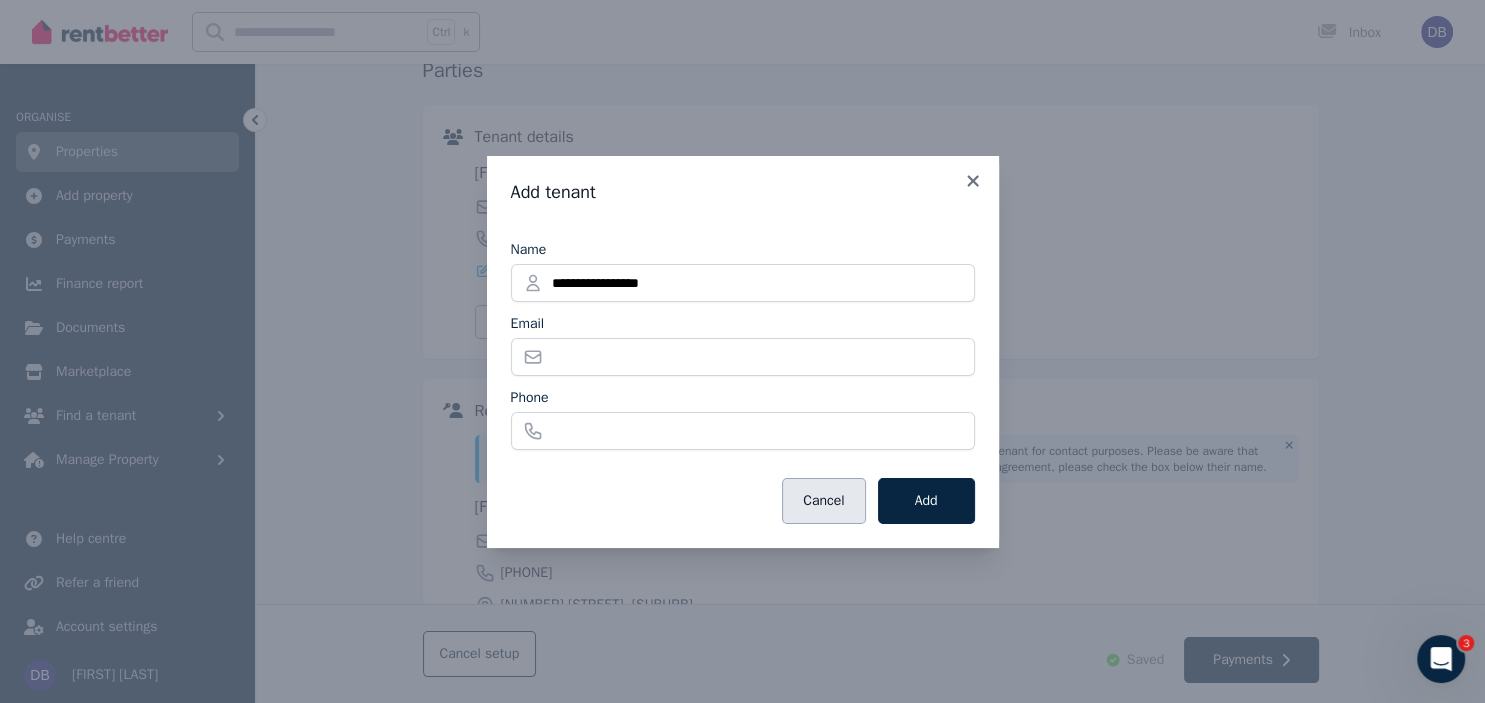 click on "Cancel" at bounding box center [823, 501] 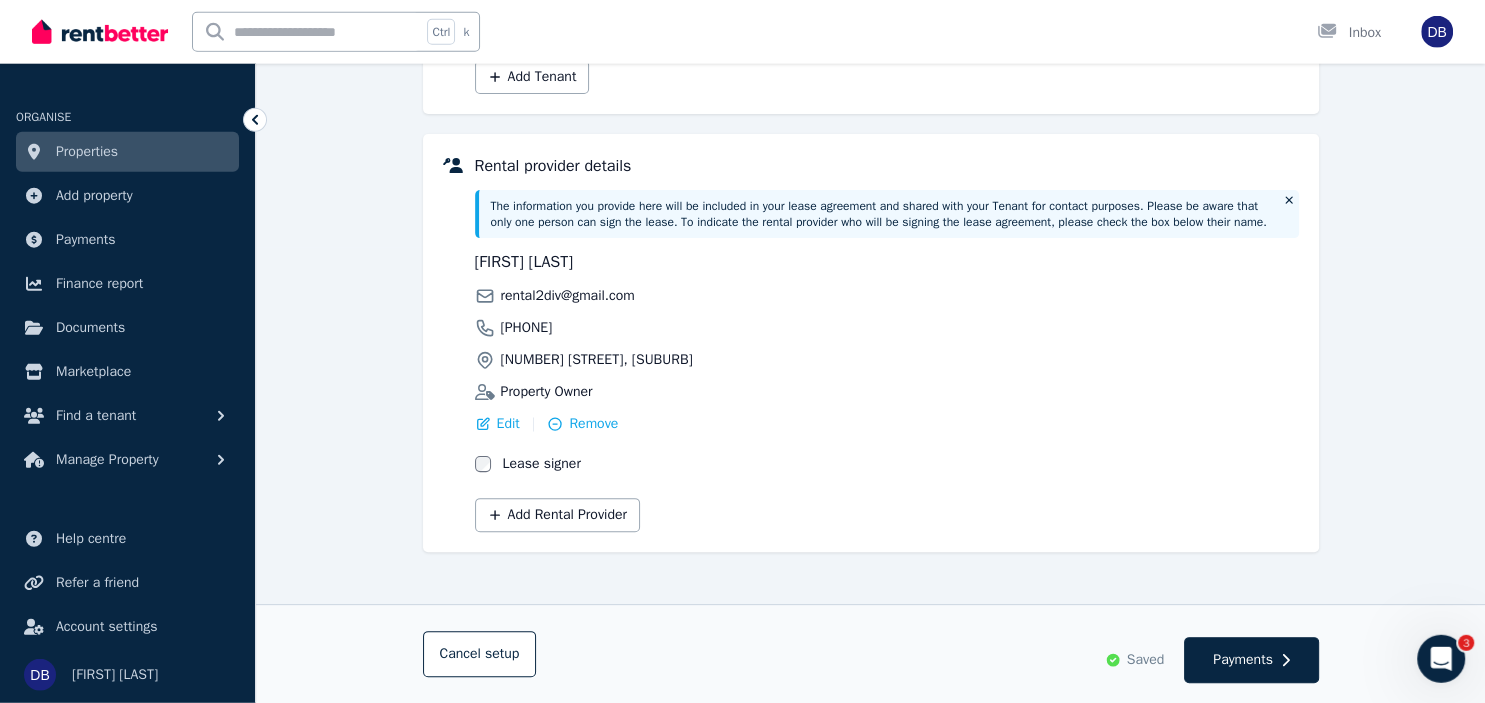 scroll, scrollTop: 458, scrollLeft: 0, axis: vertical 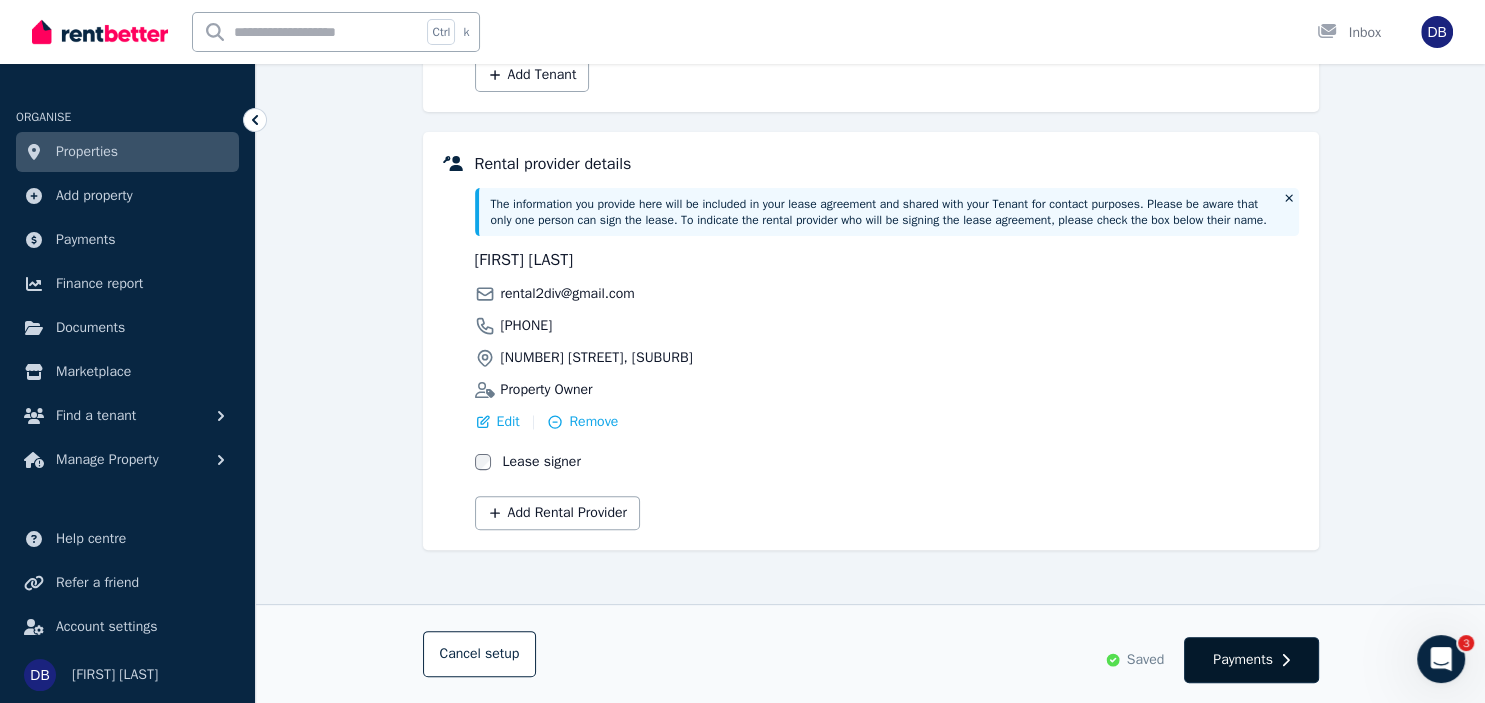 click on "Payments" at bounding box center (1243, 660) 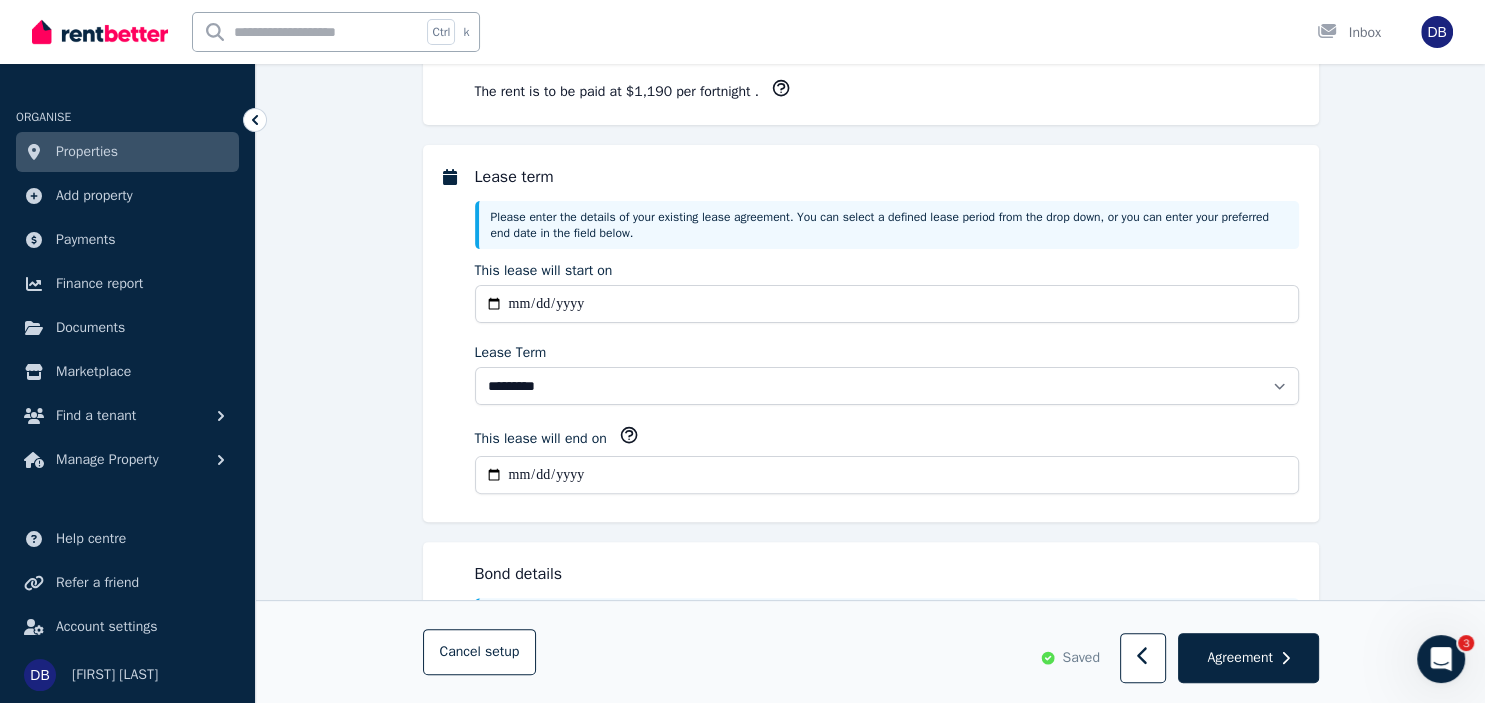 scroll, scrollTop: 0, scrollLeft: 0, axis: both 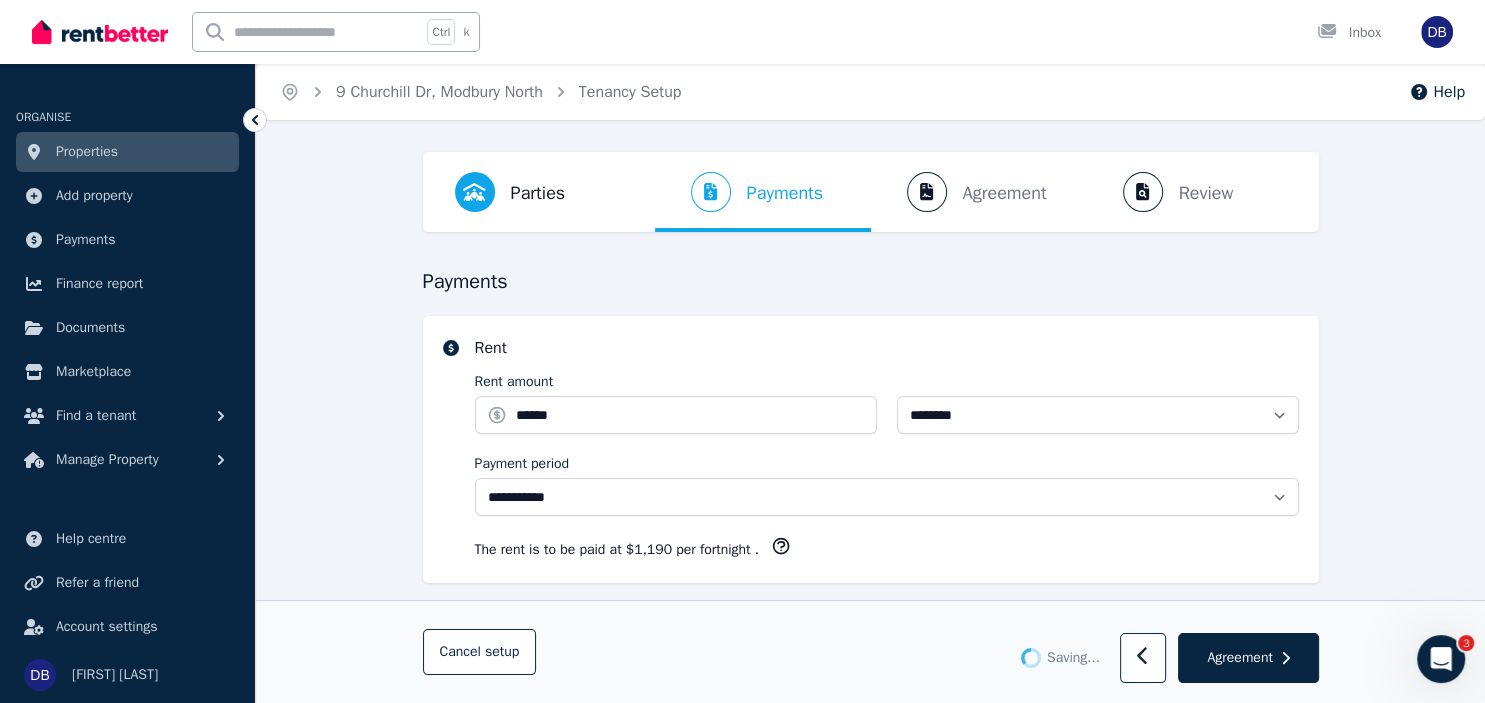 select on "**********" 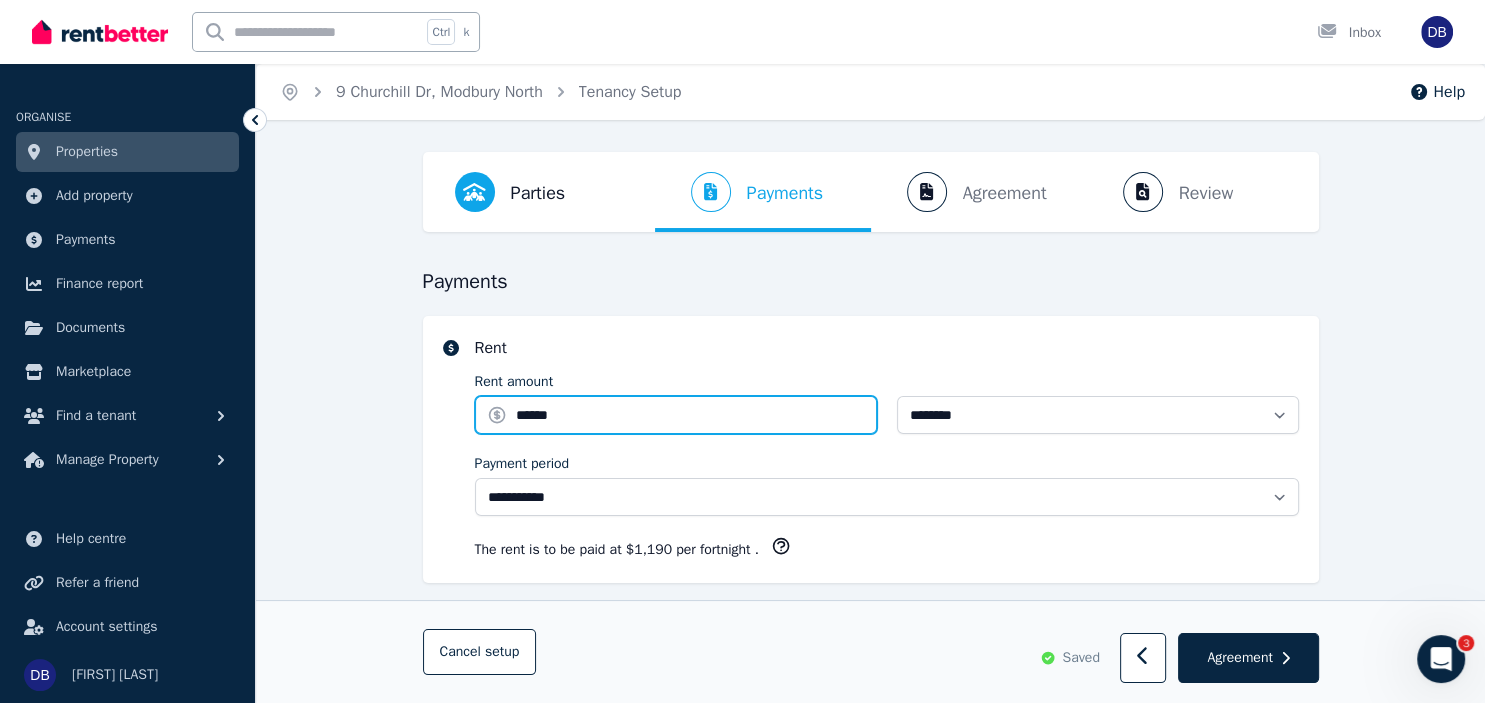 click on "******" at bounding box center [676, 415] 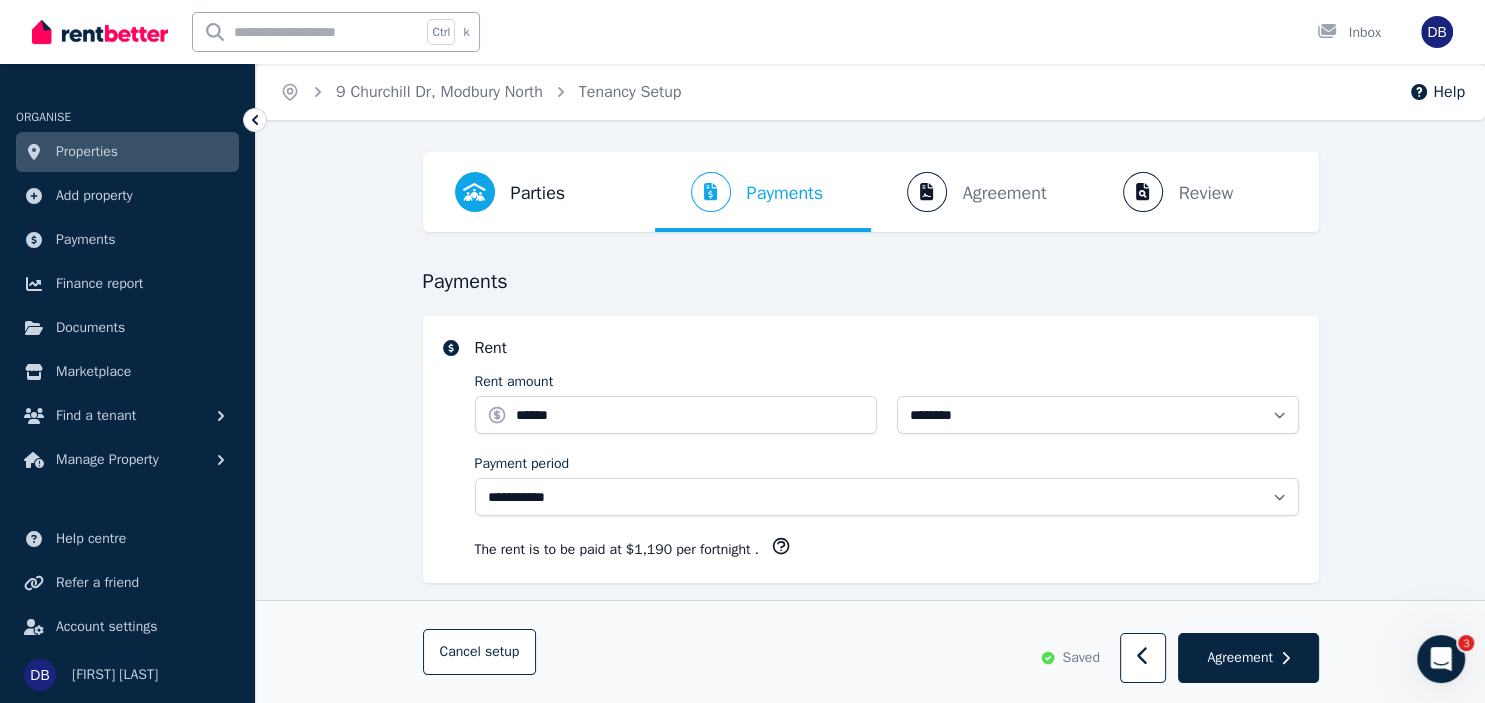 click on "Rent" at bounding box center [887, 348] 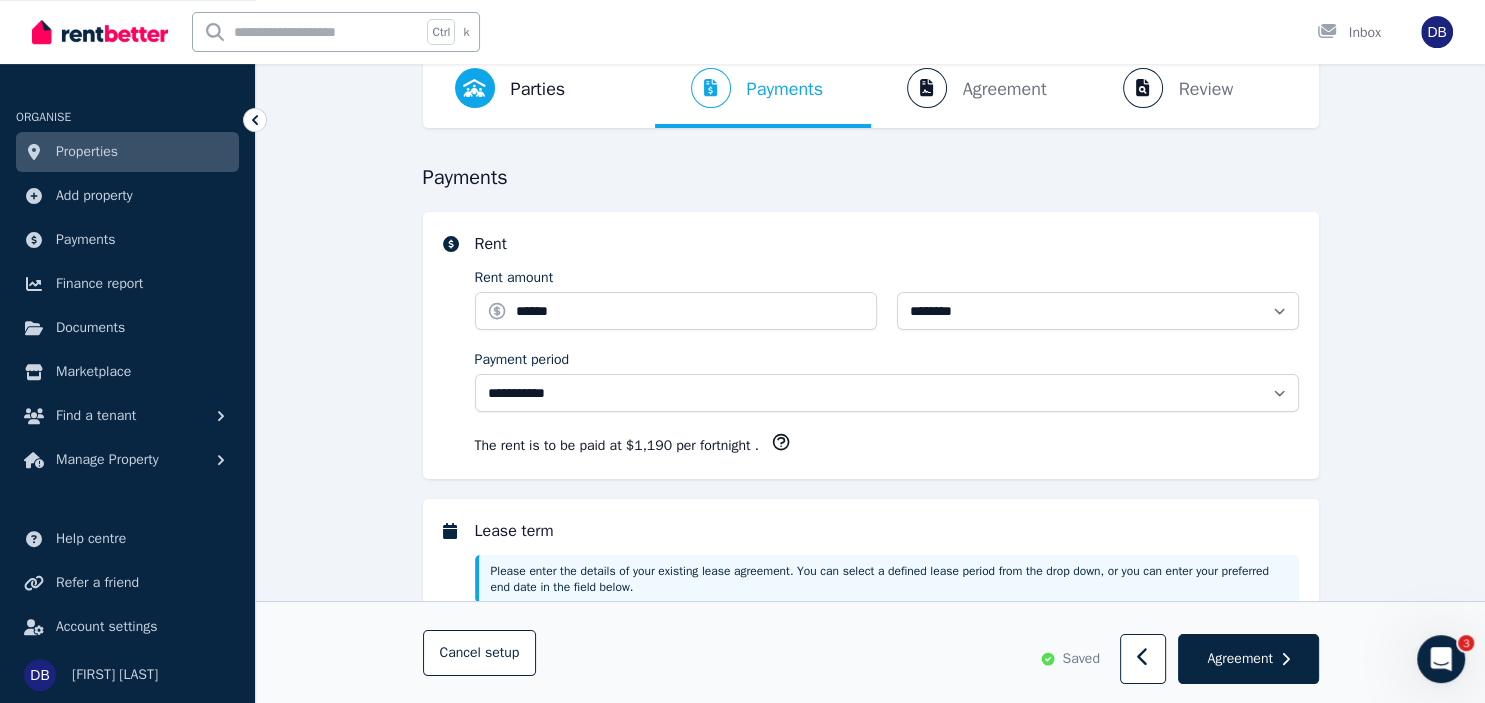 scroll, scrollTop: 105, scrollLeft: 0, axis: vertical 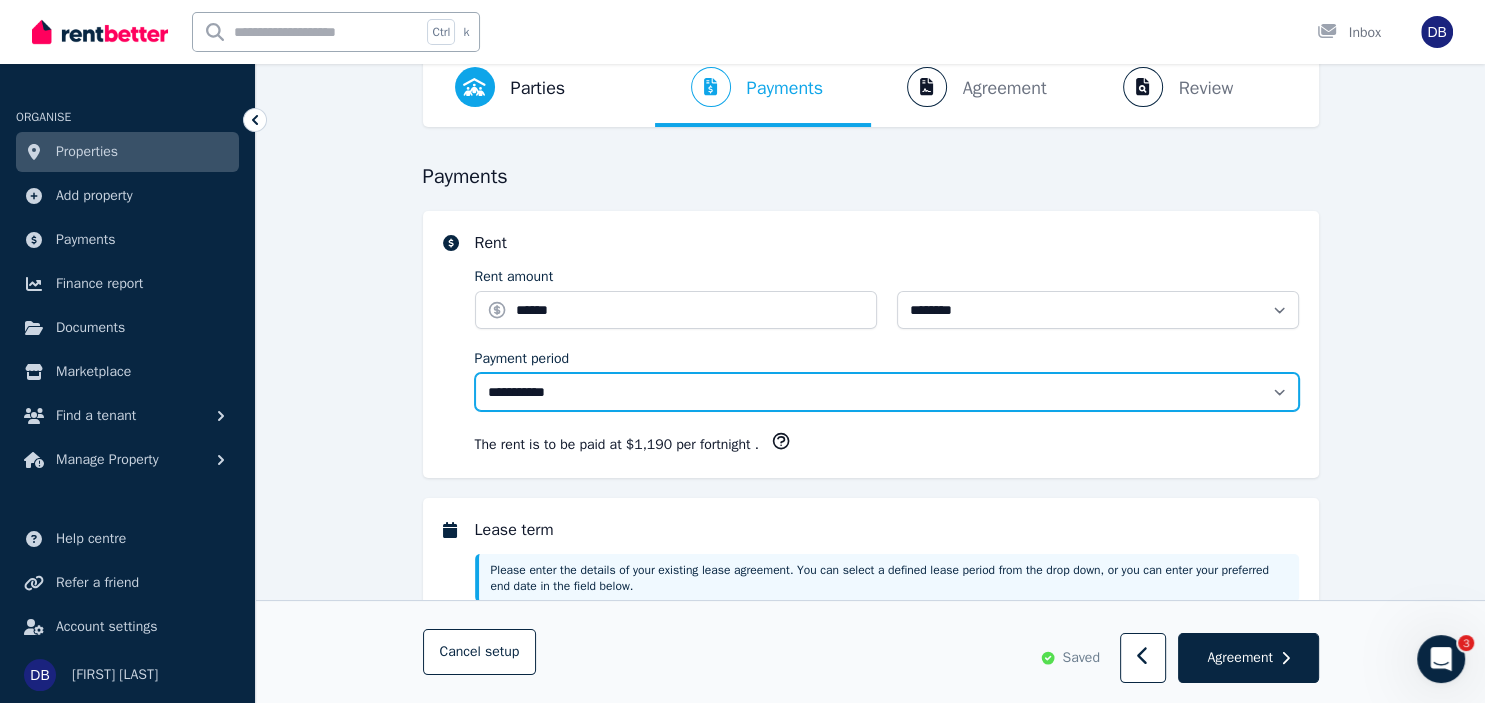 click on "**********" at bounding box center (887, 392) 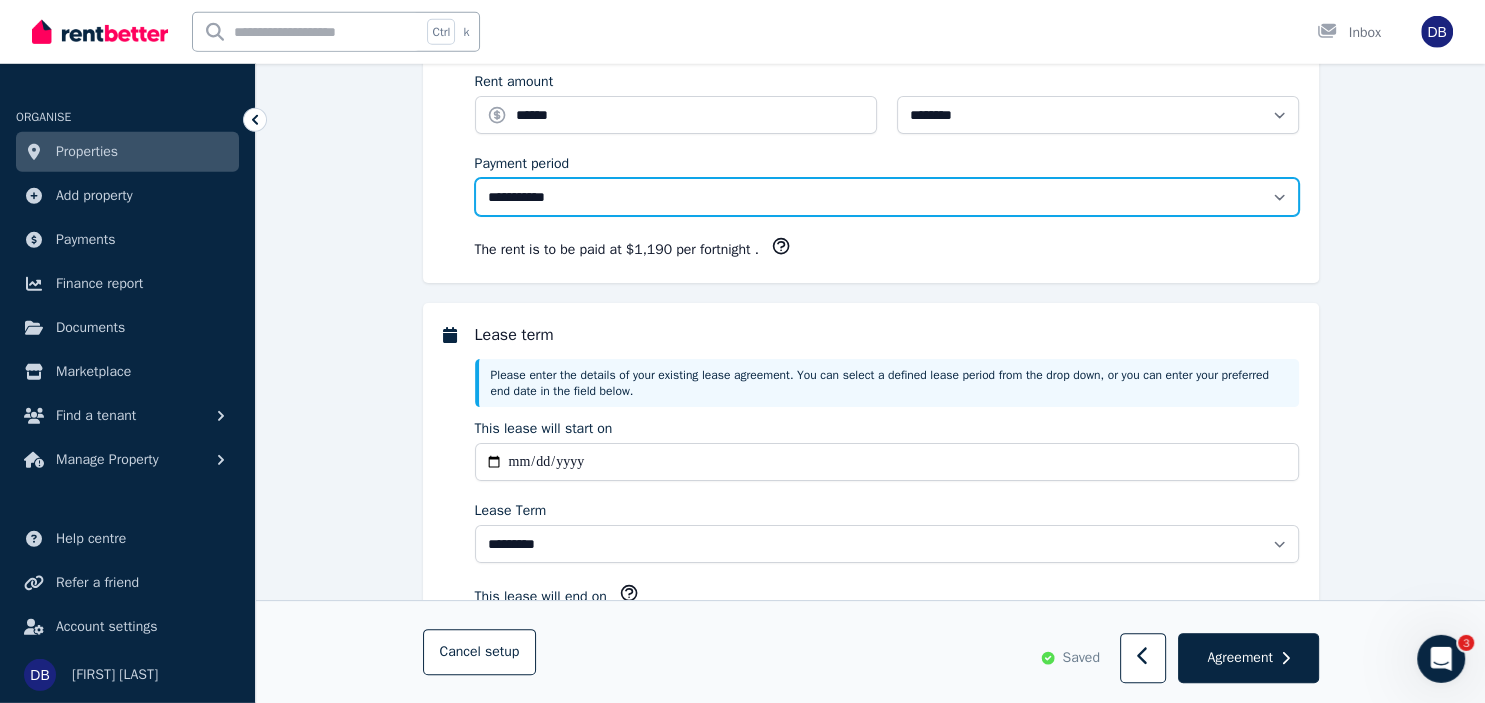 scroll, scrollTop: 422, scrollLeft: 0, axis: vertical 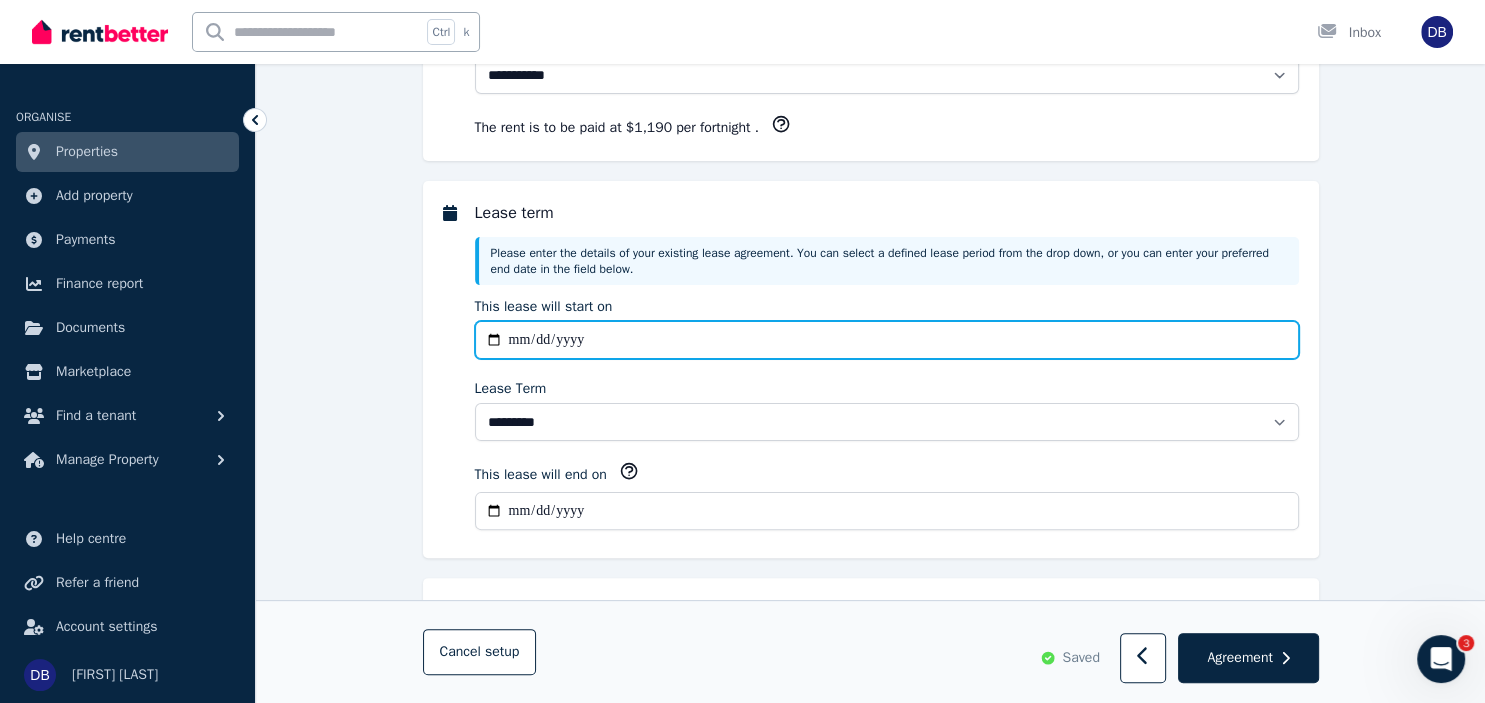 click on "**********" at bounding box center [887, 340] 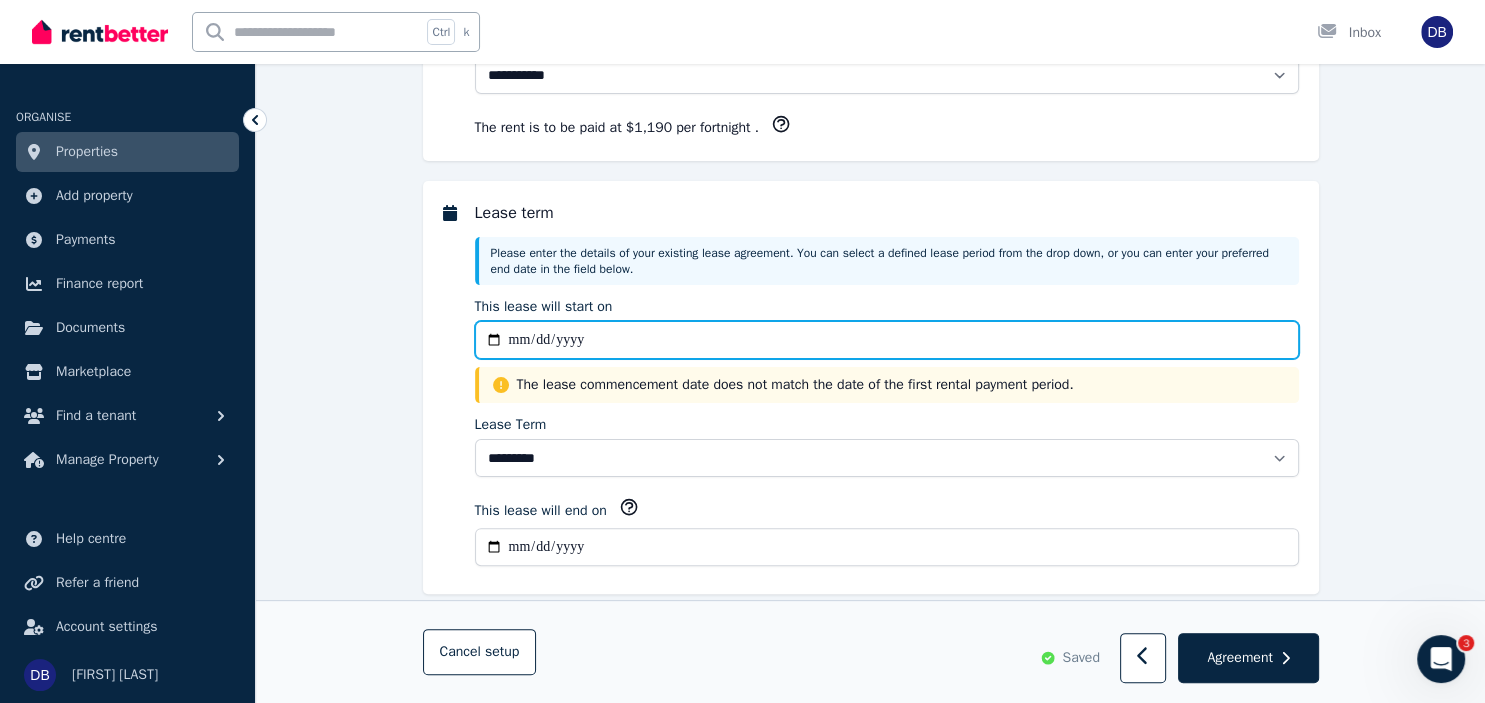 click on "**********" at bounding box center [887, 340] 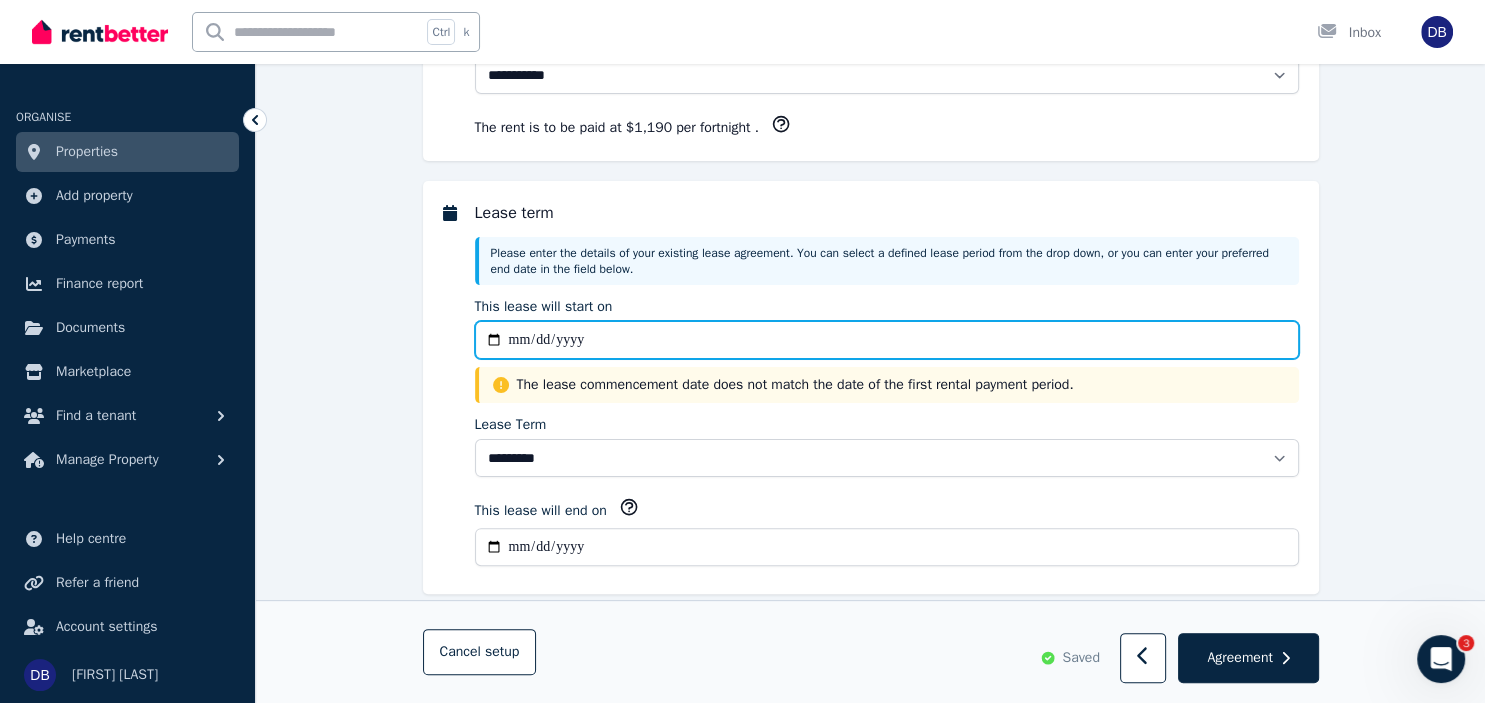 click on "**********" at bounding box center (887, 340) 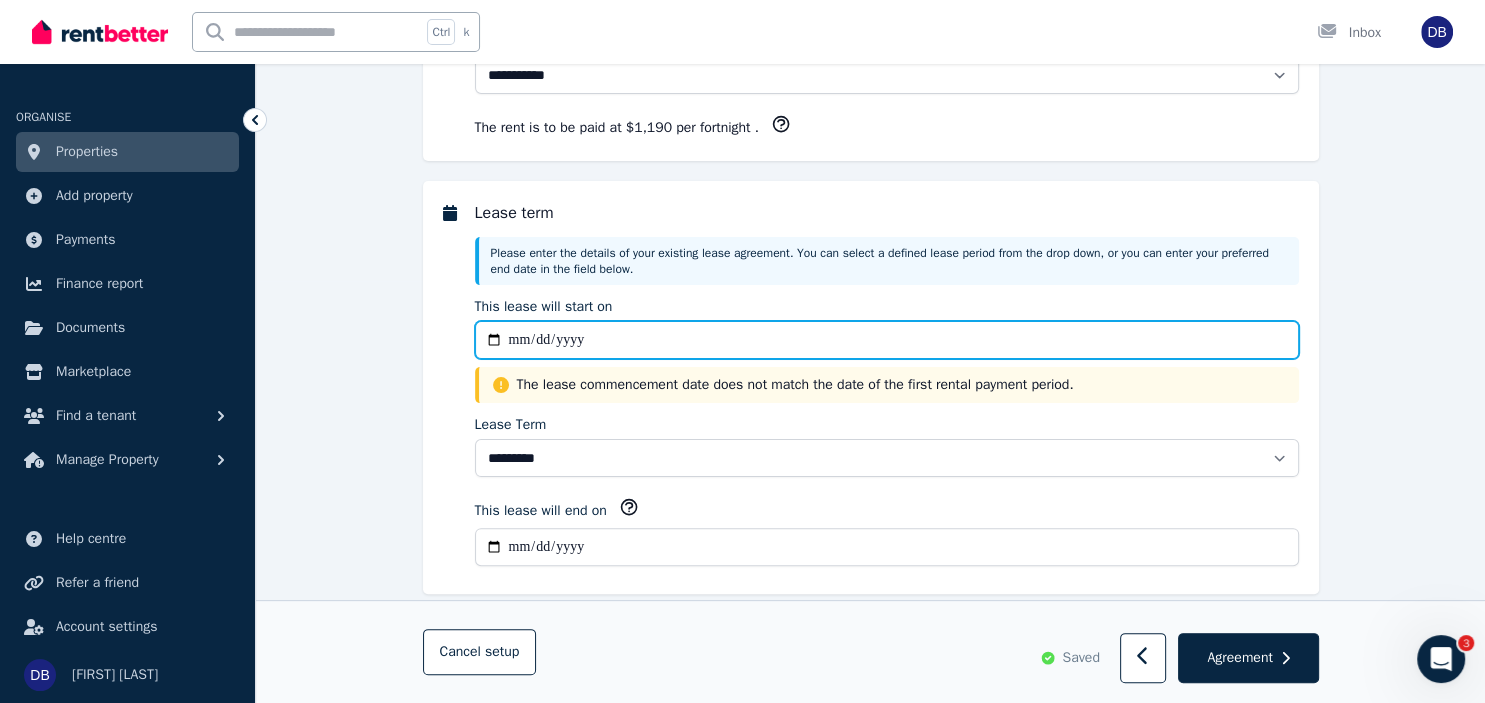 type on "**********" 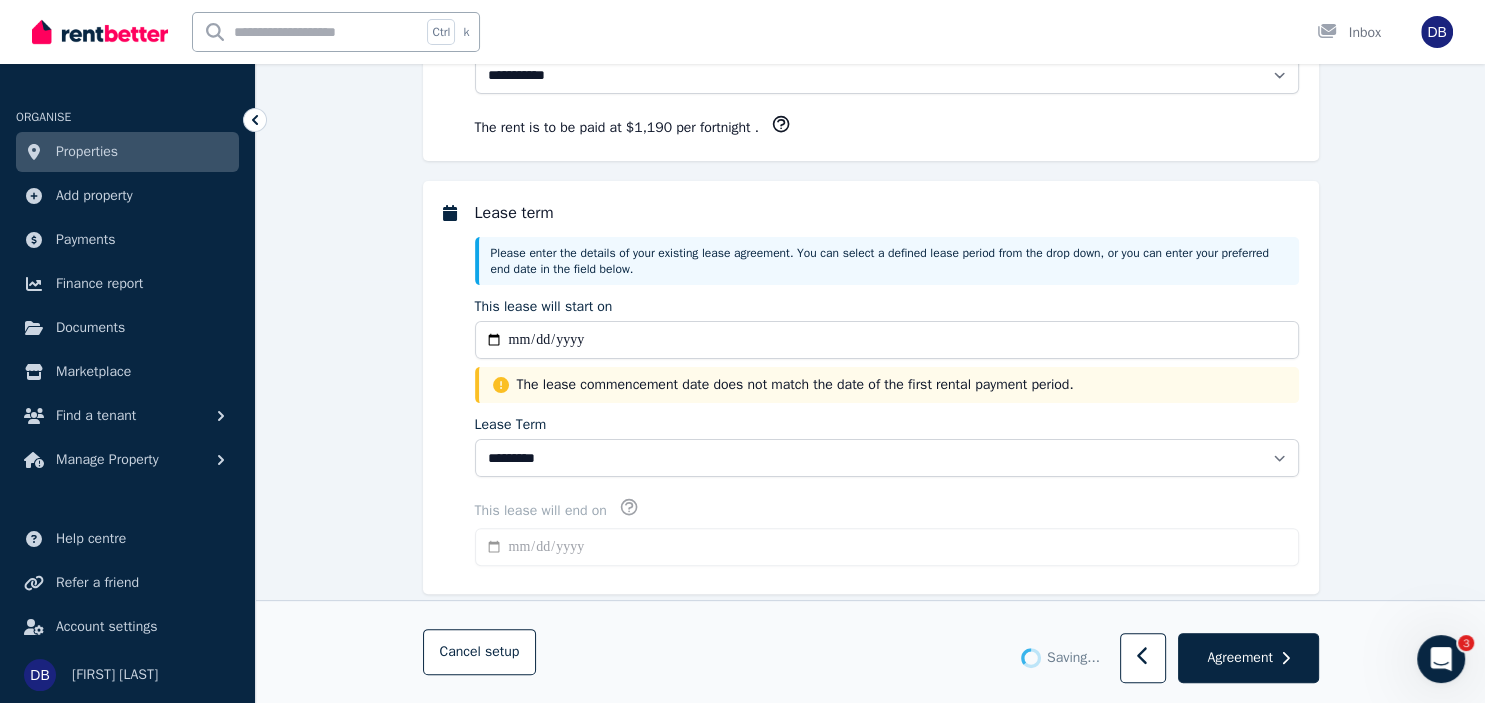 type on "**********" 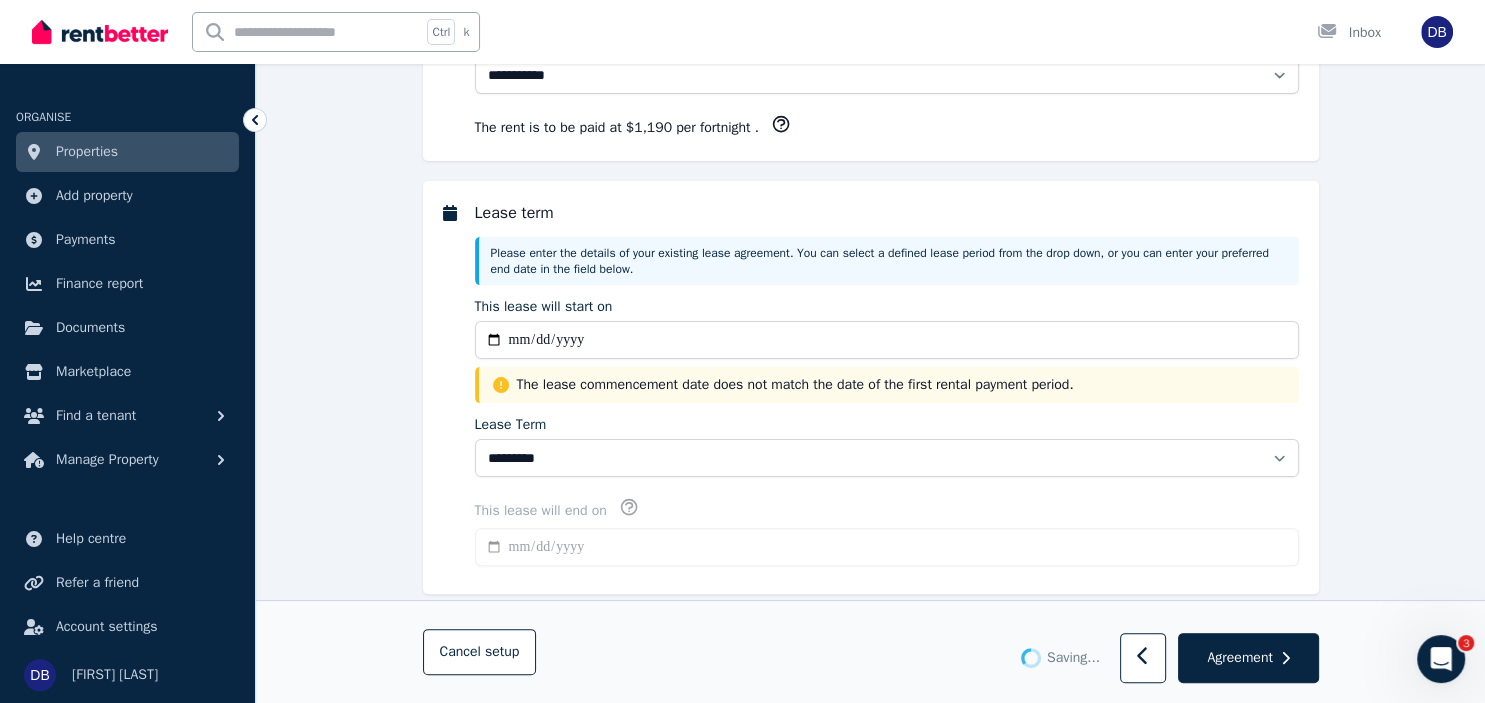 click on "**********" at bounding box center (870, 900) 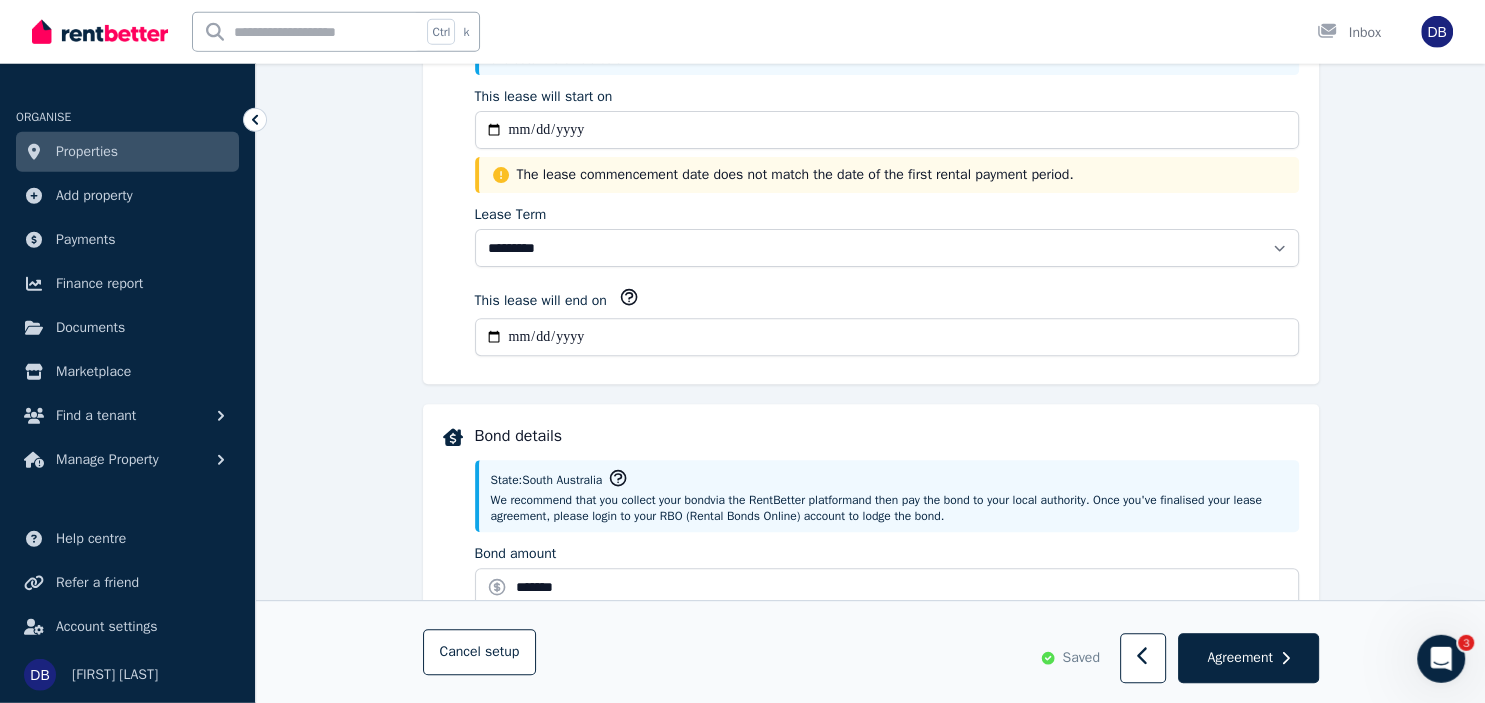 scroll, scrollTop: 633, scrollLeft: 0, axis: vertical 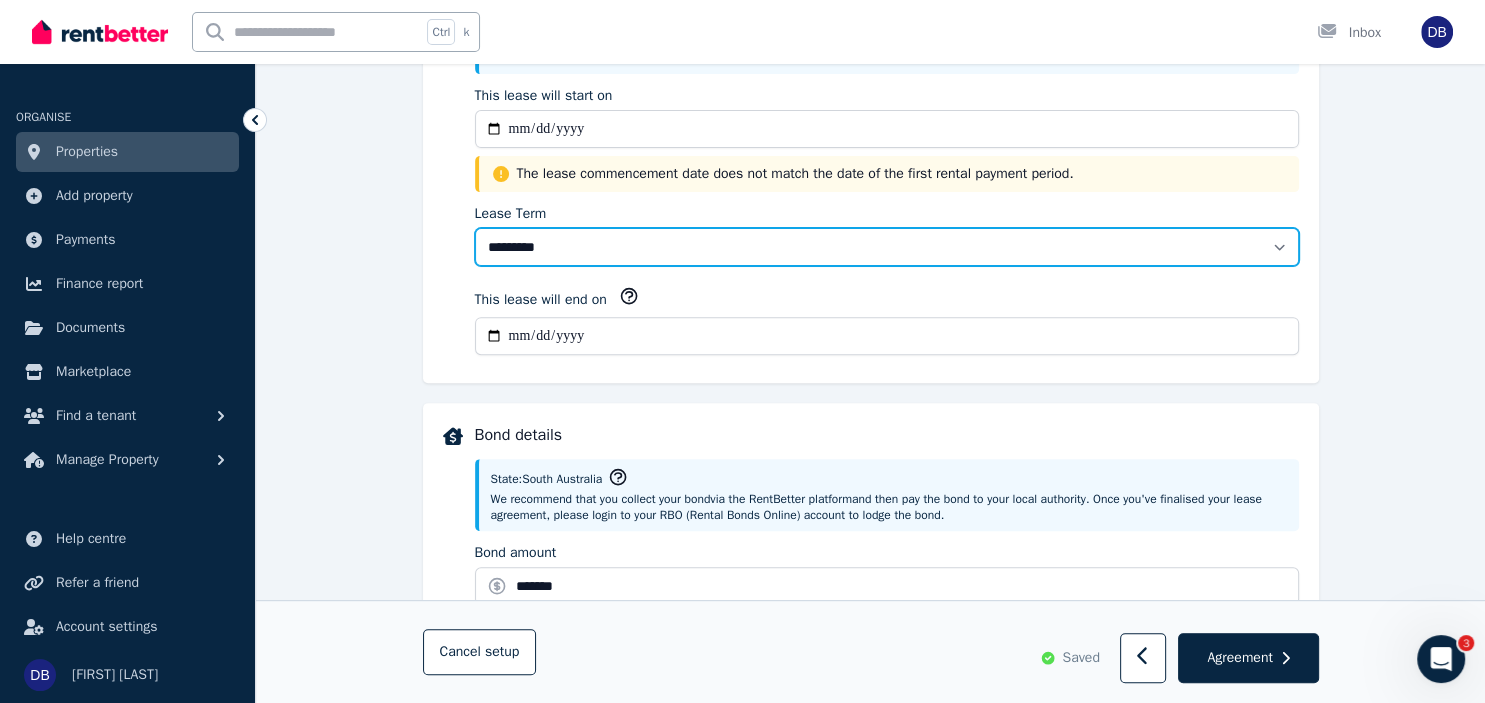 click on "******** ******** ********* ******* ******* ******* ******* ***** ********" at bounding box center [887, 247] 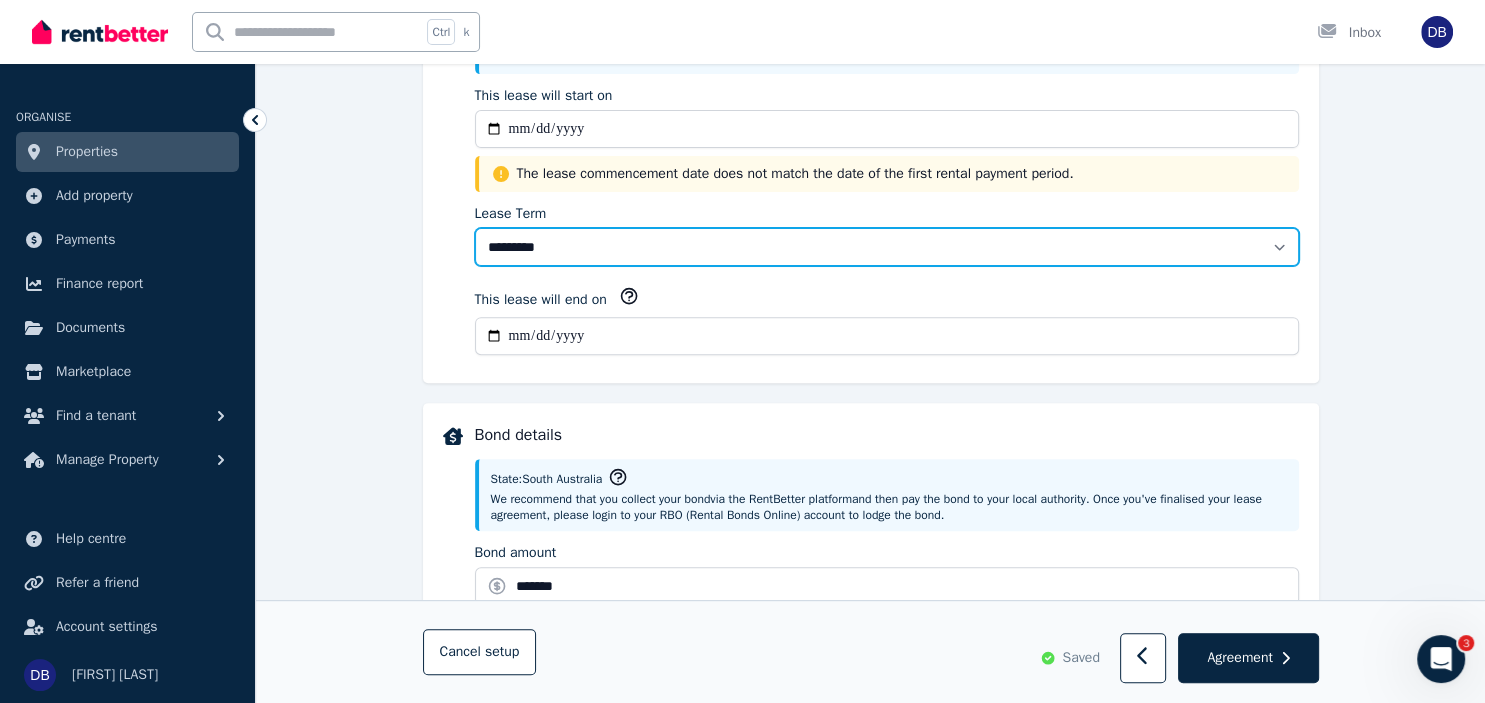 click on "******** ******** ********* ******* ******* ******* ******* ***** ********" at bounding box center [887, 247] 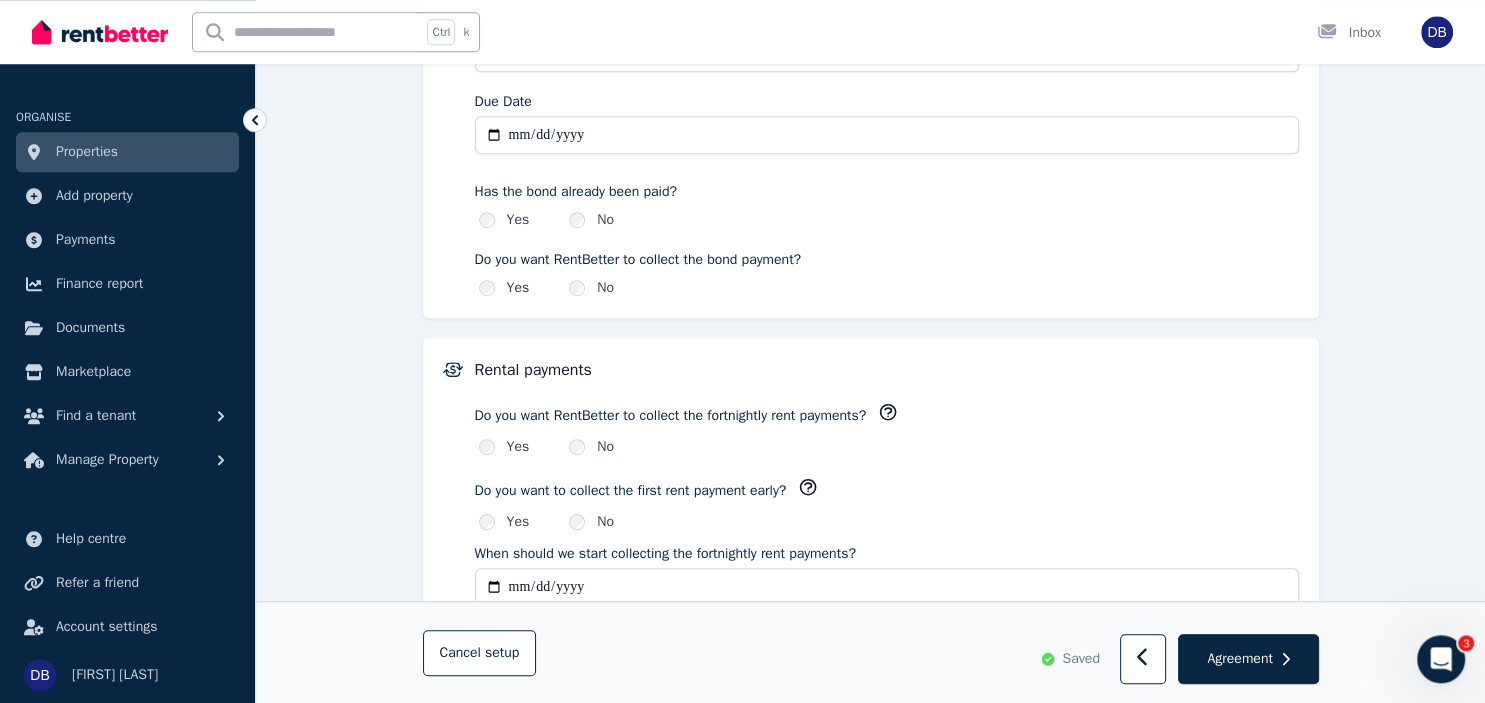 scroll, scrollTop: 1267, scrollLeft: 0, axis: vertical 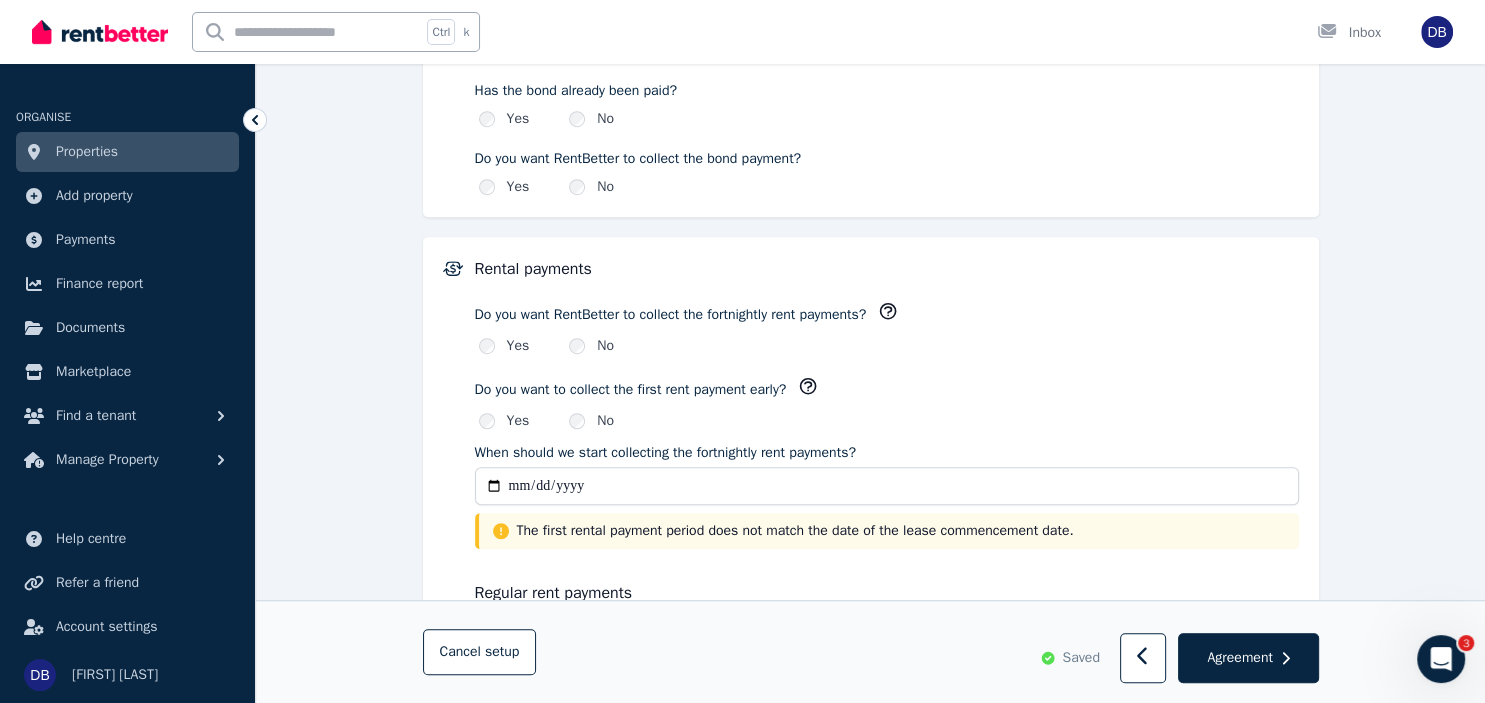 click on "**********" at bounding box center (887, 486) 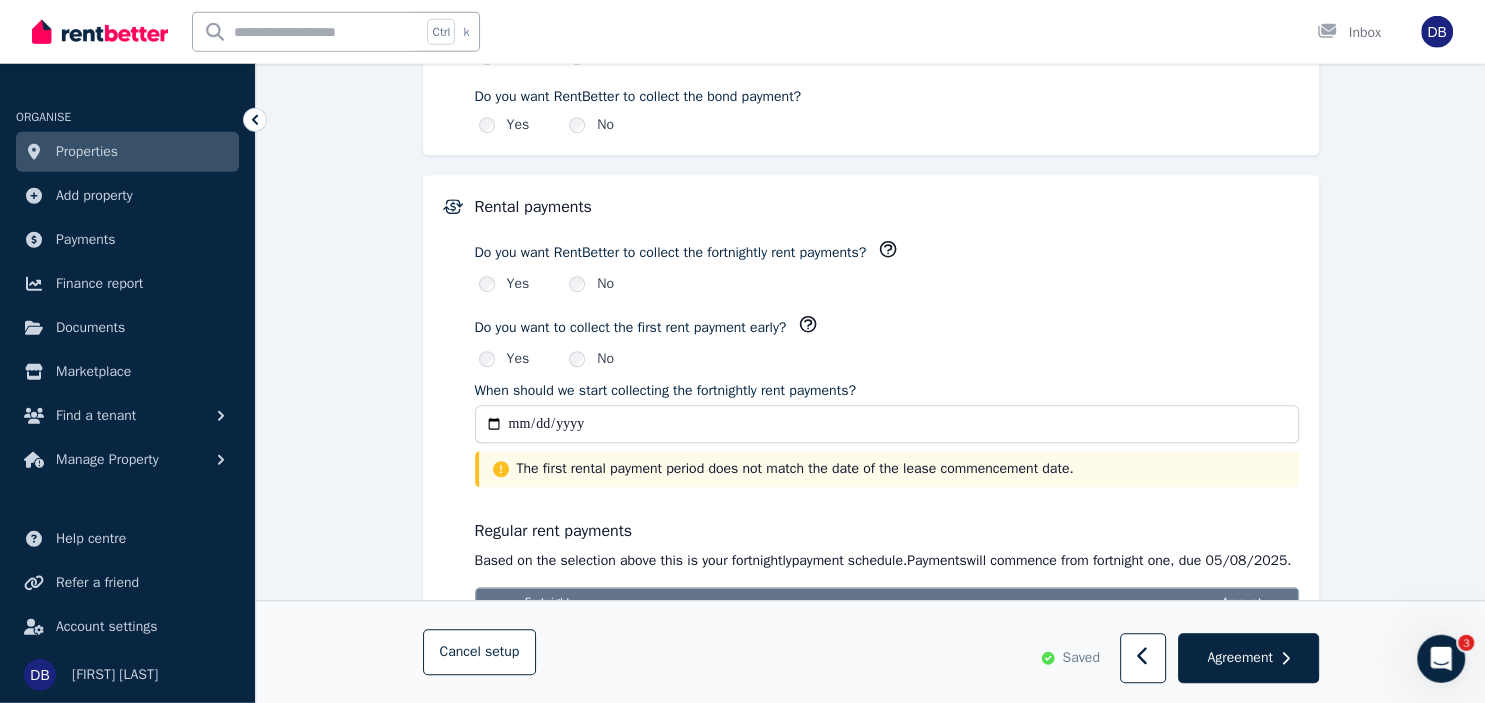 scroll, scrollTop: 1372, scrollLeft: 0, axis: vertical 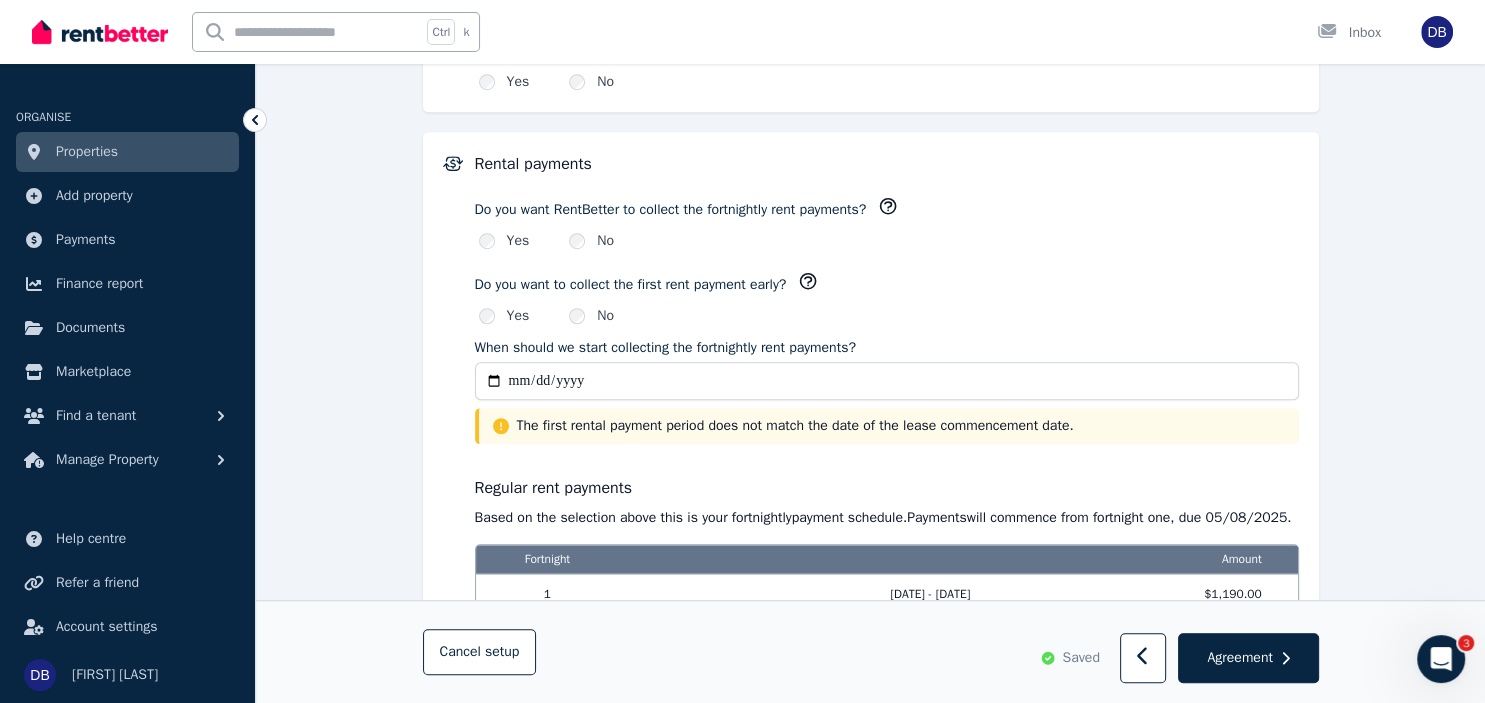 click on "**********" at bounding box center (887, 381) 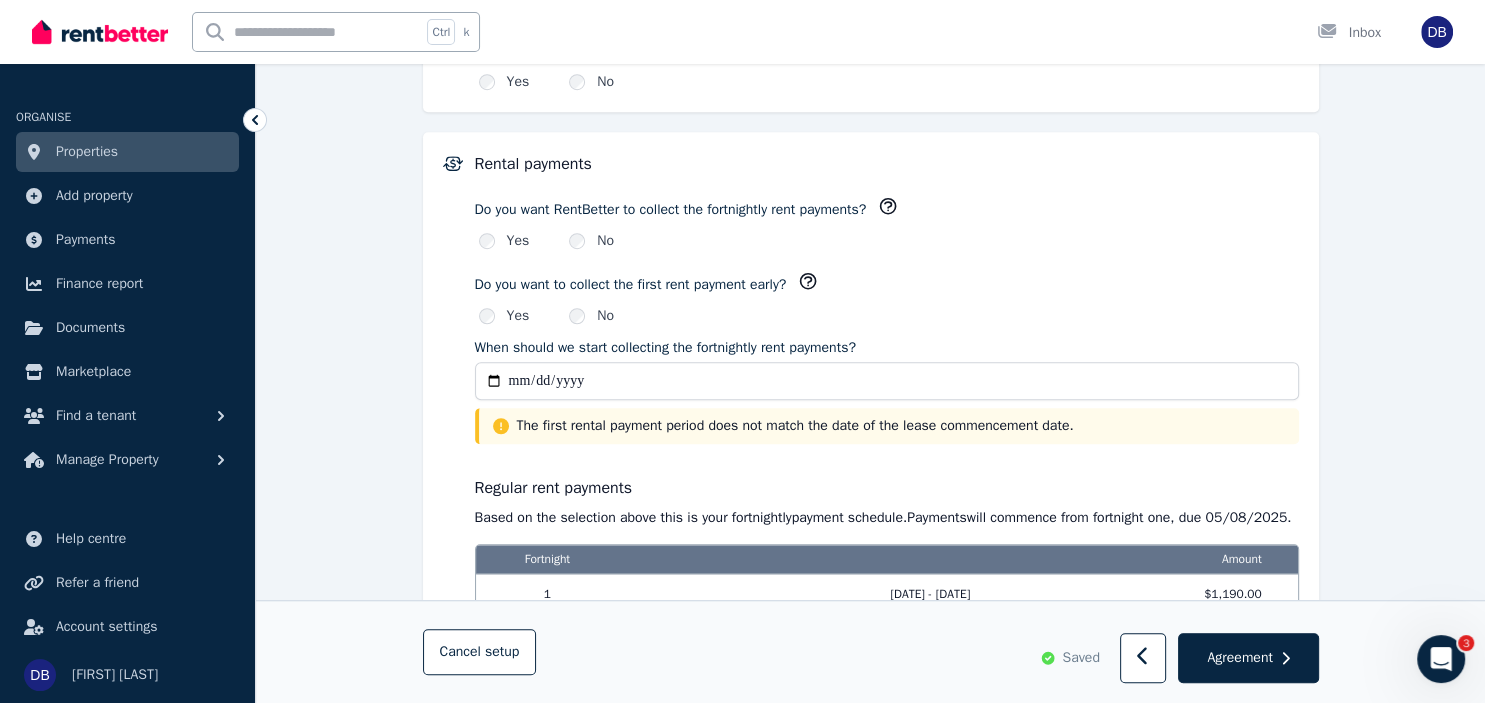 type on "**********" 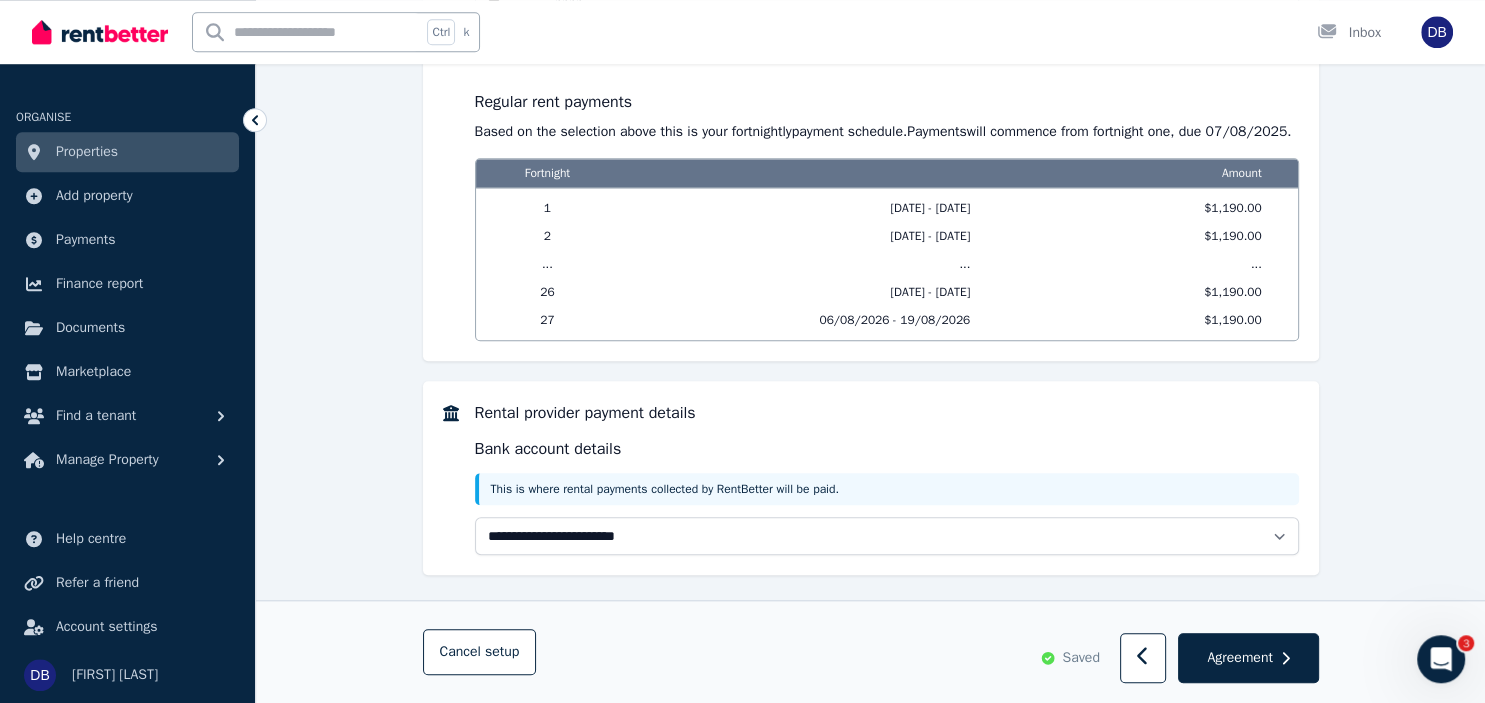 scroll, scrollTop: 1793, scrollLeft: 0, axis: vertical 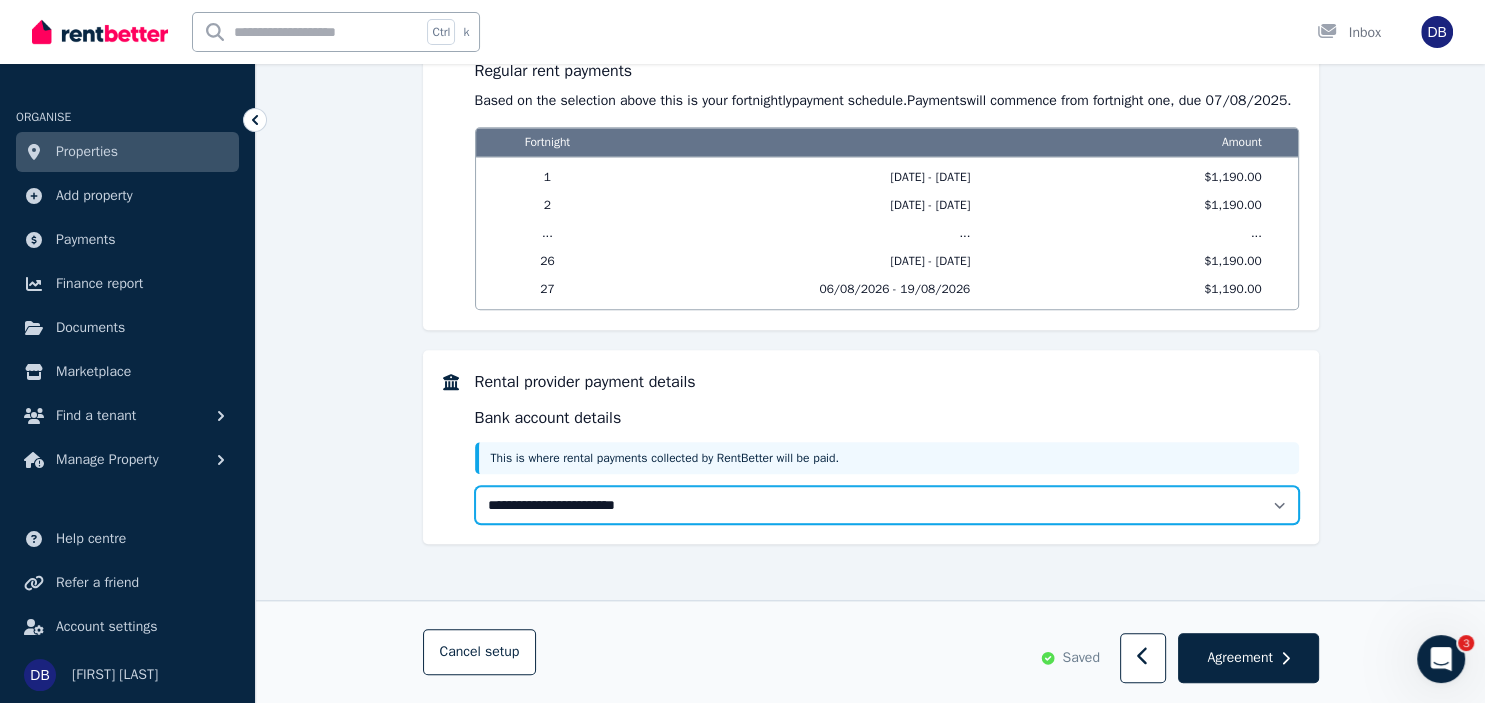 click on "**********" at bounding box center (887, 505) 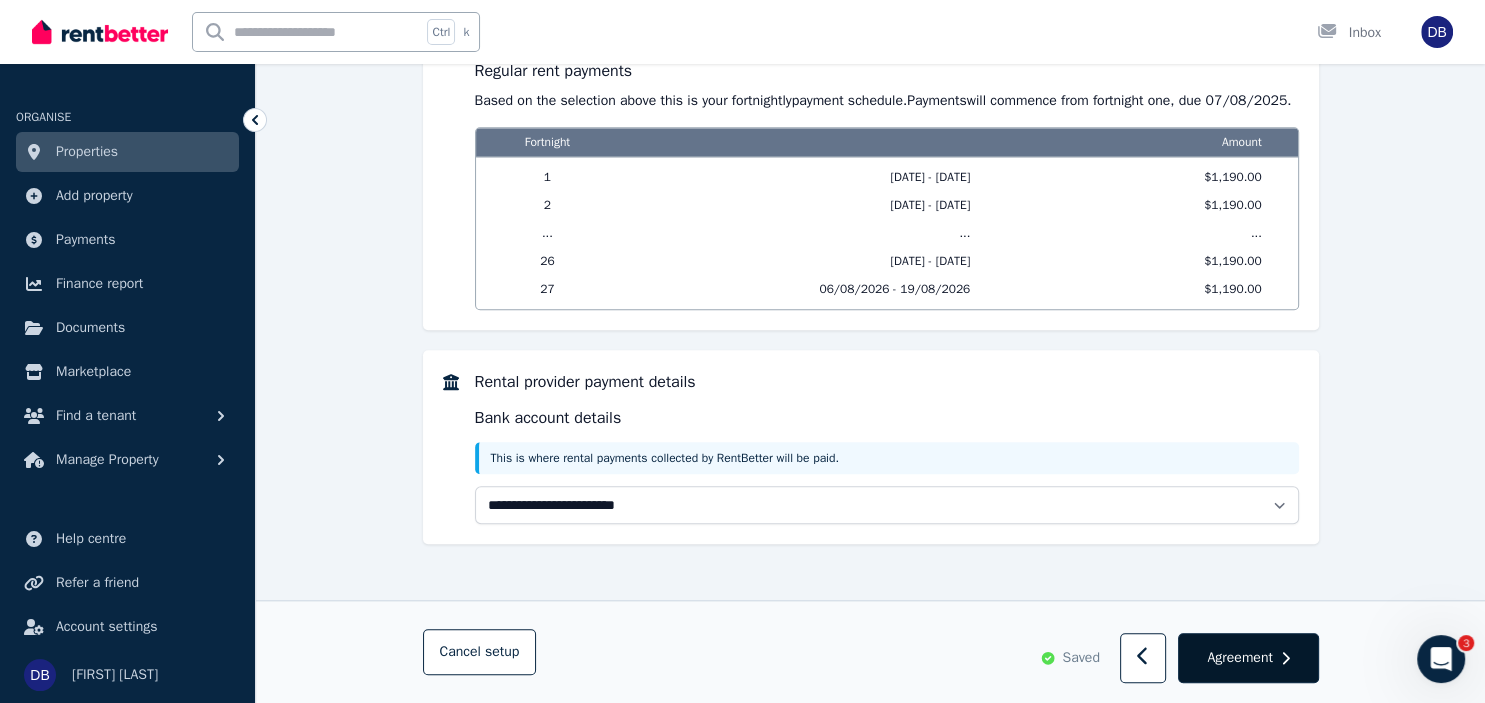 click on "Agreement" at bounding box center (1239, 658) 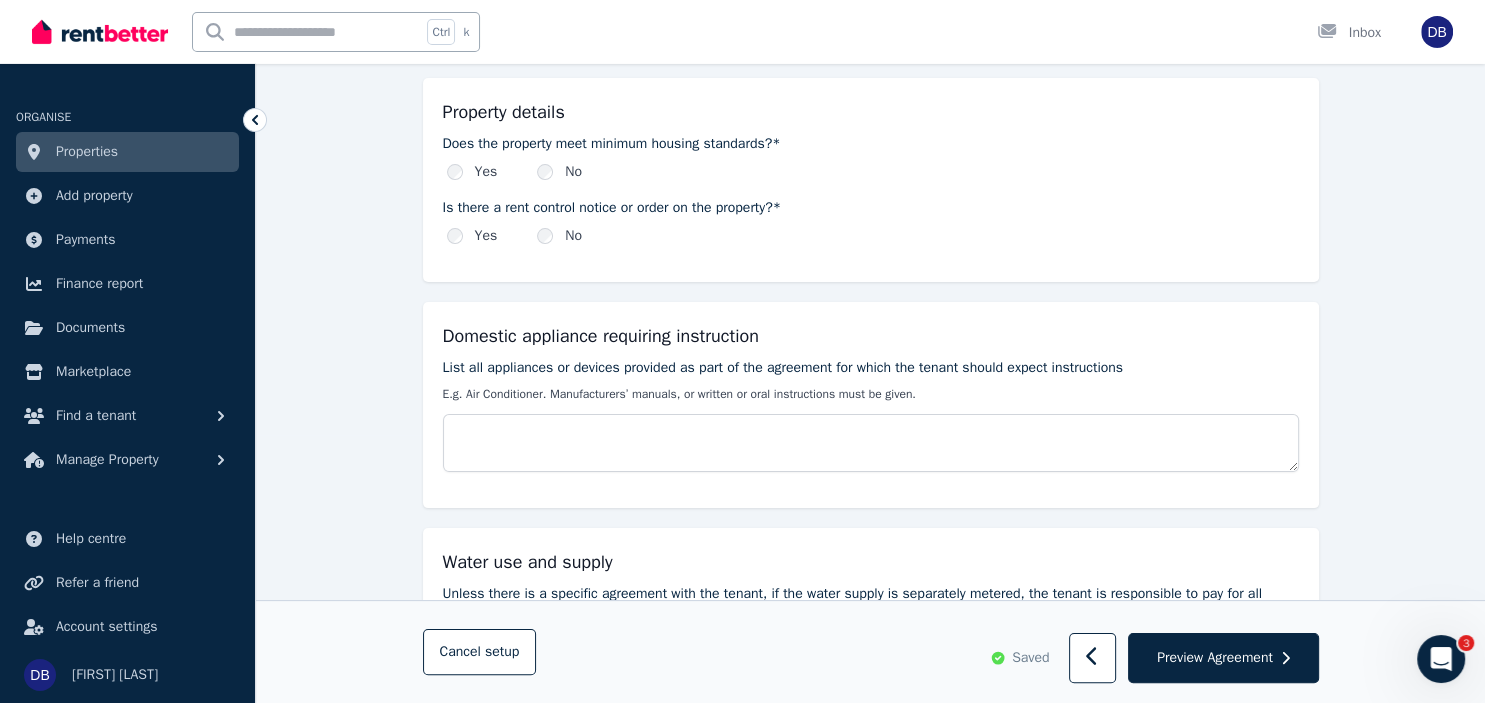 scroll, scrollTop: 316, scrollLeft: 0, axis: vertical 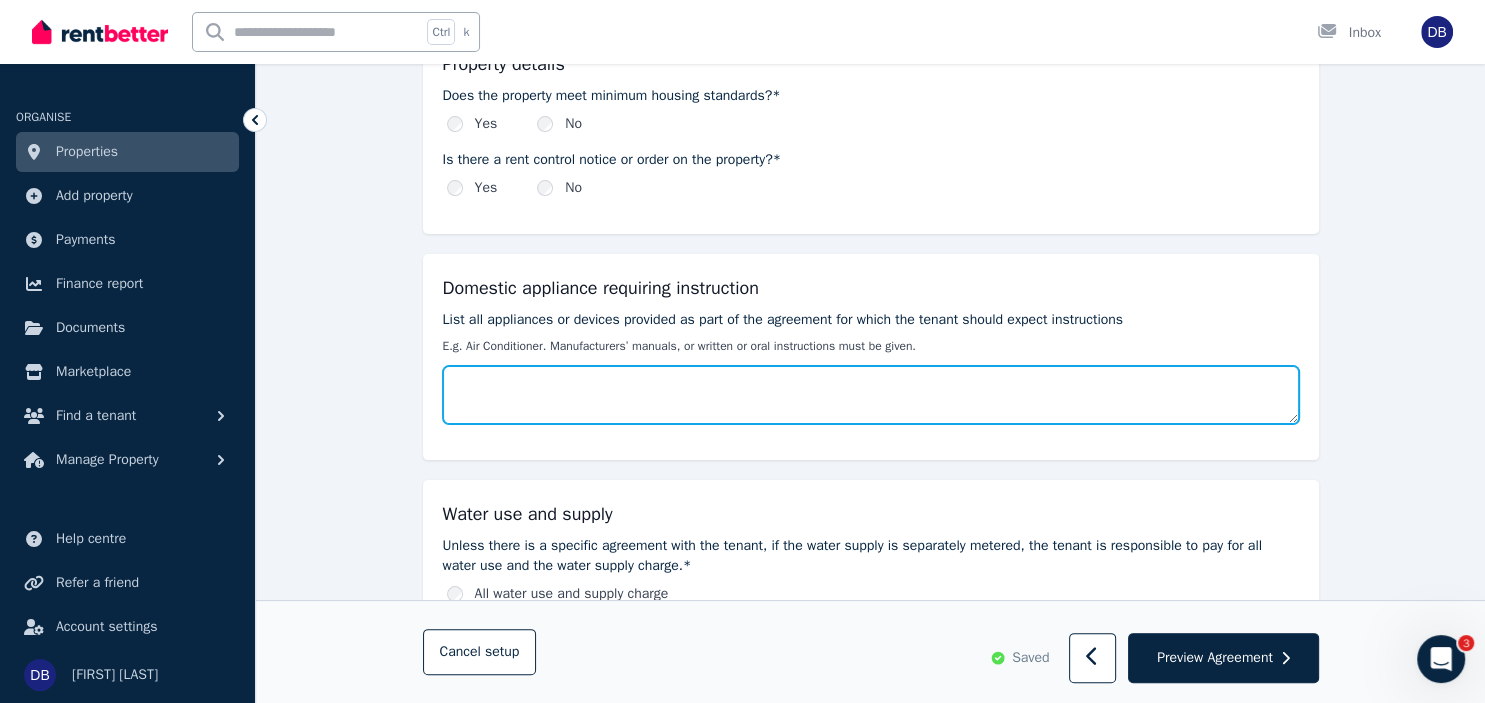 click on "List all appliances or devices provided as part of the agreement for which the tenant should expect instructions" at bounding box center (871, 395) 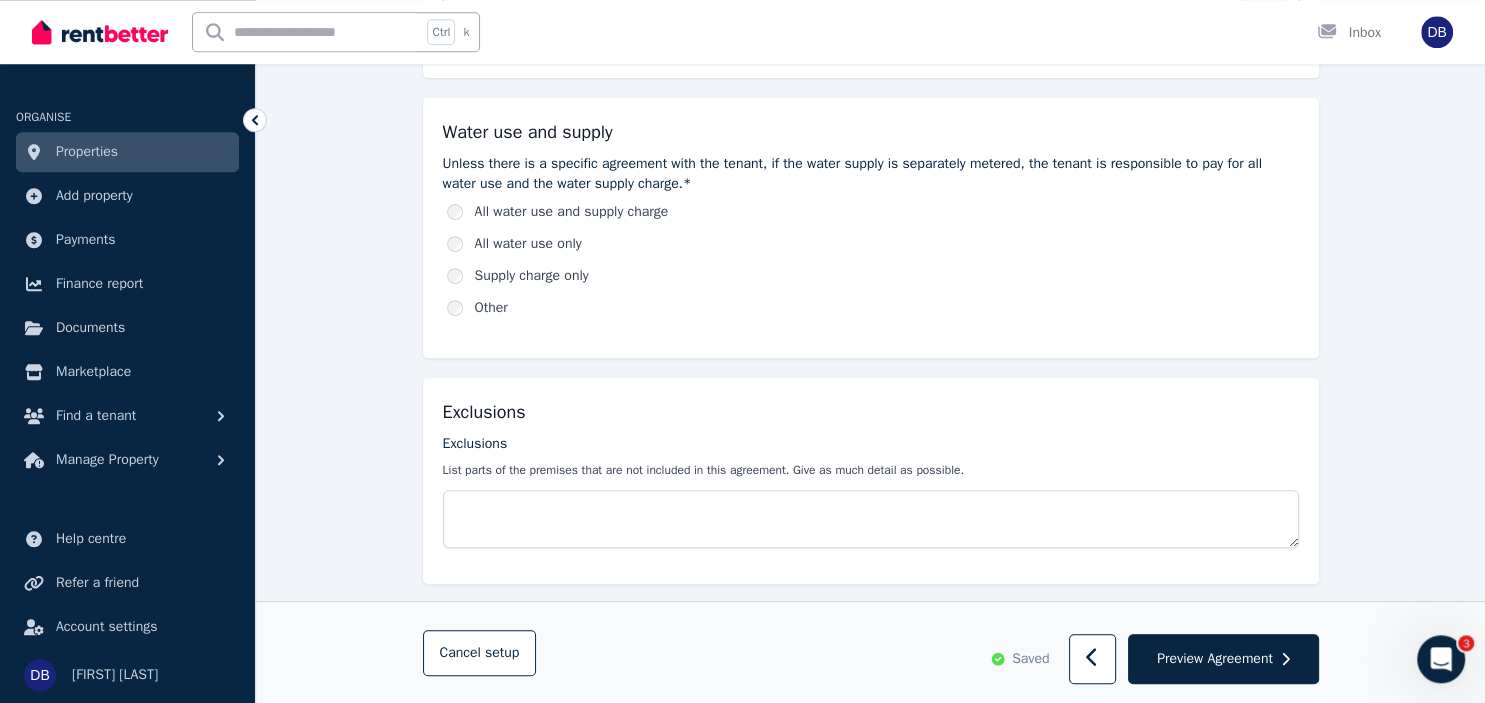scroll, scrollTop: 739, scrollLeft: 0, axis: vertical 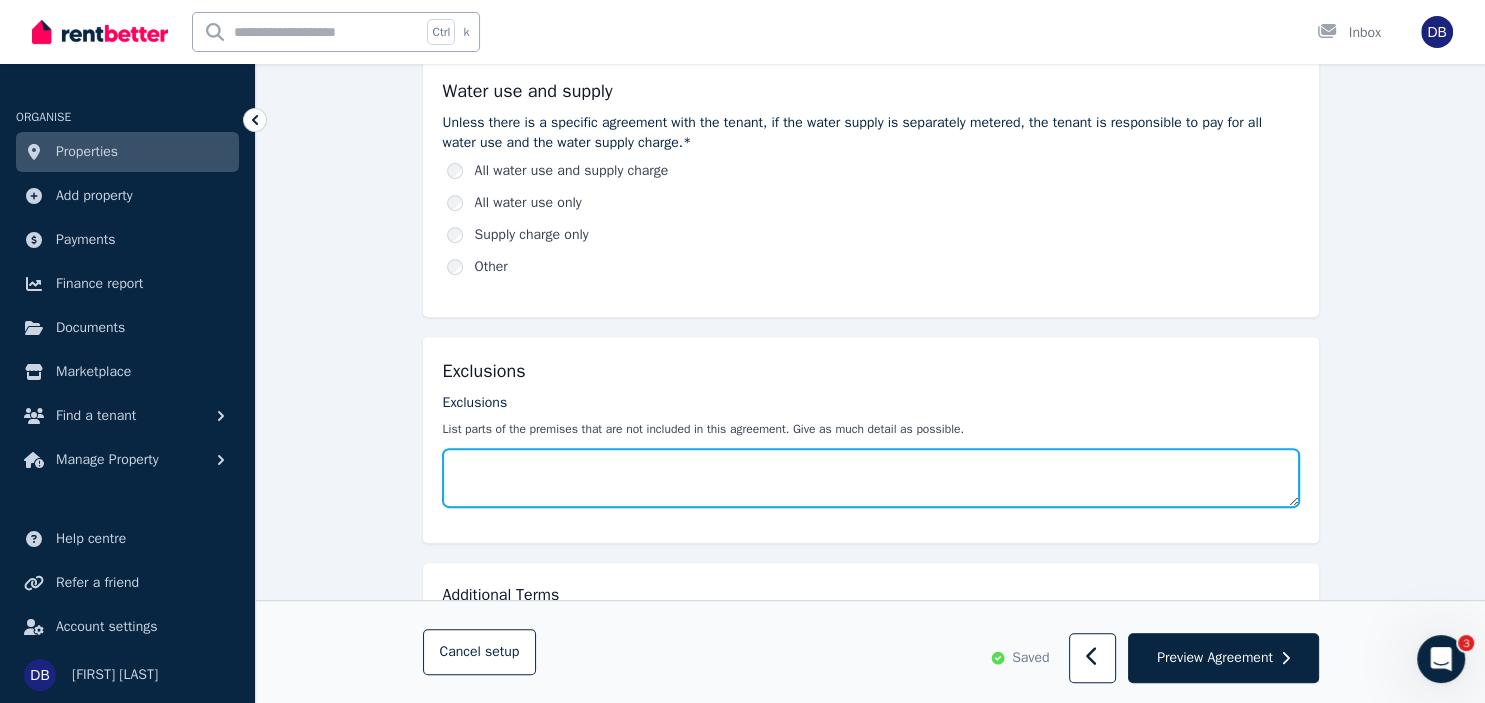 click on "Exclusions" at bounding box center (871, 478) 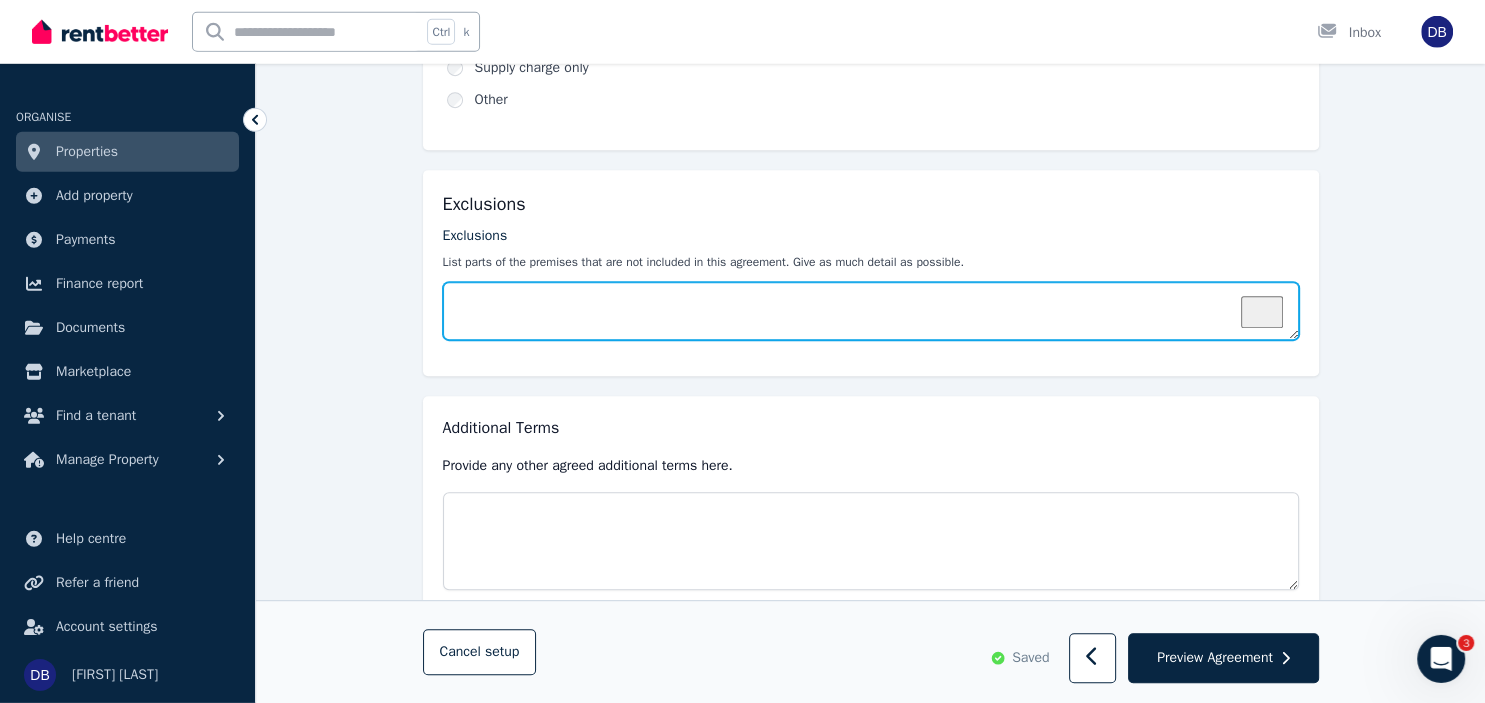 scroll, scrollTop: 983, scrollLeft: 0, axis: vertical 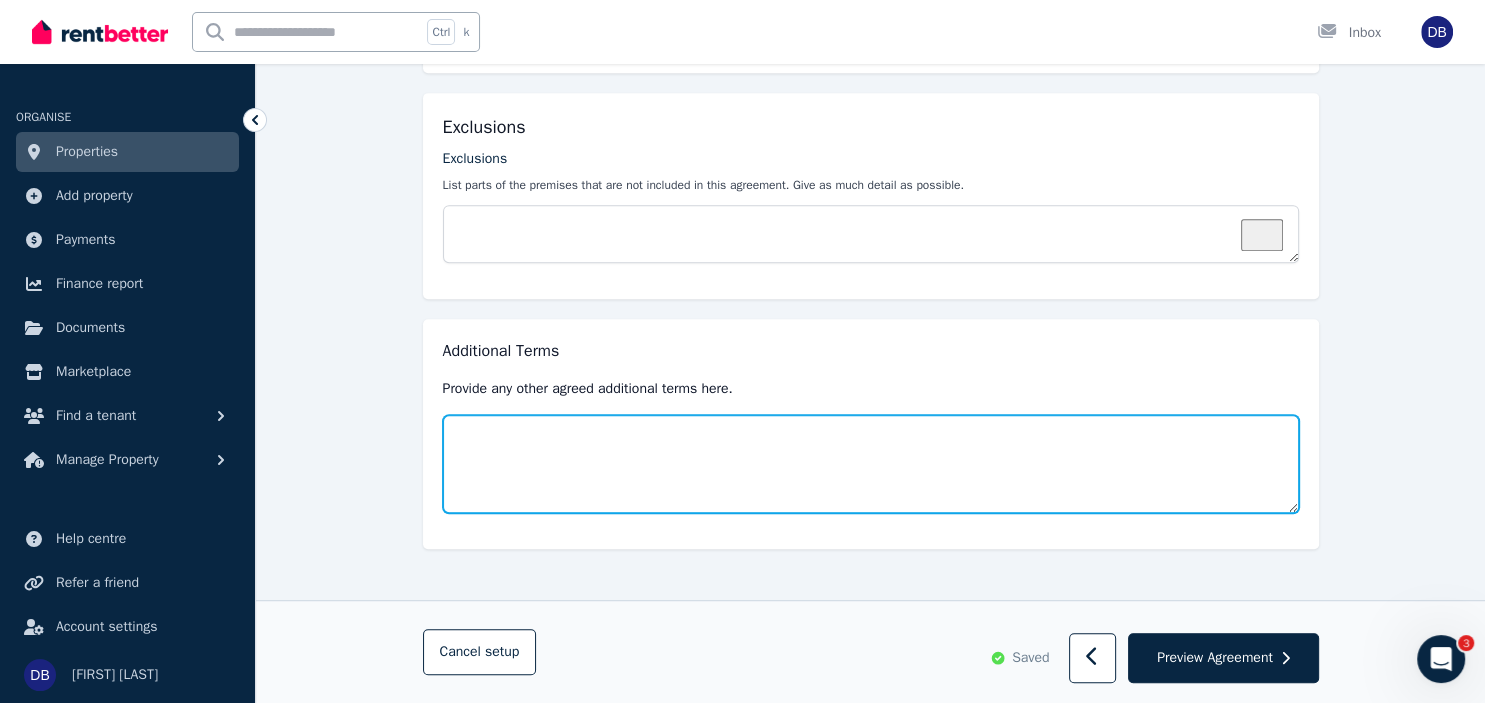 click at bounding box center [871, 464] 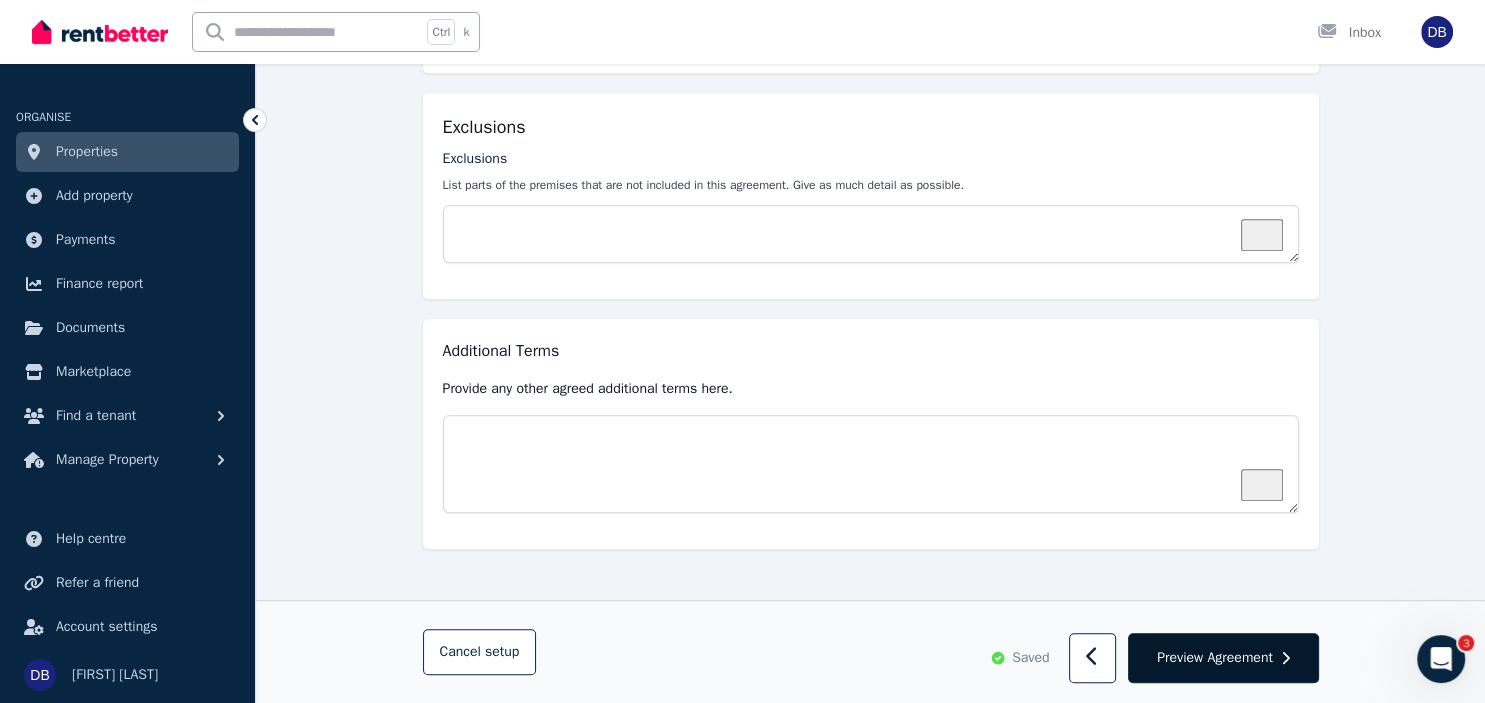 click on "Preview Agreement" at bounding box center (1215, 658) 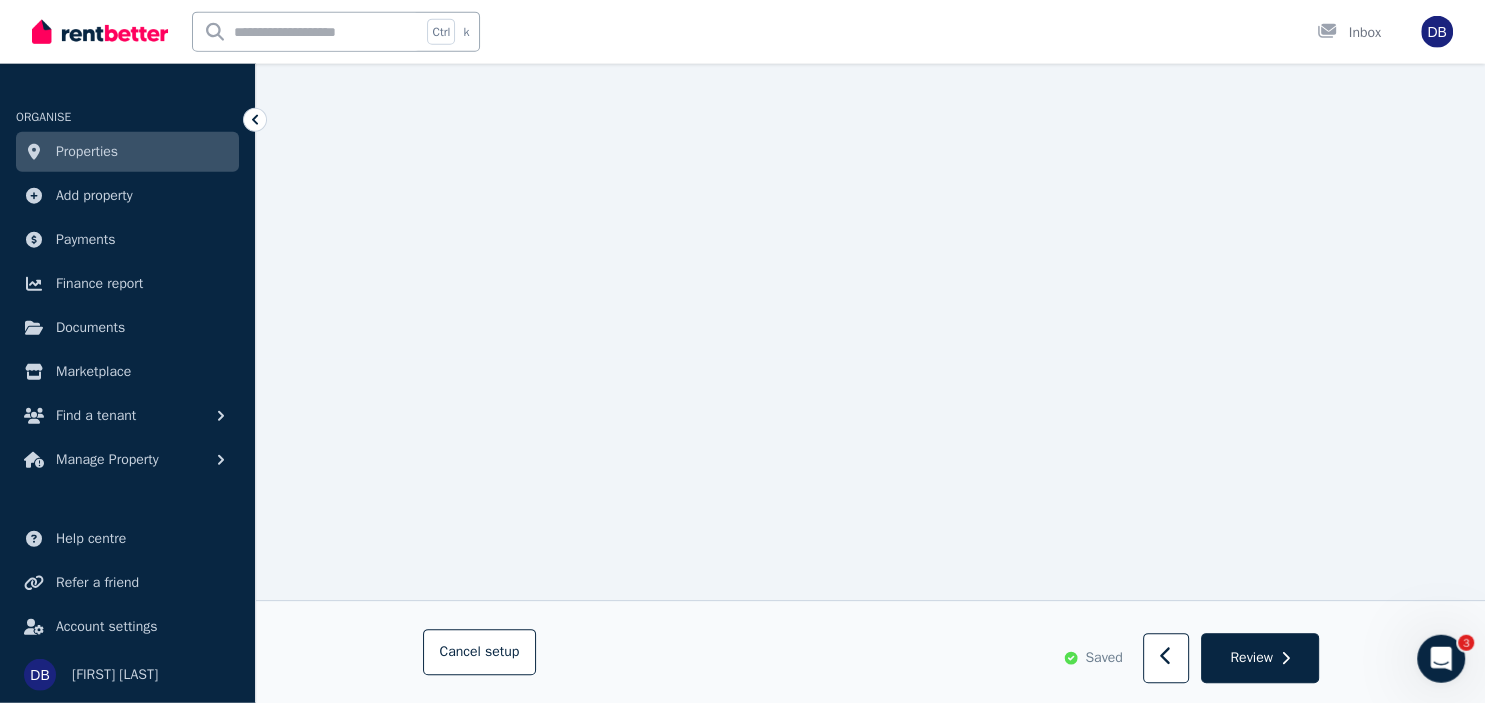 scroll, scrollTop: 334, scrollLeft: 0, axis: vertical 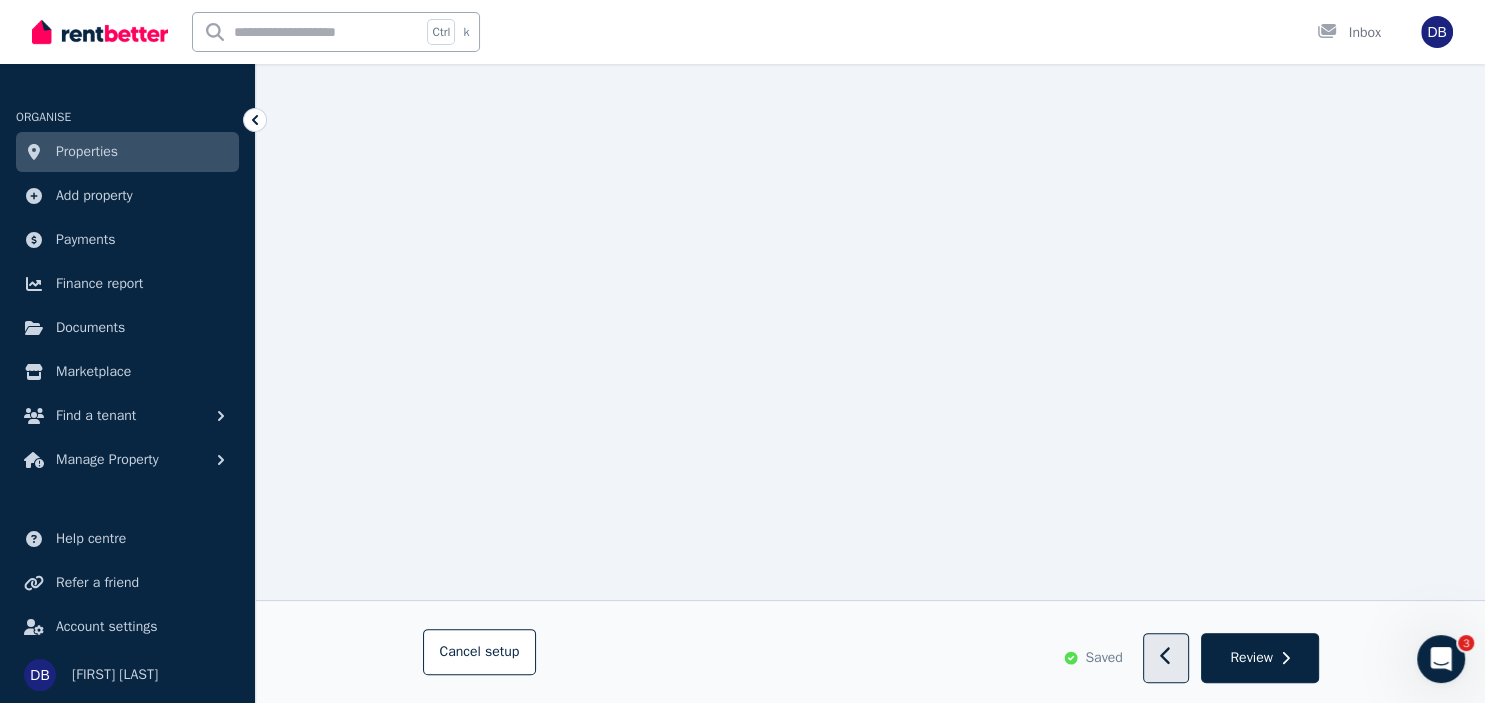 click at bounding box center (1166, 659) 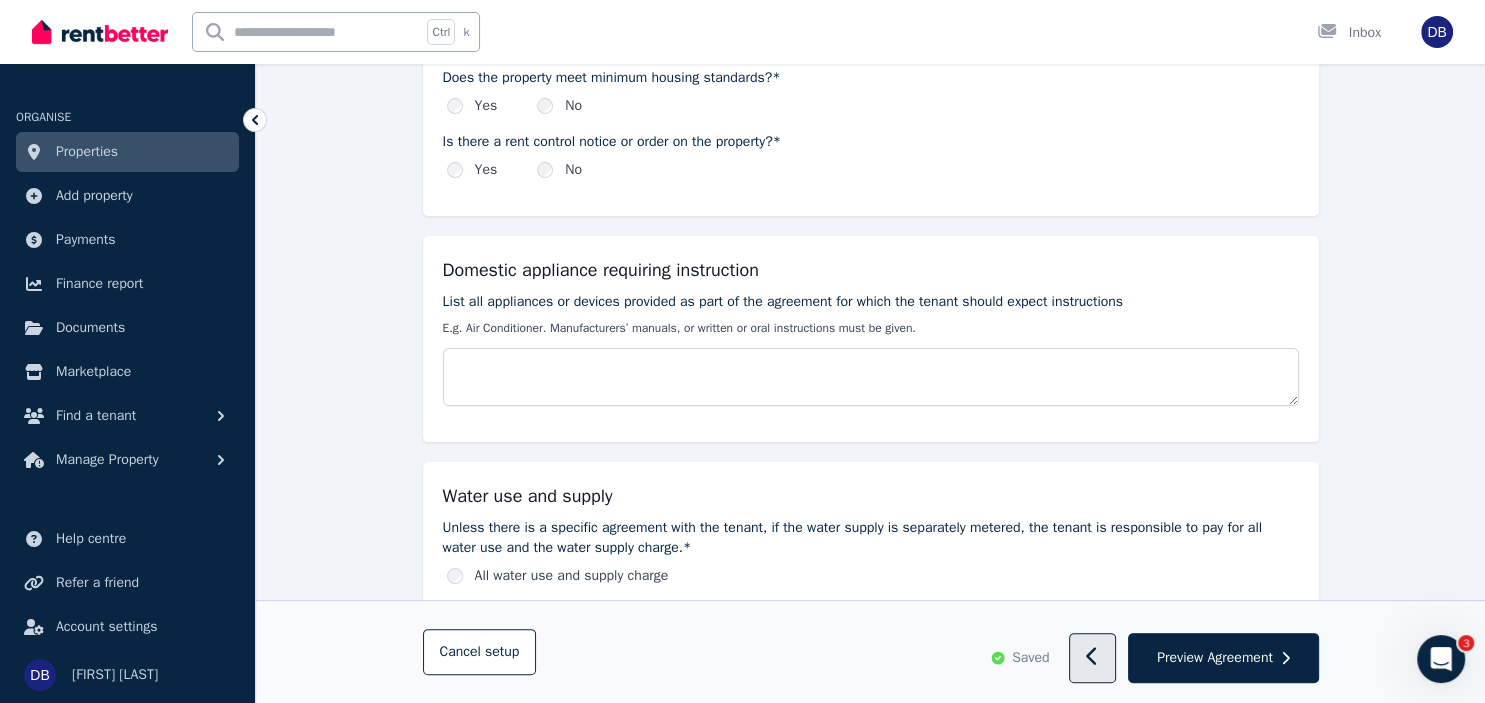 click at bounding box center [1092, 659] 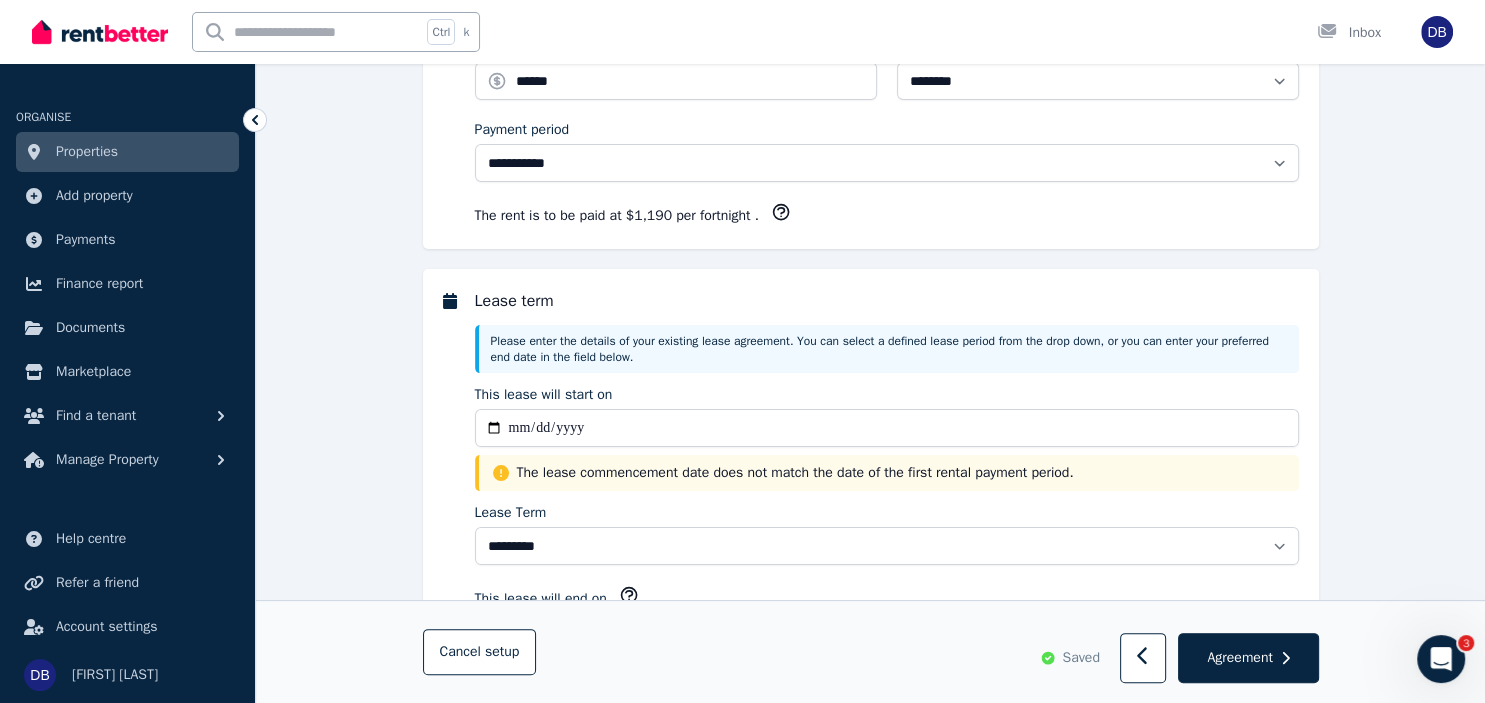 scroll, scrollTop: 0, scrollLeft: 0, axis: both 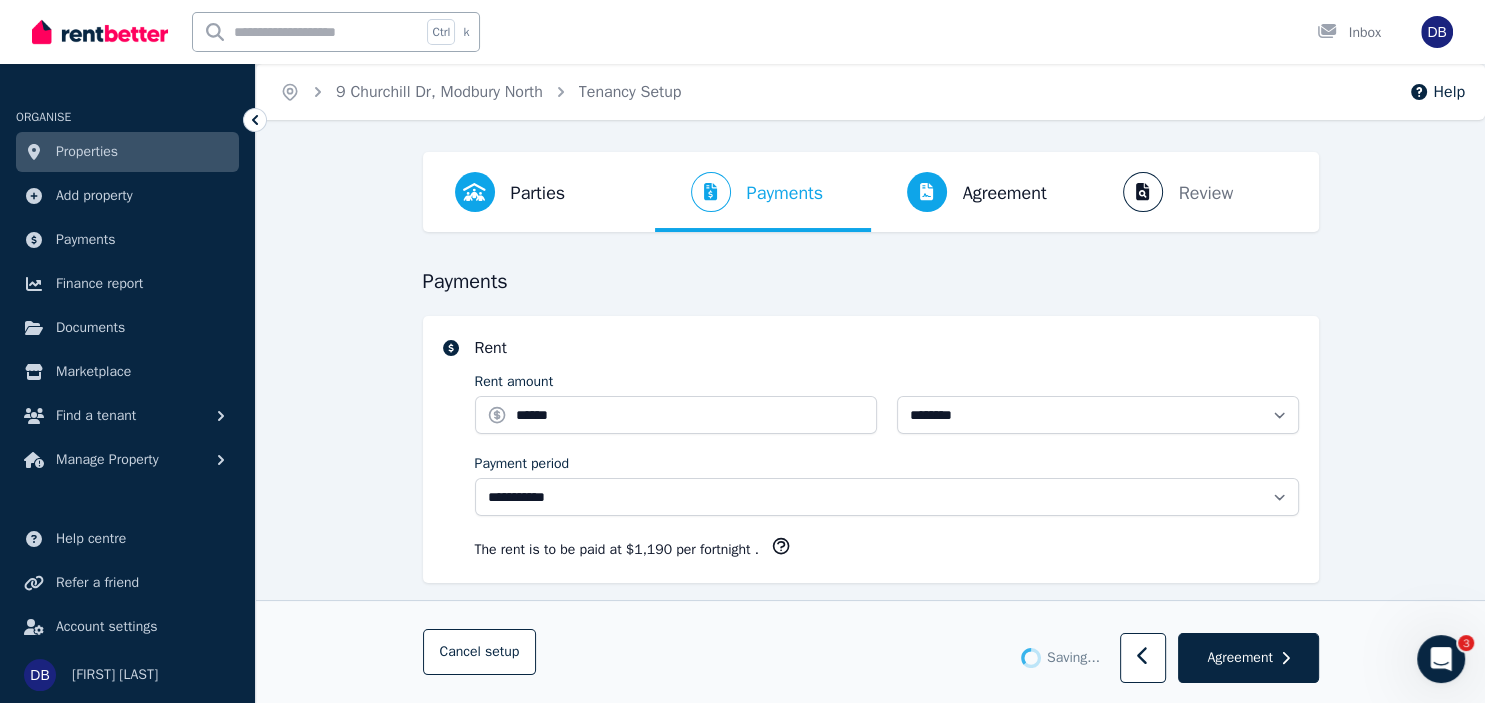 select on "**********" 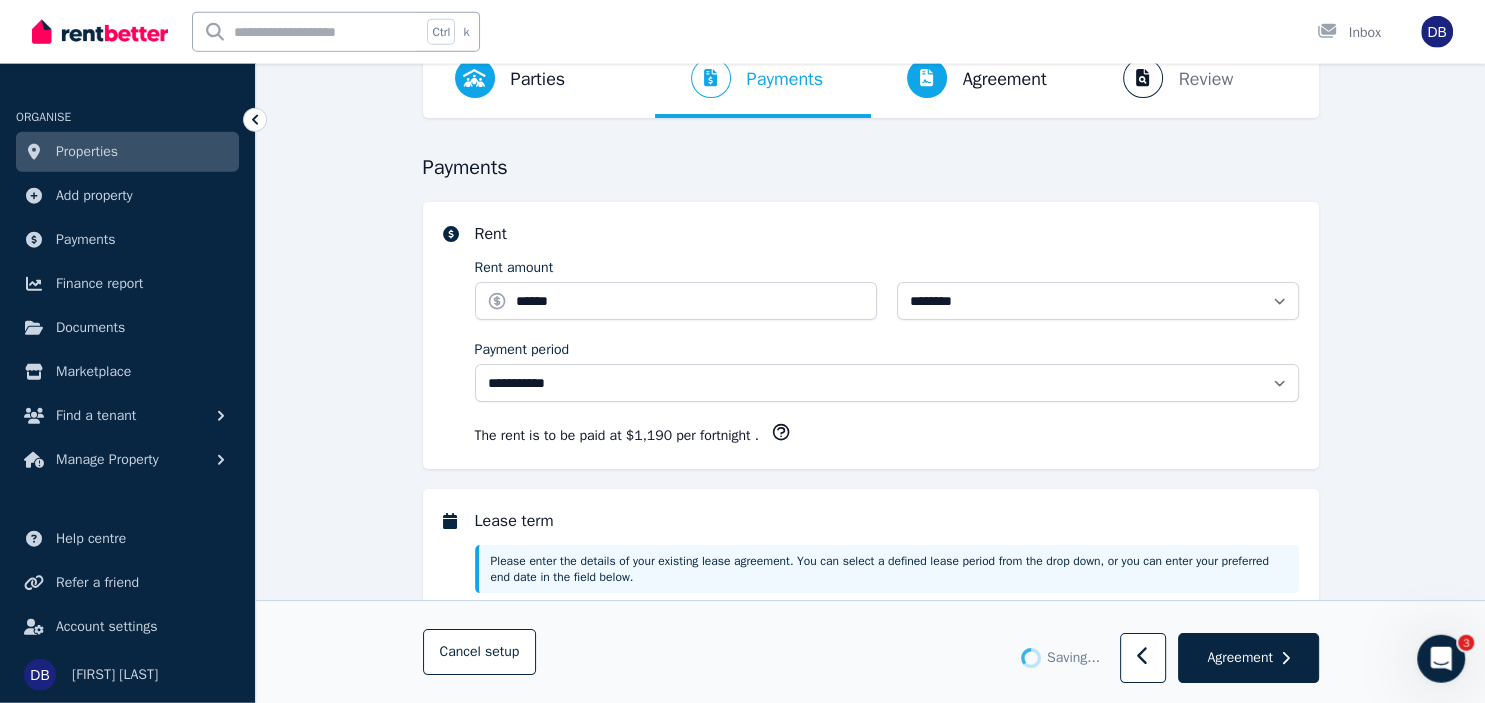 scroll, scrollTop: 211, scrollLeft: 0, axis: vertical 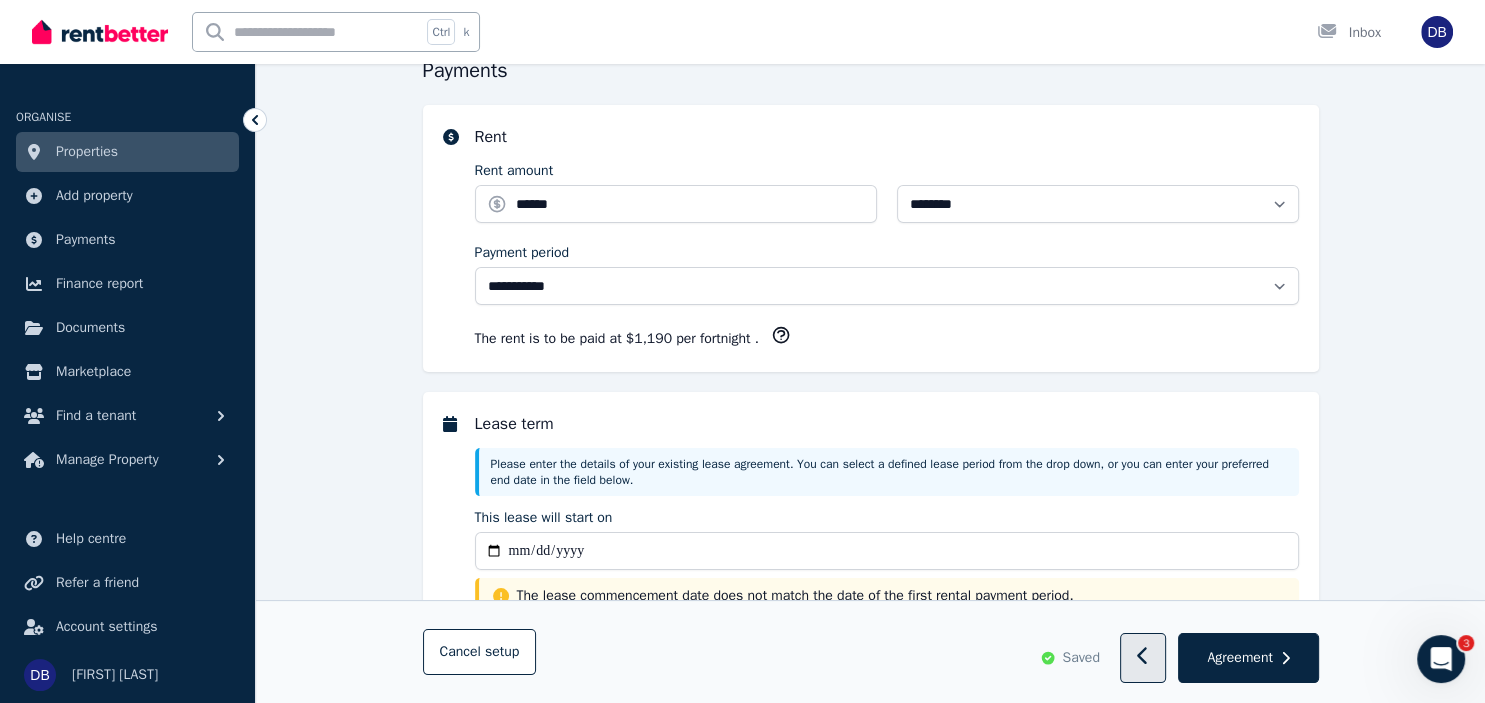 click 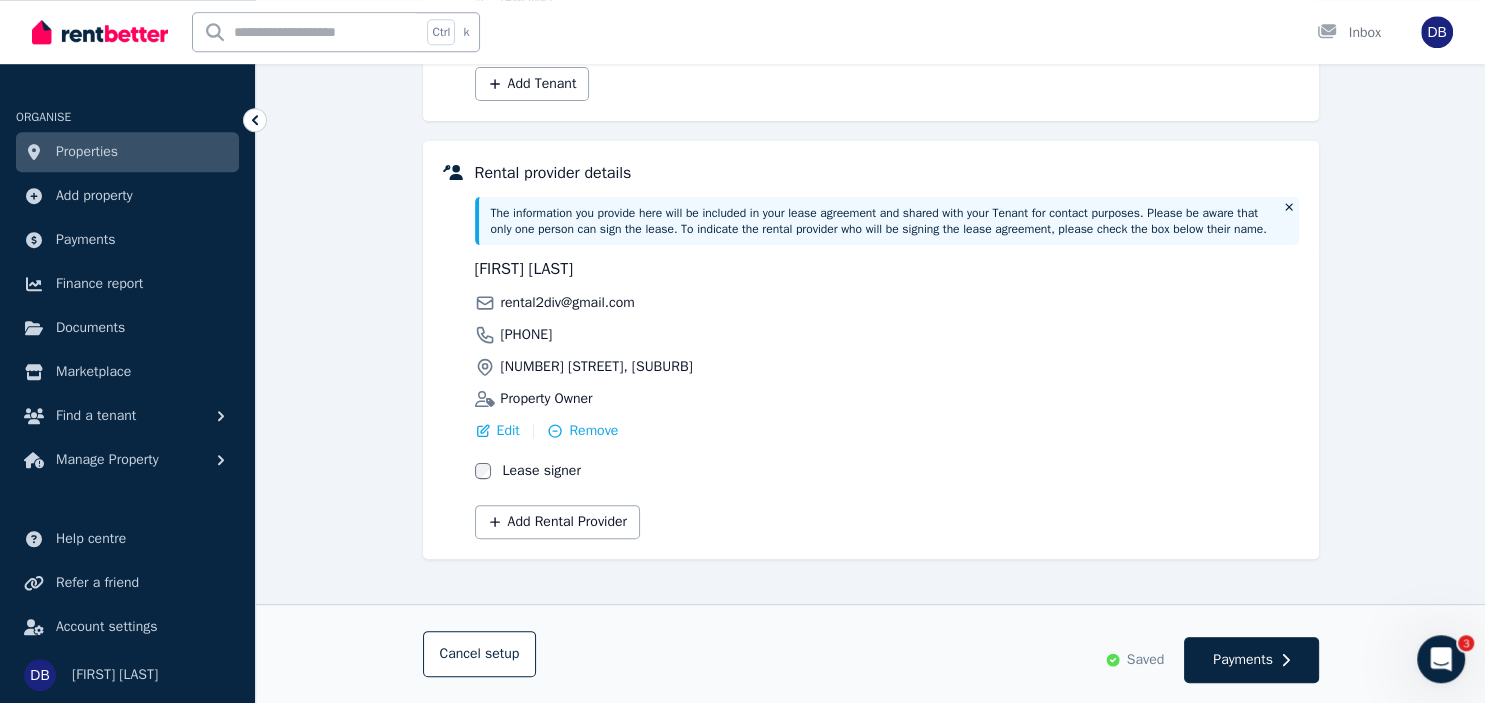 scroll, scrollTop: 458, scrollLeft: 0, axis: vertical 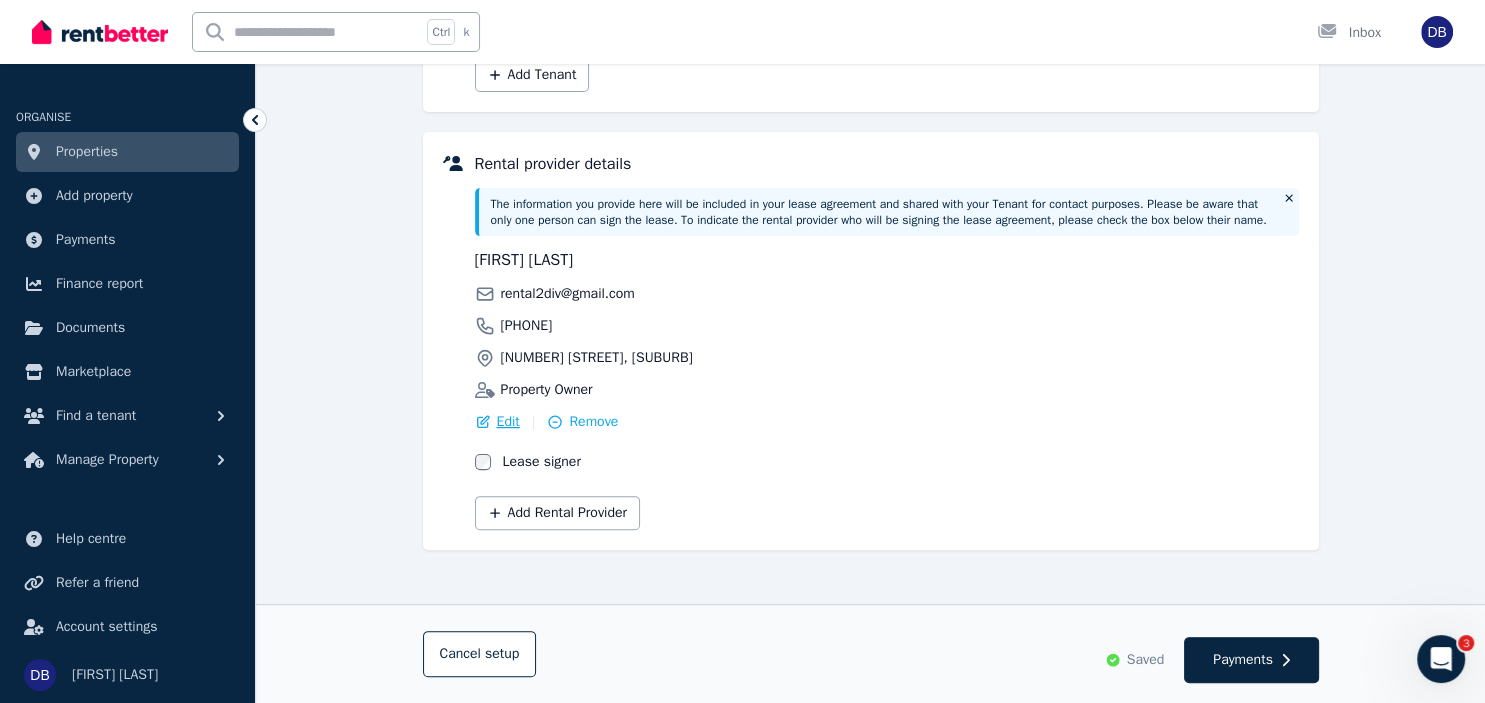 click on "Edit" at bounding box center (508, 422) 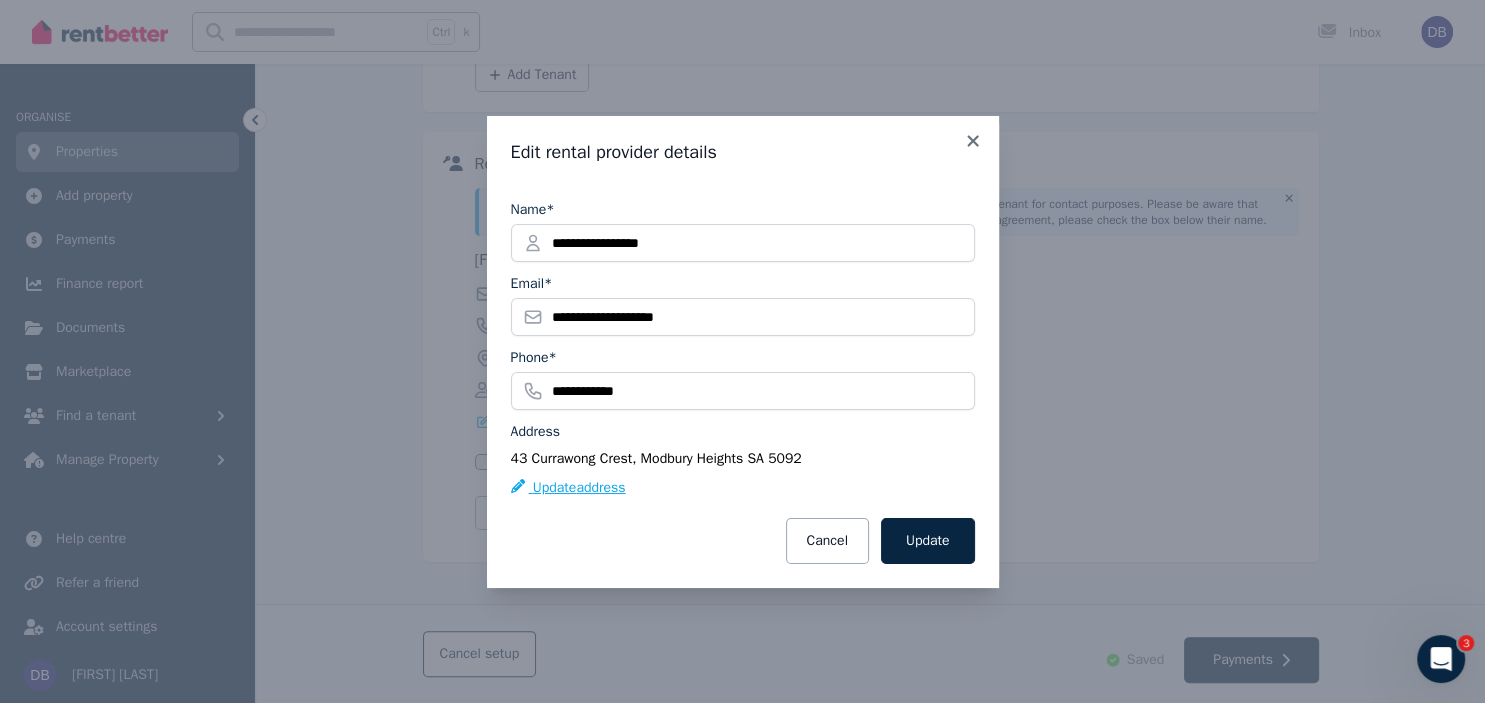 click on "Update  address" at bounding box center (568, 488) 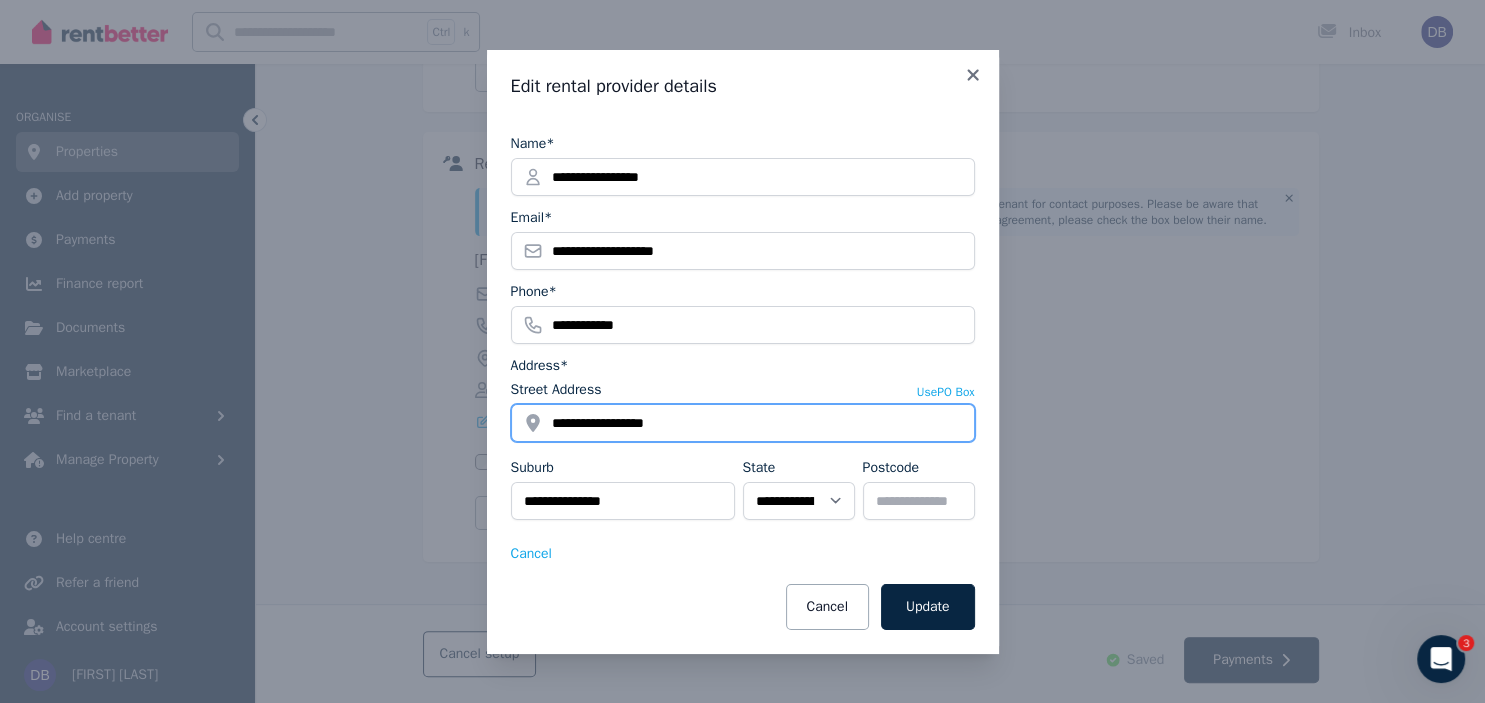 drag, startPoint x: 690, startPoint y: 418, endPoint x: 548, endPoint y: 409, distance: 142.28493 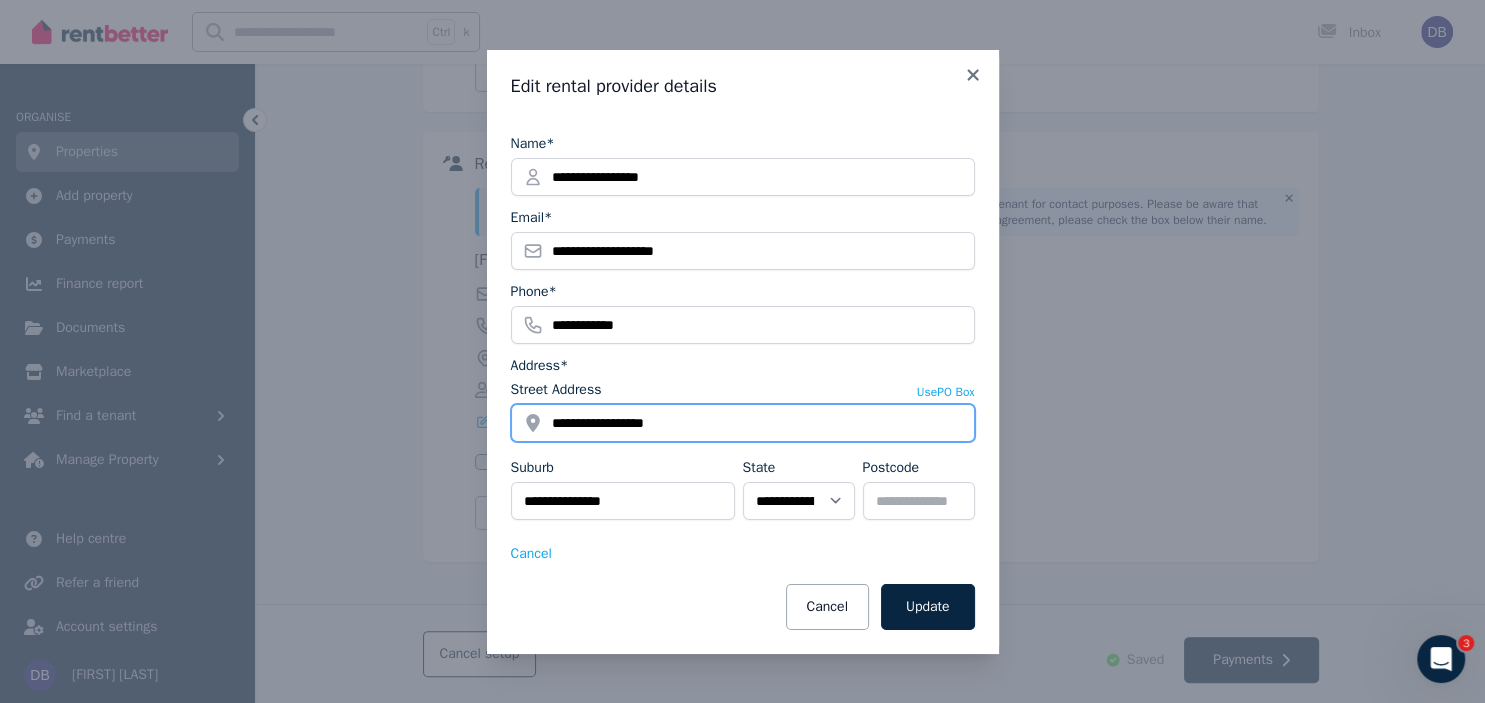 drag, startPoint x: 704, startPoint y: 430, endPoint x: 509, endPoint y: 423, distance: 195.1256 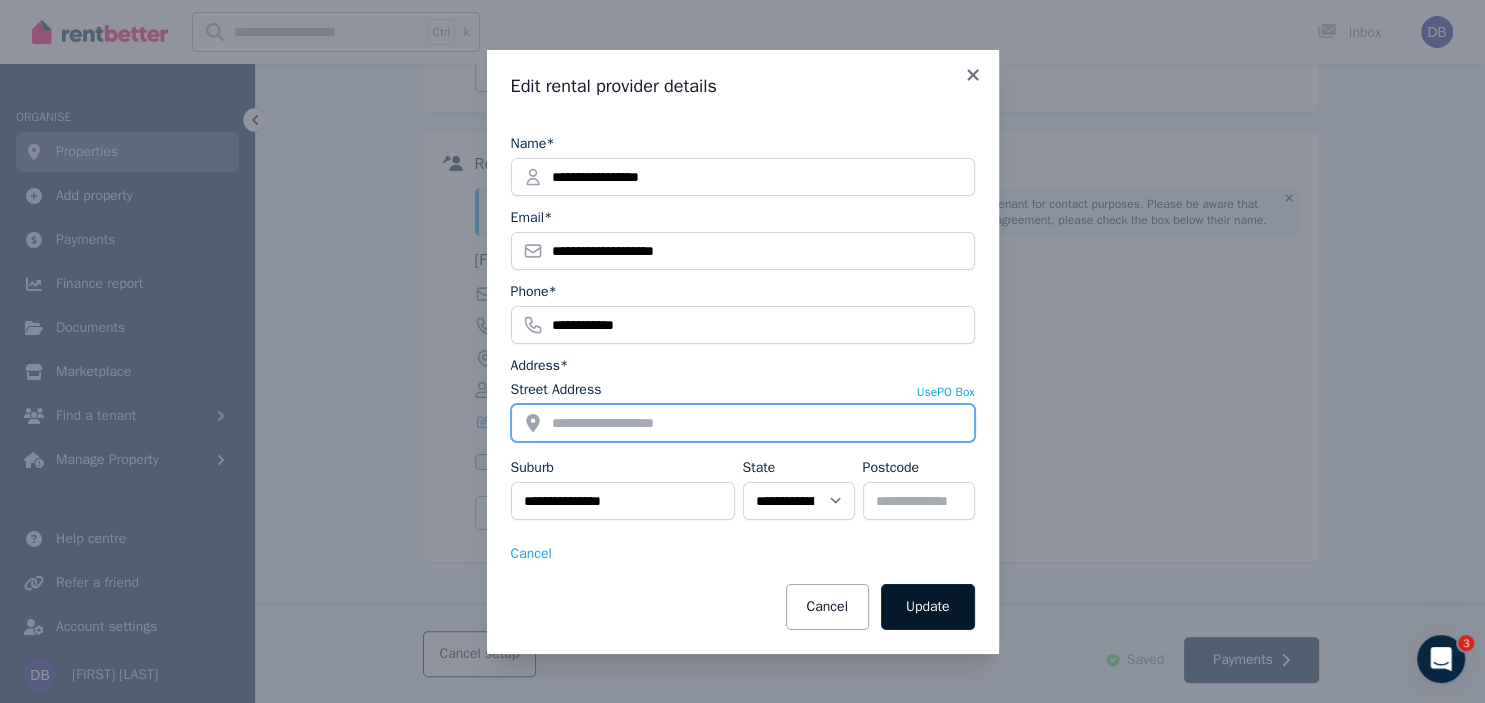 type 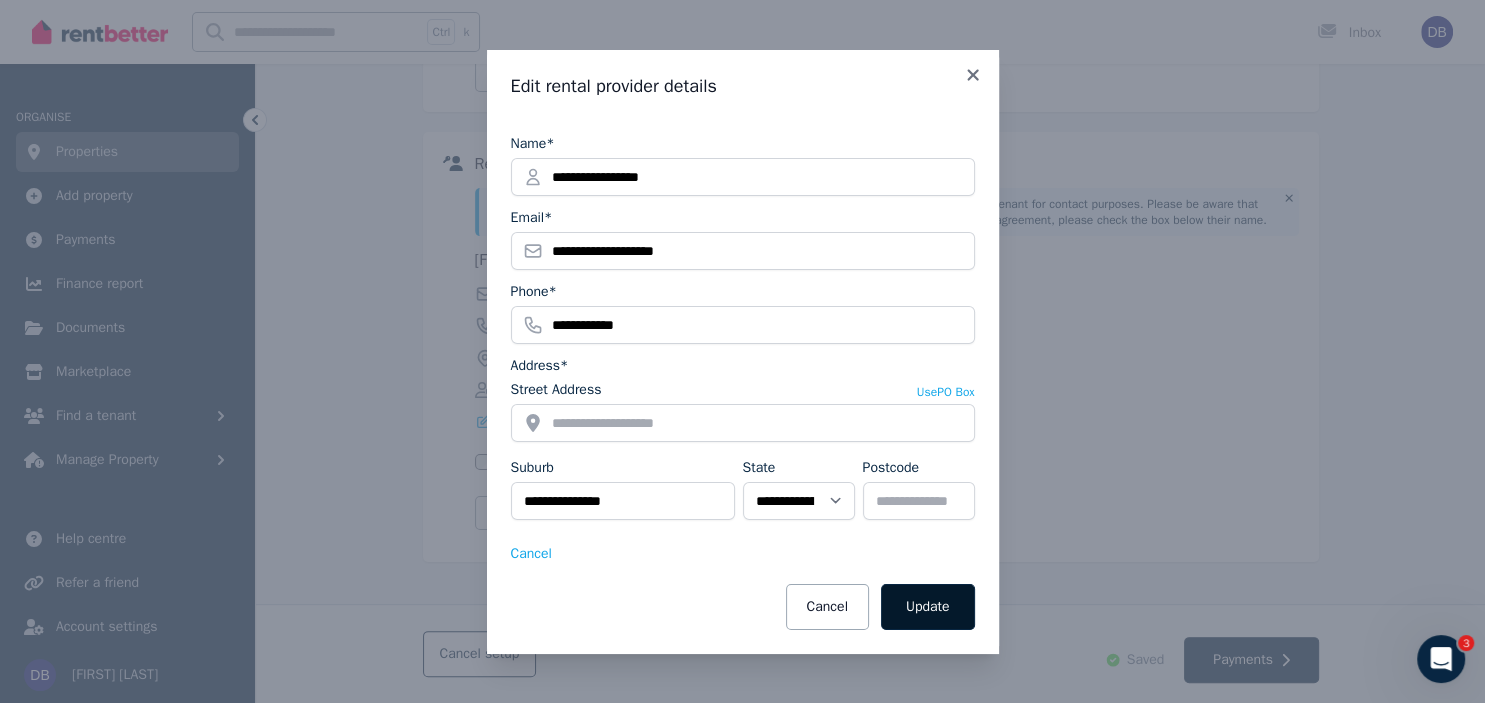 click on "Update" at bounding box center (928, 607) 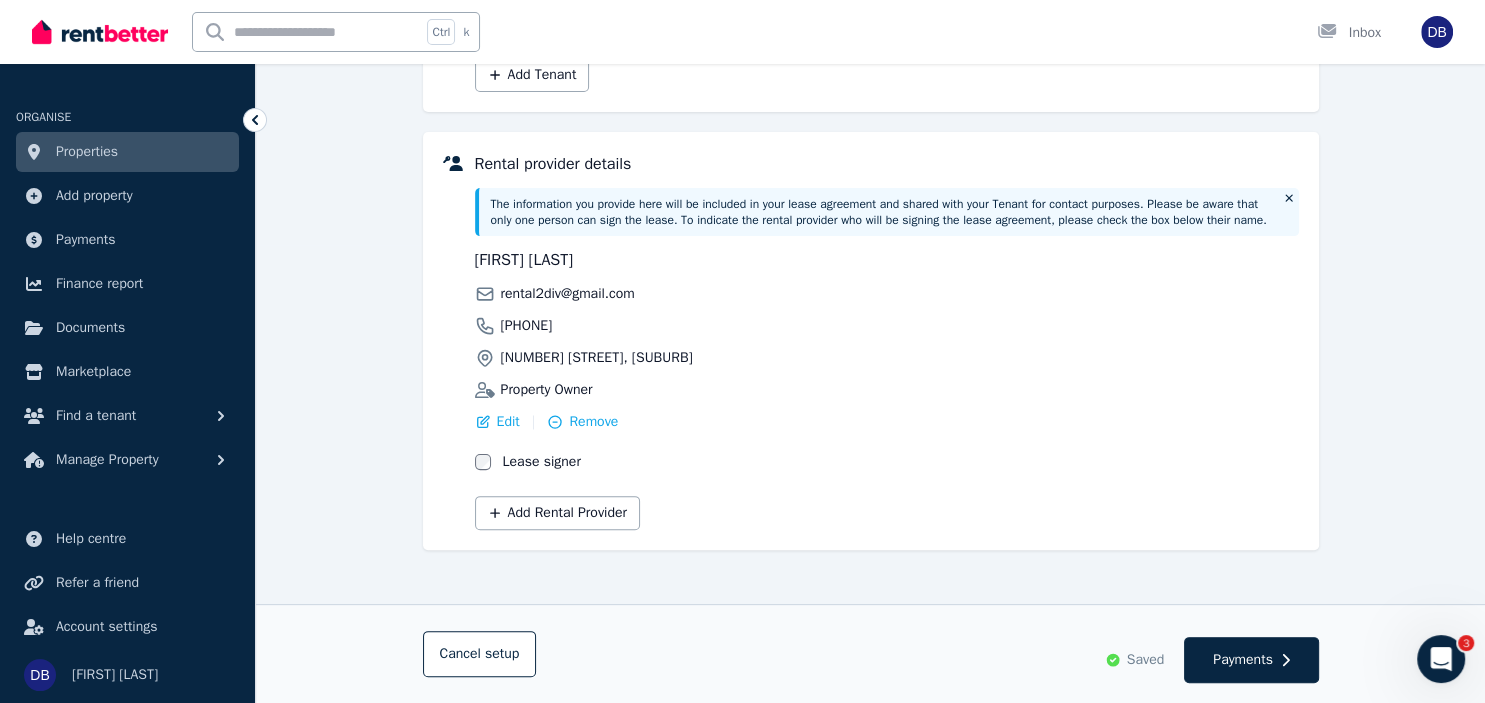 click on "Edit | Remove" at bounding box center (678, 422) 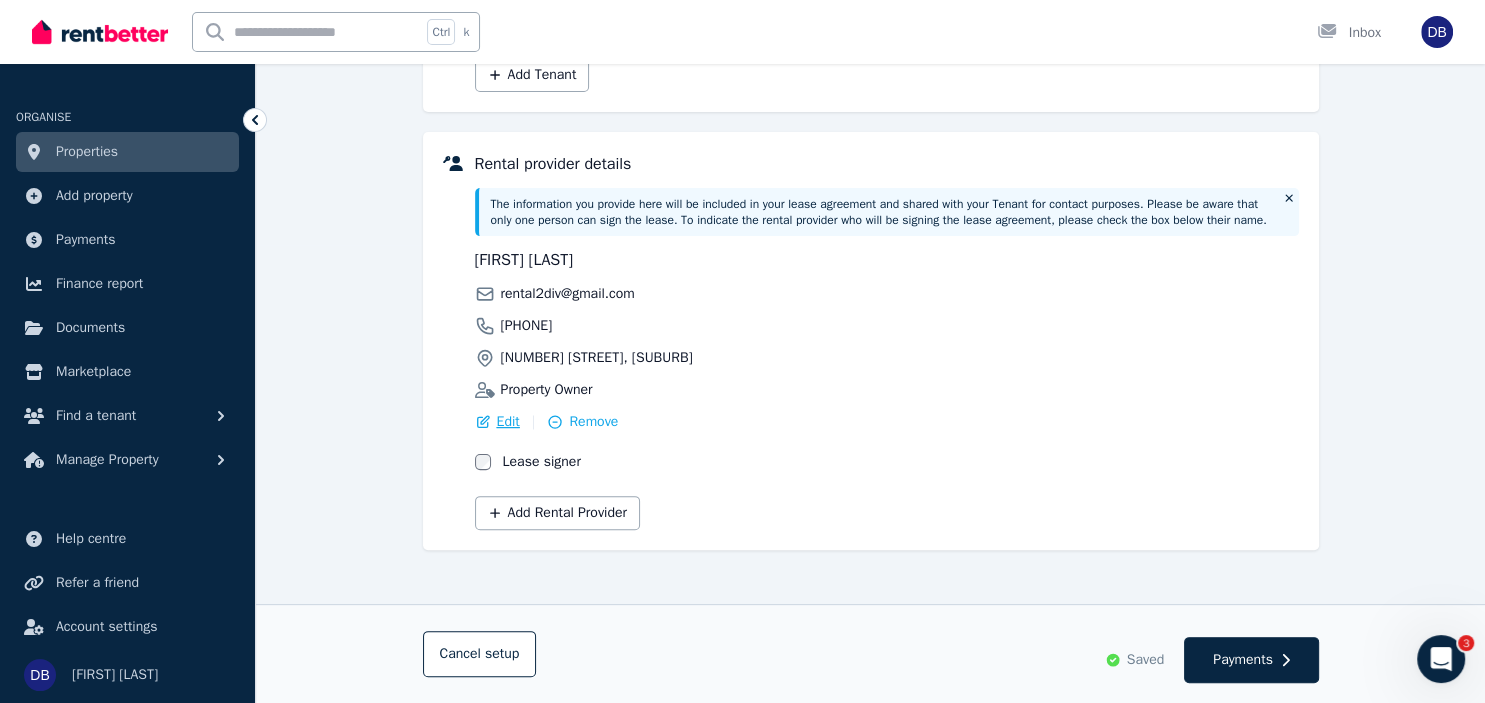 click on "Edit" at bounding box center [508, 422] 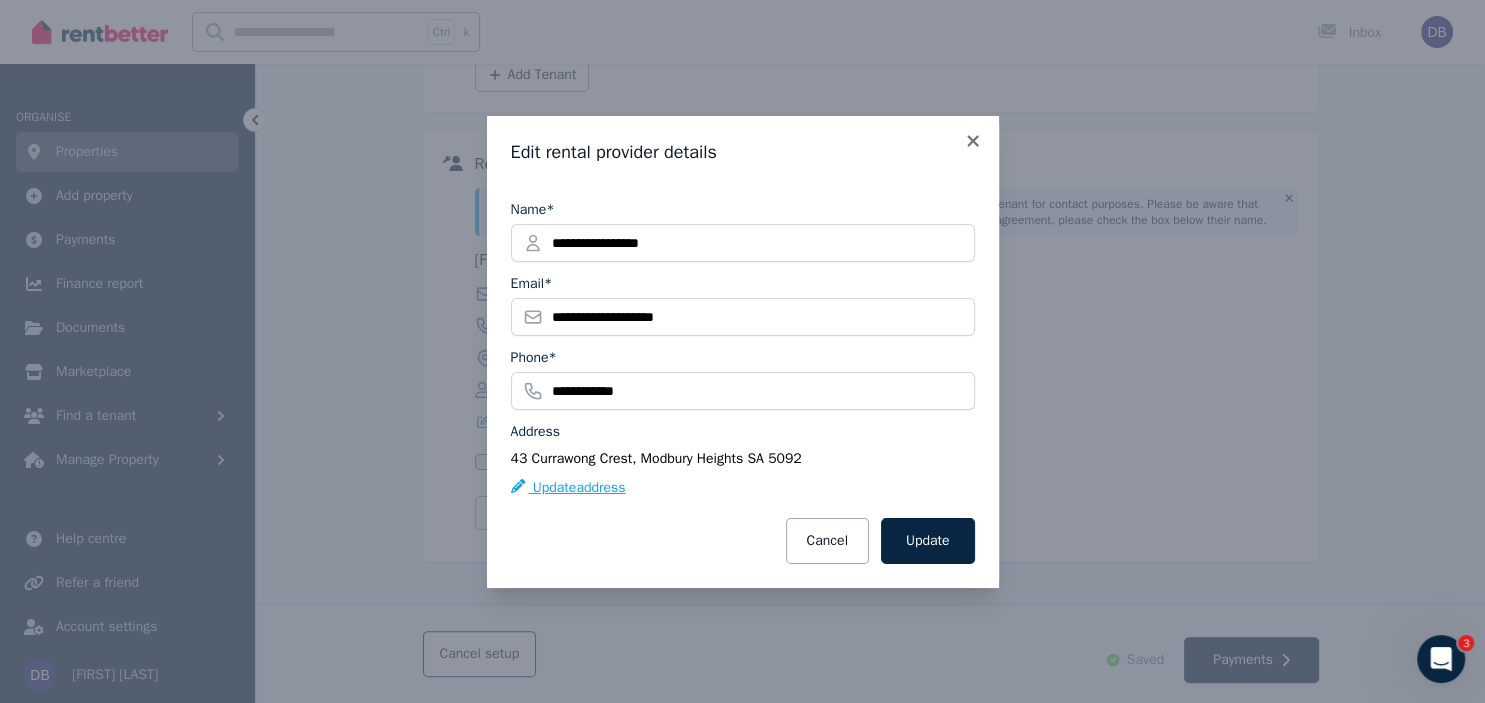 click on "Update  address" at bounding box center (568, 488) 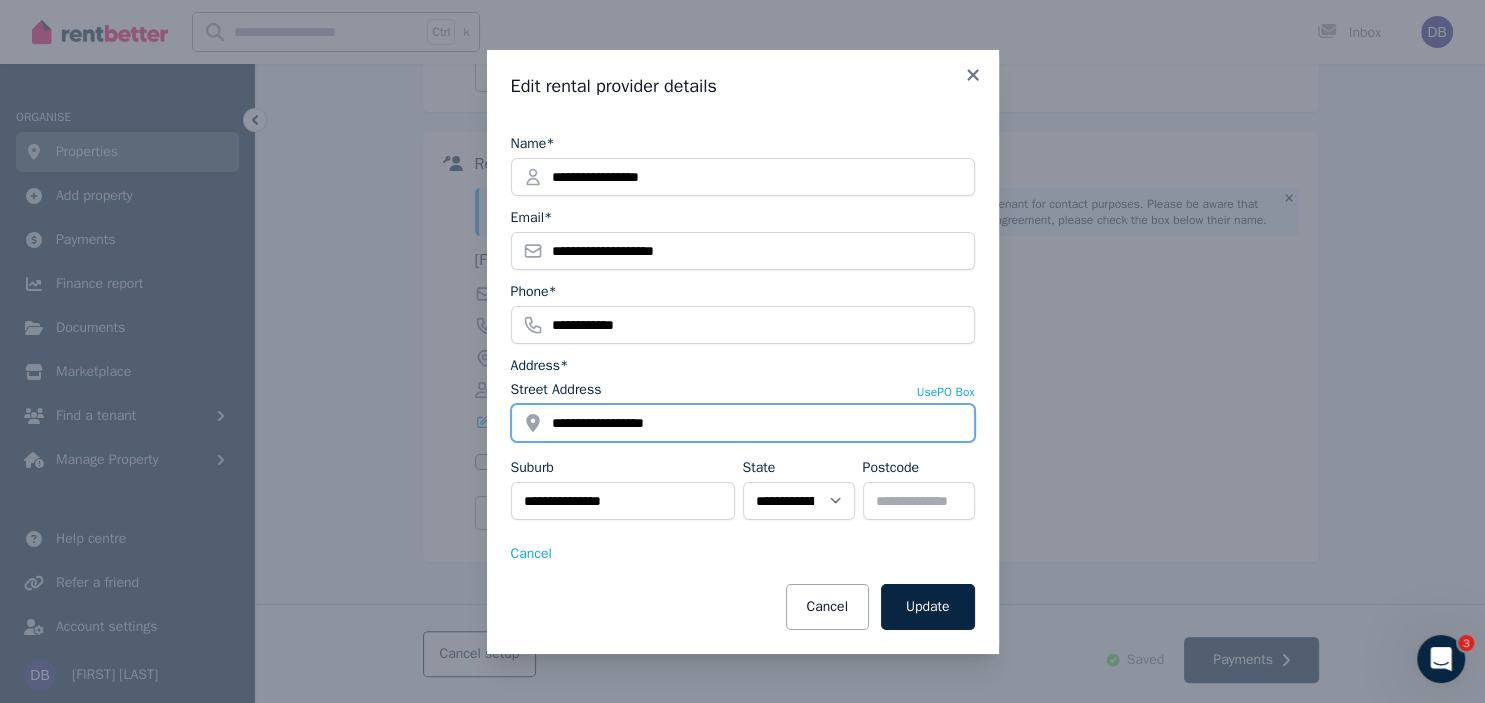 click on "**********" at bounding box center [743, 423] 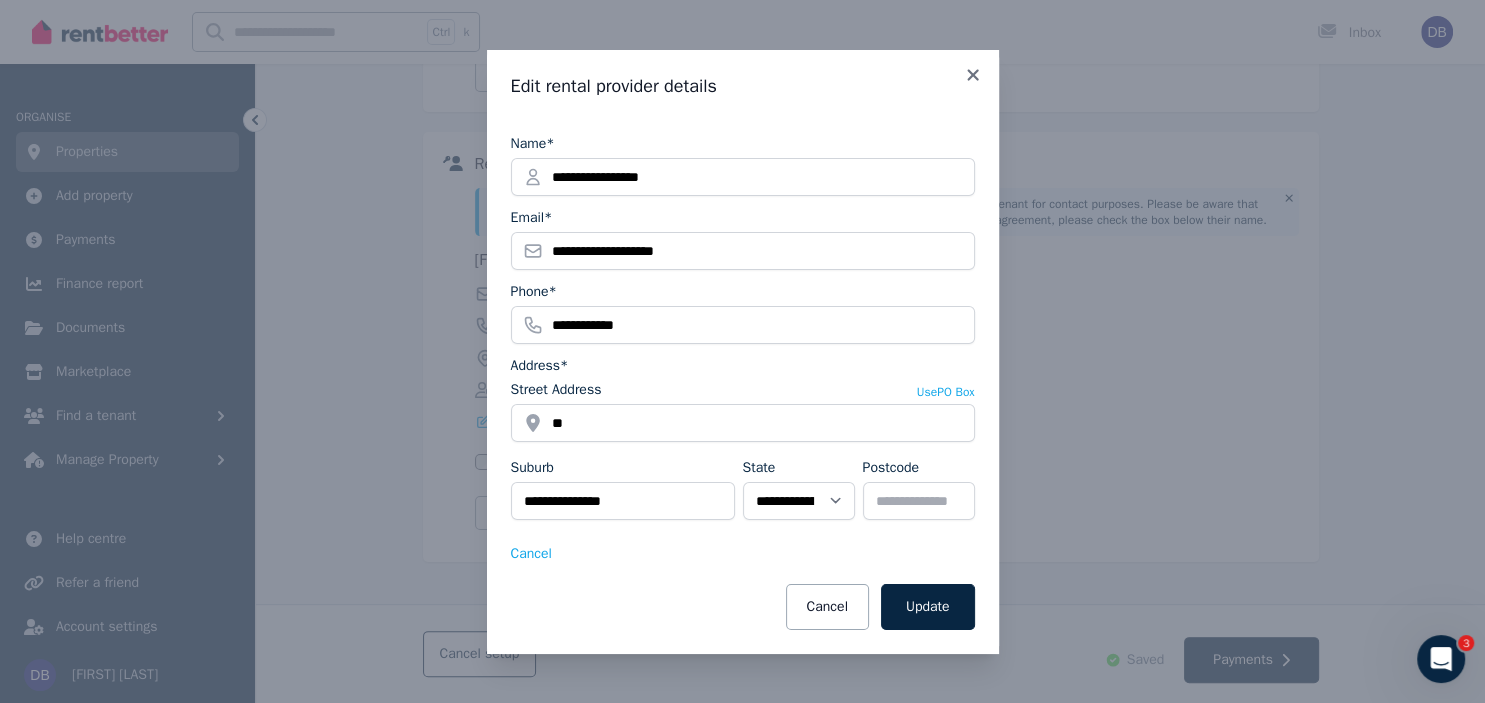 click on "**********" at bounding box center (742, 351) 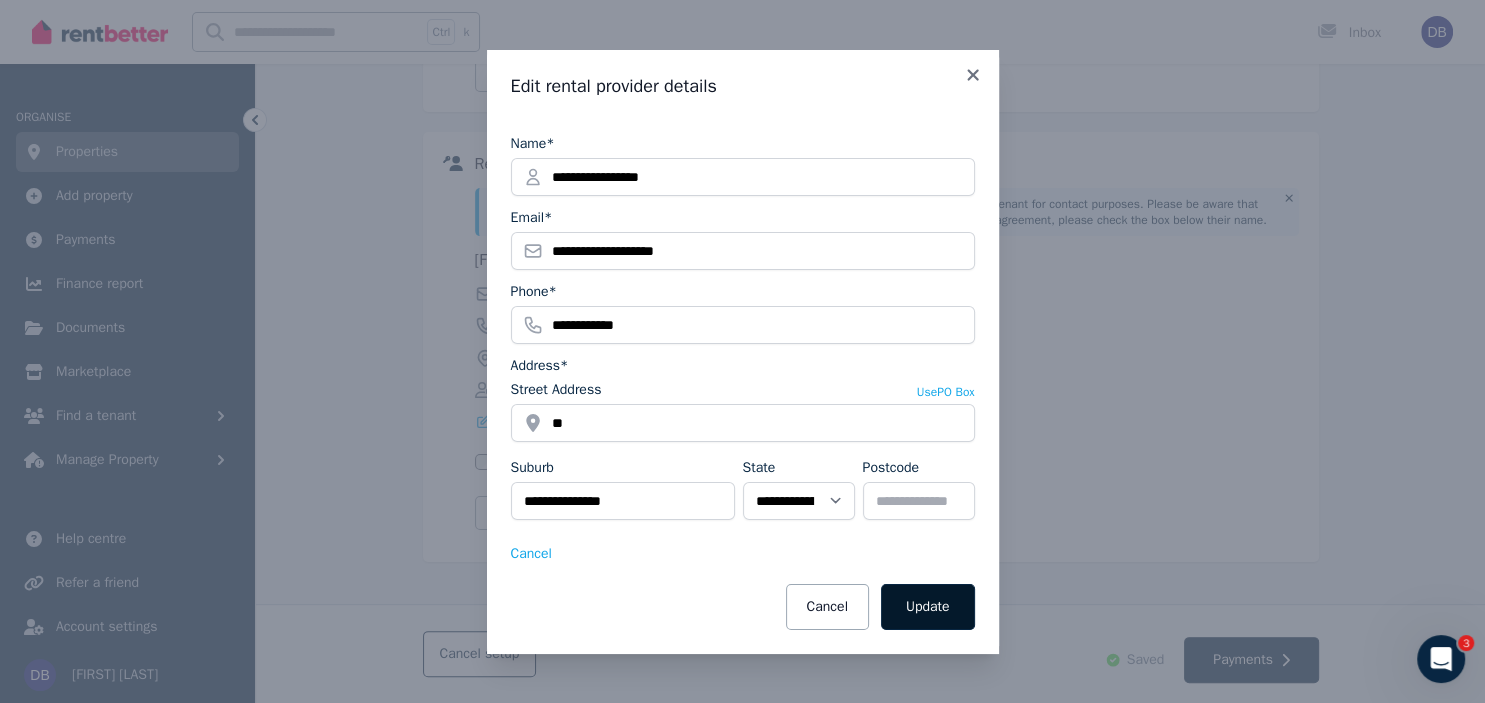 click on "Update" at bounding box center [928, 607] 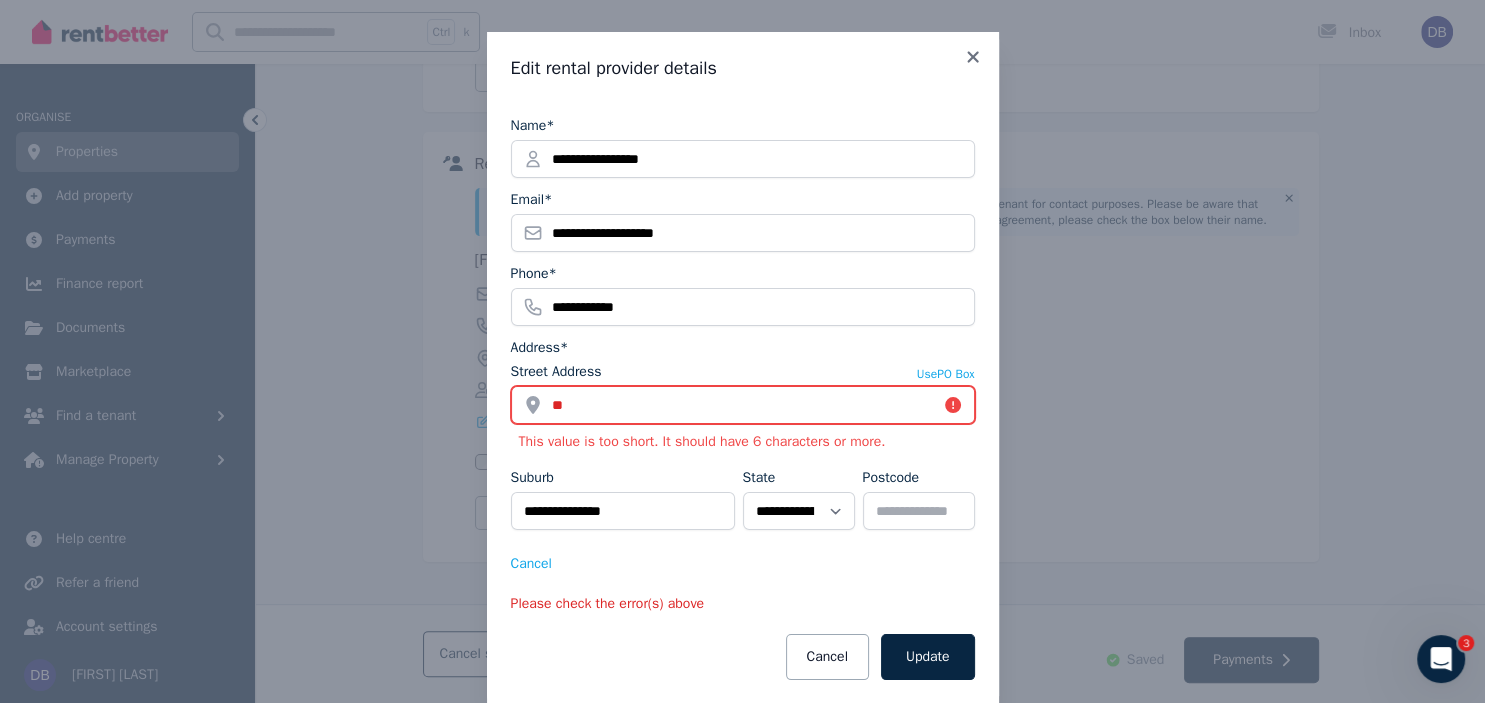 click on "**" at bounding box center [743, 405] 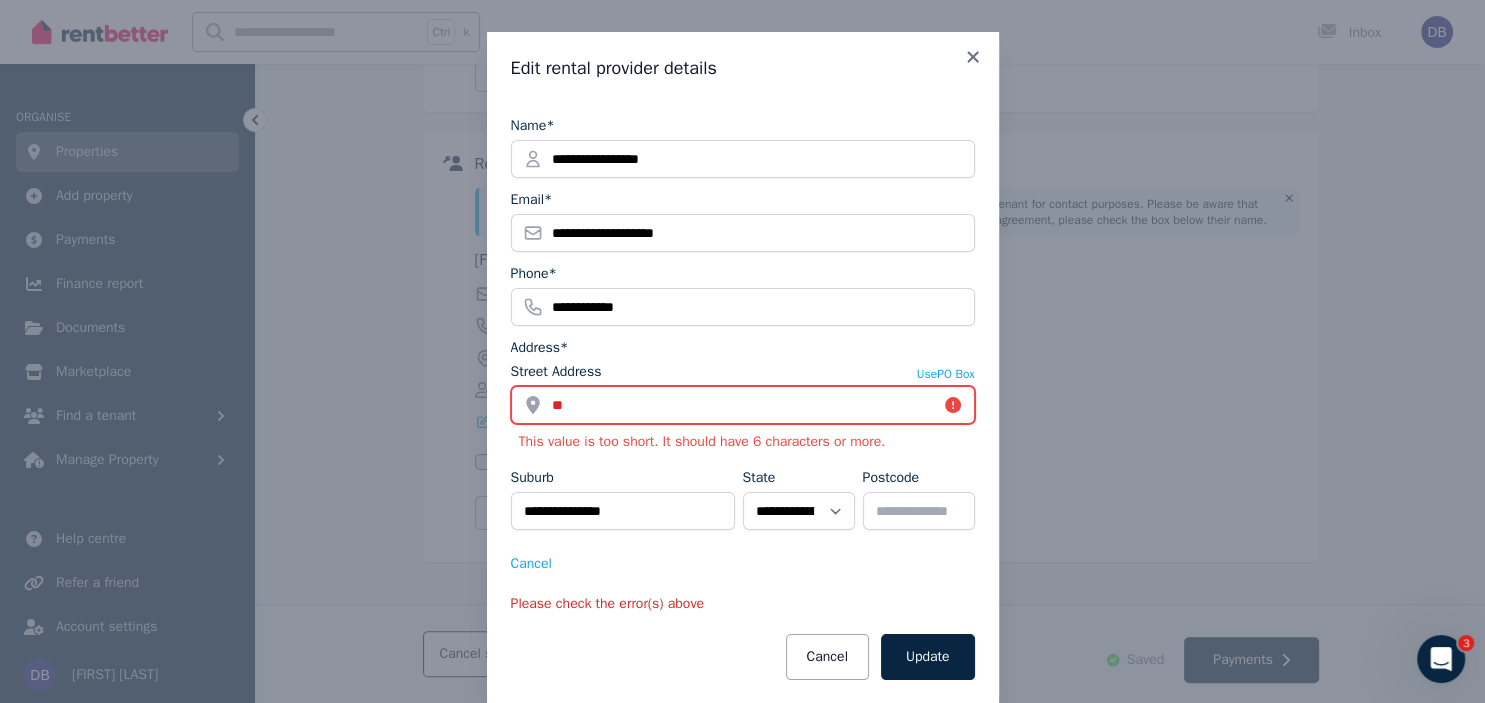 drag, startPoint x: 806, startPoint y: 411, endPoint x: 486, endPoint y: 414, distance: 320.01407 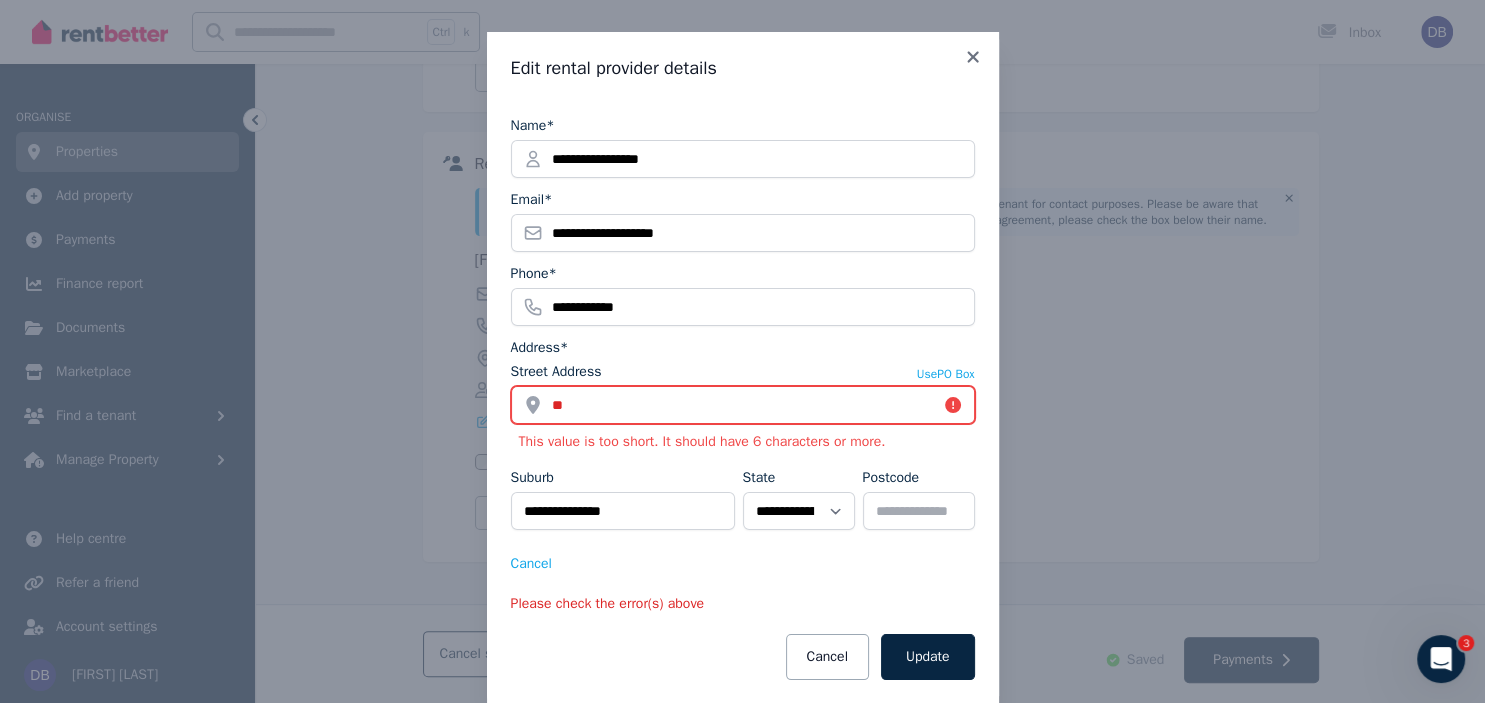 click on "**" at bounding box center (743, 405) 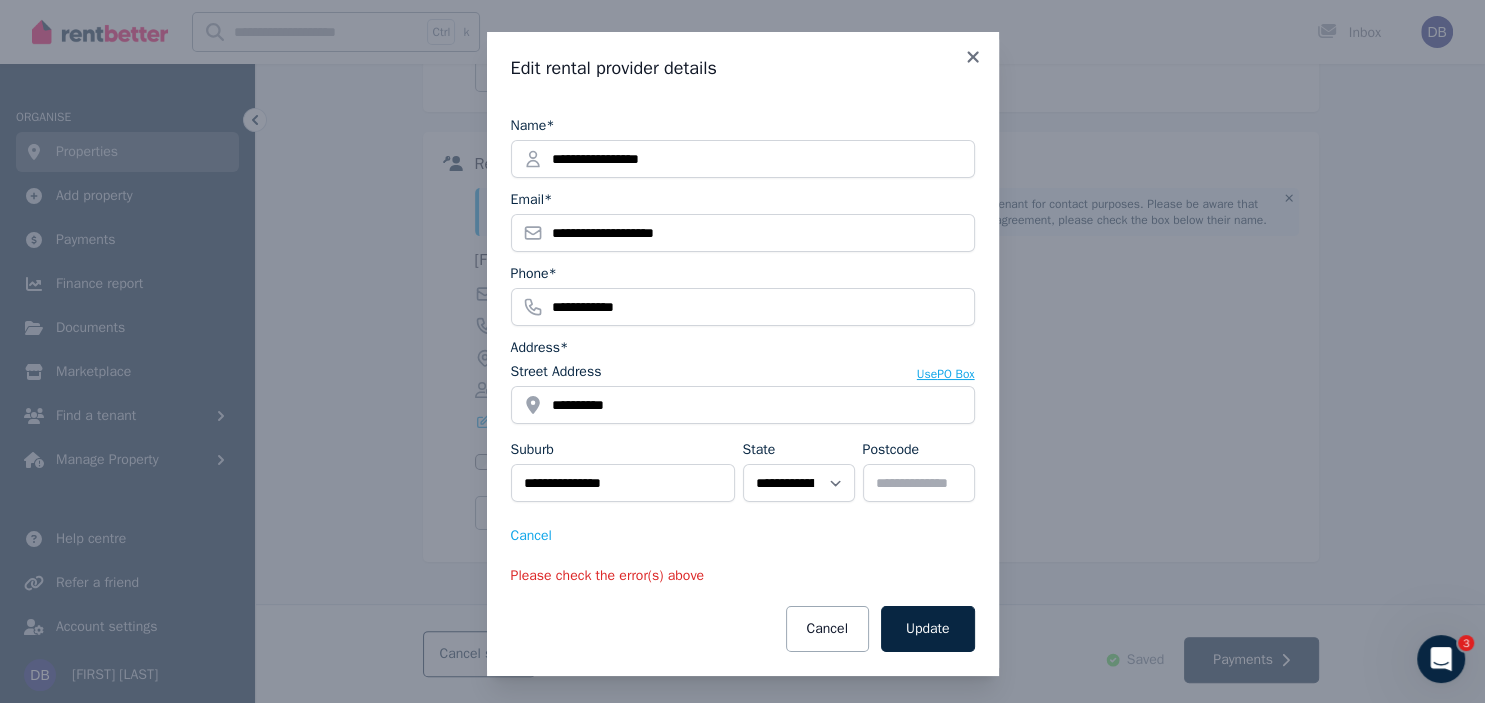 click on "Use  PO Box" at bounding box center [946, 374] 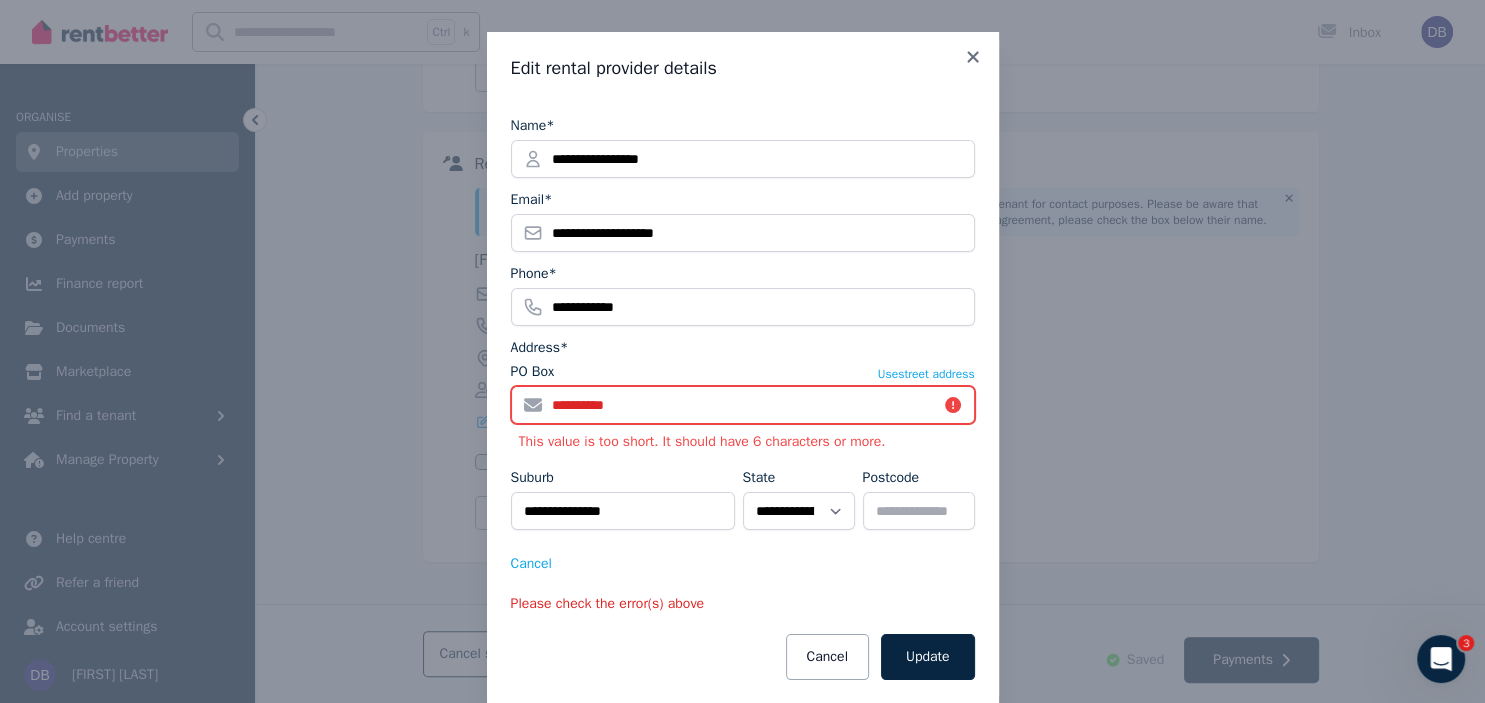 click on "*********" at bounding box center [743, 405] 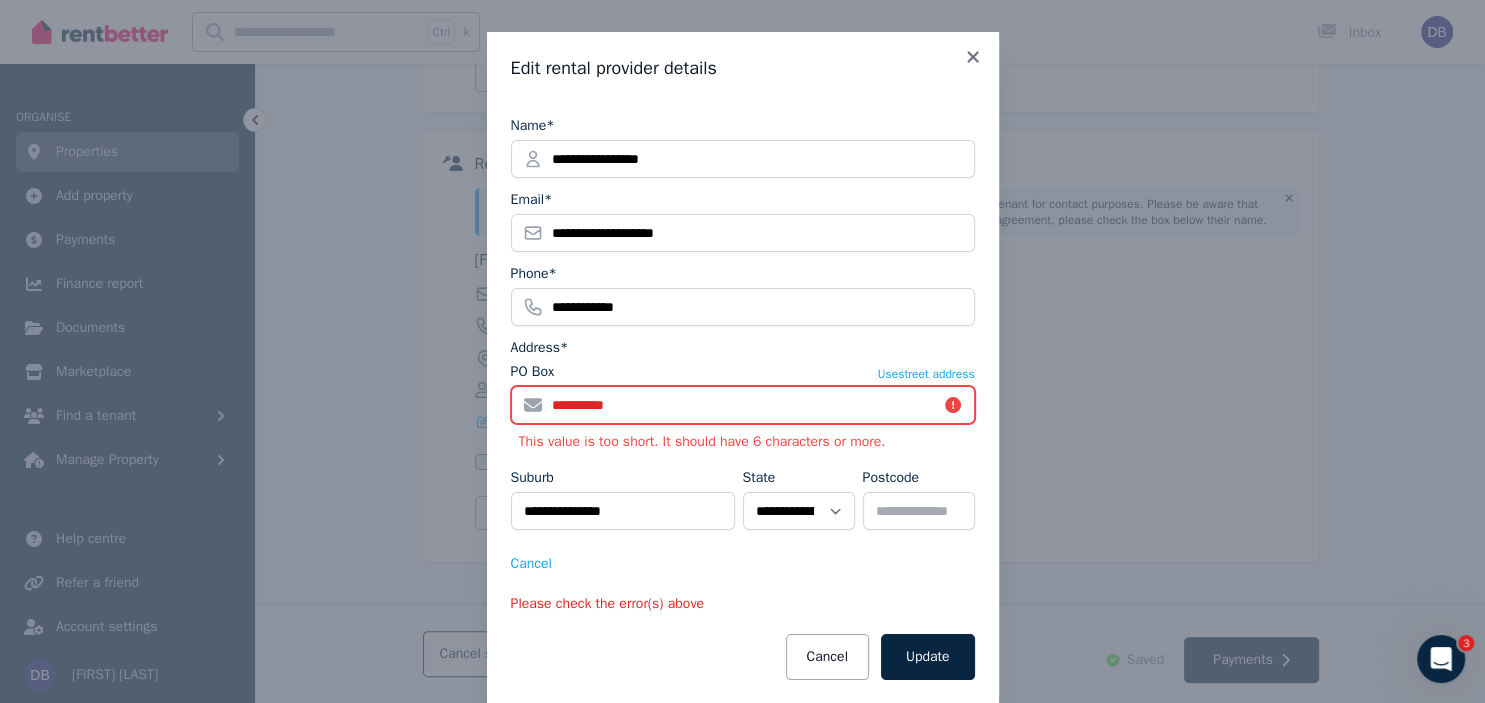 drag, startPoint x: 854, startPoint y: 411, endPoint x: 441, endPoint y: 410, distance: 413.00122 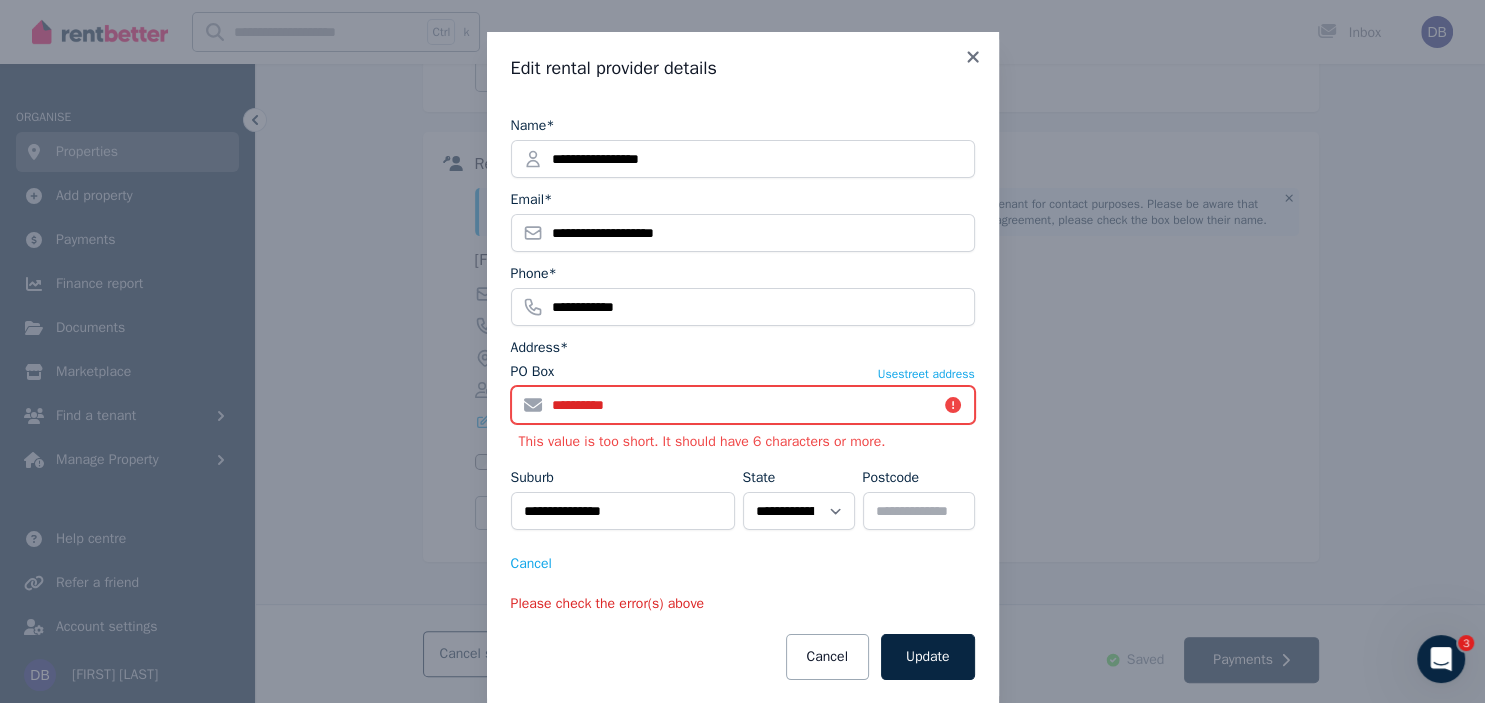 click on "*********" at bounding box center (743, 405) 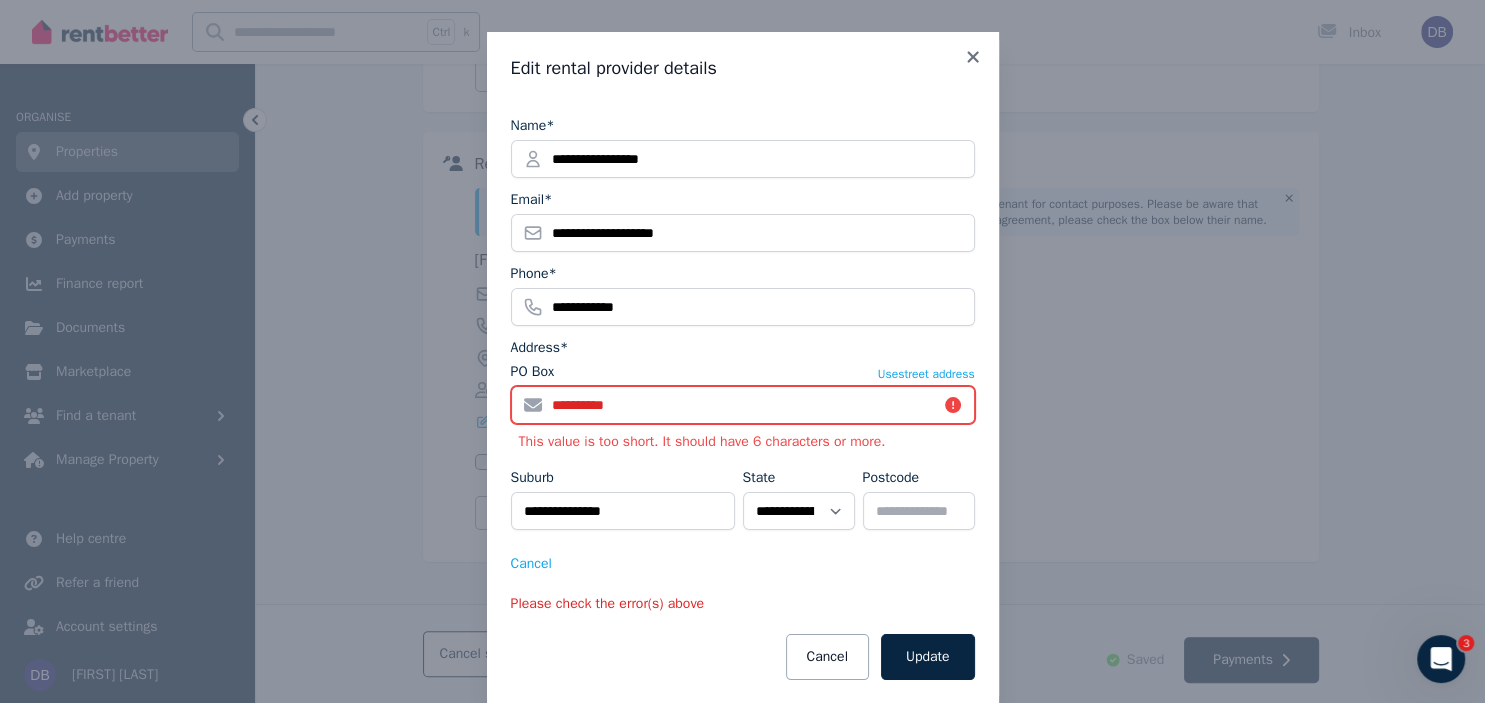 click on "*********" at bounding box center [743, 405] 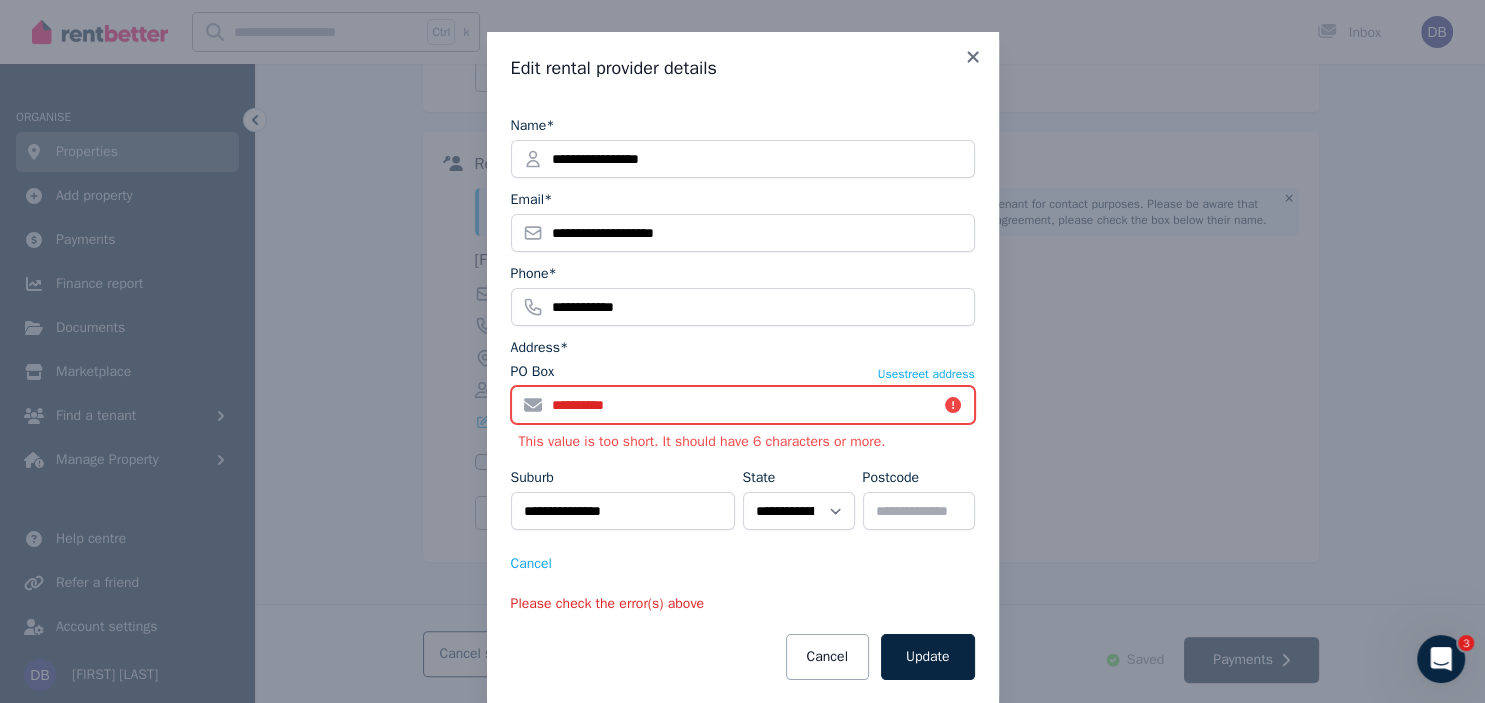 drag, startPoint x: 844, startPoint y: 406, endPoint x: 442, endPoint y: 382, distance: 402.7158 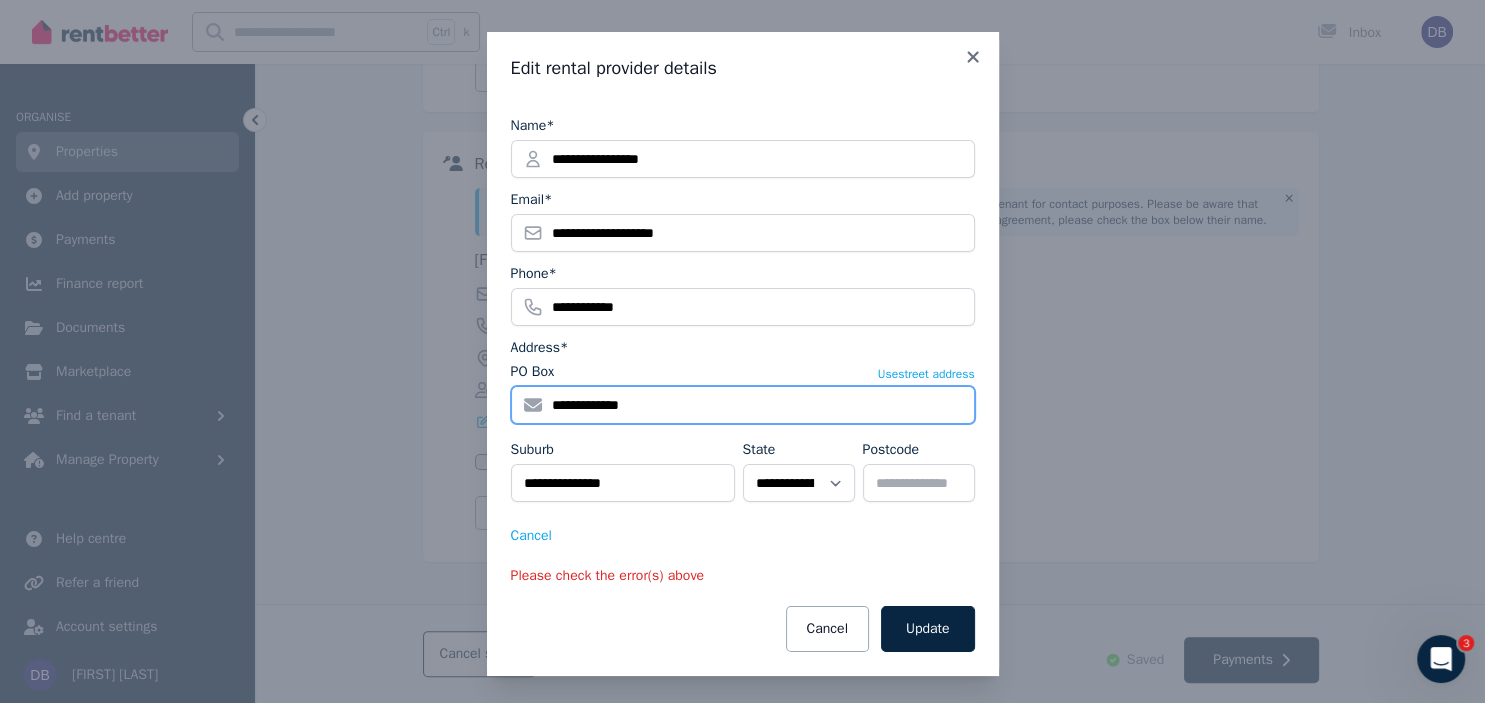 type on "**********" 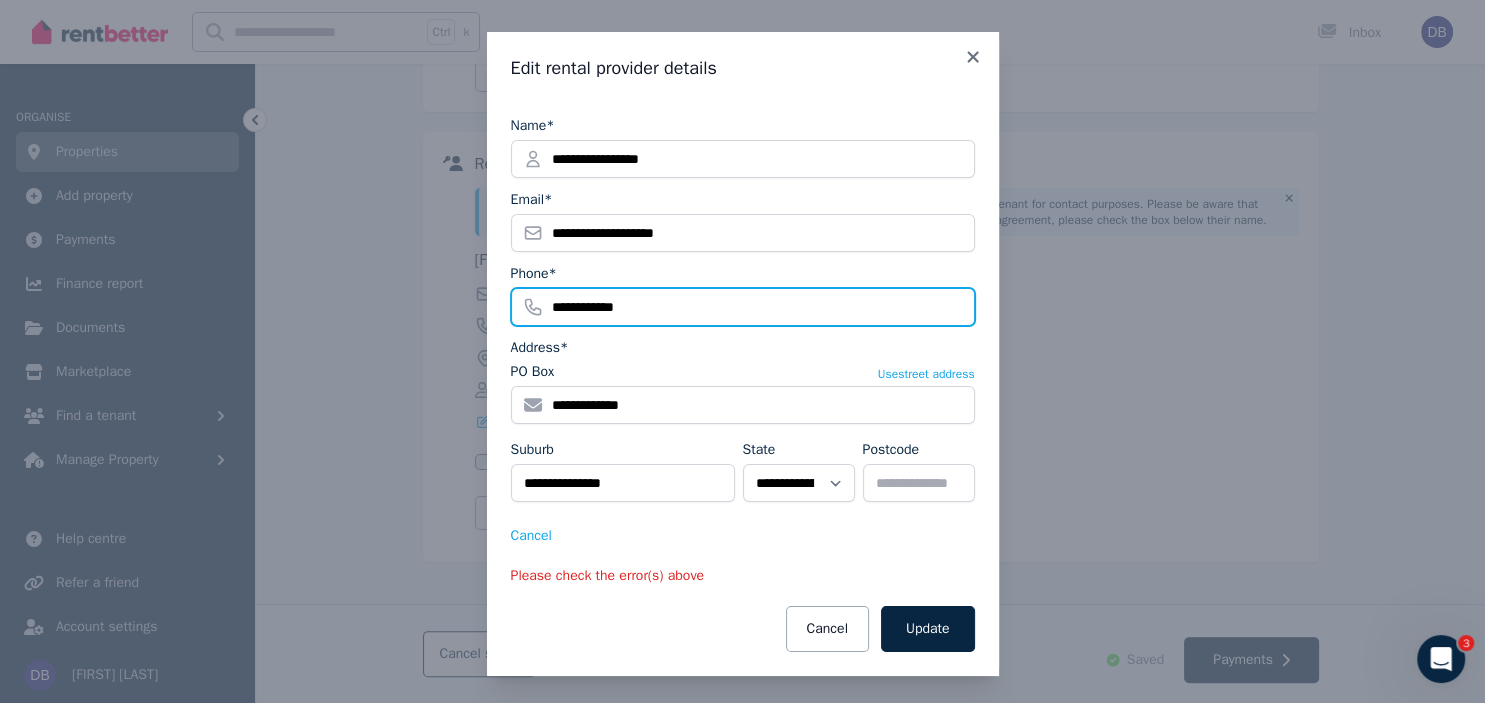 type on "**********" 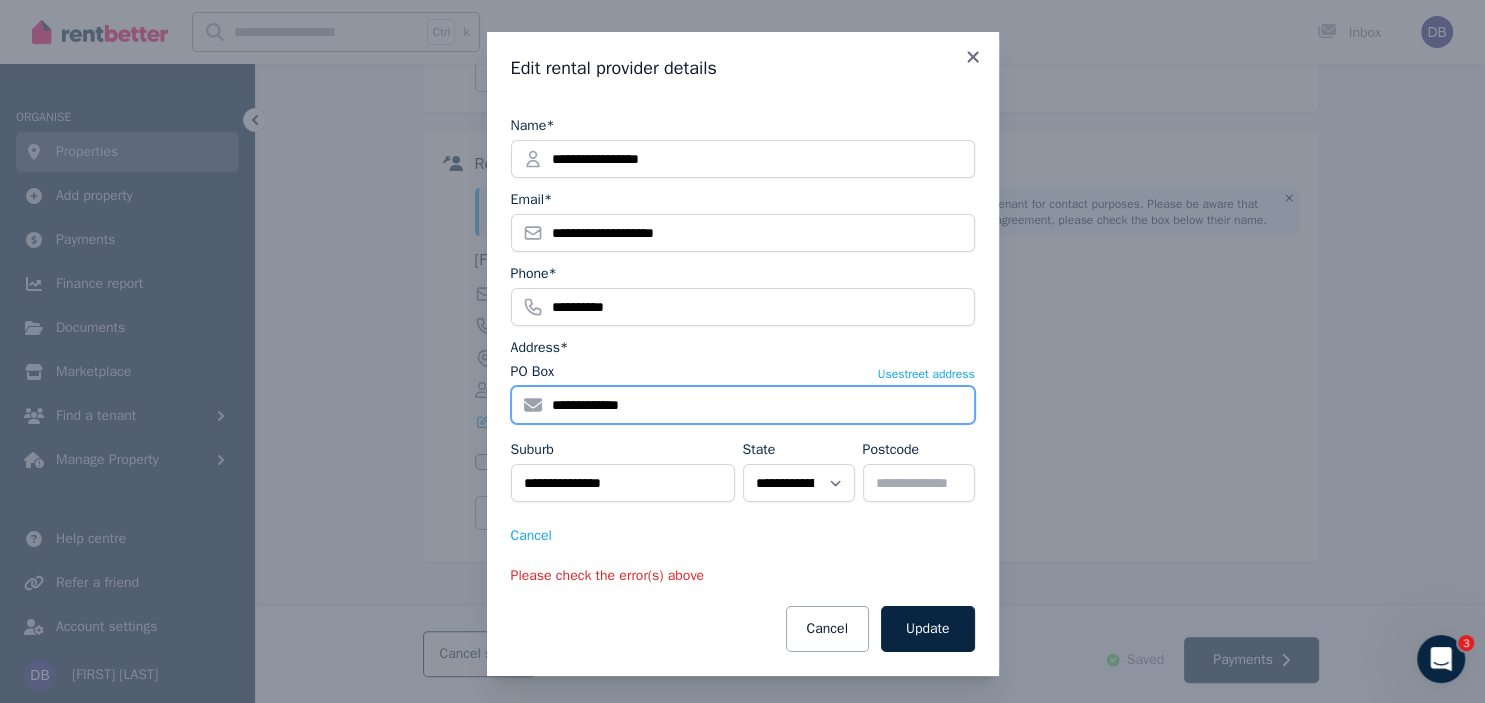type on "**********" 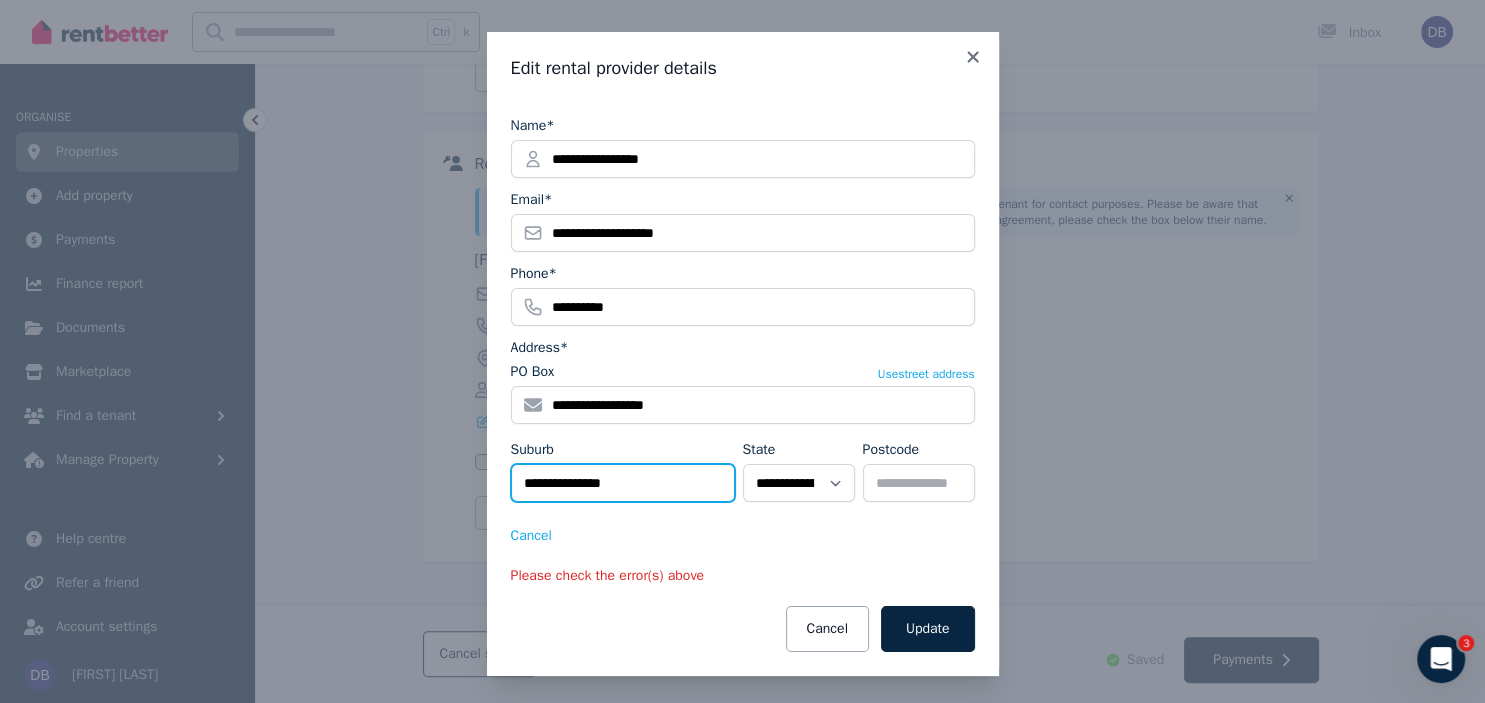 type on "**********" 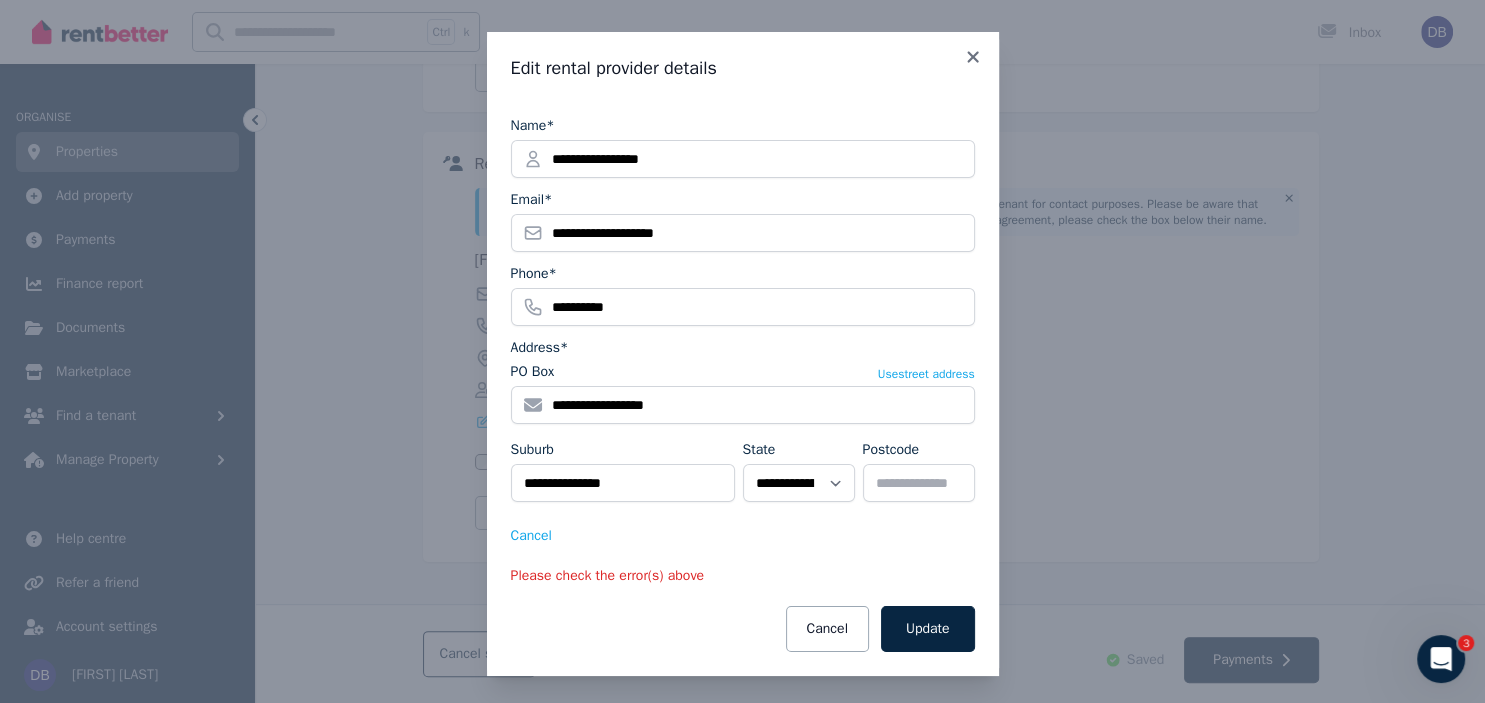 click on "Address*" at bounding box center (743, 348) 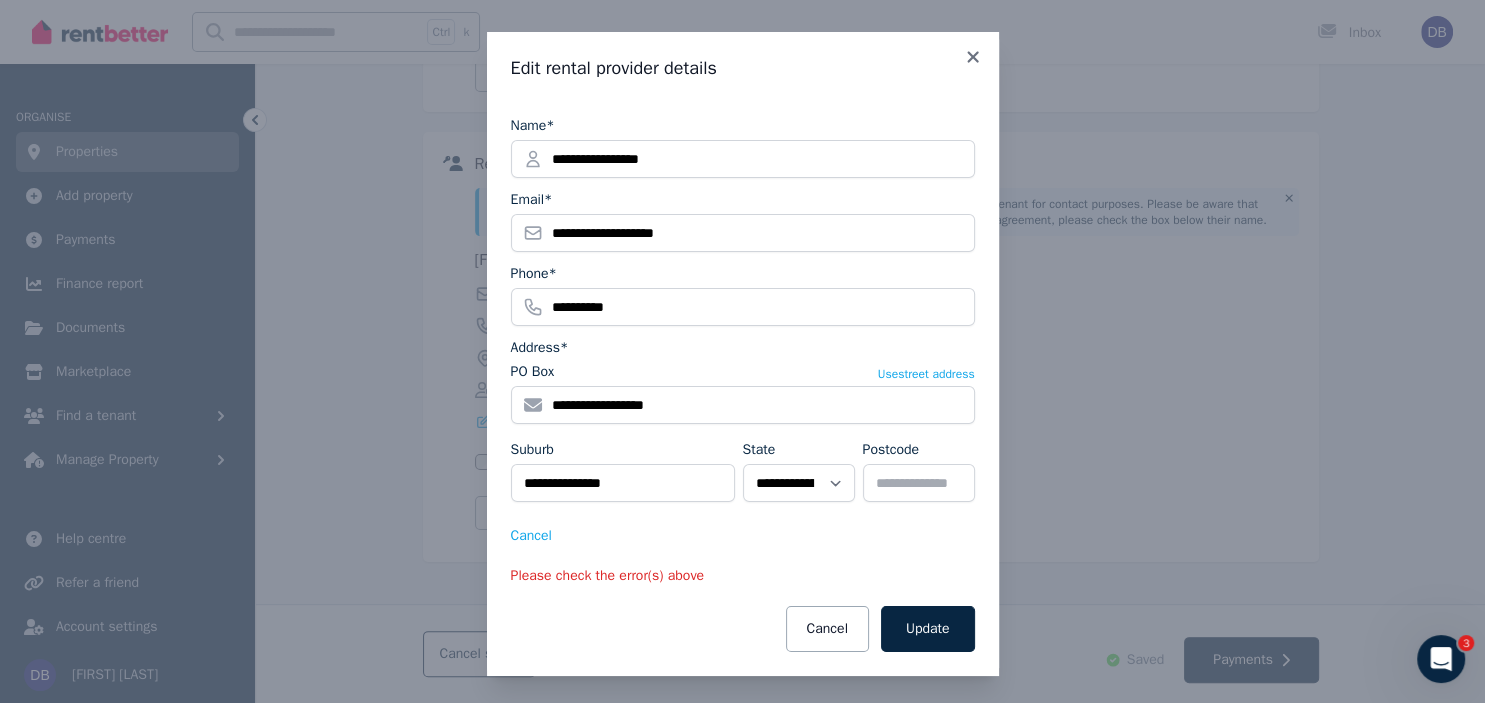 scroll, scrollTop: 2, scrollLeft: 0, axis: vertical 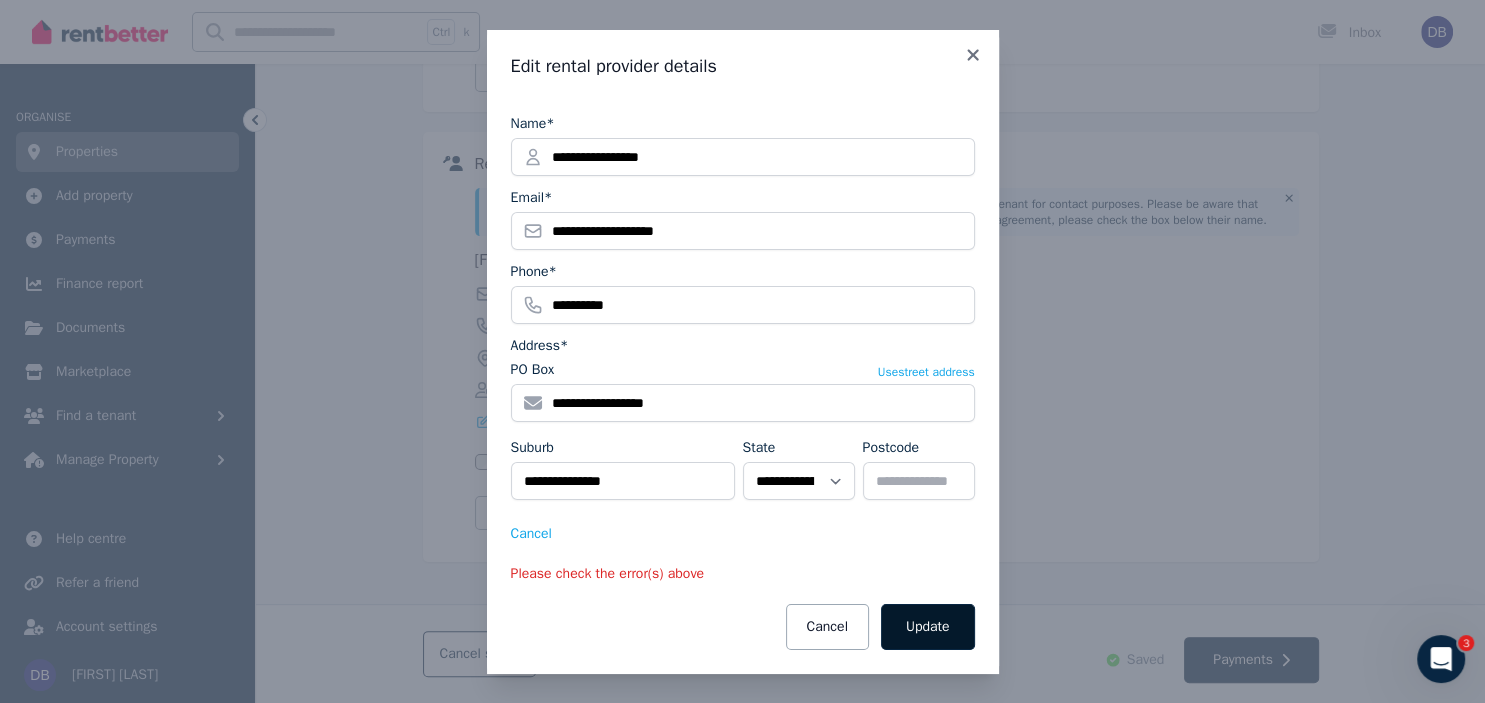 click on "Update" at bounding box center (928, 627) 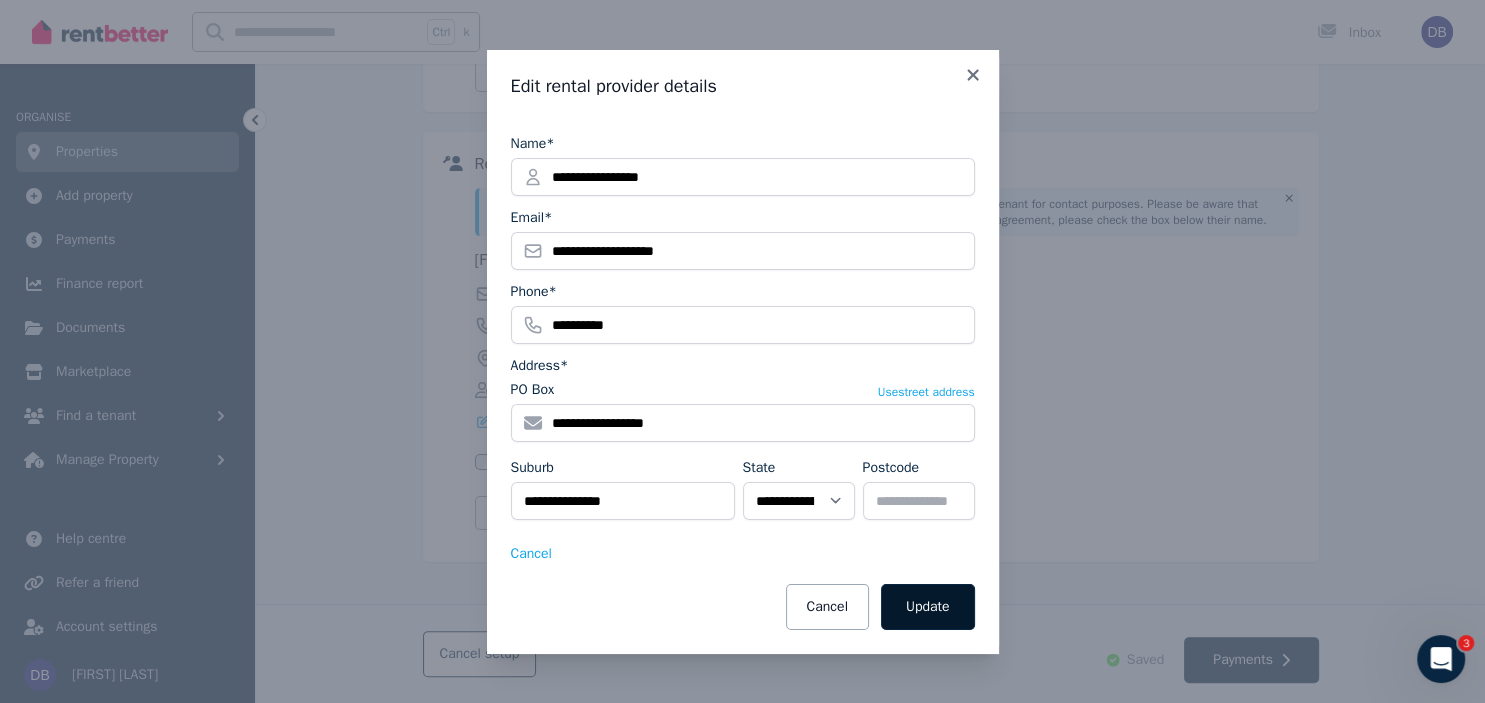 scroll, scrollTop: 0, scrollLeft: 0, axis: both 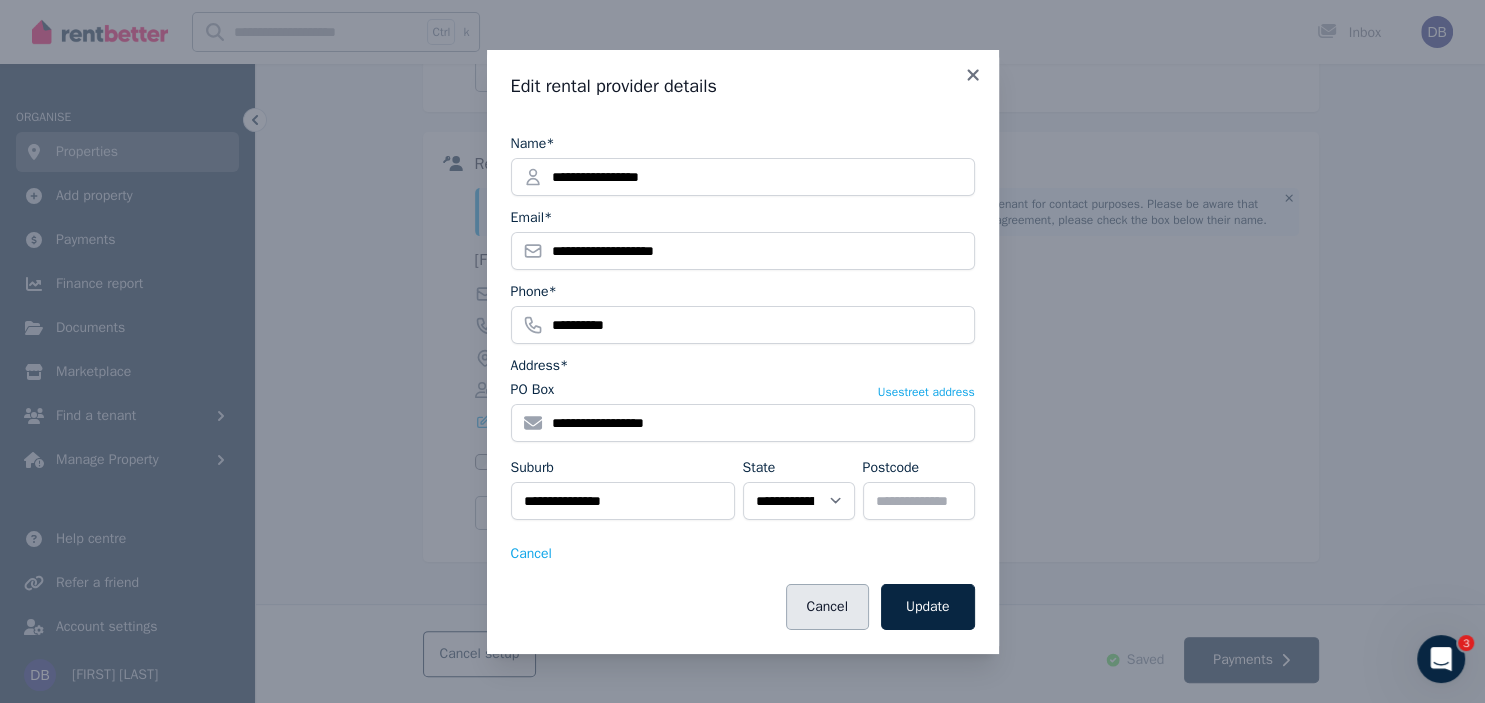 click on "Cancel" at bounding box center (827, 607) 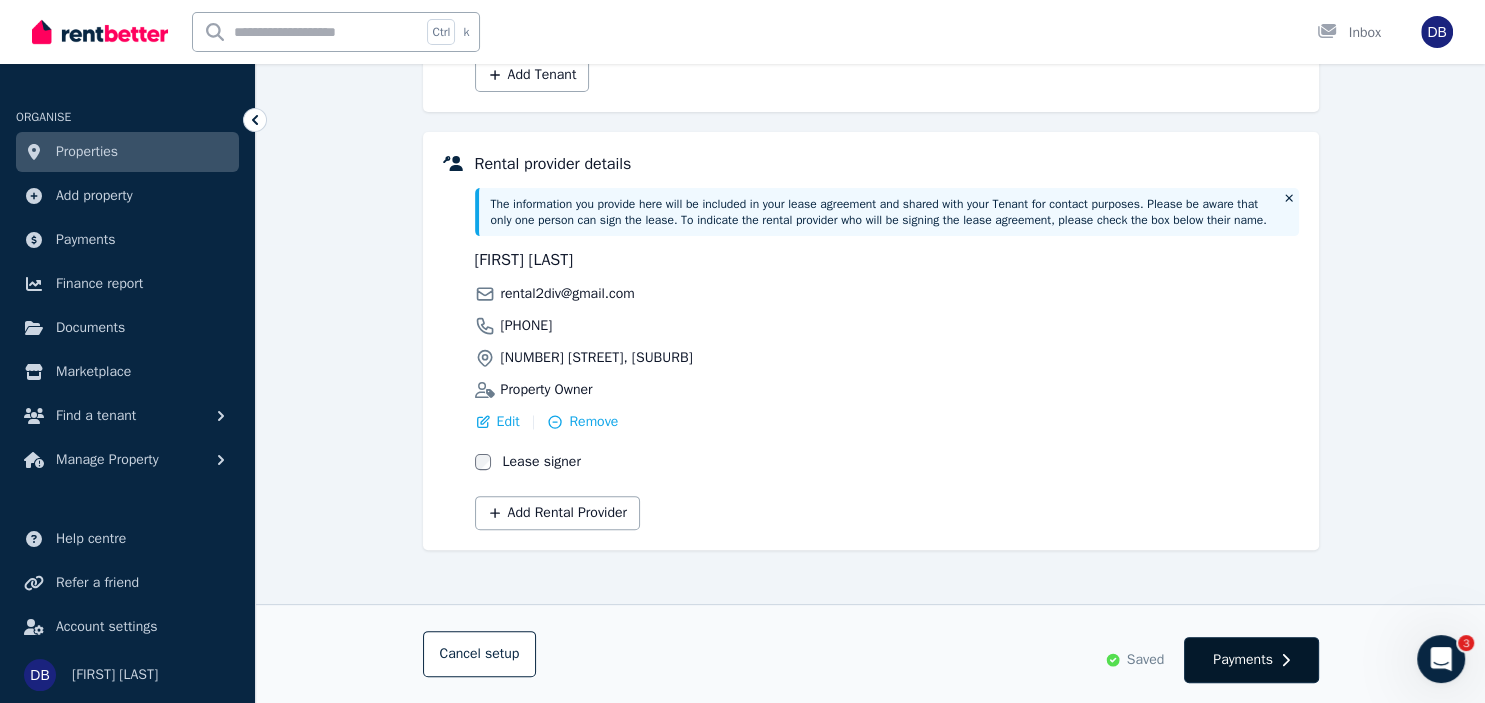 click 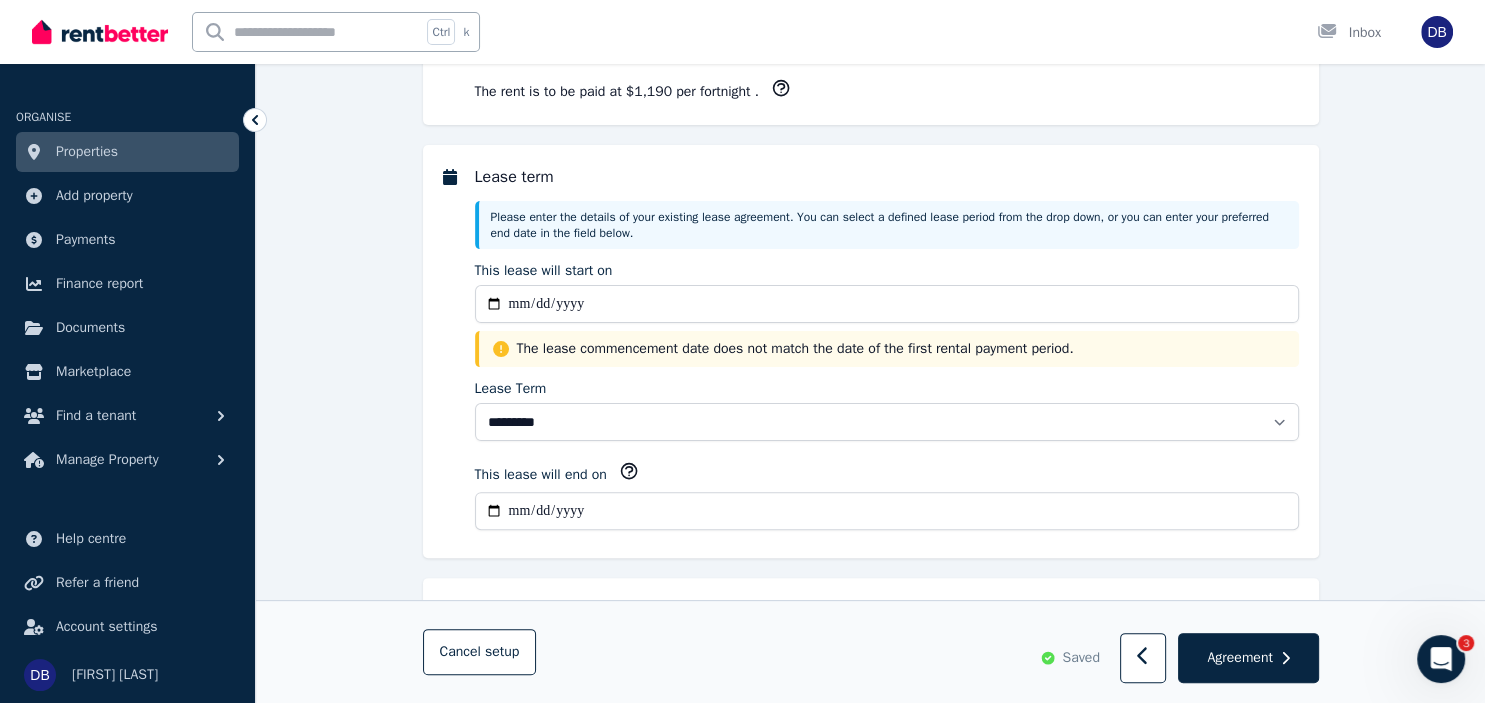 scroll, scrollTop: 0, scrollLeft: 0, axis: both 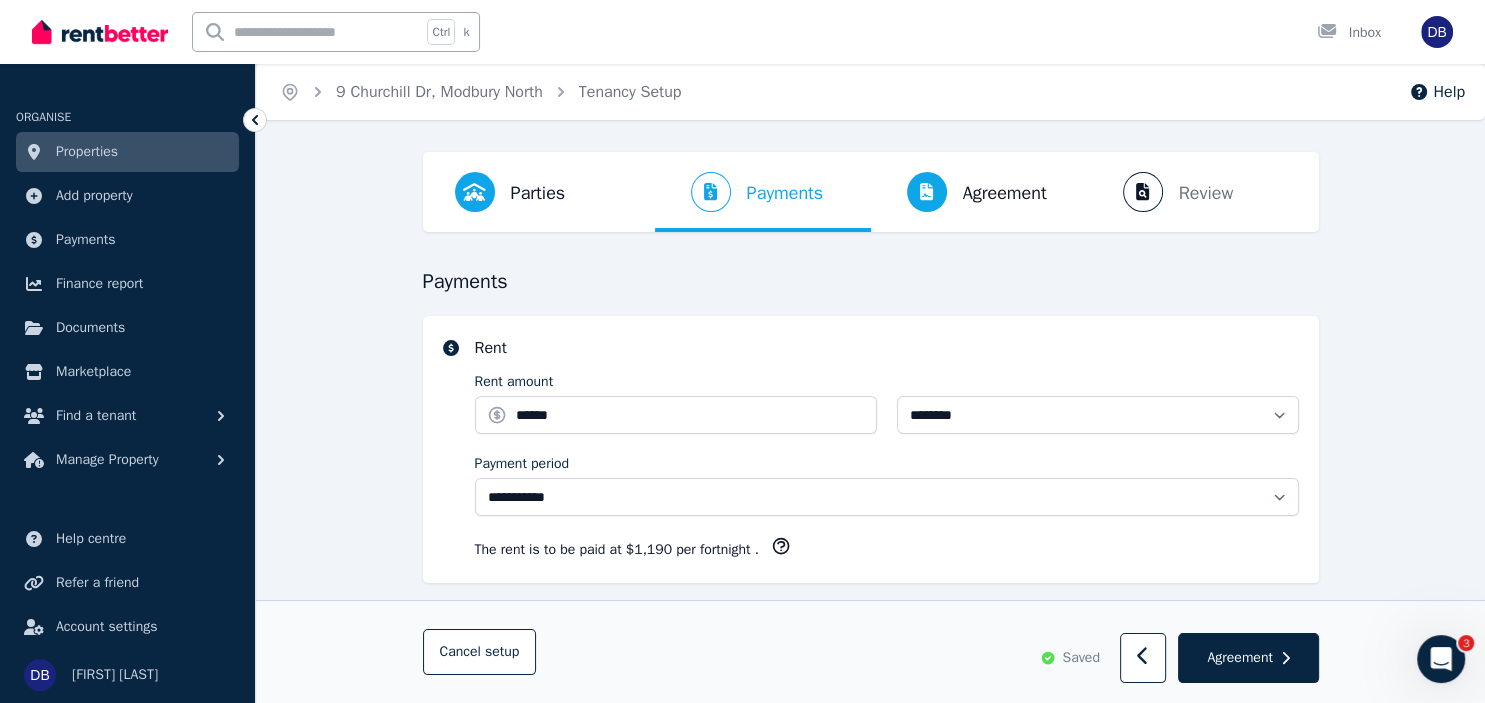 select on "**********" 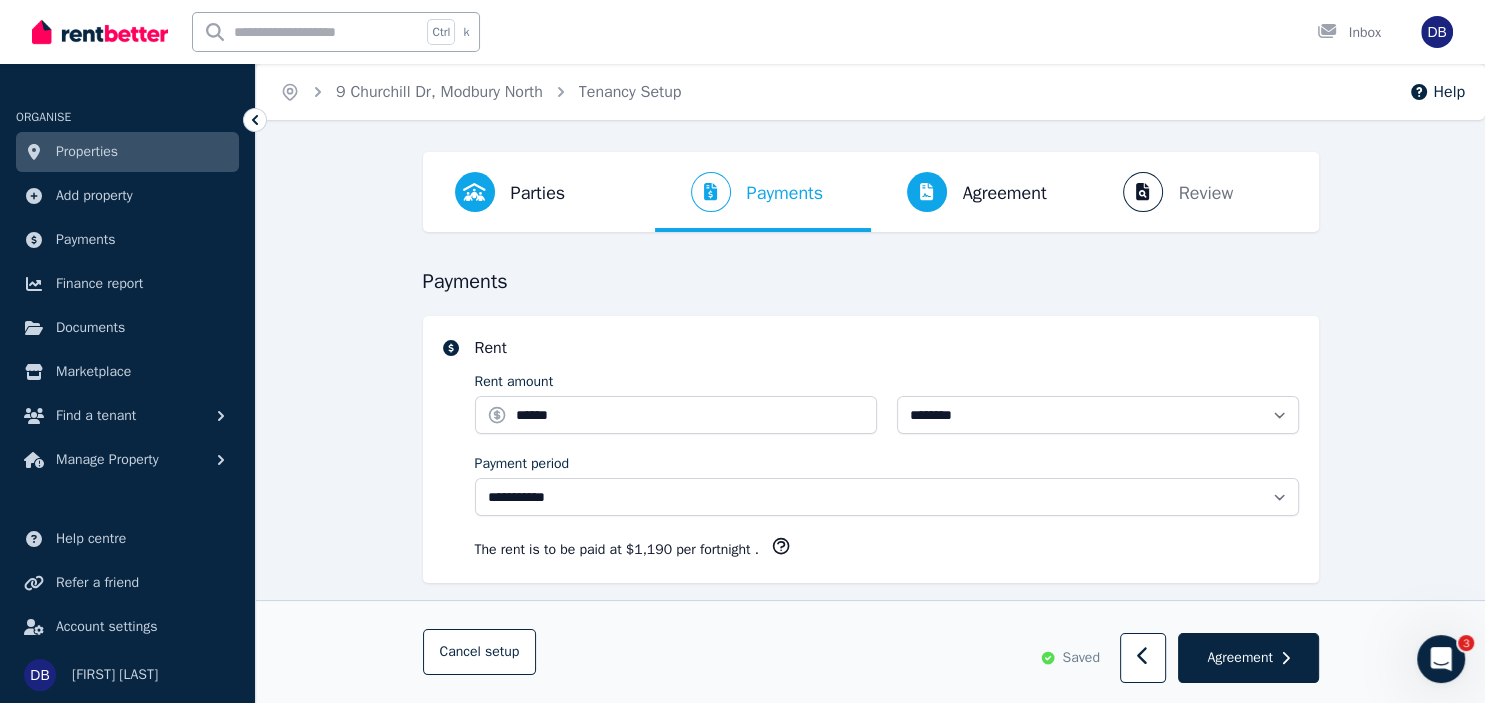 scroll, scrollTop: 105, scrollLeft: 0, axis: vertical 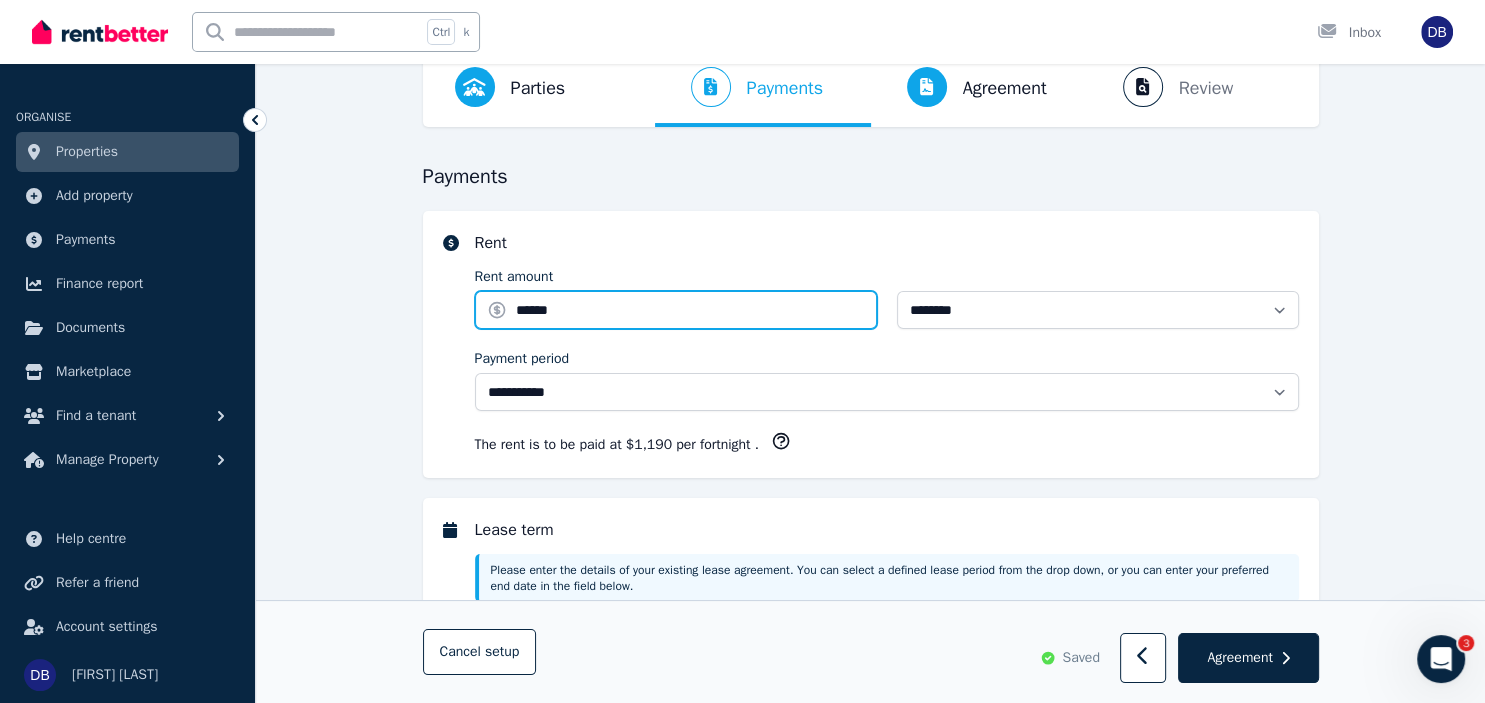 drag, startPoint x: 695, startPoint y: 298, endPoint x: 660, endPoint y: 300, distance: 35.057095 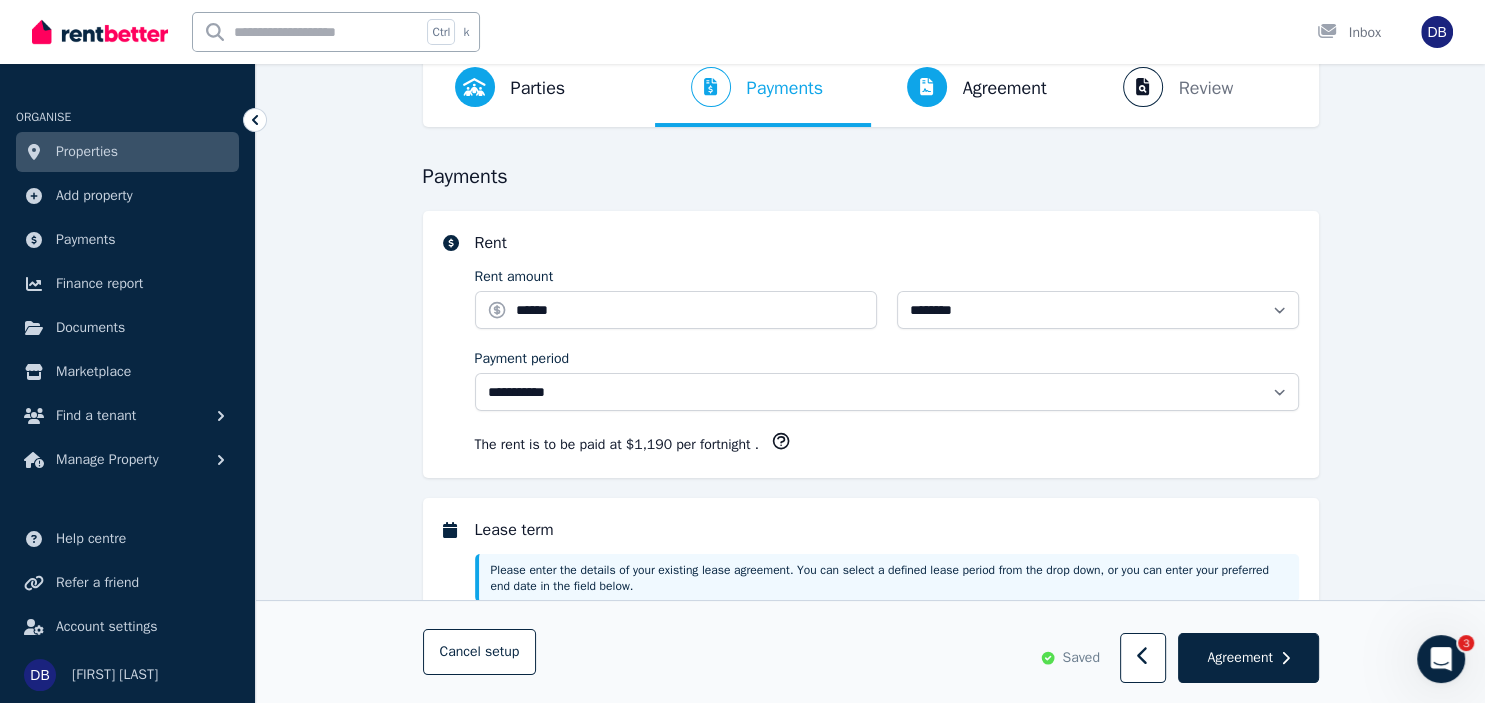 click on "**********" at bounding box center (871, 344) 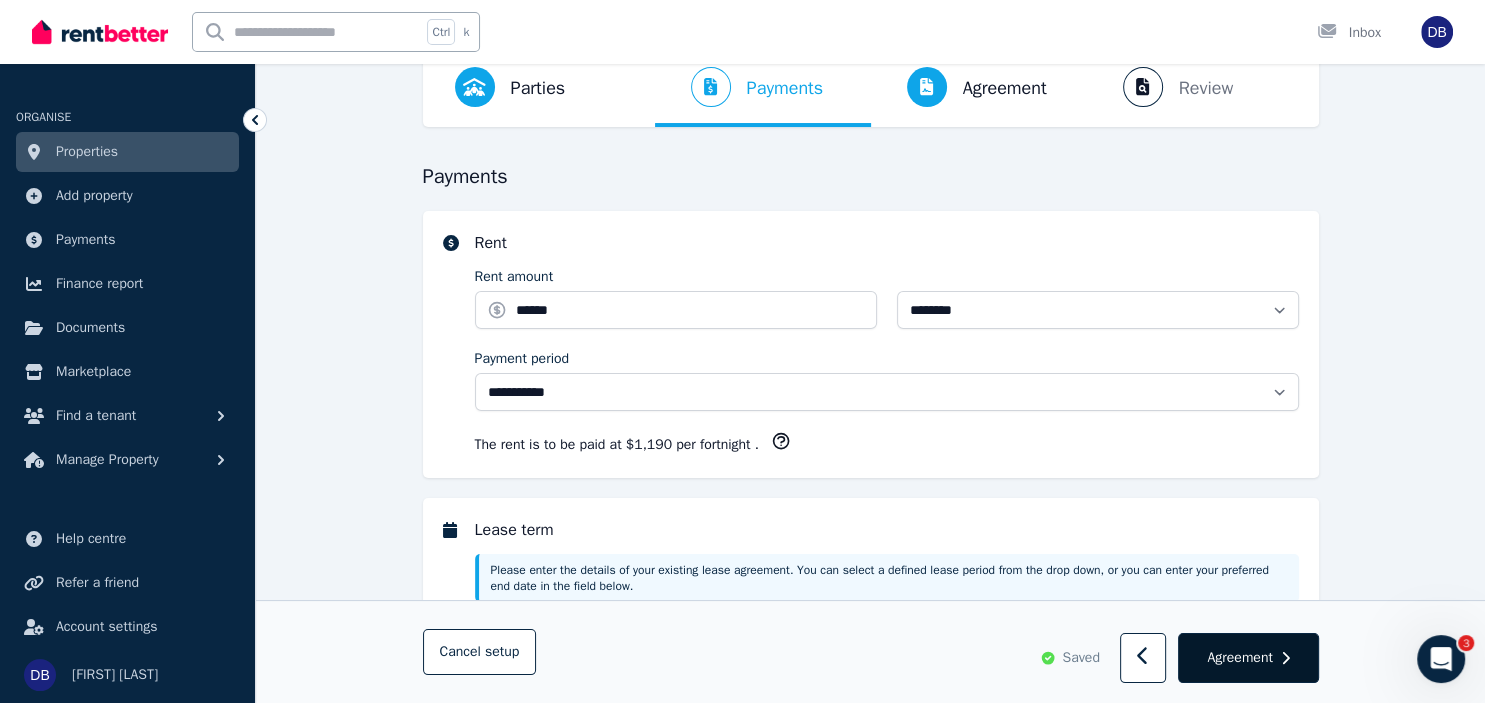 click 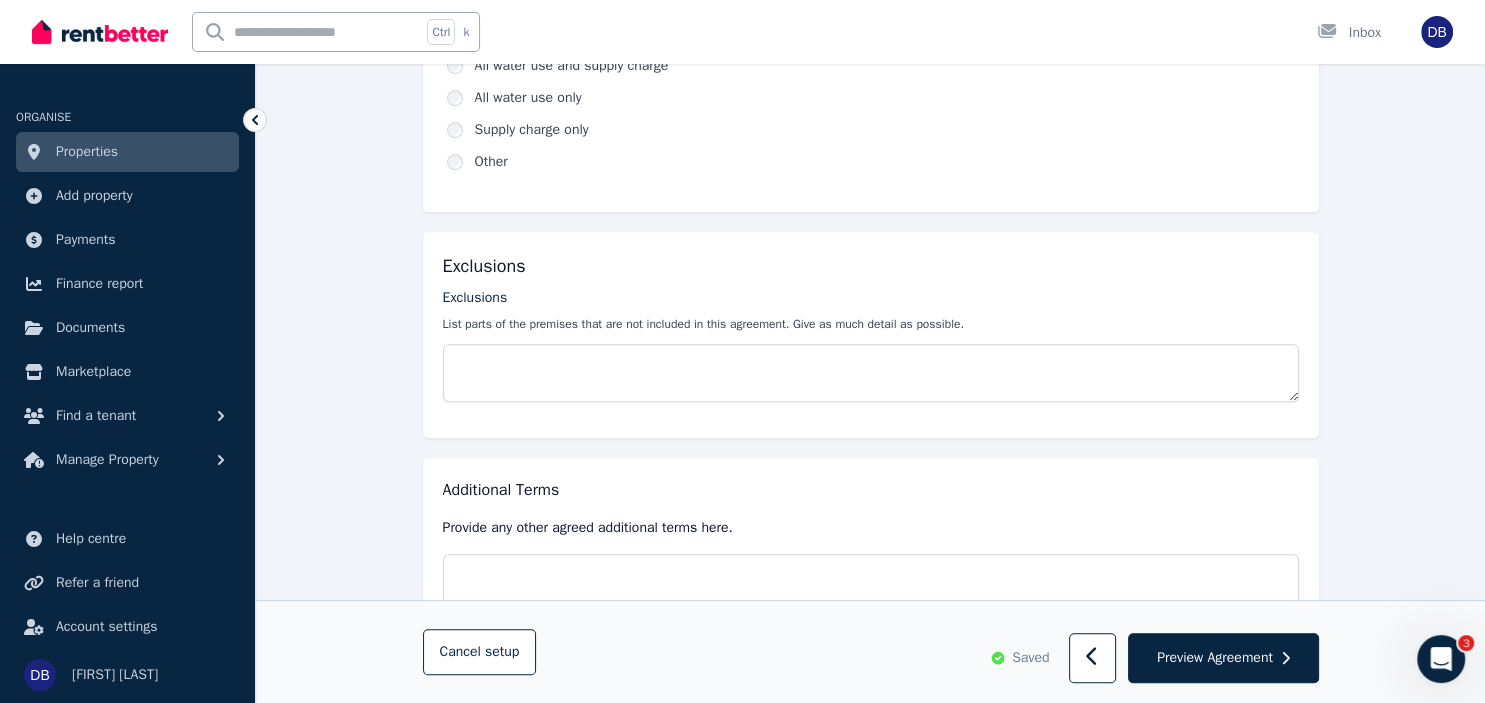 scroll, scrollTop: 983, scrollLeft: 0, axis: vertical 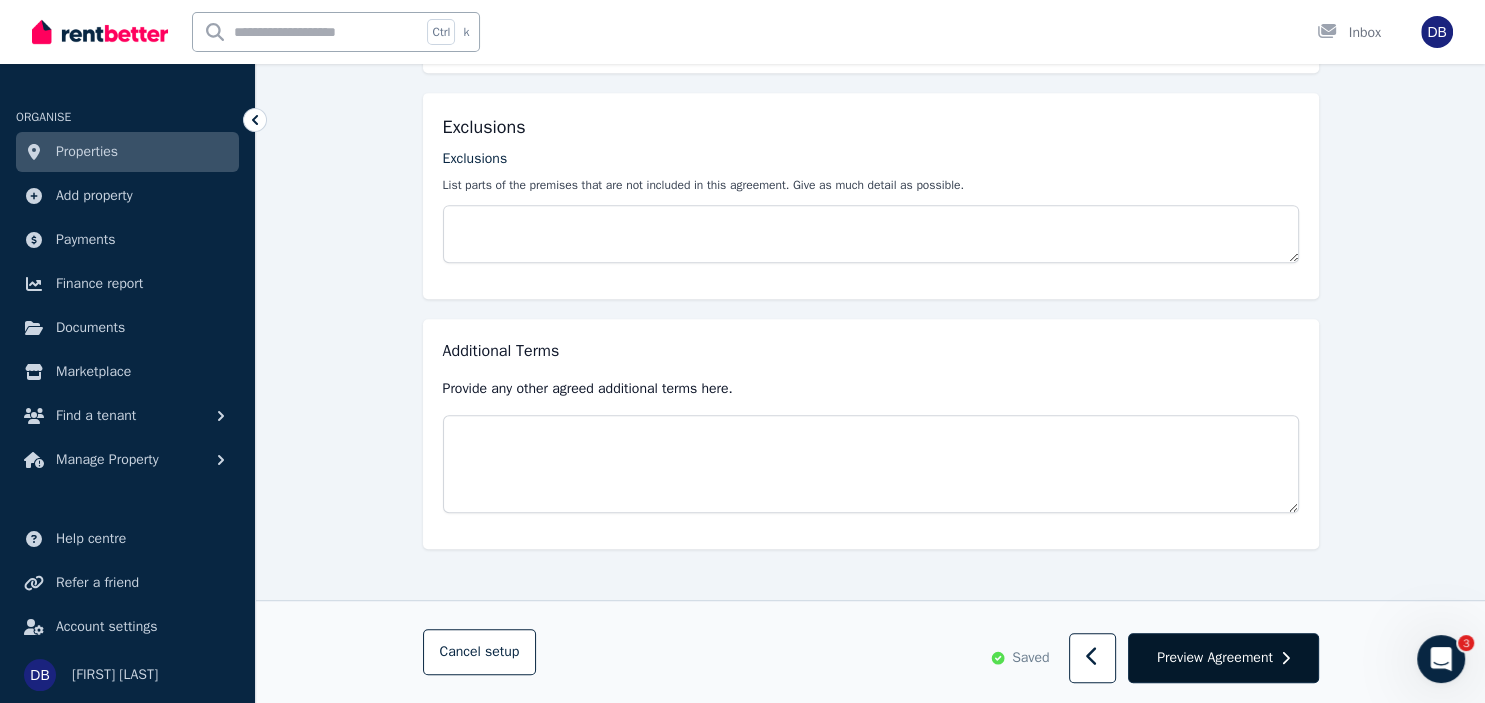 click on "Preview Agreement" at bounding box center [1223, 659] 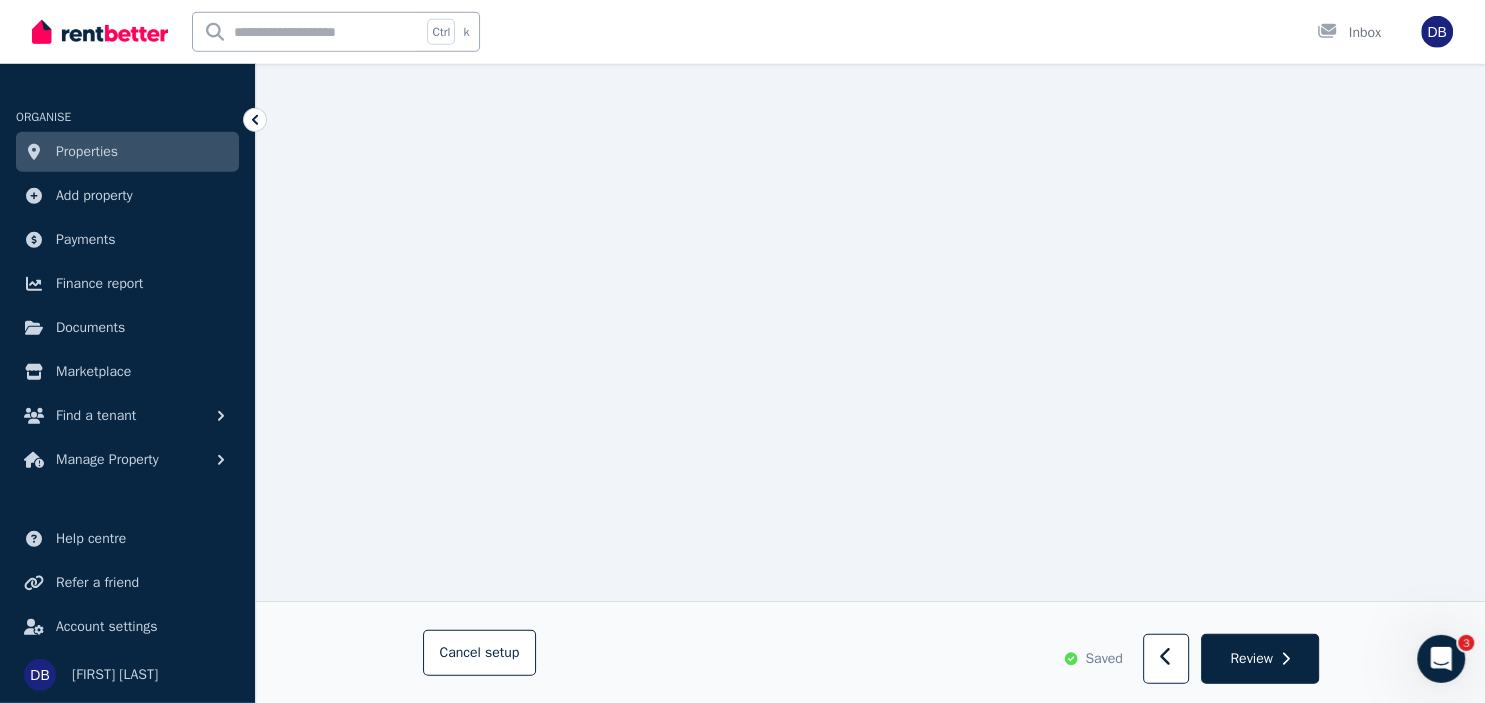 scroll, scrollTop: 4880, scrollLeft: 0, axis: vertical 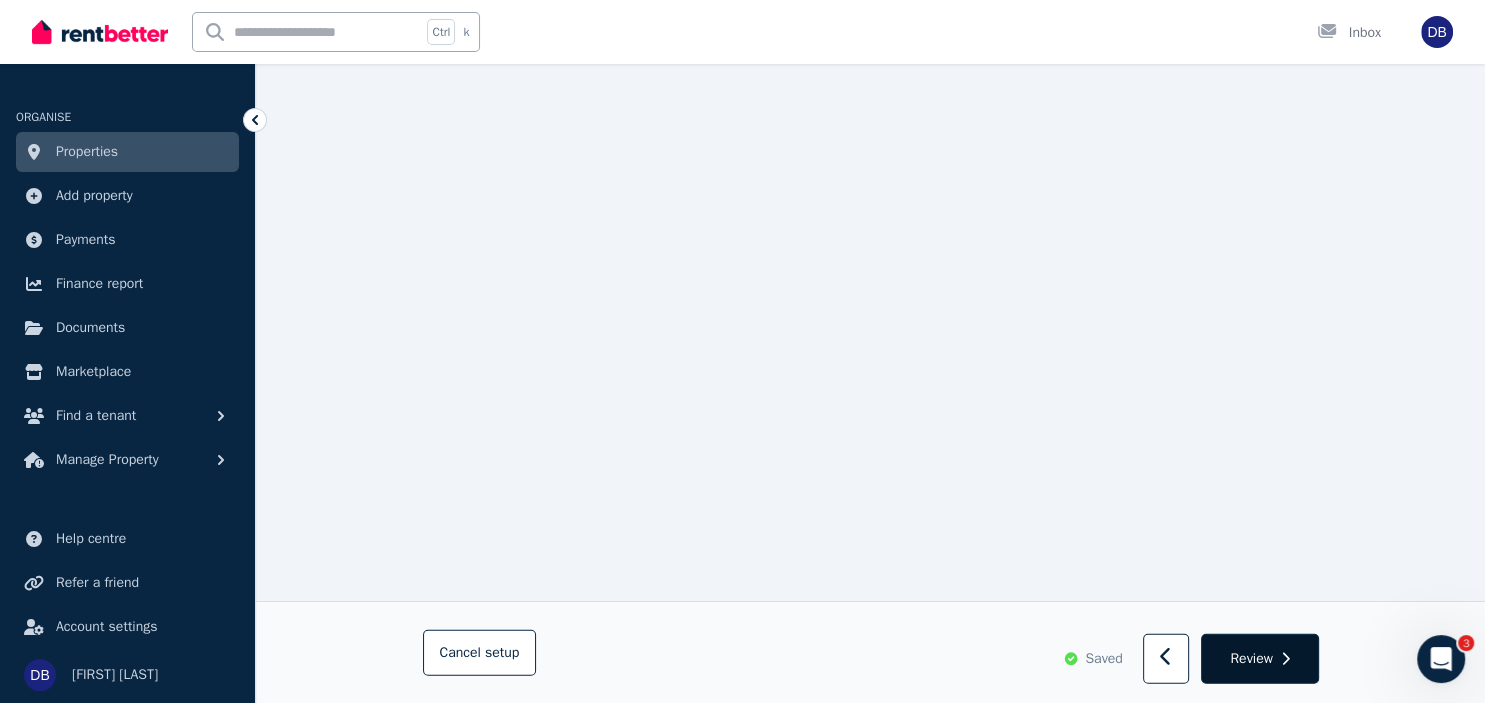click on "Review" at bounding box center (1259, 659) 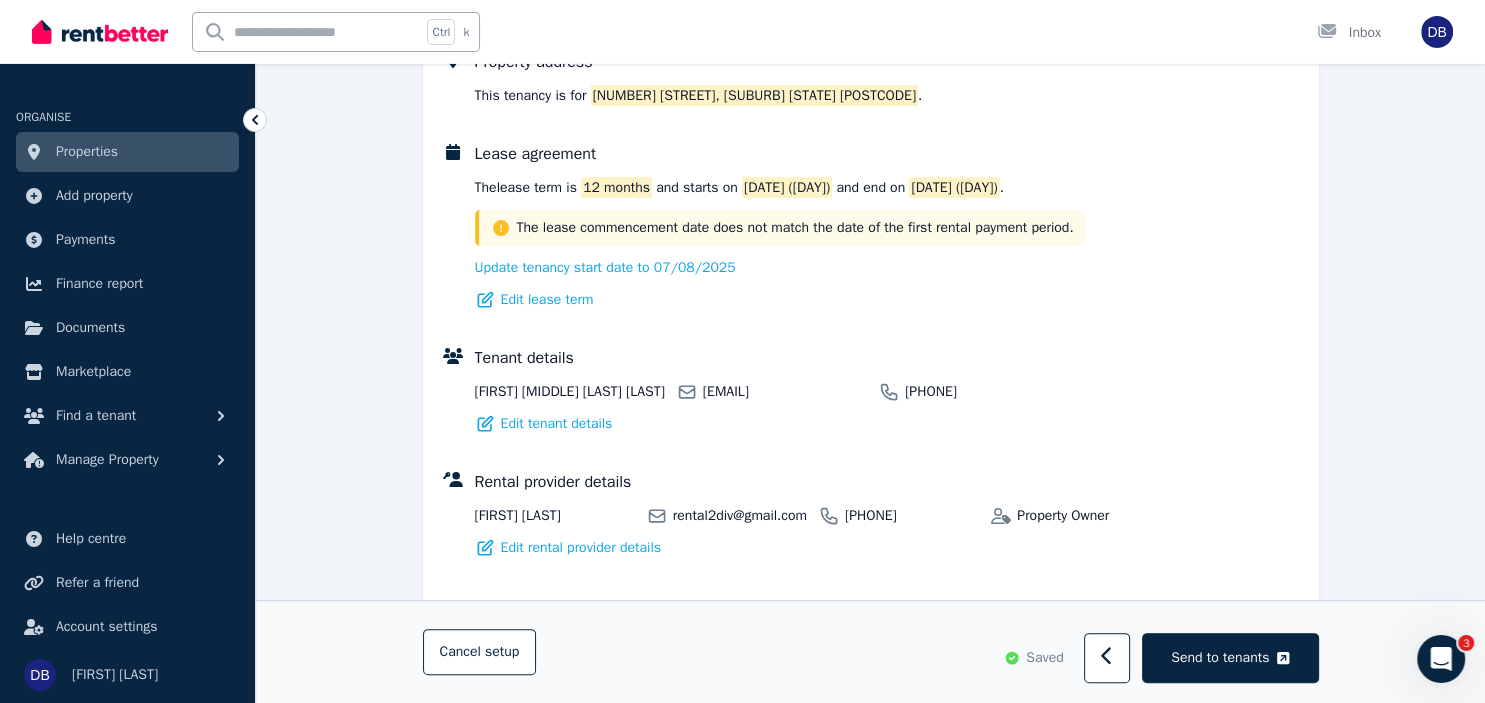 scroll, scrollTop: 422, scrollLeft: 0, axis: vertical 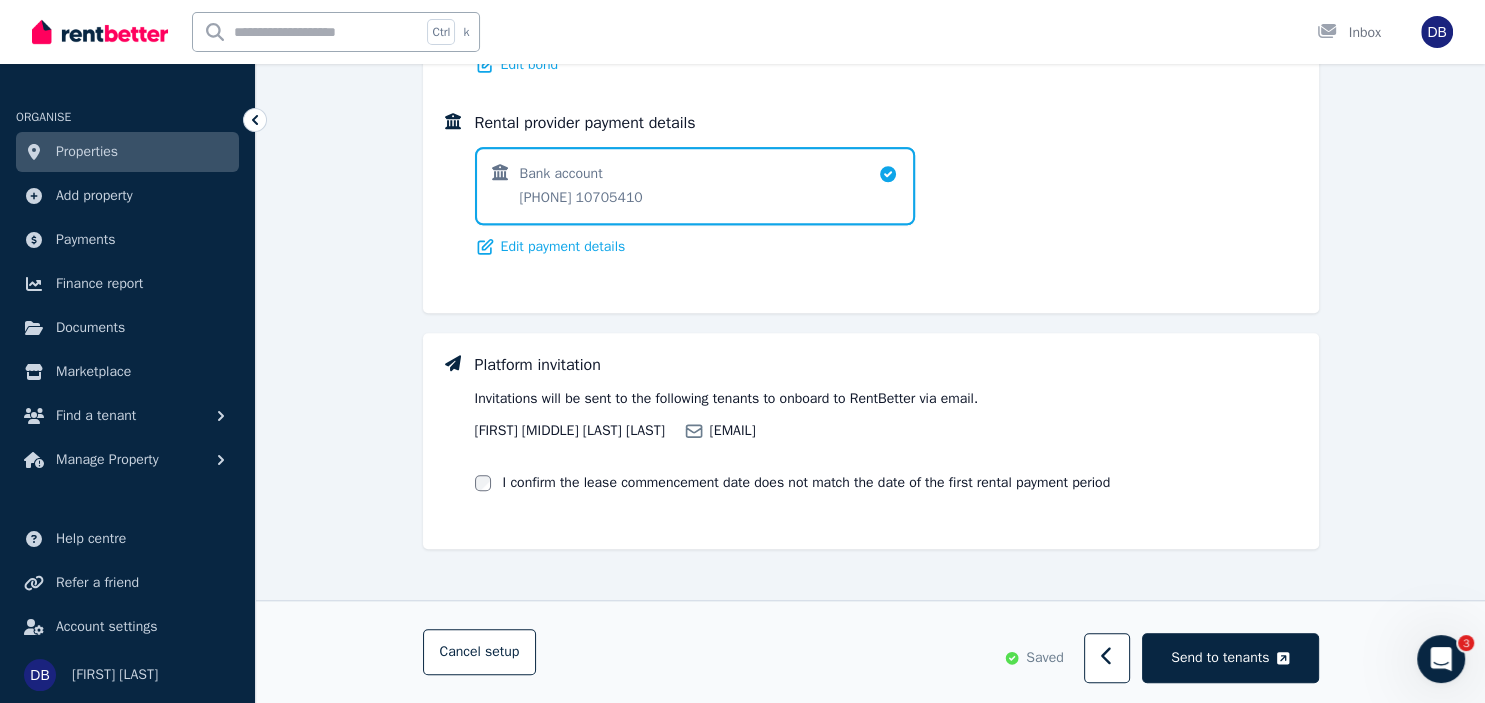 click on "I confirm the lease commencement date does not match the date of the first rental payment period" at bounding box center [807, 483] 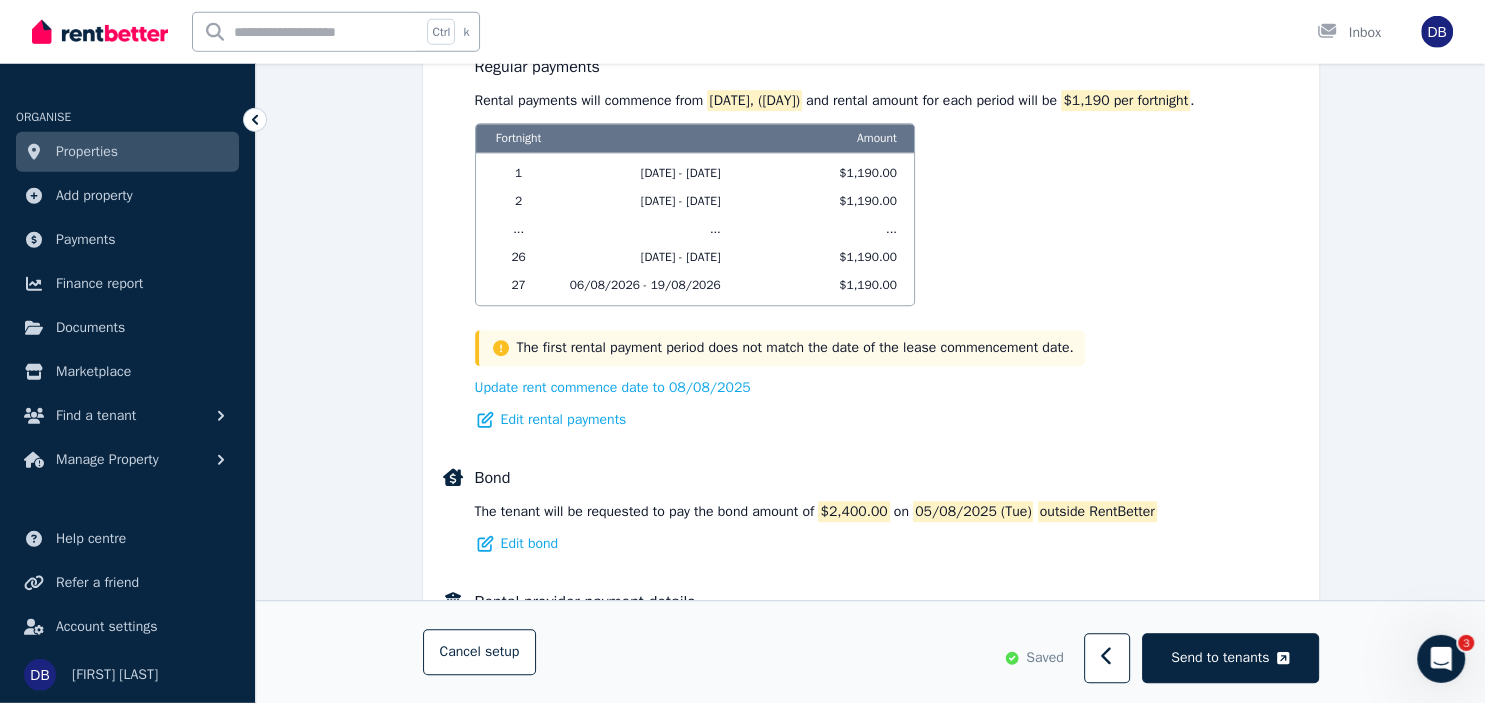 scroll, scrollTop: 1174, scrollLeft: 0, axis: vertical 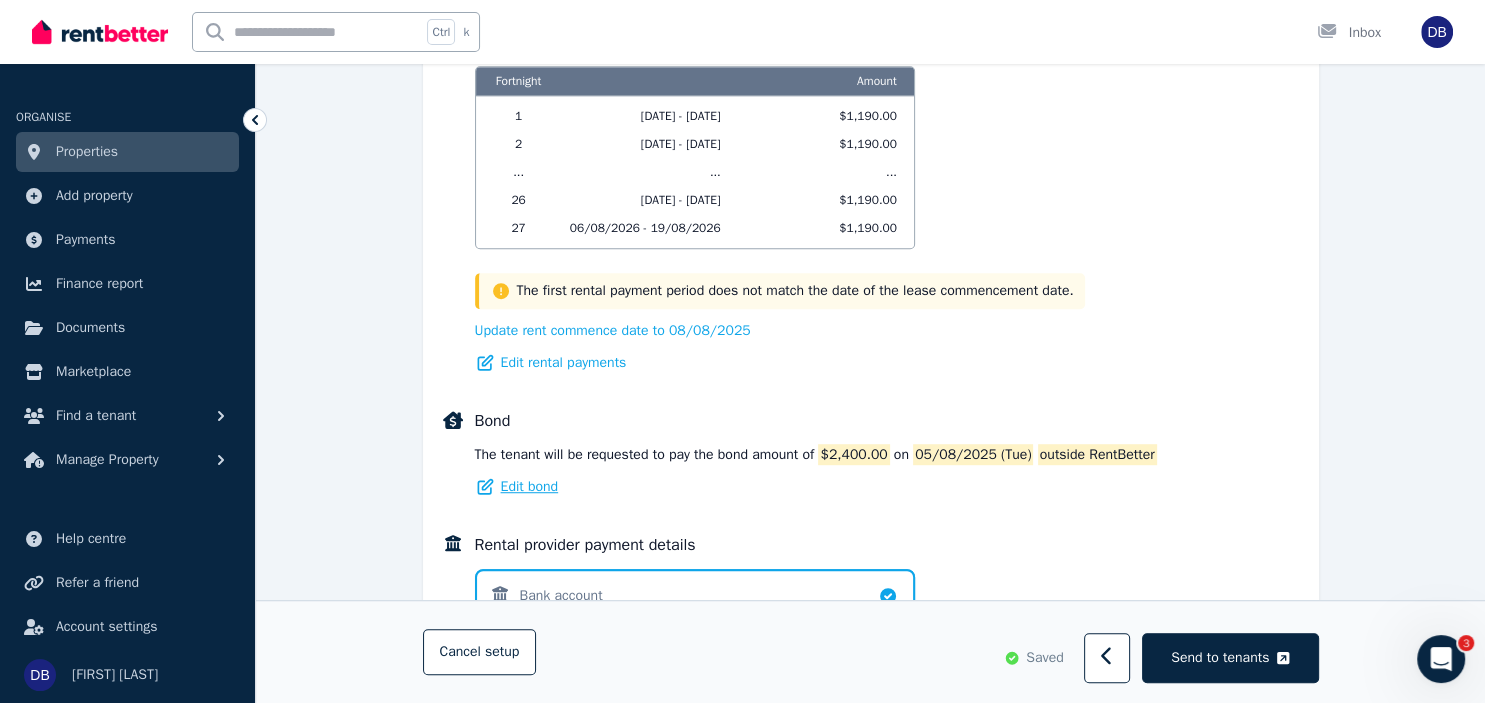click on "Edit bond" at bounding box center [530, 487] 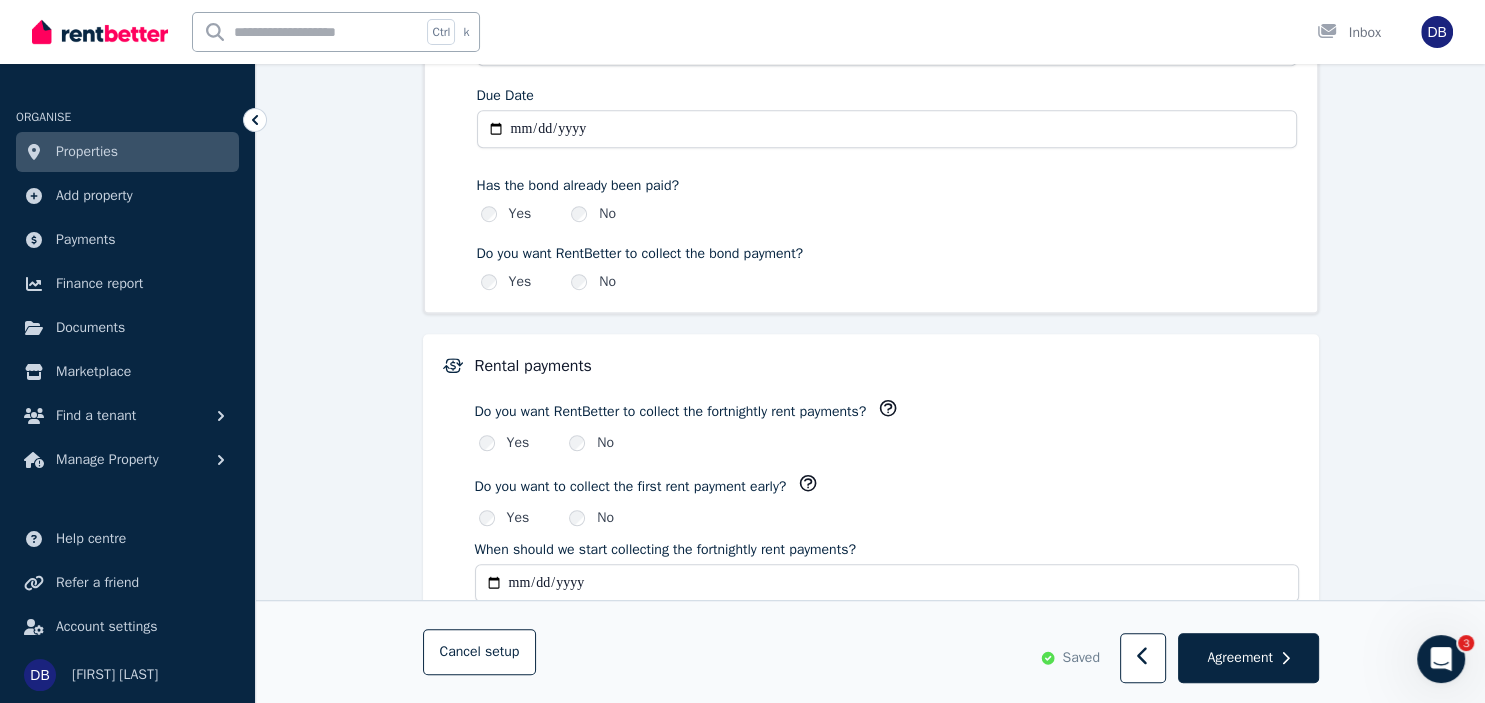 scroll, scrollTop: 0, scrollLeft: 0, axis: both 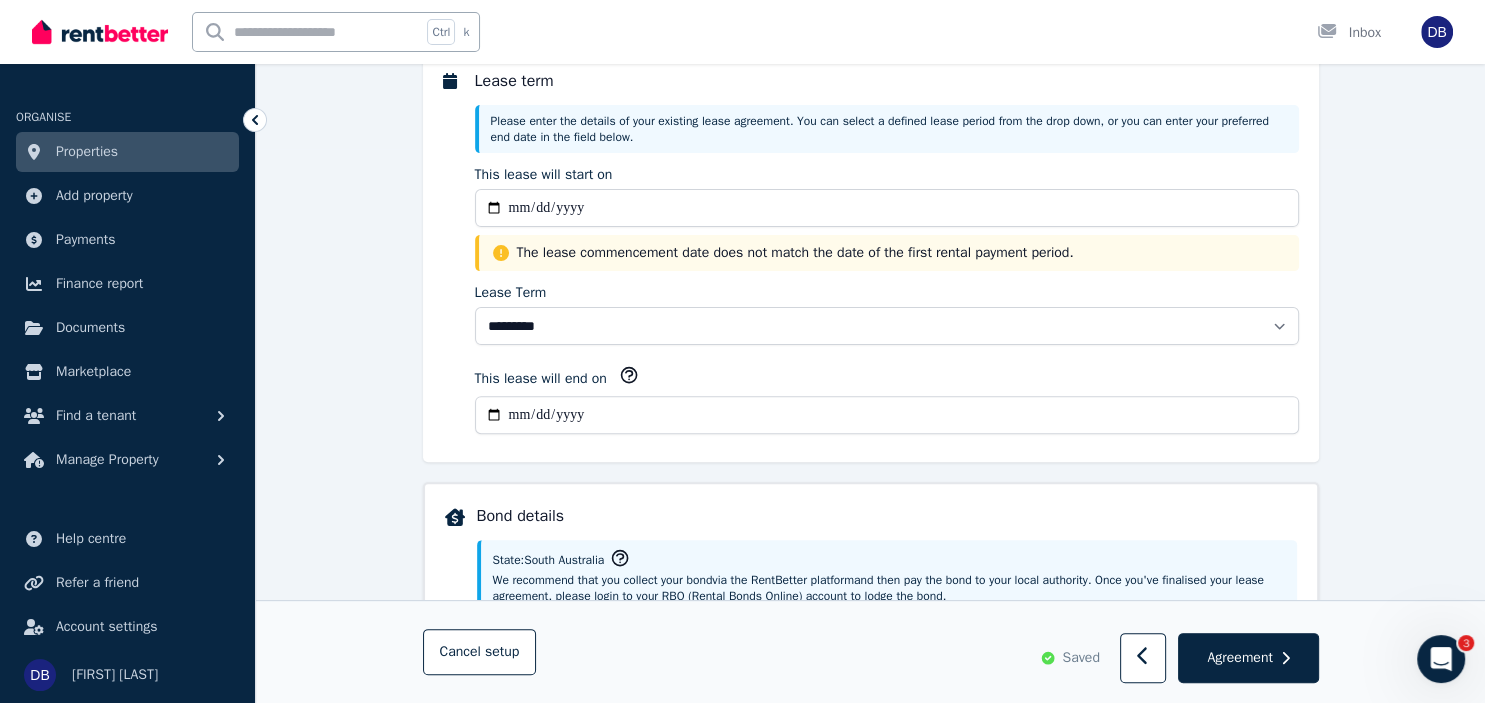 select on "**********" 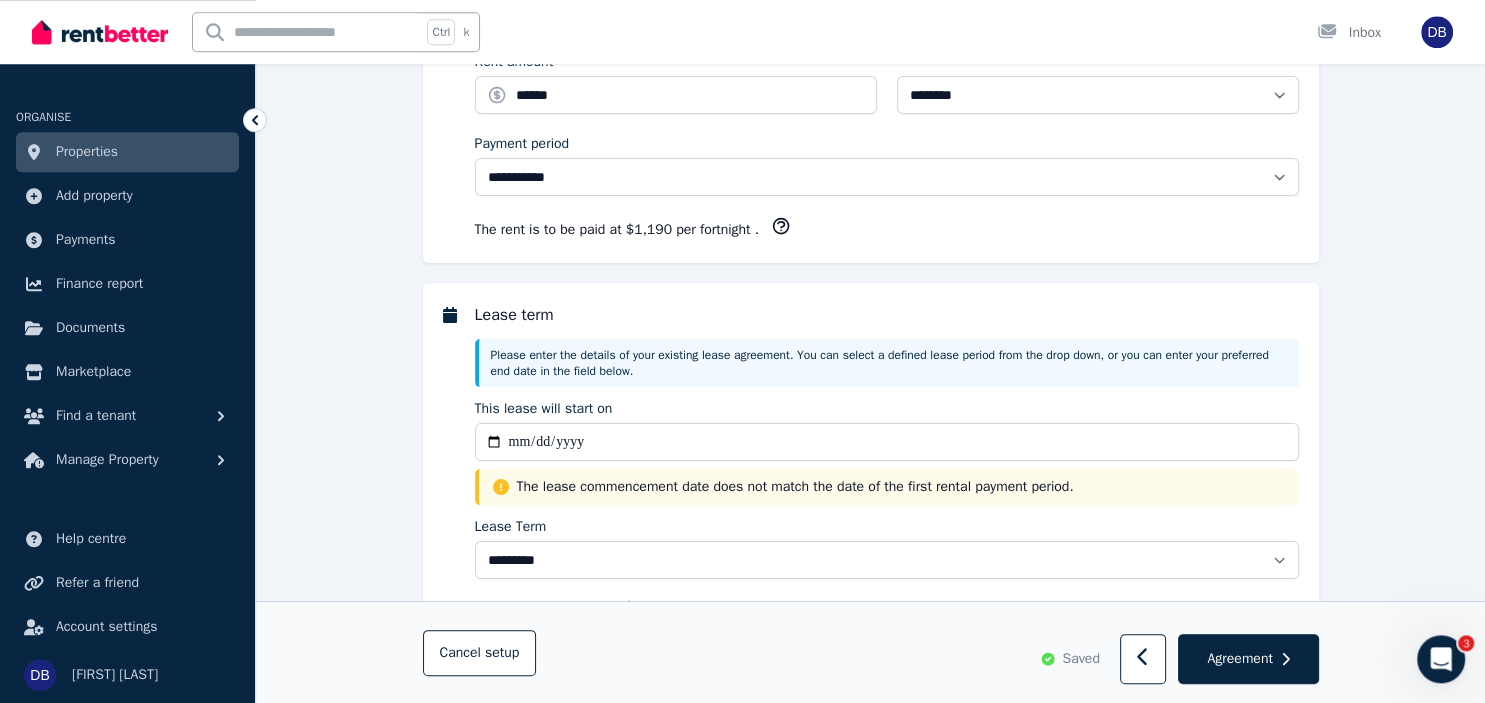 scroll, scrollTop: 312, scrollLeft: 0, axis: vertical 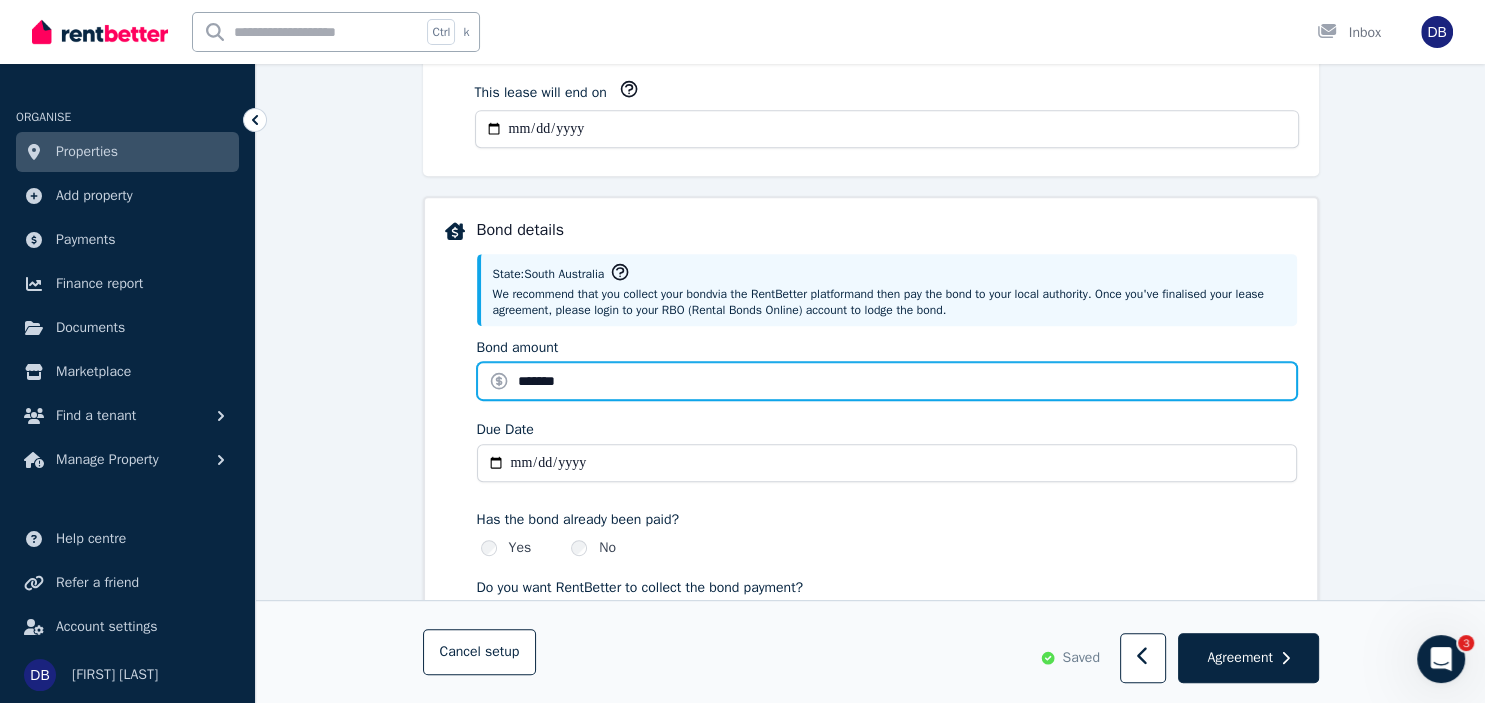 drag, startPoint x: 586, startPoint y: 378, endPoint x: 456, endPoint y: 366, distance: 130.55267 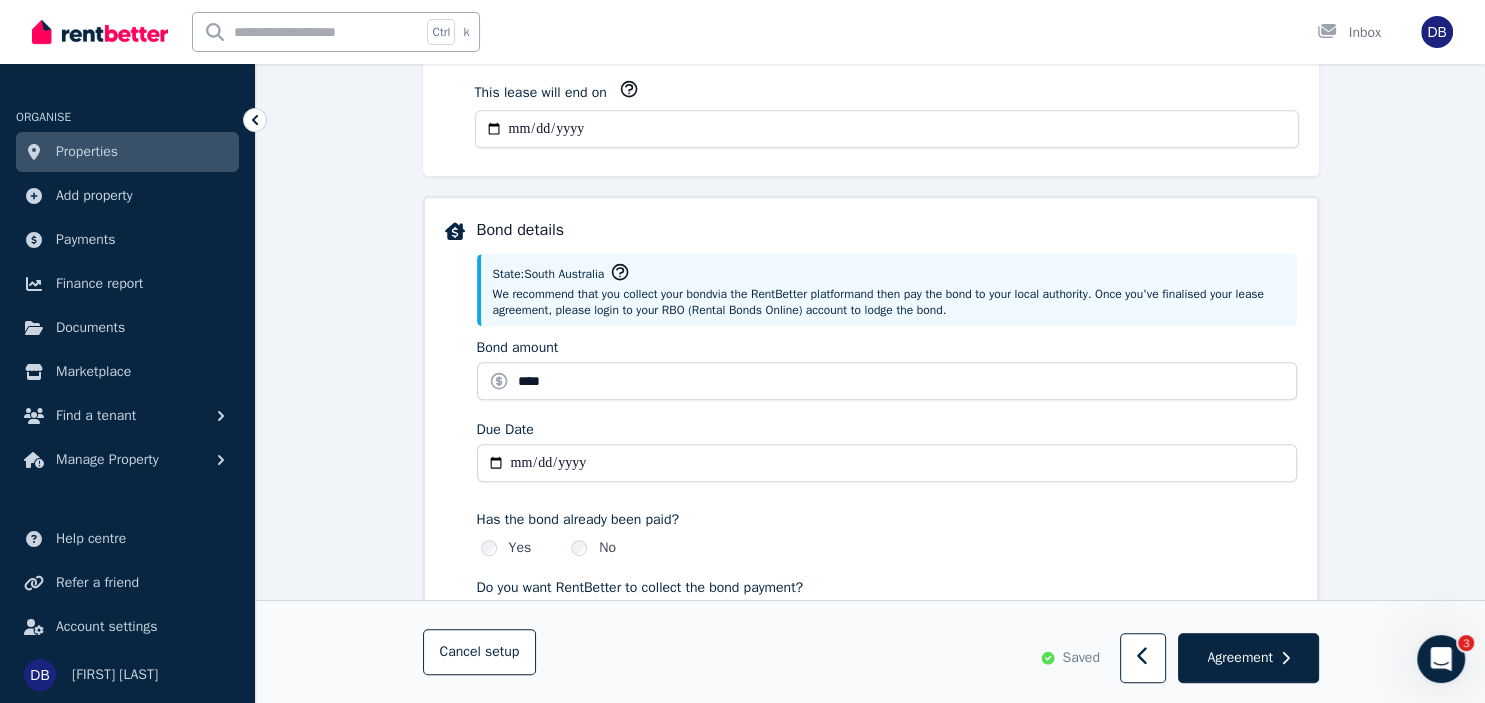 click on "**********" at bounding box center [870, 484] 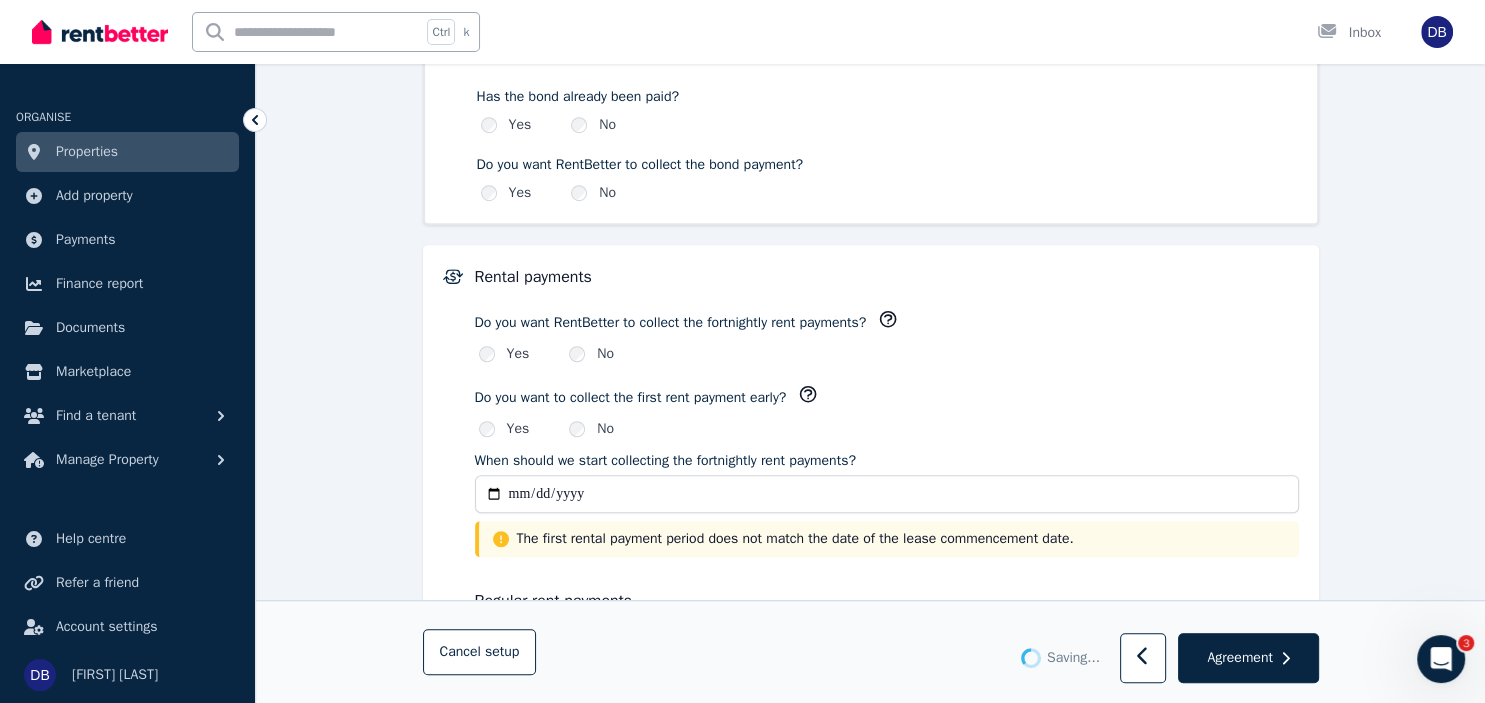 type on "*******" 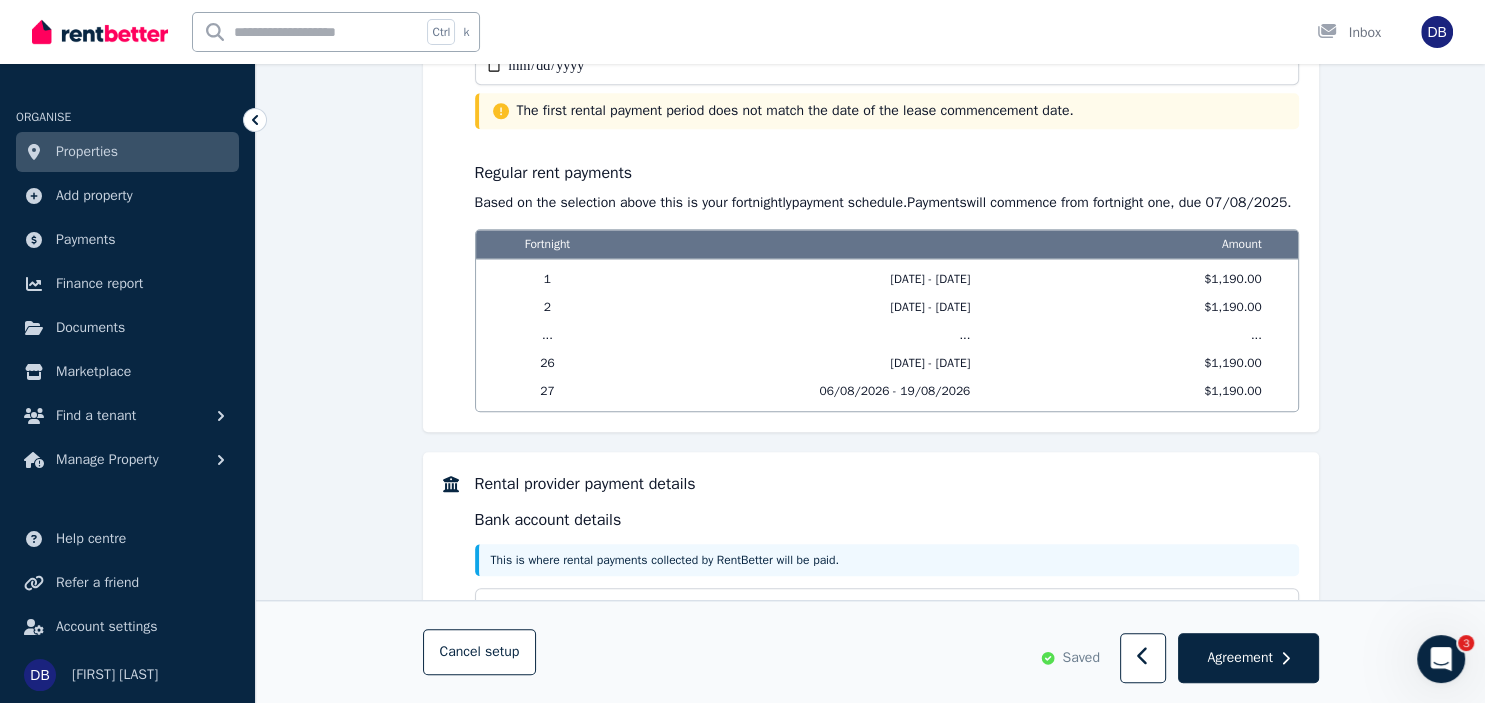 scroll, scrollTop: 1796, scrollLeft: 0, axis: vertical 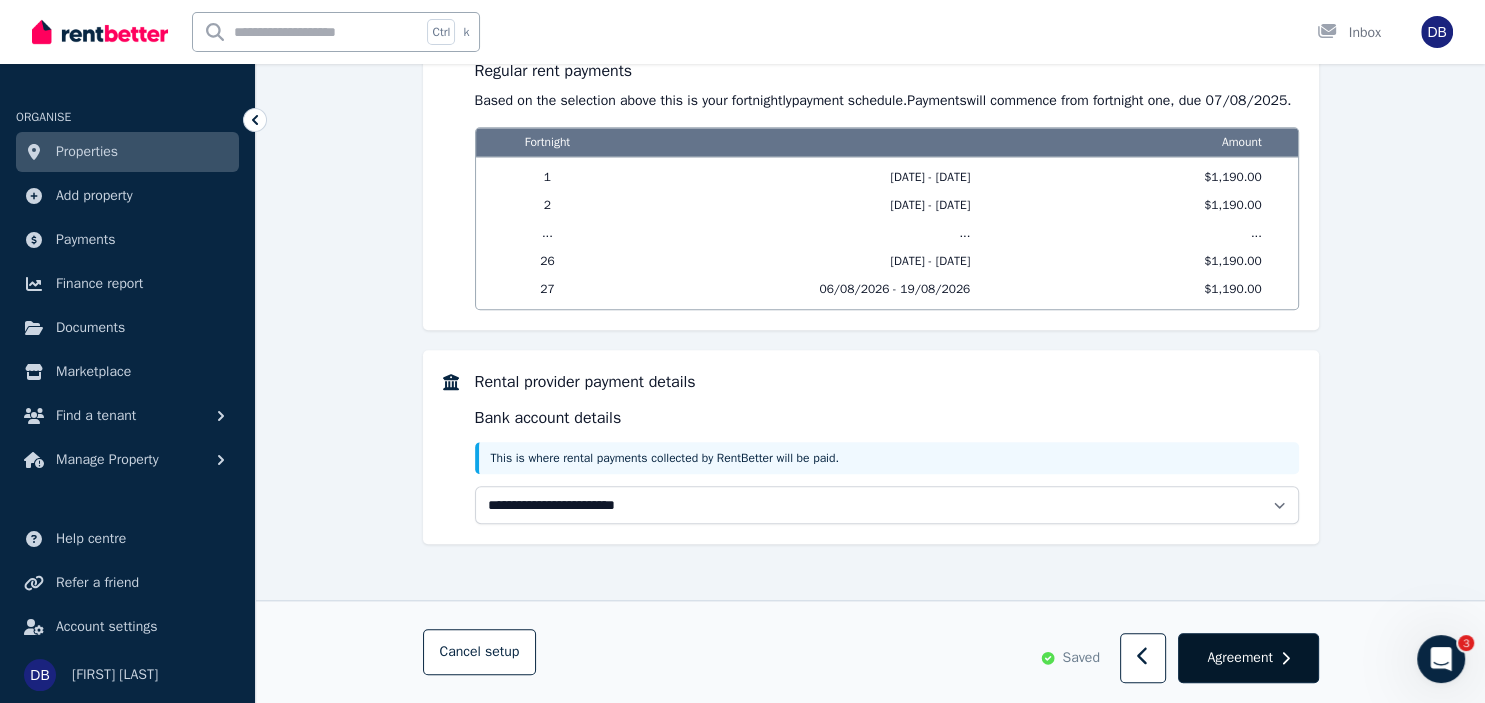 click on "Agreement" at bounding box center [1248, 658] 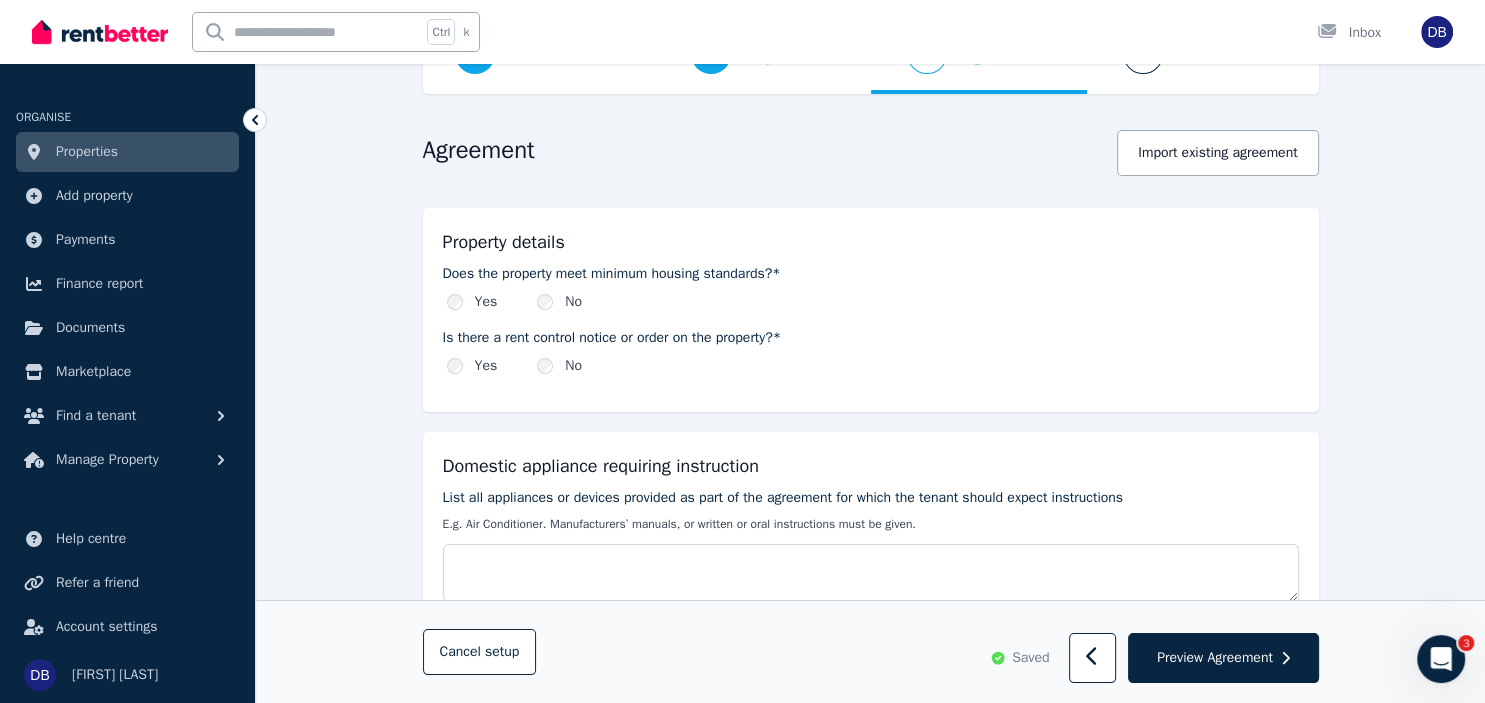 scroll, scrollTop: 0, scrollLeft: 0, axis: both 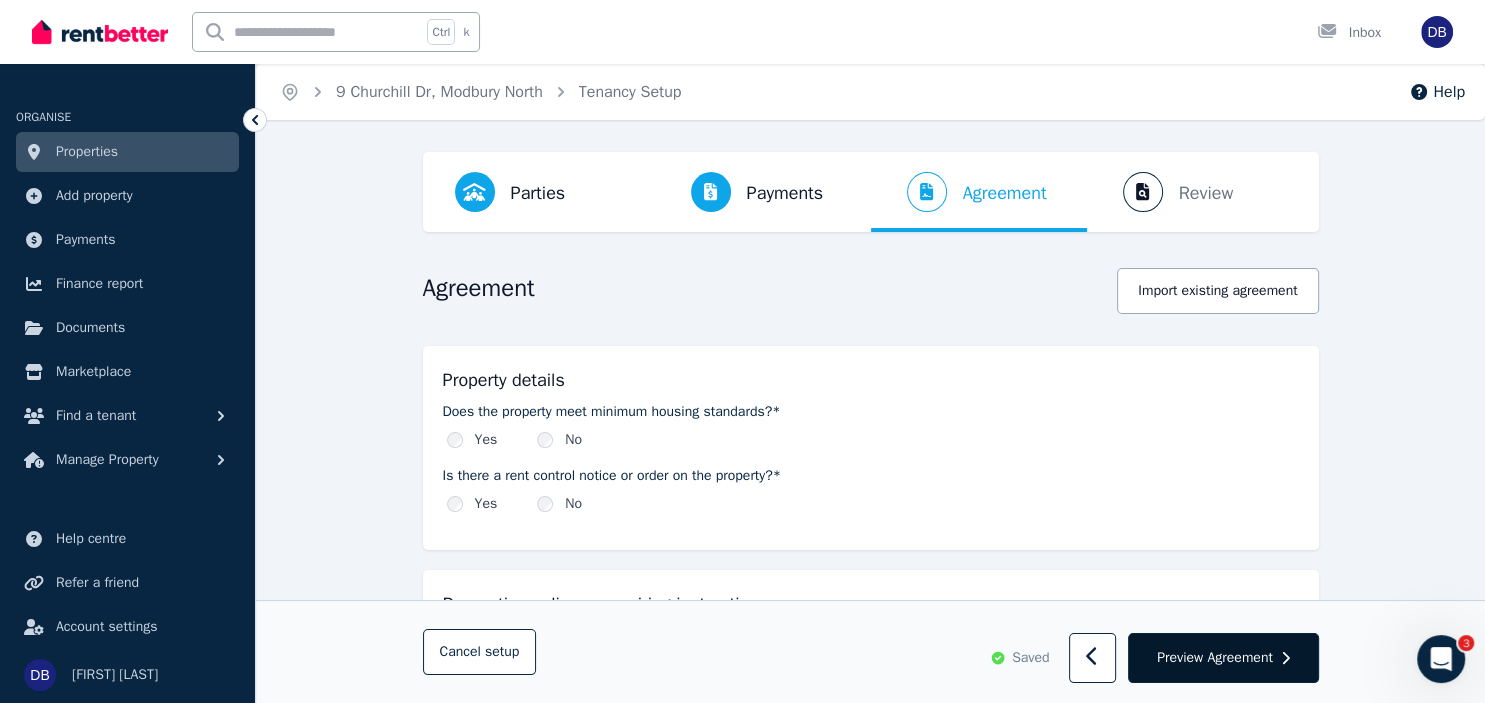 click on "Preview Agreement" at bounding box center (1215, 658) 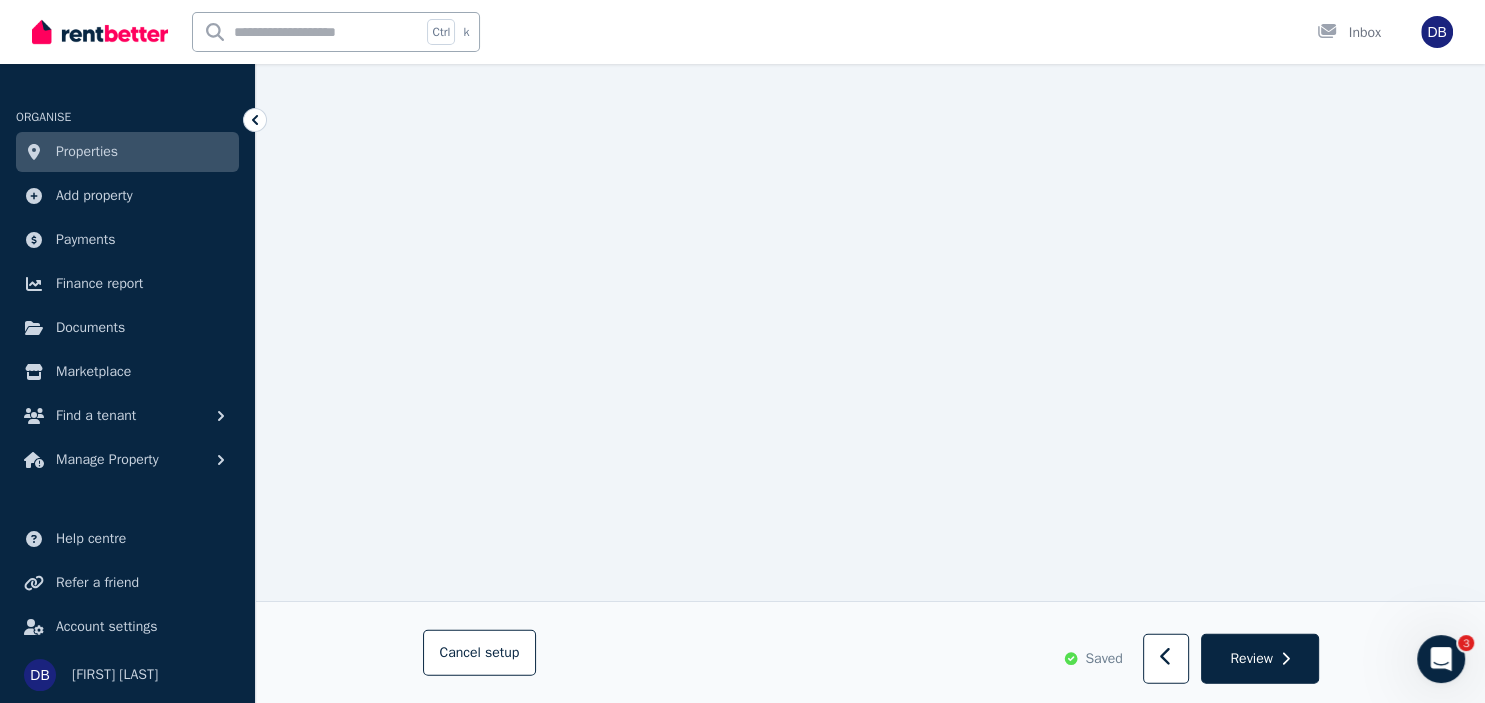 scroll, scrollTop: 4880, scrollLeft: 0, axis: vertical 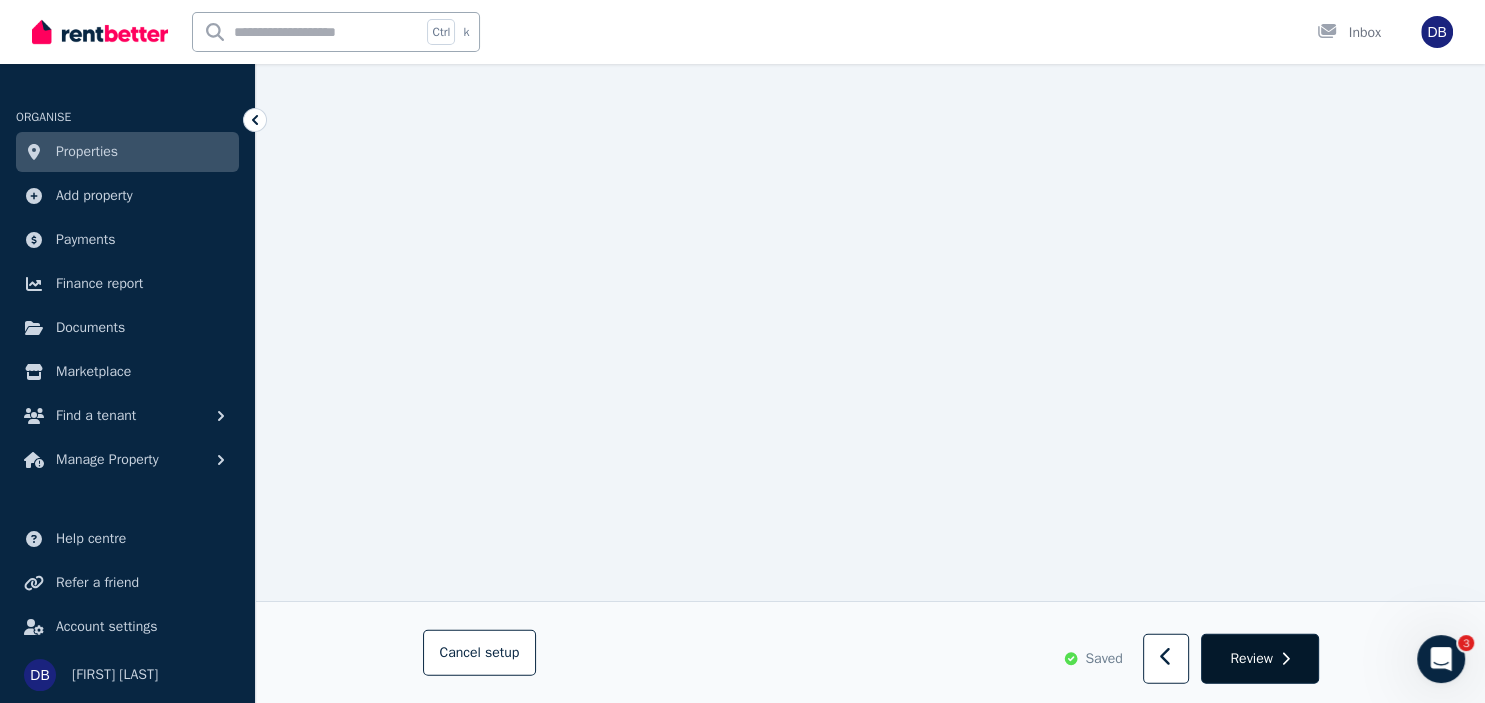 click on "Review" at bounding box center [1259, 659] 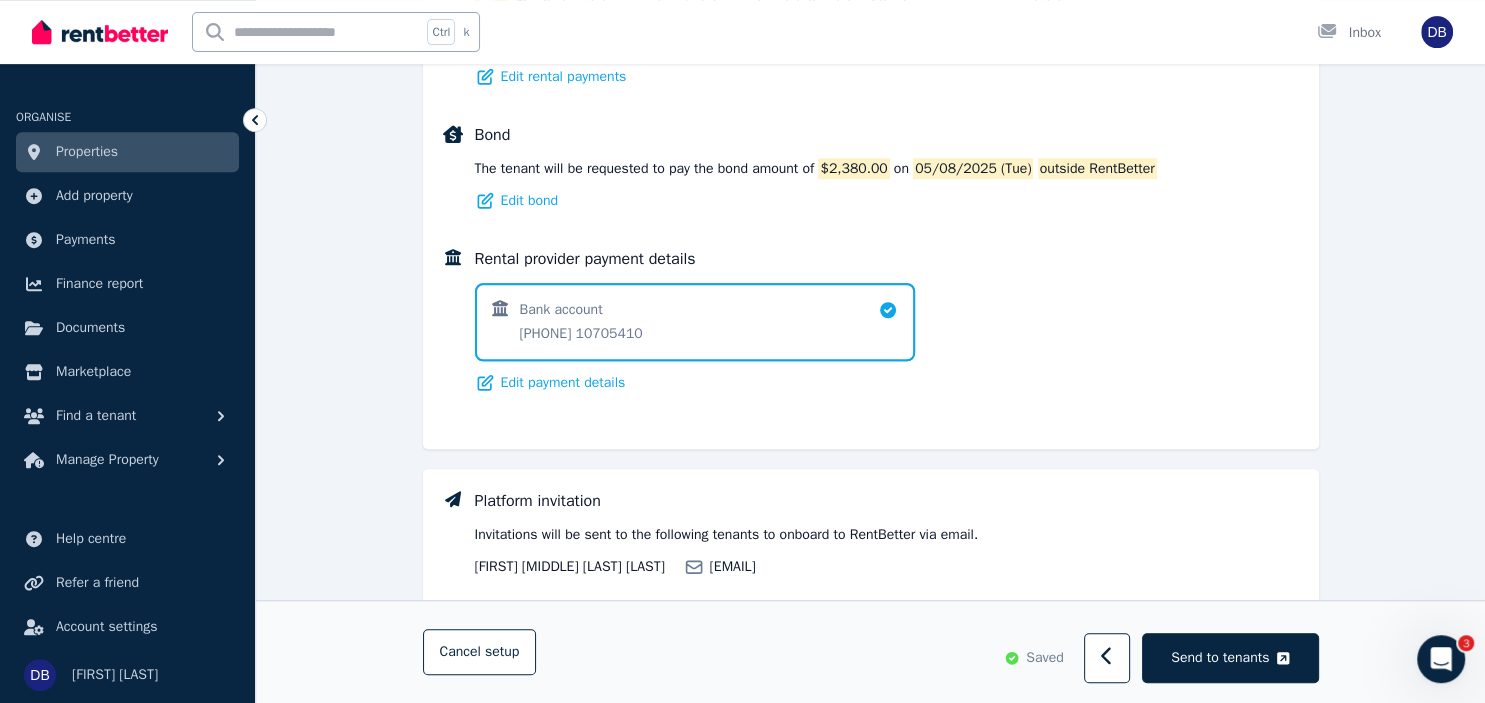 scroll, scrollTop: 1280, scrollLeft: 0, axis: vertical 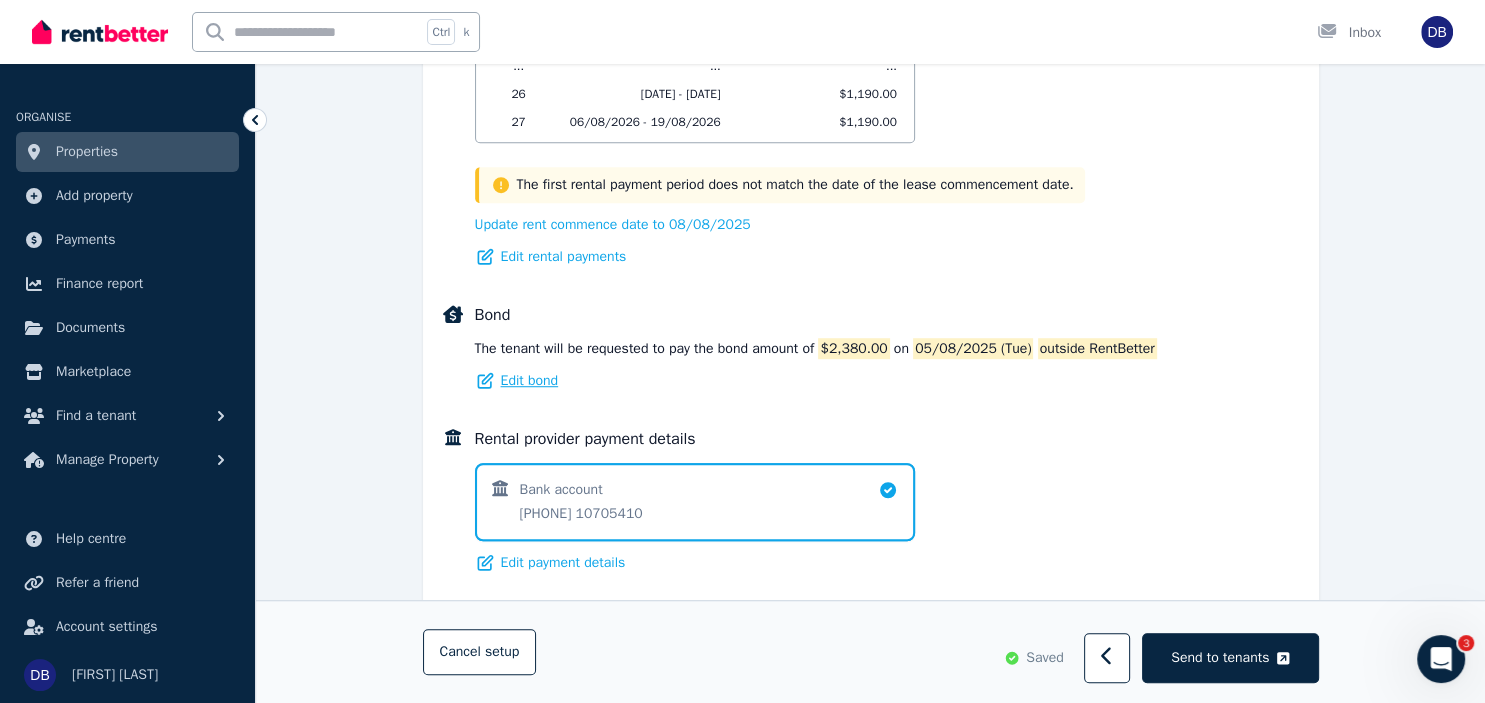 click on "Edit bond" at bounding box center [530, 381] 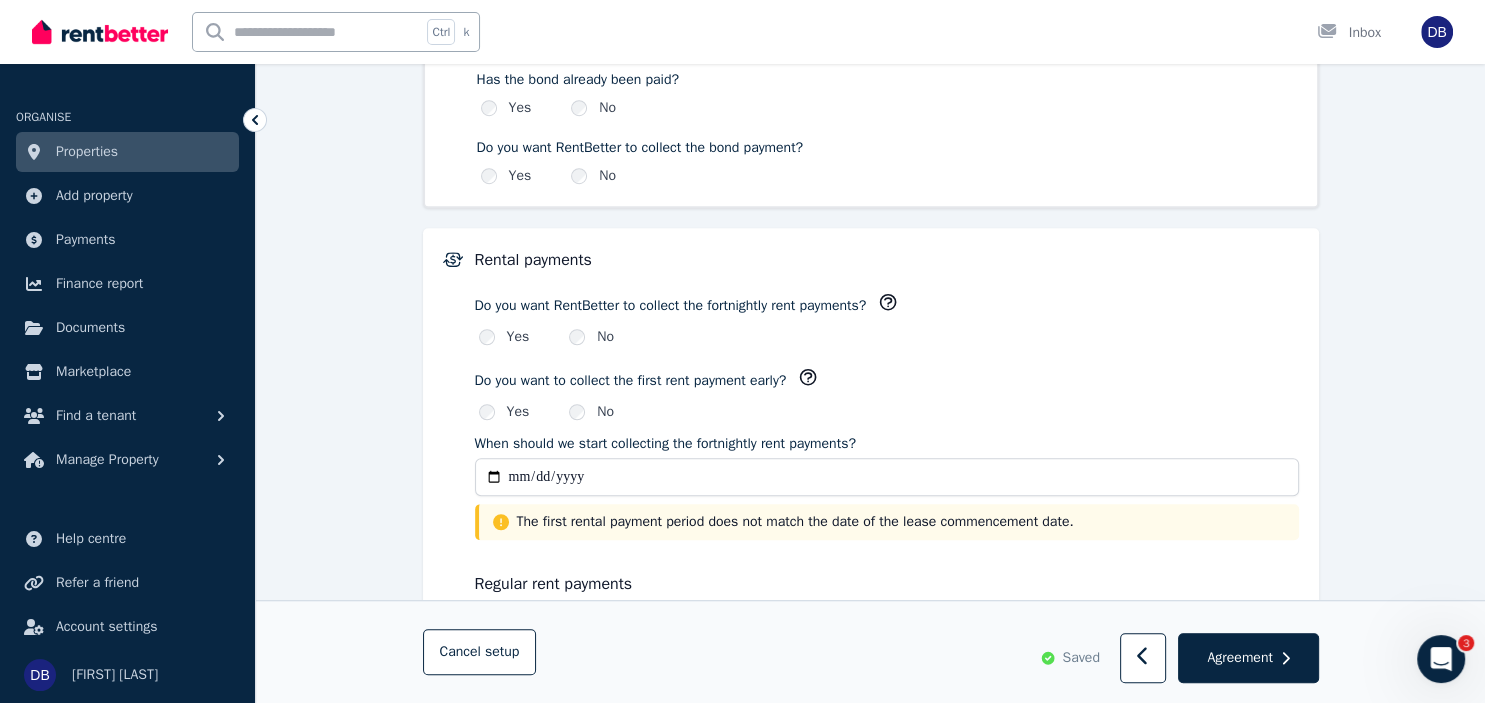 scroll, scrollTop: 0, scrollLeft: 0, axis: both 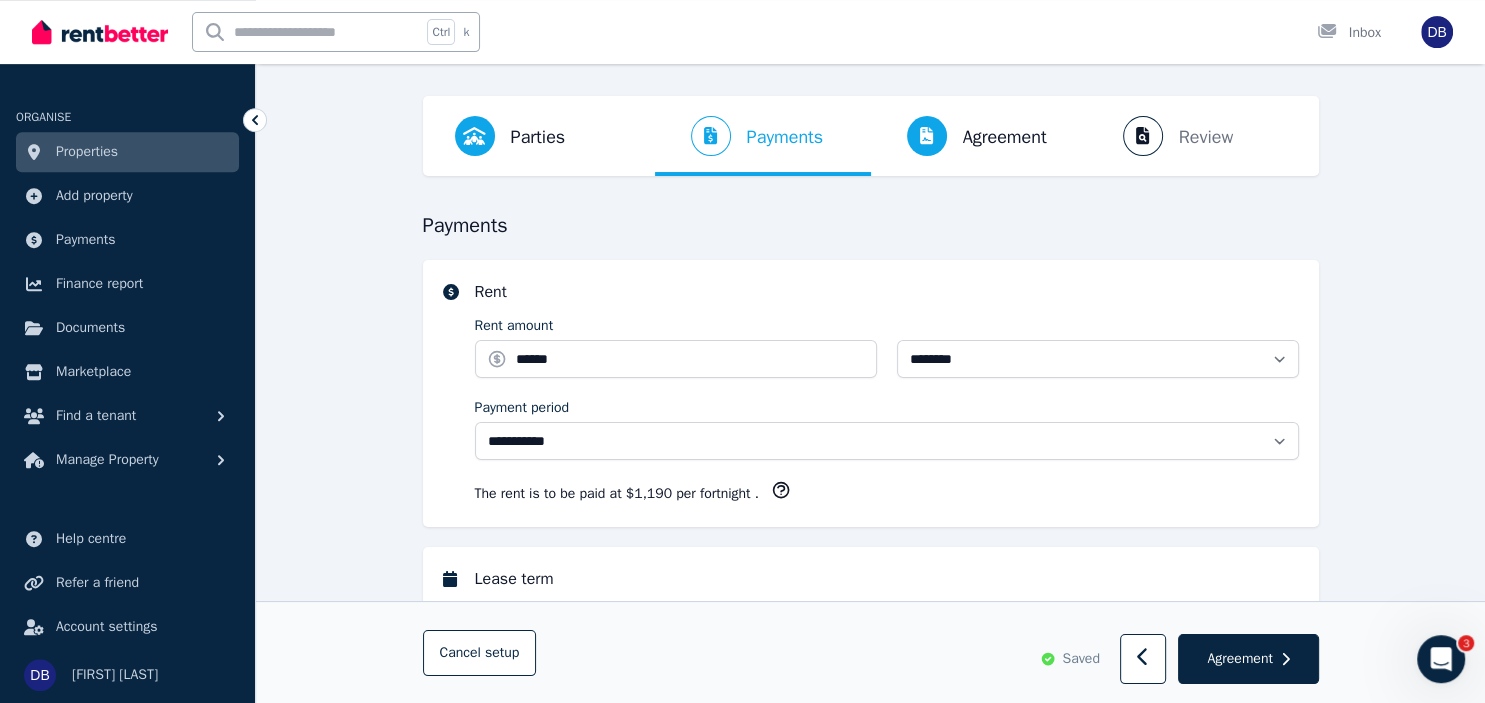 select on "**********" 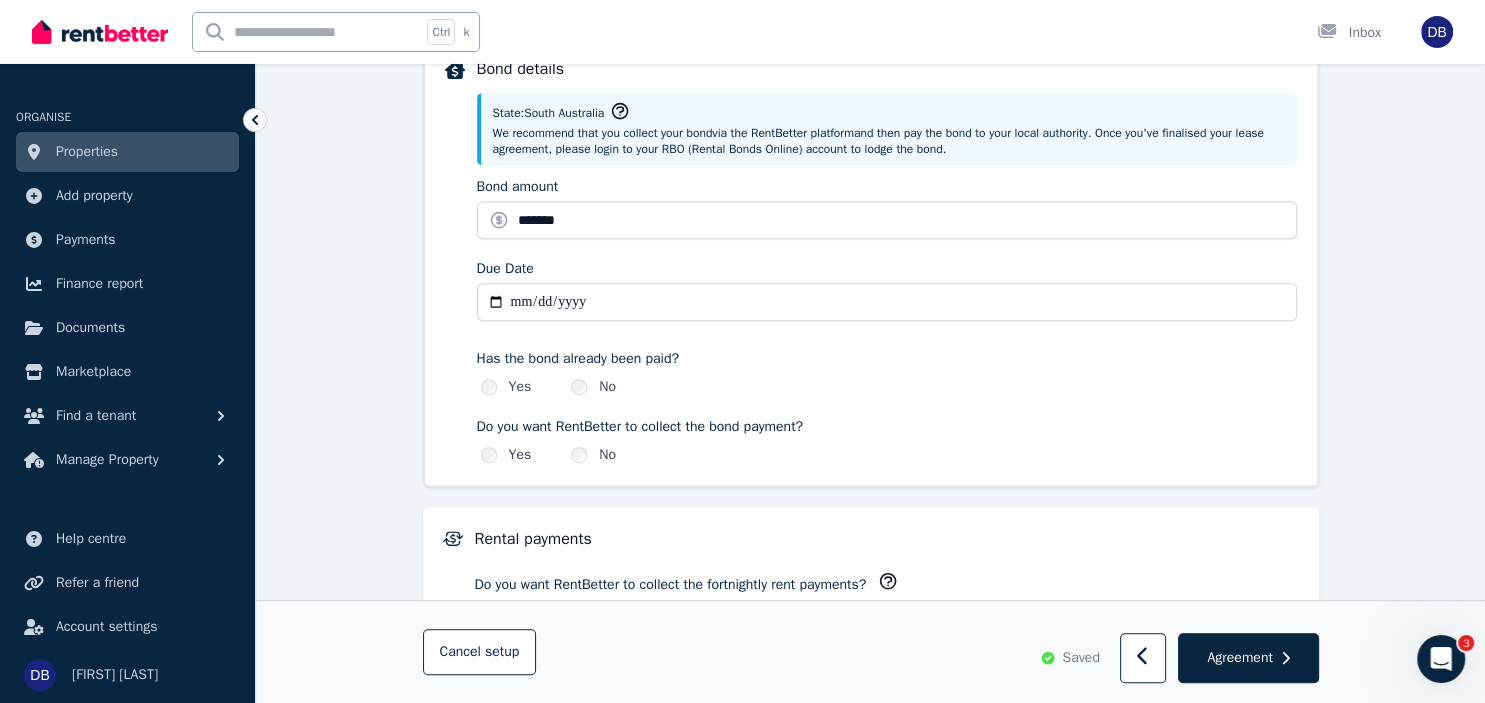 scroll, scrollTop: 945, scrollLeft: 0, axis: vertical 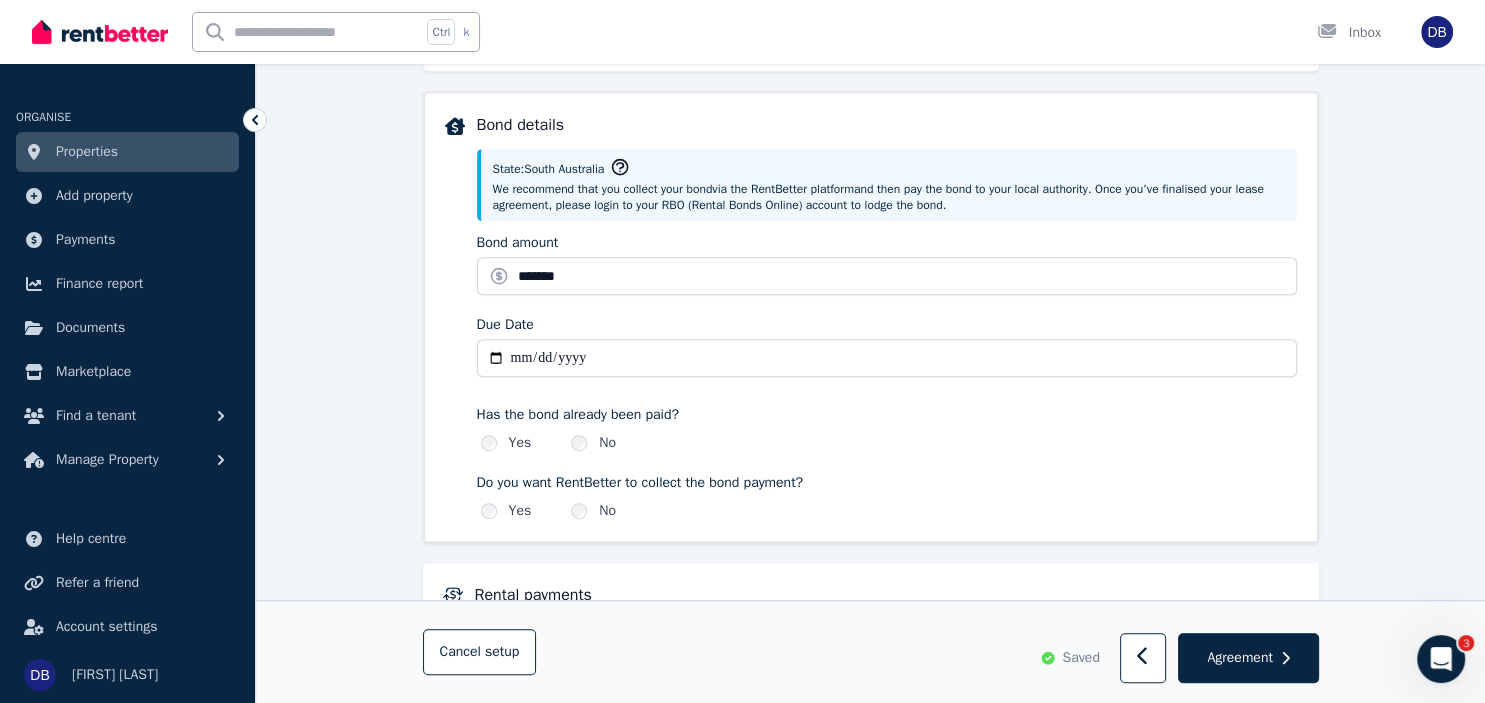 click on "**********" at bounding box center [887, 358] 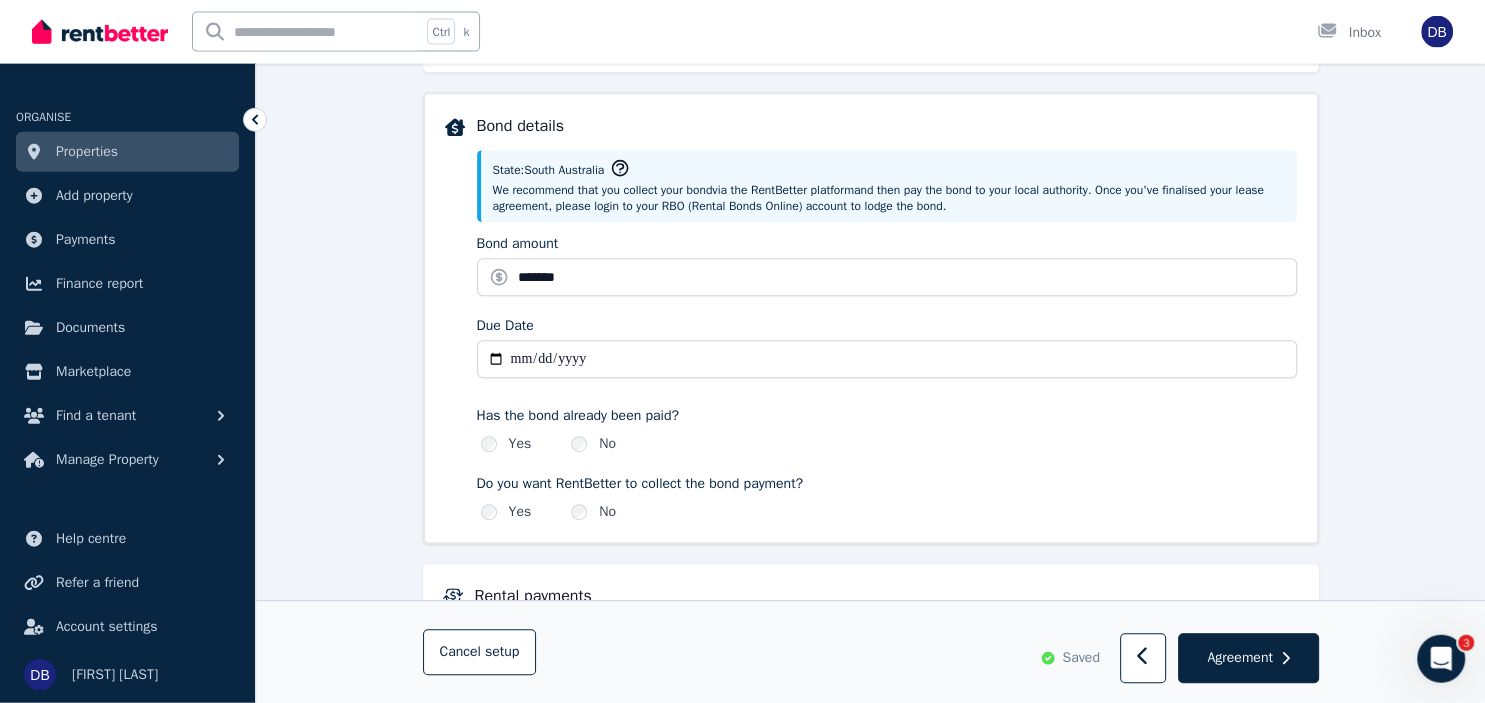 scroll, scrollTop: 945, scrollLeft: 0, axis: vertical 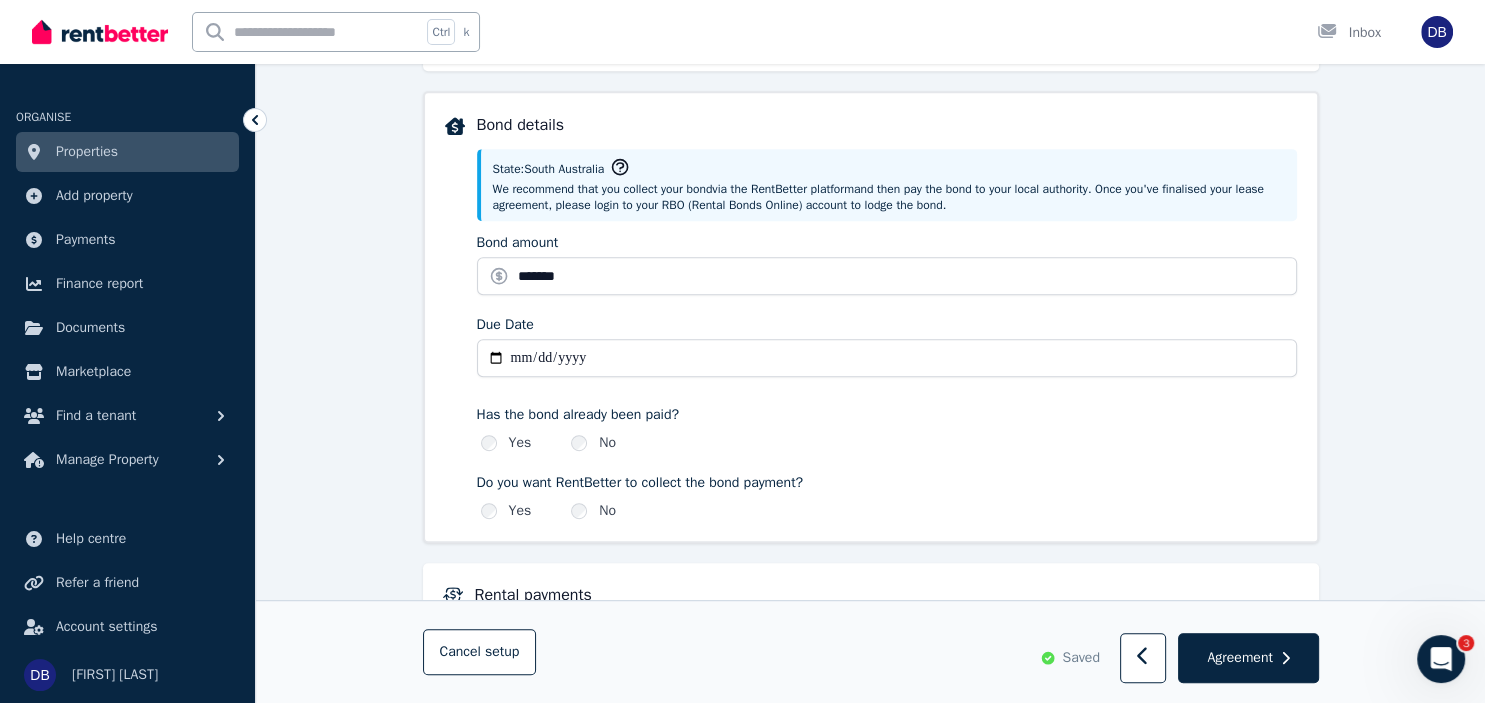 click on "**********" at bounding box center (887, 358) 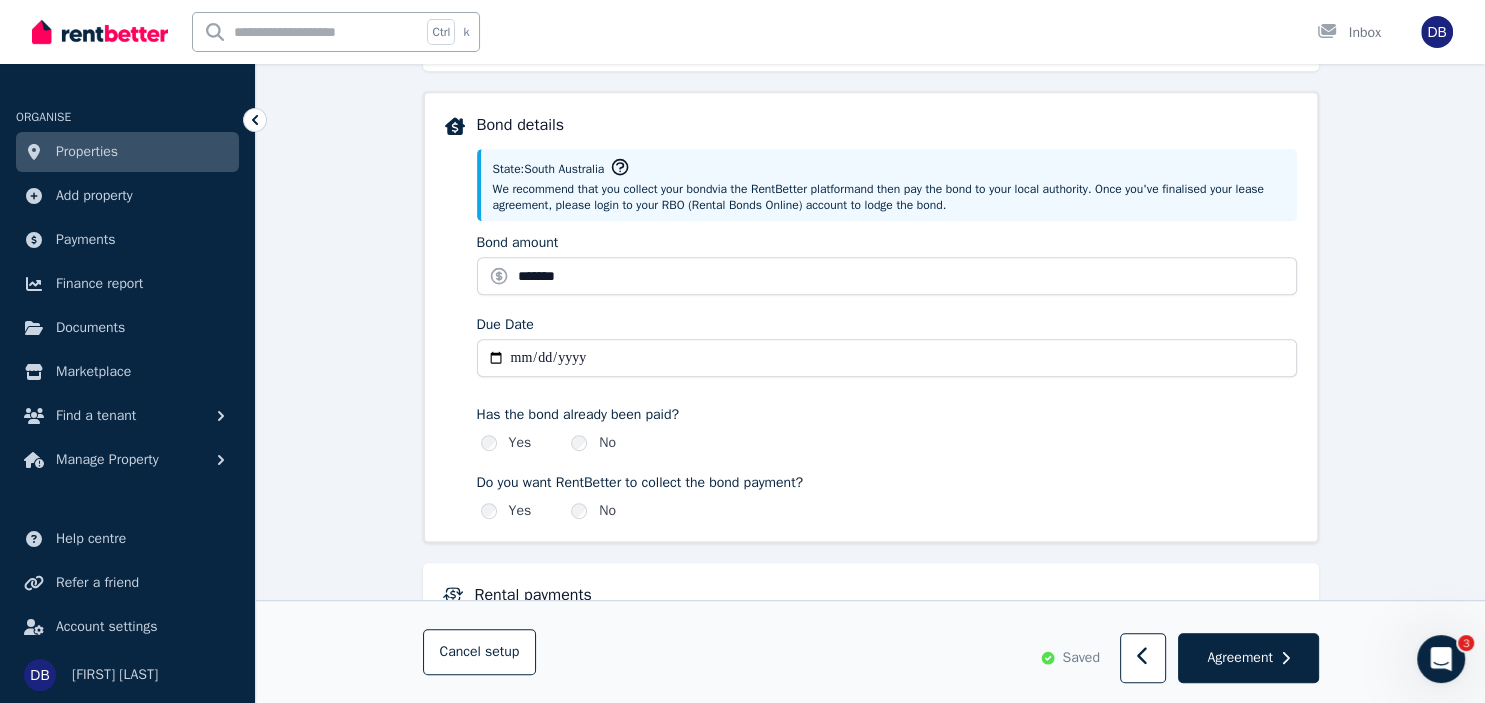 type on "**********" 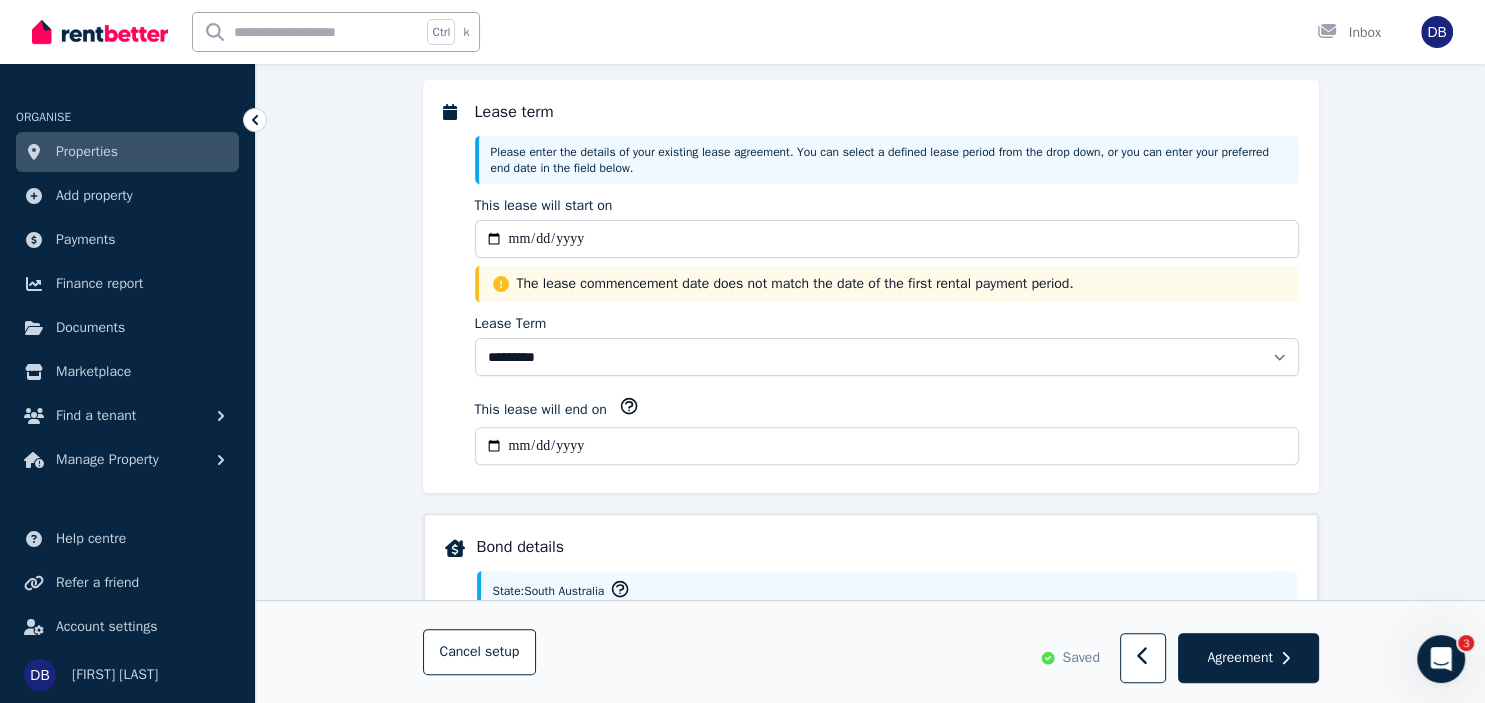 scroll, scrollTop: 417, scrollLeft: 0, axis: vertical 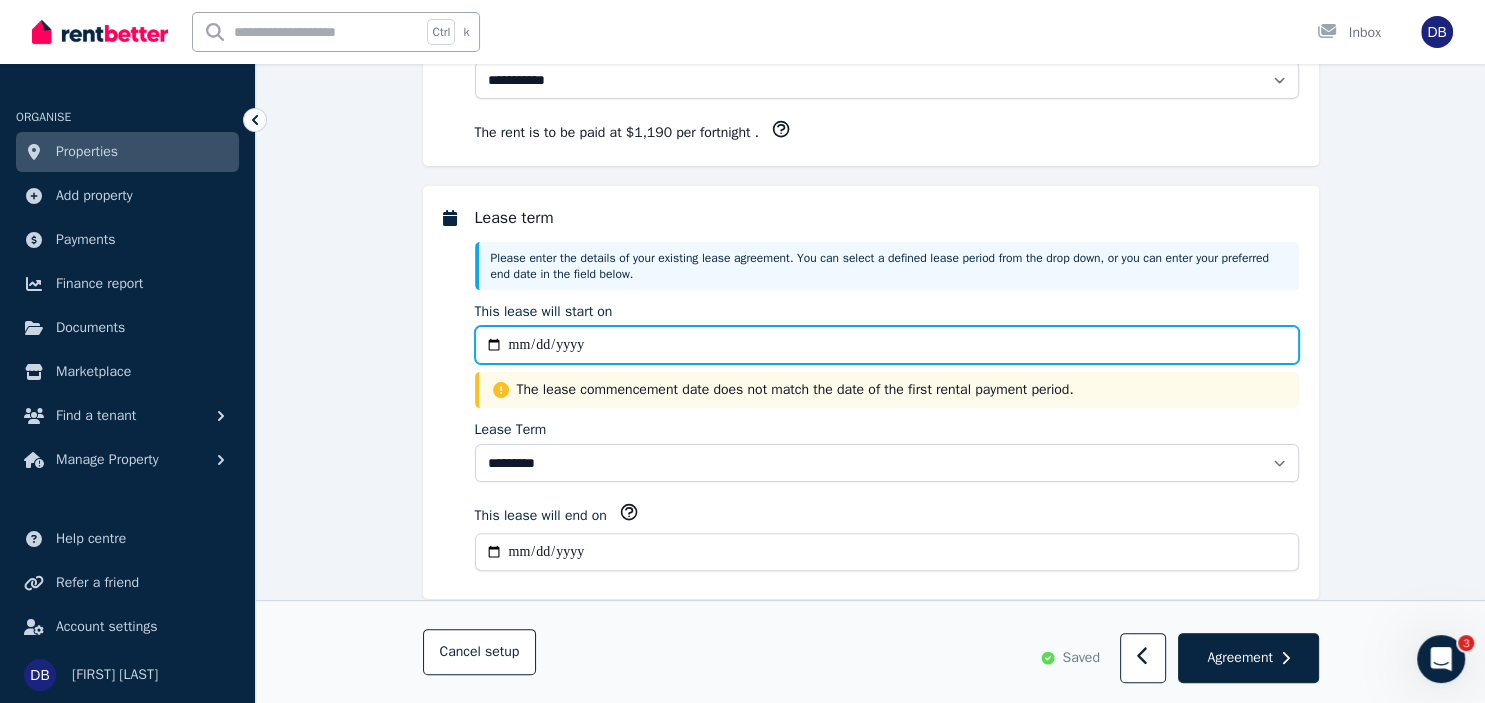 click on "**********" at bounding box center [887, 345] 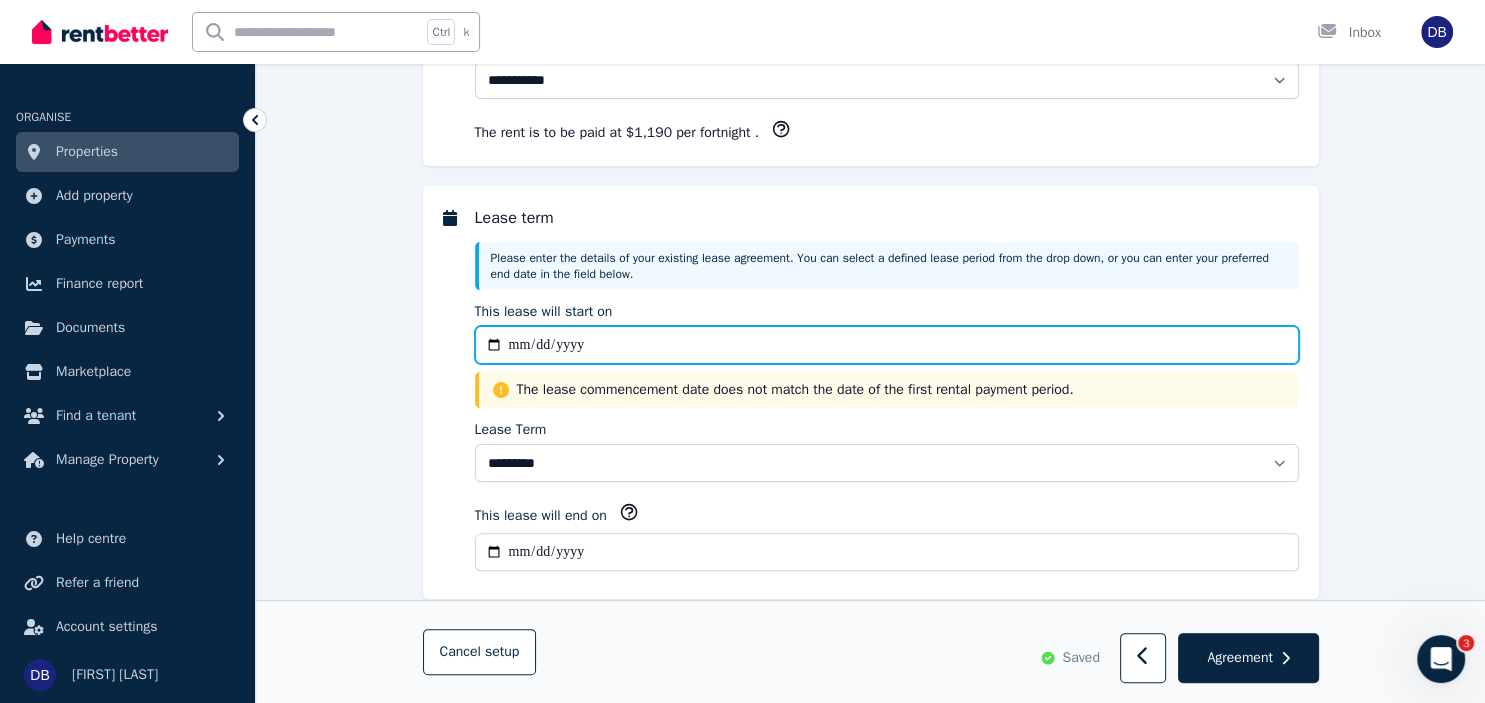type on "**********" 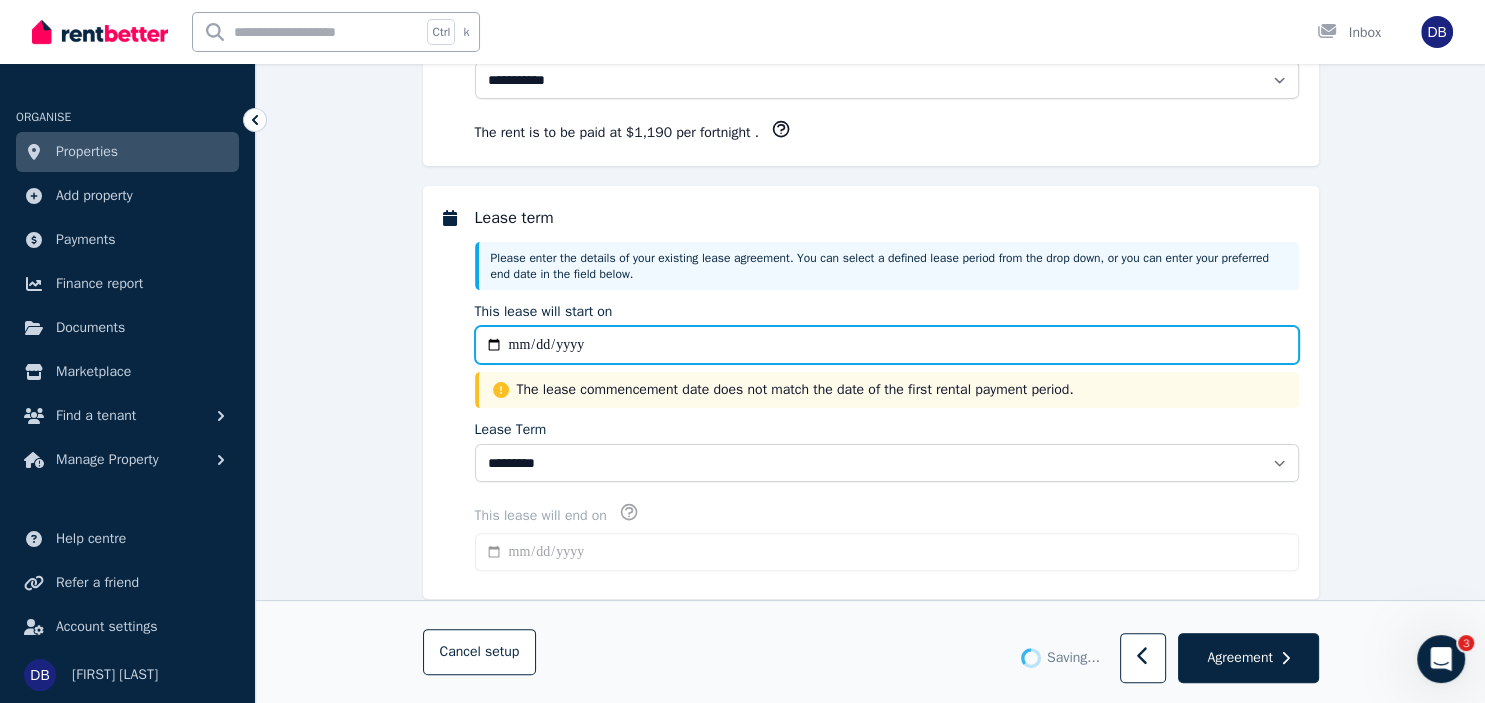 click on "**********" at bounding box center [887, 345] 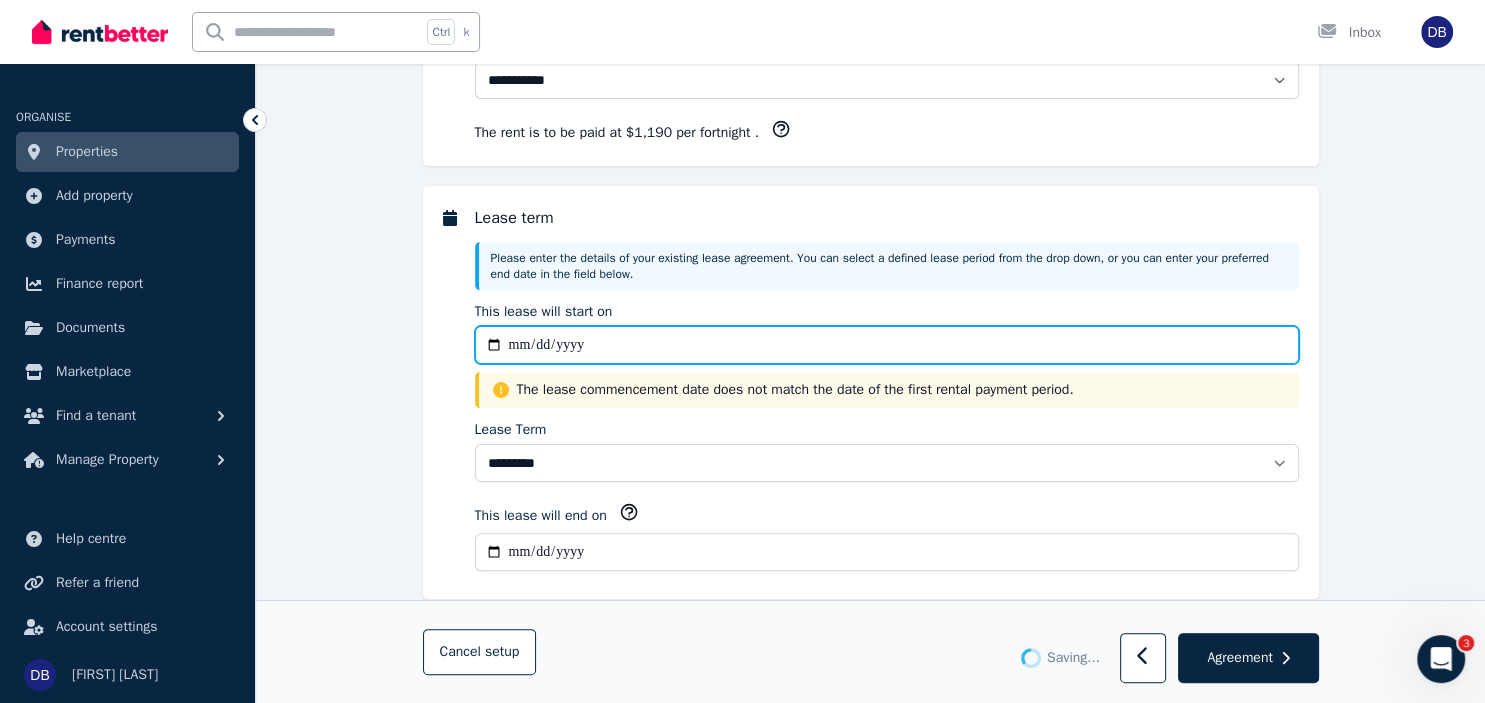 click on "**********" at bounding box center [887, 345] 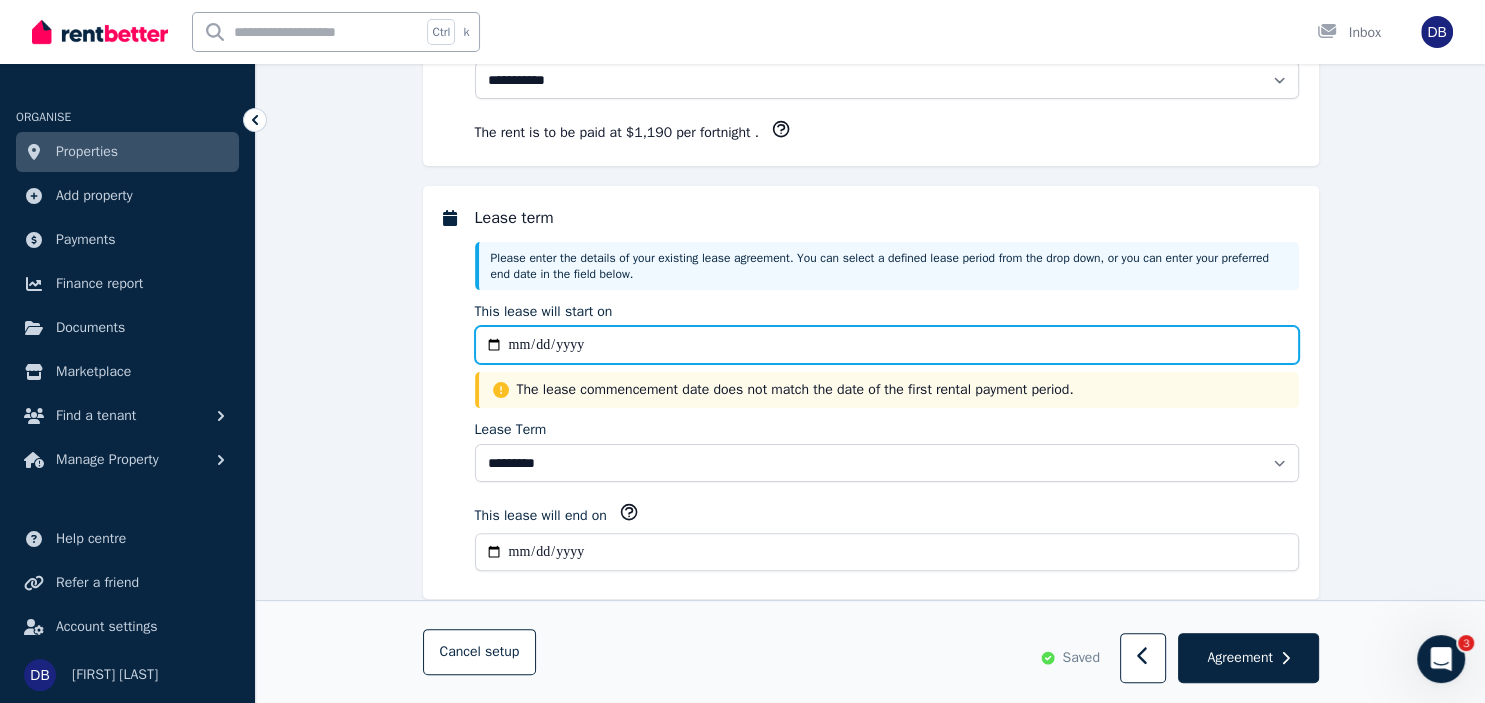 type on "**********" 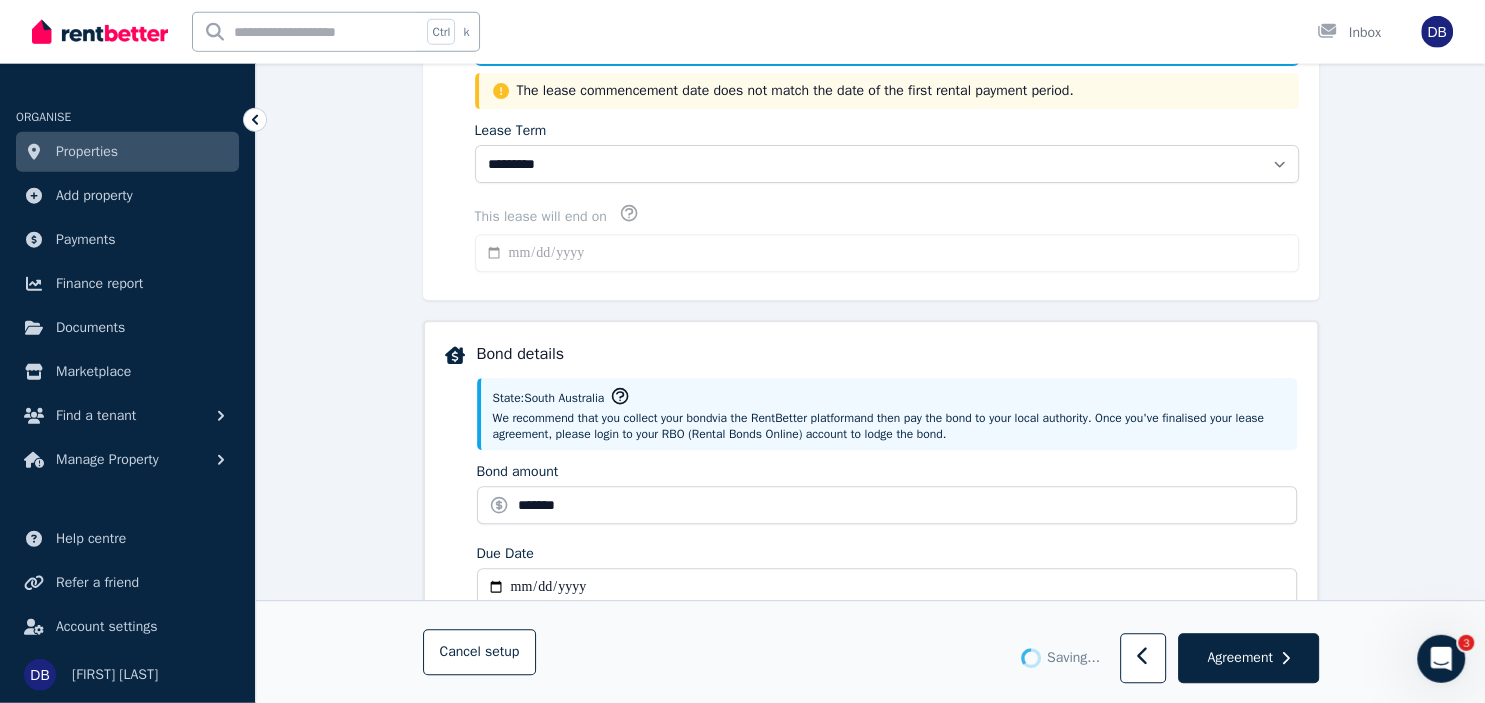 type on "**********" 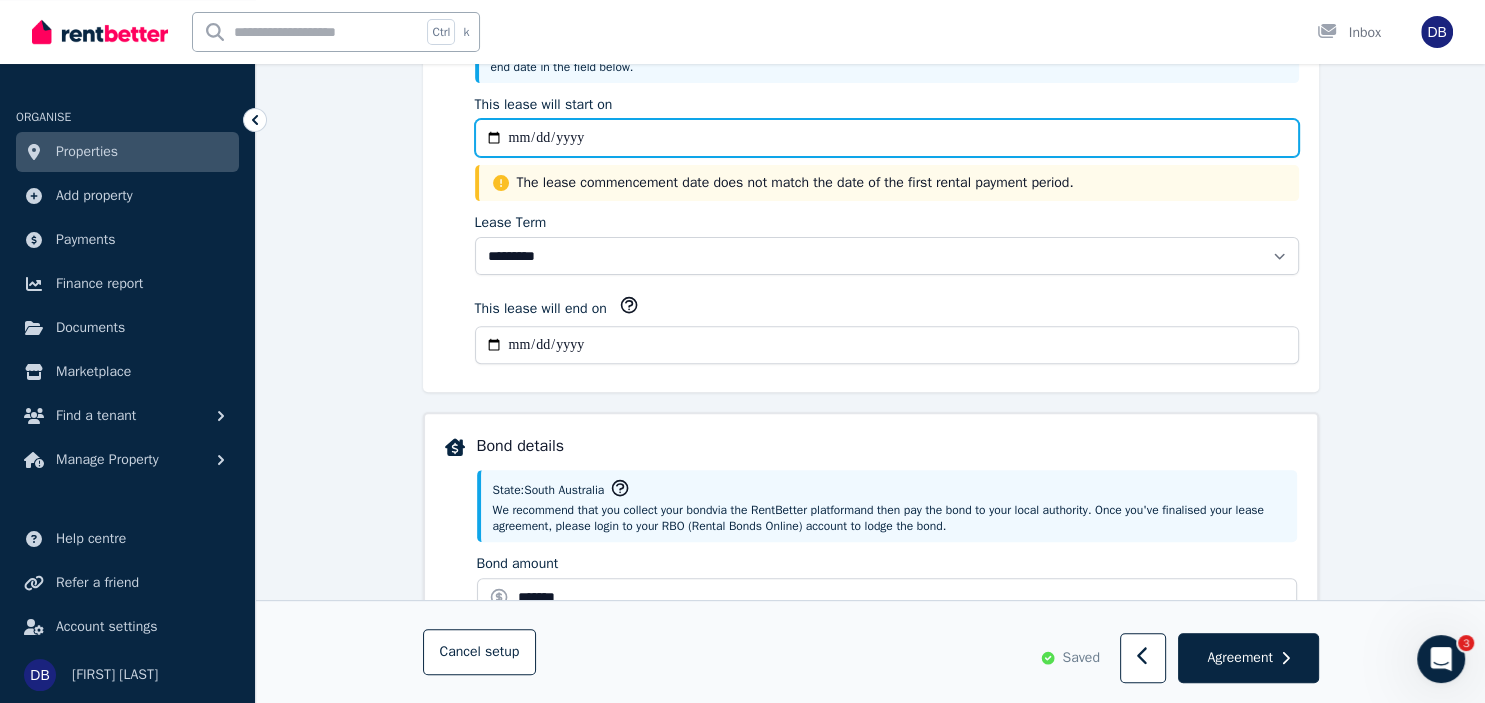 scroll, scrollTop: 523, scrollLeft: 0, axis: vertical 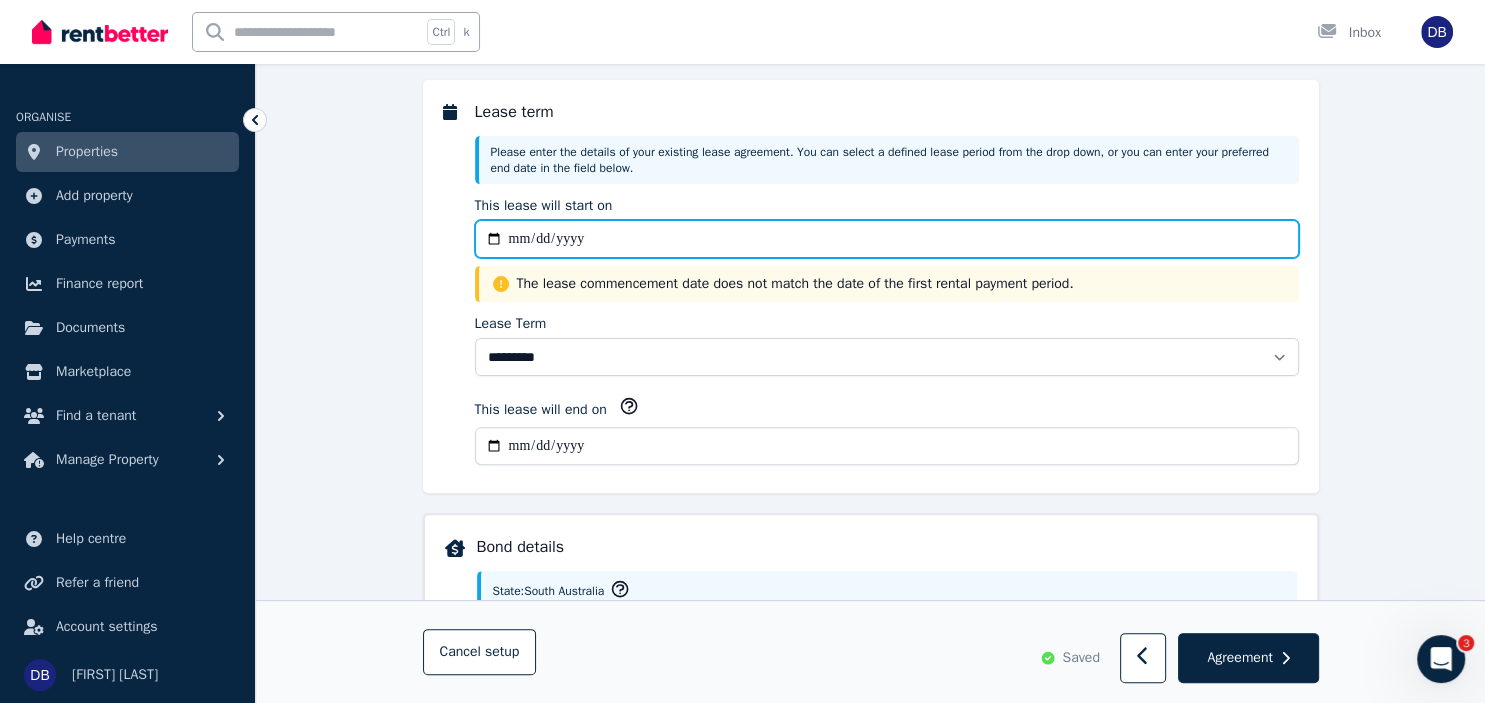 click on "**********" at bounding box center (887, 239) 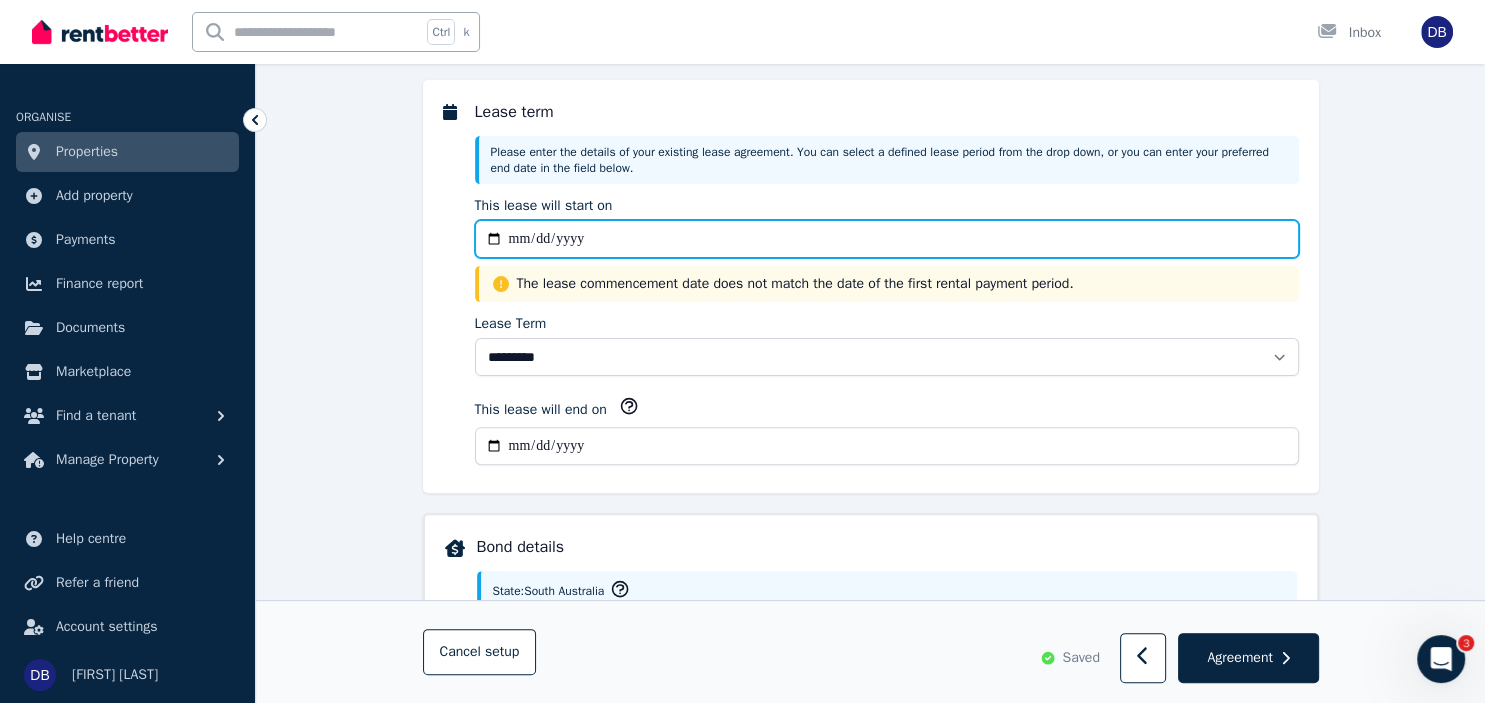 type on "**********" 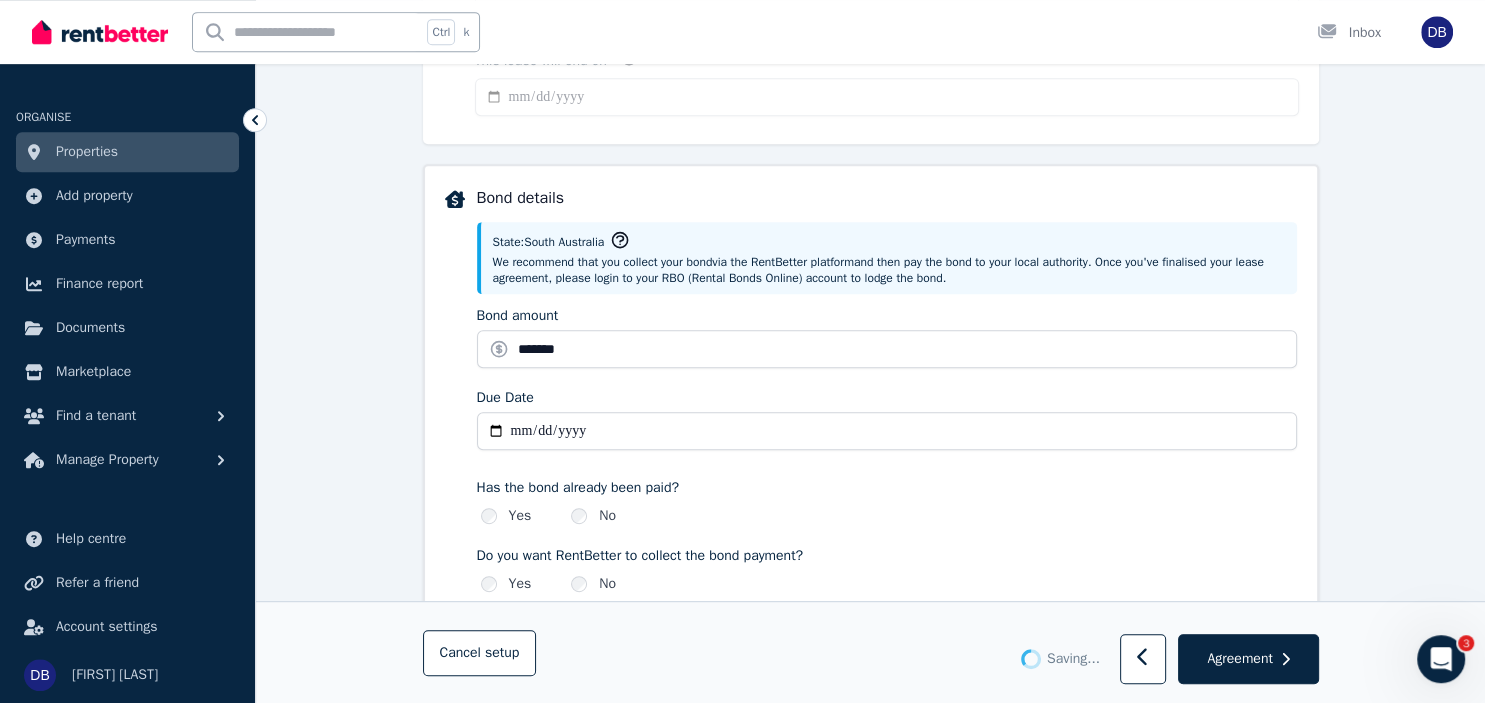 scroll, scrollTop: 945, scrollLeft: 0, axis: vertical 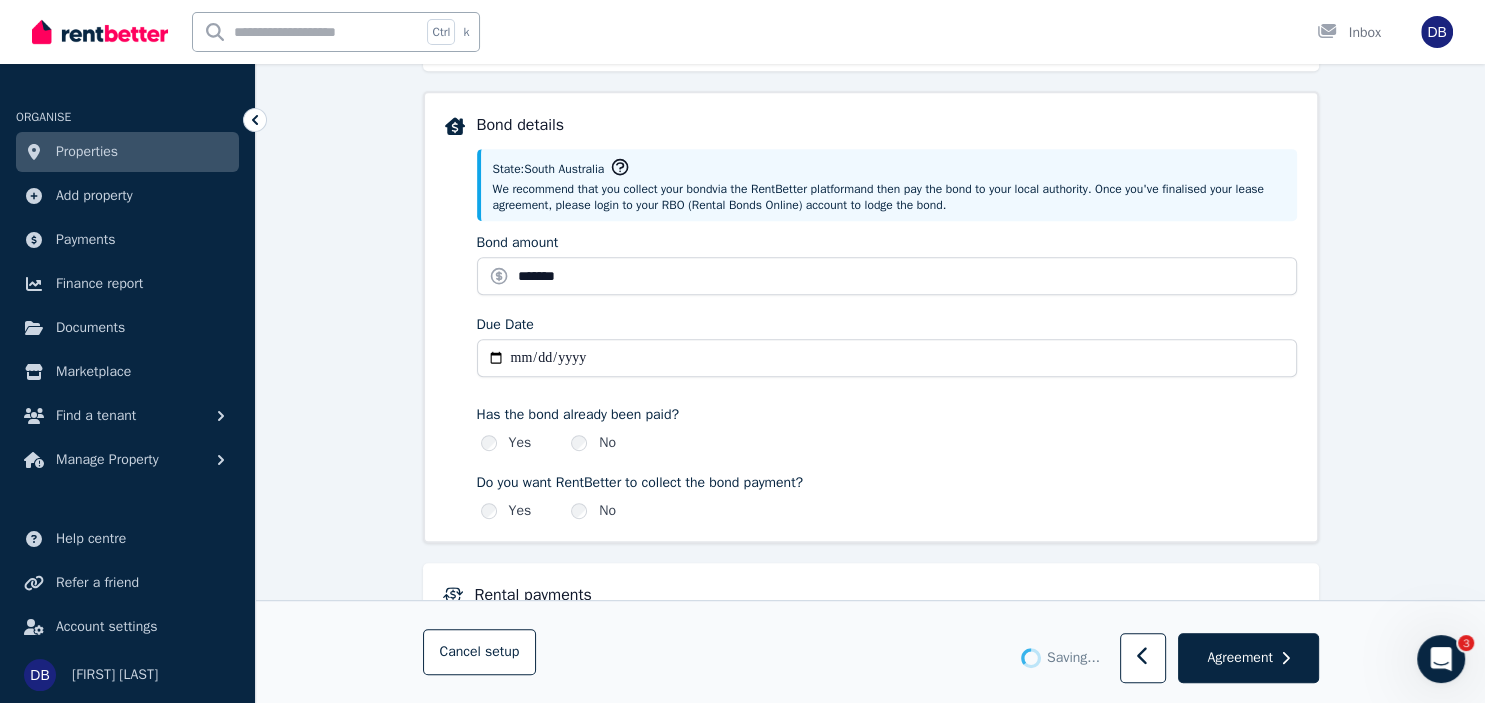 type on "**********" 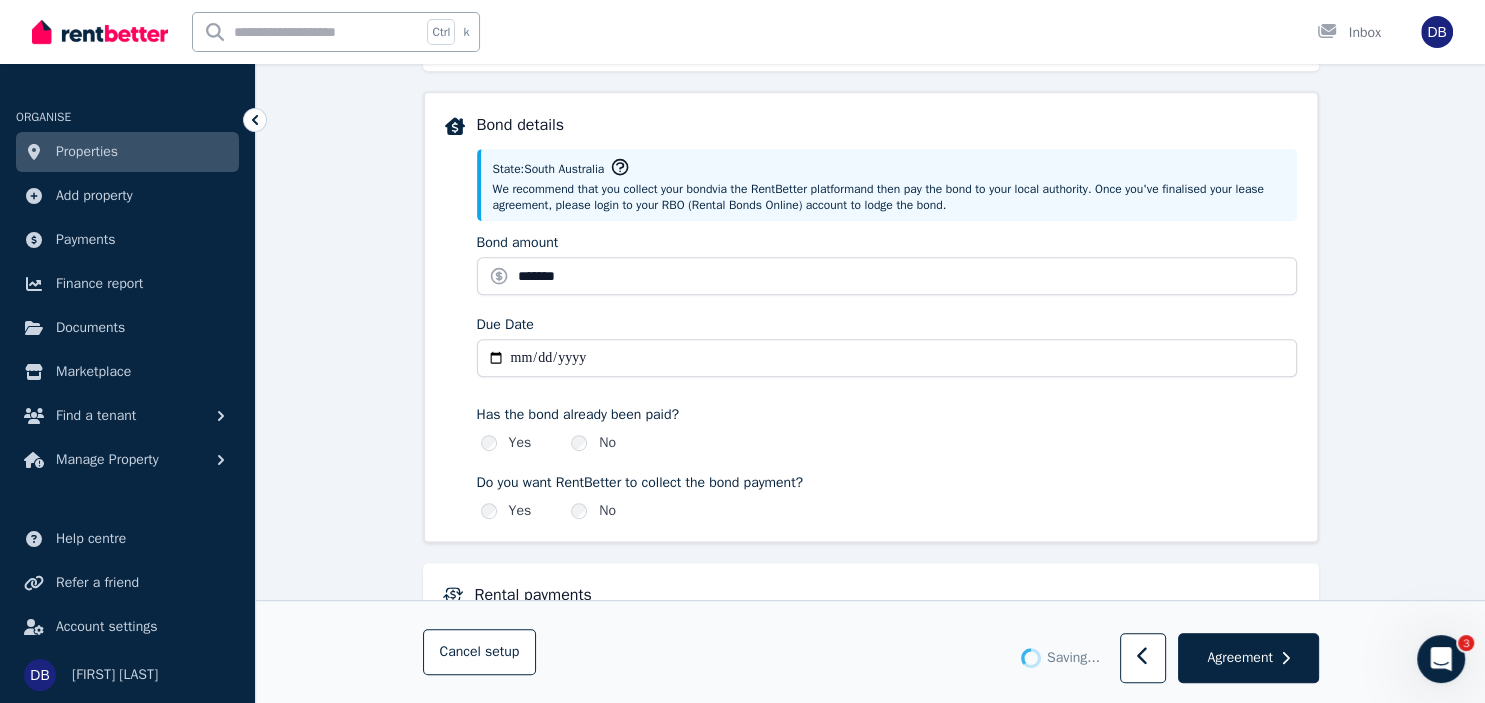 click on "**********" at bounding box center [887, 358] 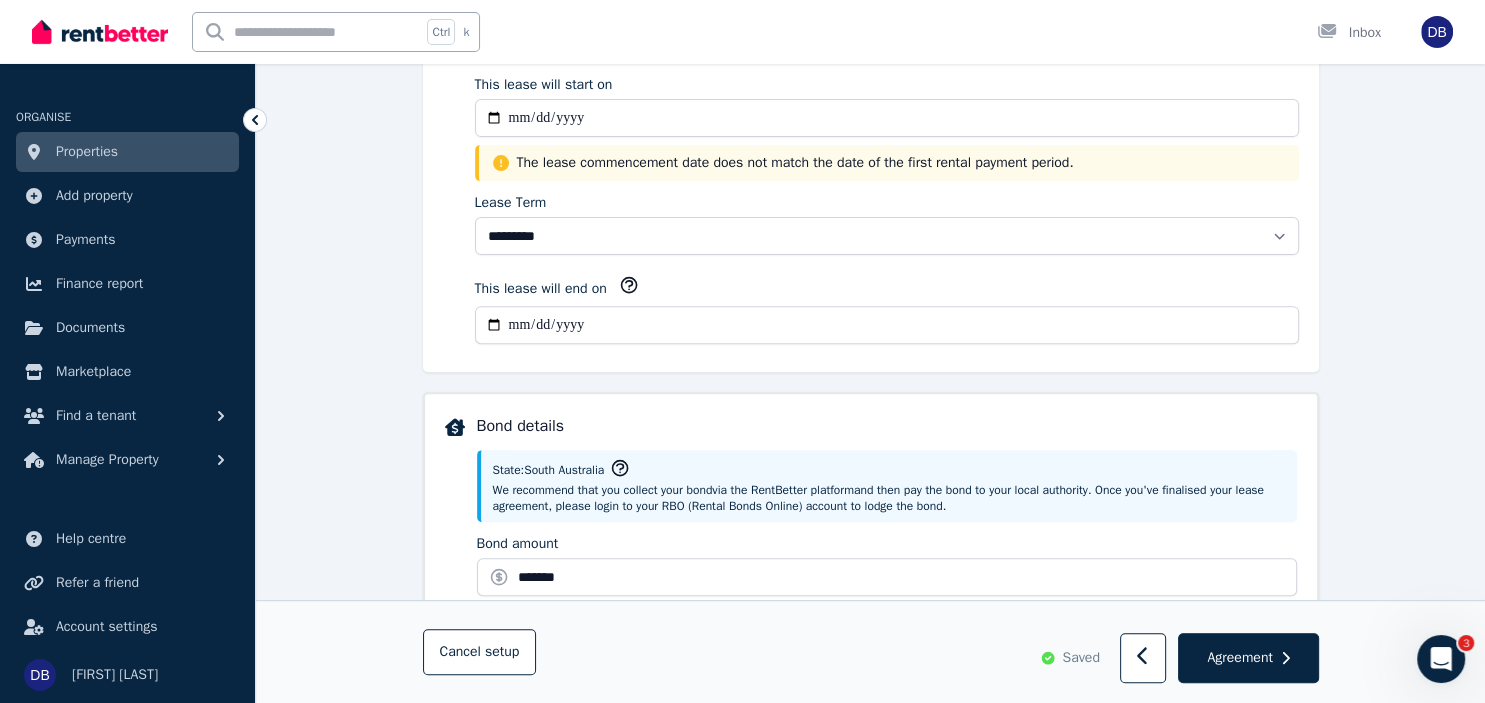 scroll, scrollTop: 628, scrollLeft: 0, axis: vertical 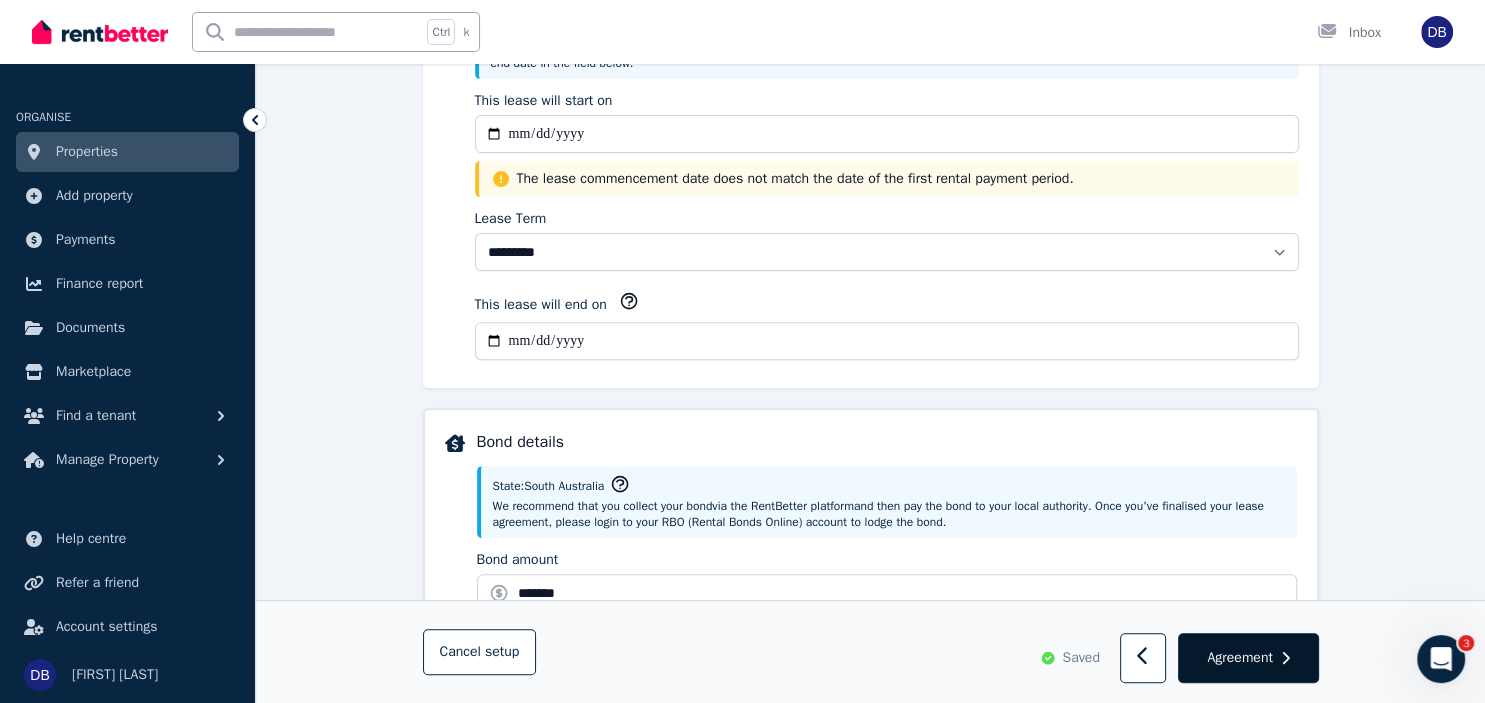 click 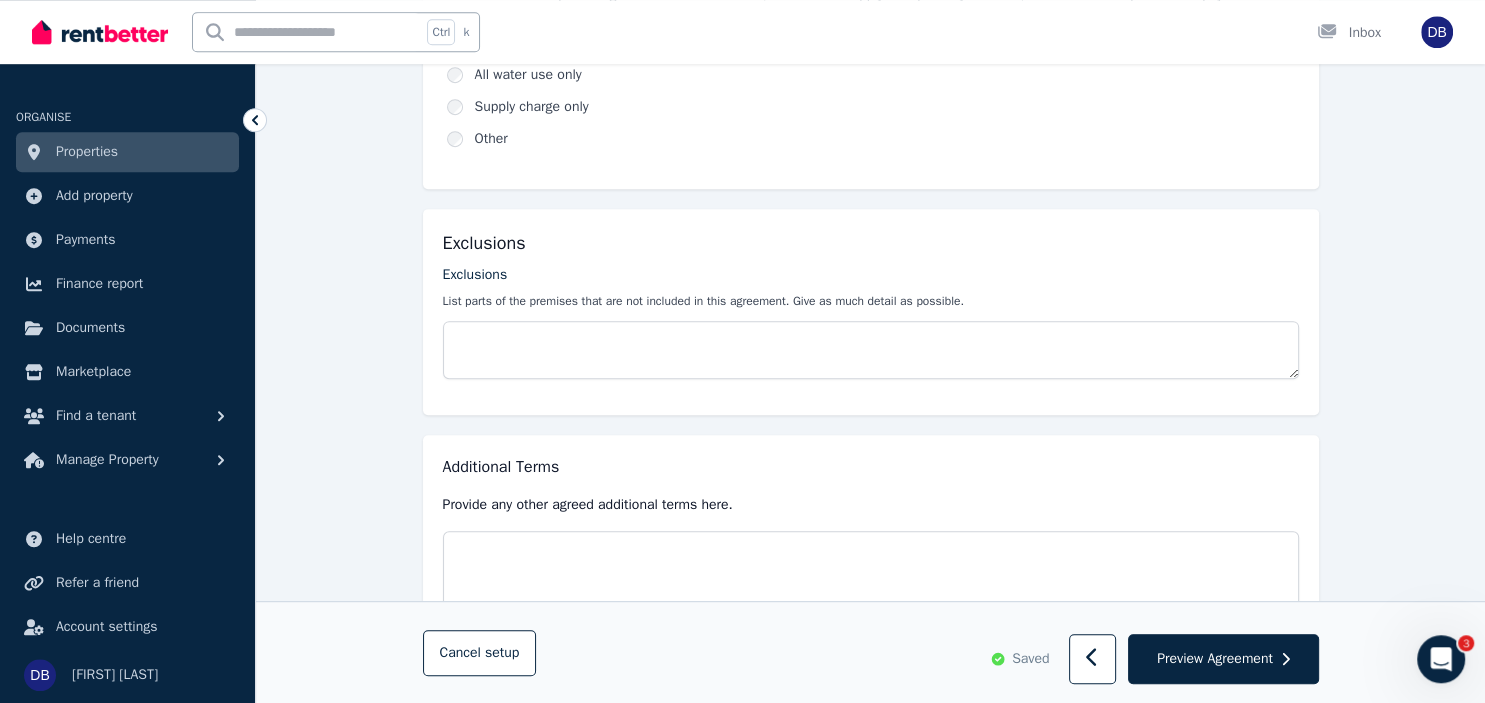 scroll, scrollTop: 983, scrollLeft: 0, axis: vertical 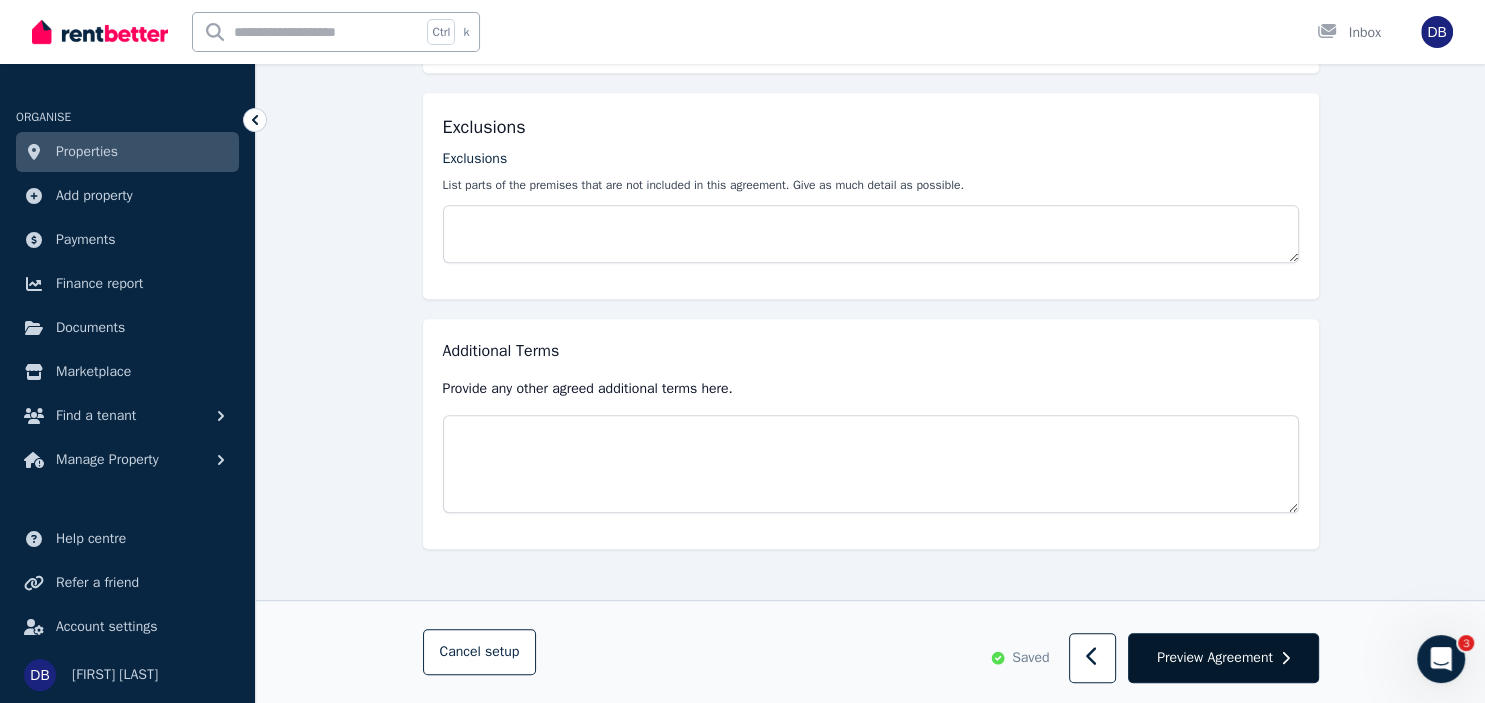 click on "Preview Agreement" at bounding box center (1215, 658) 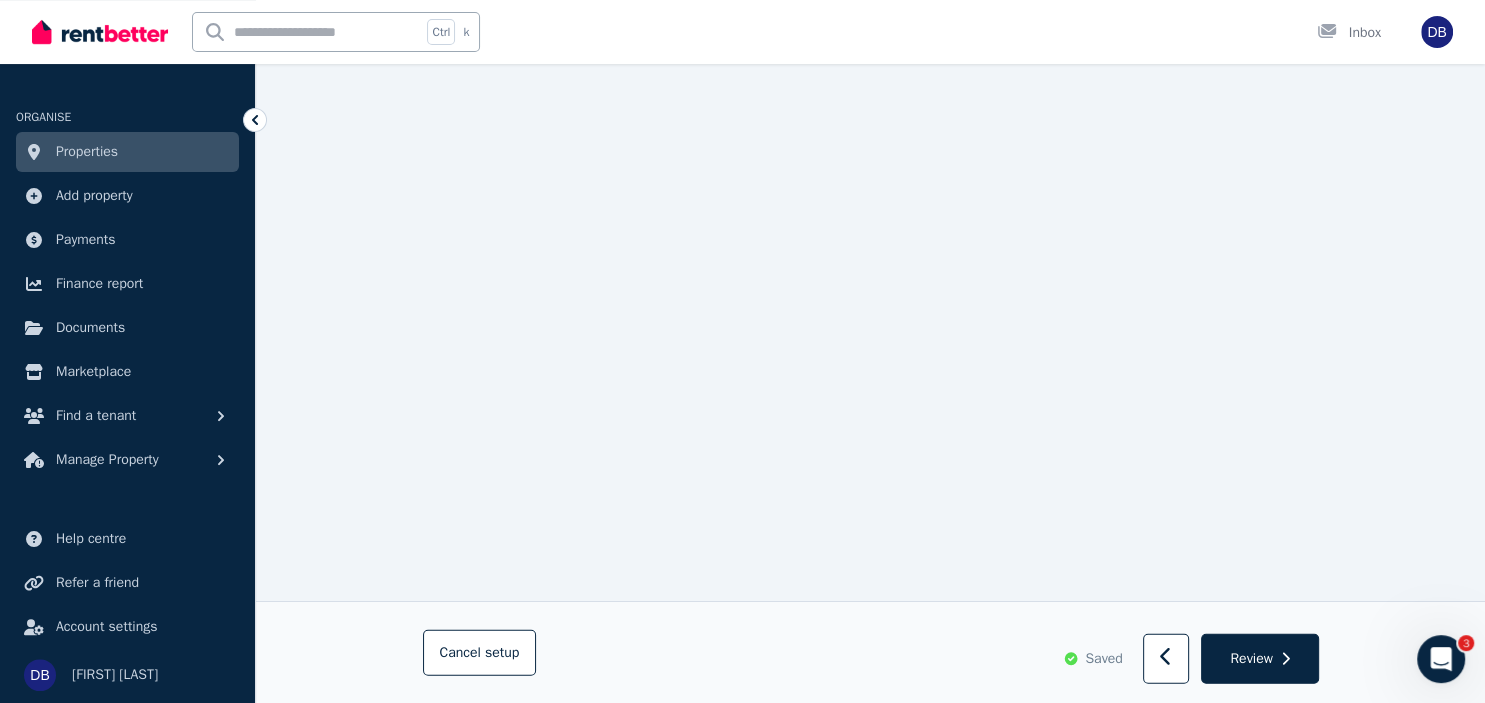scroll, scrollTop: 4880, scrollLeft: 0, axis: vertical 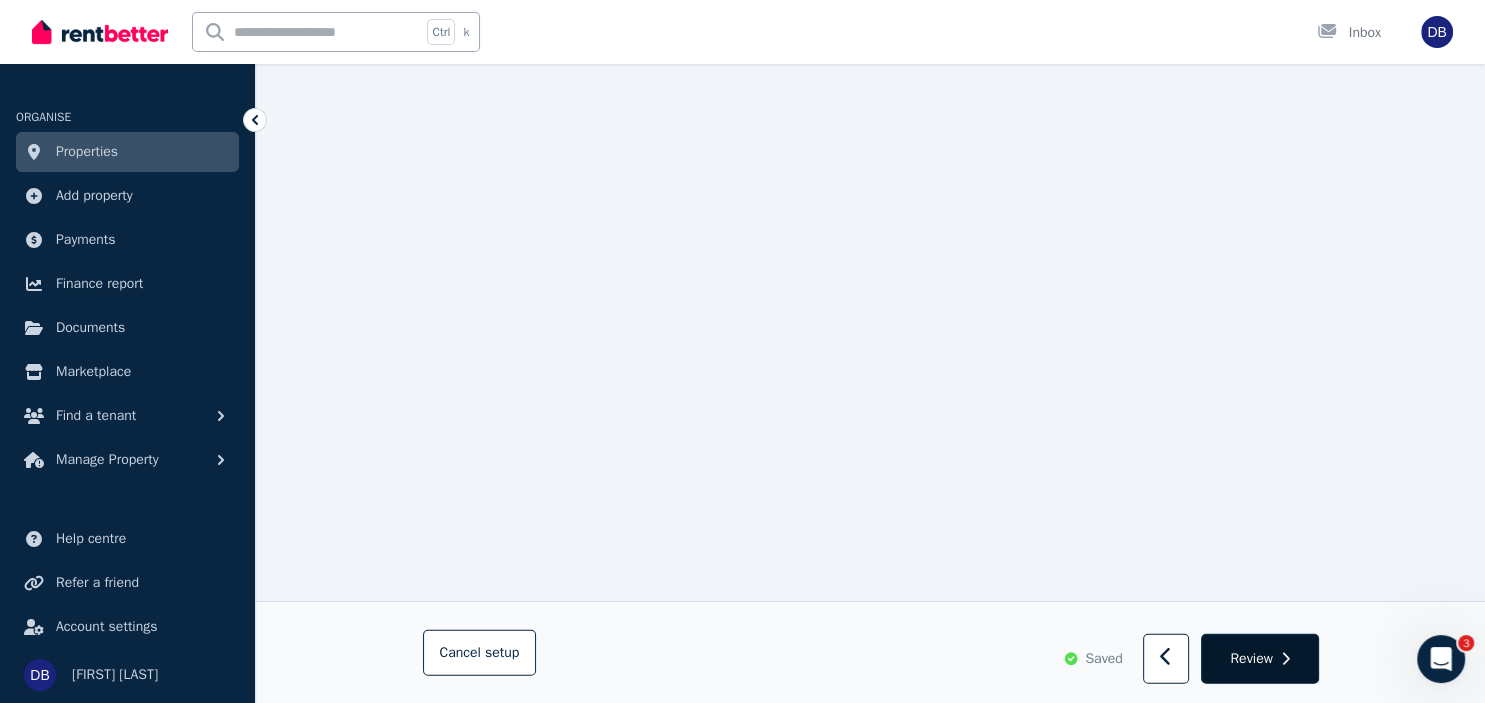 click on "Review" at bounding box center (1259, 659) 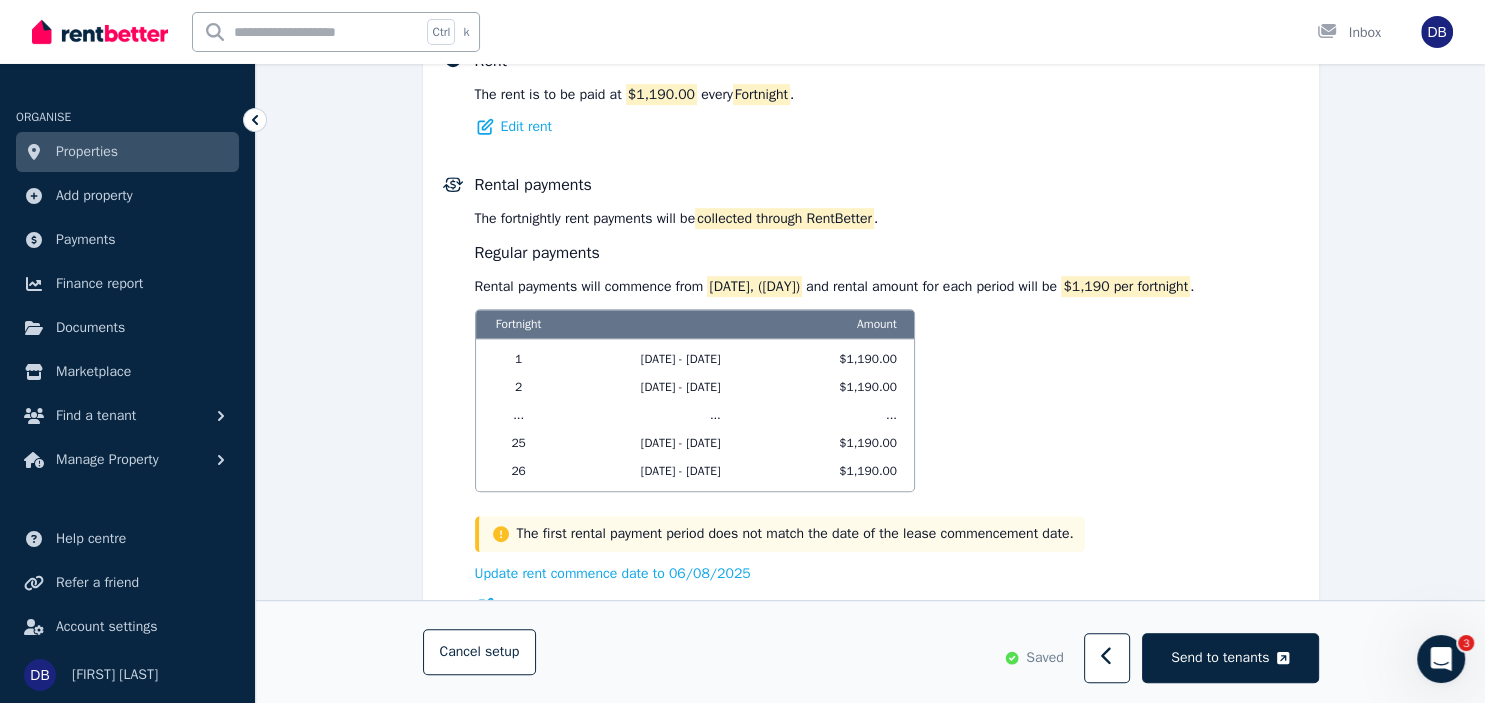 scroll, scrollTop: 1056, scrollLeft: 0, axis: vertical 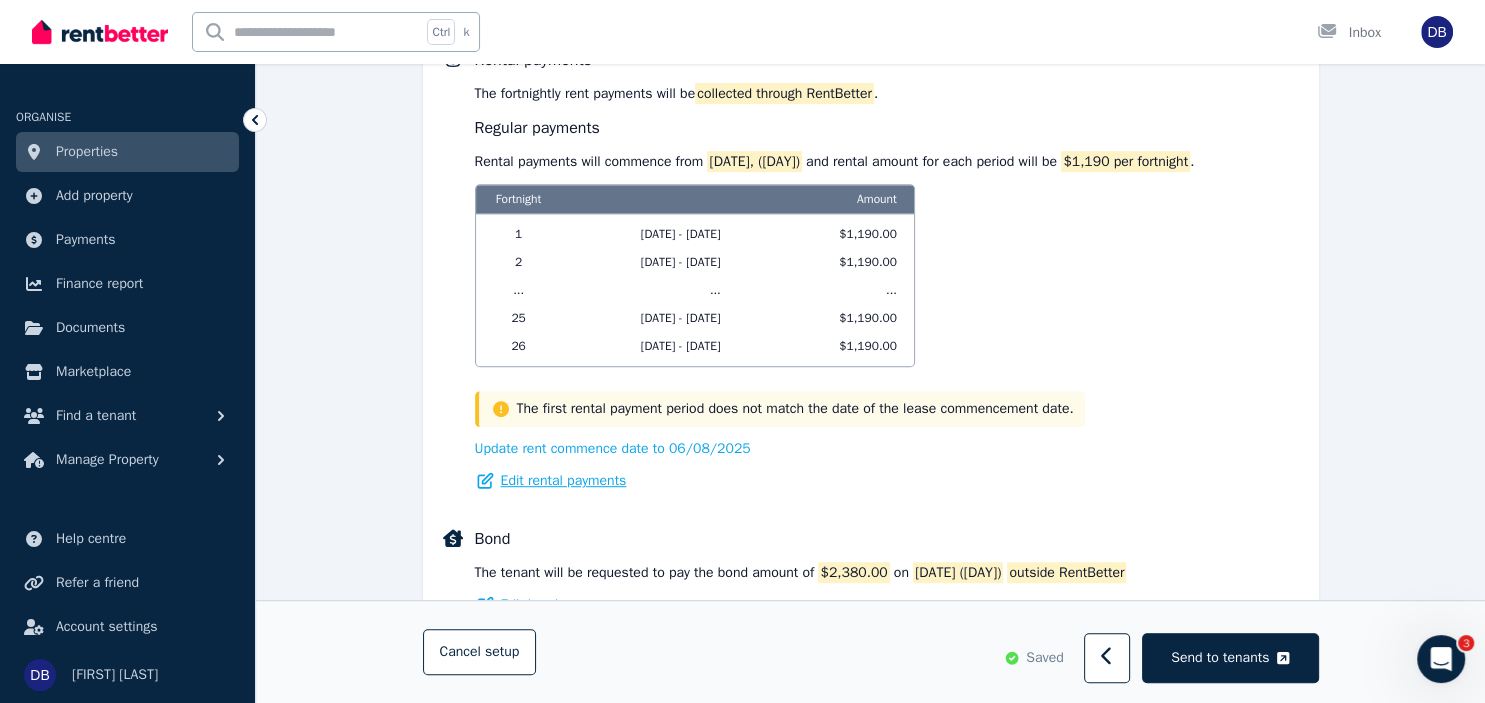 click on "Edit rental payments" at bounding box center [564, 481] 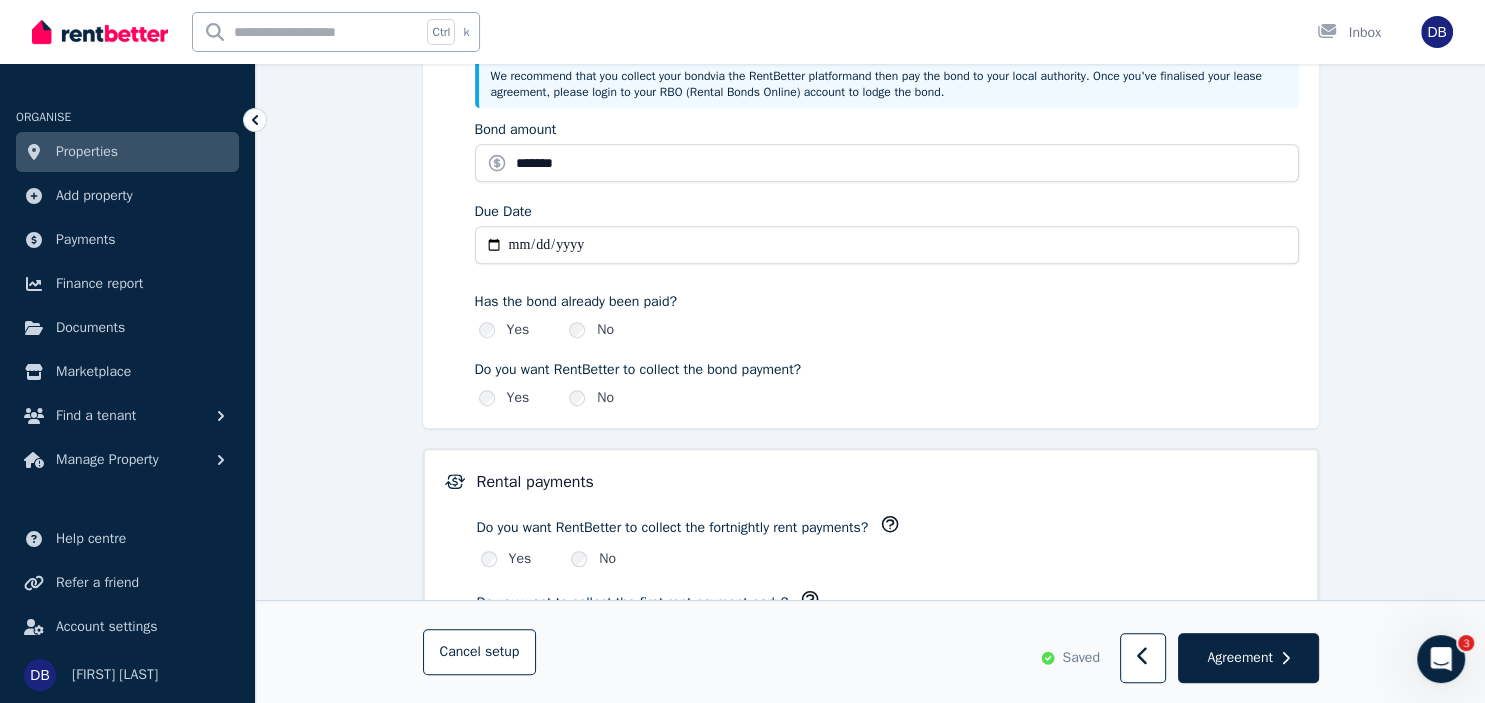 scroll, scrollTop: 0, scrollLeft: 0, axis: both 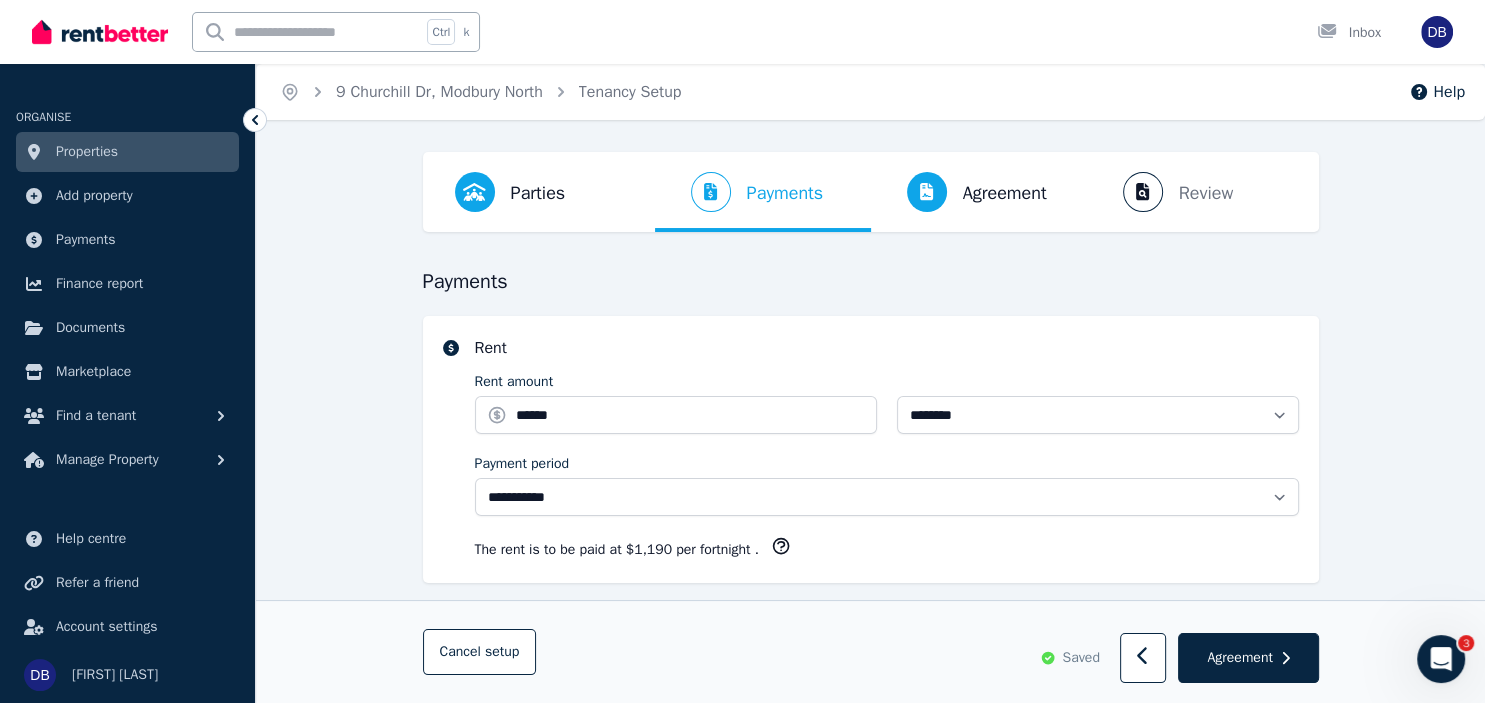 select on "**********" 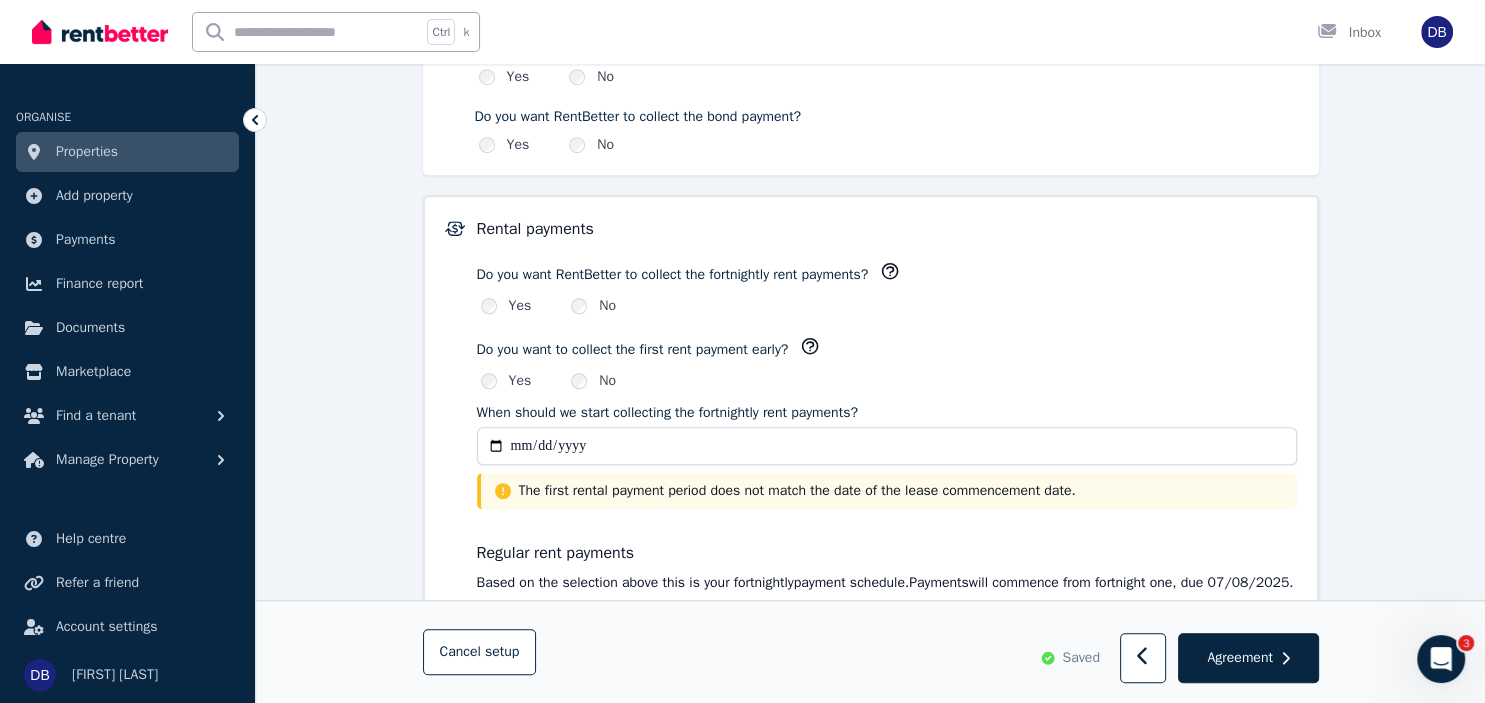 scroll, scrollTop: 1518, scrollLeft: 0, axis: vertical 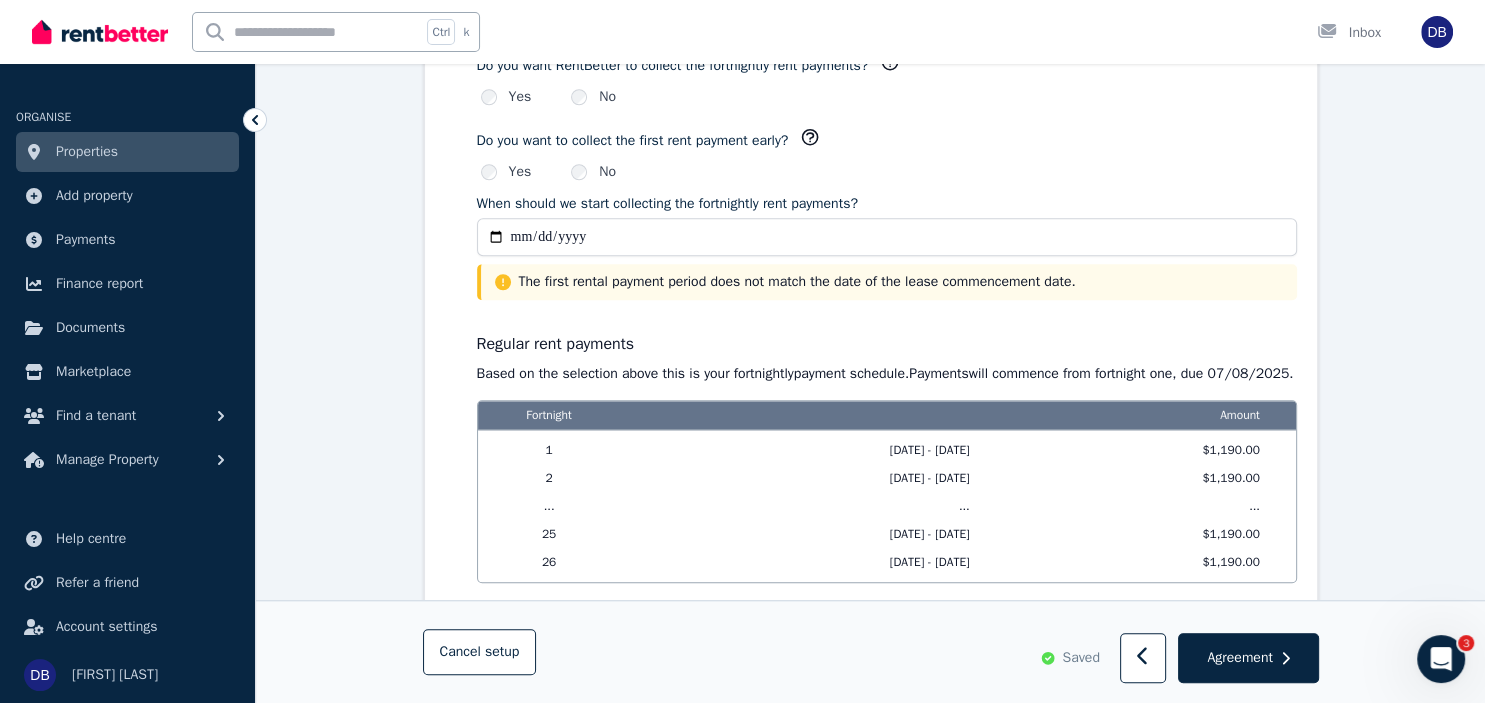 click on "**********" at bounding box center [887, 237] 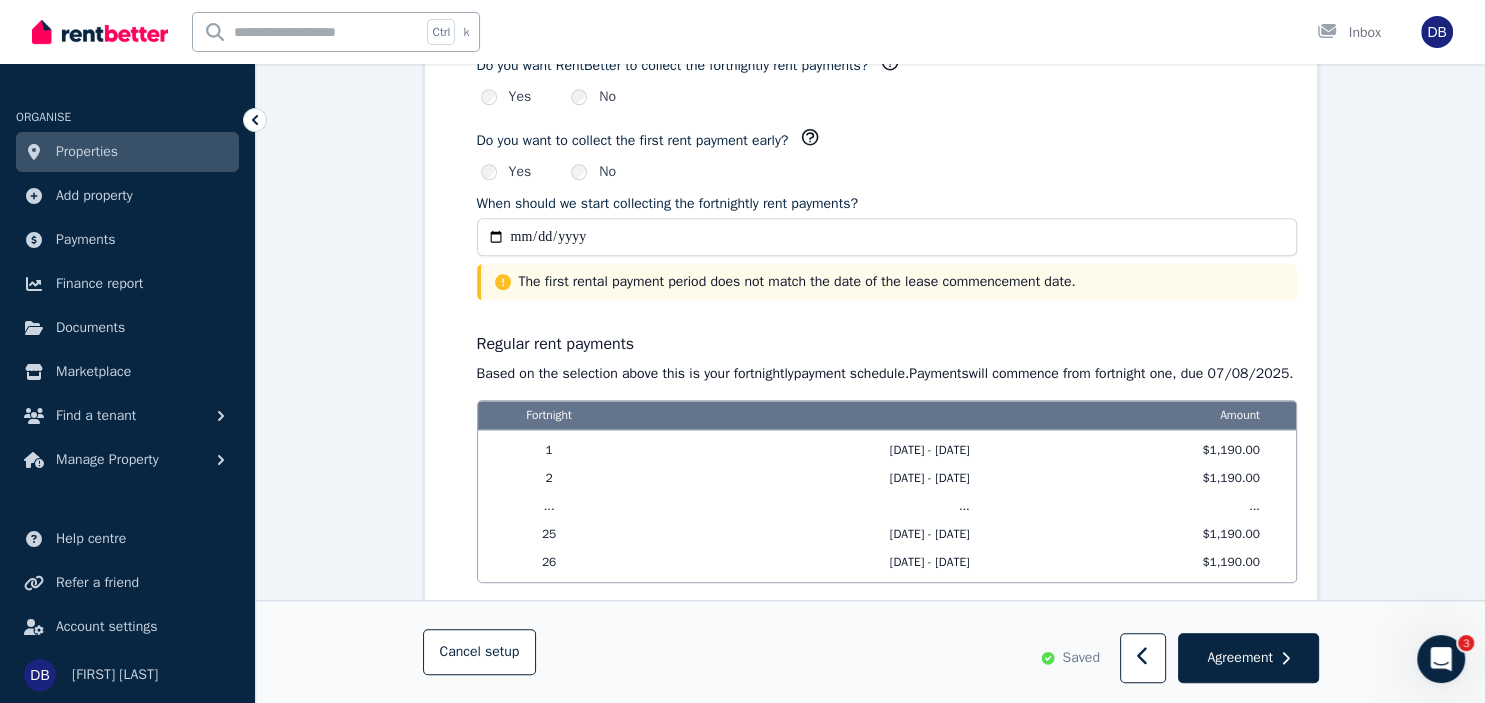 type on "**********" 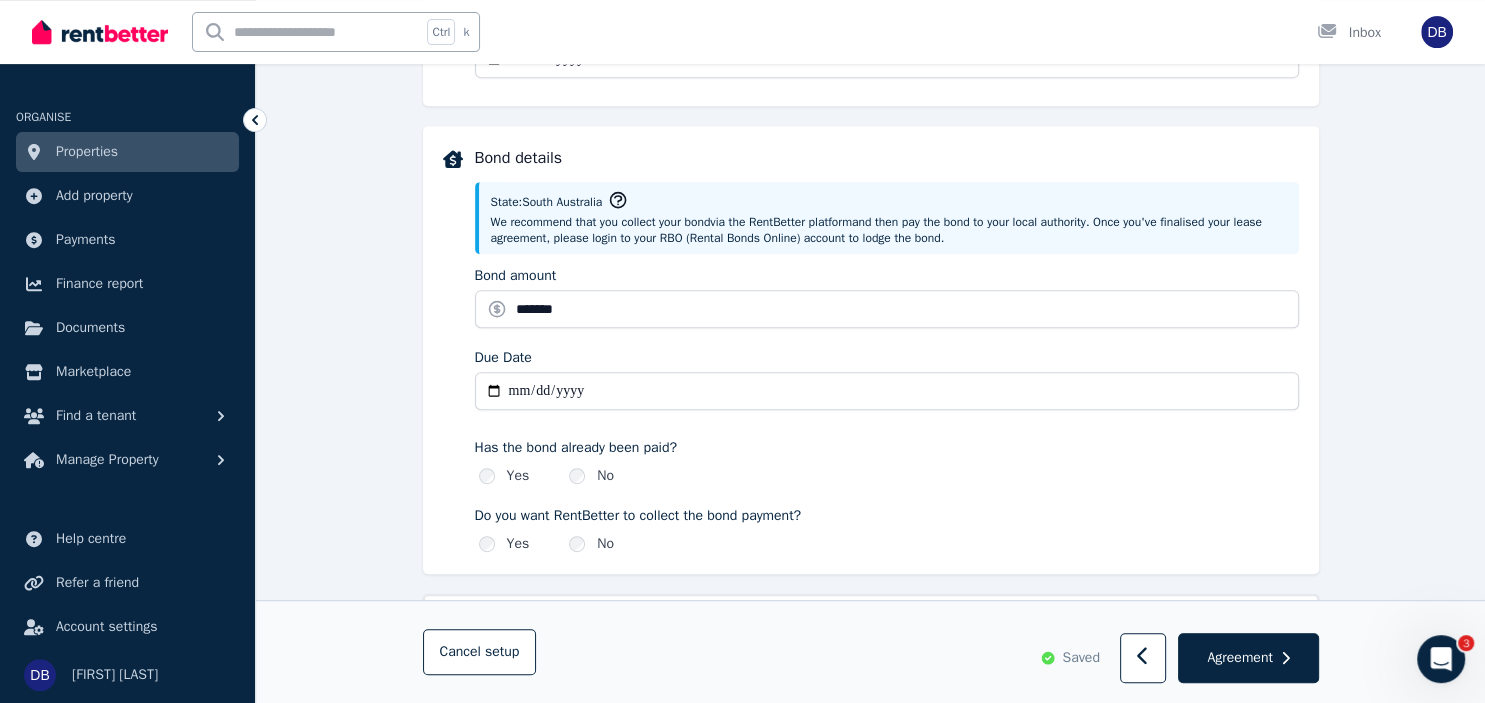 scroll, scrollTop: 1127, scrollLeft: 0, axis: vertical 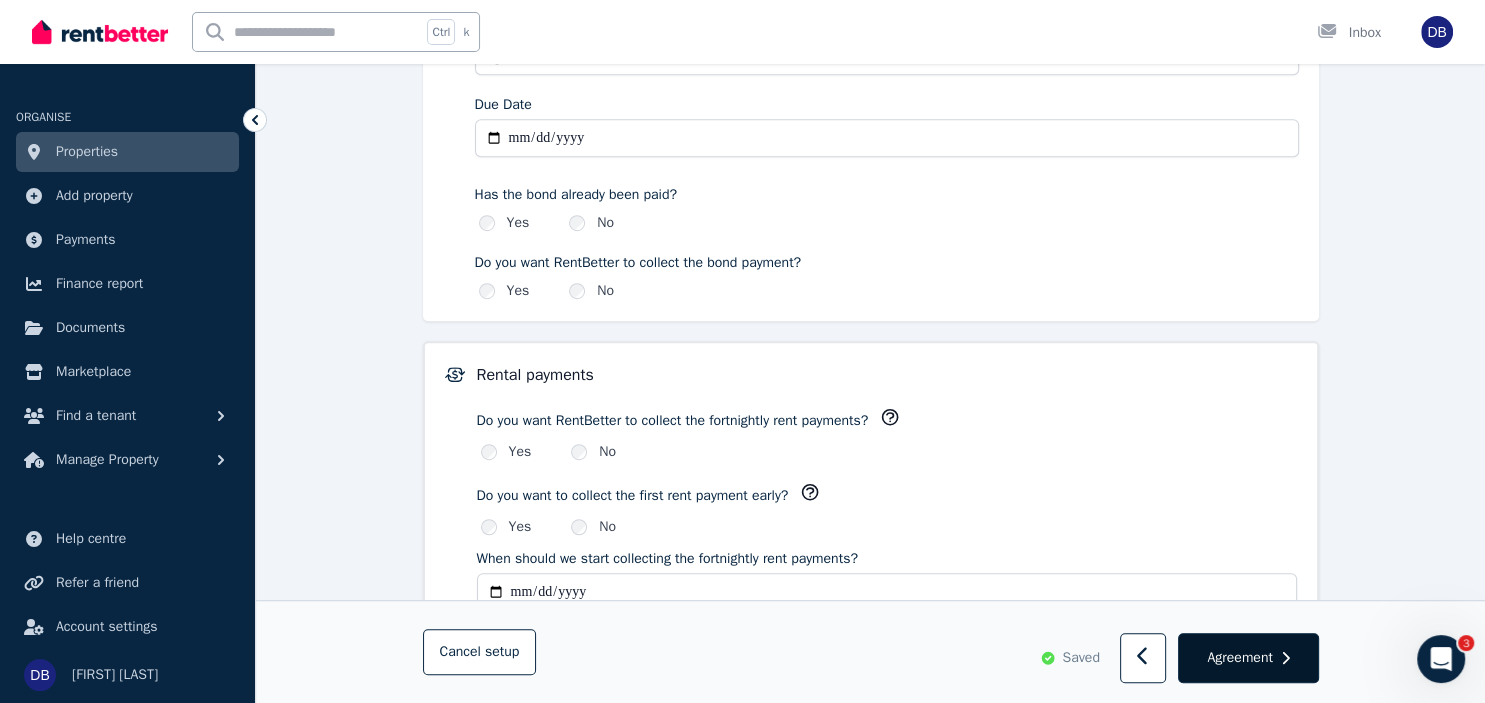 click on "Agreement" at bounding box center (1239, 658) 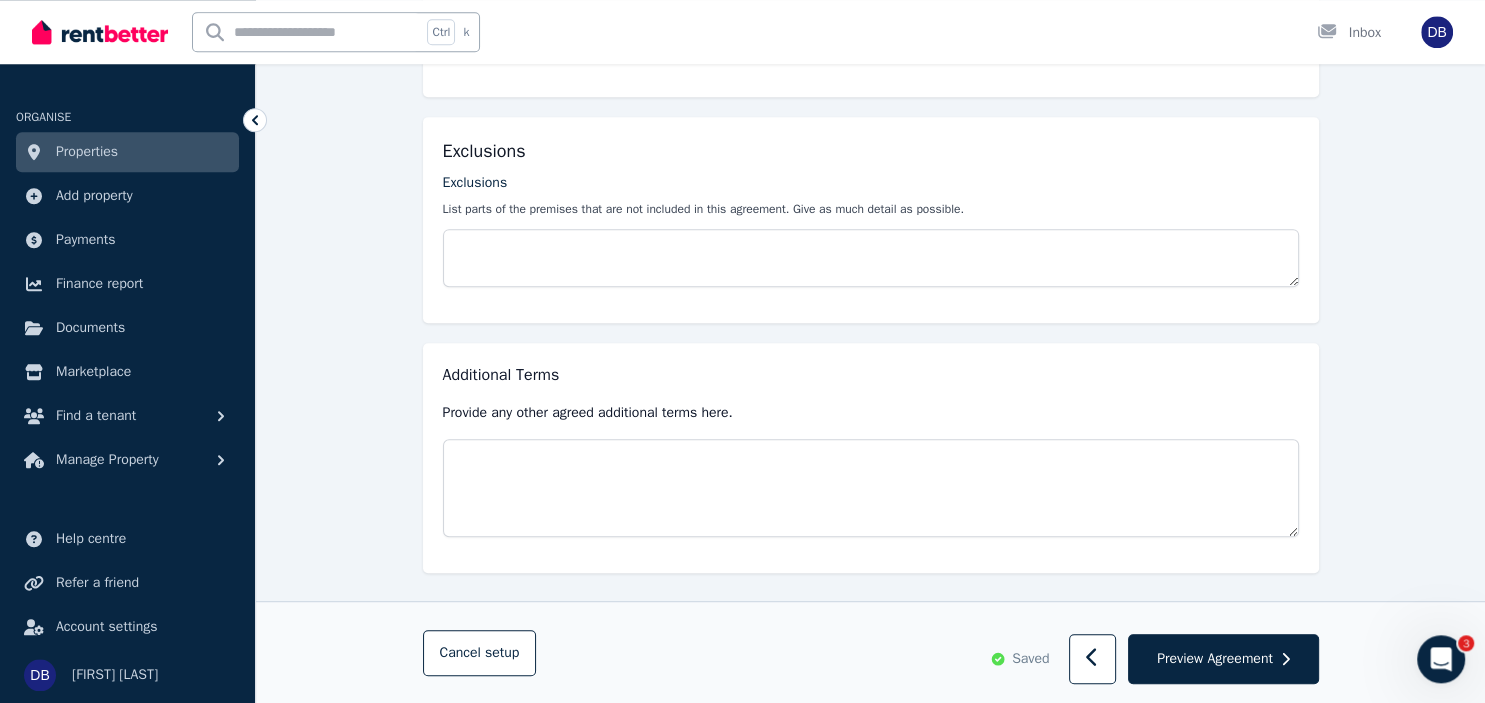 scroll, scrollTop: 983, scrollLeft: 0, axis: vertical 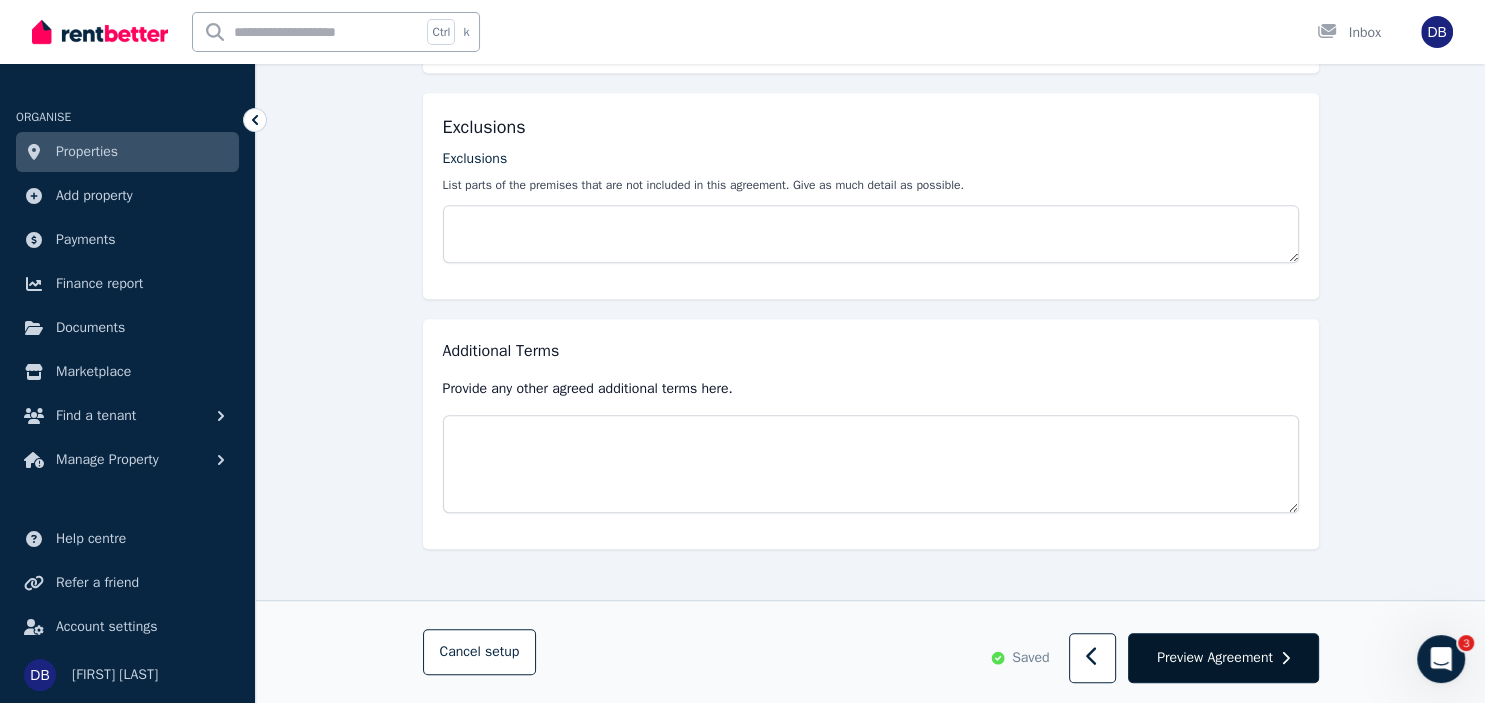 click on "Preview Agreement" at bounding box center [1215, 658] 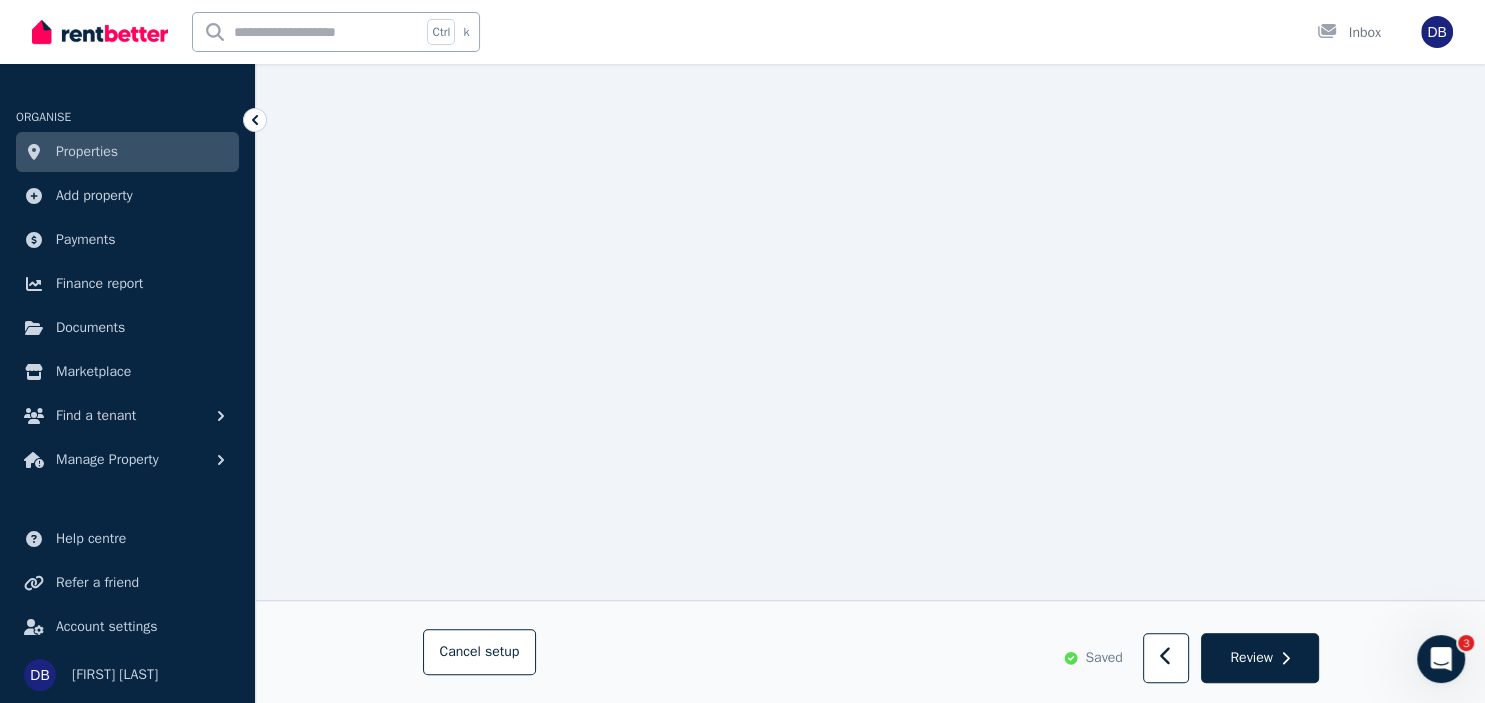 scroll, scrollTop: 2424, scrollLeft: 0, axis: vertical 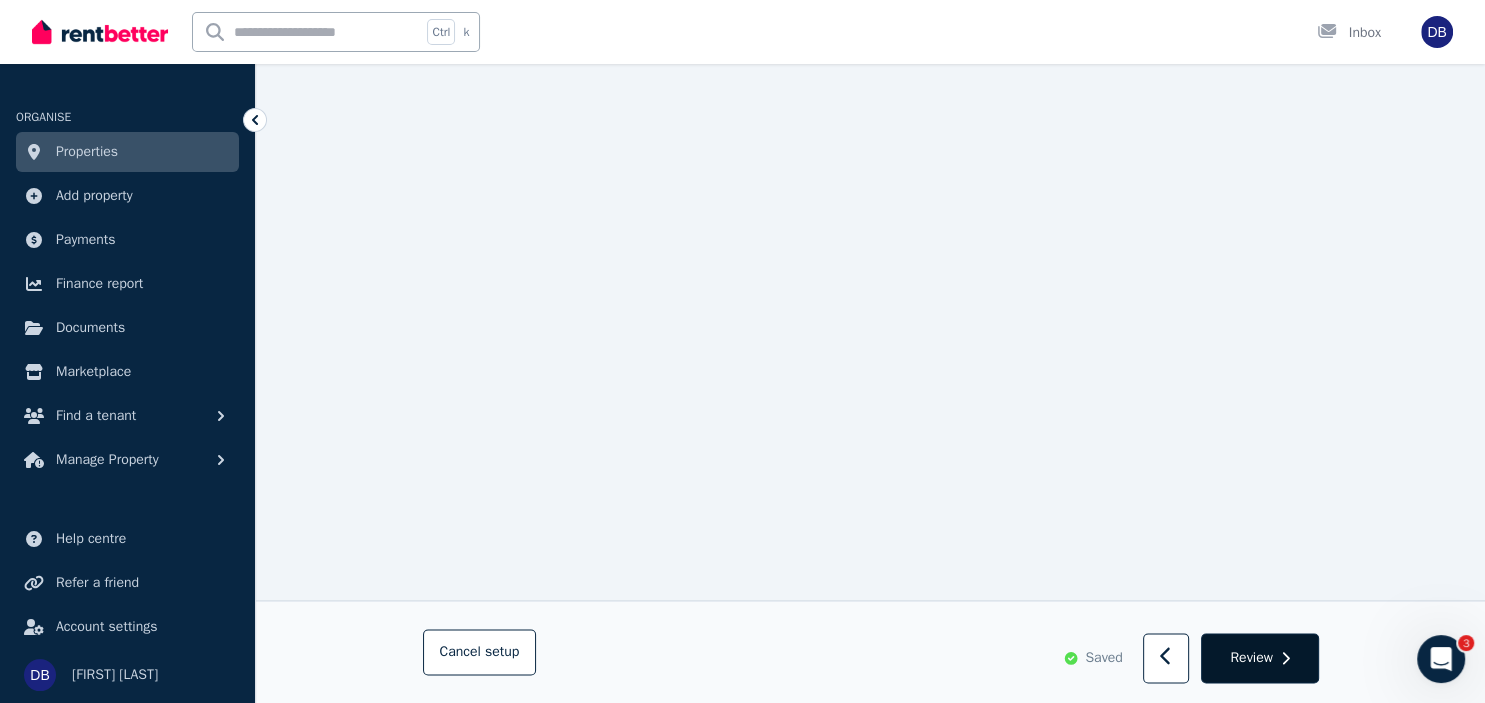 click on "Review" at bounding box center (1259, 659) 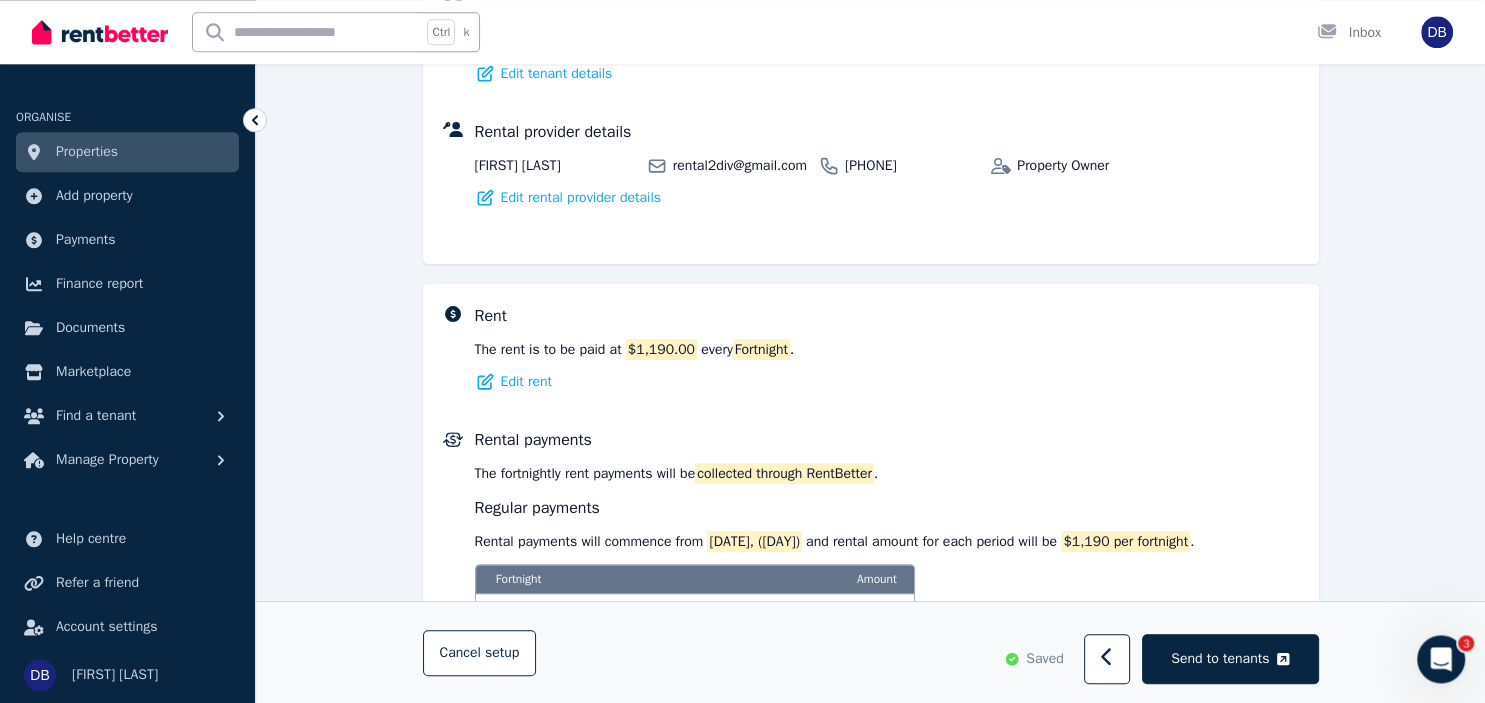 scroll, scrollTop: 633, scrollLeft: 0, axis: vertical 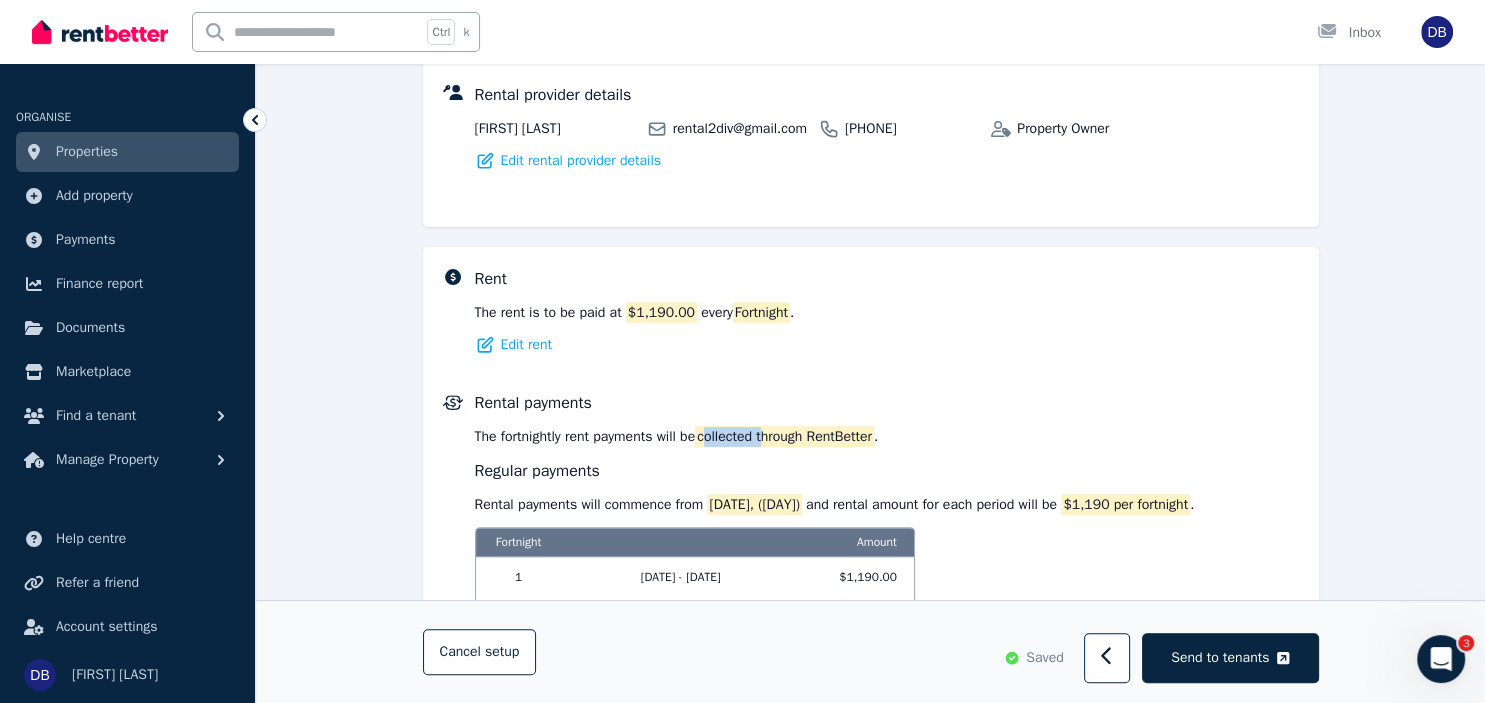 drag, startPoint x: 713, startPoint y: 443, endPoint x: 778, endPoint y: 446, distance: 65.06919 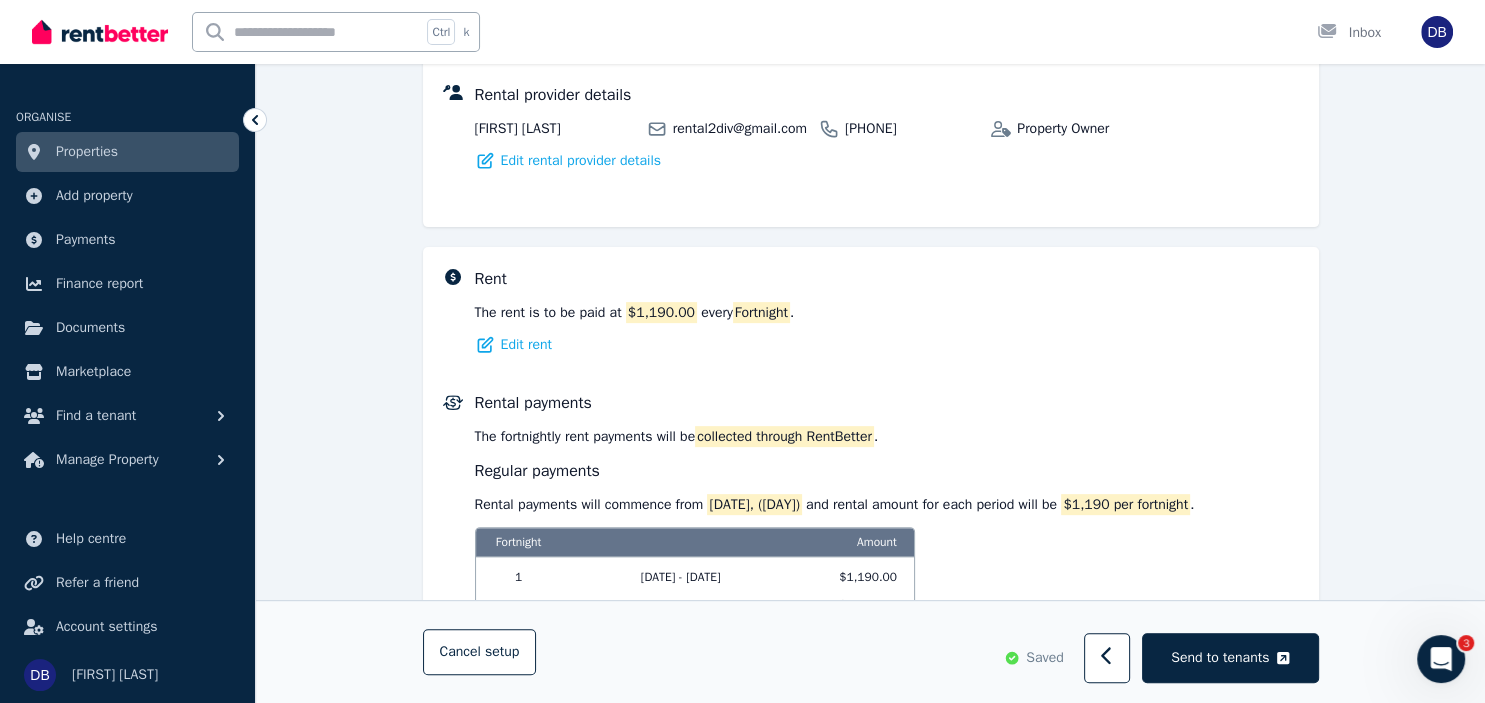 click on "collected through RentBetter" at bounding box center [784, 436] 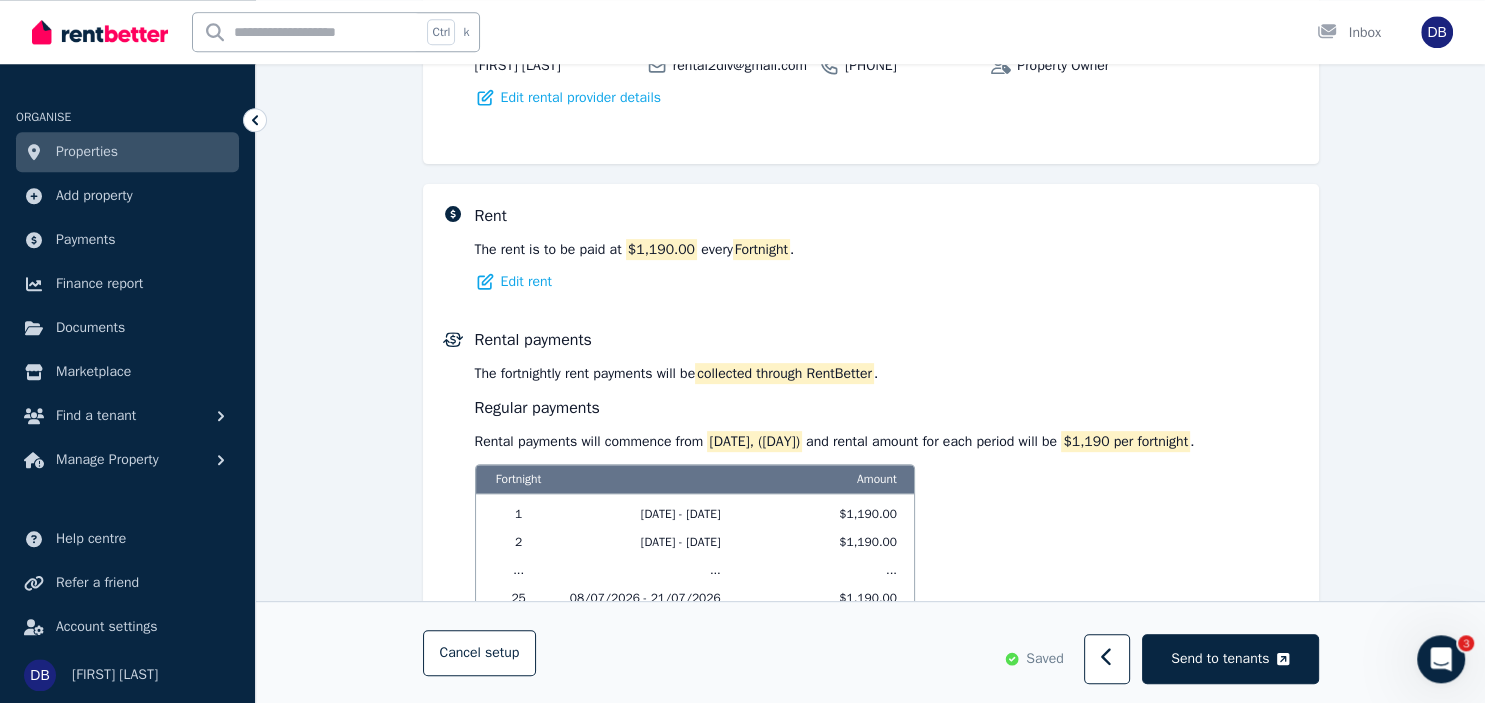 scroll, scrollTop: 739, scrollLeft: 0, axis: vertical 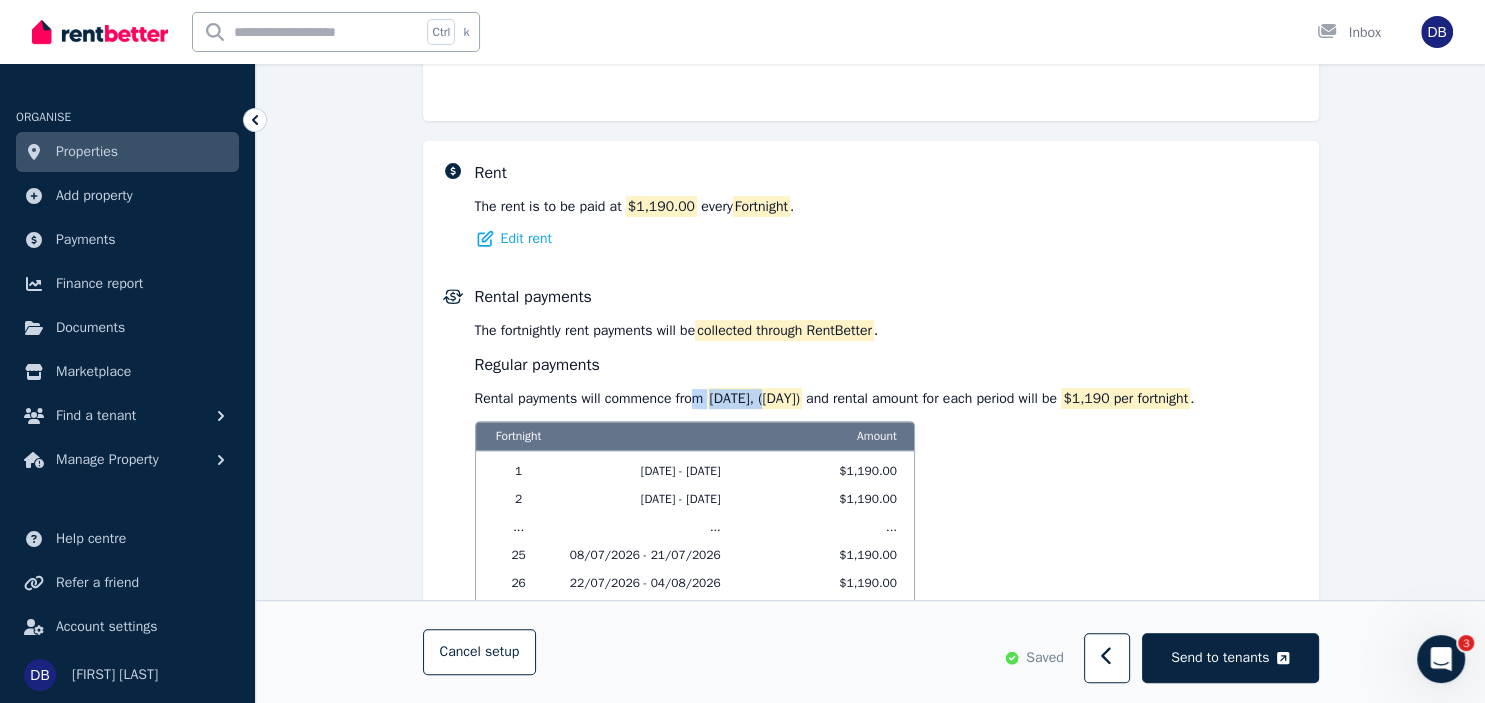 drag, startPoint x: 698, startPoint y: 406, endPoint x: 784, endPoint y: 410, distance: 86.09297 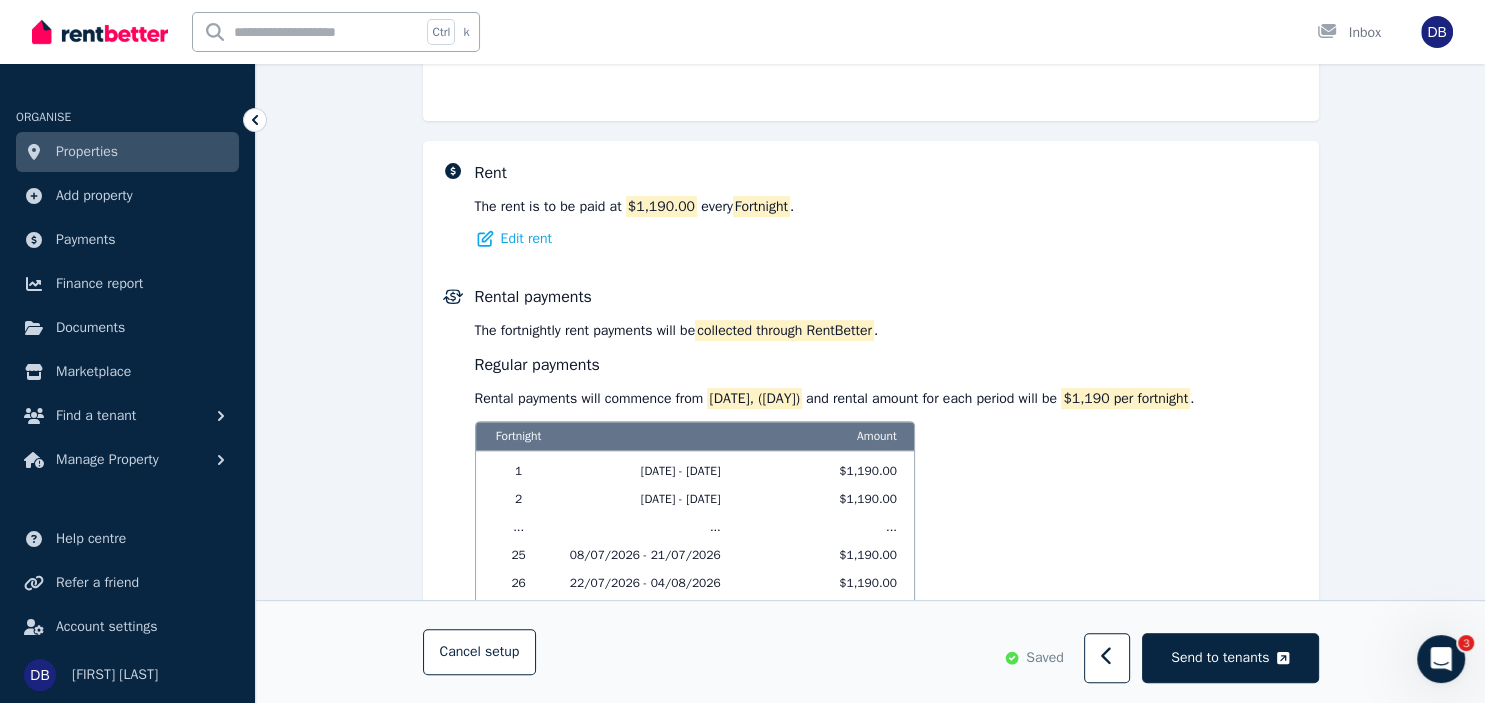 click on "Rental payments will commence from   06/08/2025, (Wed)   and rental amount for each period will be   $1,190 per fortnight ." at bounding box center (835, 399) 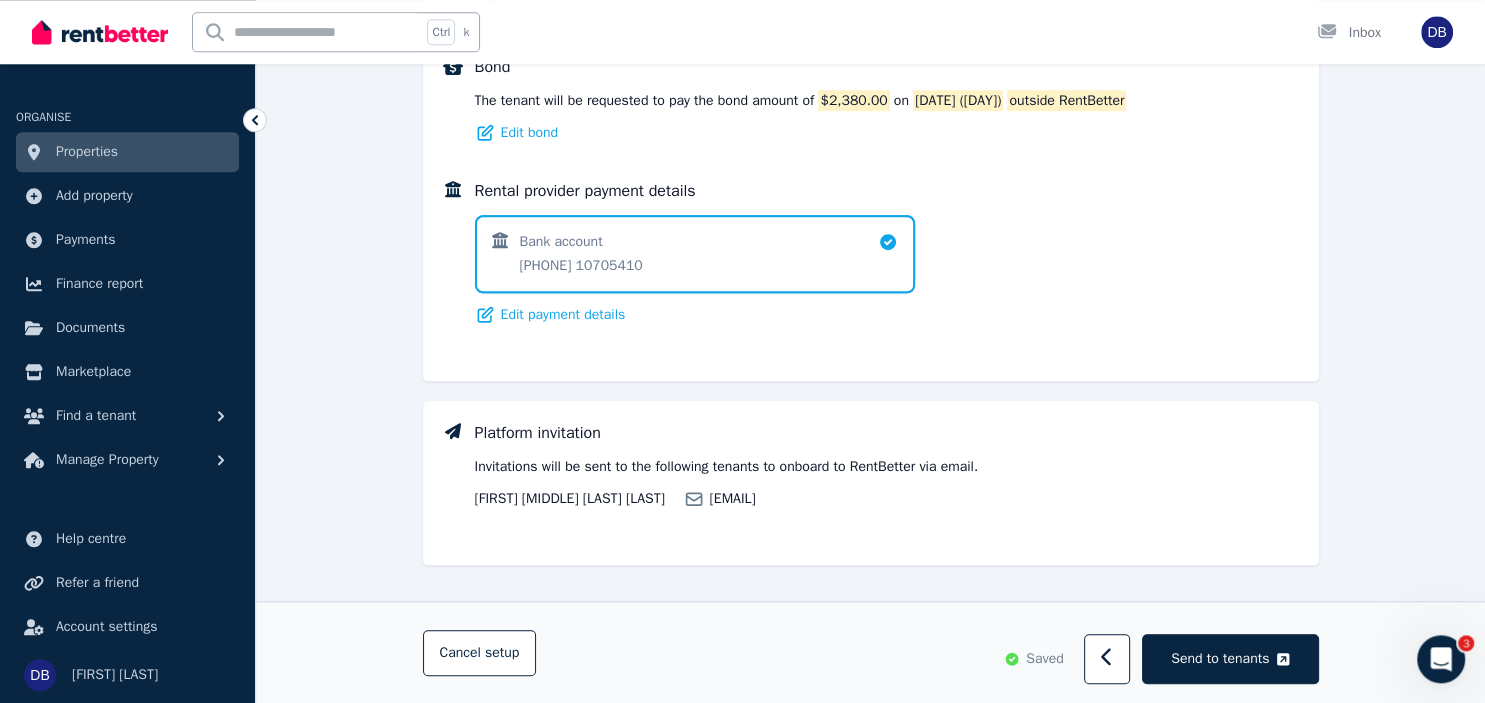 scroll, scrollTop: 1384, scrollLeft: 0, axis: vertical 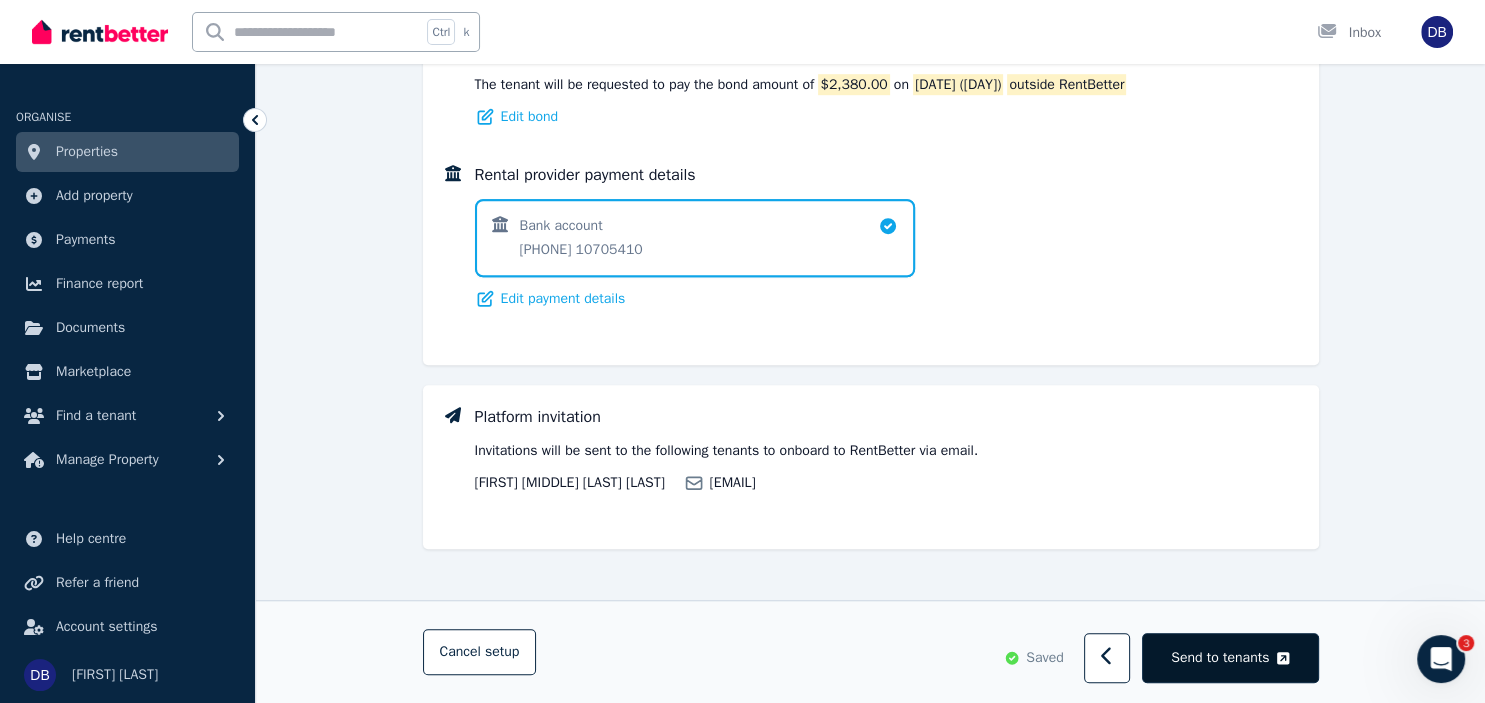 click on "Send to tenants" at bounding box center [1220, 658] 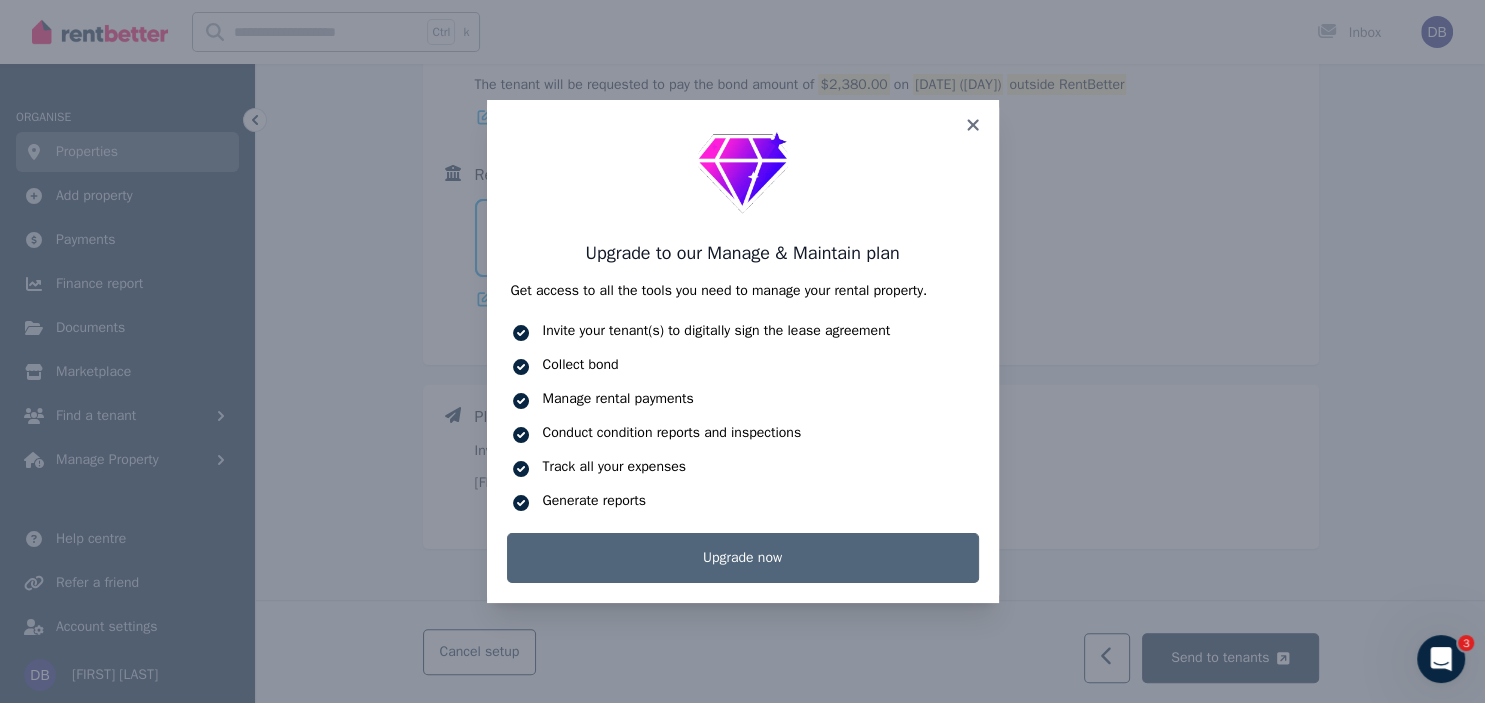 click on "Upgrade now" at bounding box center (743, 558) 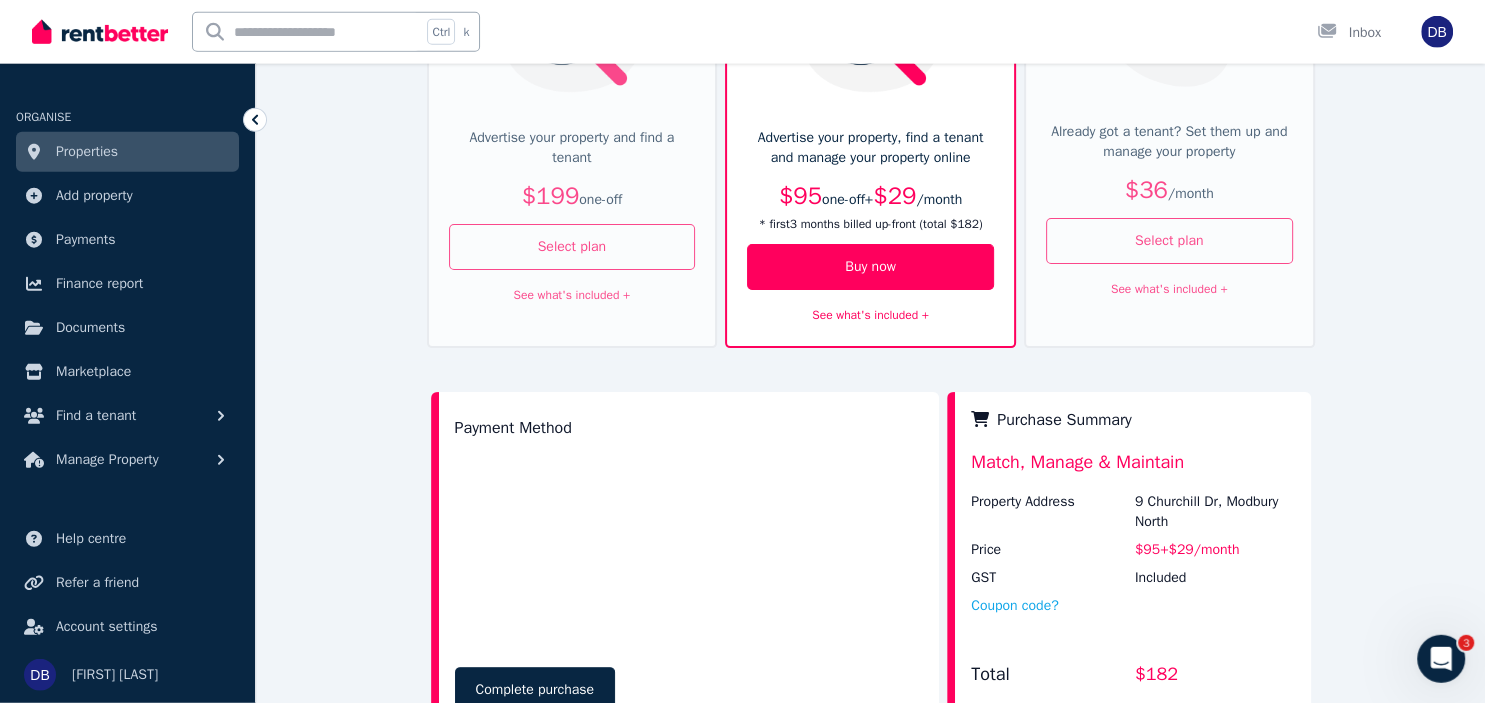 scroll, scrollTop: 316, scrollLeft: 0, axis: vertical 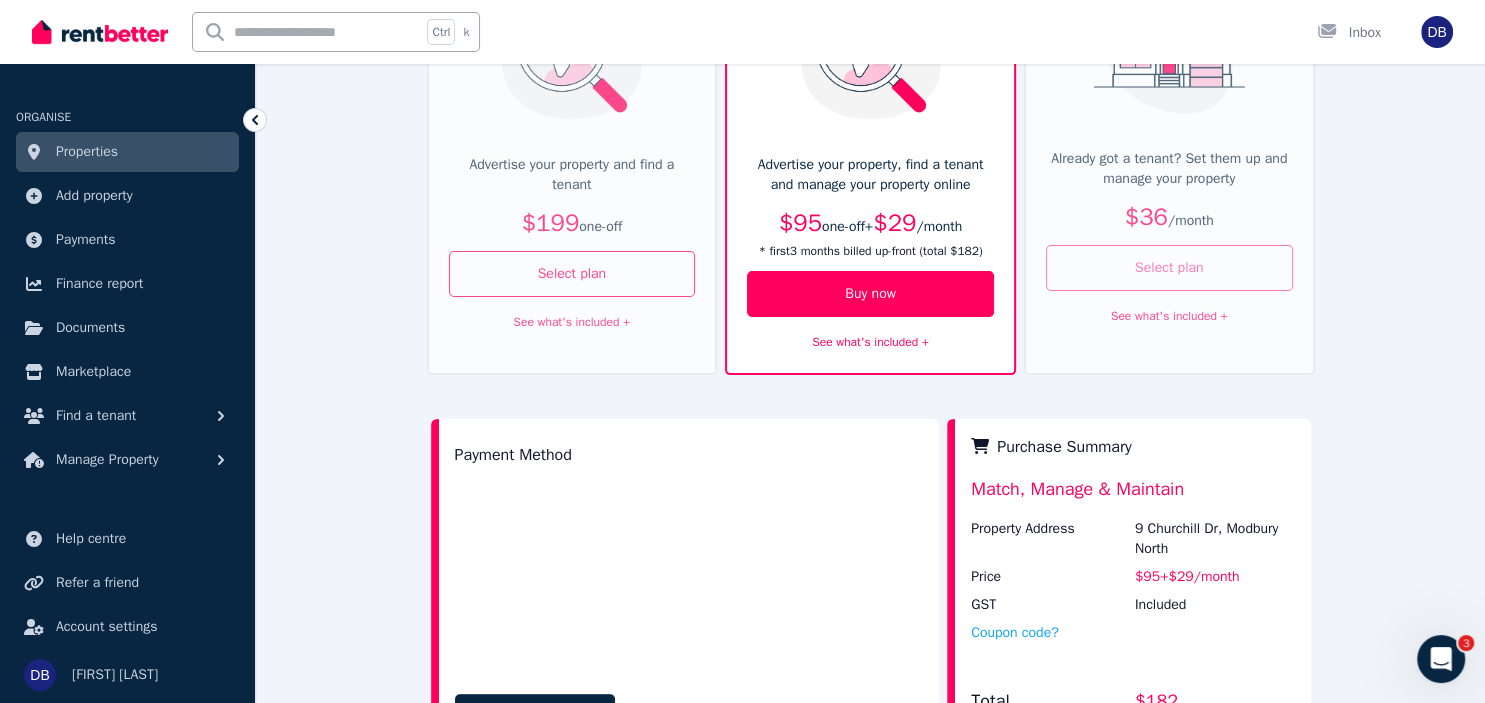 click on "Select plan" at bounding box center [1169, 268] 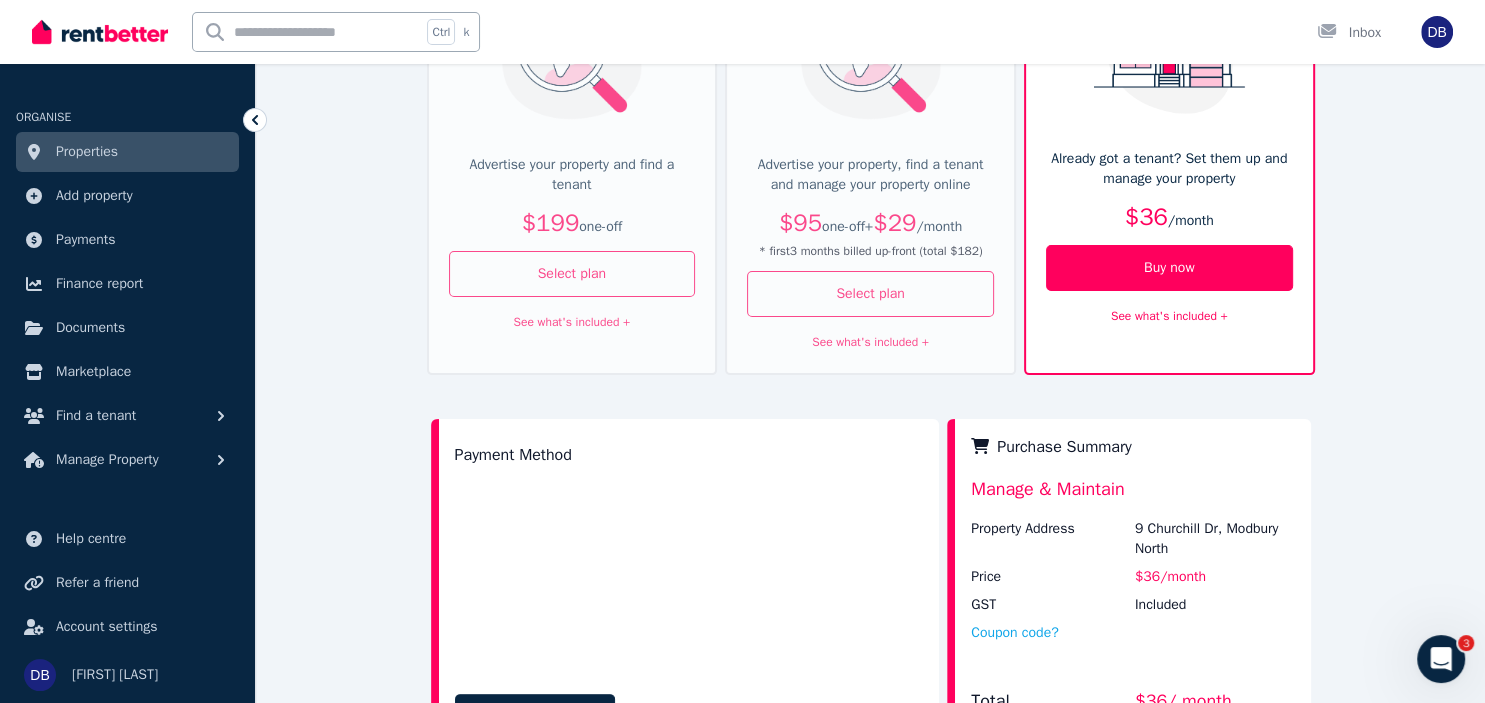 scroll, scrollTop: 211, scrollLeft: 0, axis: vertical 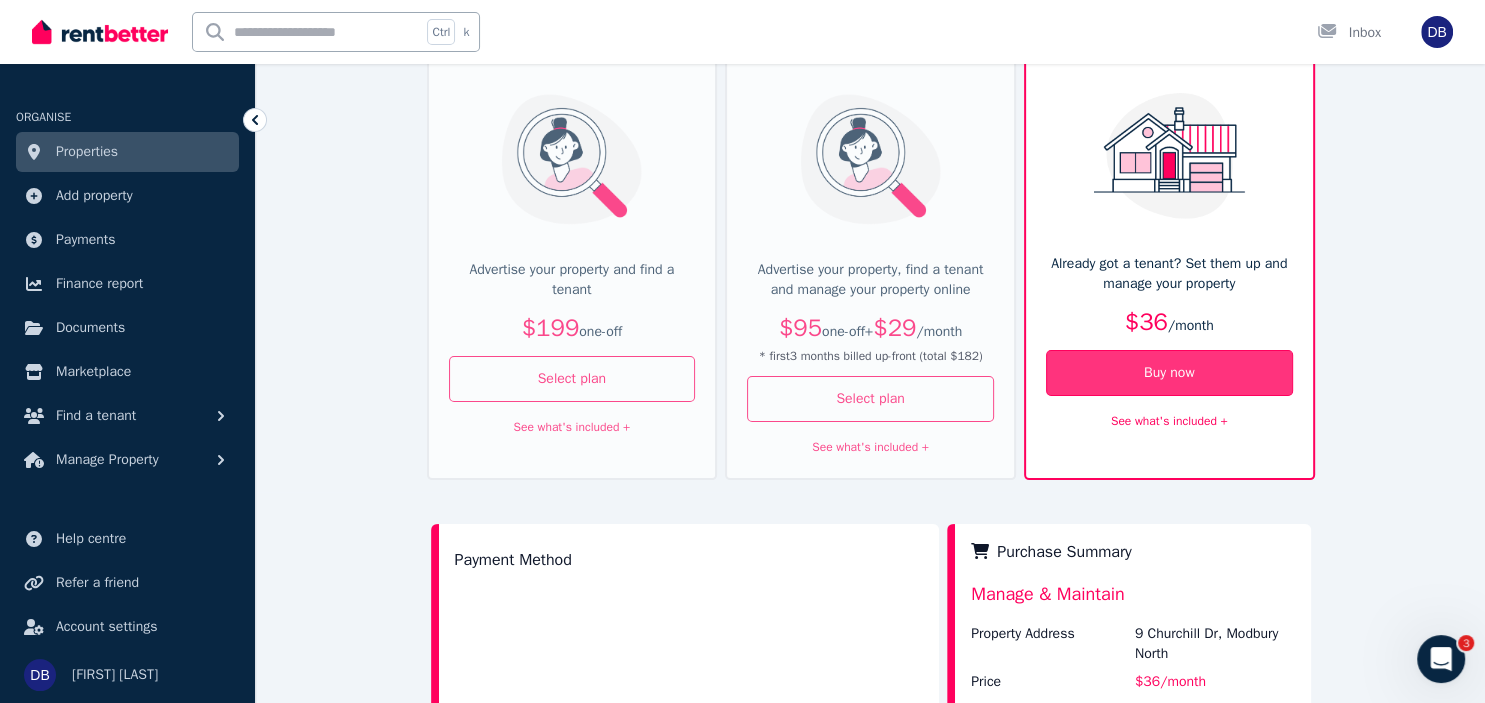 click on "Buy now" at bounding box center (1169, 373) 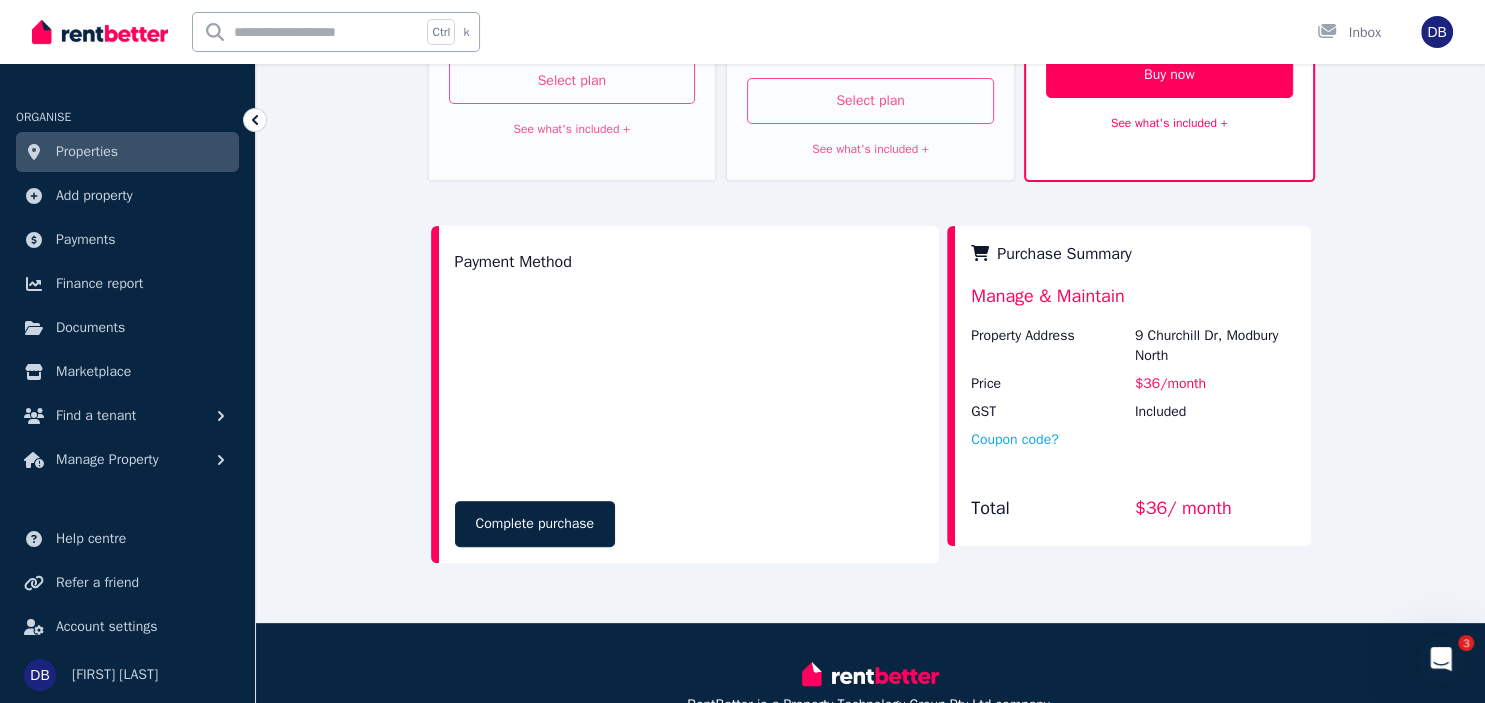 scroll, scrollTop: 651, scrollLeft: 0, axis: vertical 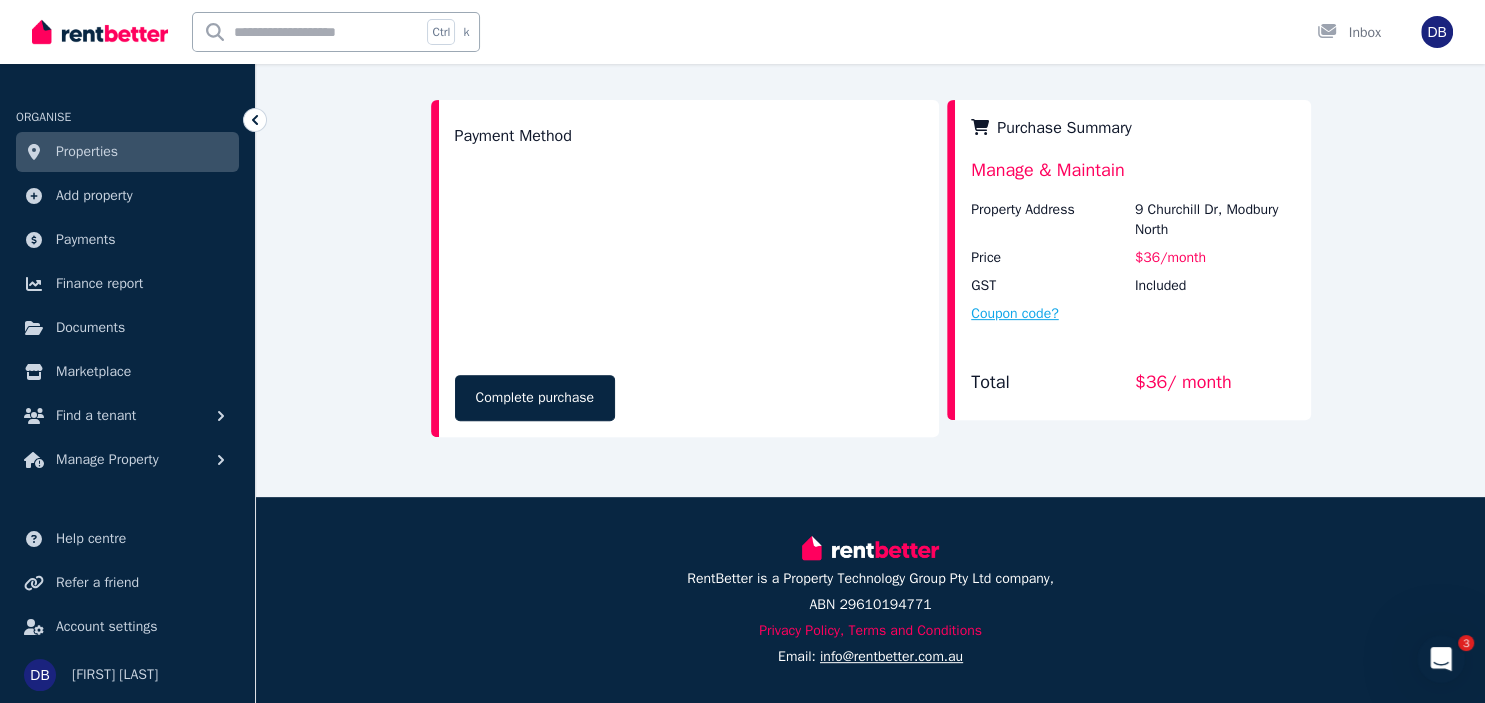 click on "Coupon code?" at bounding box center (1015, 314) 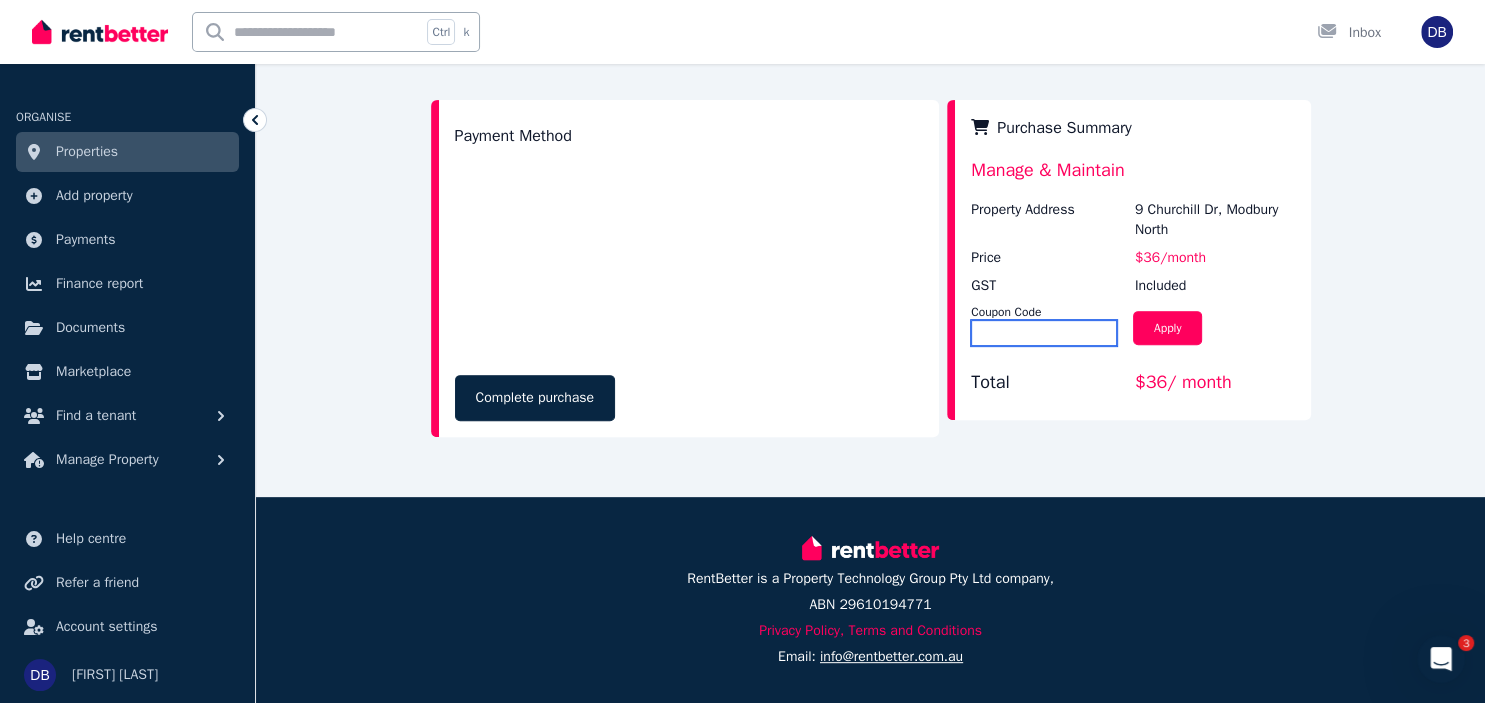 click at bounding box center [1044, 333] 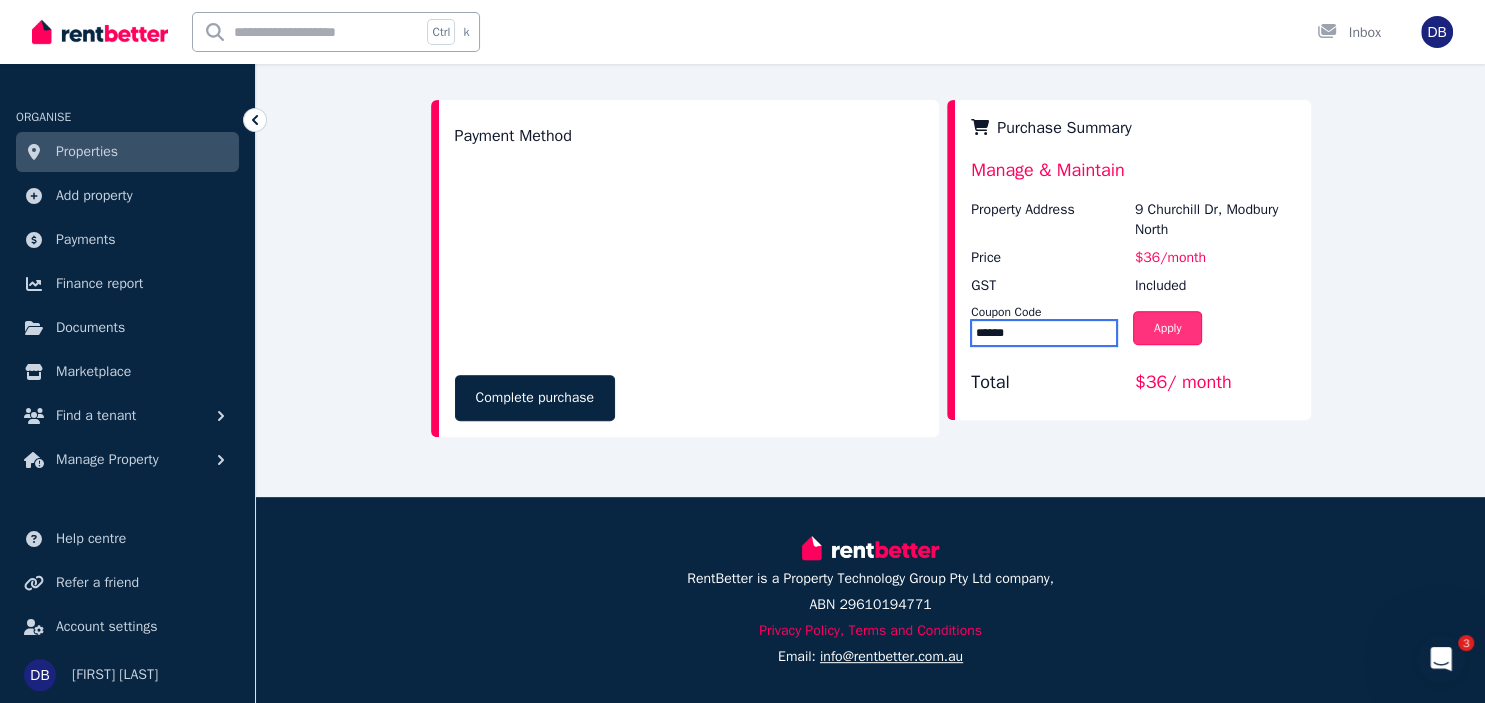type on "******" 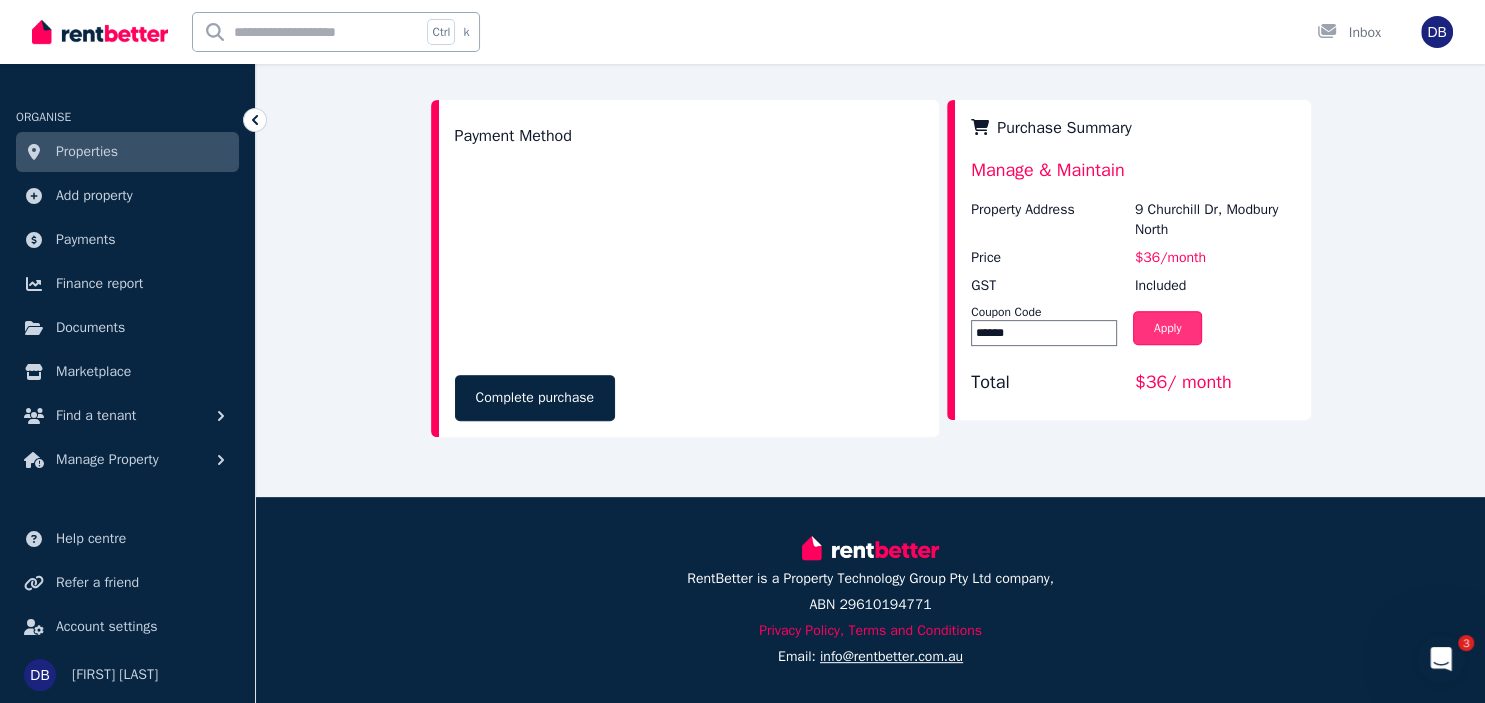 click on "Apply" at bounding box center (1168, 328) 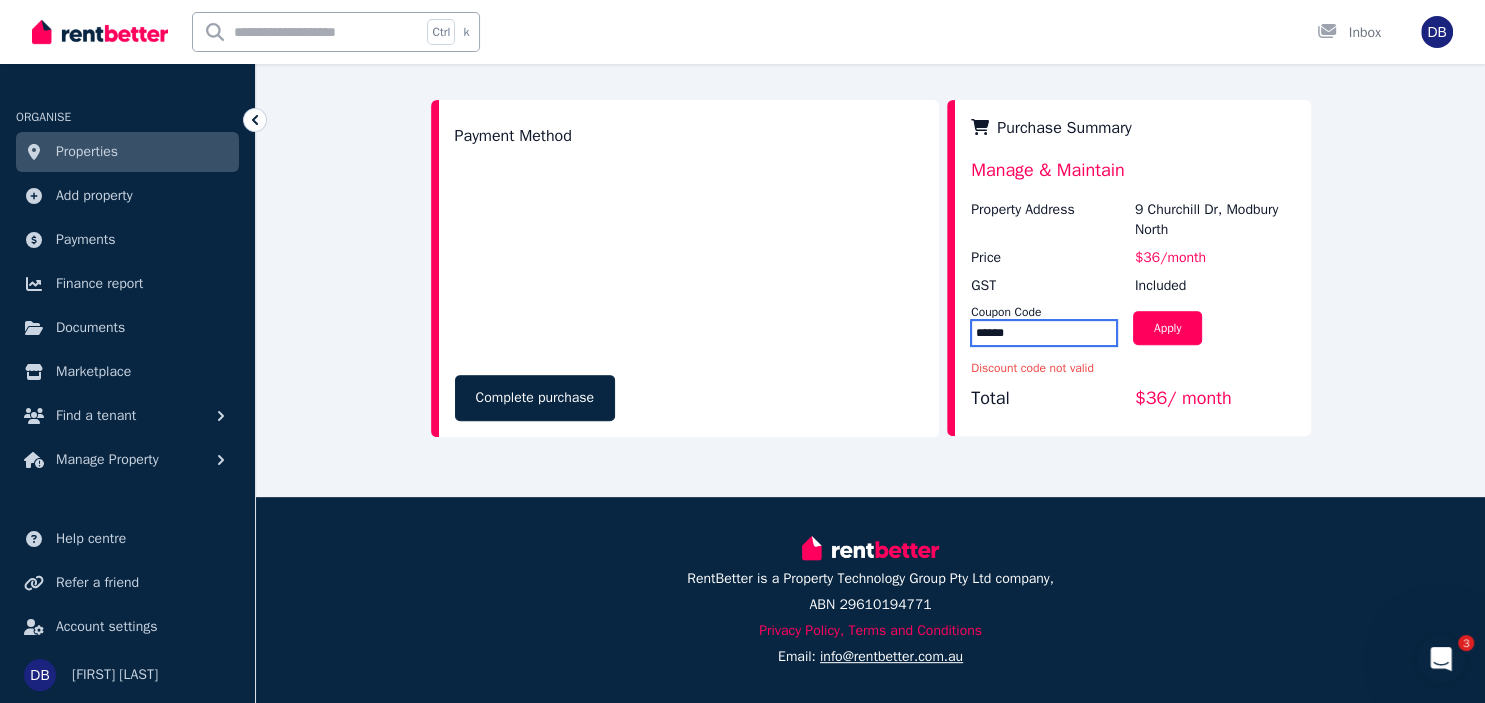click on "******" at bounding box center [1044, 333] 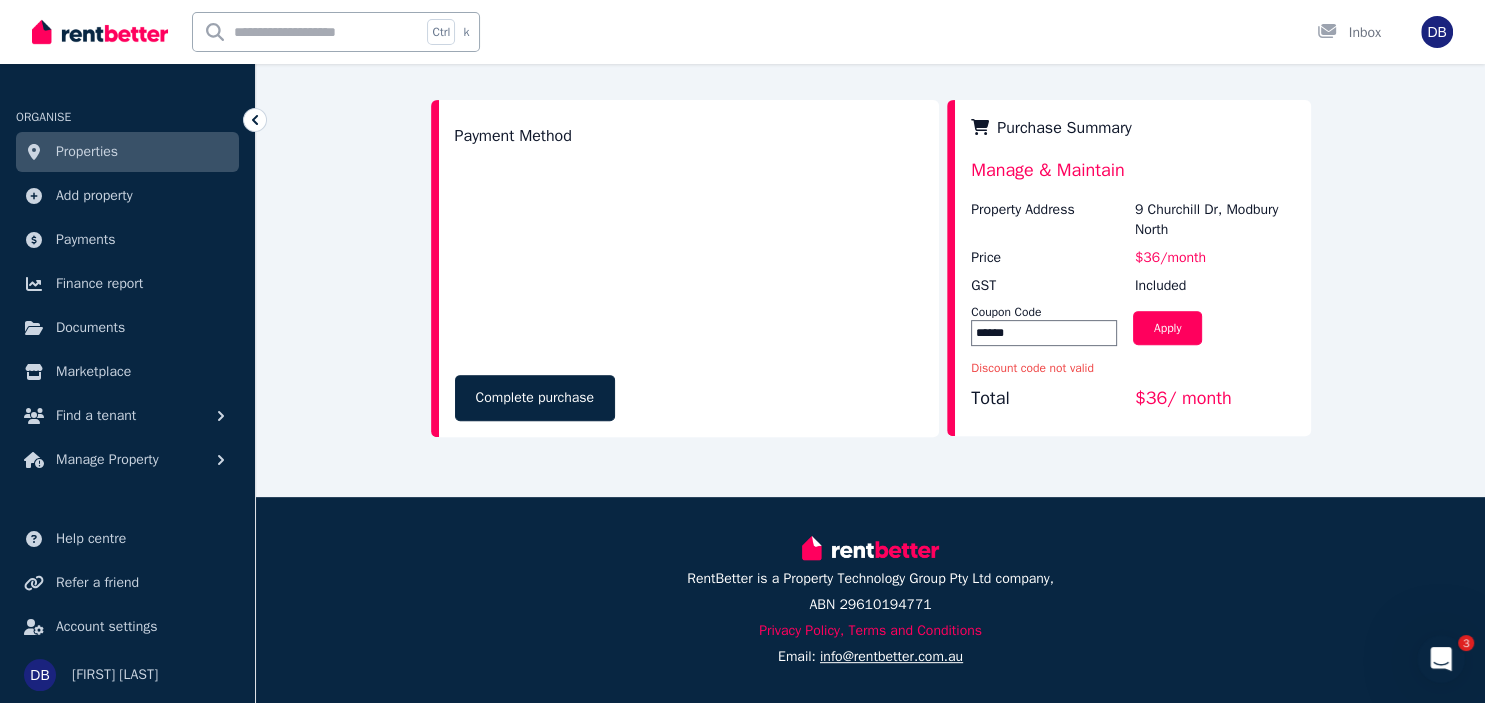 click 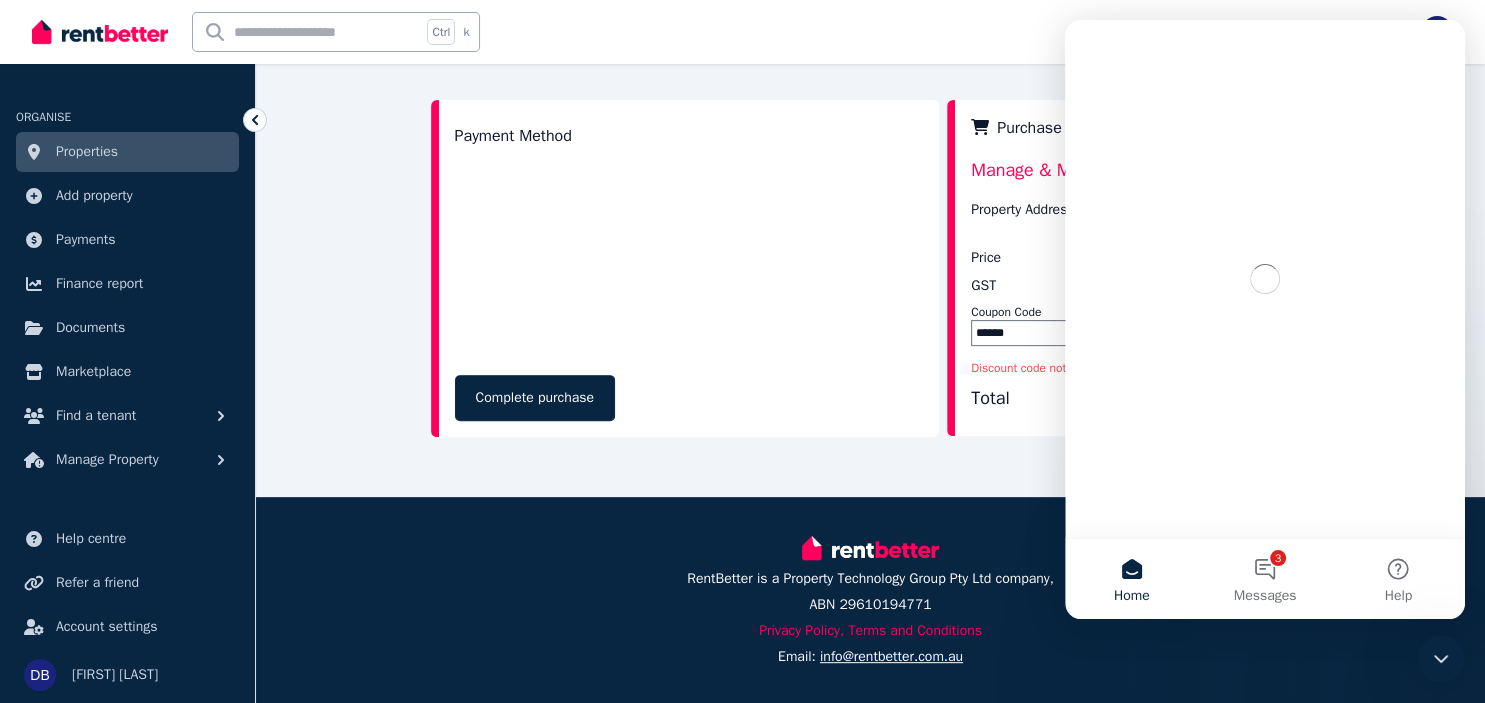 scroll, scrollTop: 0, scrollLeft: 0, axis: both 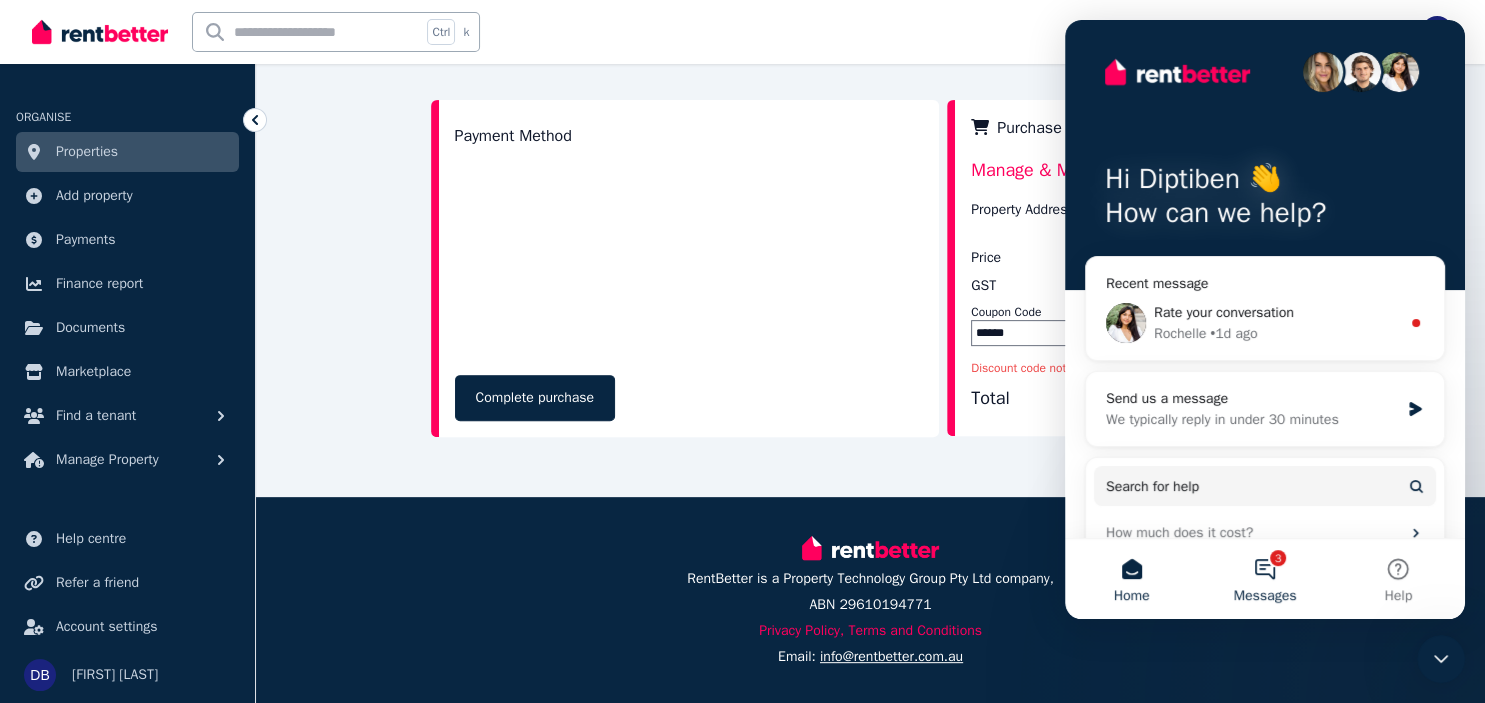 click on "3 Messages" at bounding box center (1264, 579) 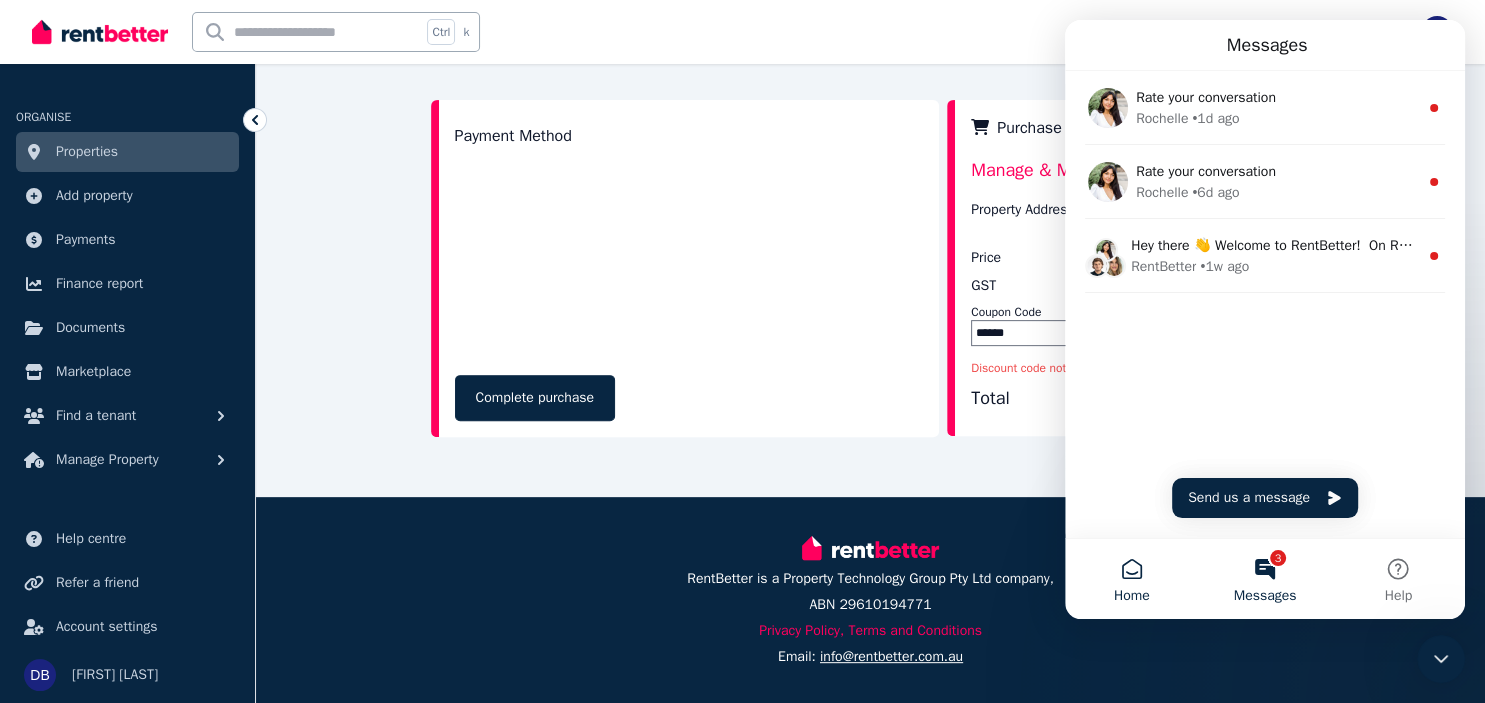 click on "Home" at bounding box center (1132, 596) 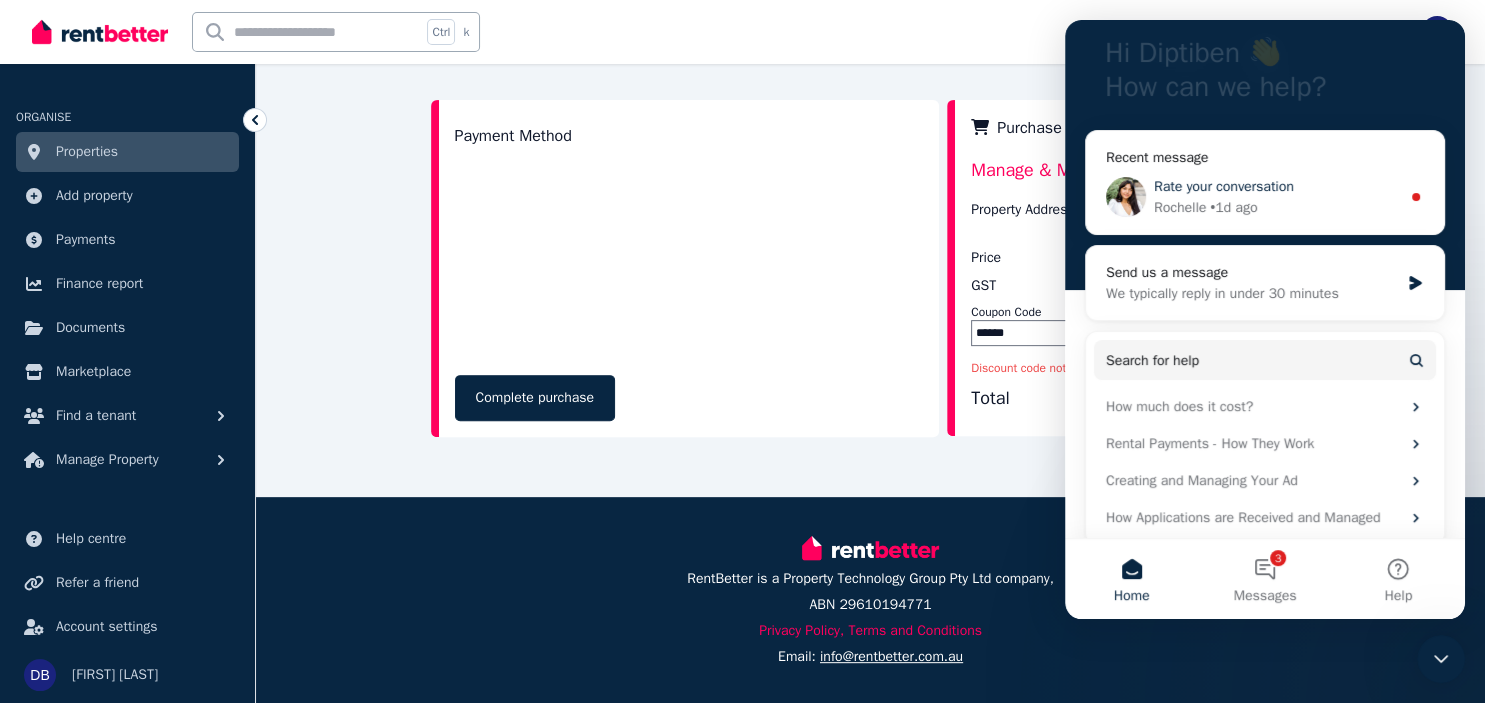 scroll, scrollTop: 141, scrollLeft: 0, axis: vertical 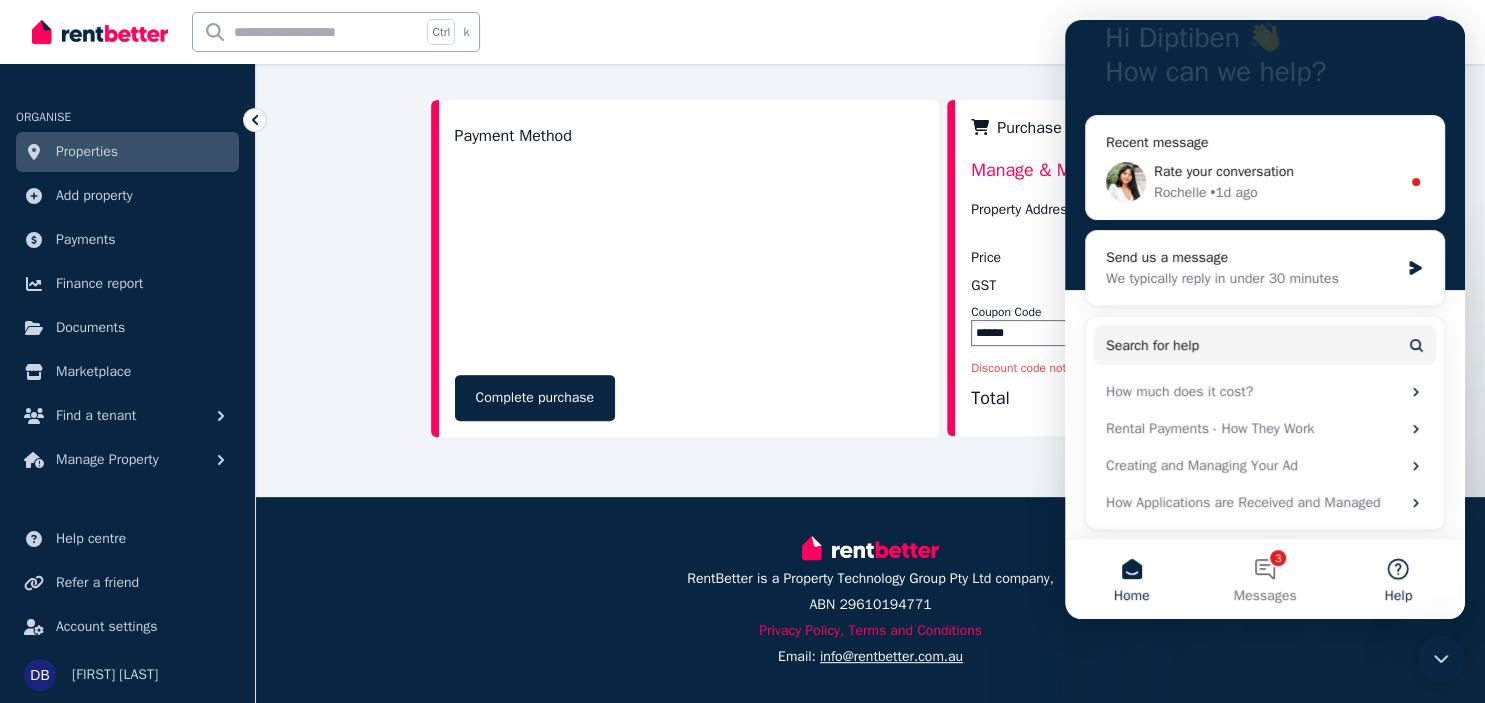 click on "Help" at bounding box center [1398, 596] 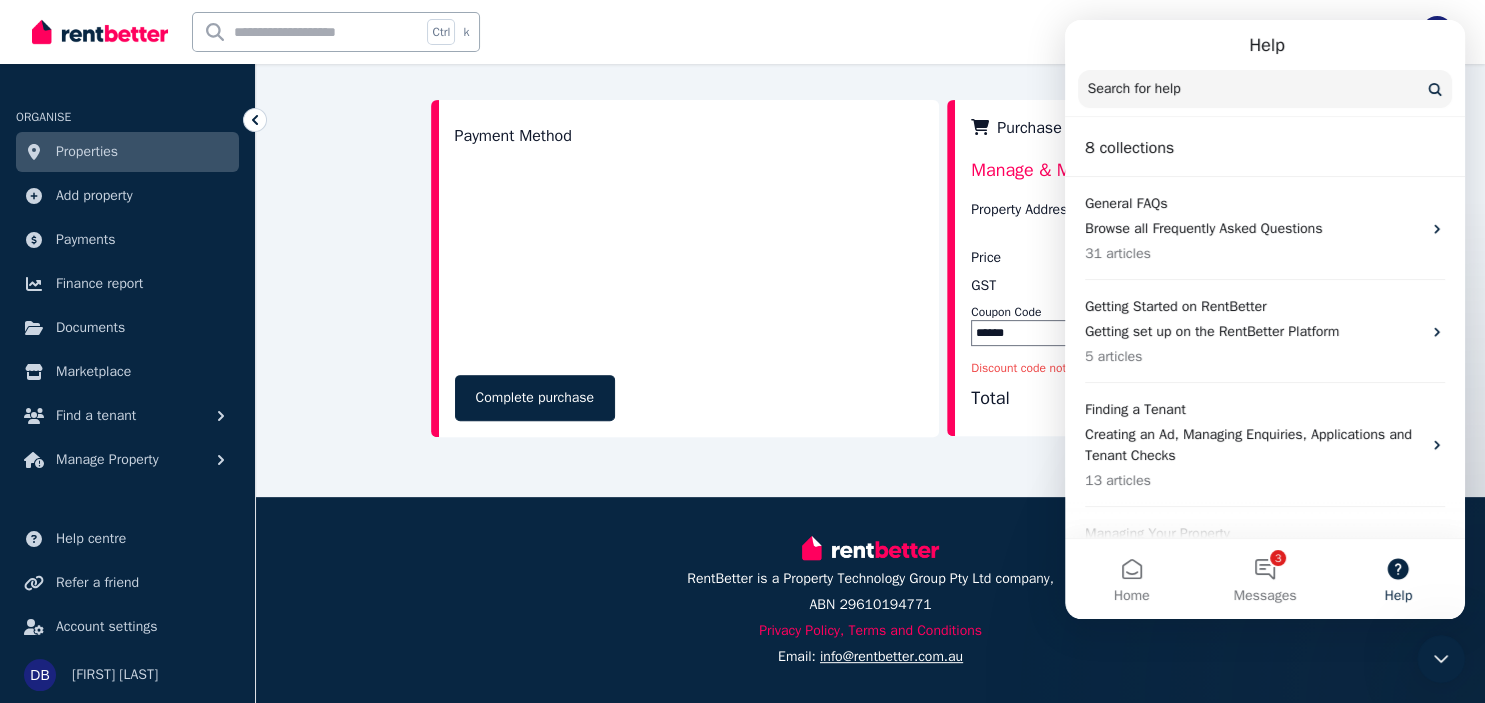 scroll, scrollTop: 141, scrollLeft: 0, axis: vertical 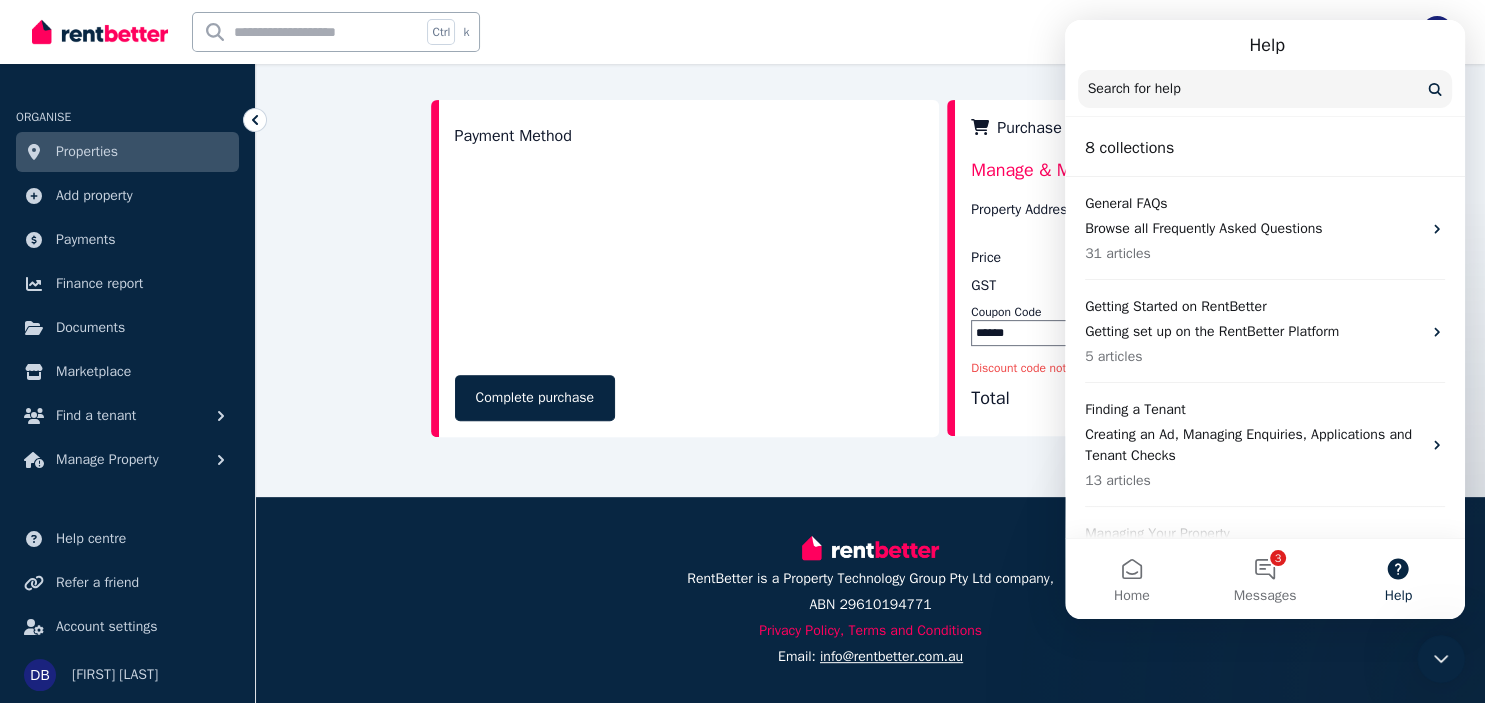 click at bounding box center [1265, 89] 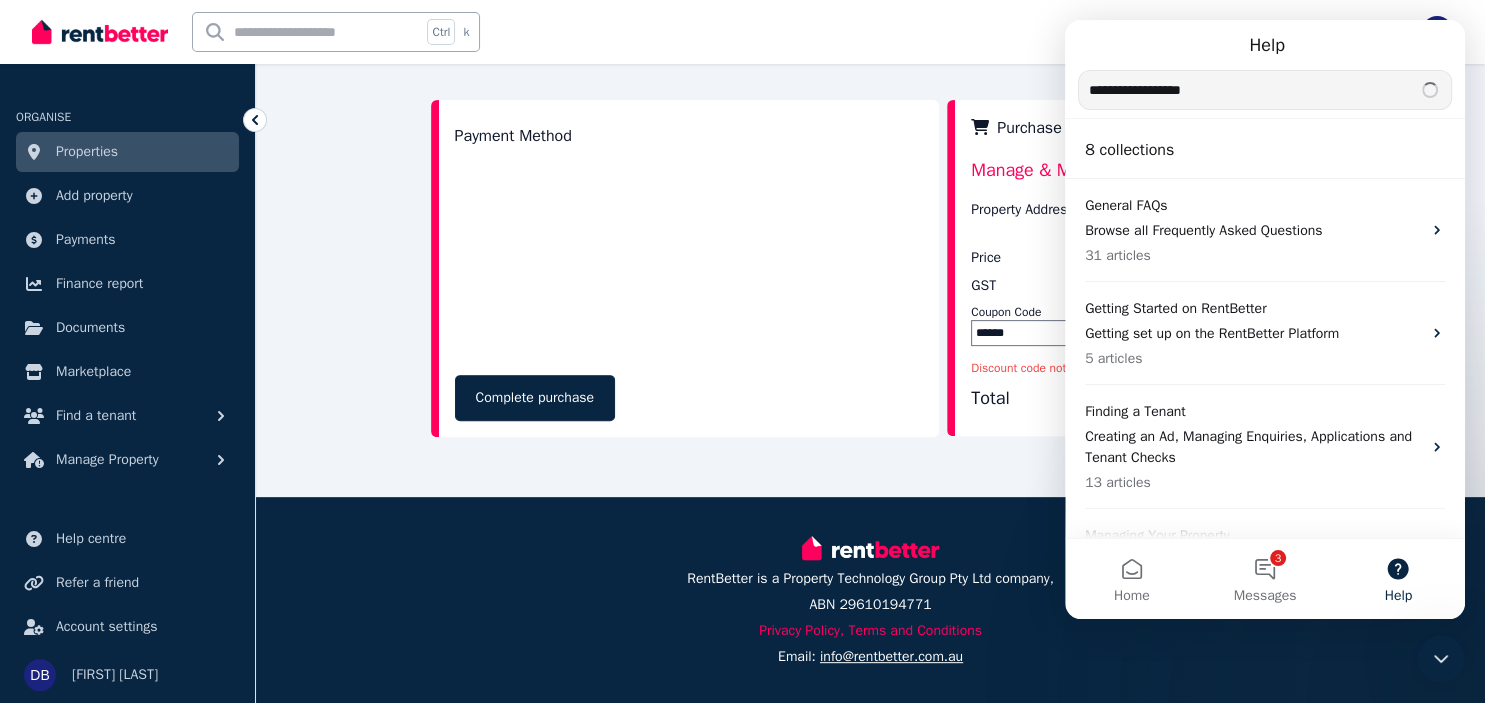 type on "**********" 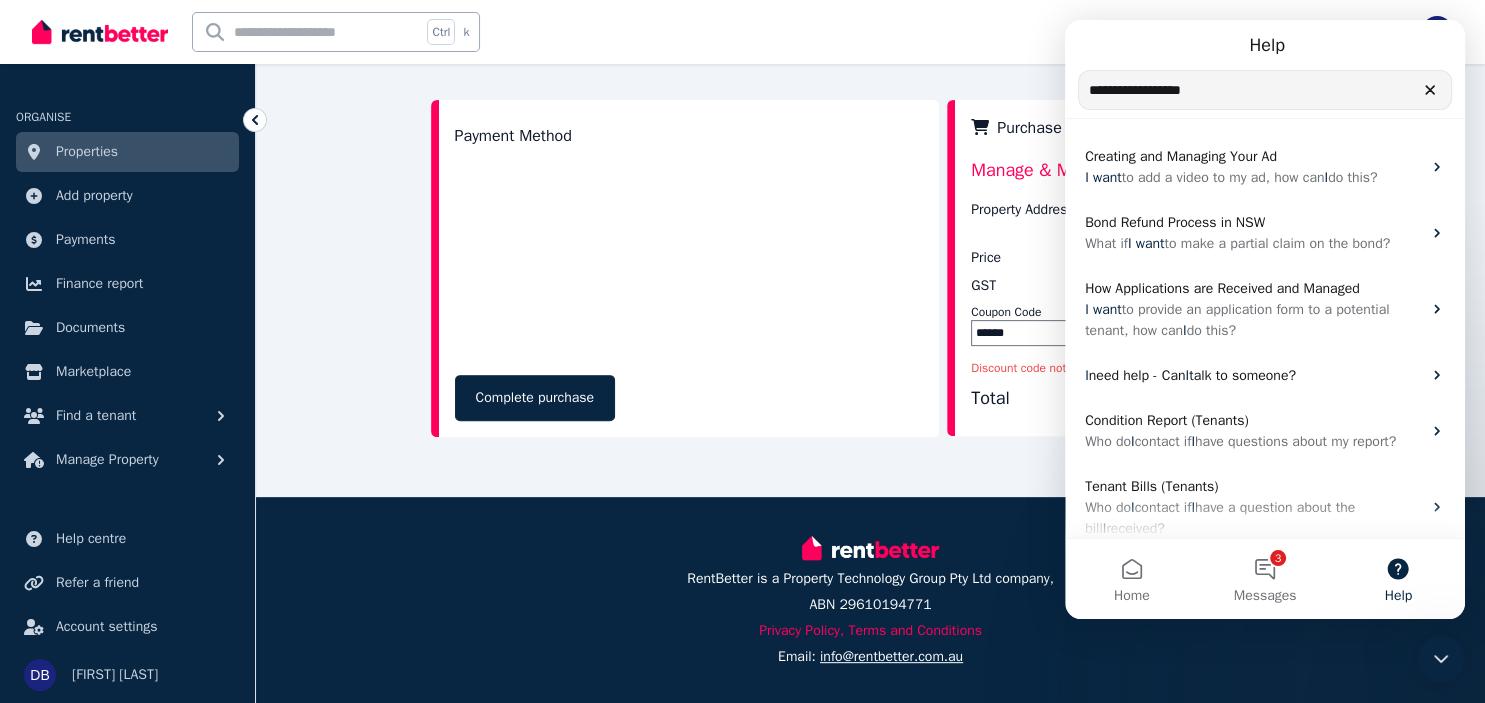 click on "**********" at bounding box center [1265, 90] 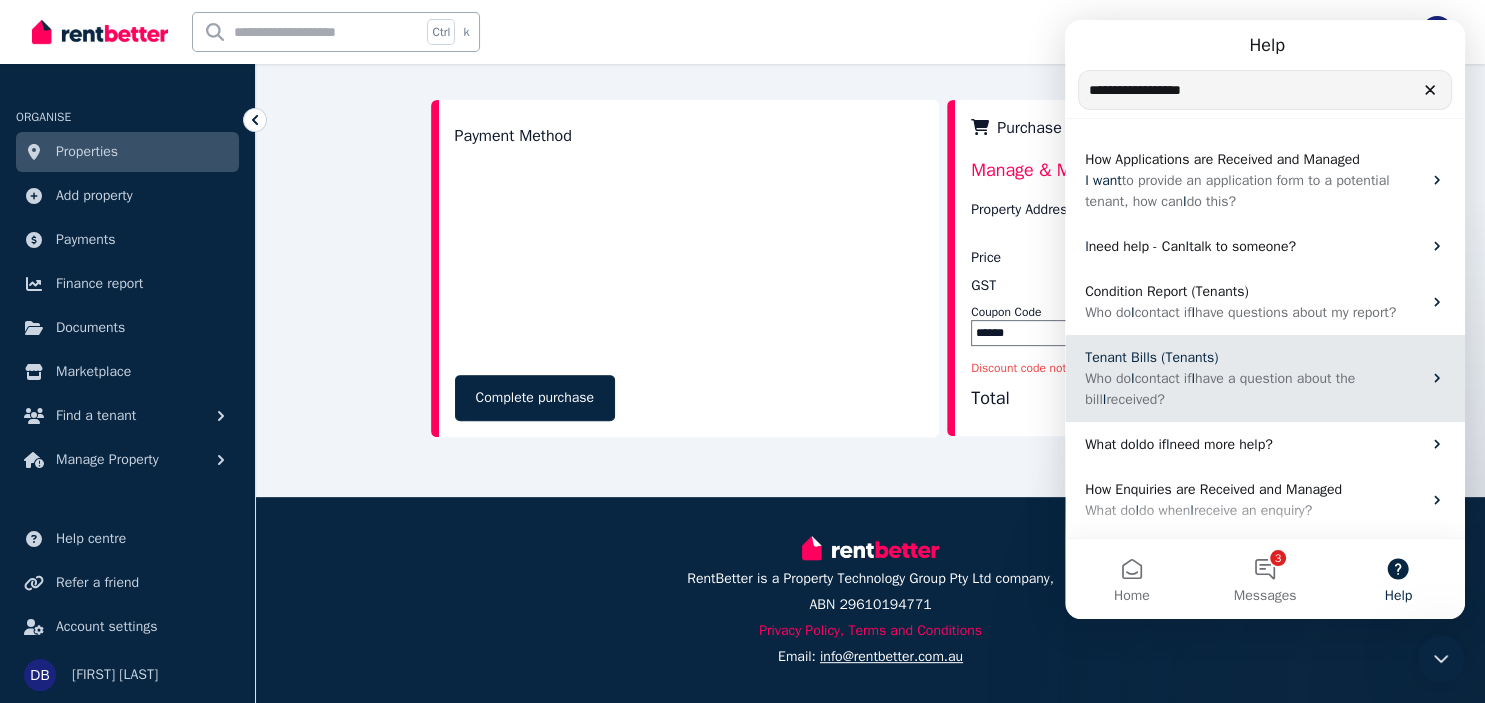 scroll, scrollTop: 0, scrollLeft: 0, axis: both 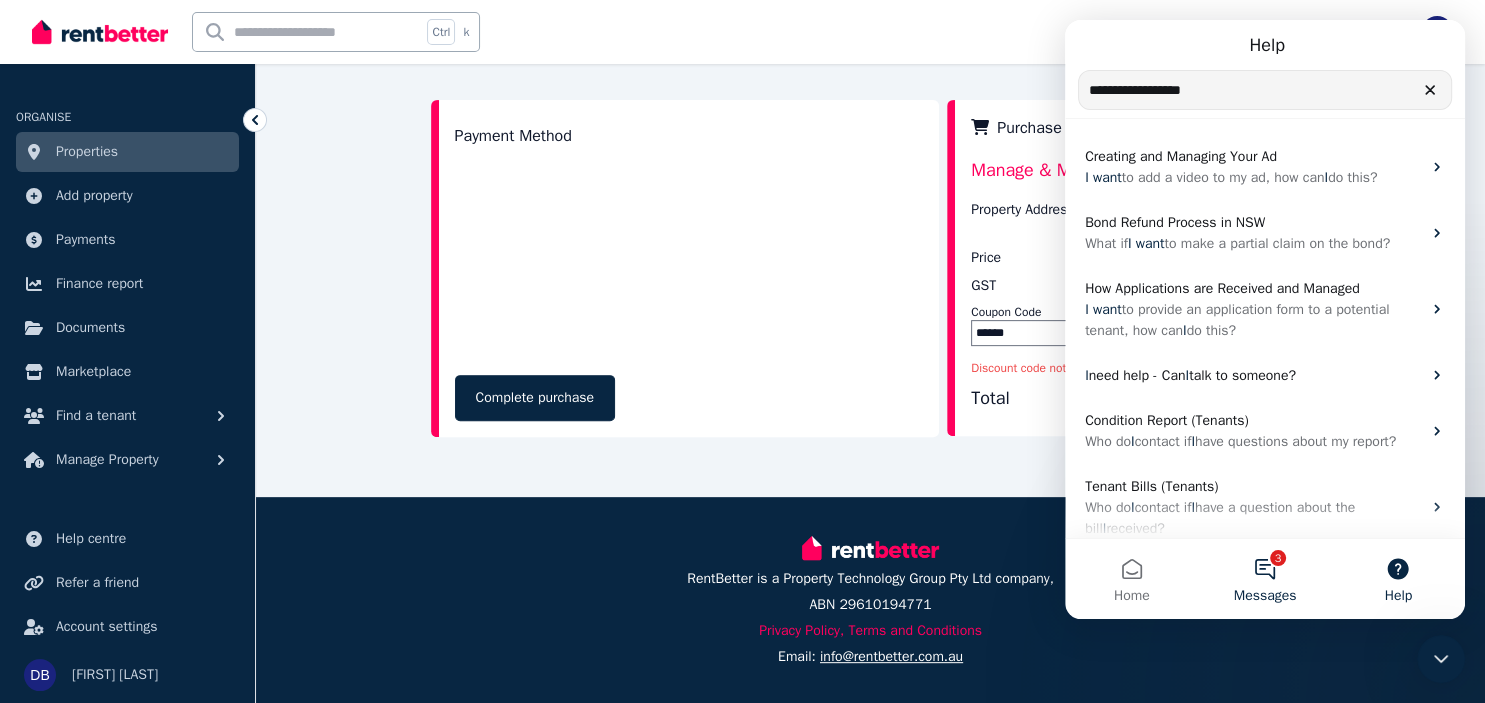 click on "3 Messages" at bounding box center [1264, 579] 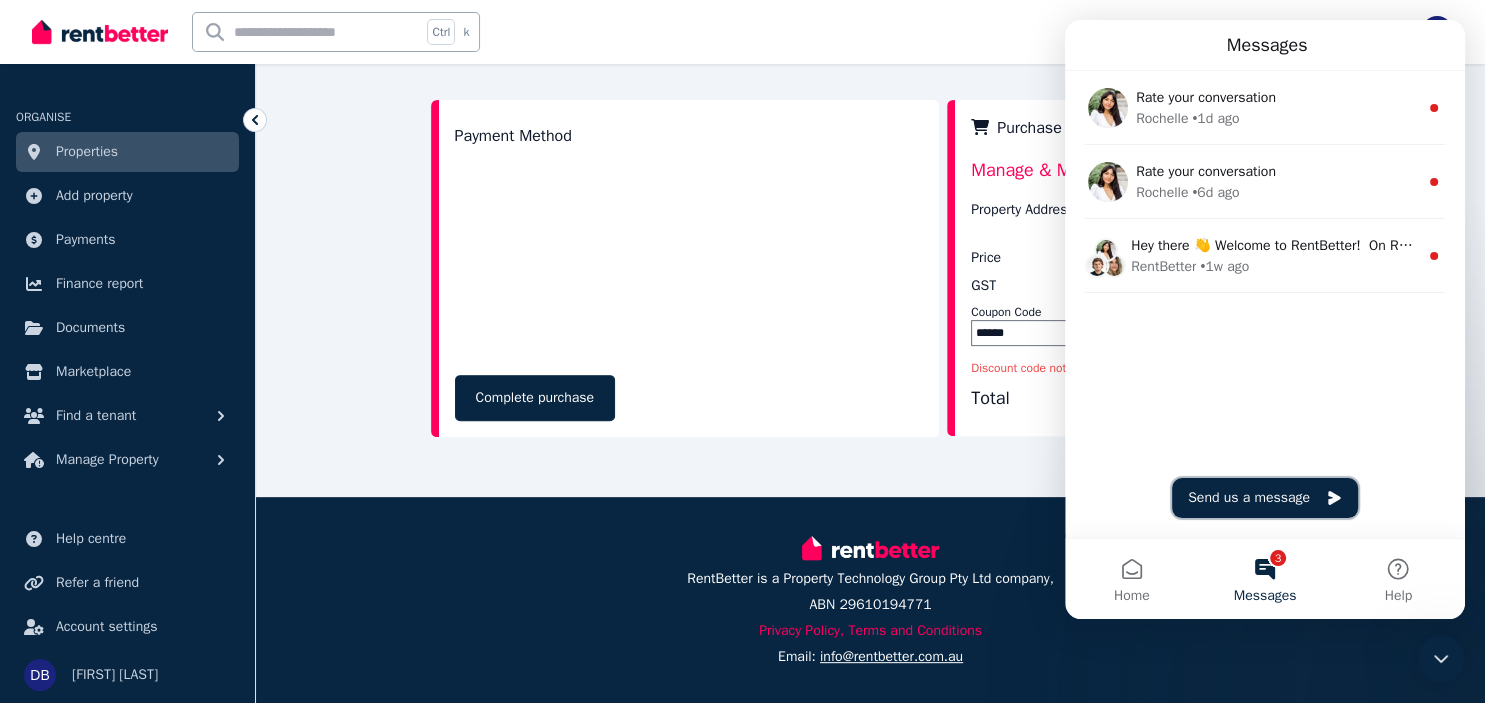 click on "Send us a message" at bounding box center [1265, 498] 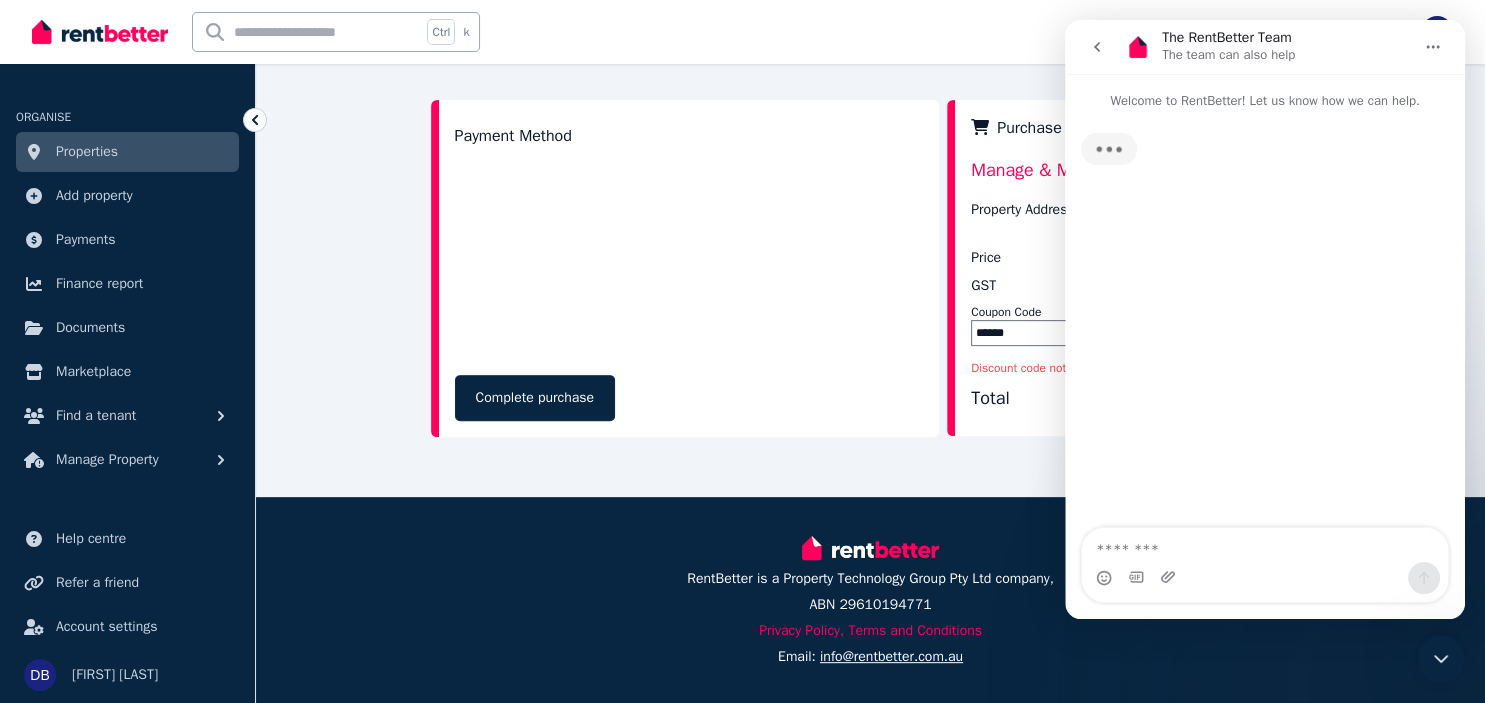 click at bounding box center (1265, 545) 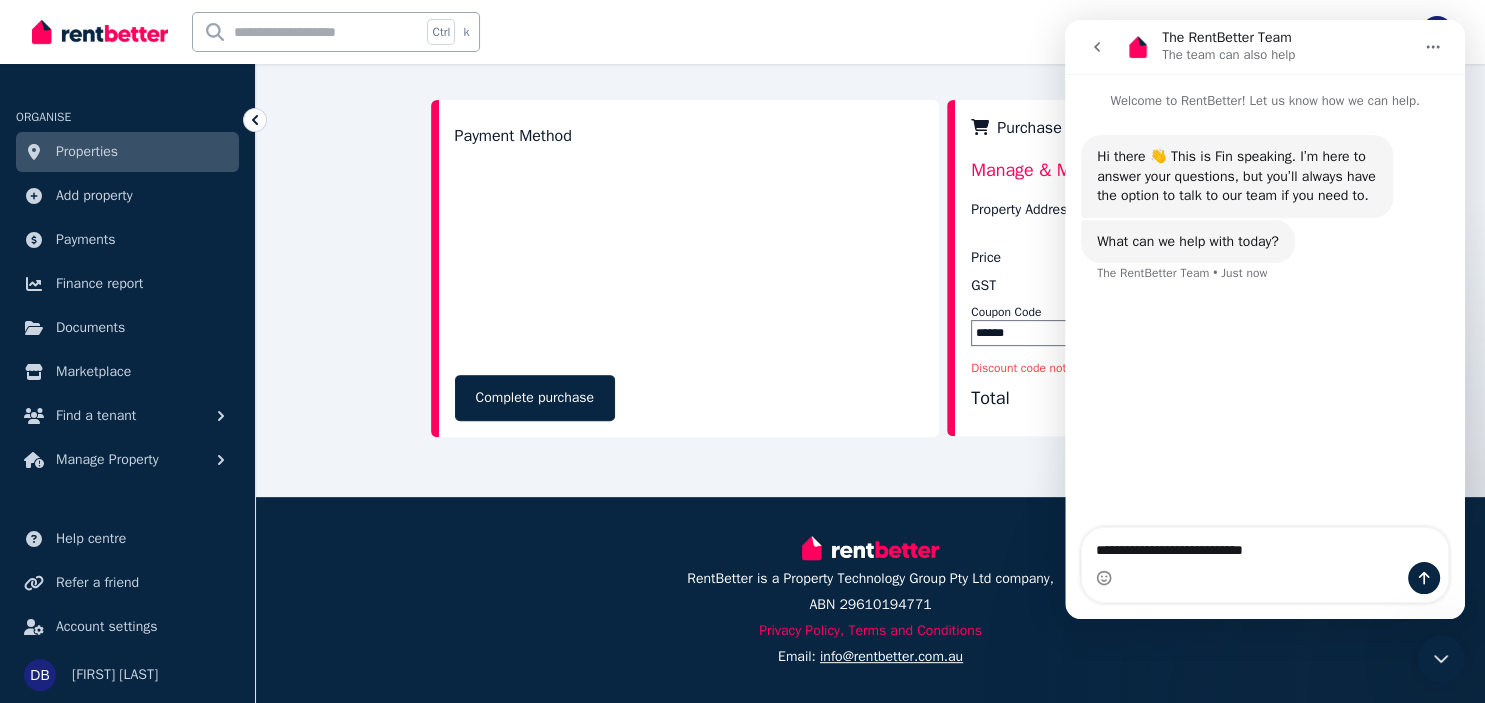 type on "**********" 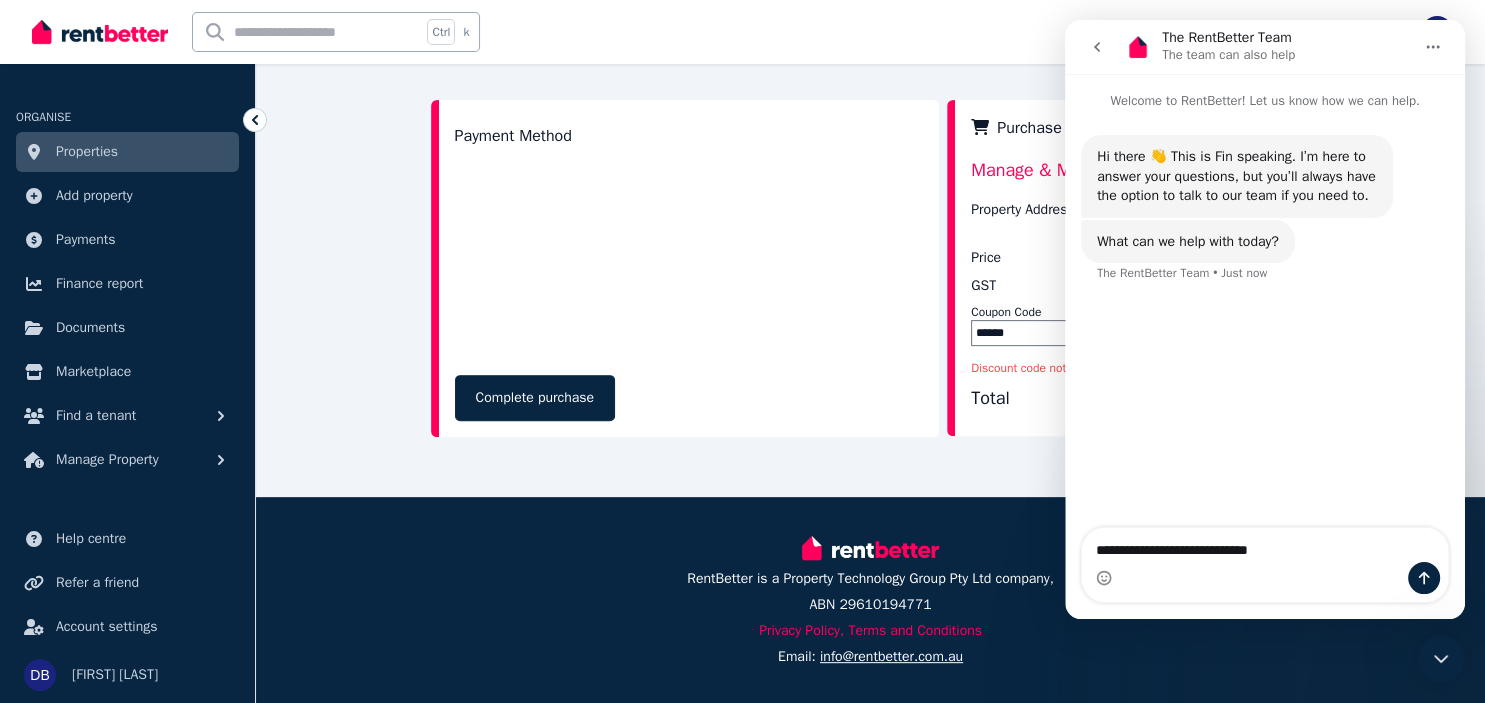 type 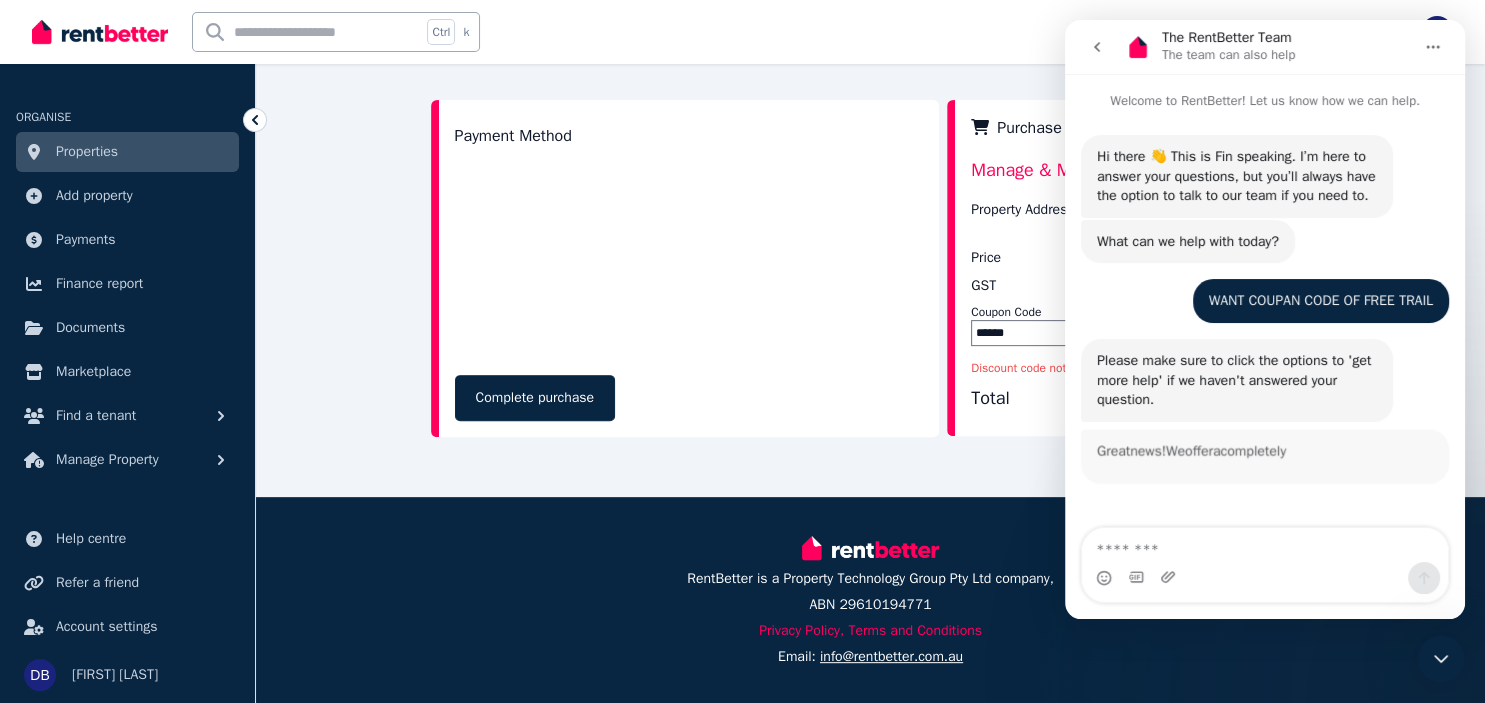 scroll, scrollTop: 1, scrollLeft: 0, axis: vertical 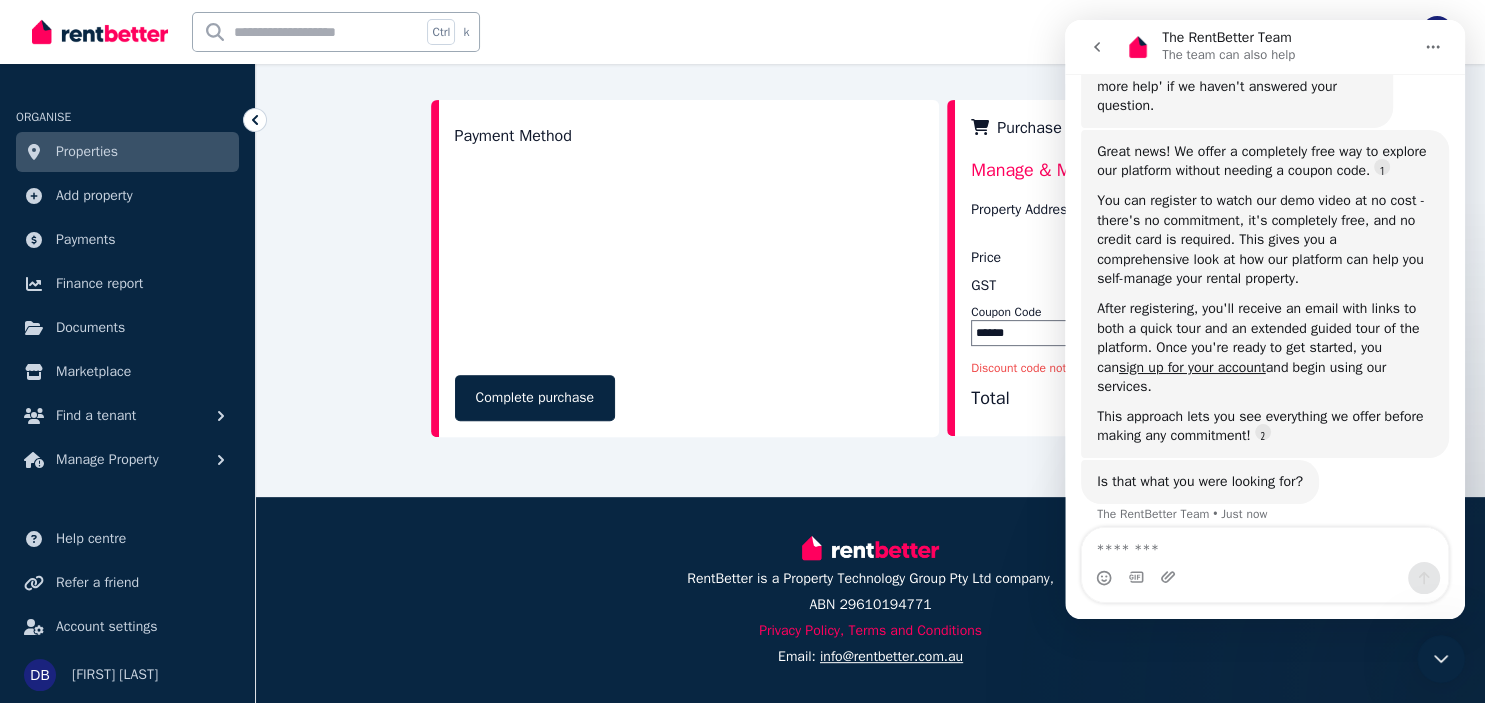 click on "You can register to watch our demo video at no cost - there's no commitment, it's completely free, and no credit card is required. This gives you a comprehensive look at how our platform can help you self-manage your rental property." at bounding box center [1265, 240] 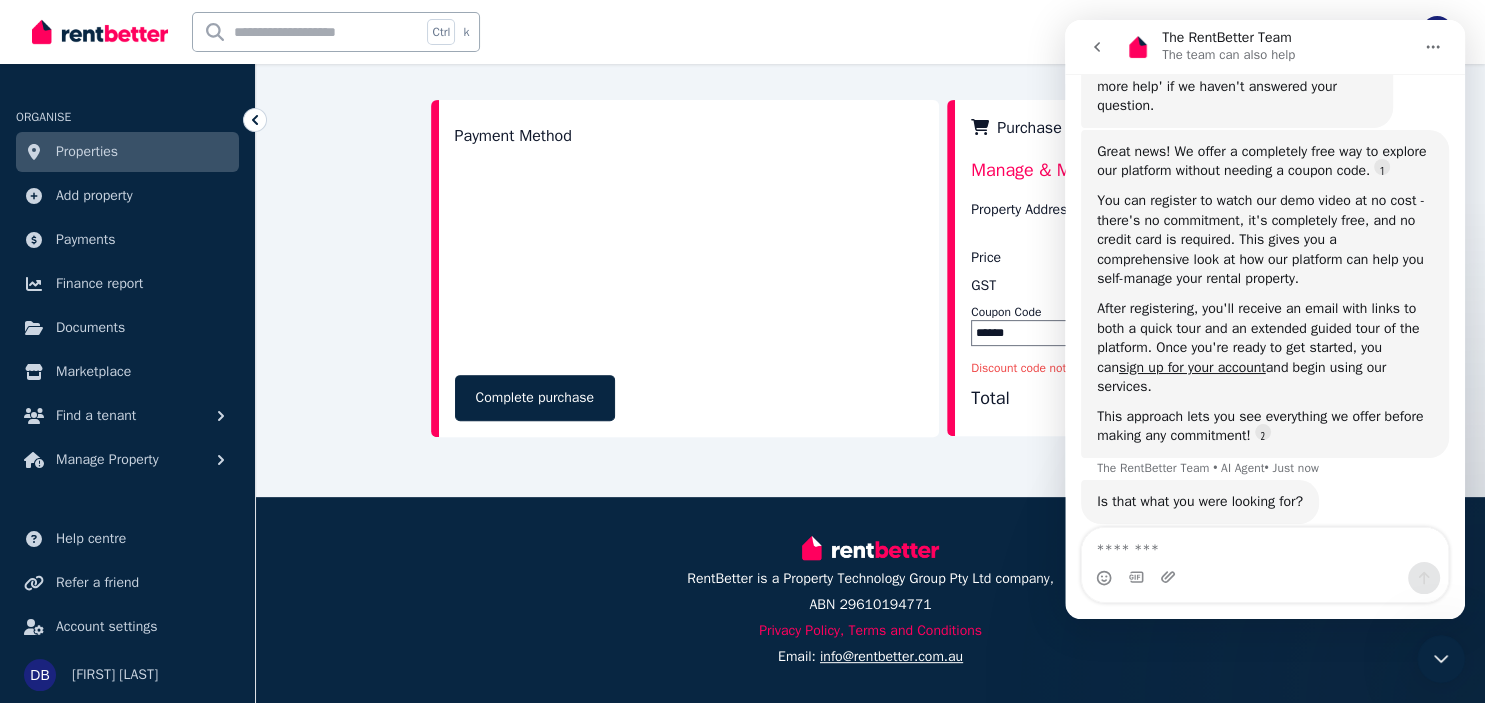 scroll, scrollTop: 2, scrollLeft: 0, axis: vertical 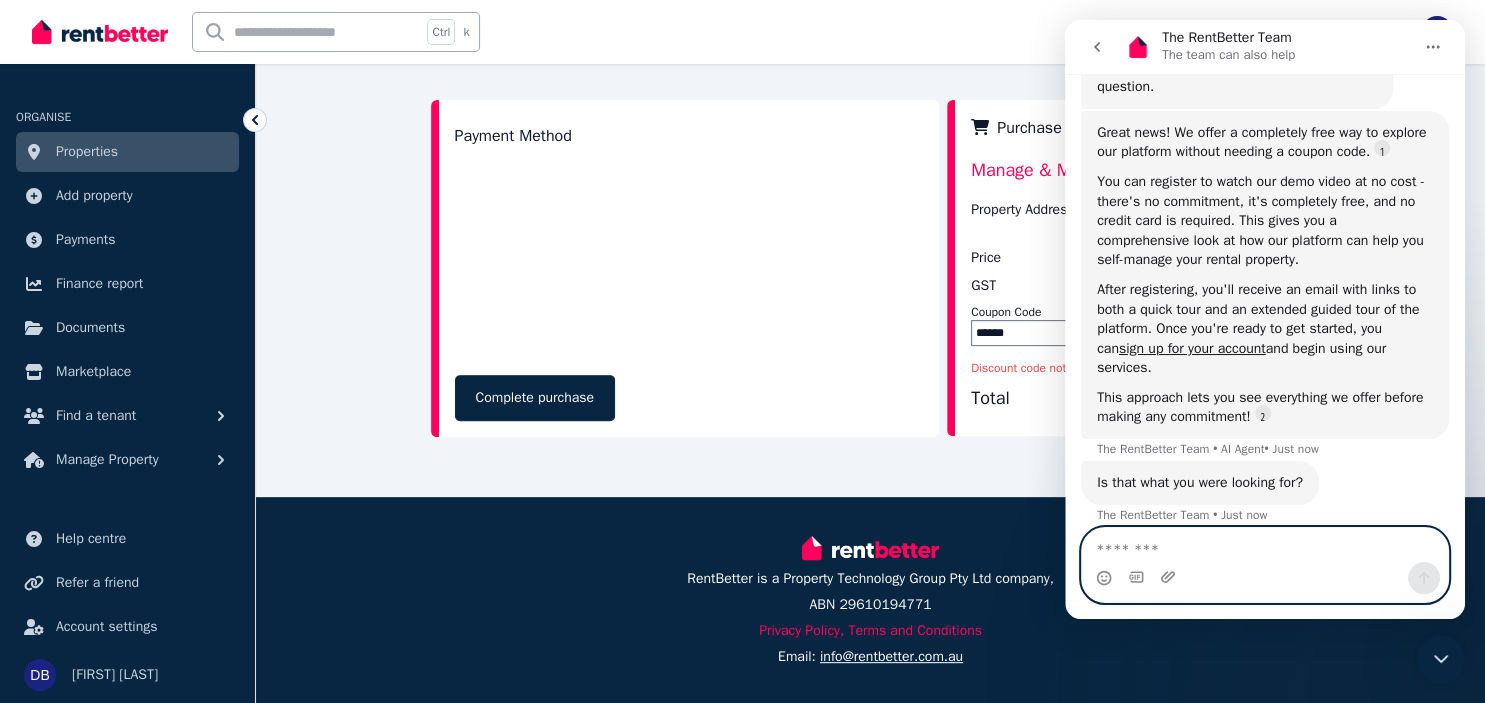 click at bounding box center [1265, 545] 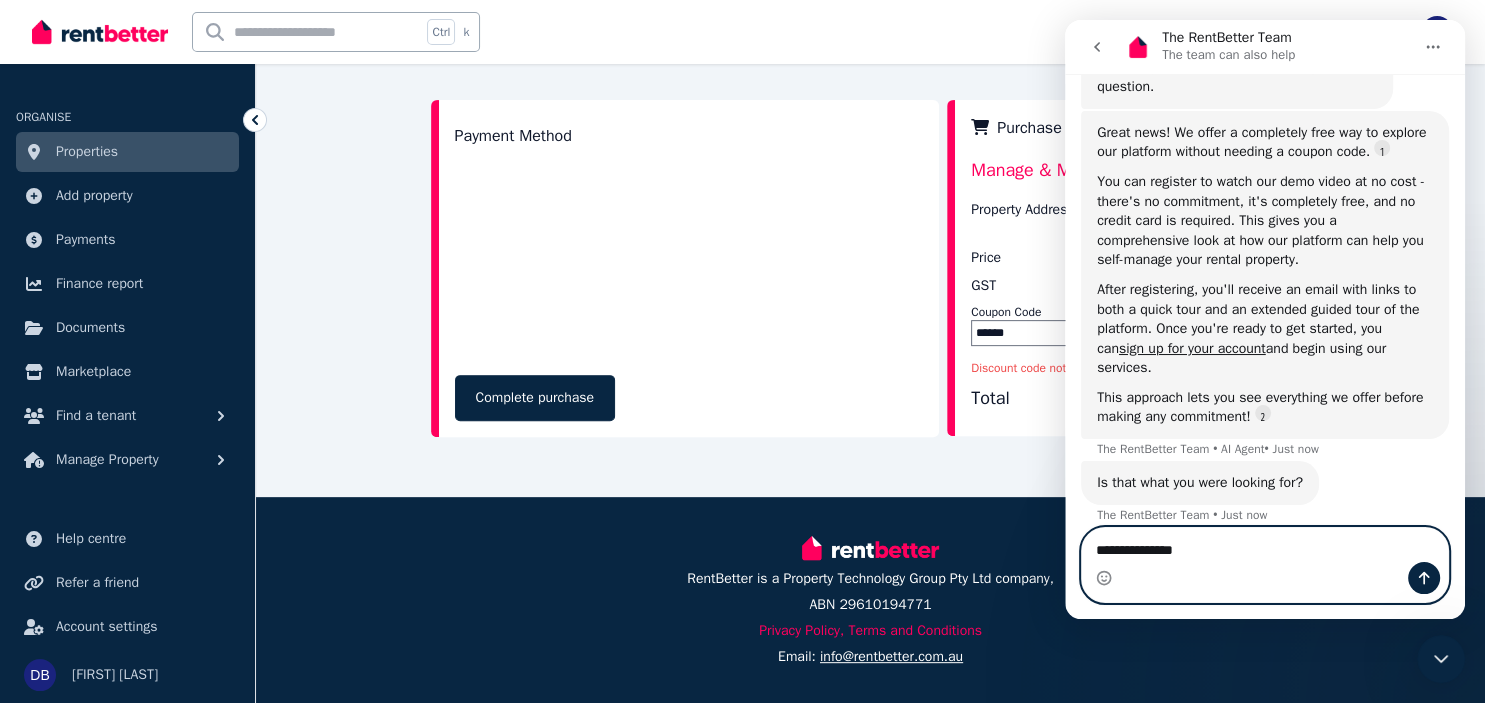 type on "**********" 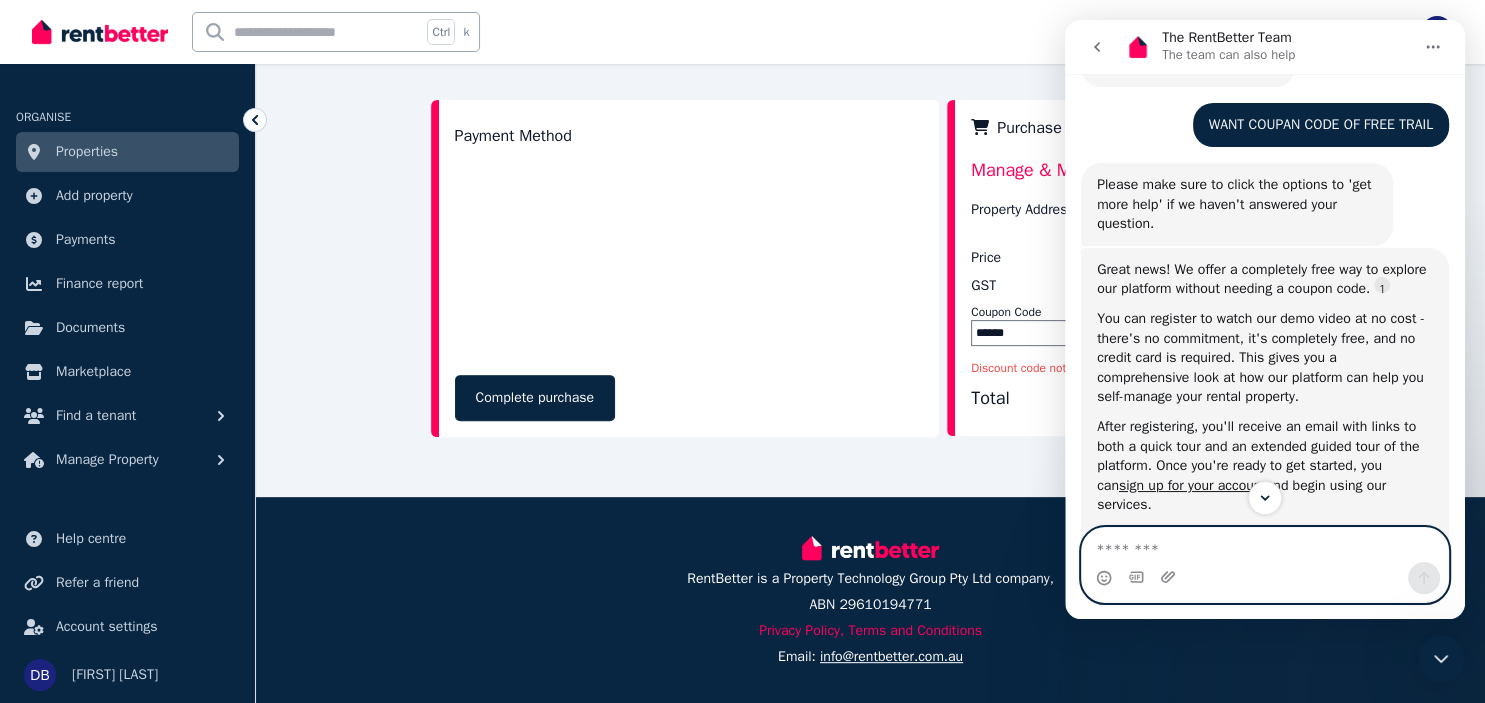 scroll, scrollTop: 433, scrollLeft: 0, axis: vertical 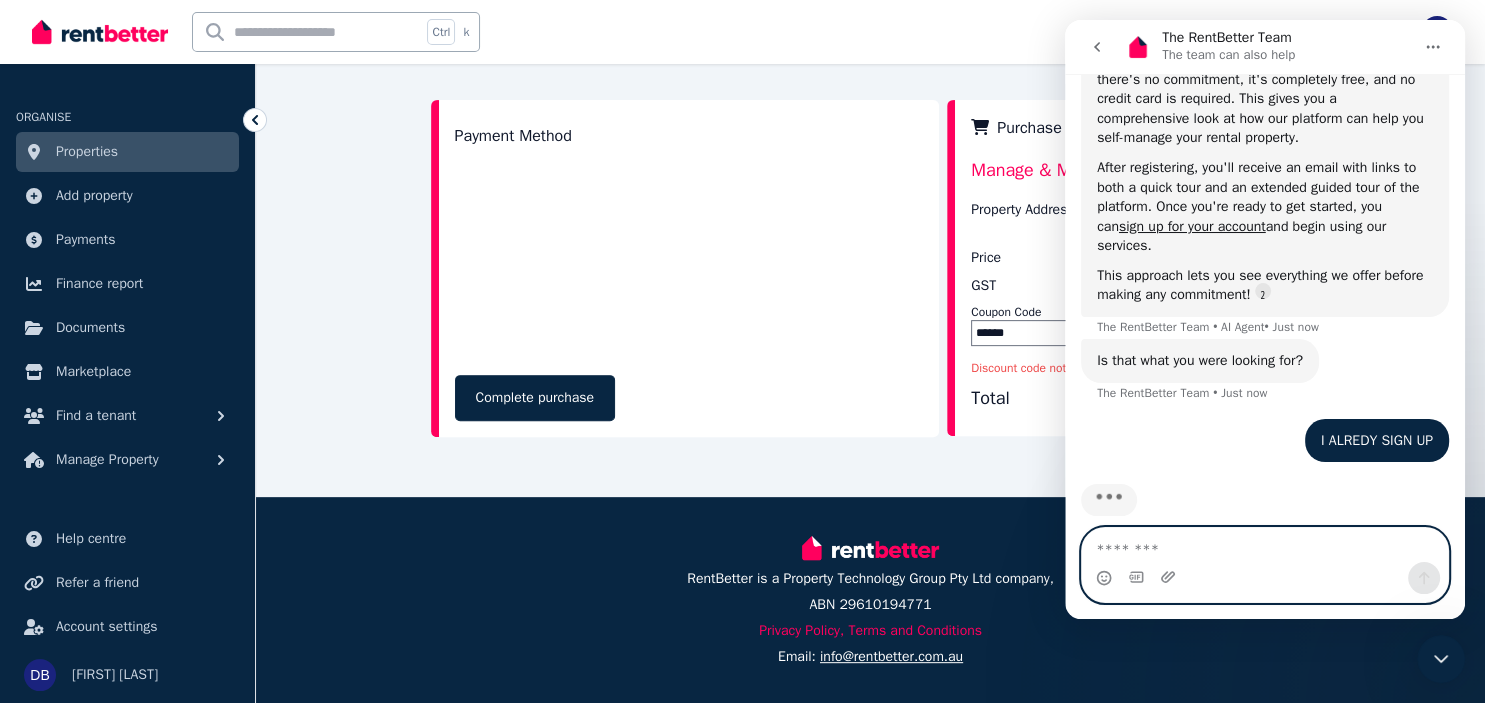 click at bounding box center [1265, 545] 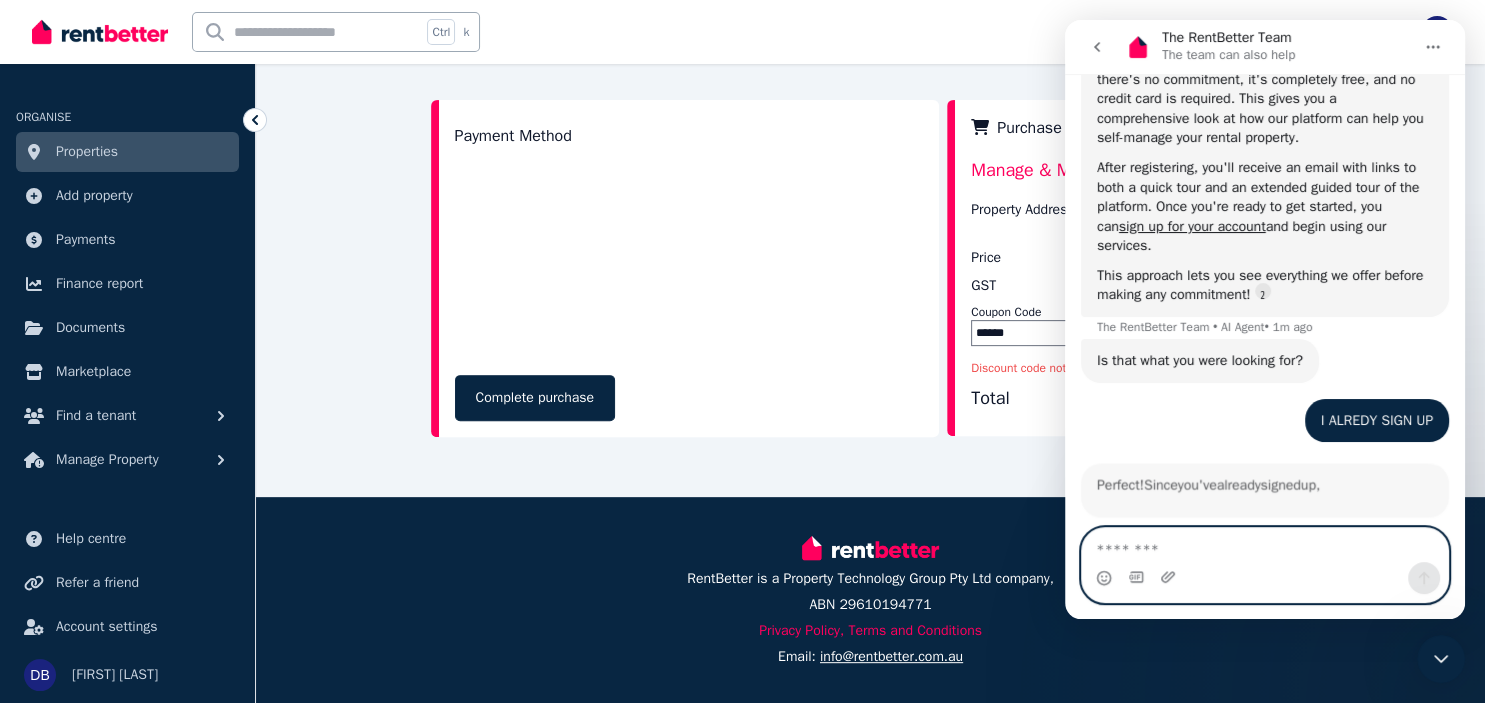 scroll, scrollTop: 552, scrollLeft: 0, axis: vertical 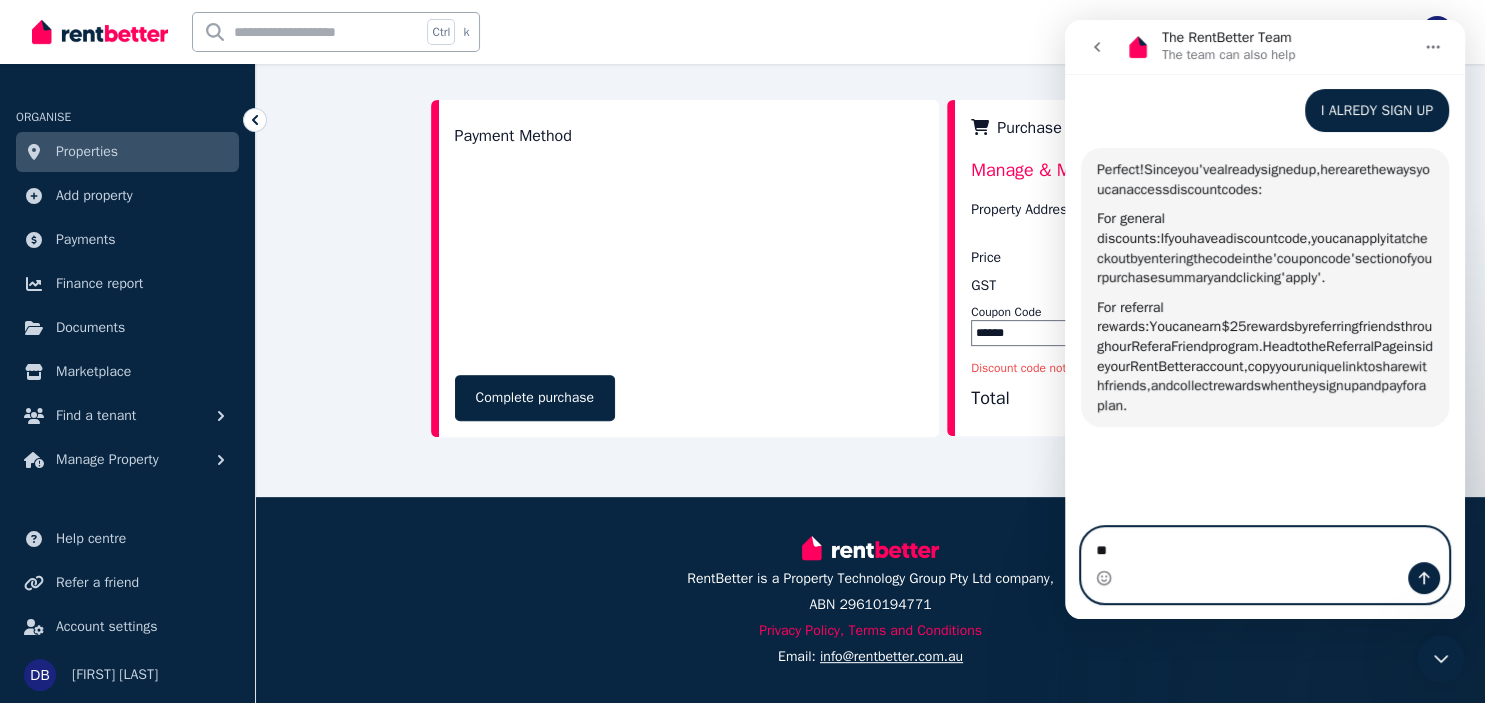type on "*" 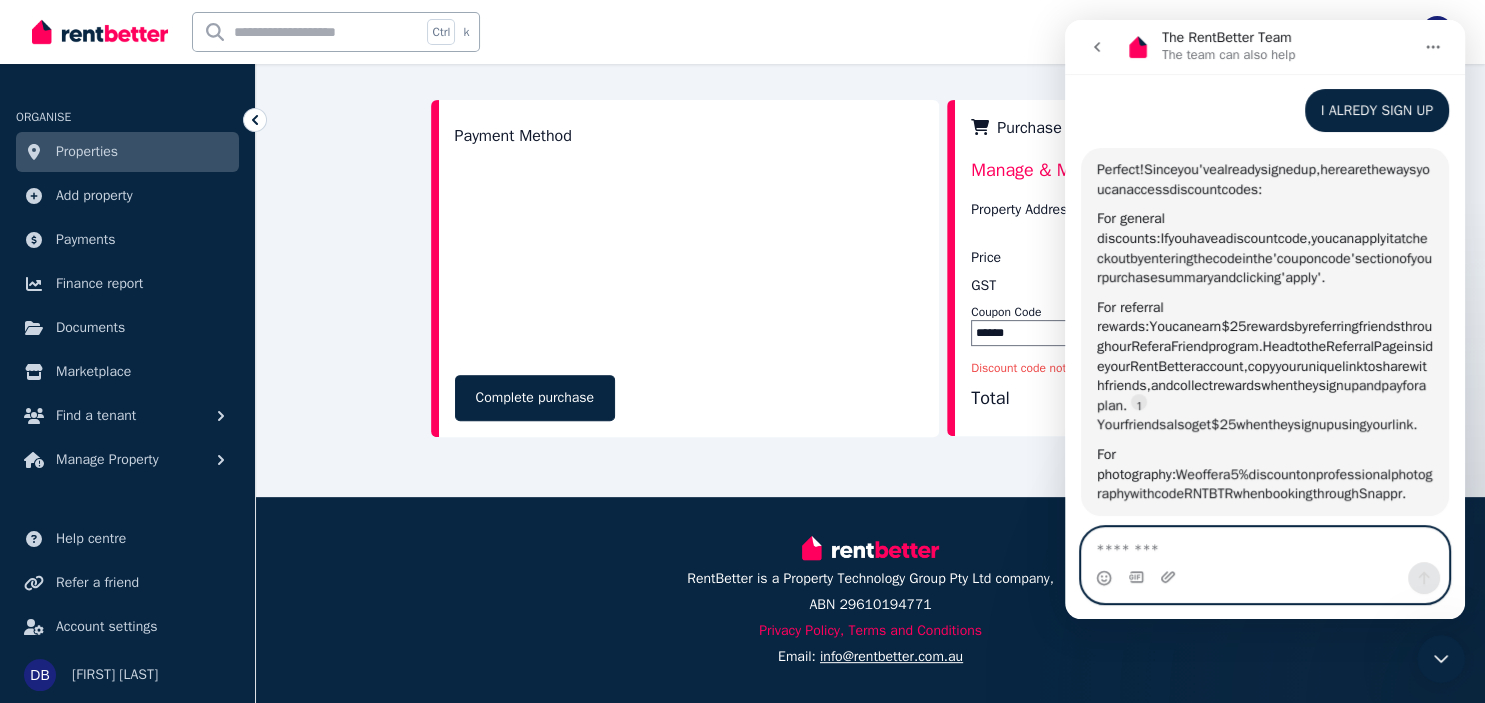 scroll, scrollTop: 764, scrollLeft: 0, axis: vertical 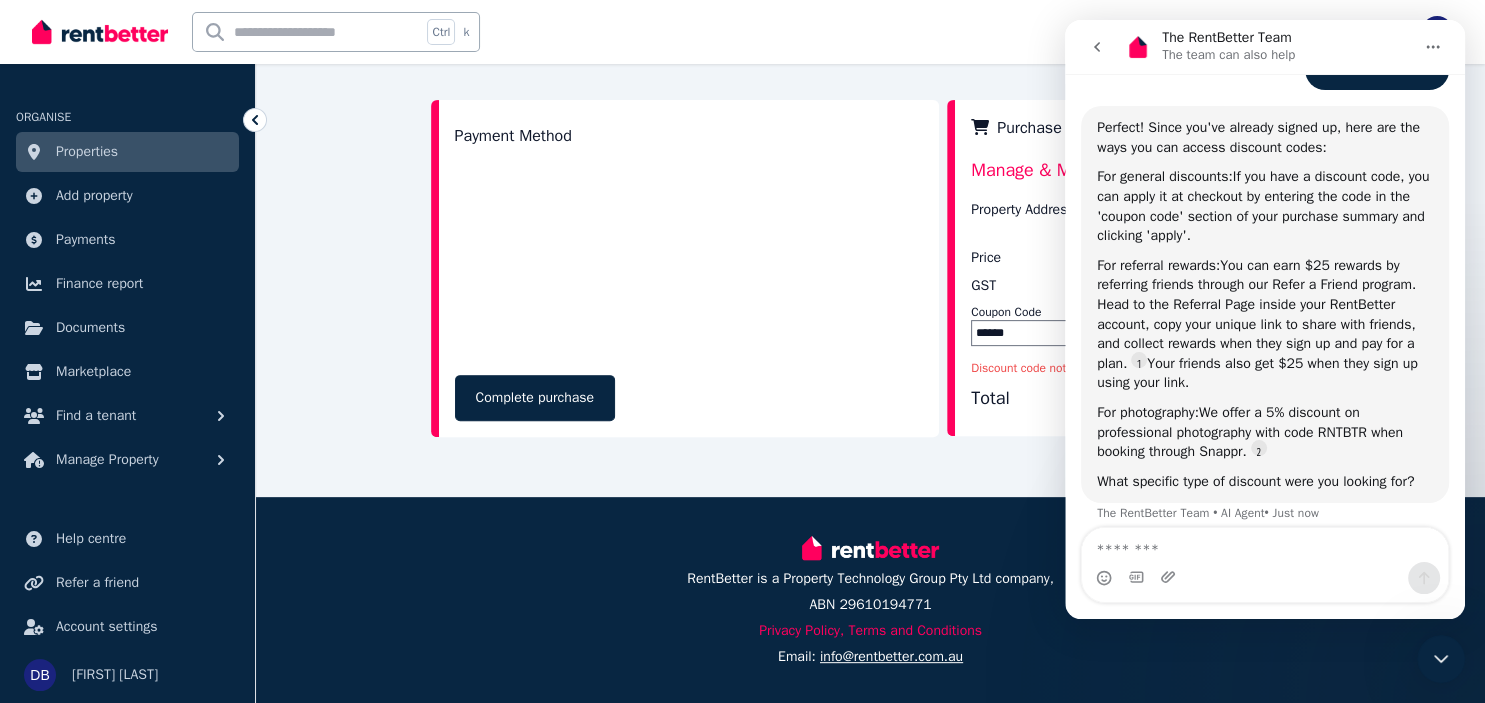 click on "Price" at bounding box center [1051, 258] 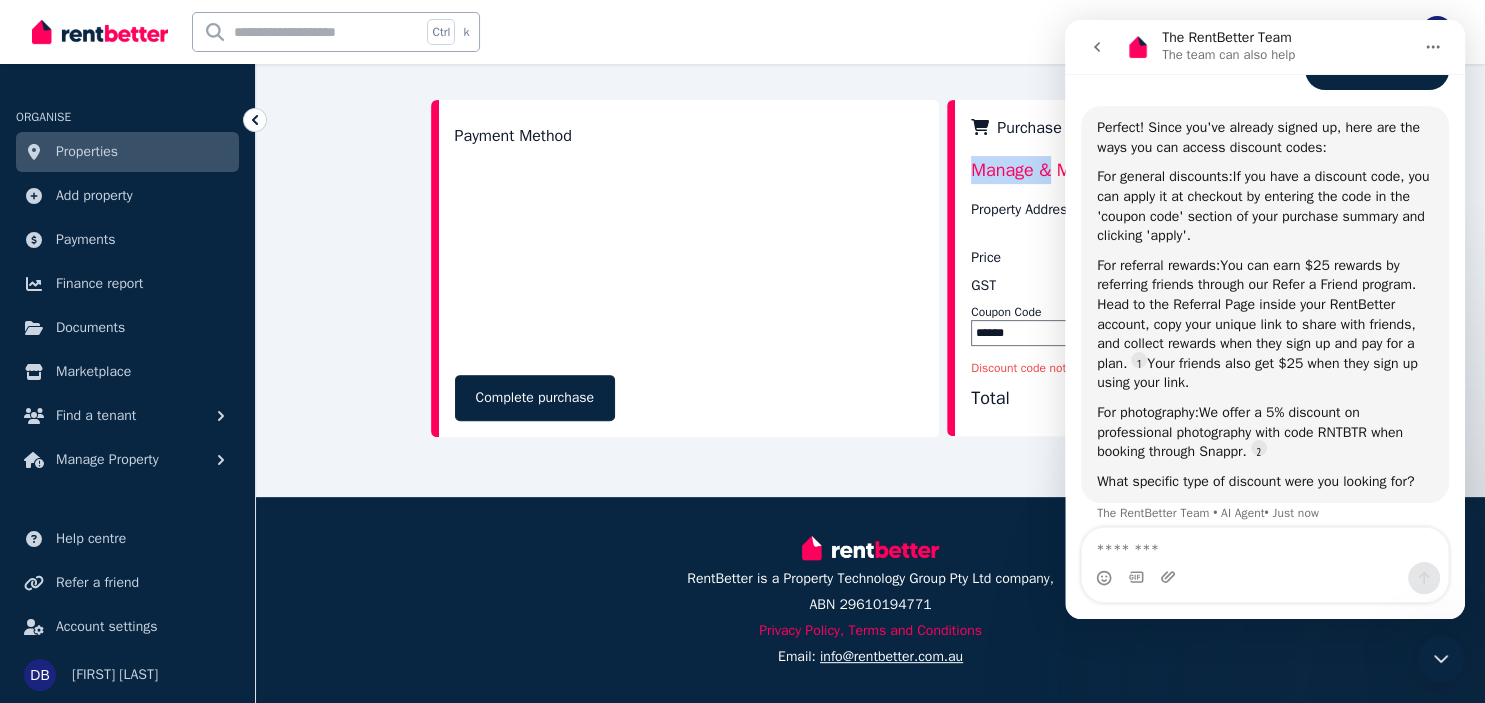 drag, startPoint x: 2039, startPoint y: 183, endPoint x: 1117, endPoint y: 174, distance: 922.04395 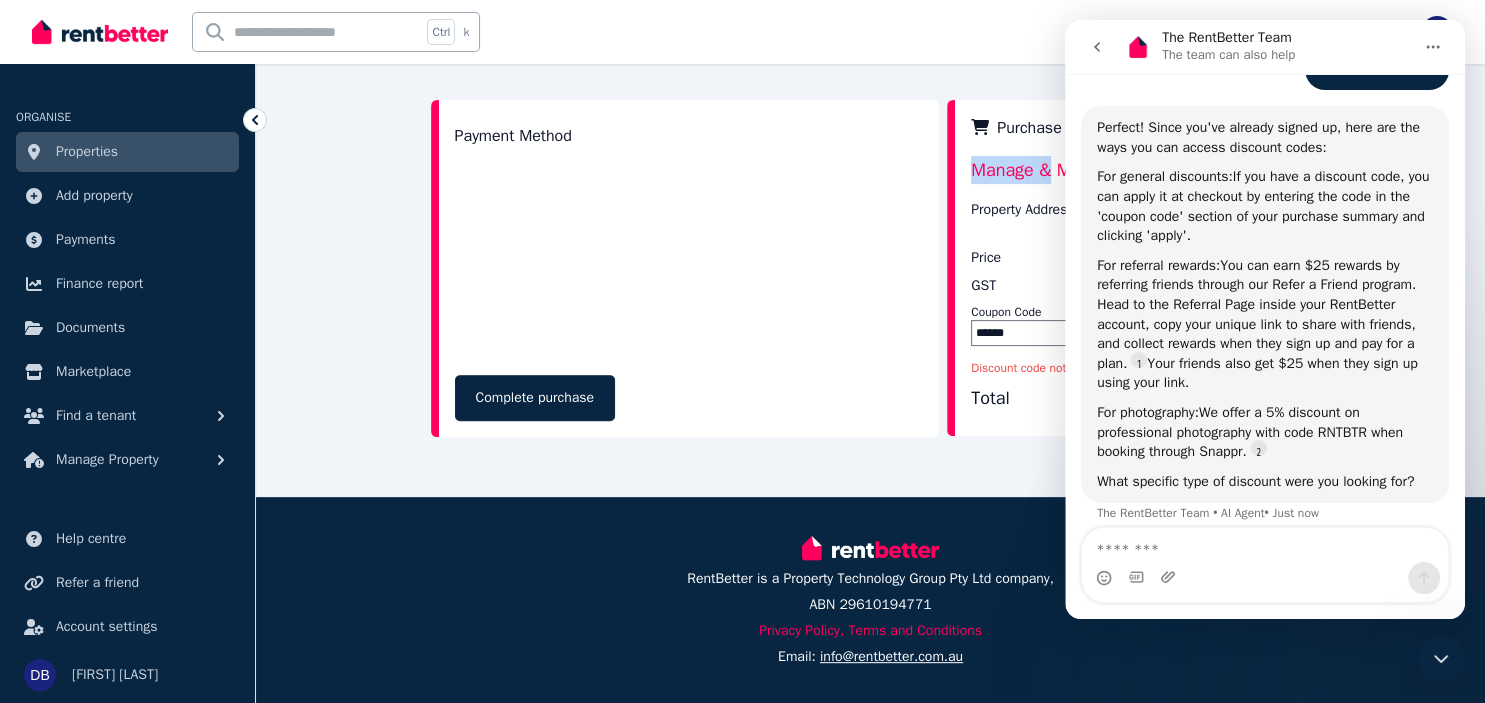 copy on "Manage &" 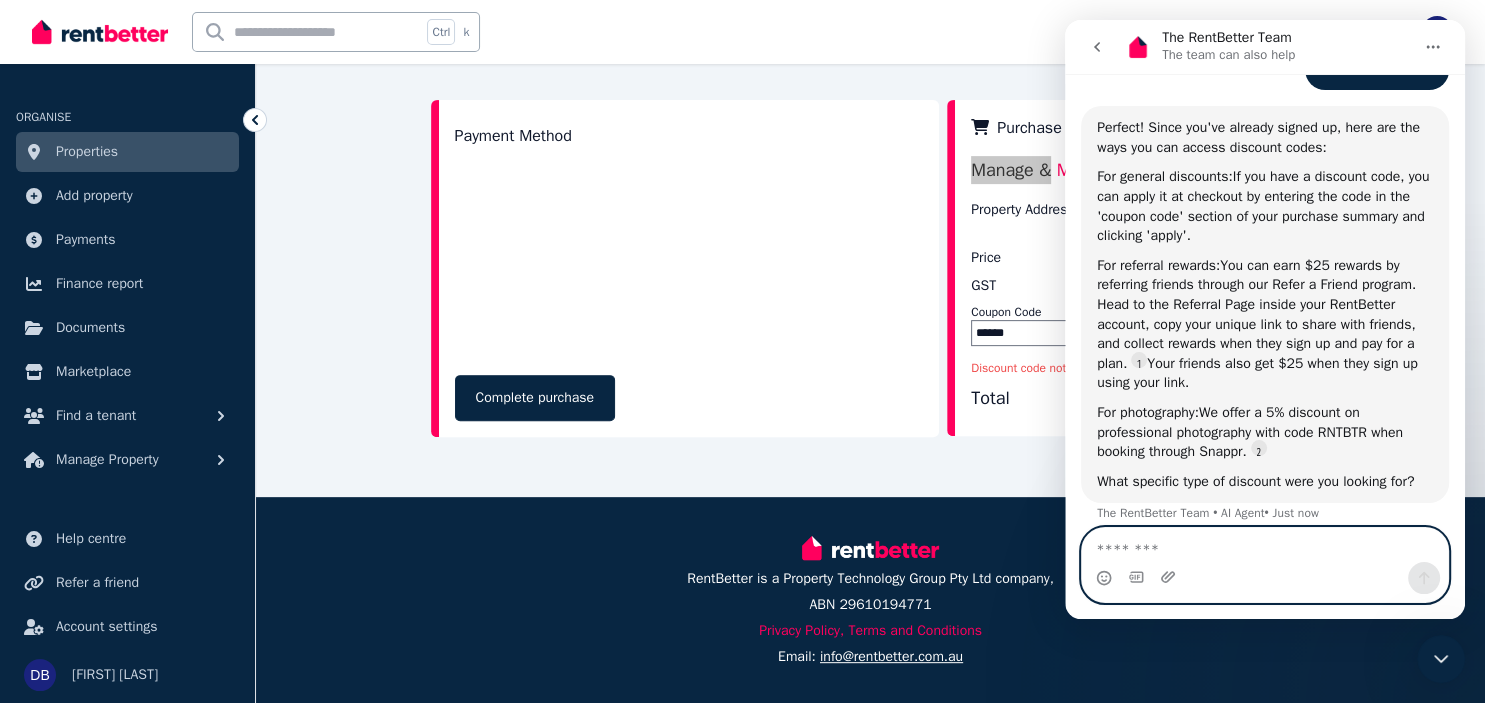 click at bounding box center (1265, 545) 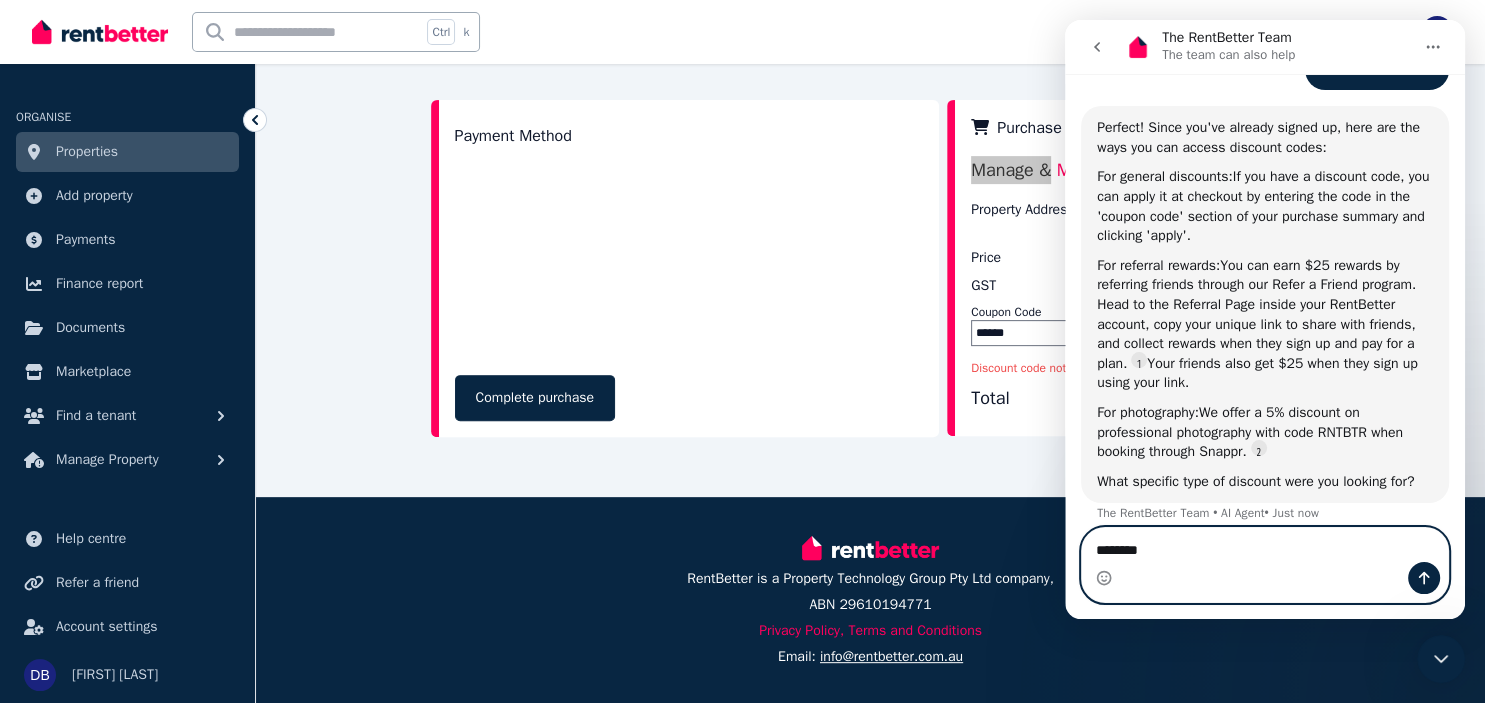 type on "********" 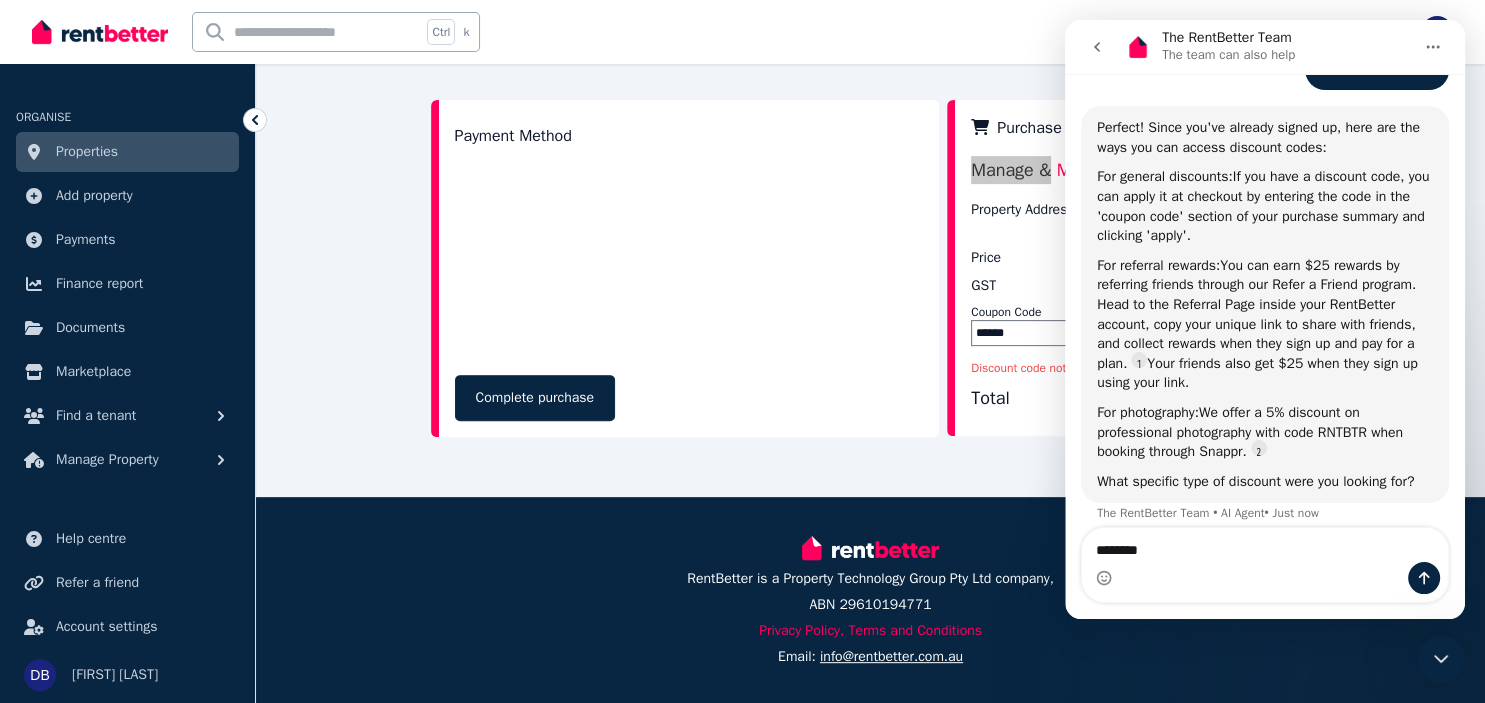 click at bounding box center [1433, 47] 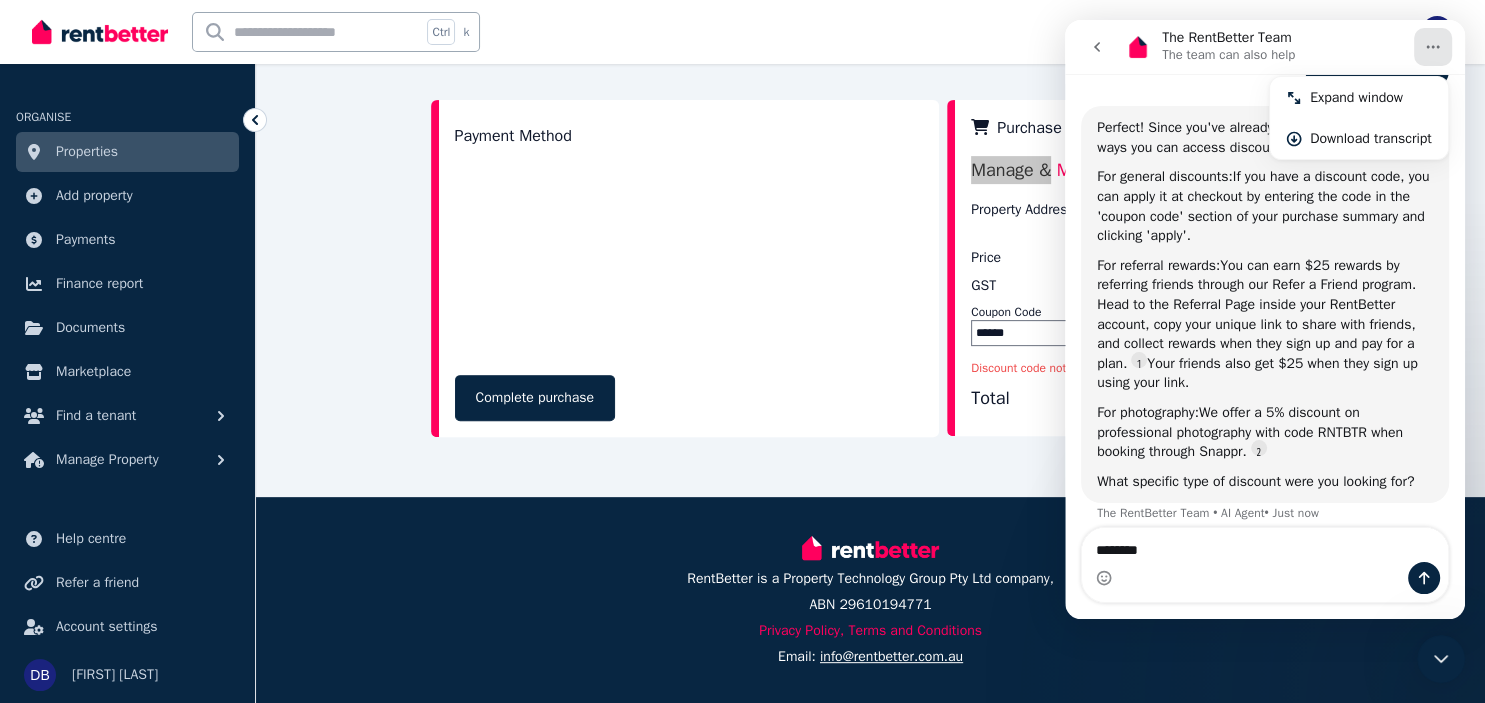 click at bounding box center (1433, 47) 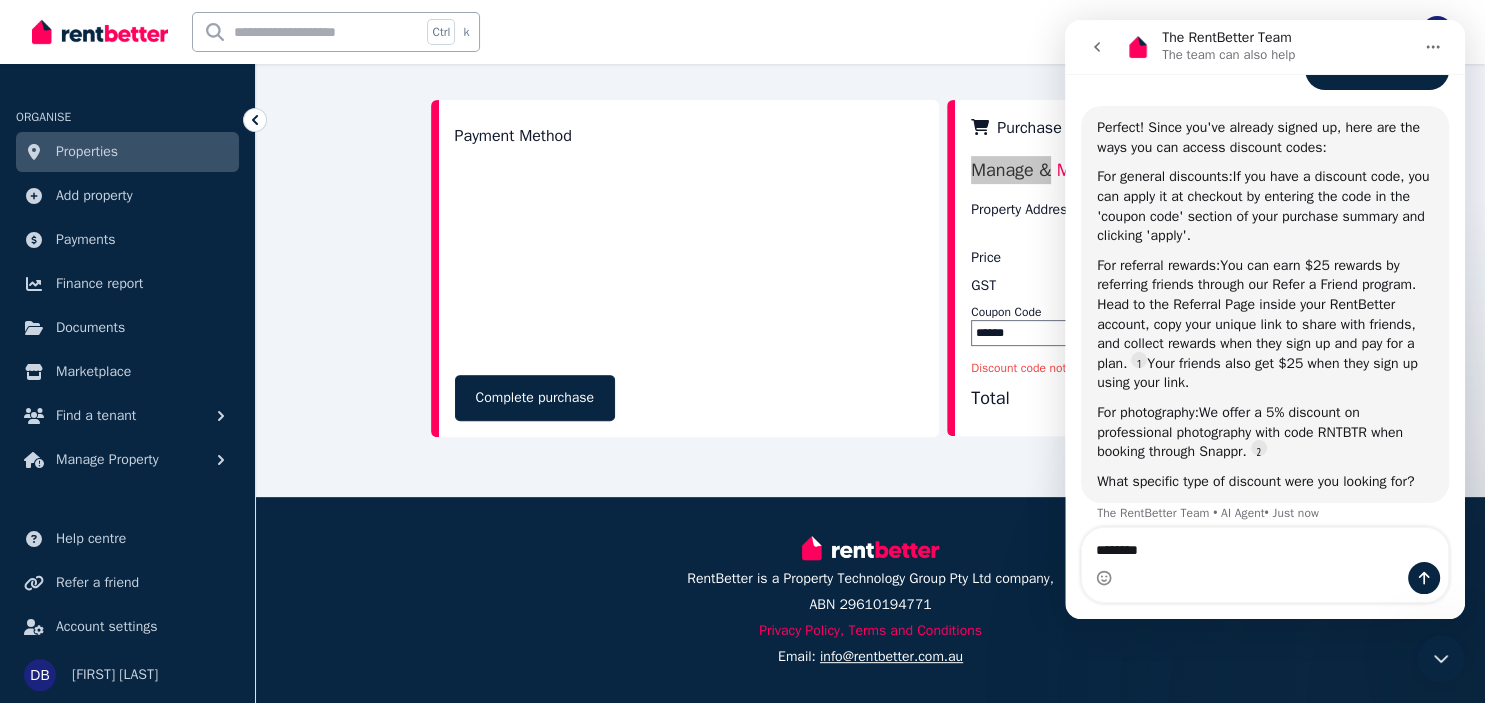 click at bounding box center [1441, 659] 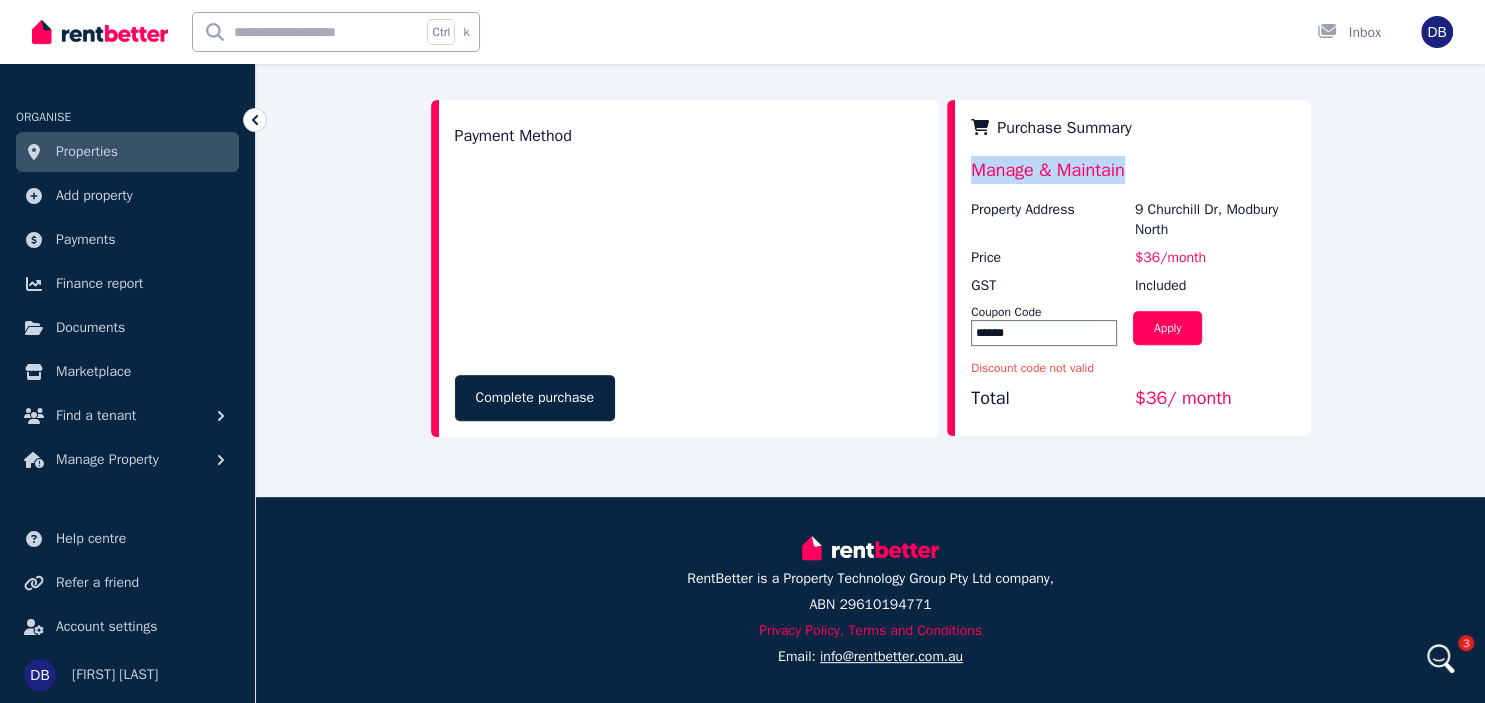 scroll, scrollTop: 0, scrollLeft: 0, axis: both 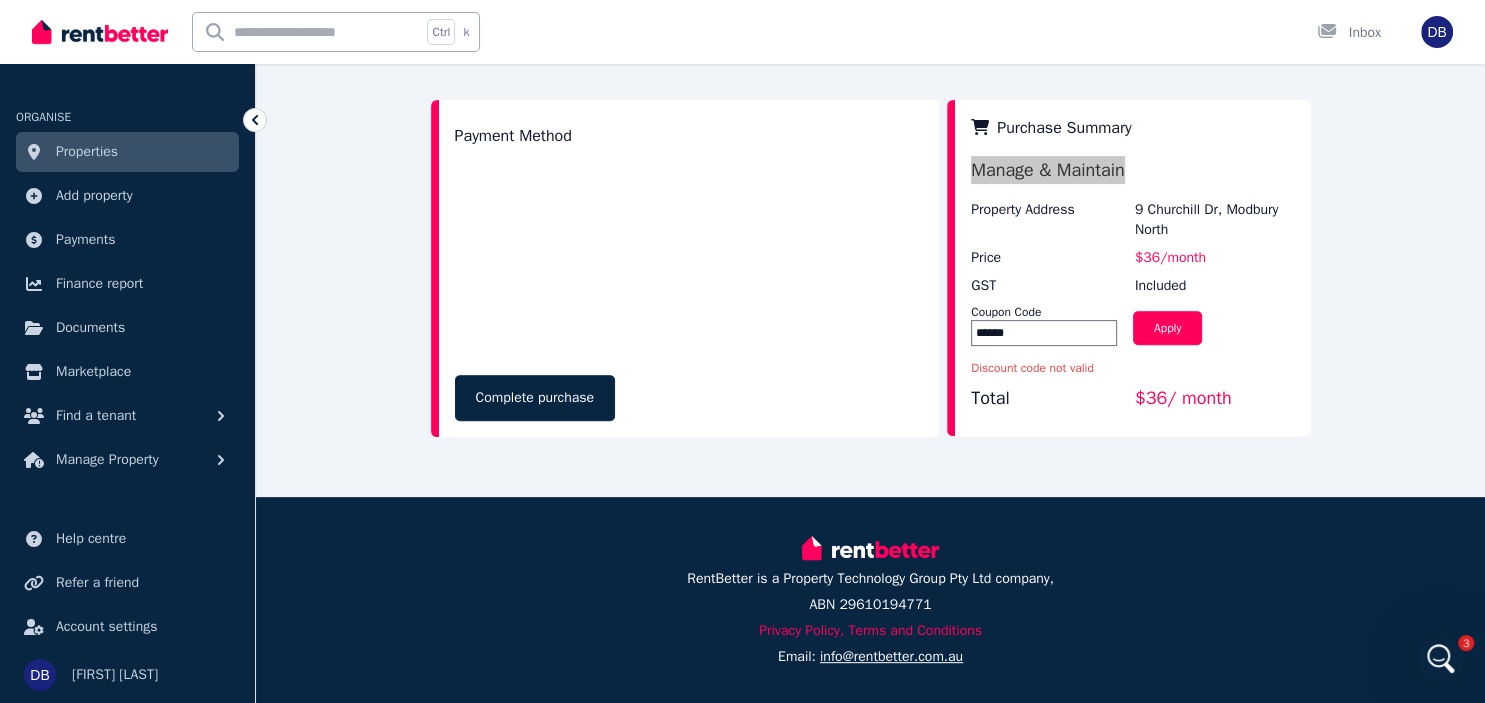 click 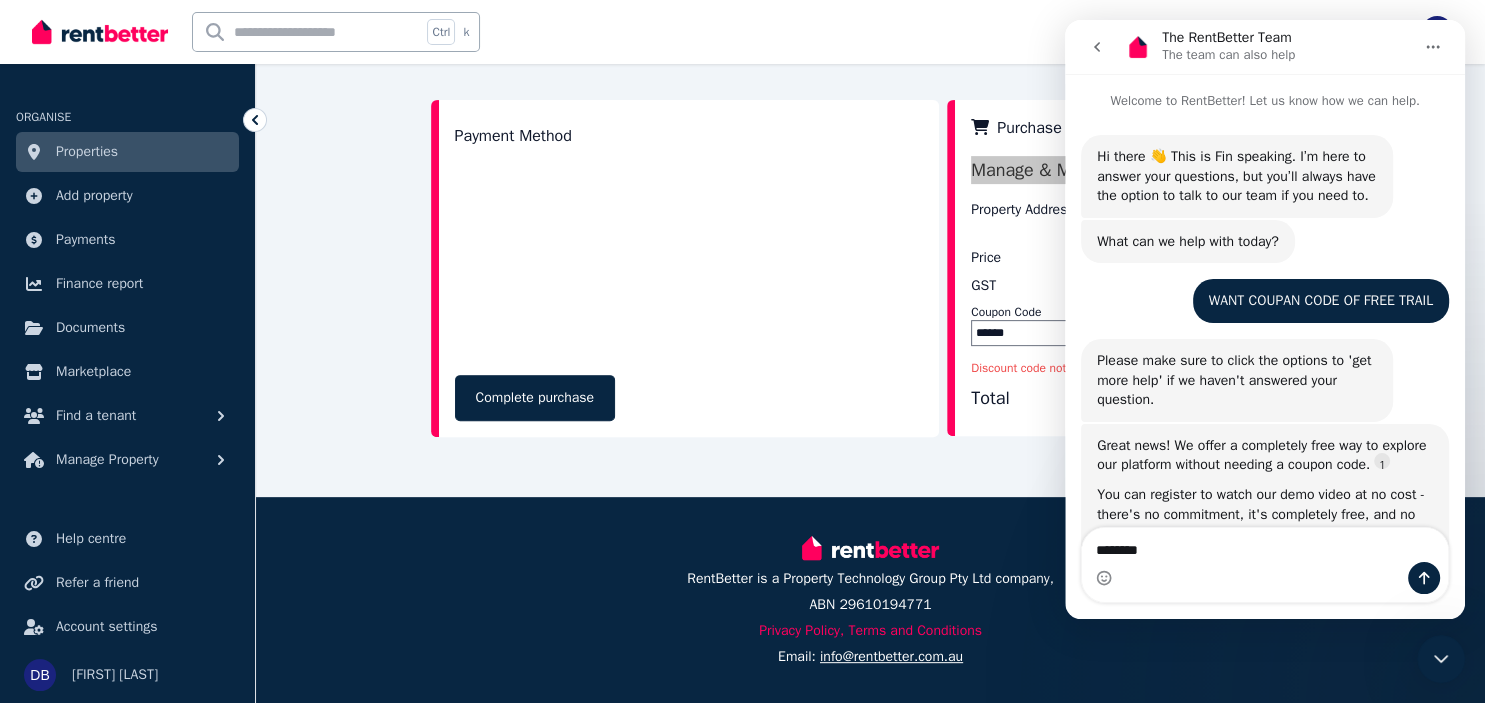 scroll, scrollTop: 764, scrollLeft: 0, axis: vertical 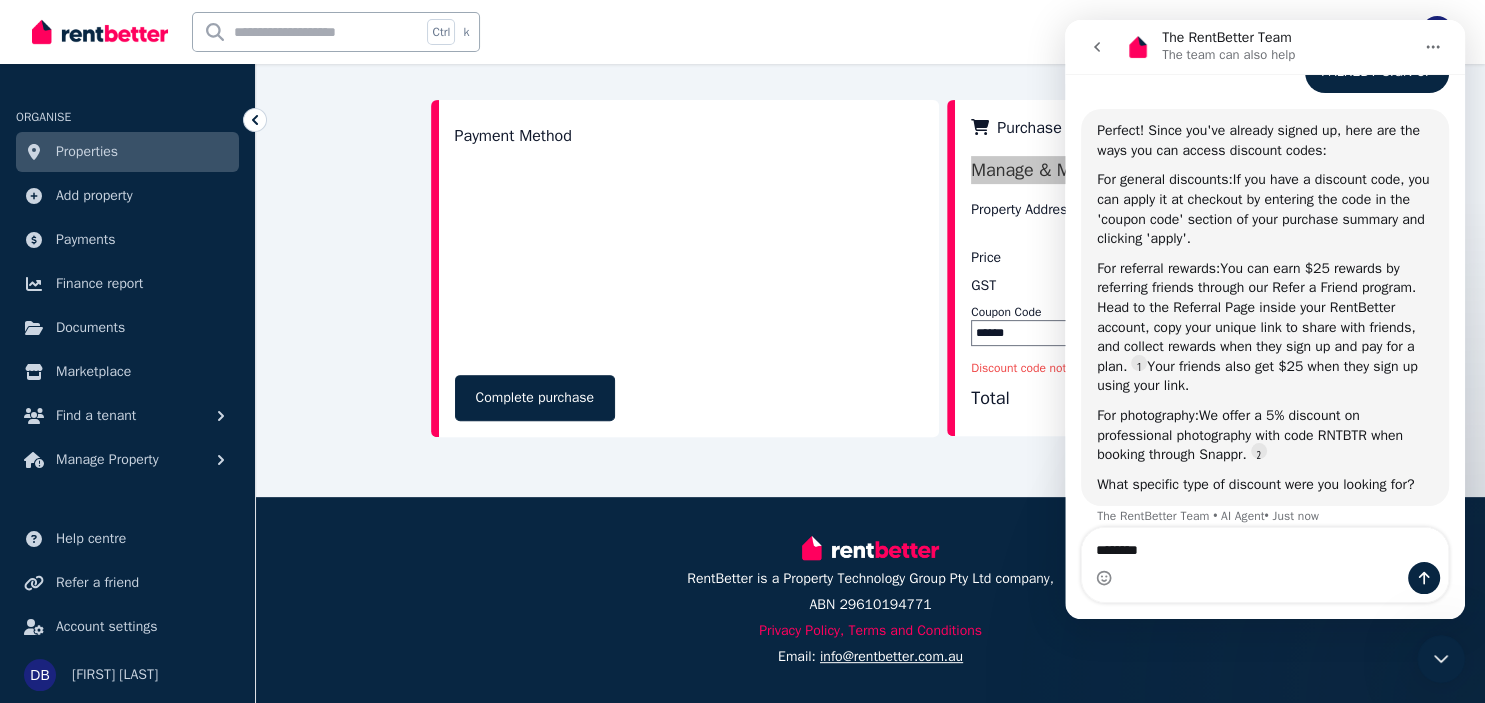 click on "********" at bounding box center (1265, 545) 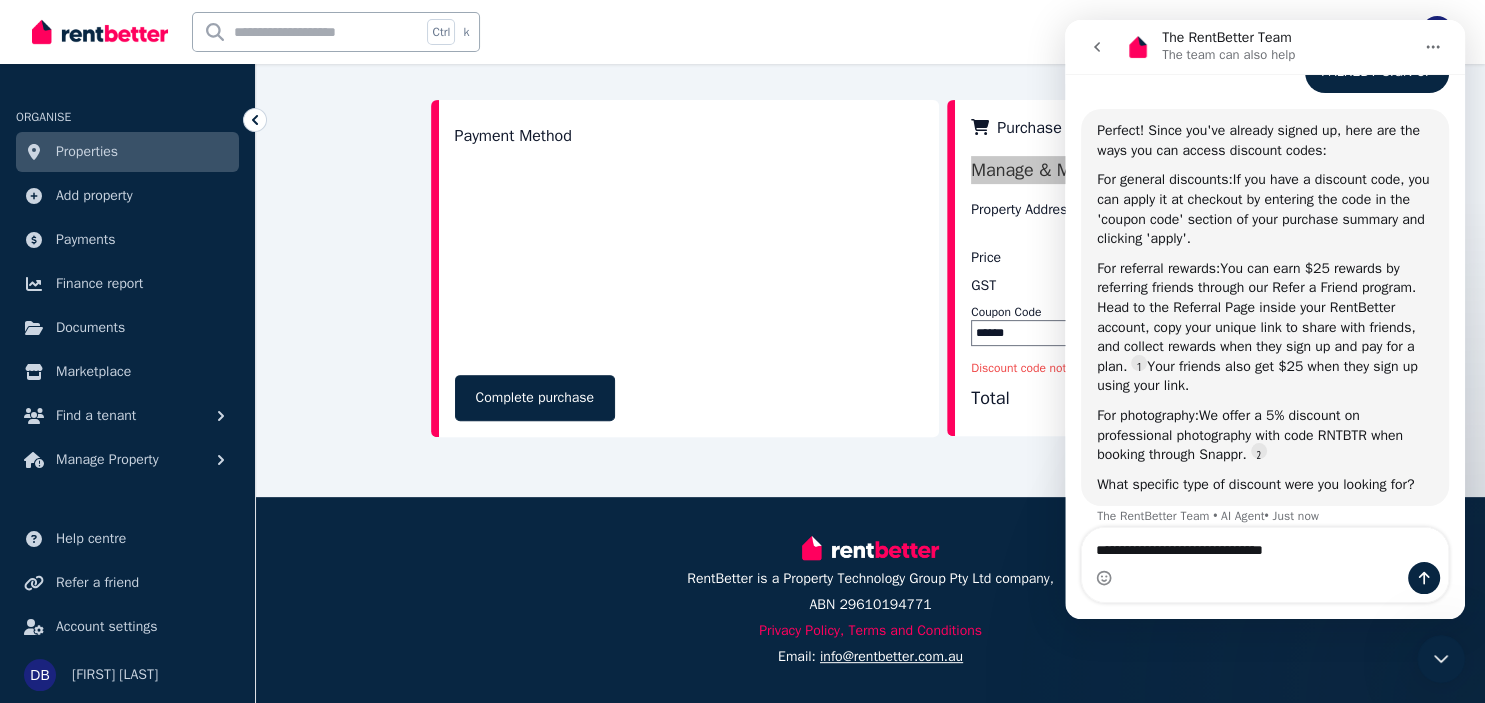 type on "**********" 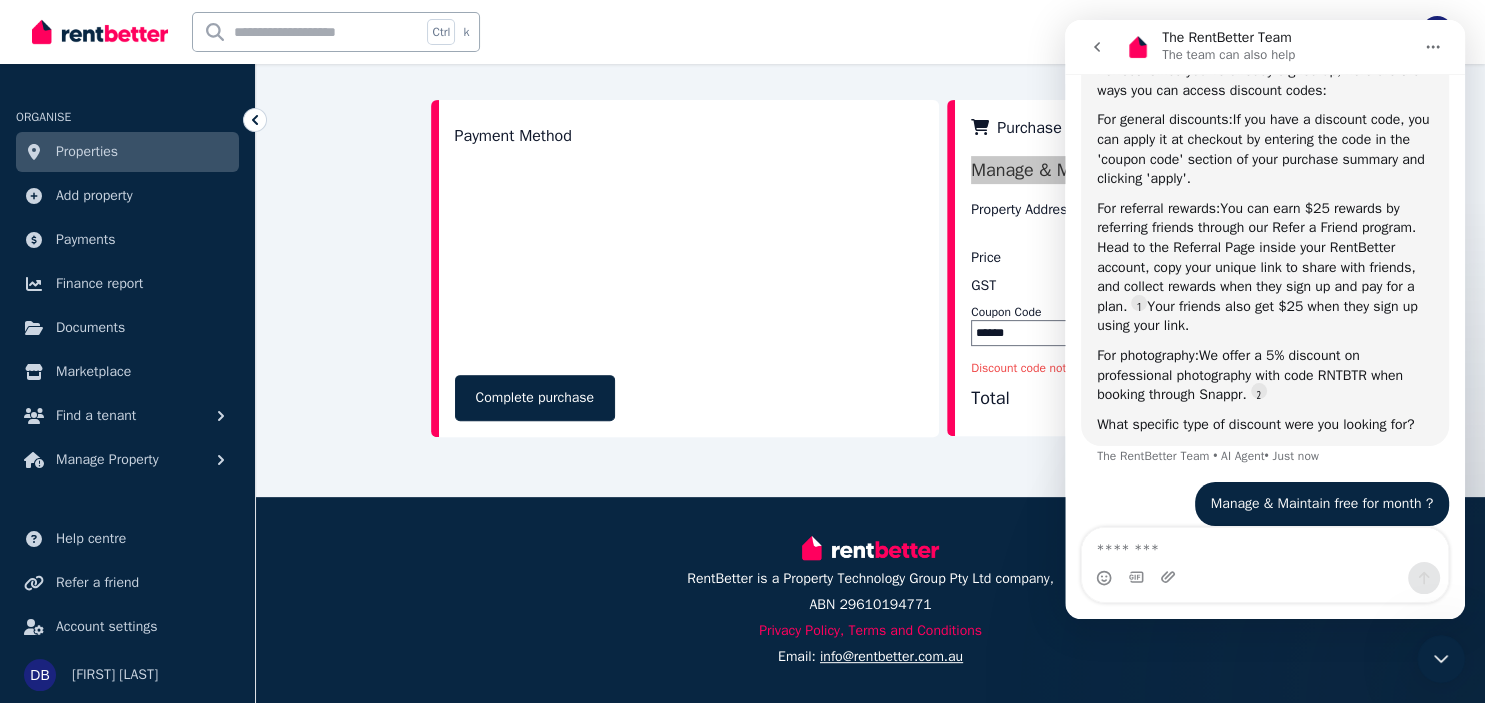 scroll, scrollTop: 888, scrollLeft: 0, axis: vertical 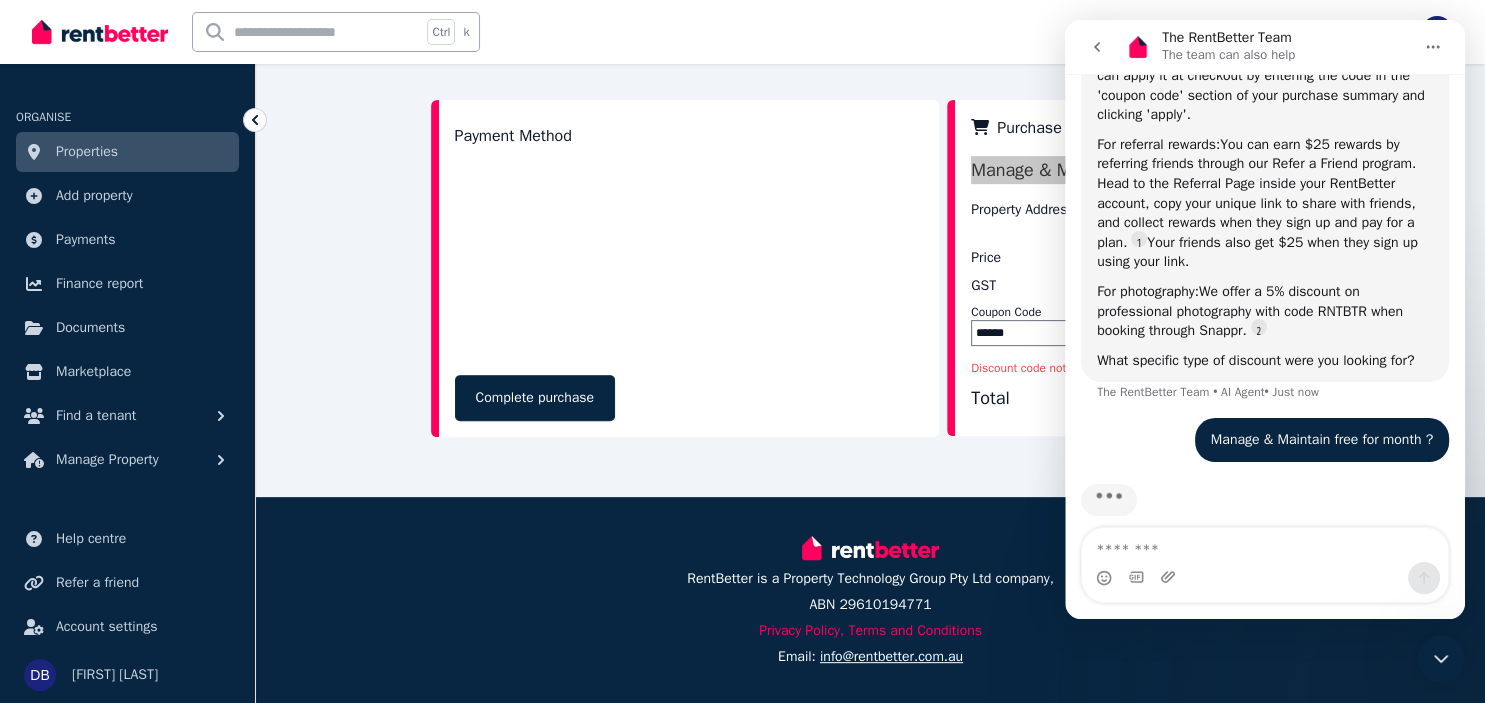 type 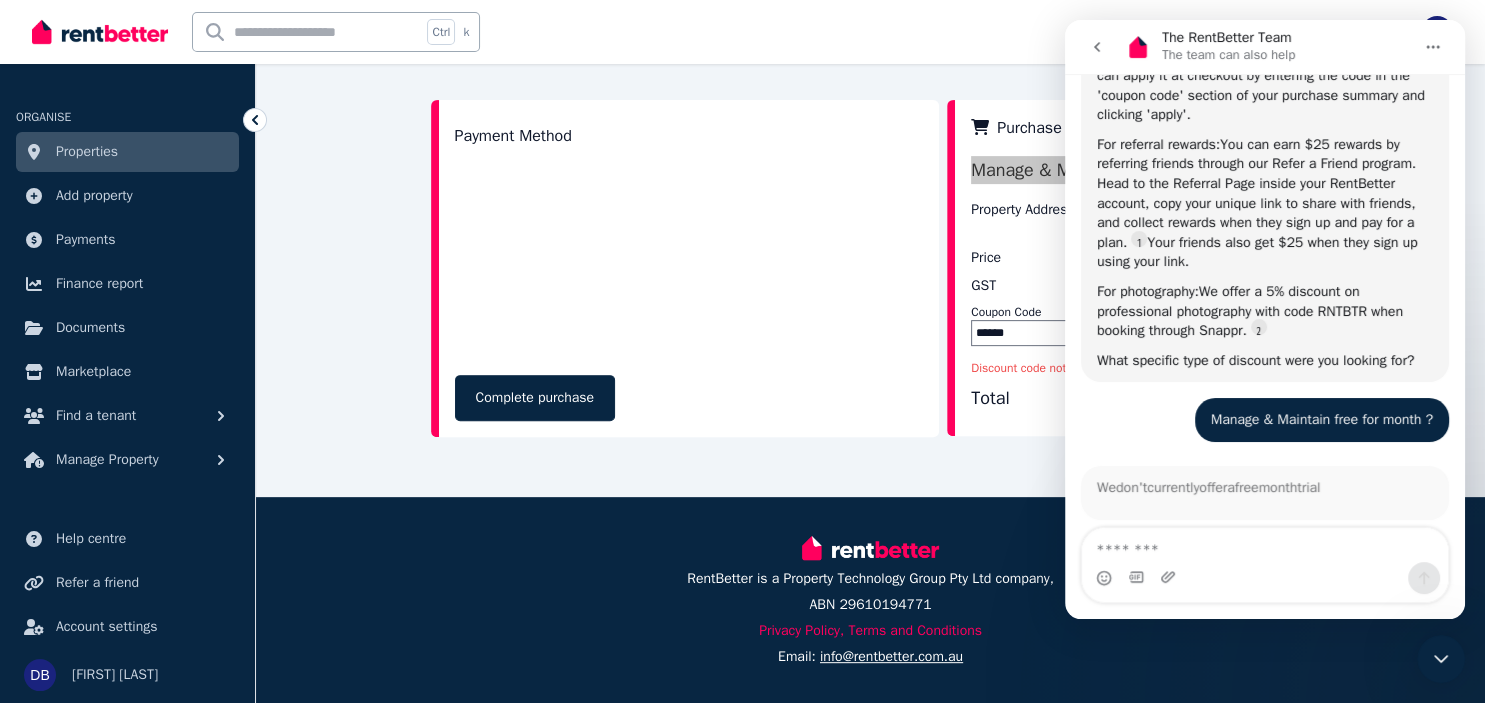scroll, scrollTop: 1048, scrollLeft: 0, axis: vertical 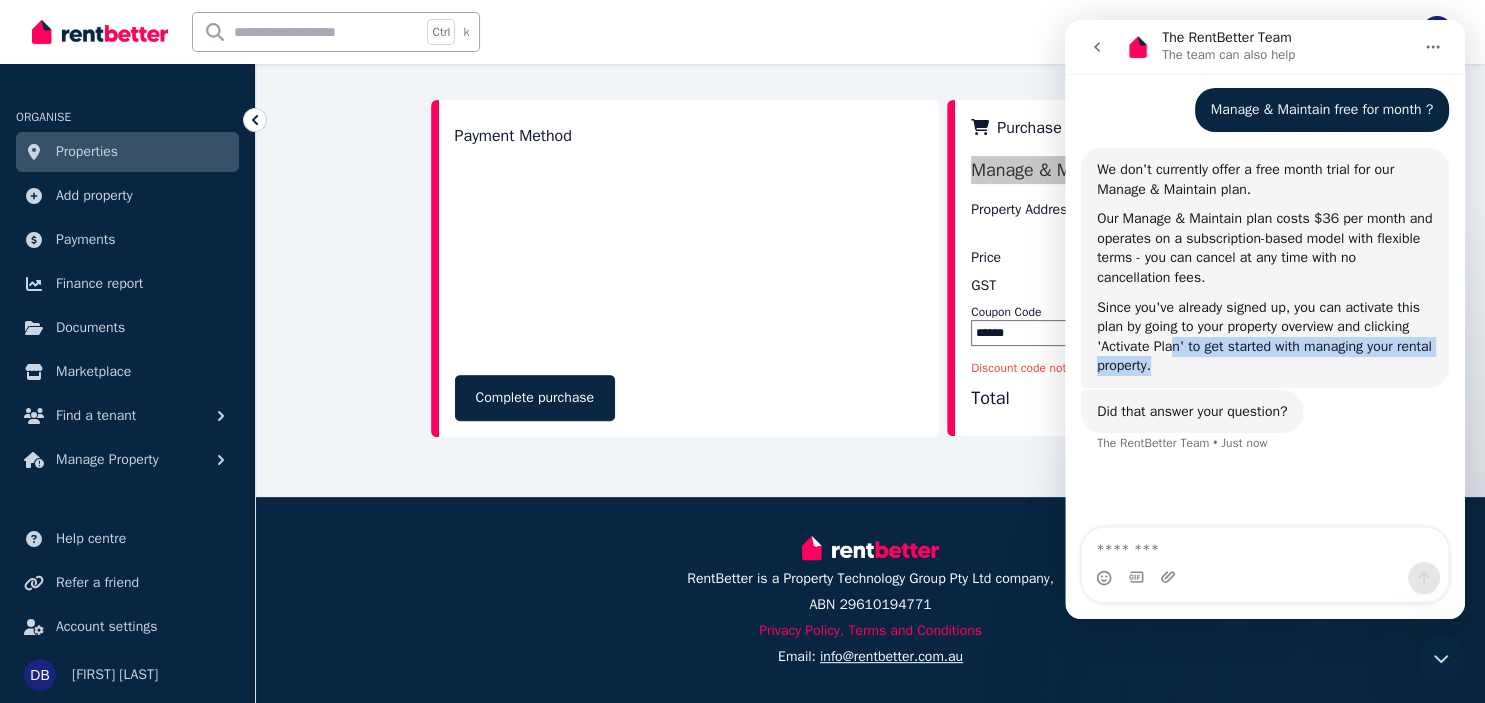 drag, startPoint x: 1172, startPoint y: 335, endPoint x: 1299, endPoint y: 341, distance: 127.141655 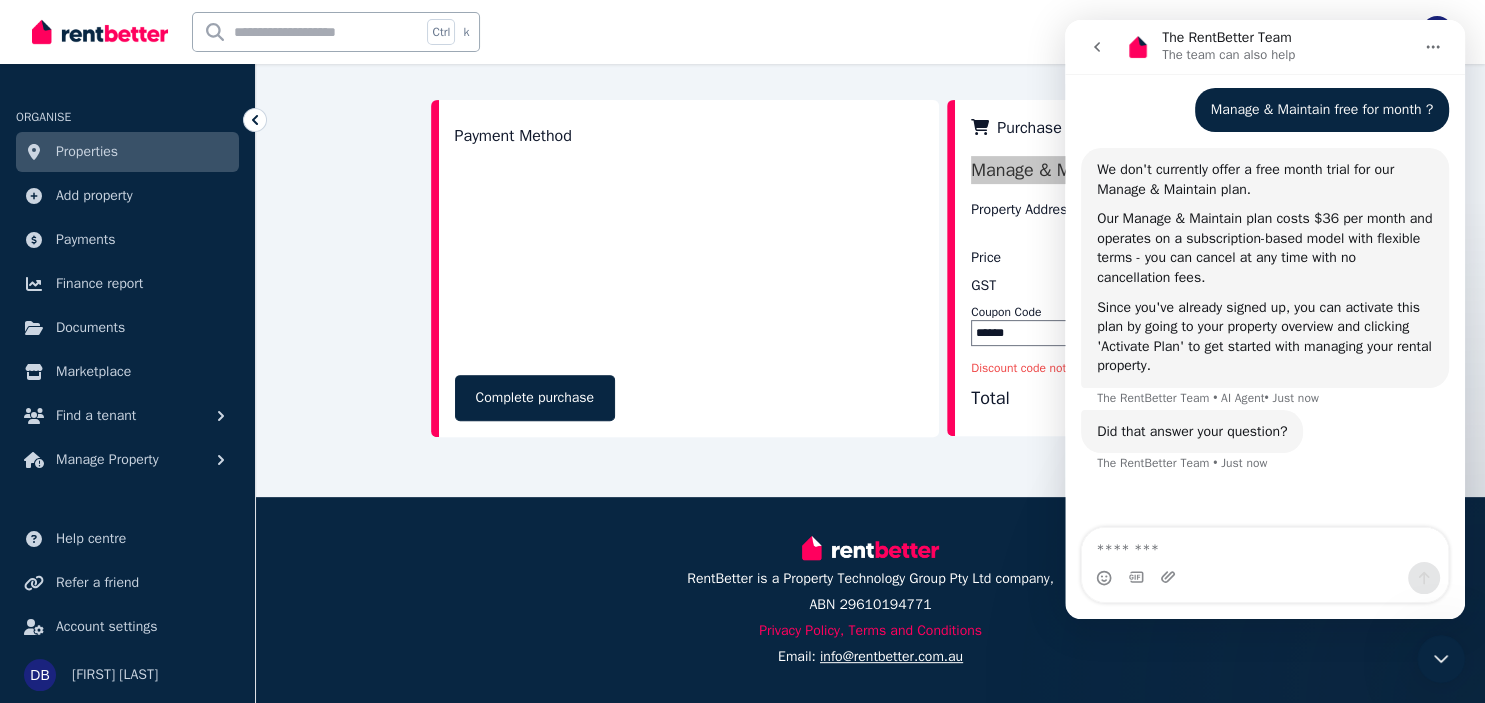 click on "Since you've already signed up, you can activate this plan by going to your property overview and clicking 'Activate Plan' to get started with managing your rental property." at bounding box center (1265, 337) 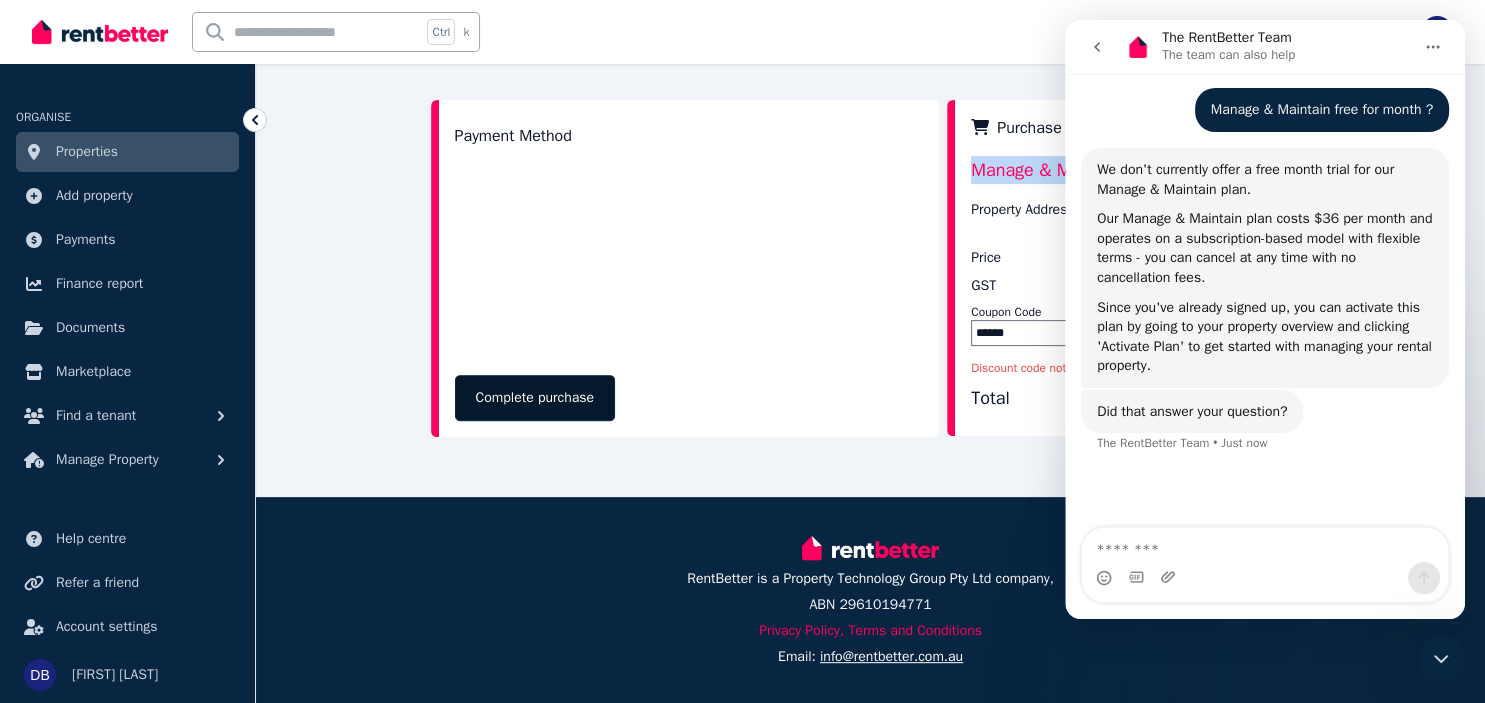 click on "Complete purchase" at bounding box center (535, 398) 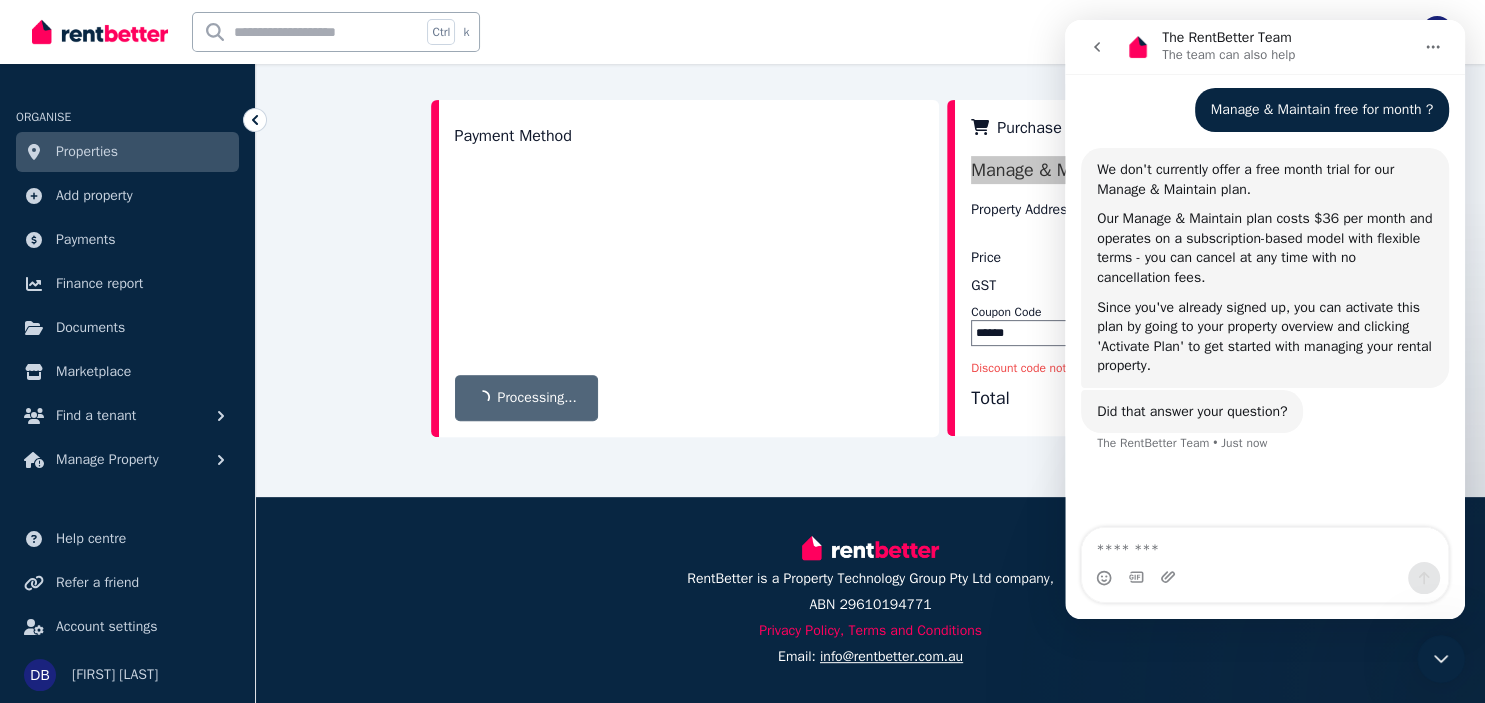 click 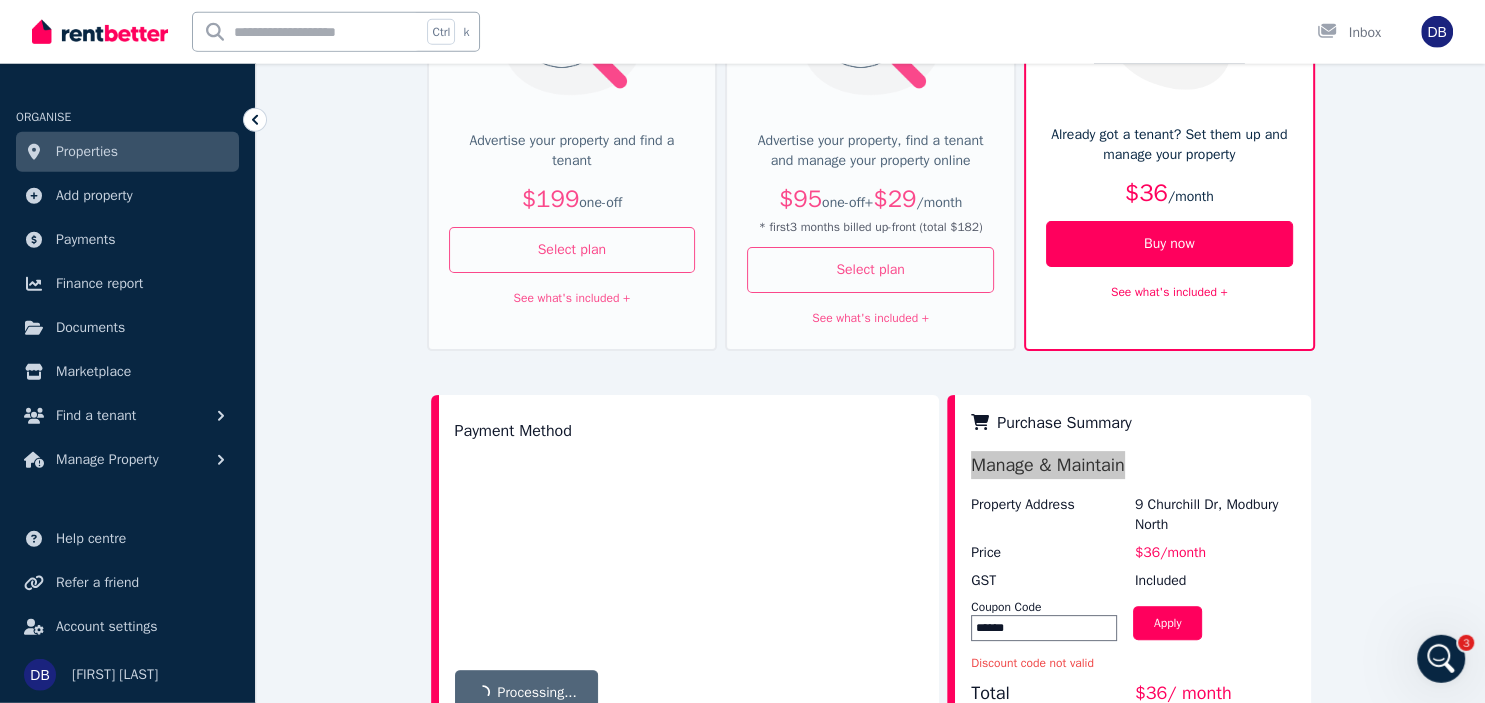 scroll, scrollTop: 651, scrollLeft: 0, axis: vertical 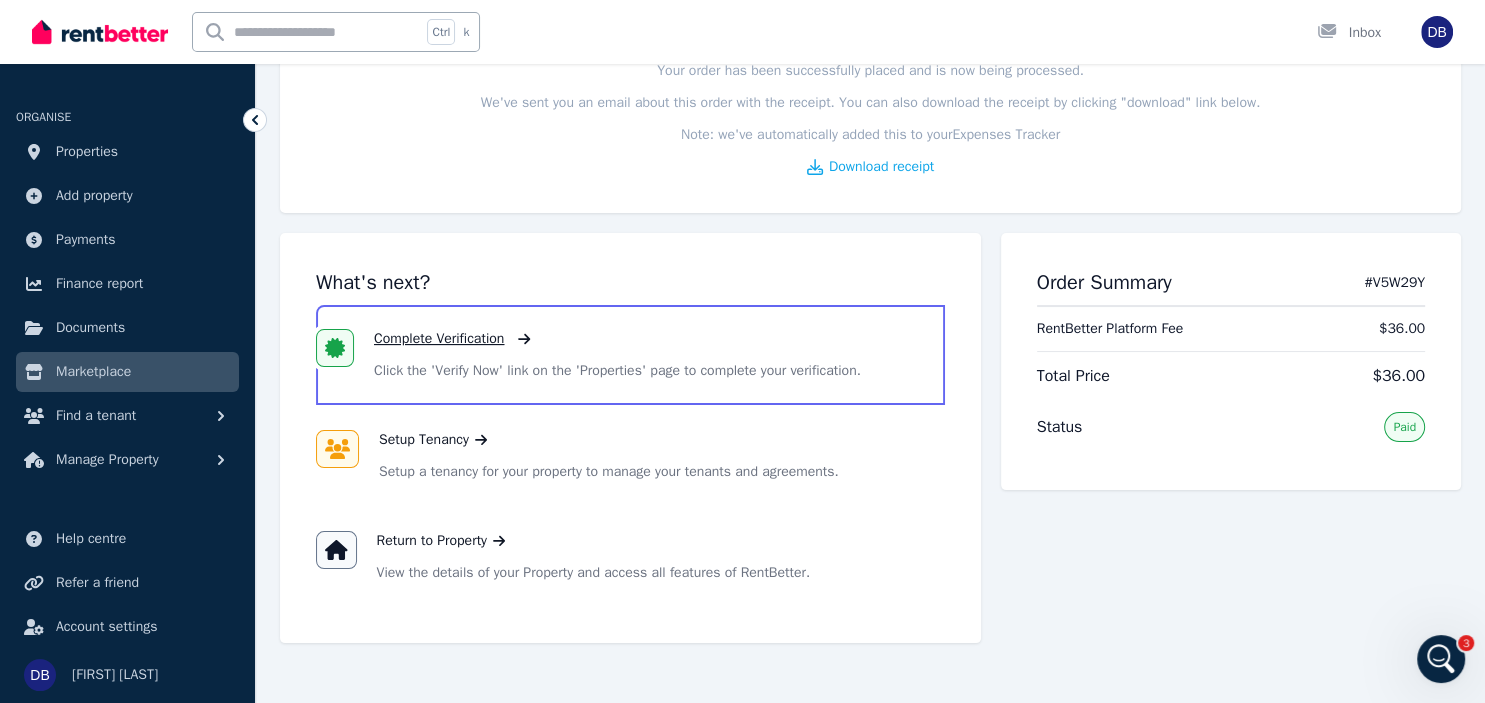 click on "Complete Verification" at bounding box center [439, 339] 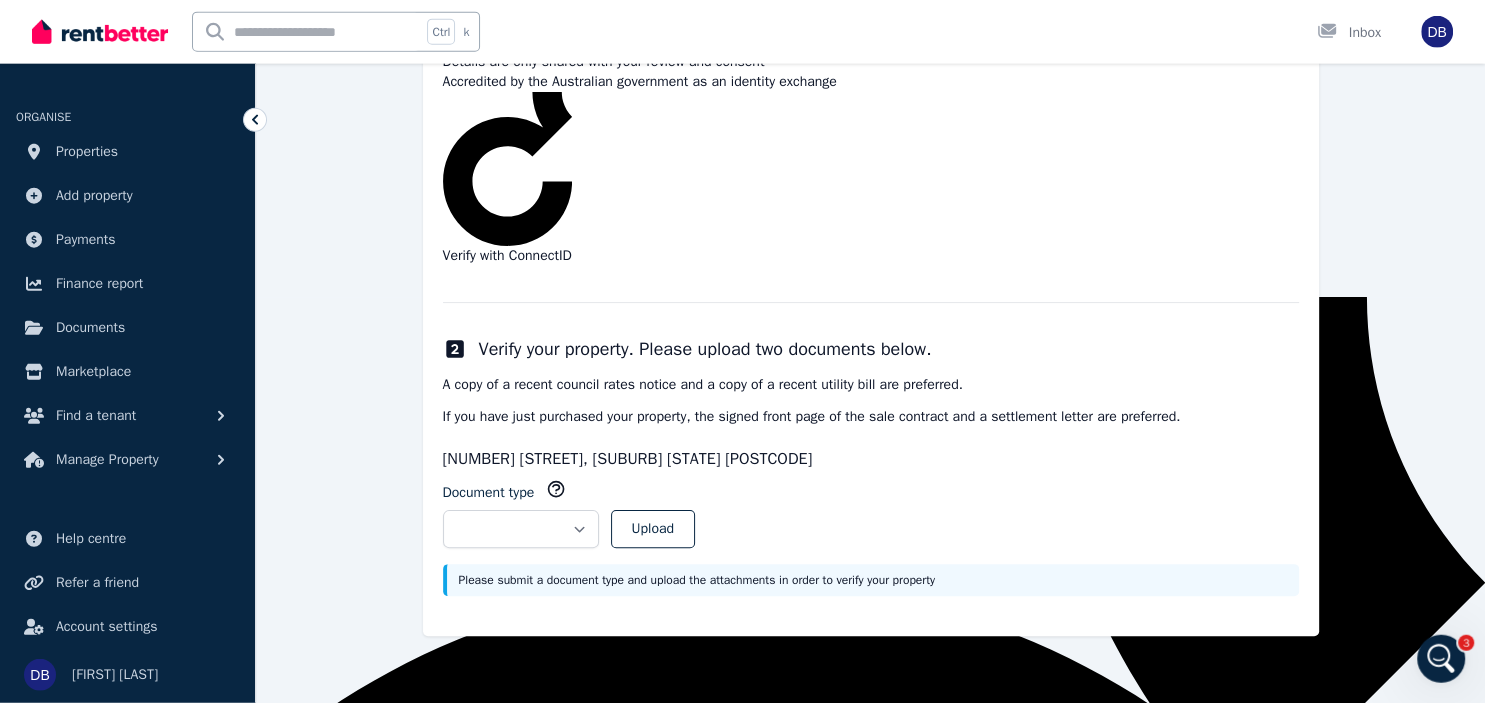 scroll, scrollTop: 412, scrollLeft: 0, axis: vertical 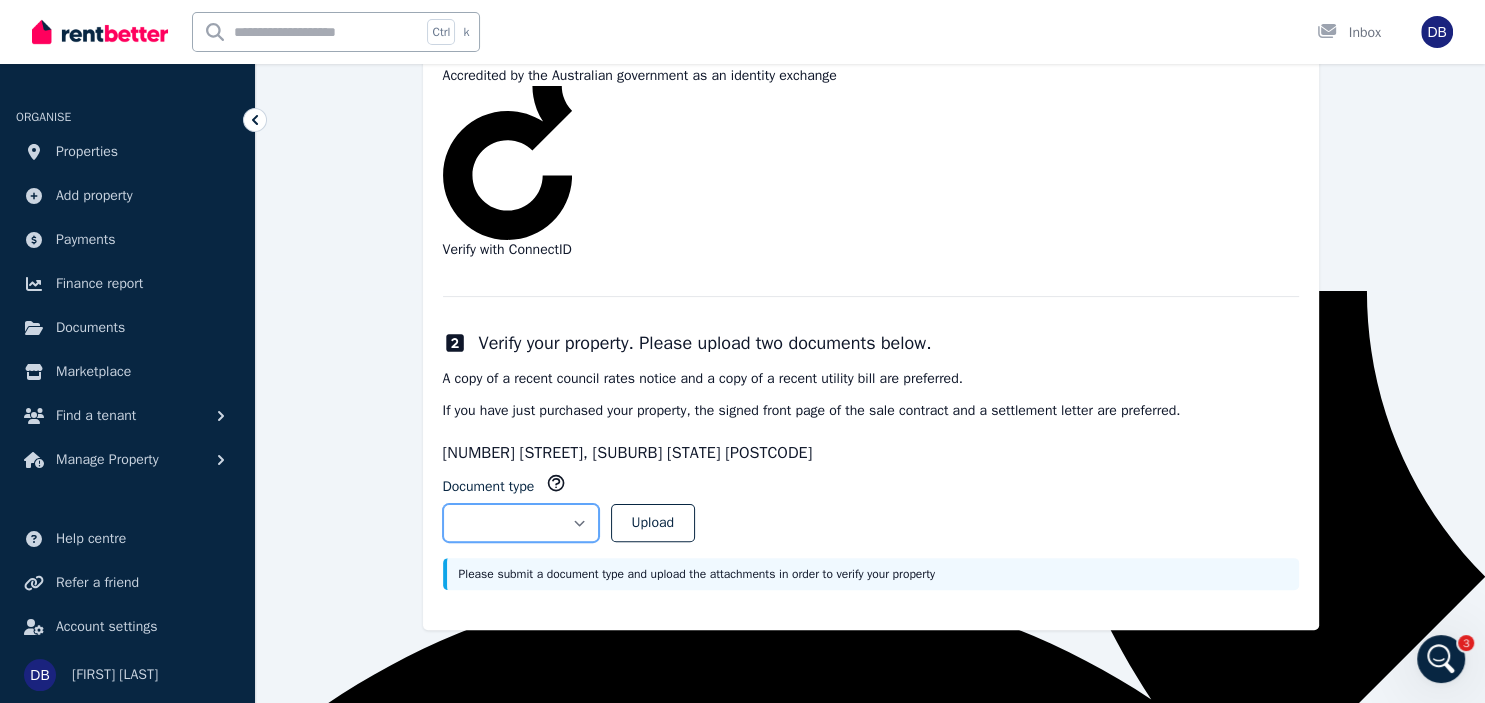 click on "**********" at bounding box center [521, 523] 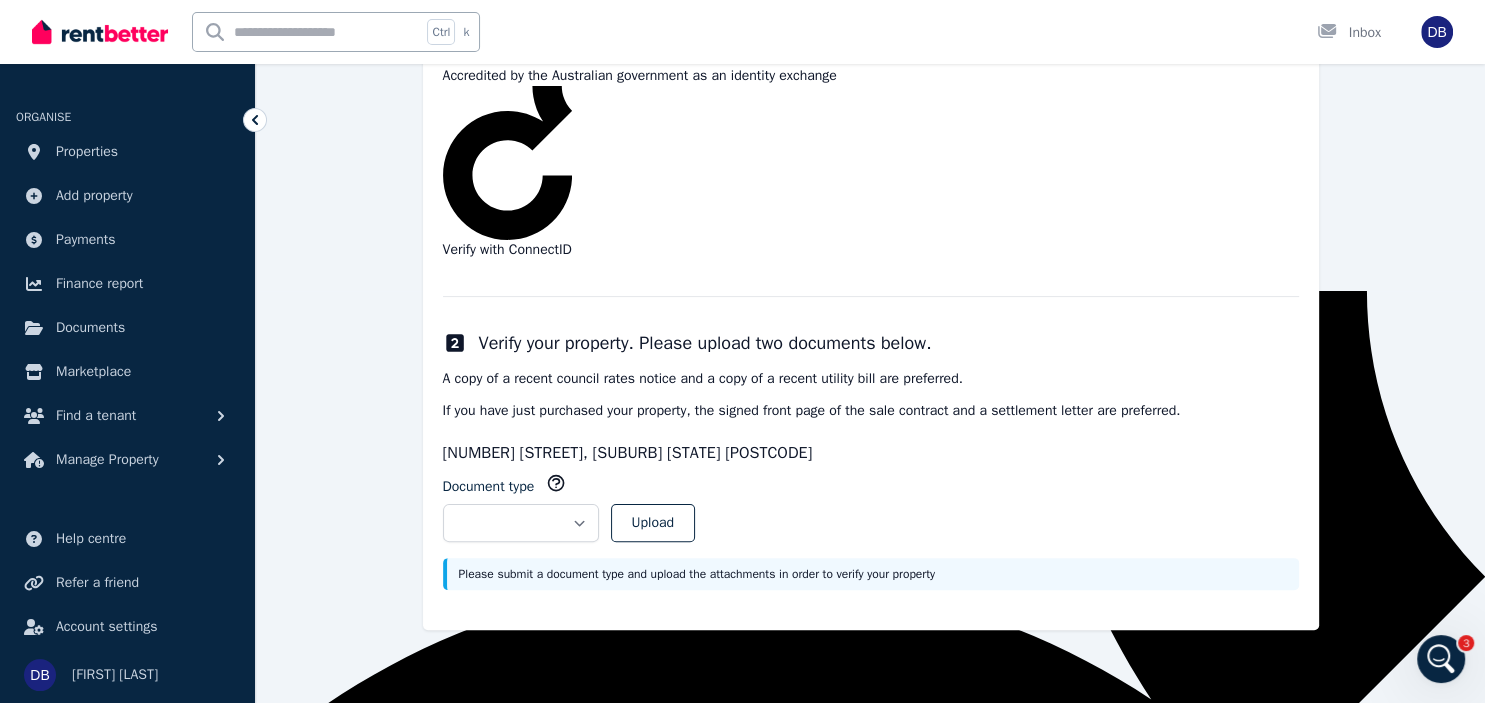 click on "**********" at bounding box center [871, 278] 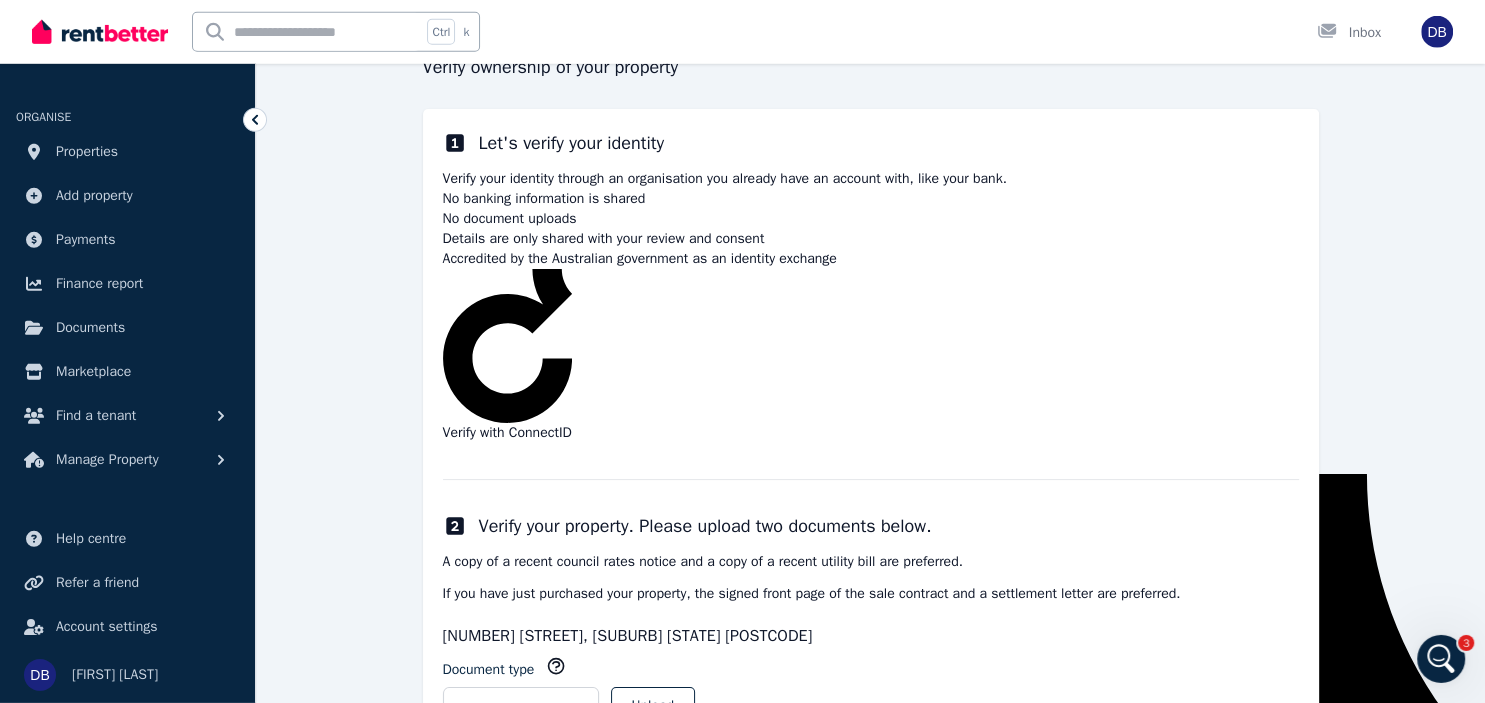 scroll, scrollTop: 201, scrollLeft: 0, axis: vertical 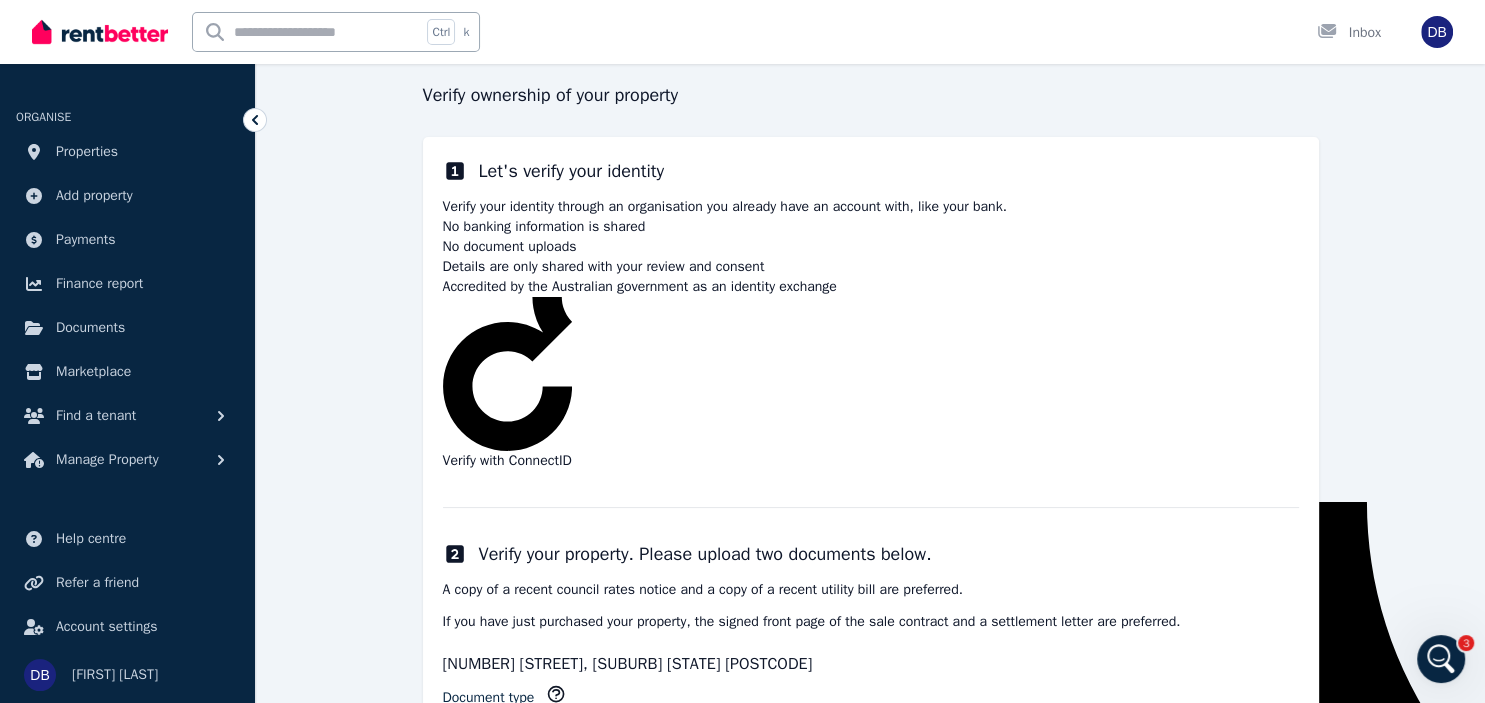 click on "ConnectID logo  Verify with ConnectID" at bounding box center (507, 384) 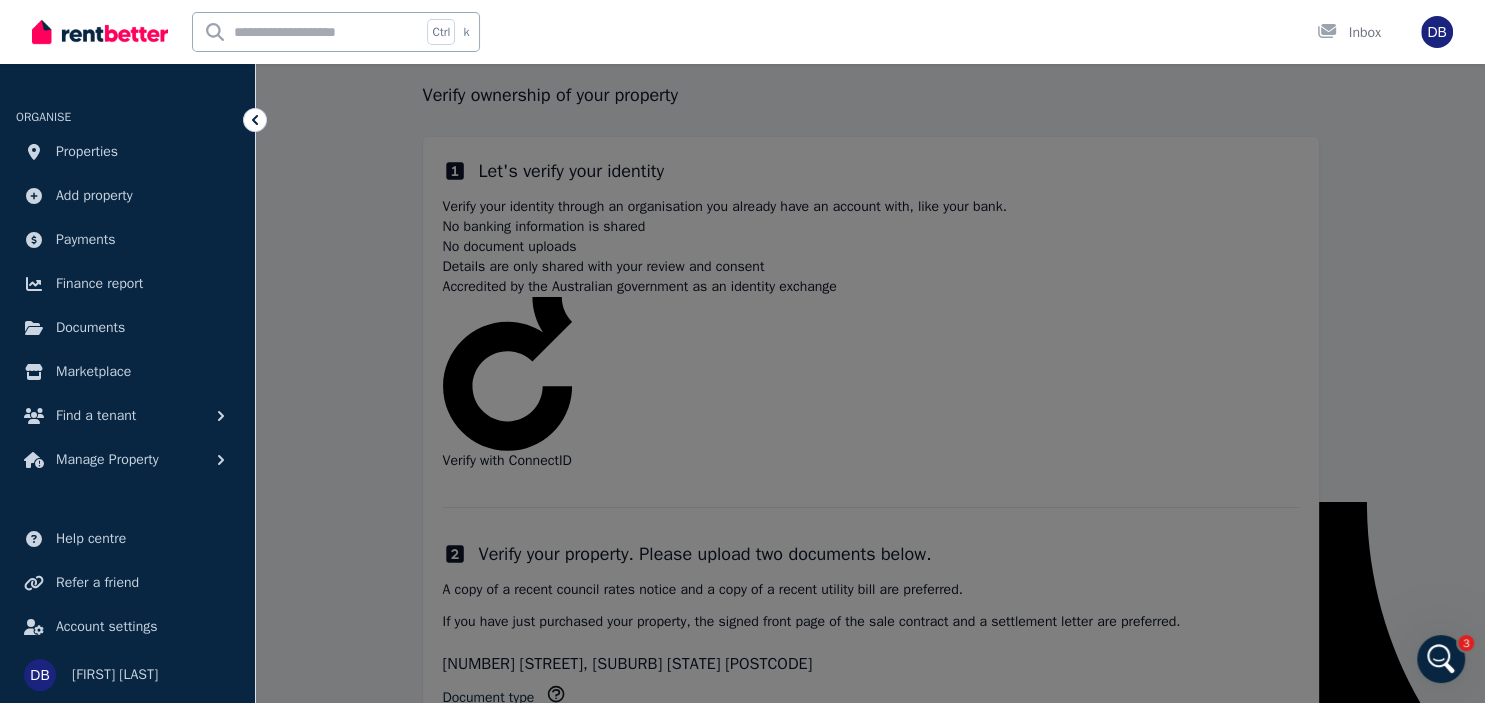 scroll, scrollTop: 0, scrollLeft: 0, axis: both 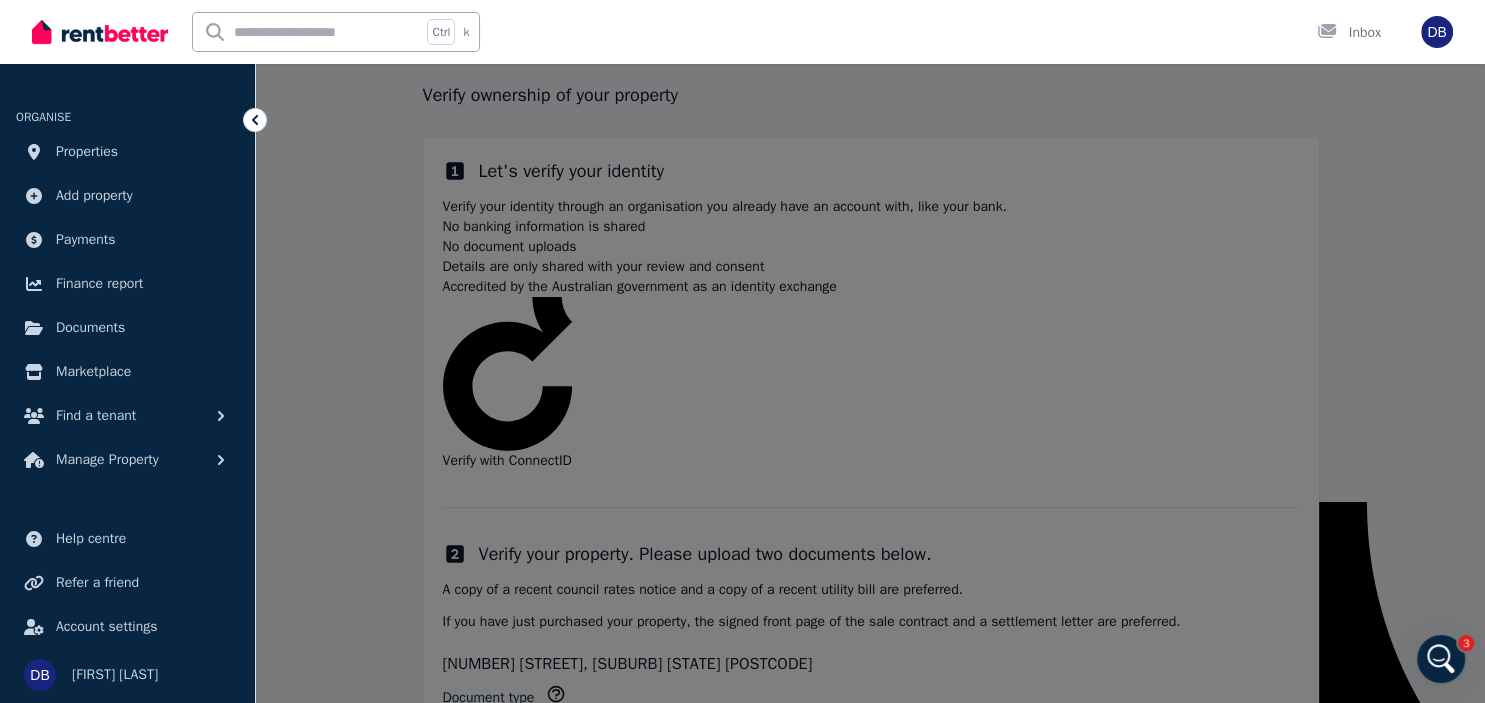 click on "CommBank" at bounding box center (50, 3712) 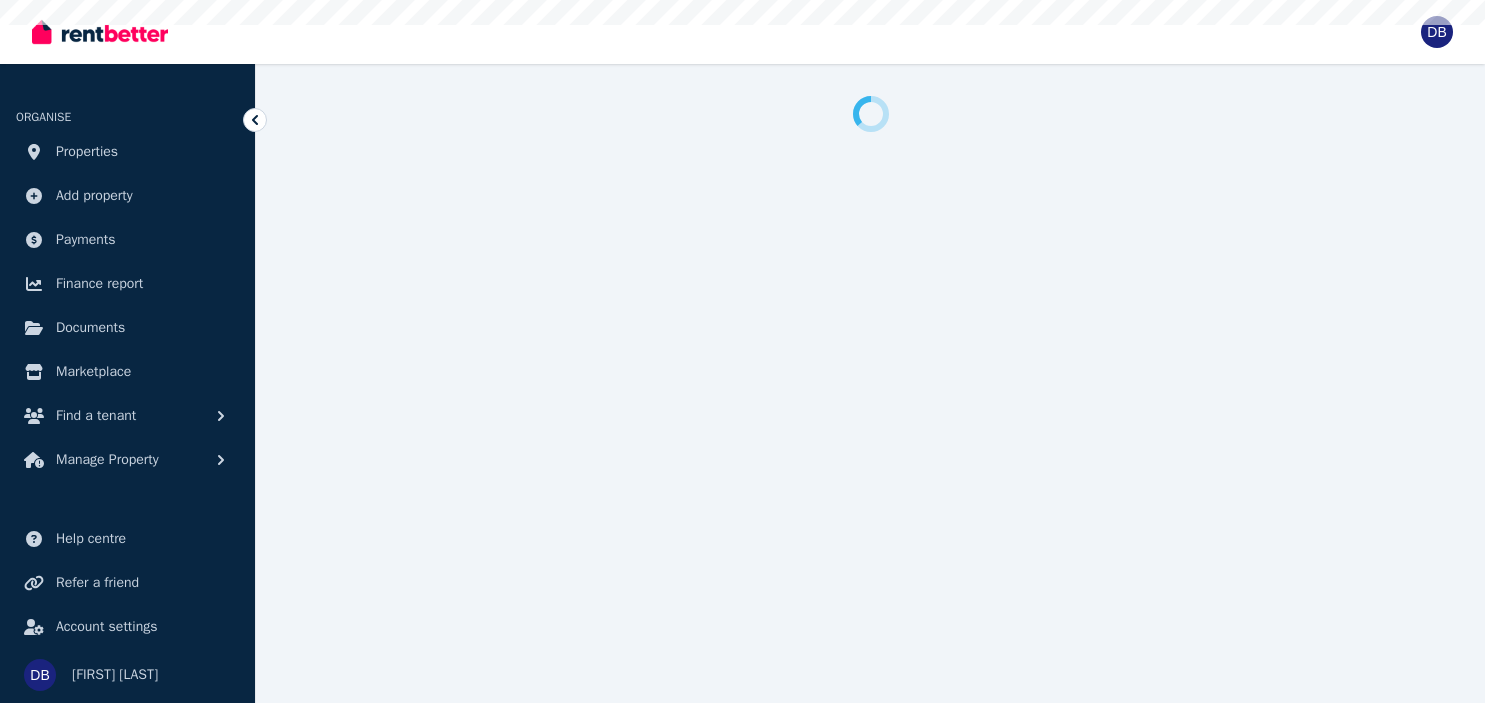 scroll, scrollTop: 0, scrollLeft: 0, axis: both 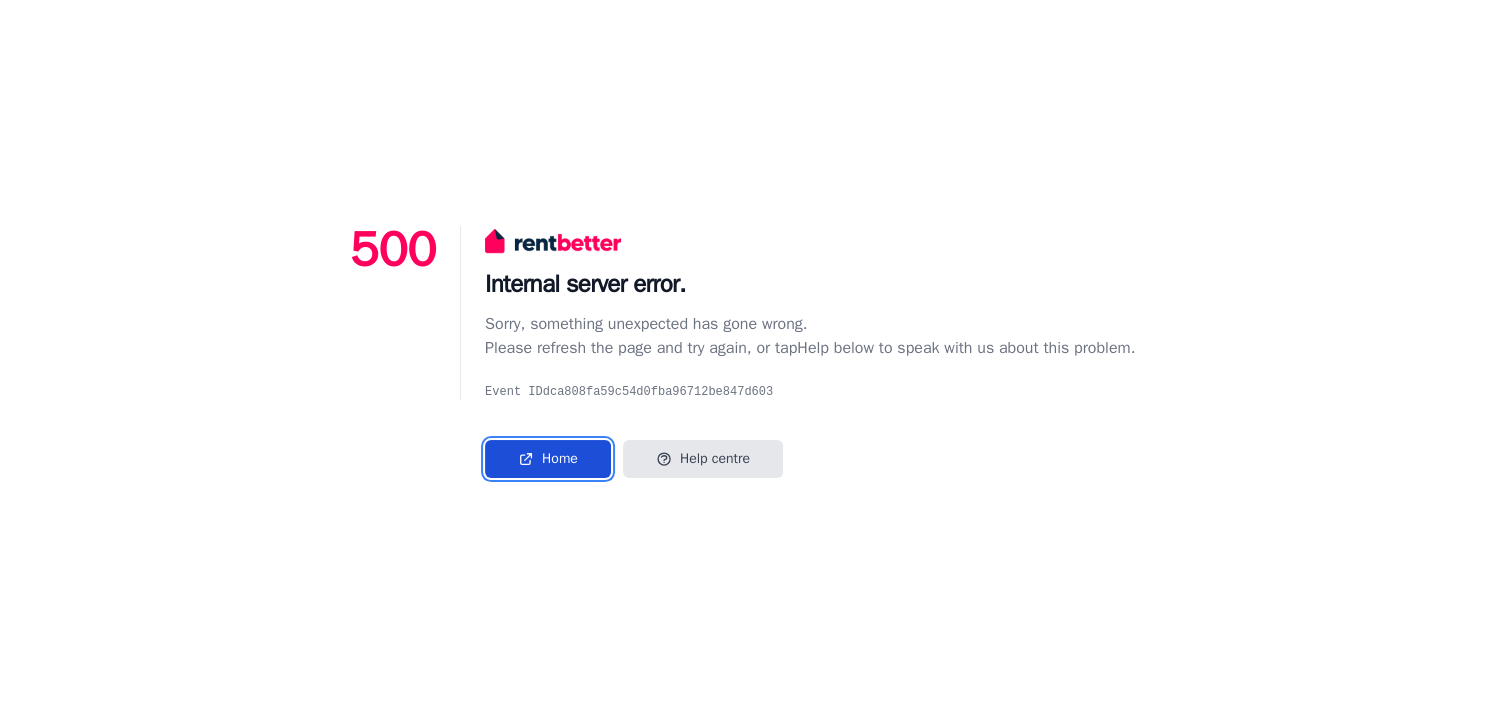 click on "Home" at bounding box center [548, 459] 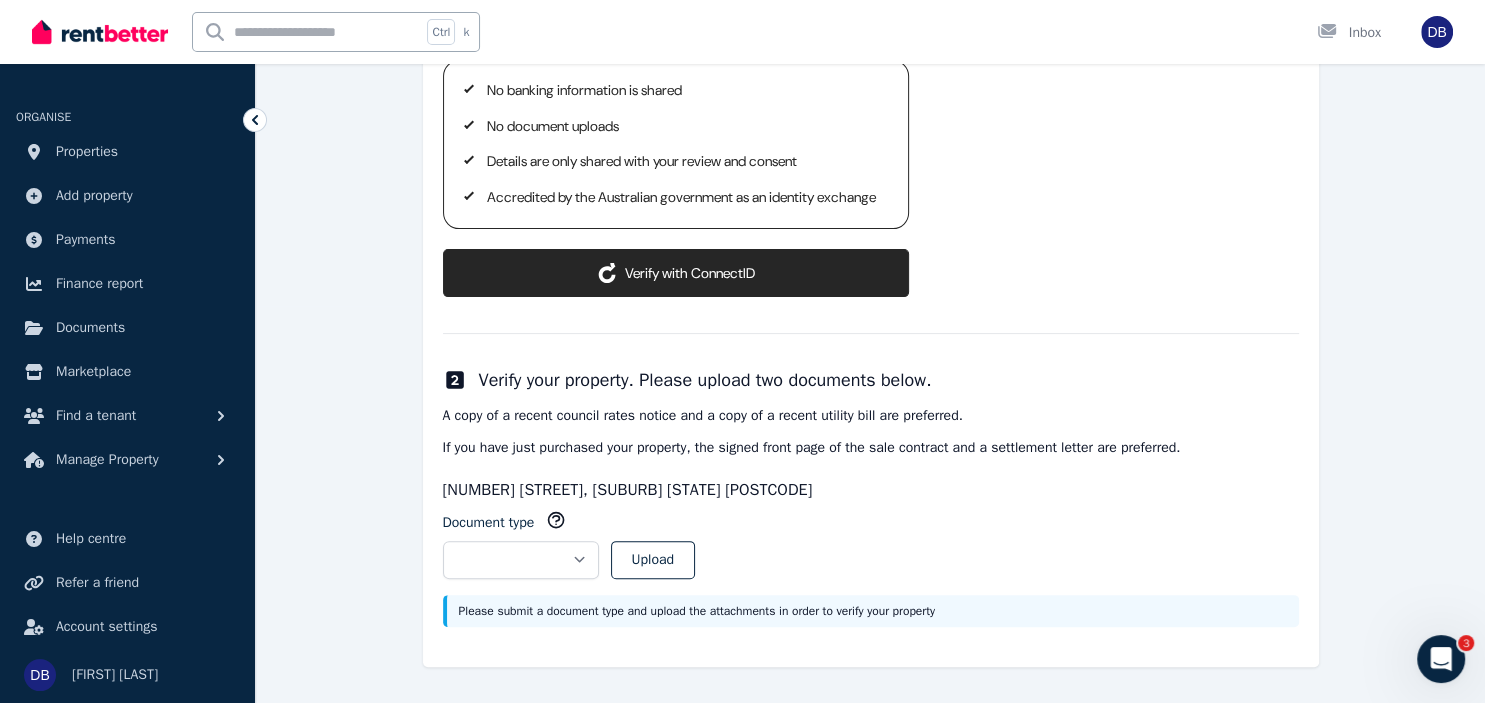 scroll, scrollTop: 0, scrollLeft: 0, axis: both 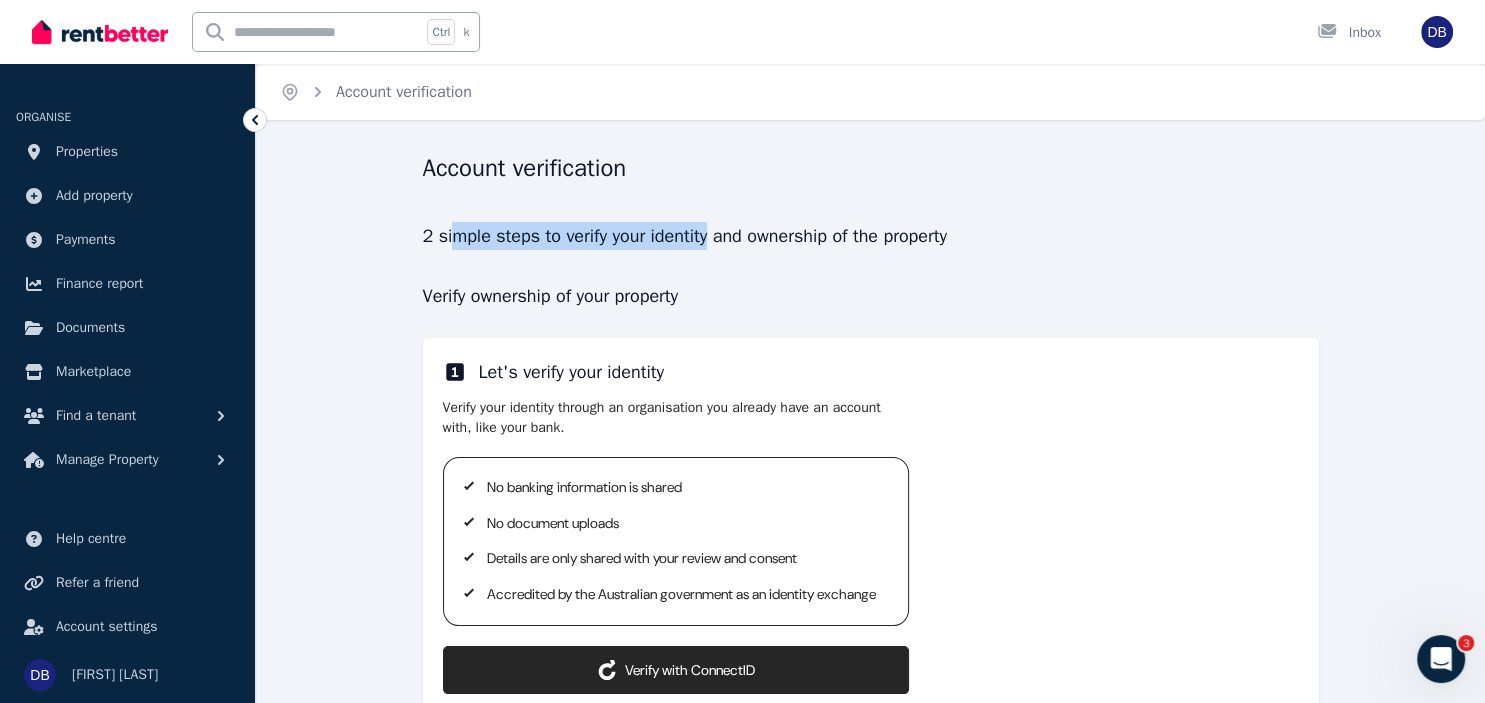 drag, startPoint x: 454, startPoint y: 236, endPoint x: 755, endPoint y: 246, distance: 301.16608 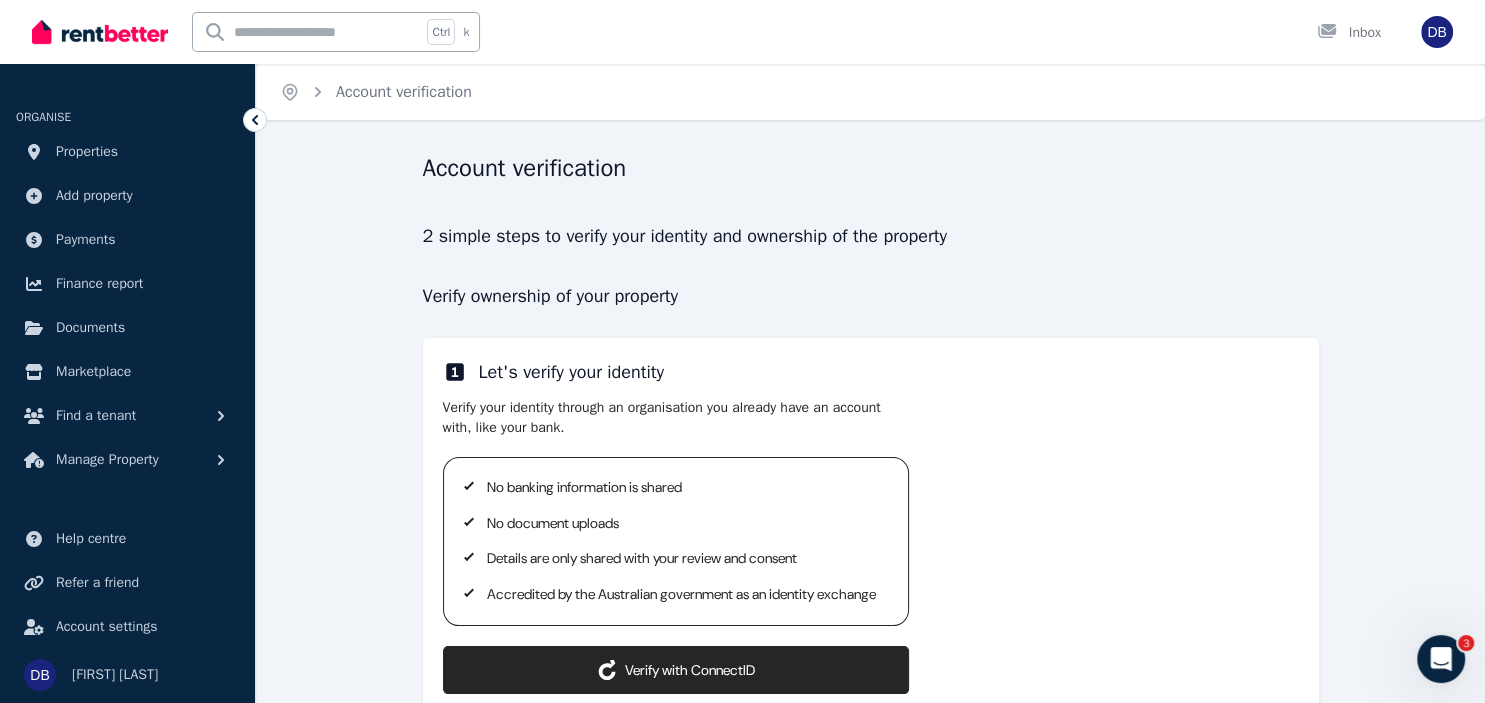 click on "2 simple steps to verify your identity and ownership of the property" at bounding box center (871, 236) 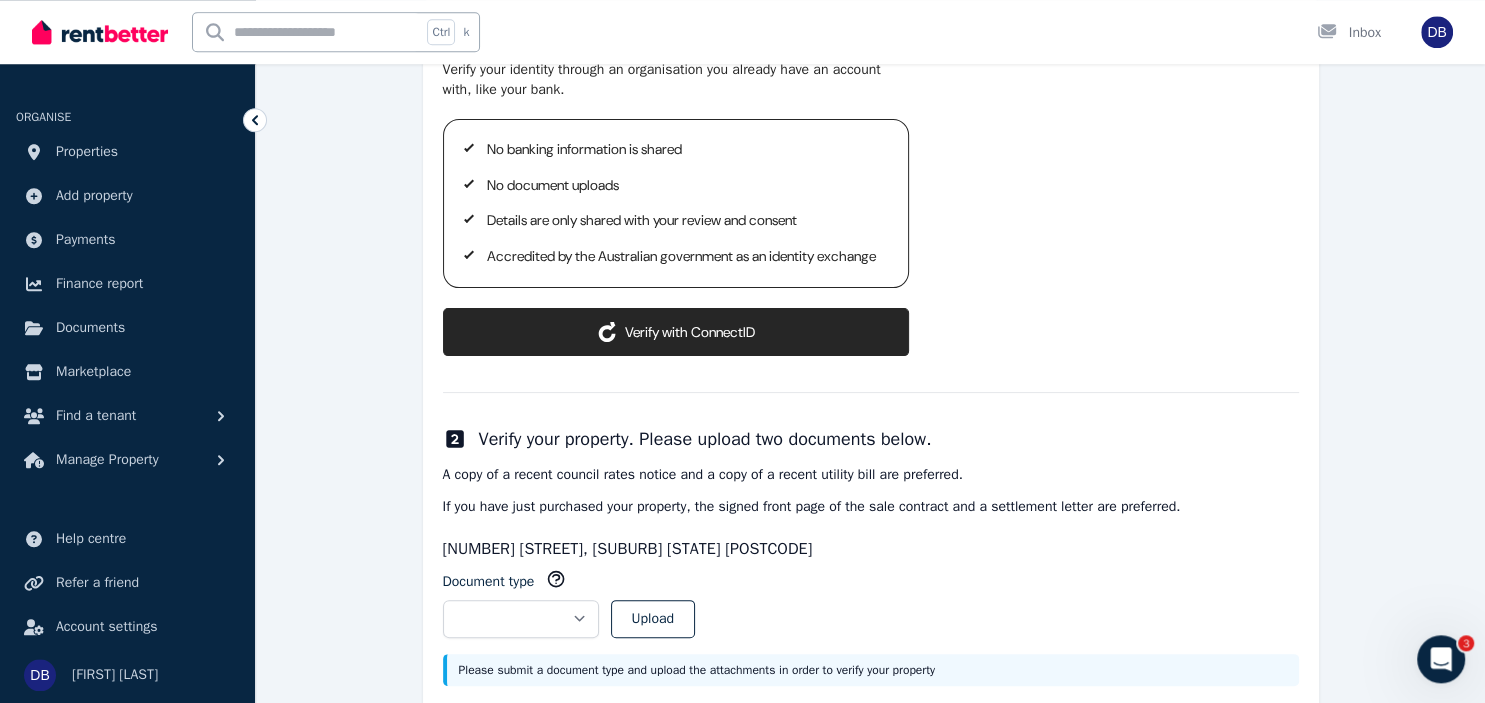 scroll, scrollTop: 412, scrollLeft: 0, axis: vertical 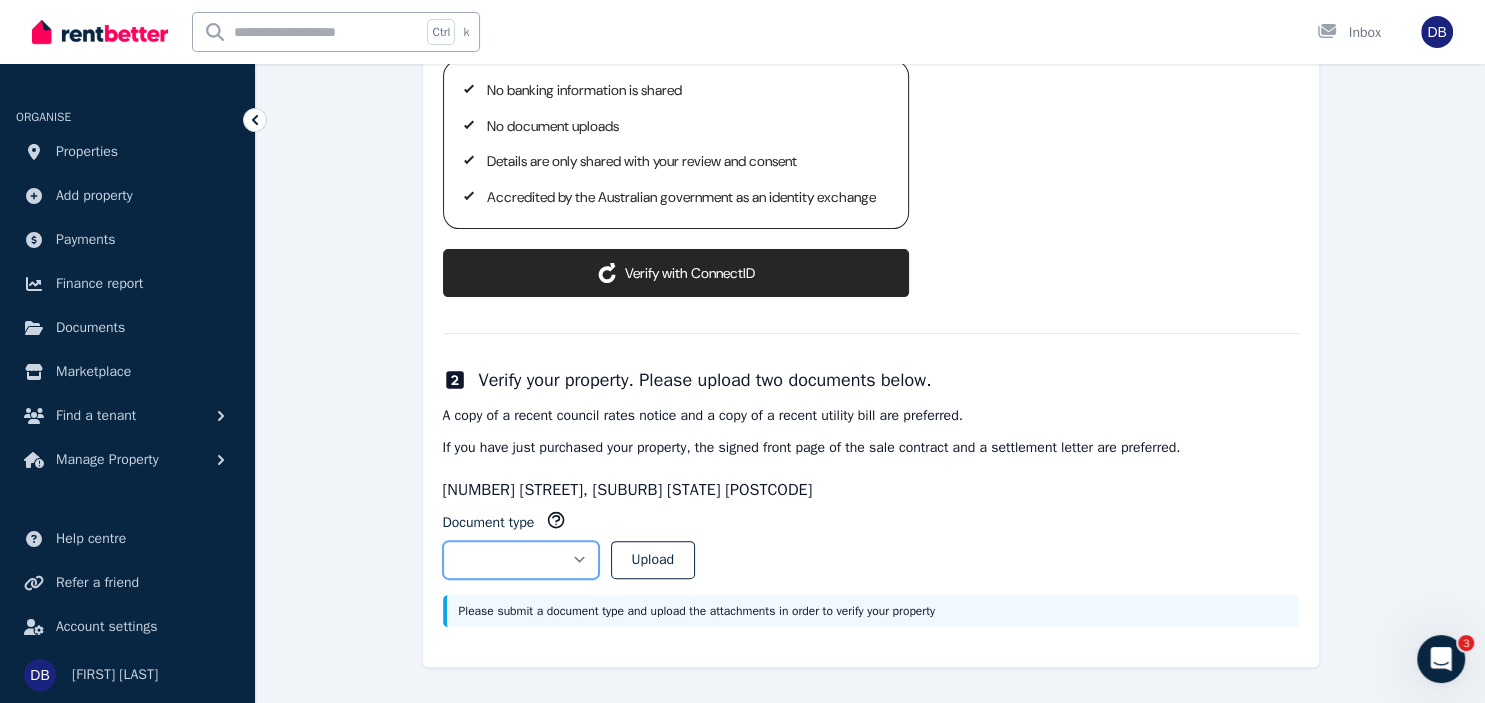 click on "**********" at bounding box center (521, 560) 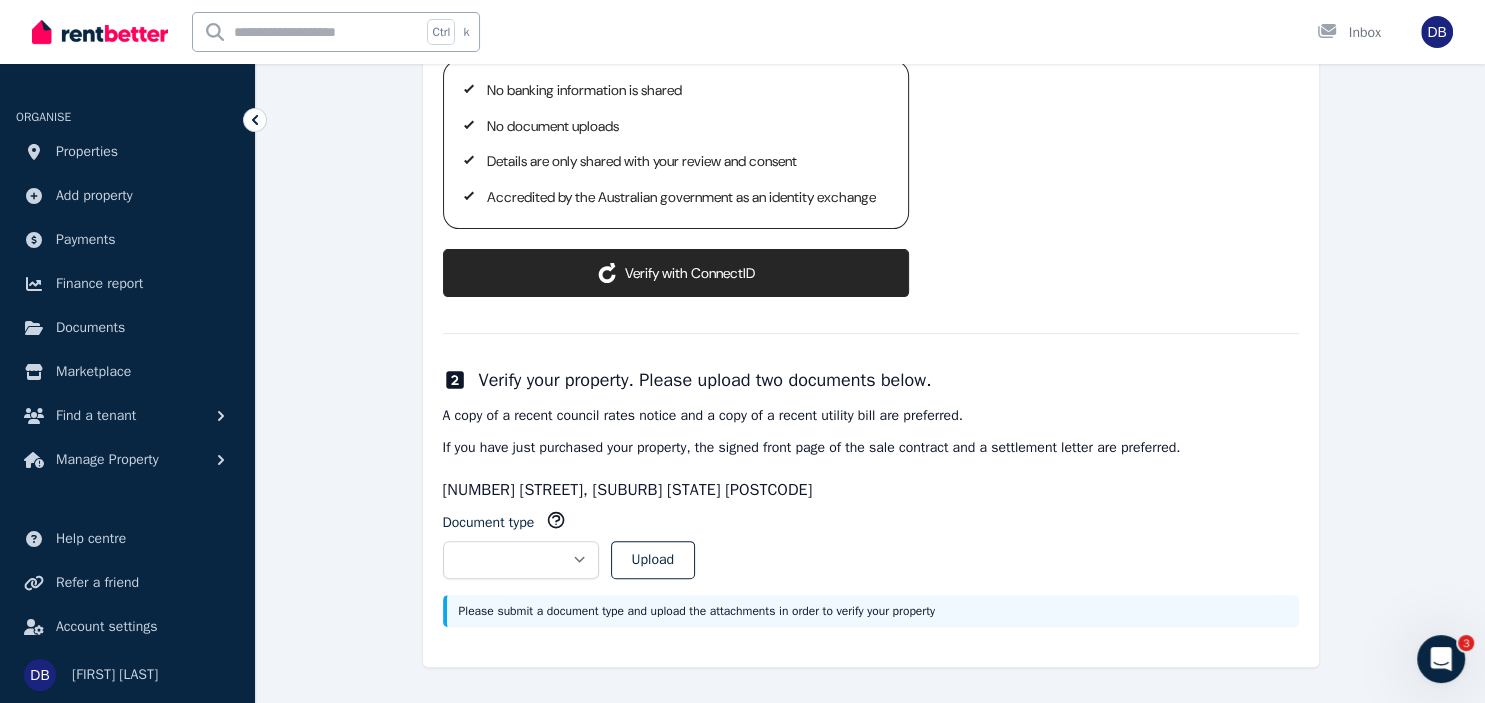click on "**********" at bounding box center (871, 304) 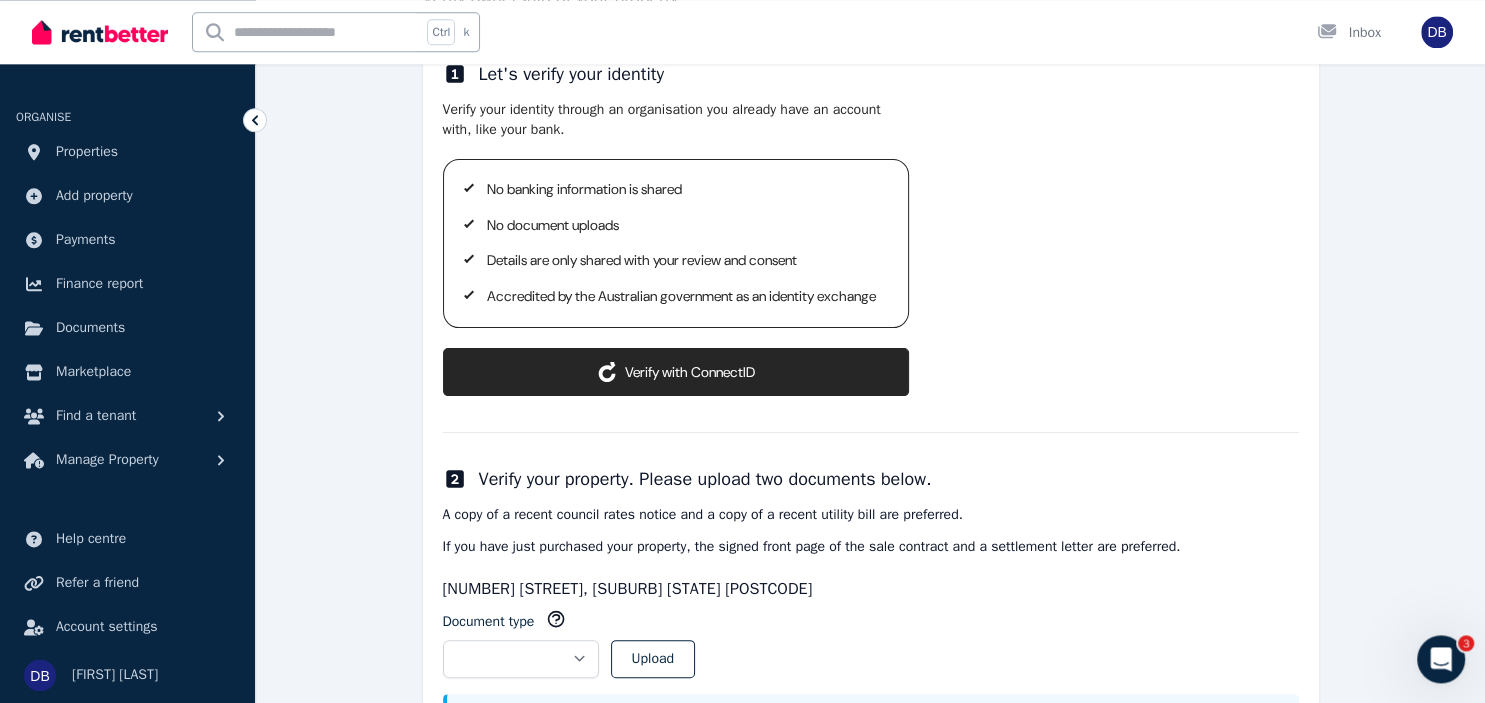 scroll, scrollTop: 201, scrollLeft: 0, axis: vertical 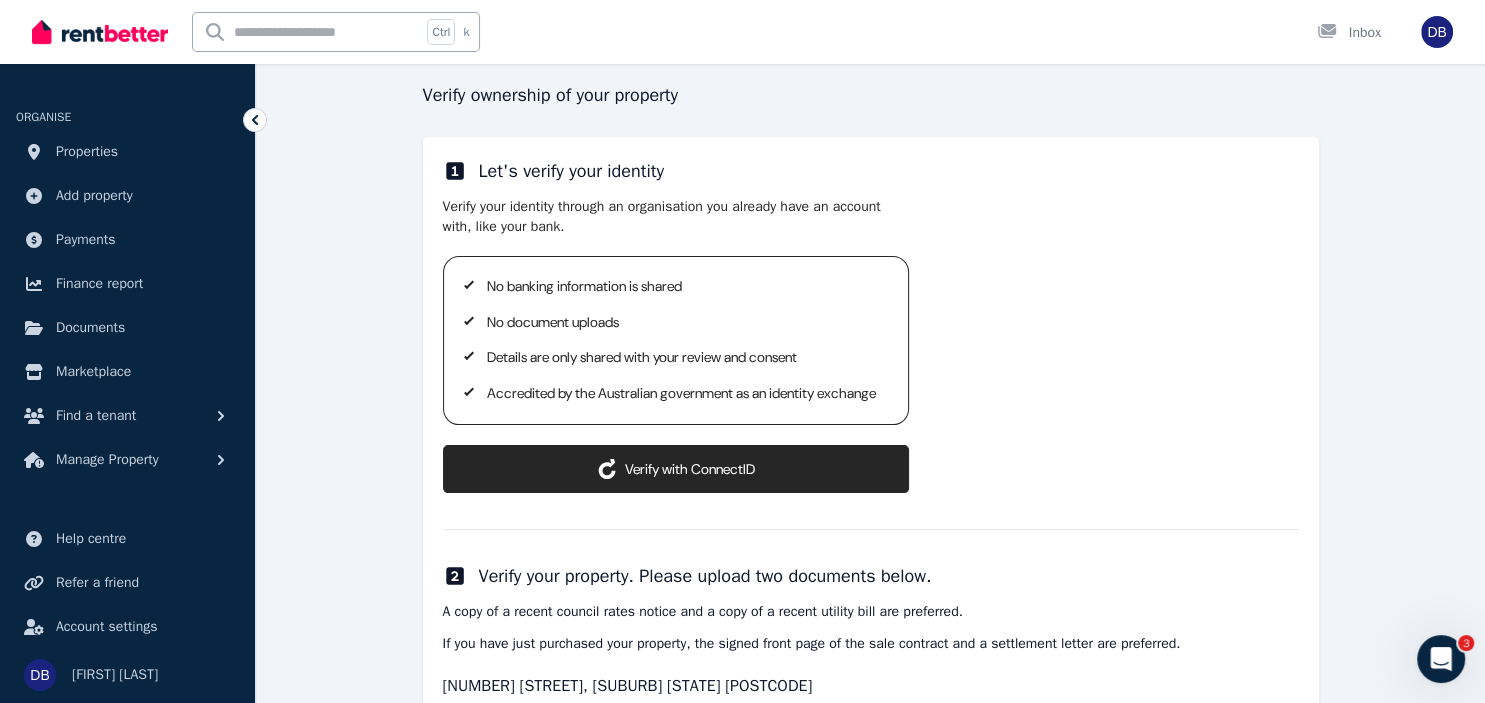 click on "ConnectID logo  Verify with ConnectID" at bounding box center (676, 469) 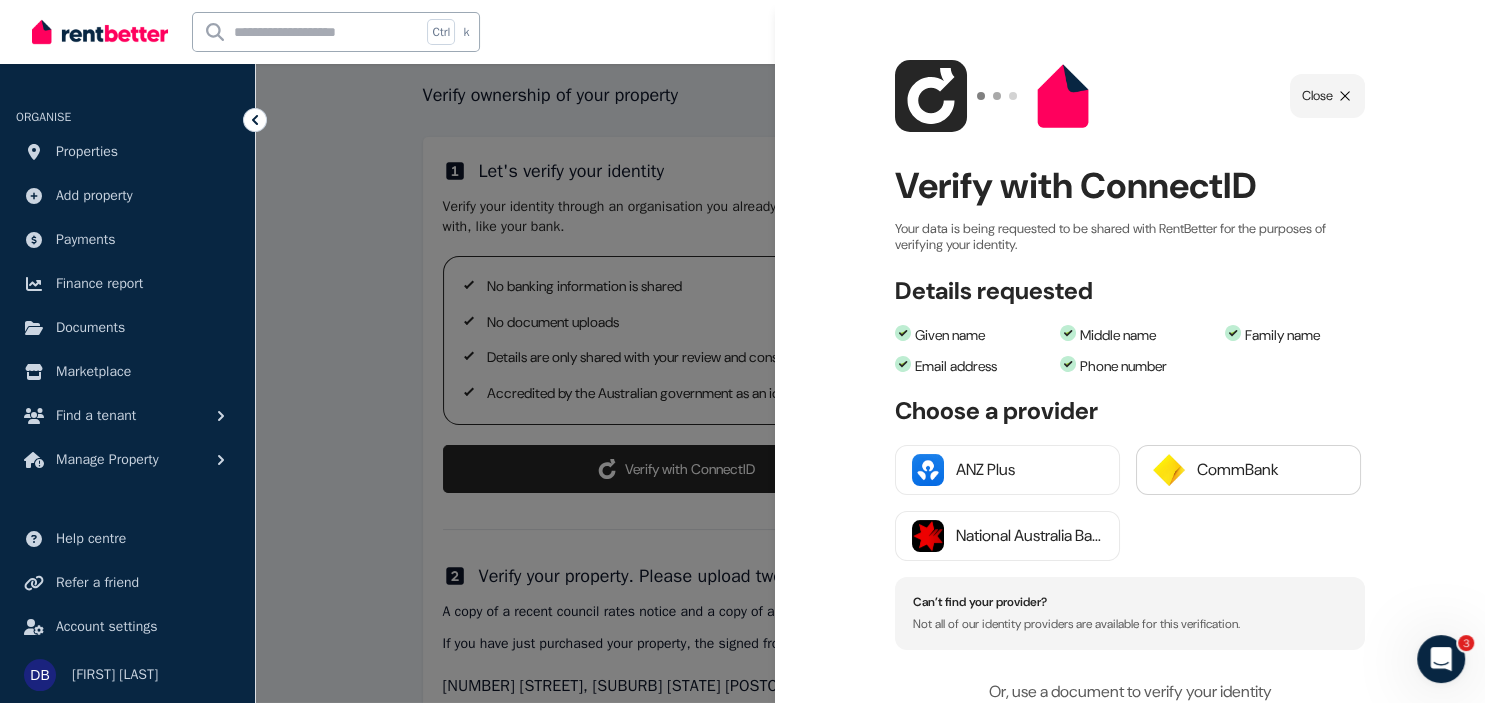 click on "CommBank" at bounding box center (1270, 470) 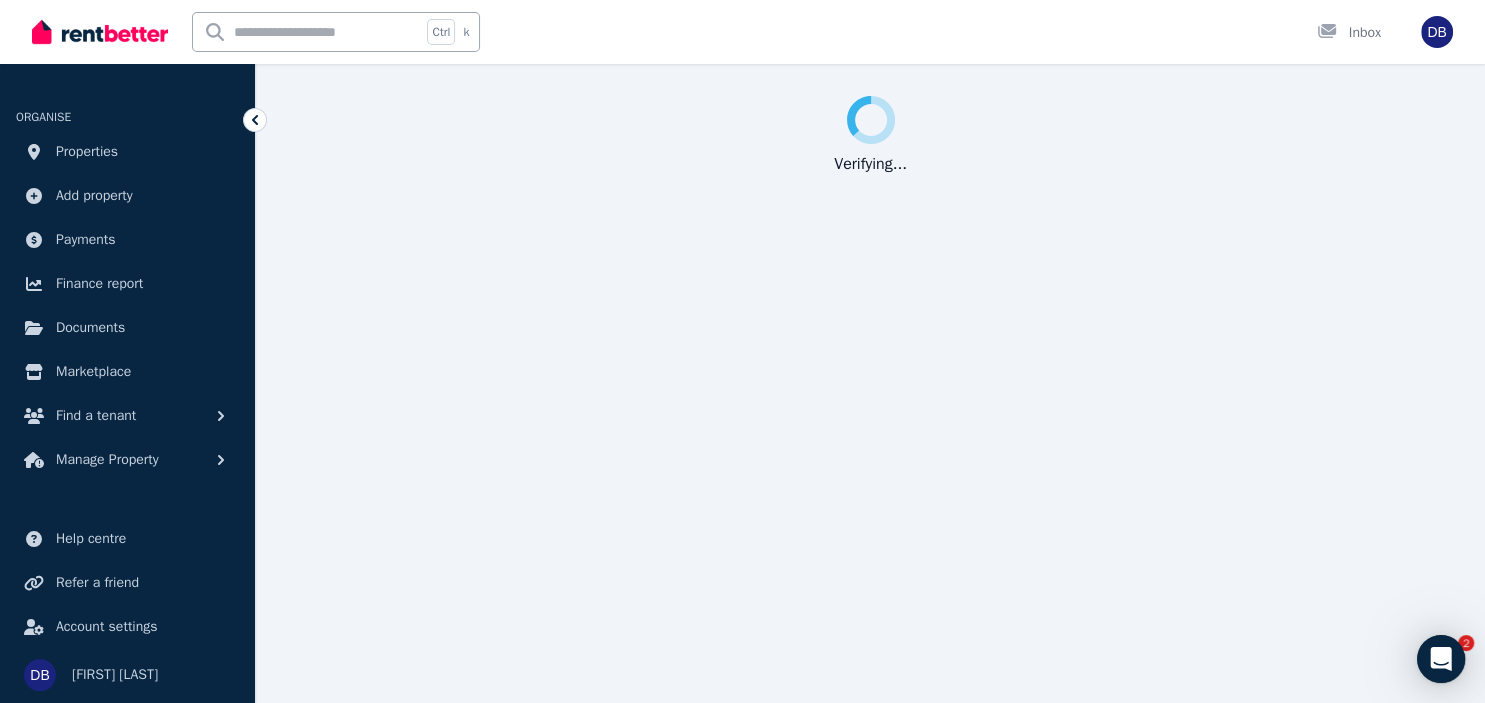 scroll, scrollTop: 0, scrollLeft: 0, axis: both 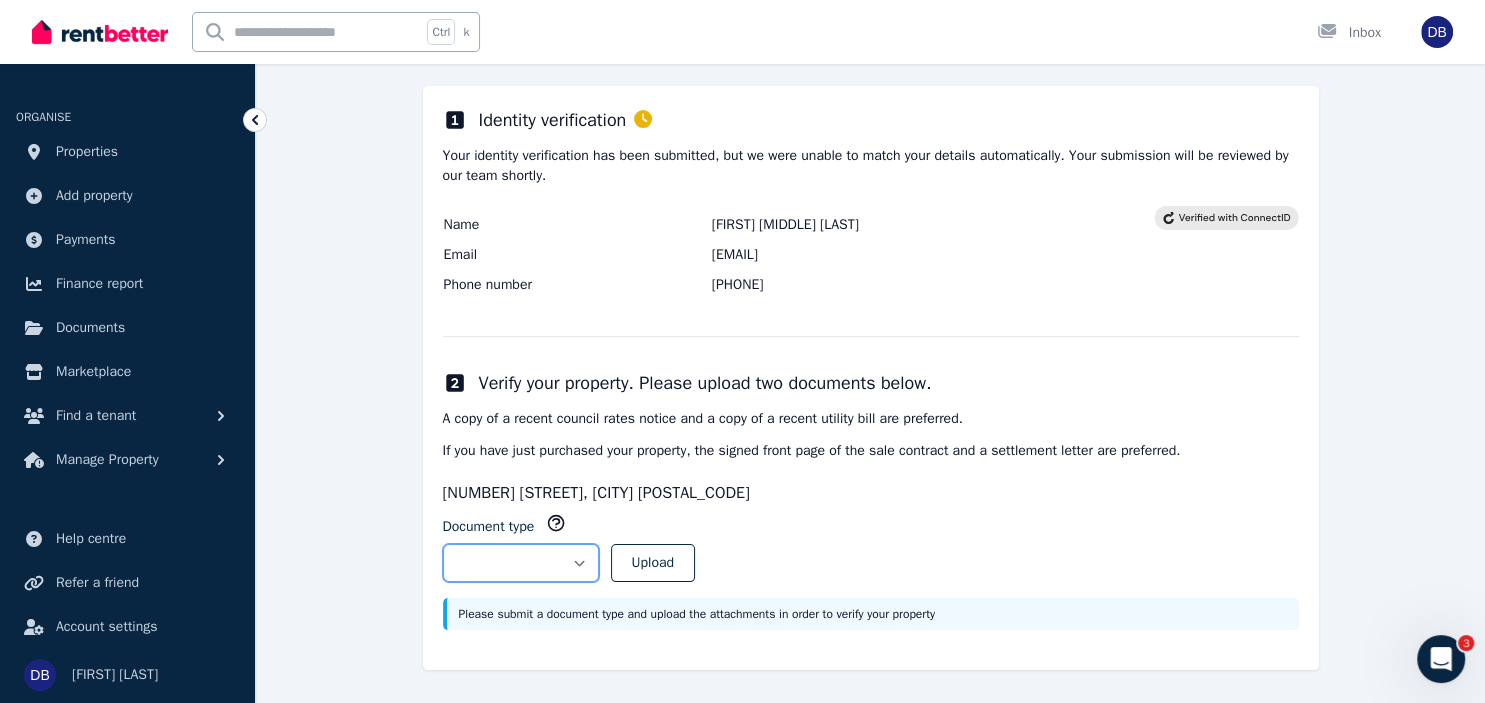 click on "**********" at bounding box center (521, 563) 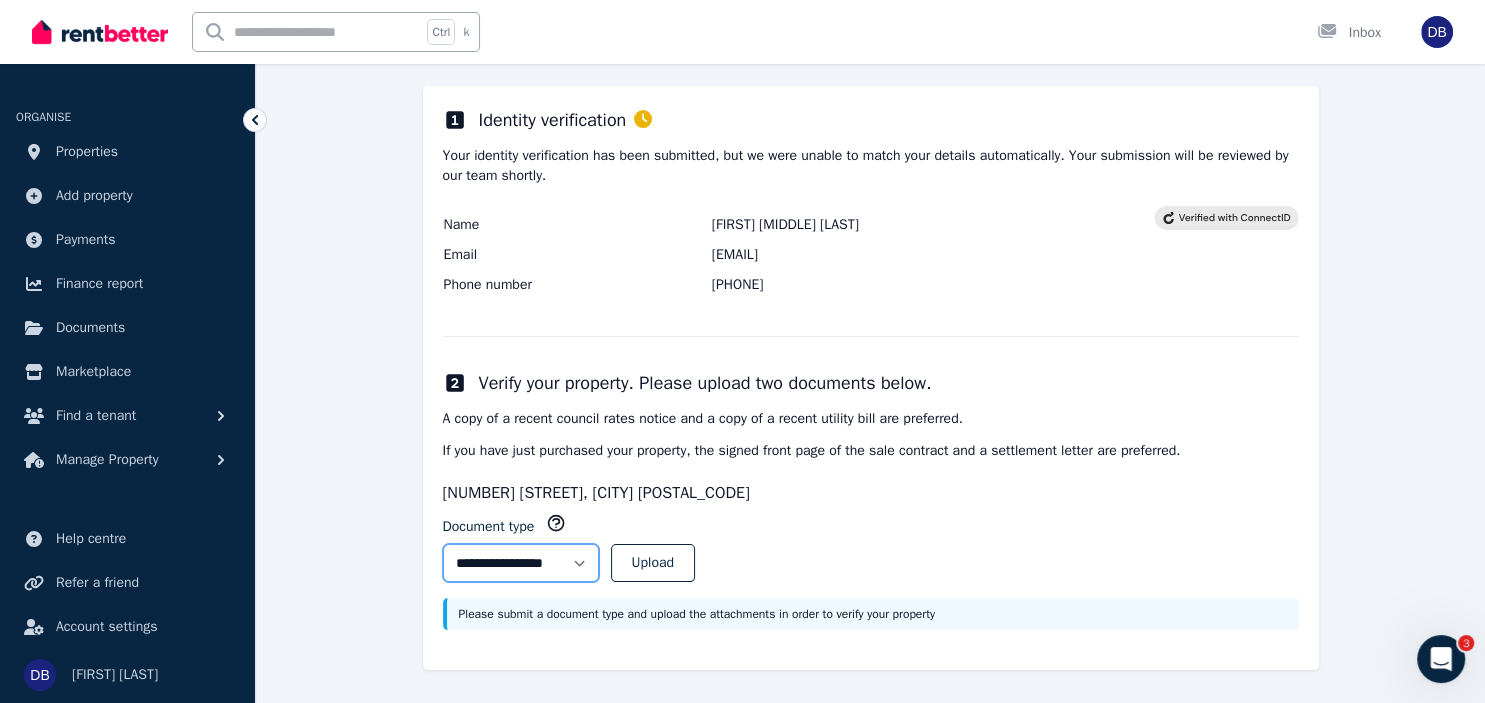 click on "**********" at bounding box center (0, 0) 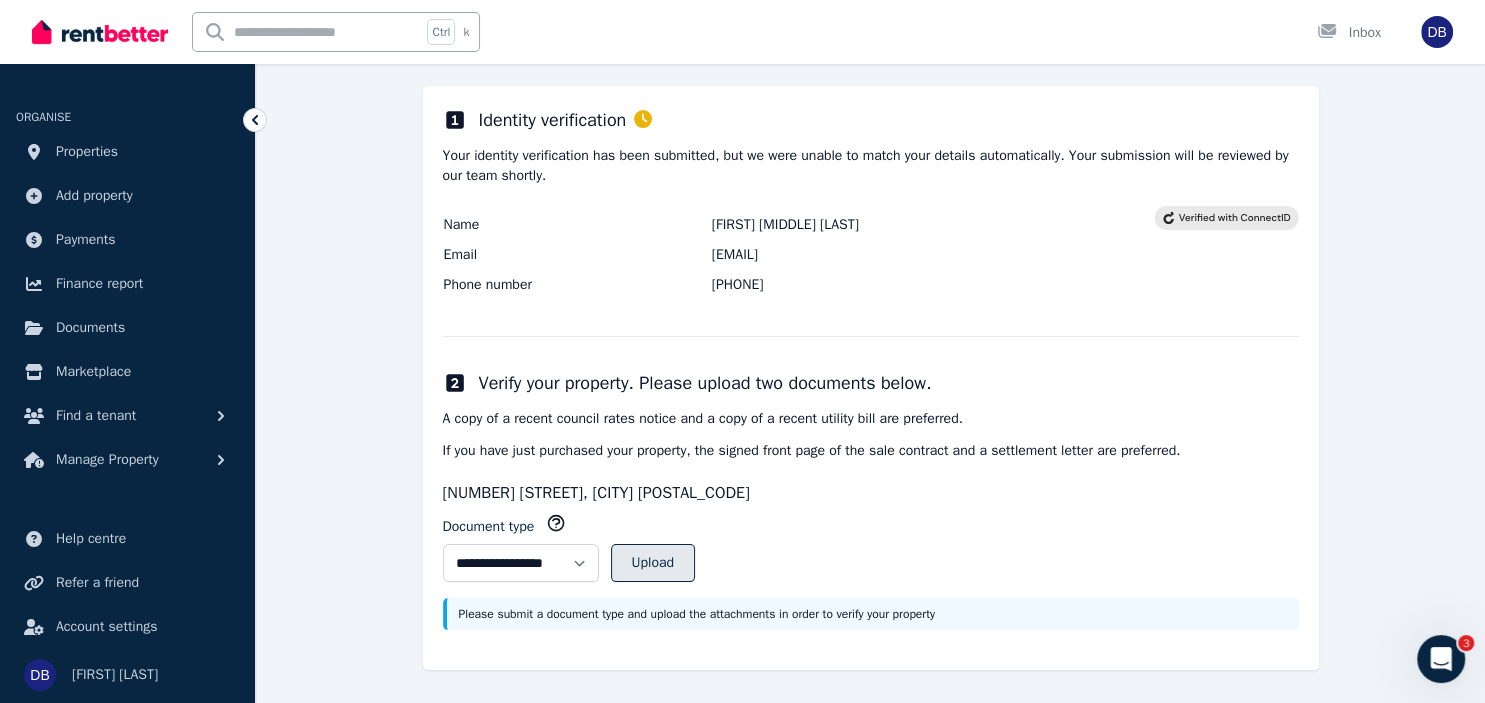 click on "Upload" at bounding box center [653, 563] 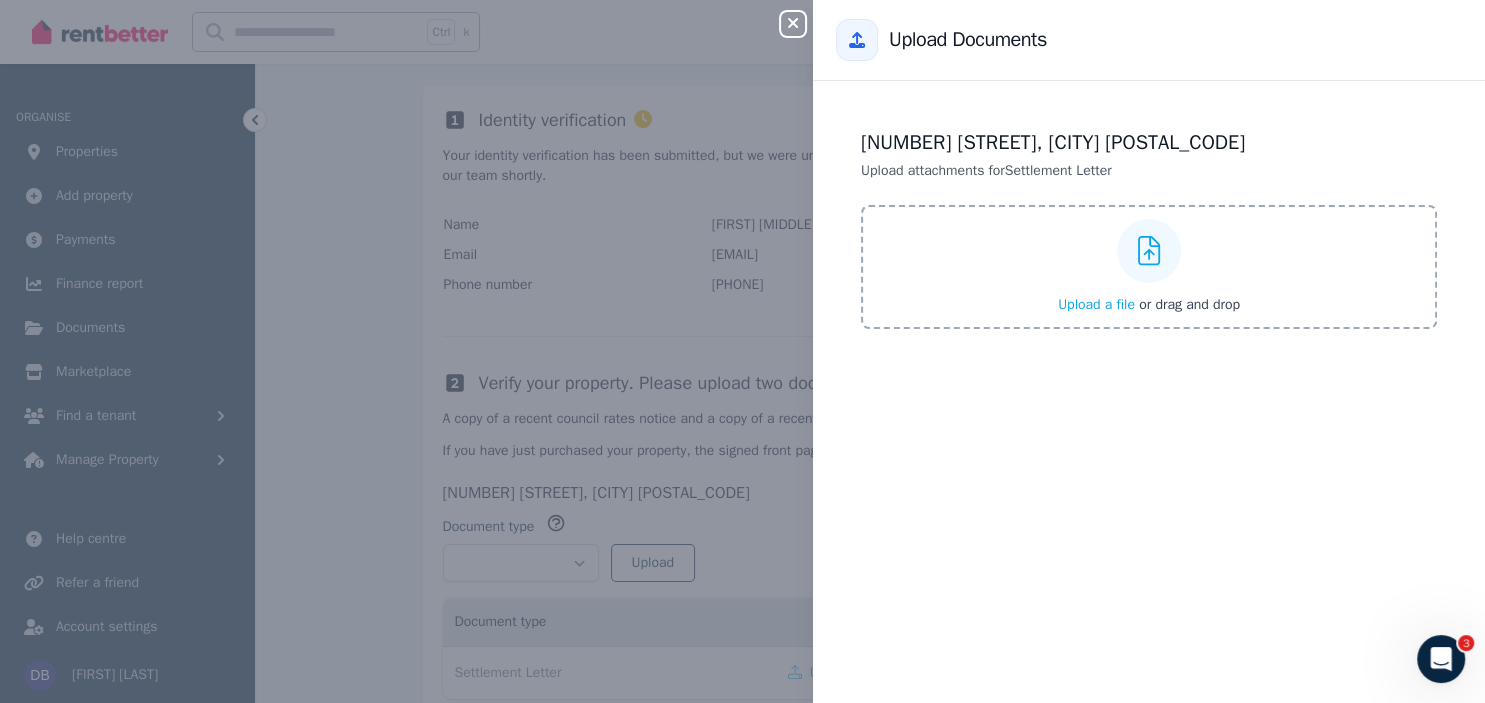 click on "Upload a file" at bounding box center (1096, 304) 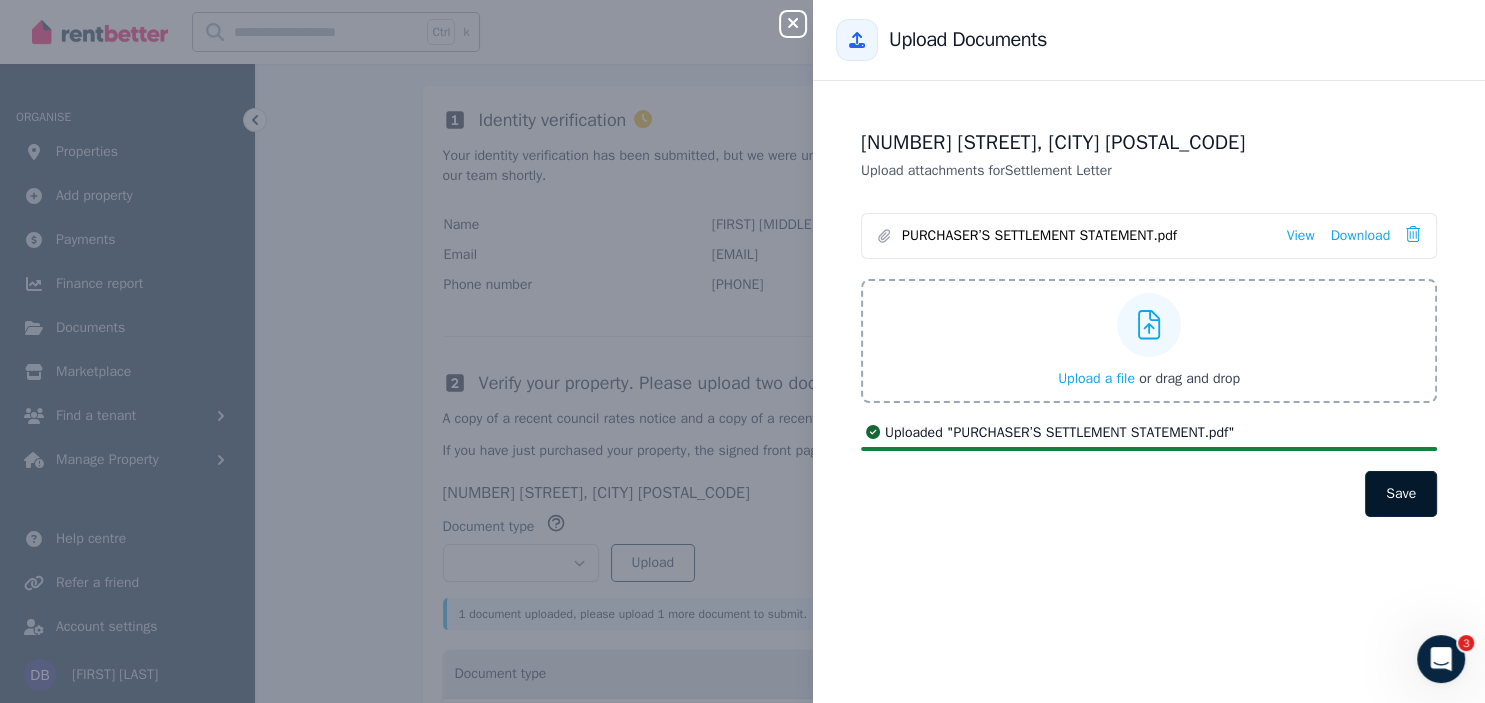 click on "Save" at bounding box center (1401, 494) 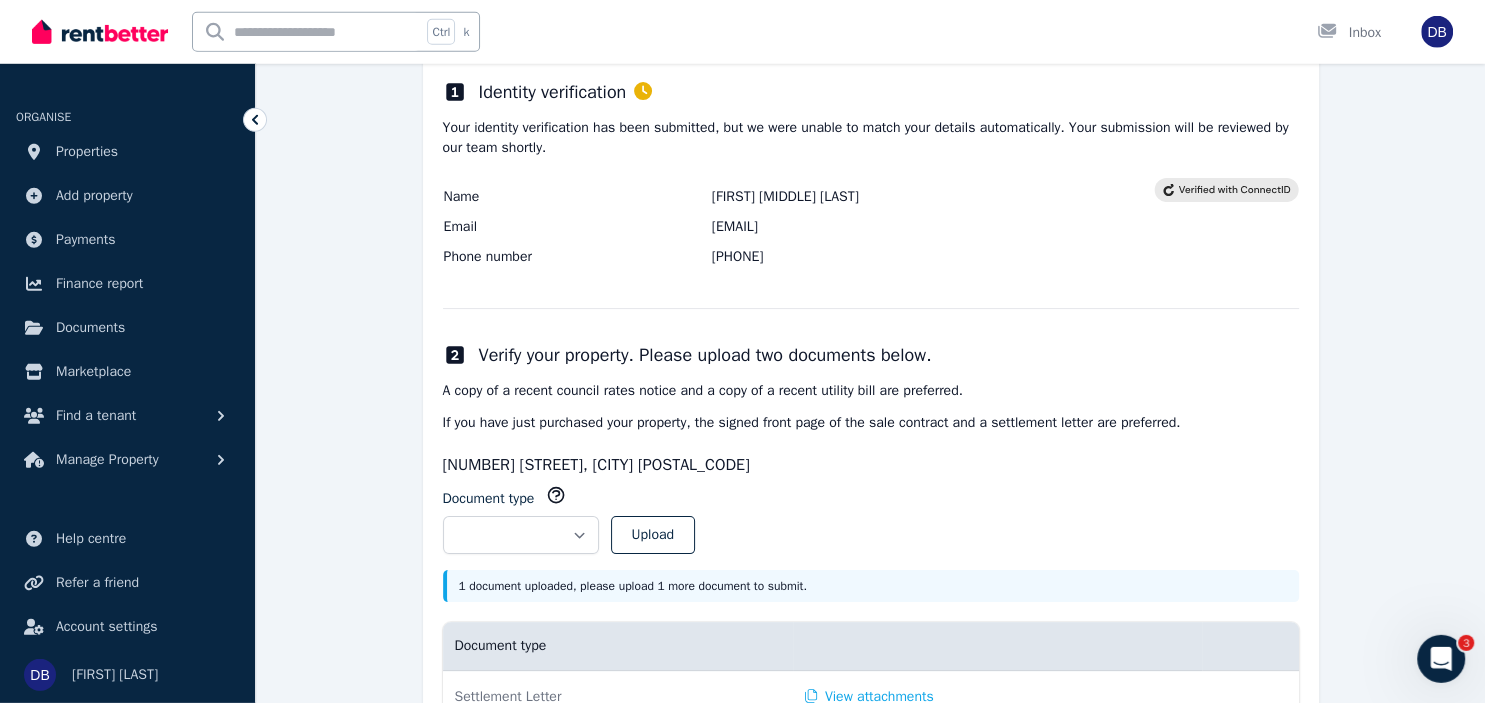 scroll, scrollTop: 358, scrollLeft: 0, axis: vertical 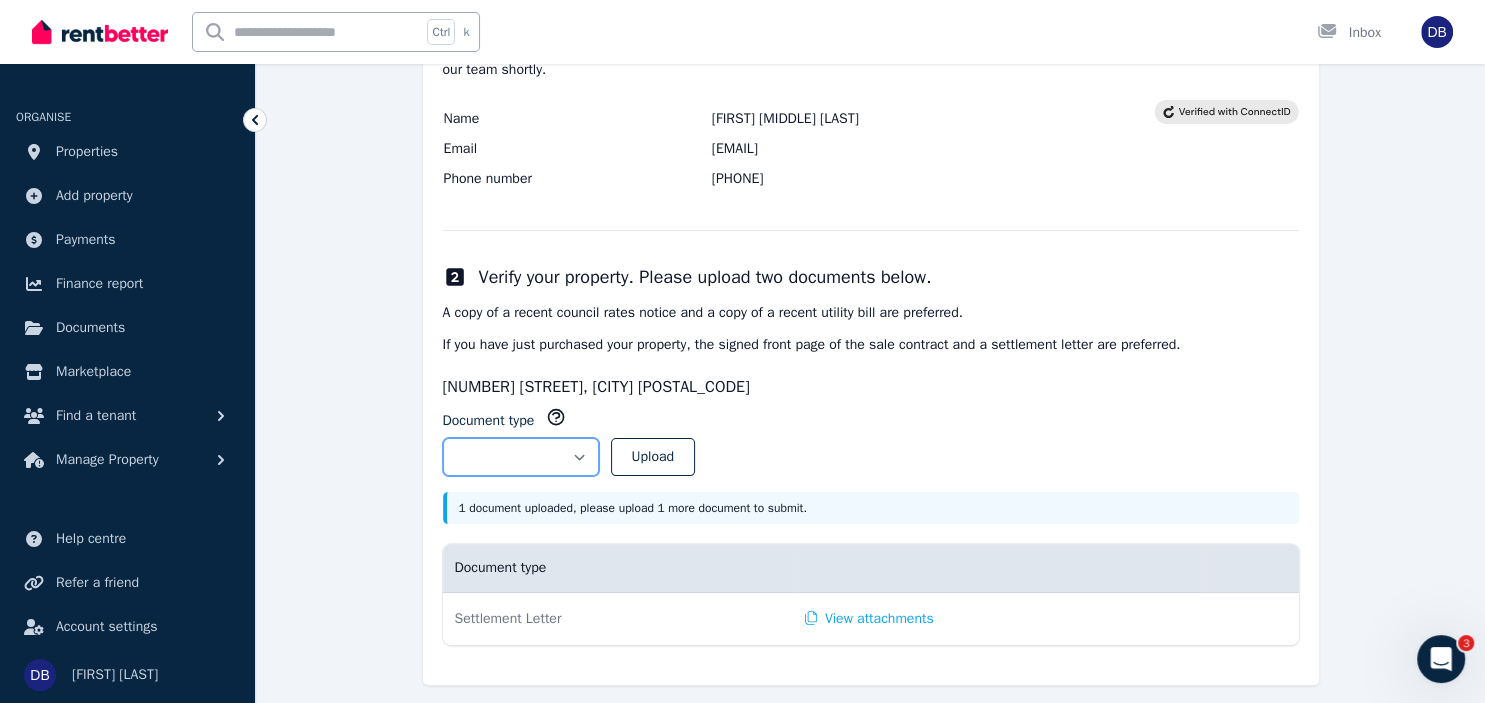 click on "**********" at bounding box center [521, 457] 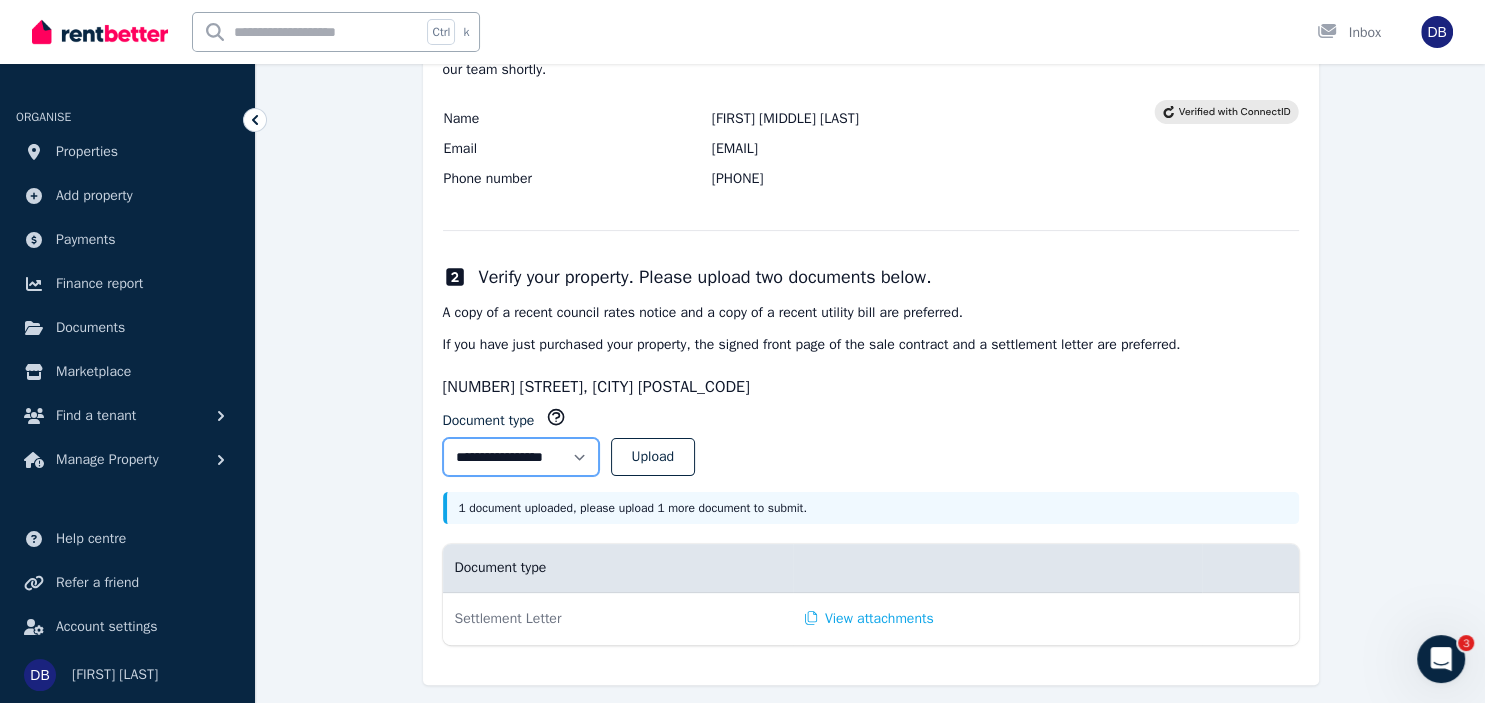 click on "**********" at bounding box center [0, 0] 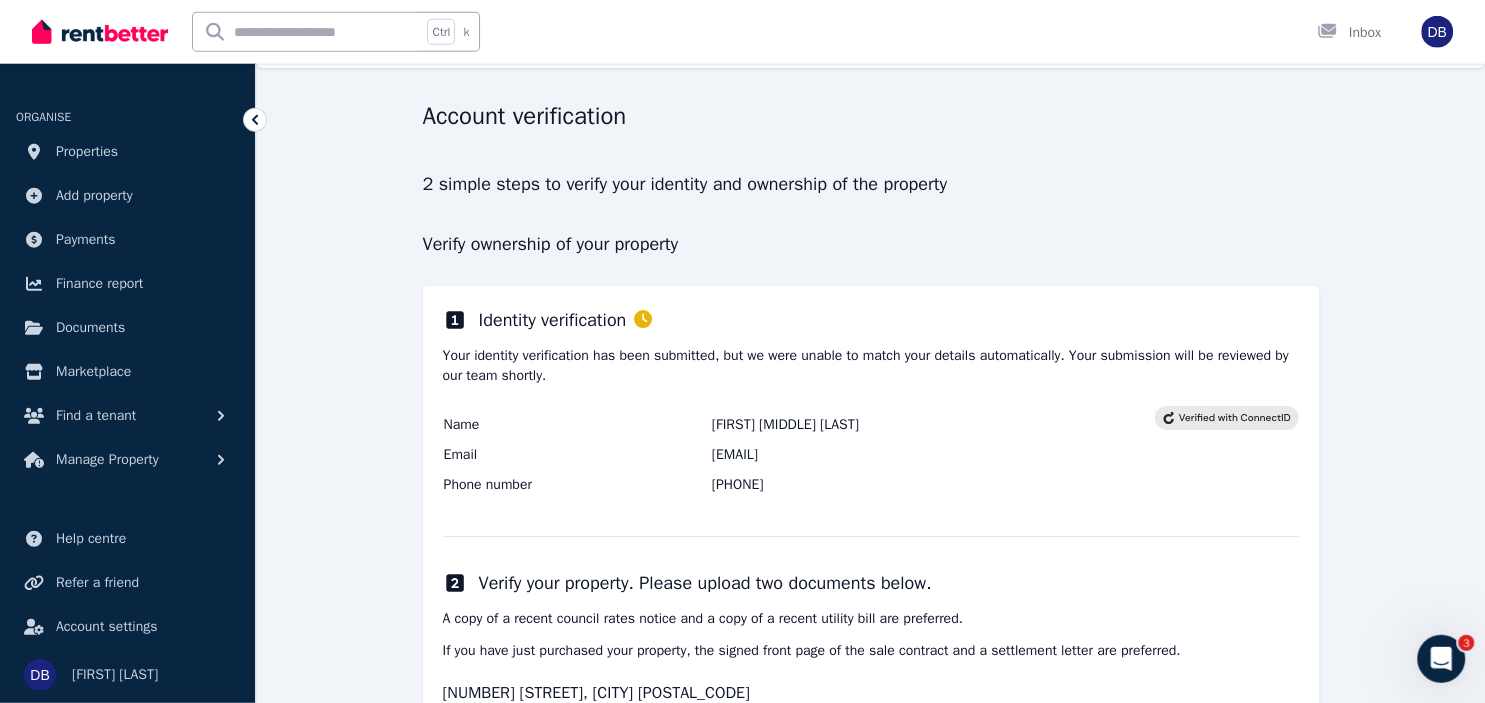 scroll, scrollTop: 0, scrollLeft: 0, axis: both 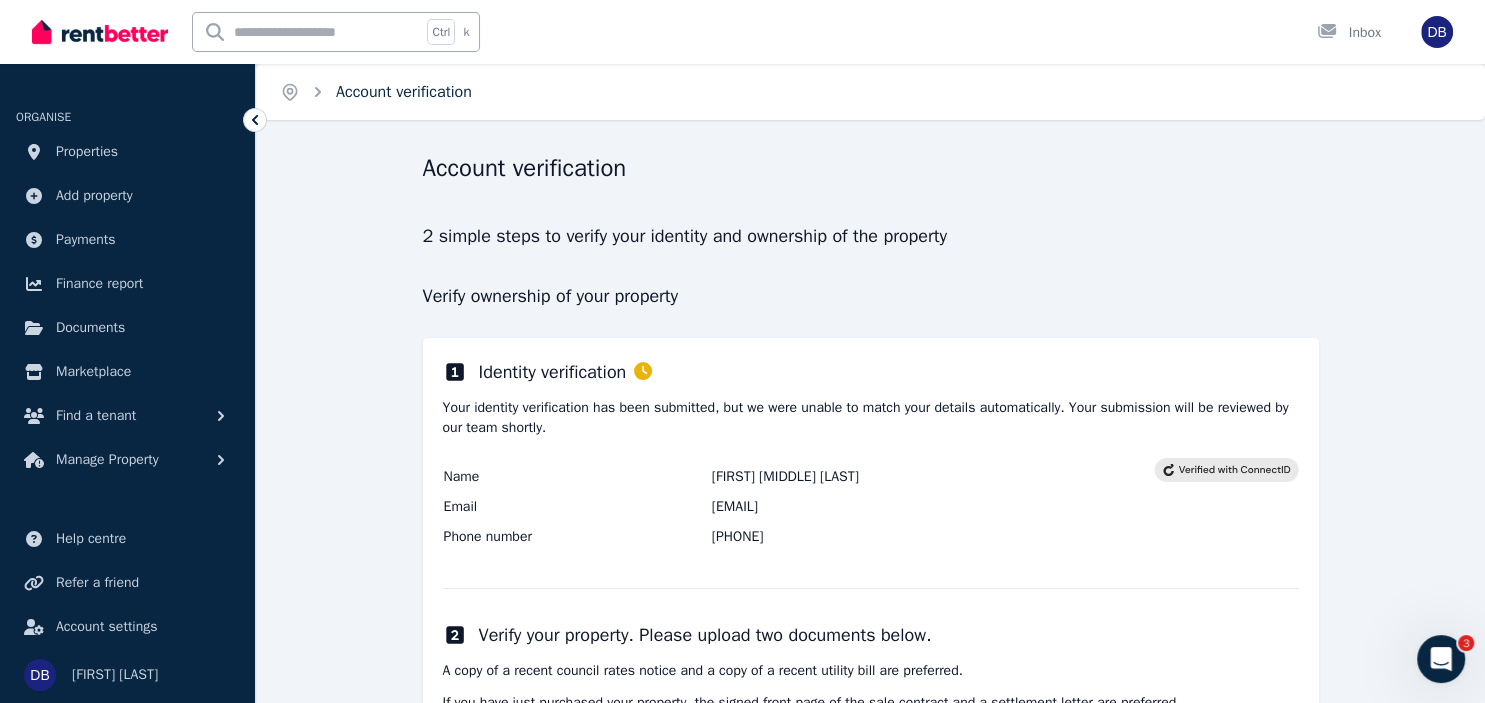 click on "Account verification" at bounding box center [404, 92] 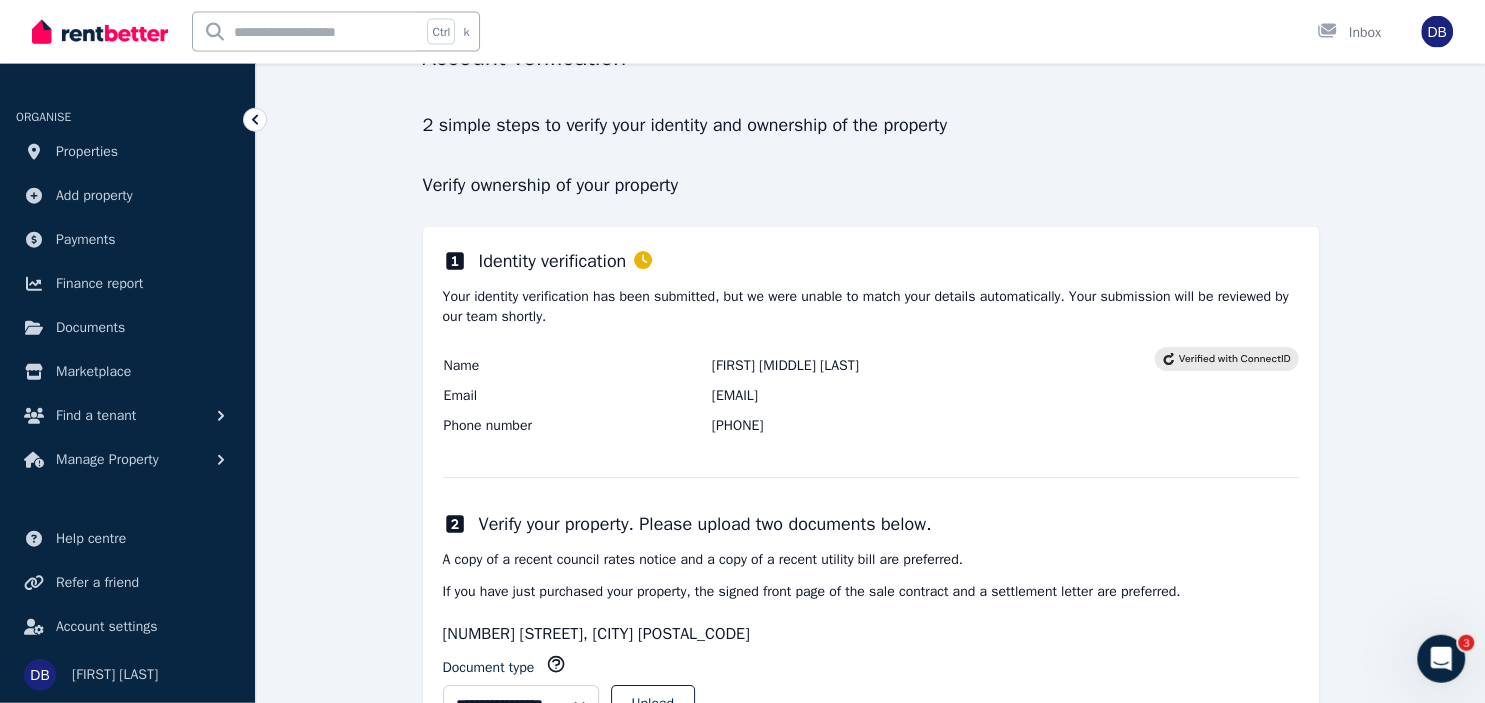 scroll, scrollTop: 373, scrollLeft: 0, axis: vertical 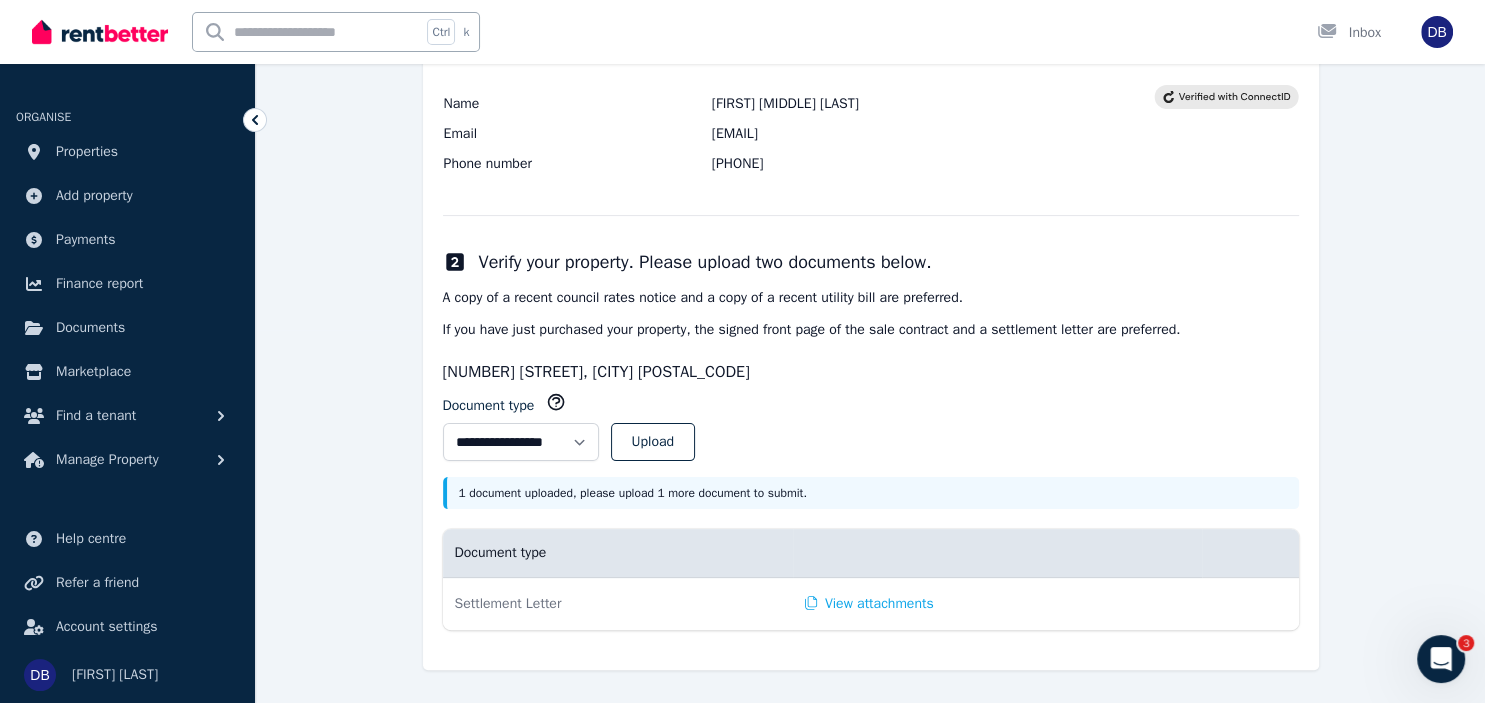 click on "1 document uploaded, please upload 1 more document to submit." at bounding box center [873, 493] 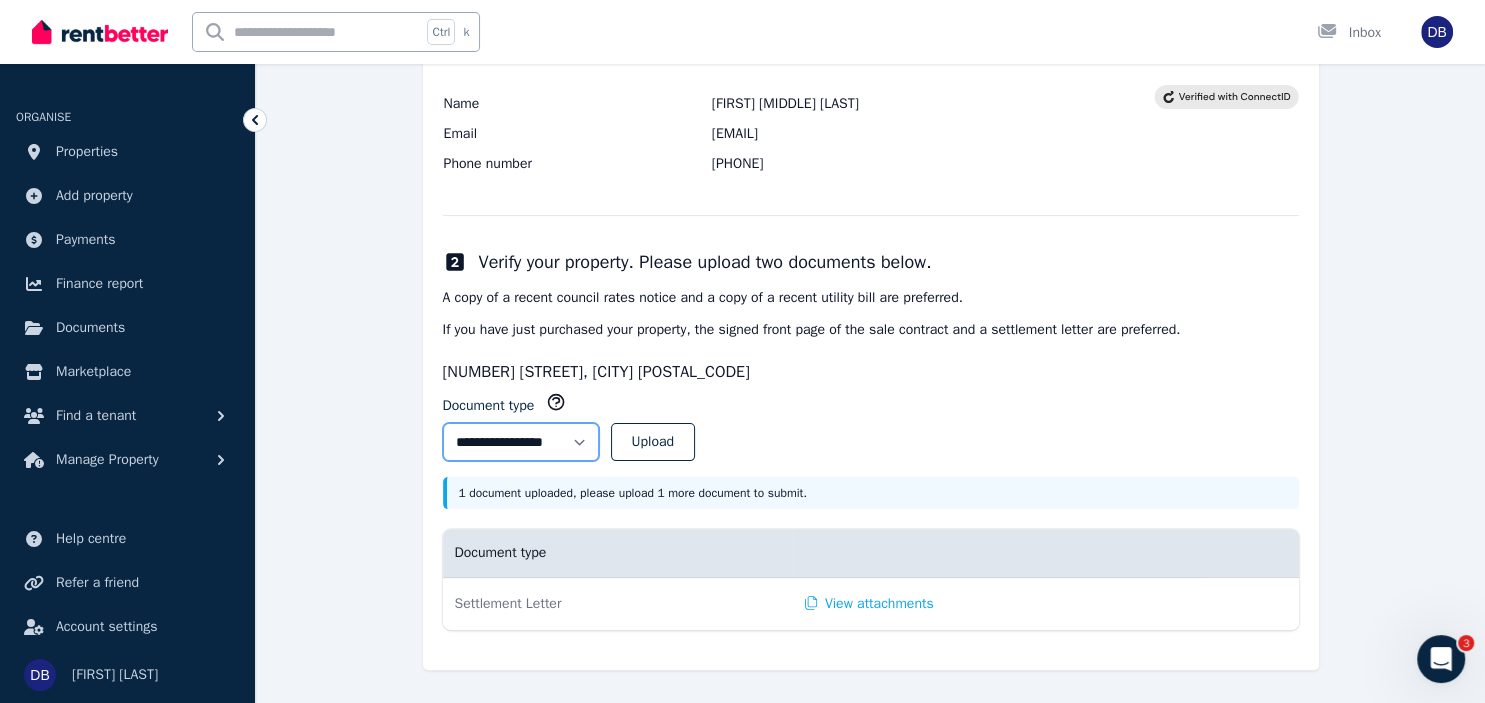 click on "**********" at bounding box center [521, 442] 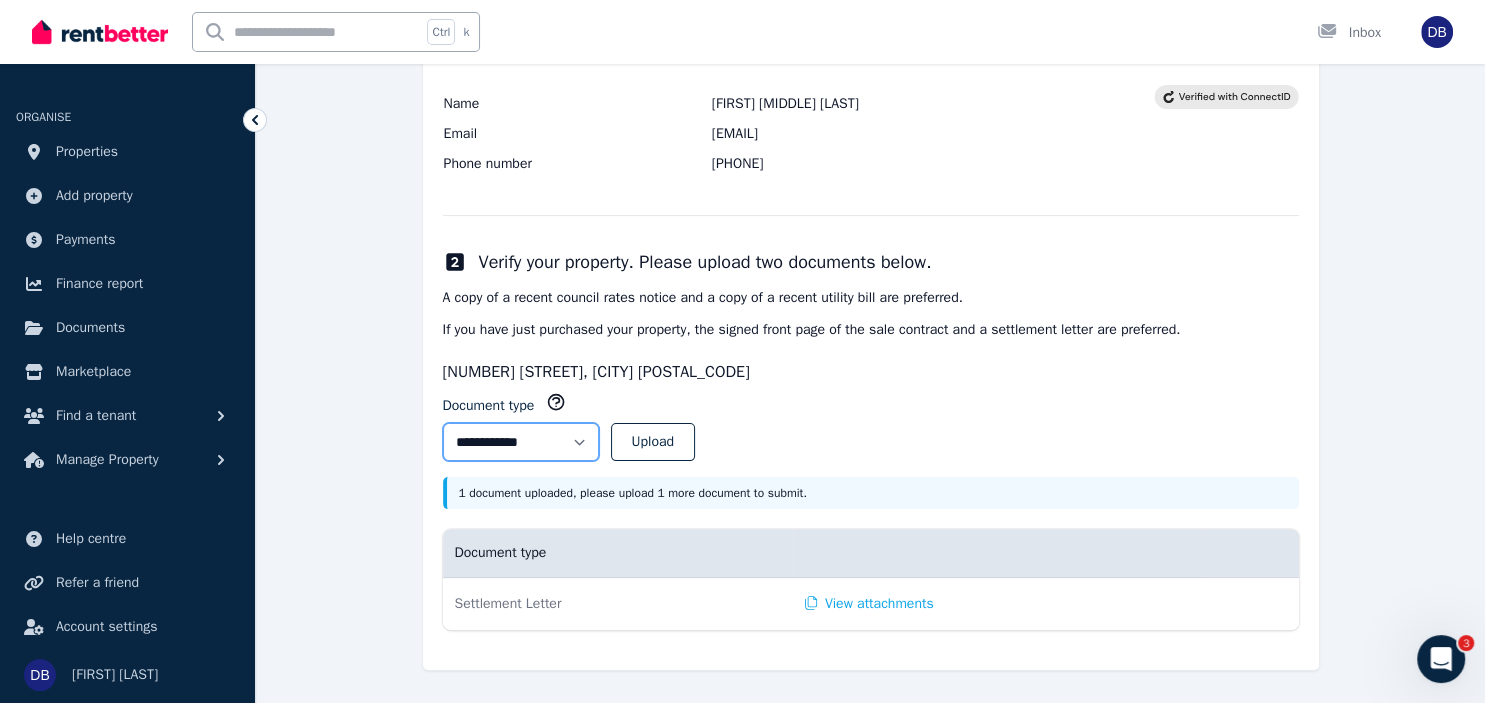 click on "**********" at bounding box center (0, 0) 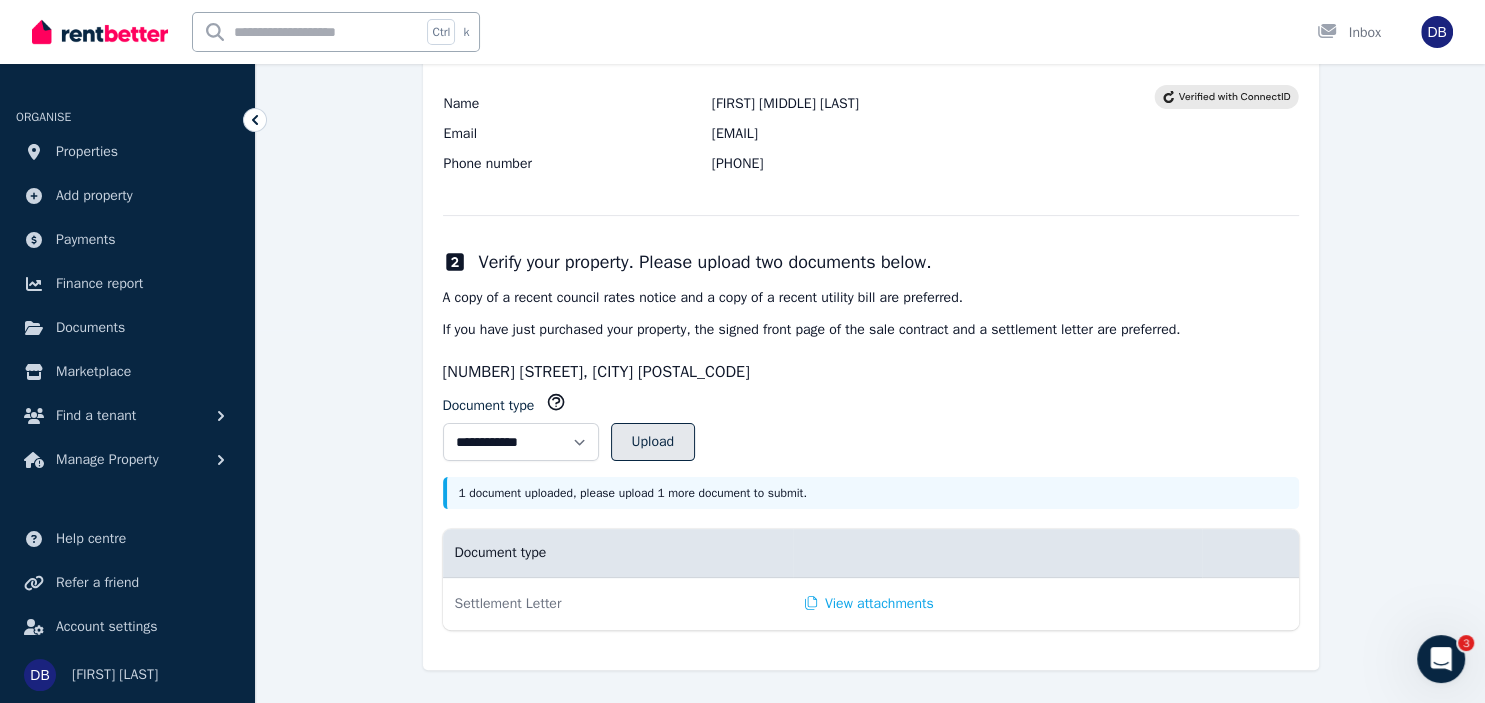click on "Upload" at bounding box center (653, 442) 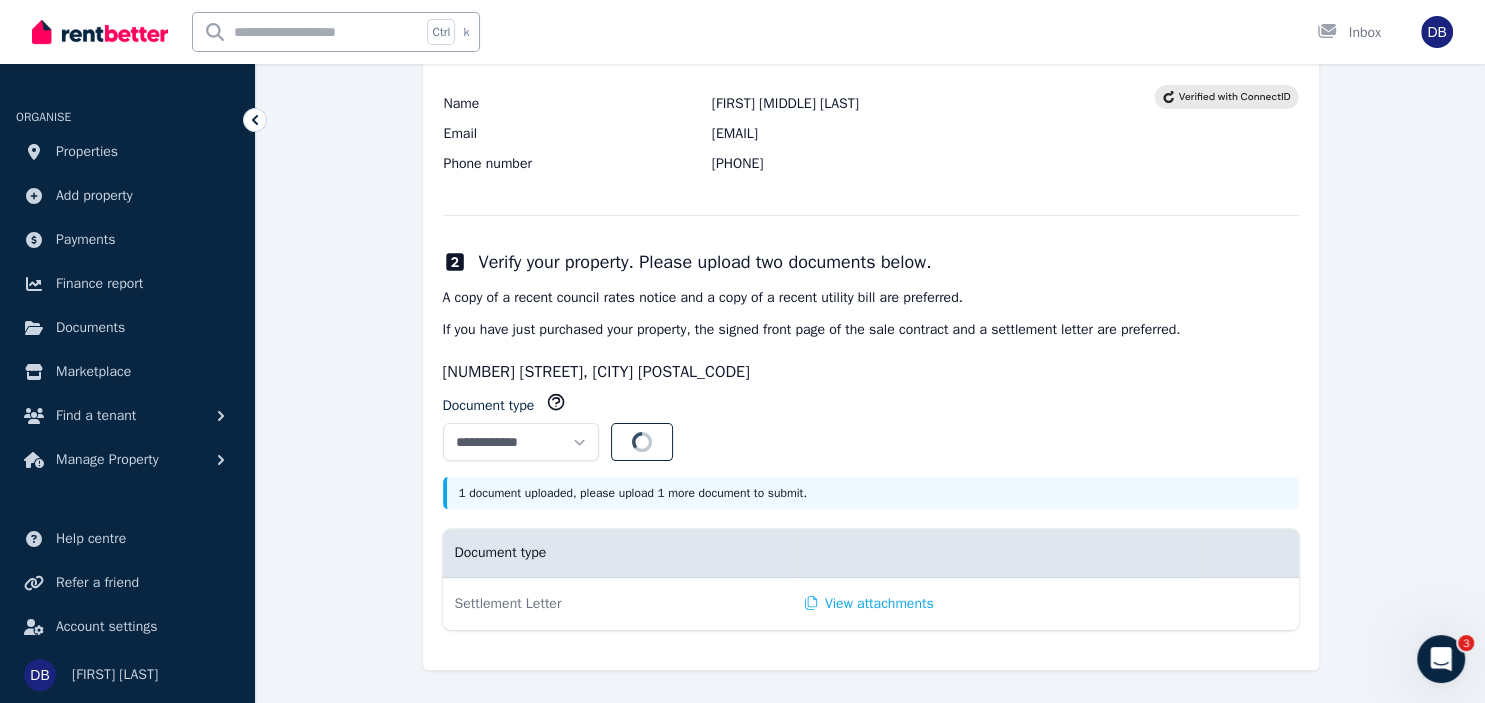 select 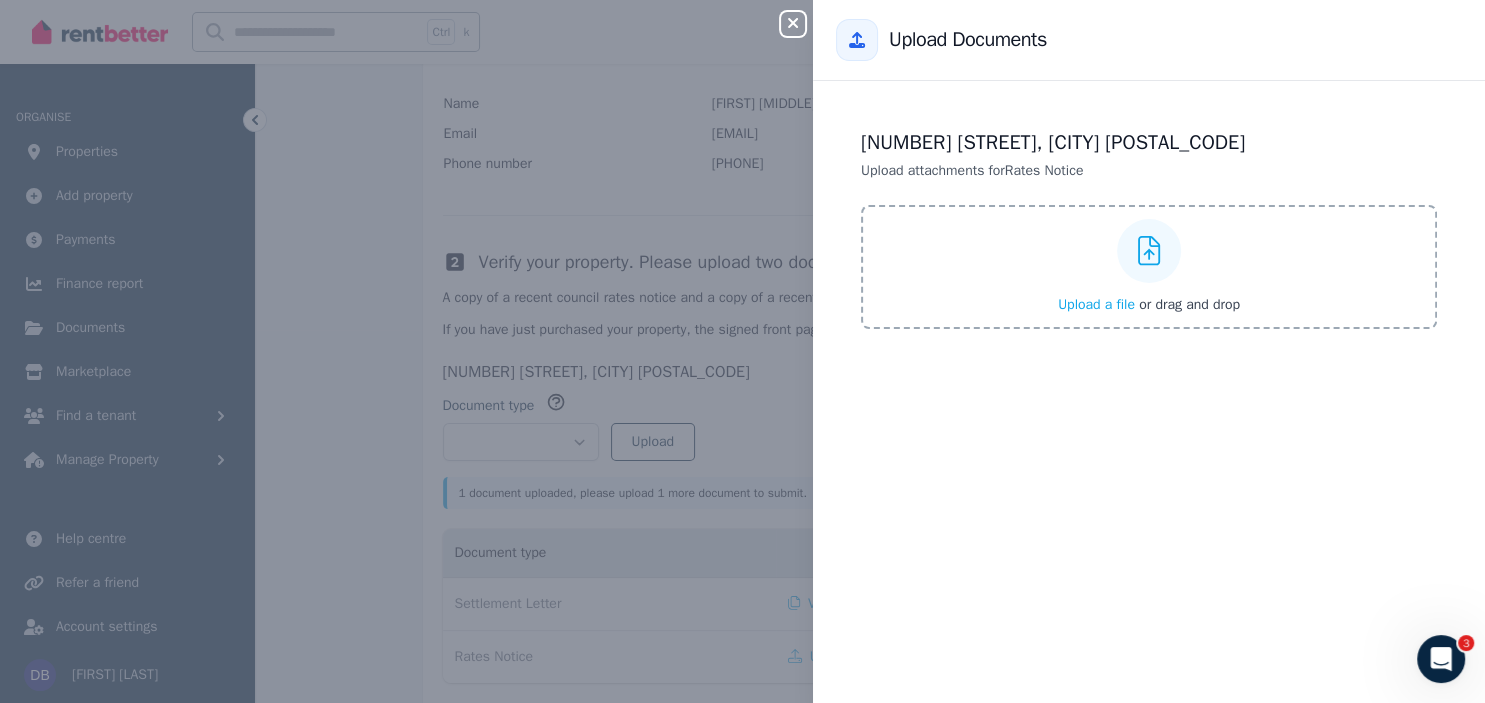 click on "Upload a file" at bounding box center [1096, 304] 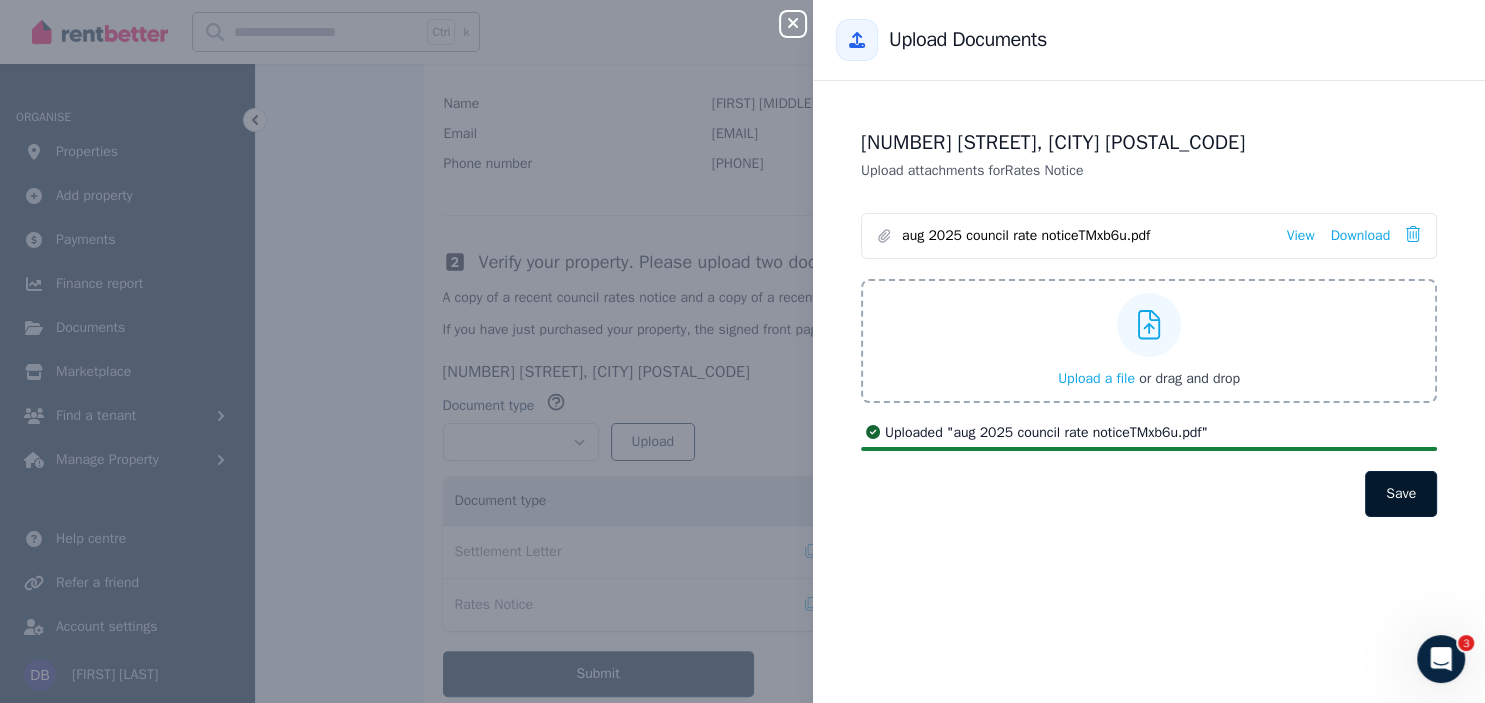 click on "Save" at bounding box center (1401, 494) 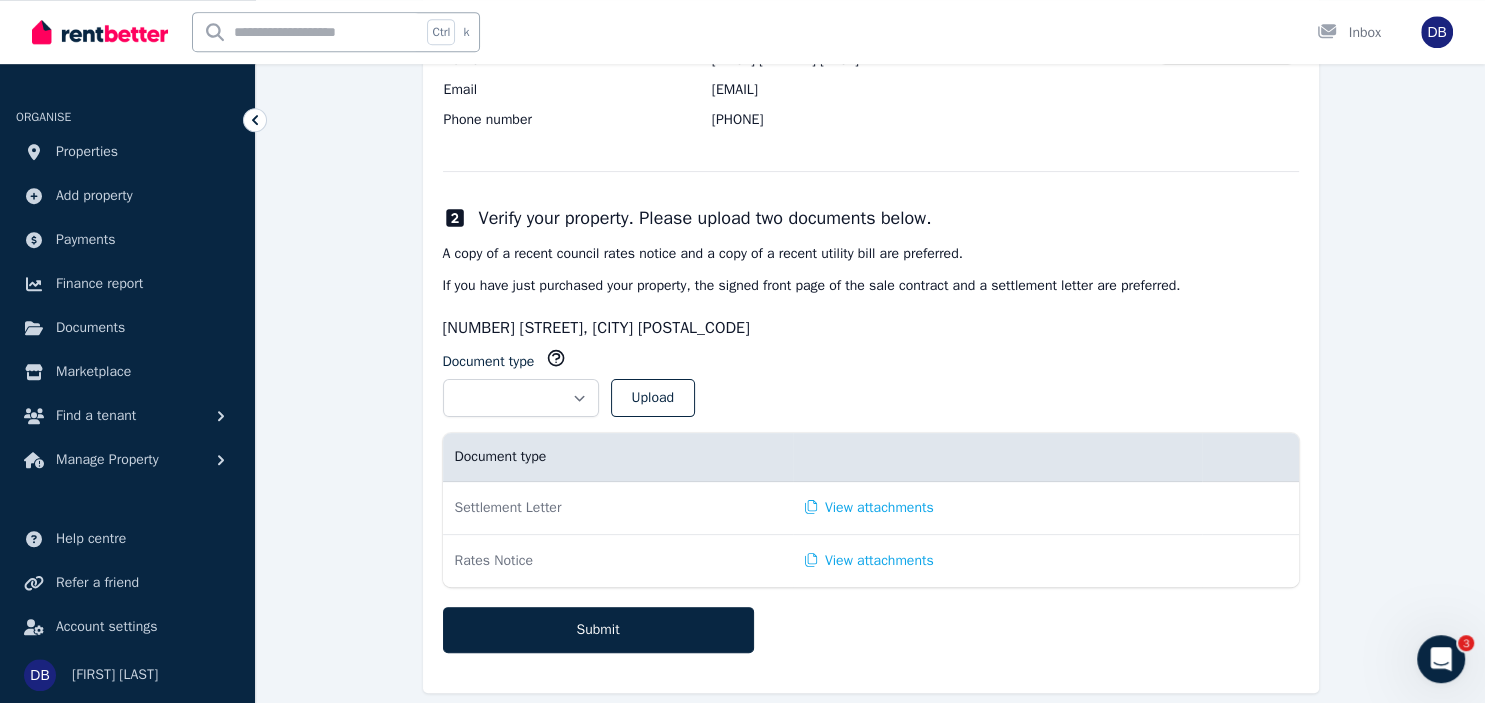 scroll, scrollTop: 440, scrollLeft: 0, axis: vertical 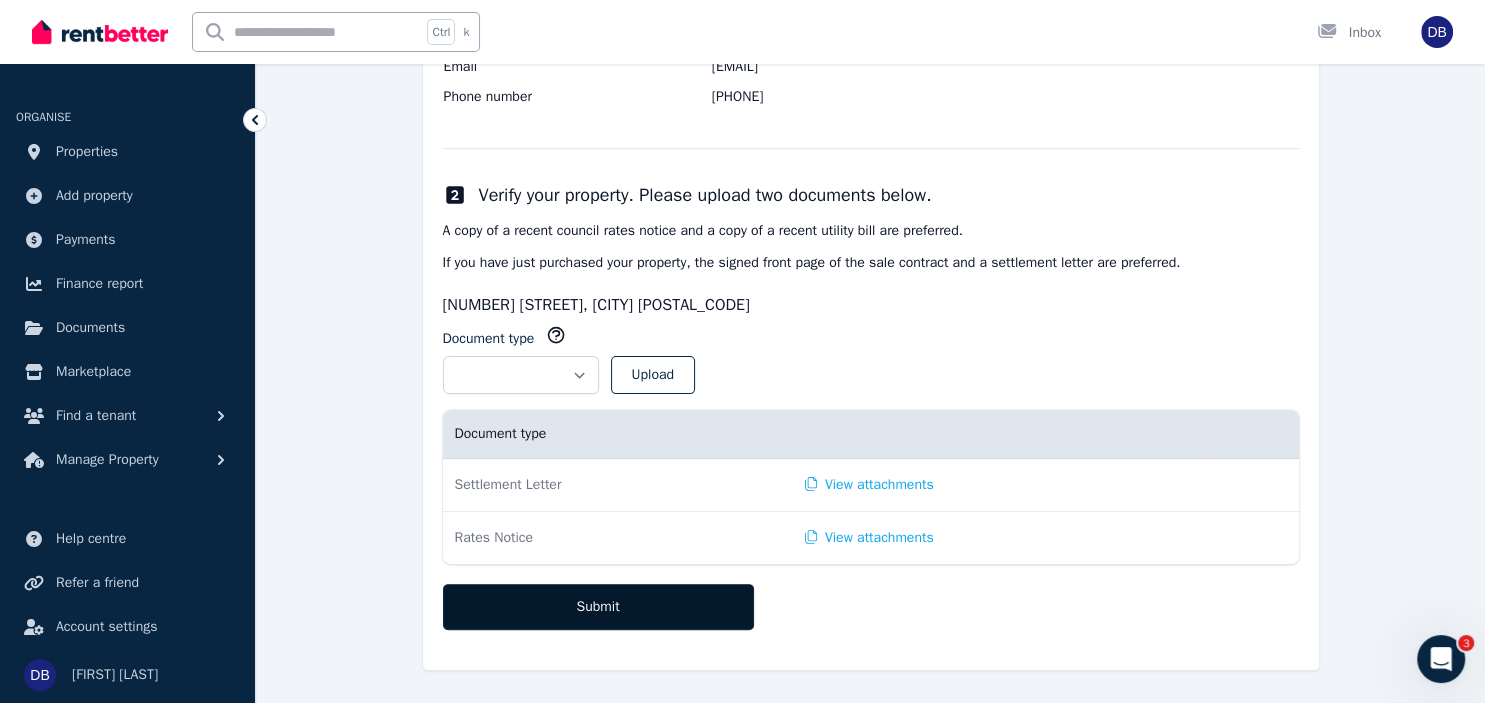click on "Submit" at bounding box center (598, 607) 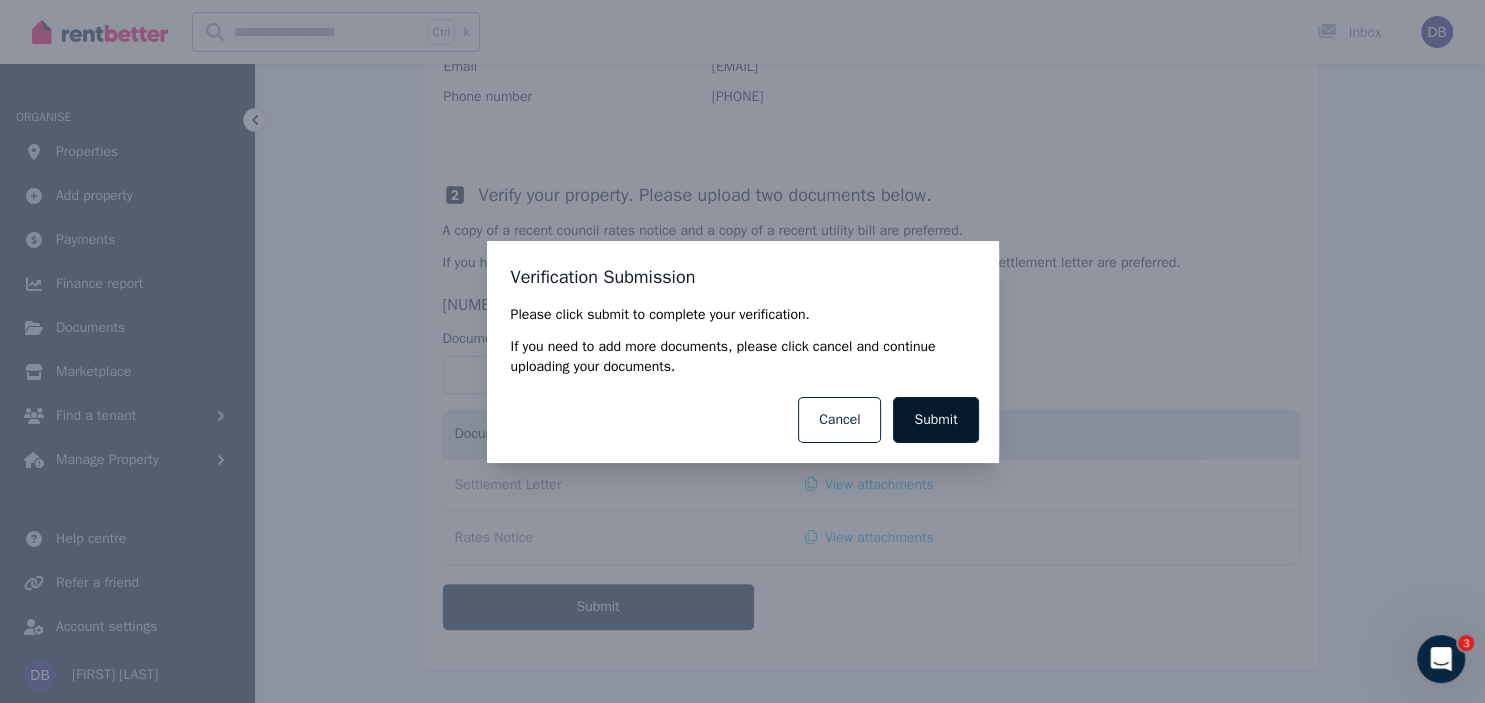 click on "Submit" at bounding box center [935, 420] 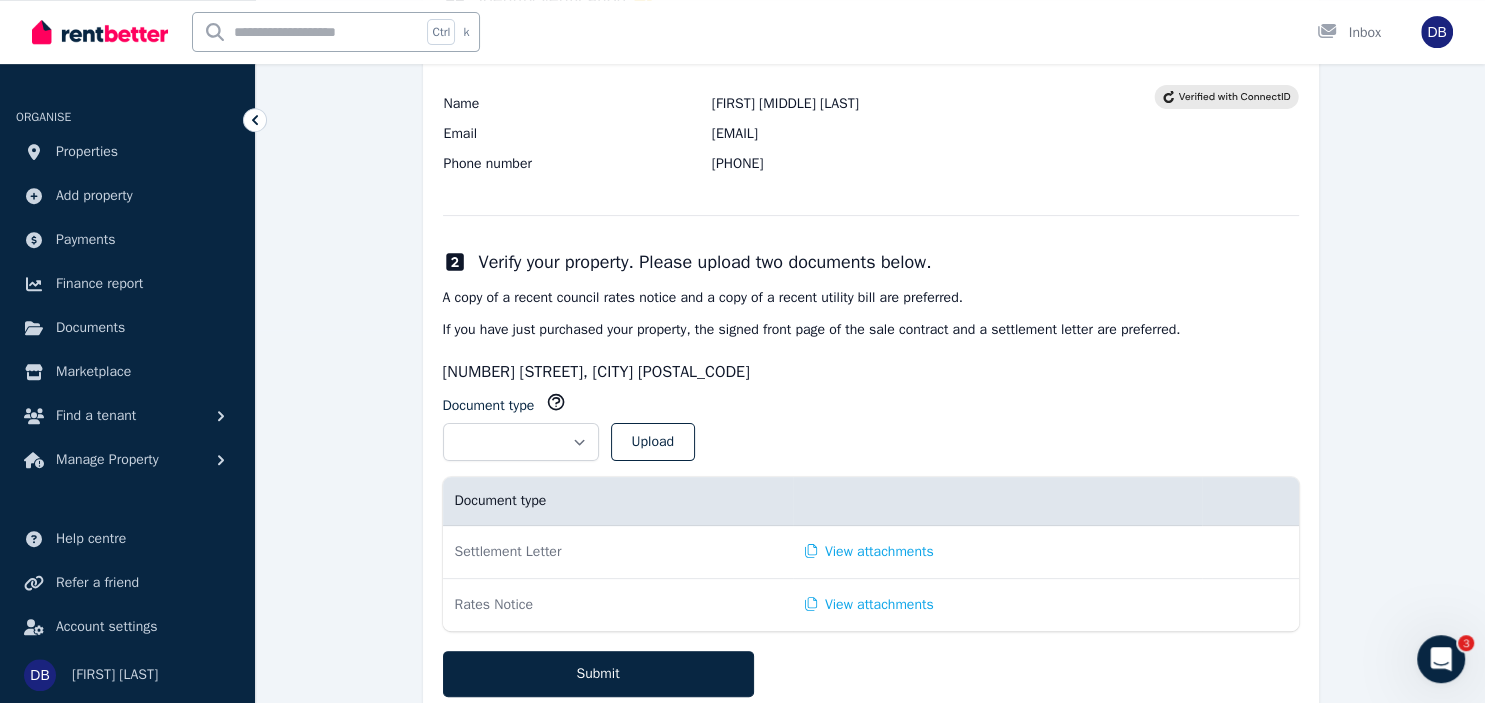 scroll, scrollTop: 440, scrollLeft: 0, axis: vertical 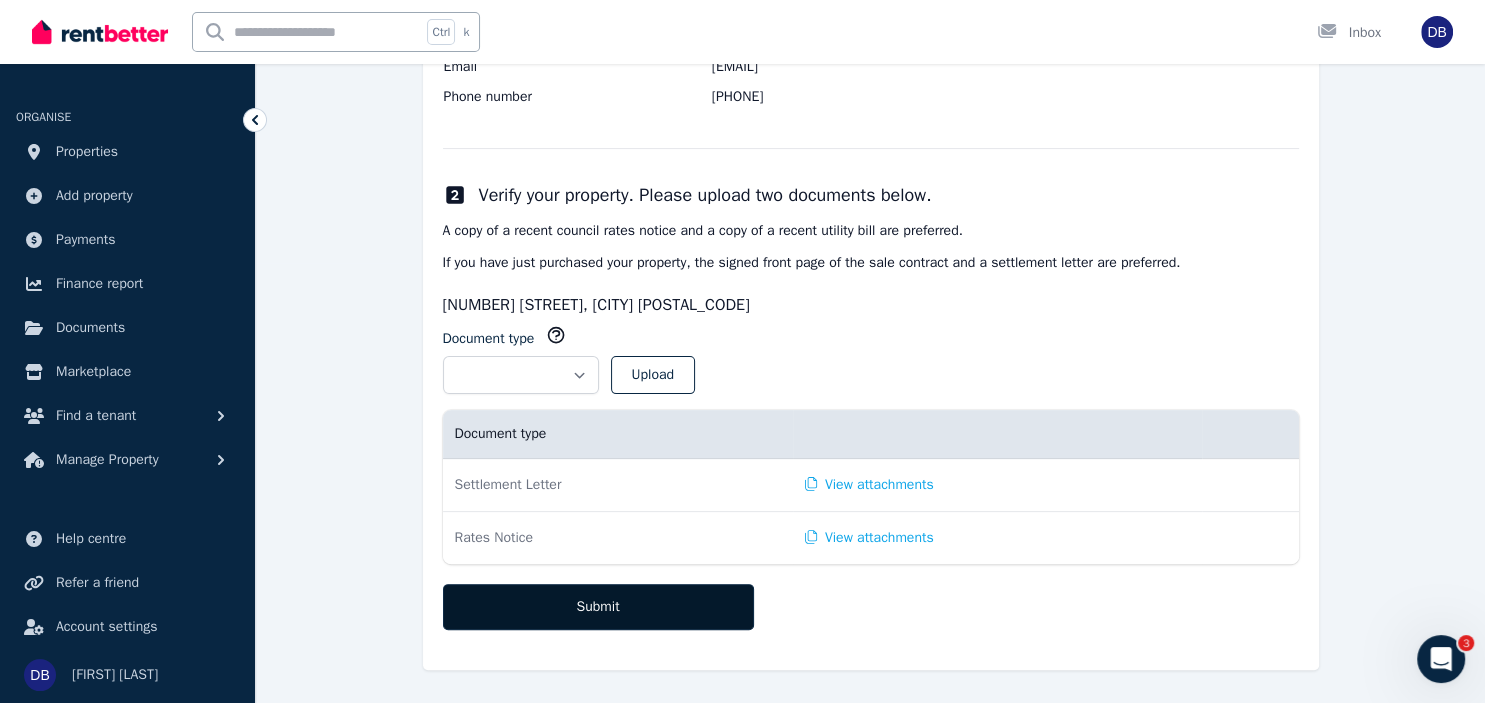 click on "Submit" at bounding box center (598, 607) 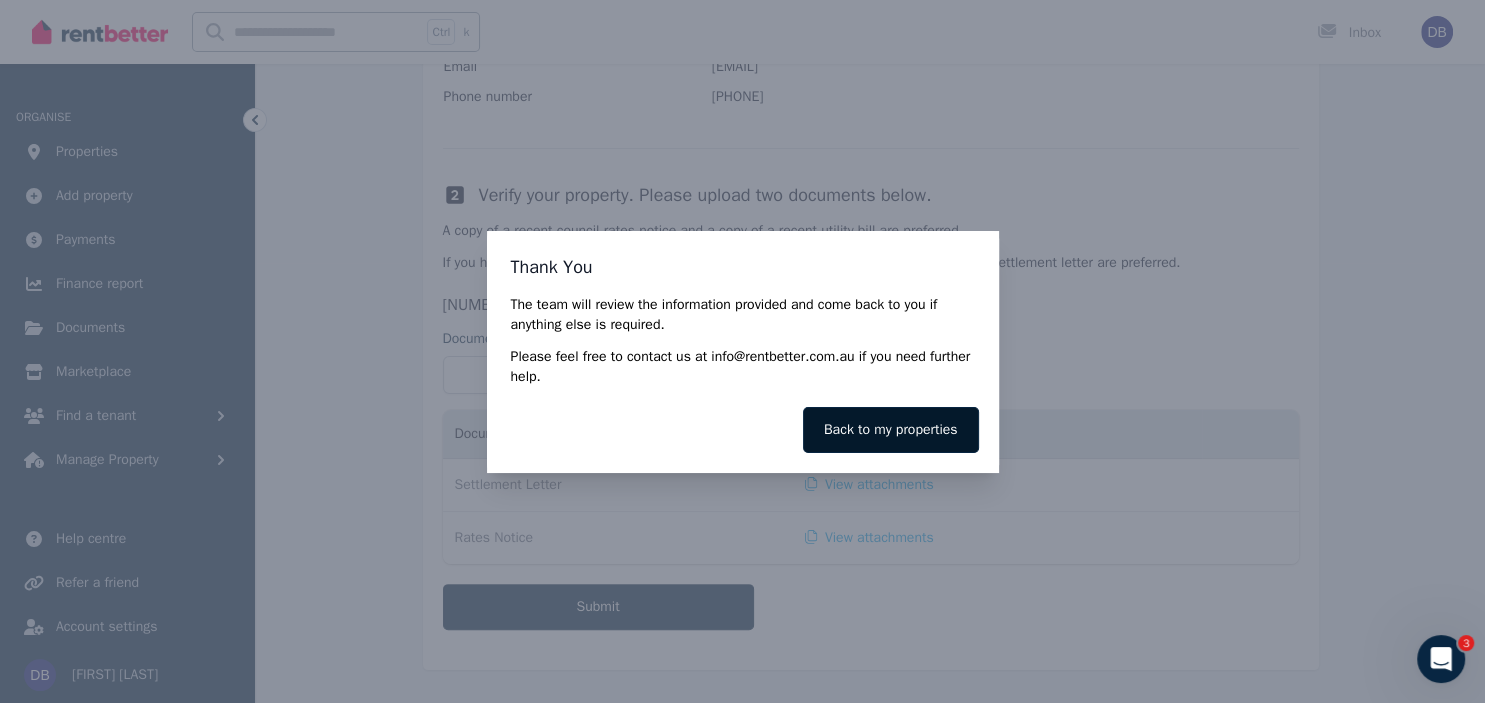 click on "Back to my properties" at bounding box center (891, 430) 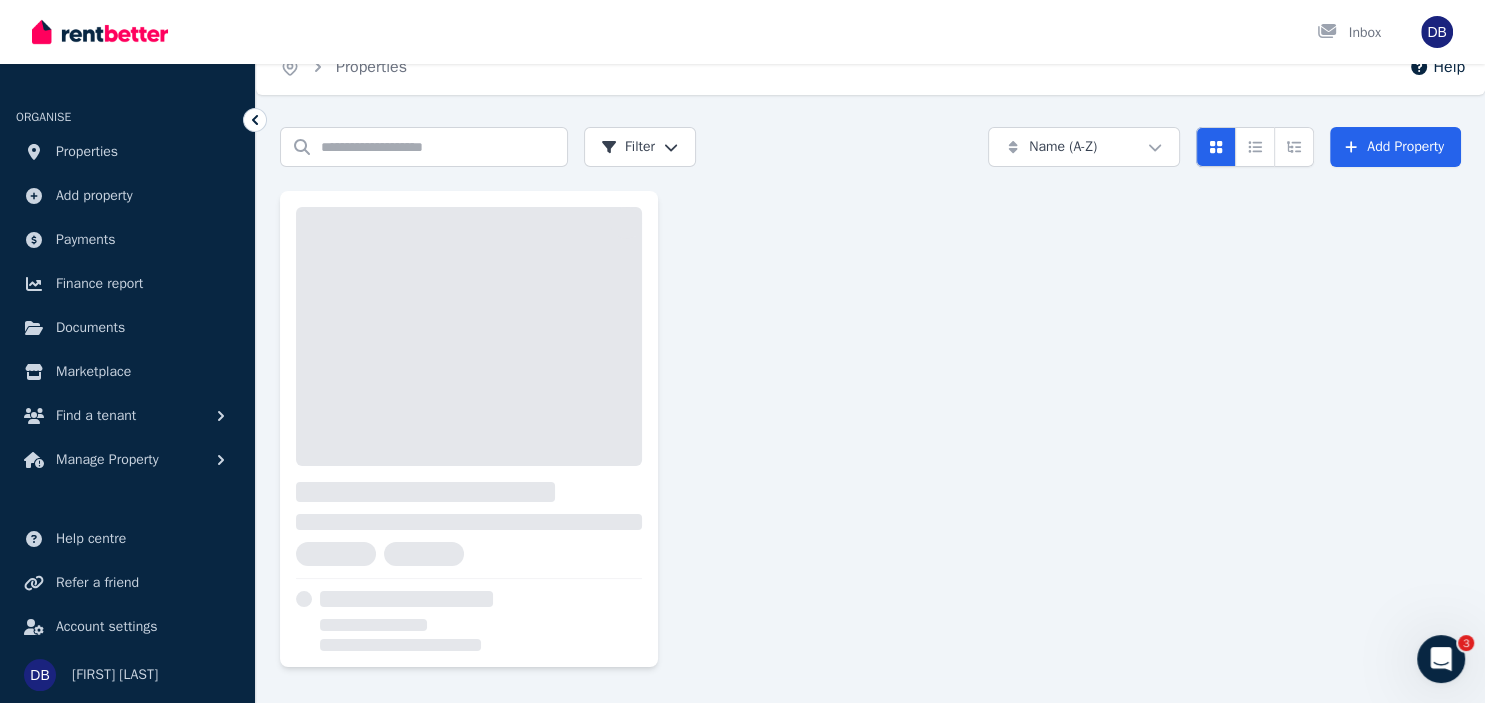 scroll, scrollTop: 0, scrollLeft: 0, axis: both 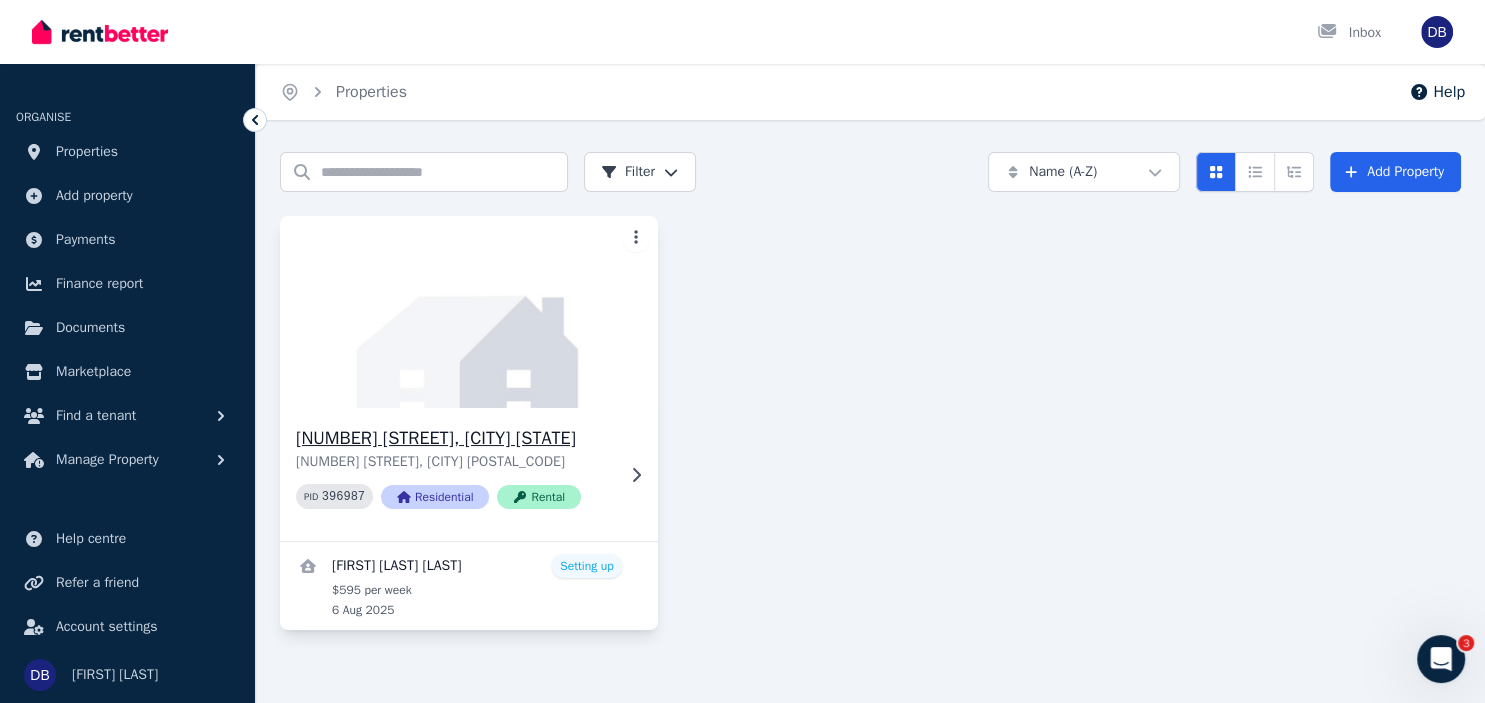 click 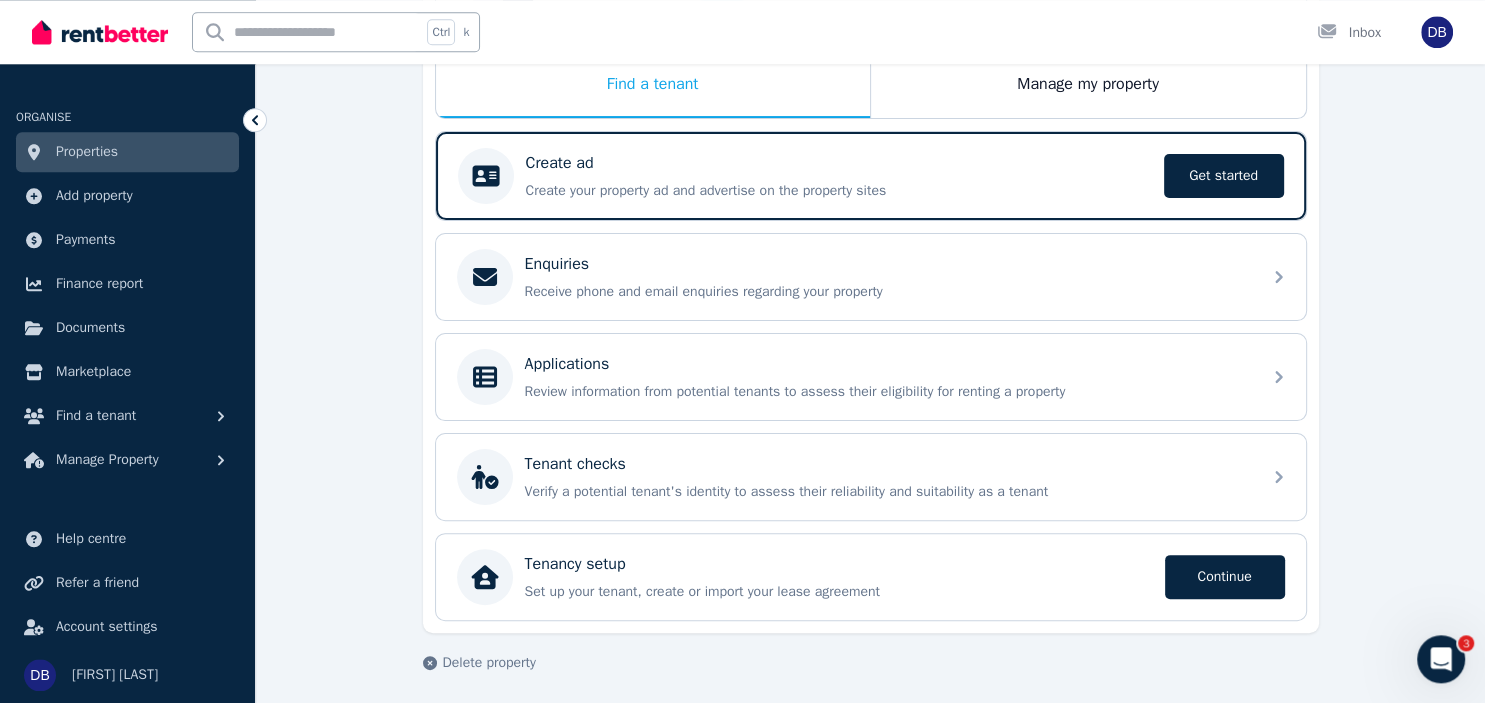 scroll, scrollTop: 420, scrollLeft: 0, axis: vertical 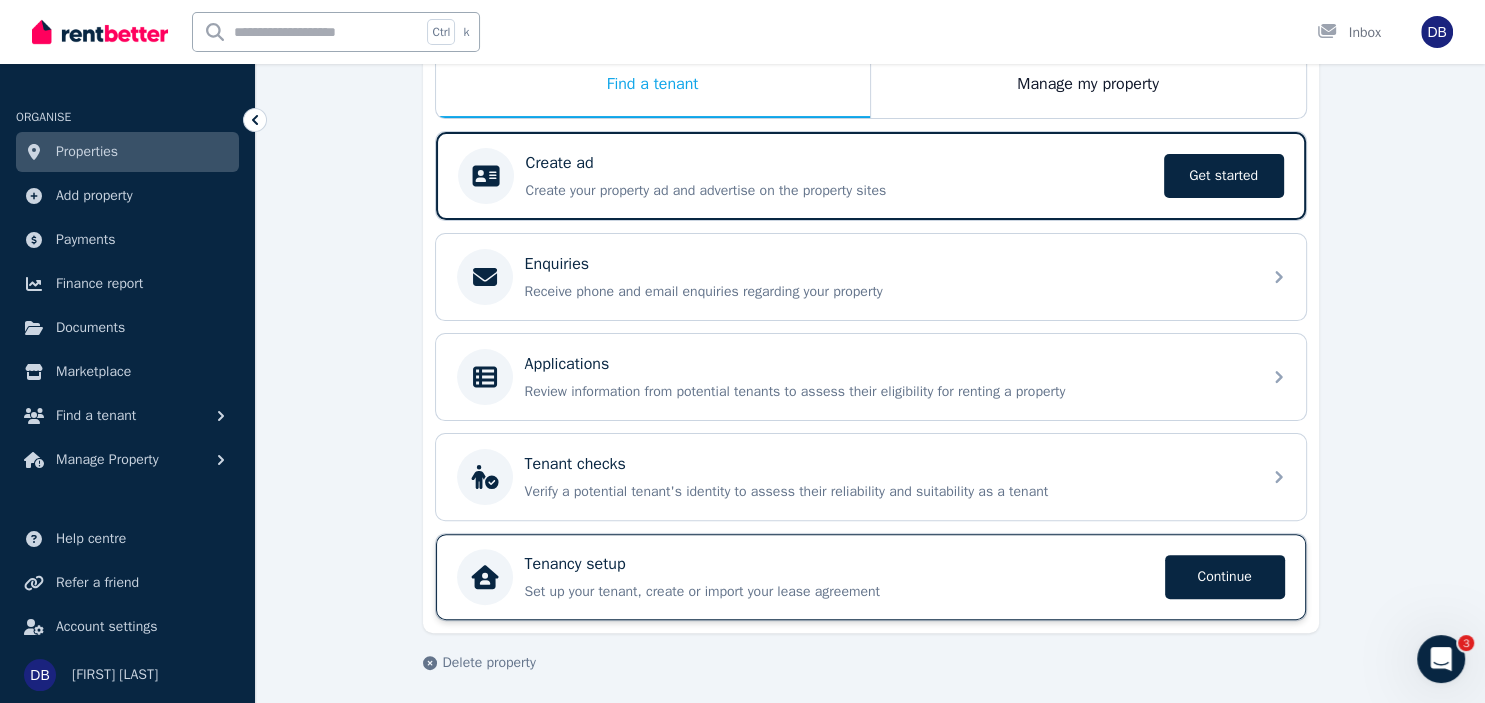 click on "Tenancy setup Set up your tenant, create or import your lease agreement Continue" at bounding box center [839, 577] 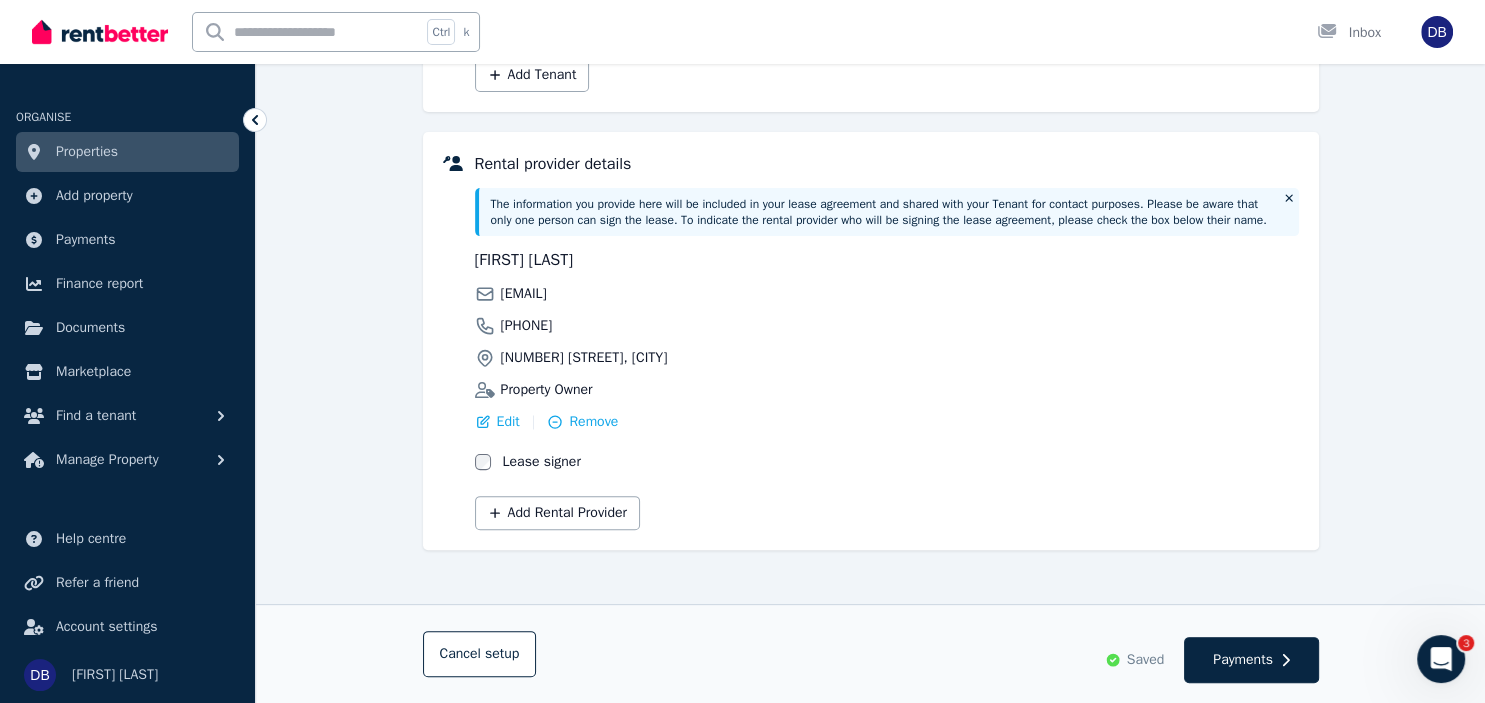 scroll, scrollTop: 0, scrollLeft: 0, axis: both 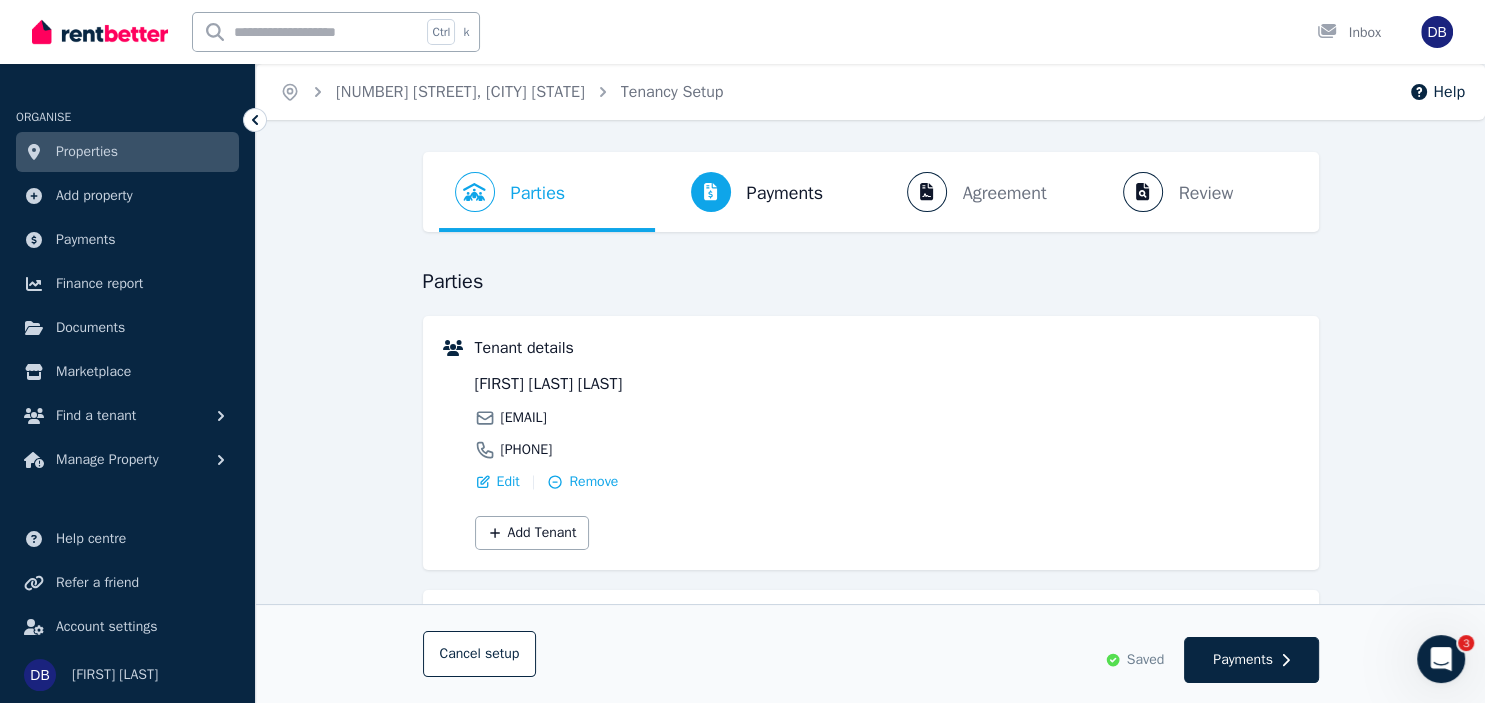 click on "Parties Rental provider and tenant details Payments Bond and rental payments Agreement Lease agreement Review Send tenancy details" at bounding box center (871, 192) 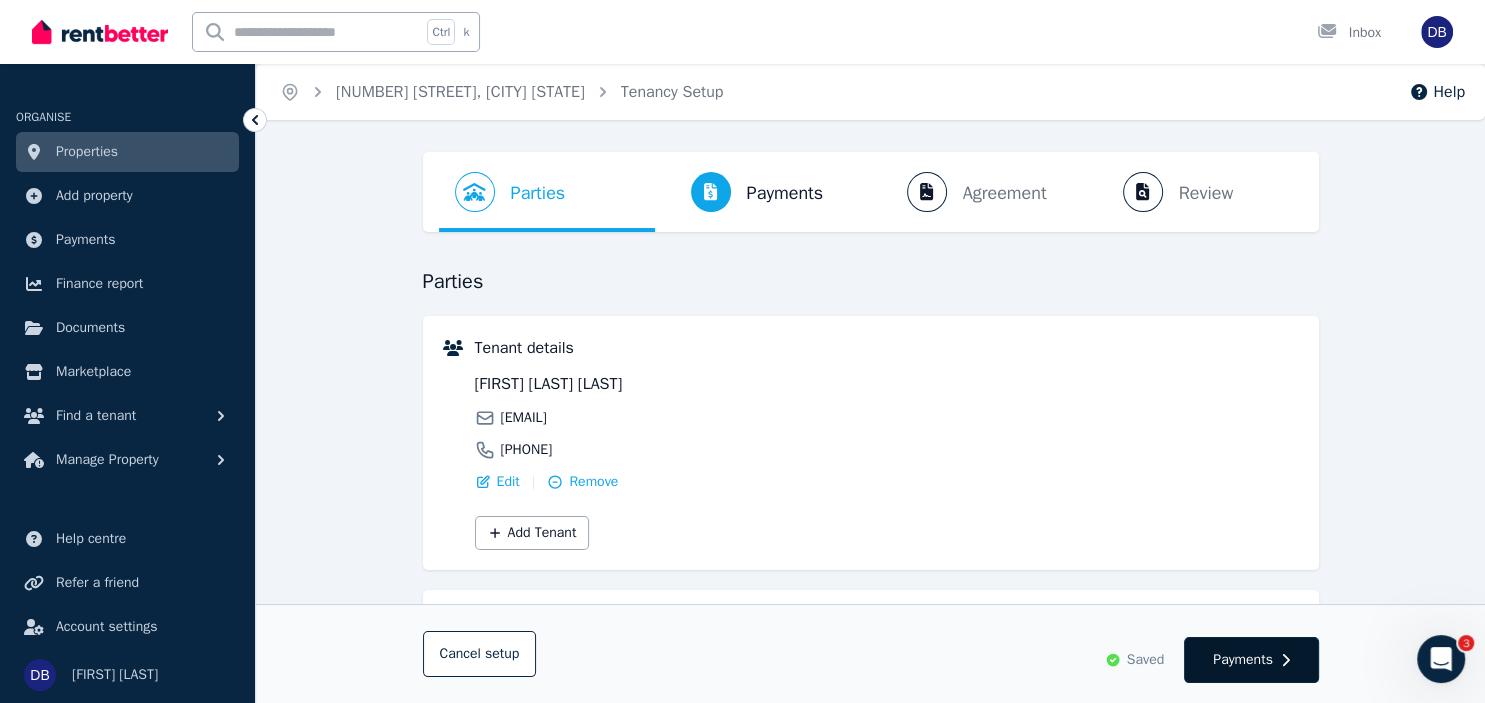 click on "Payments" at bounding box center (1251, 660) 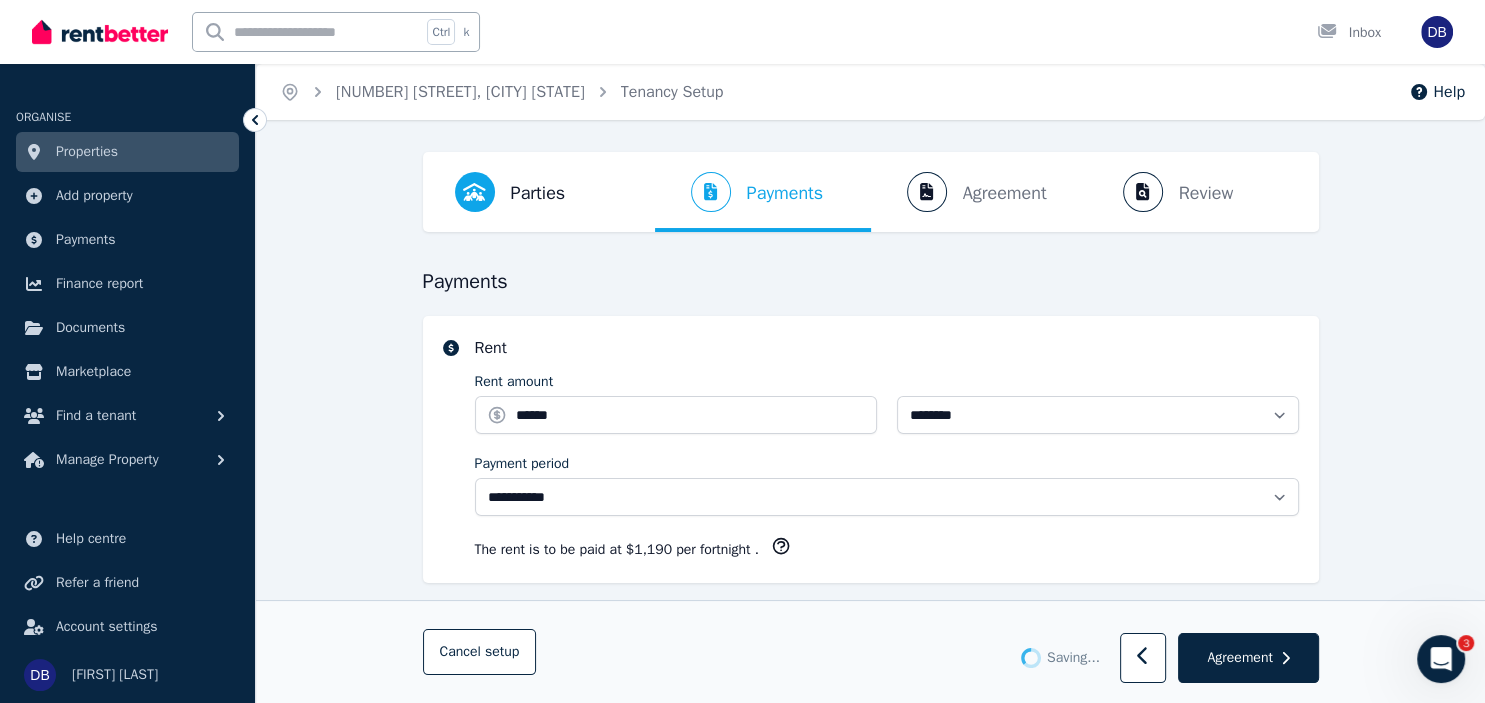 select on "**********" 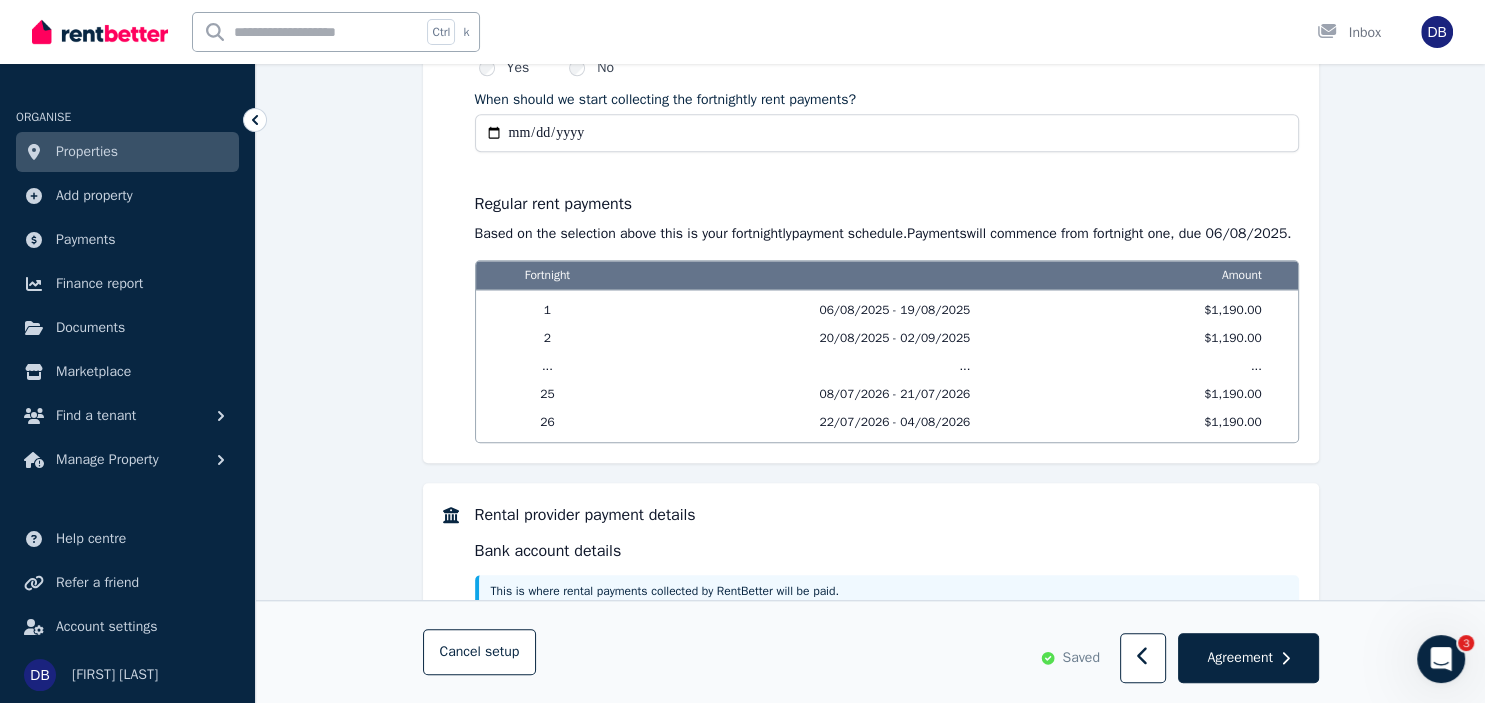 scroll, scrollTop: 1721, scrollLeft: 0, axis: vertical 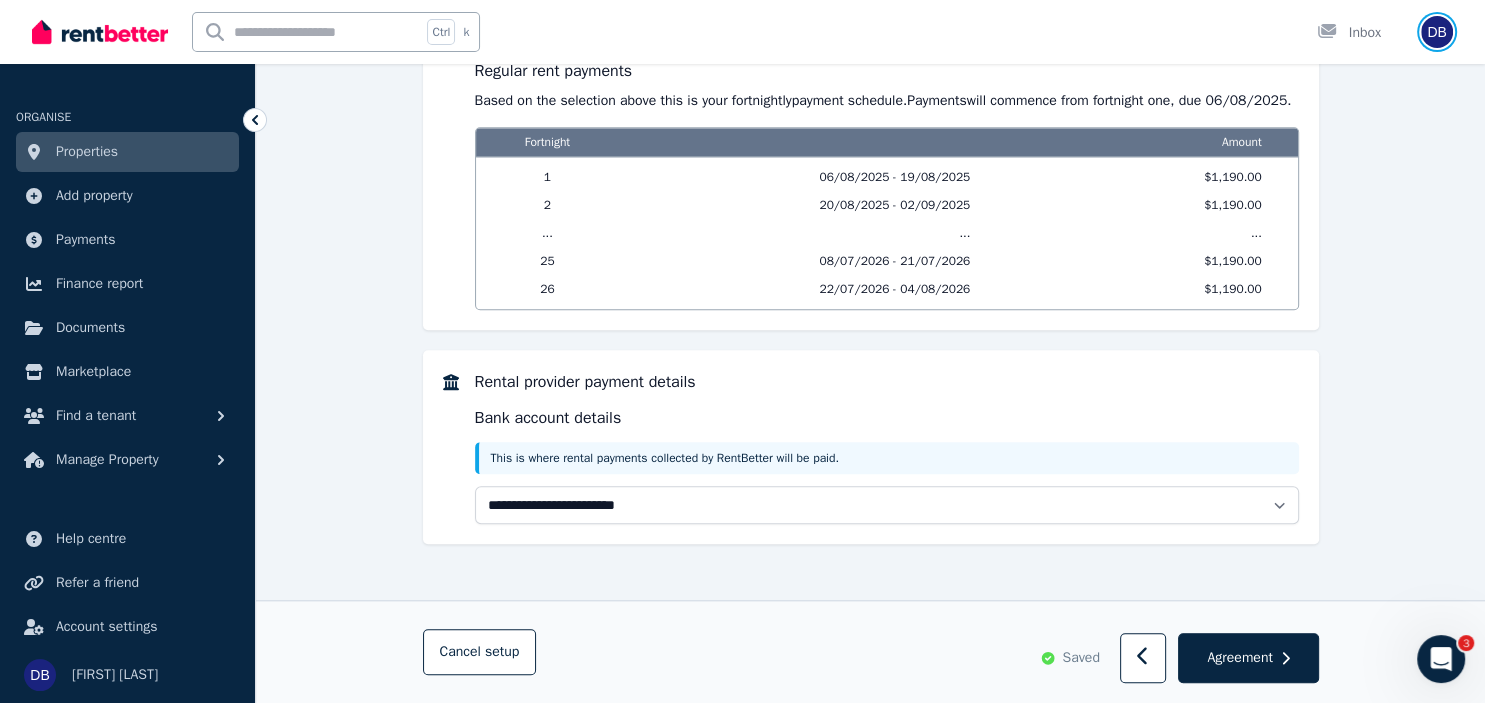 click at bounding box center [1437, 32] 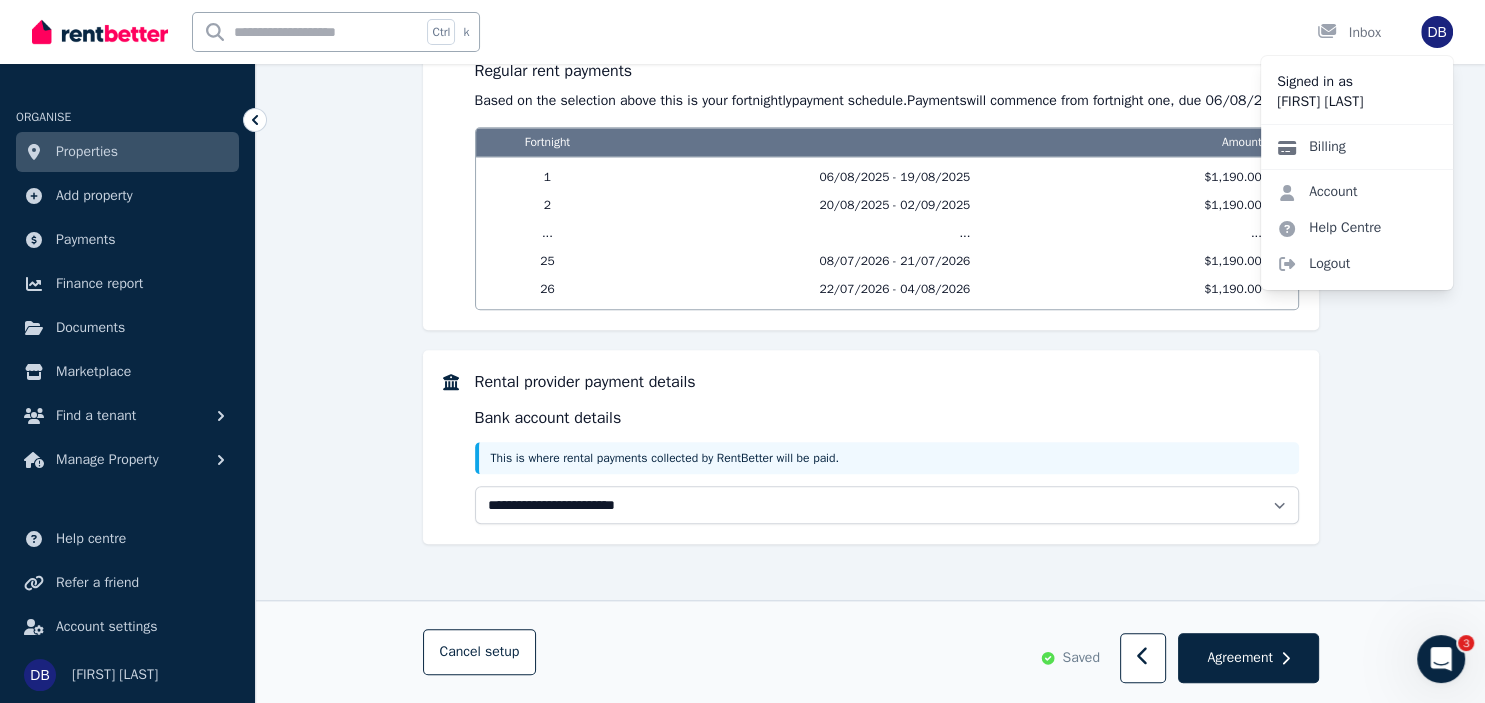 click on "Billing" at bounding box center (1311, 147) 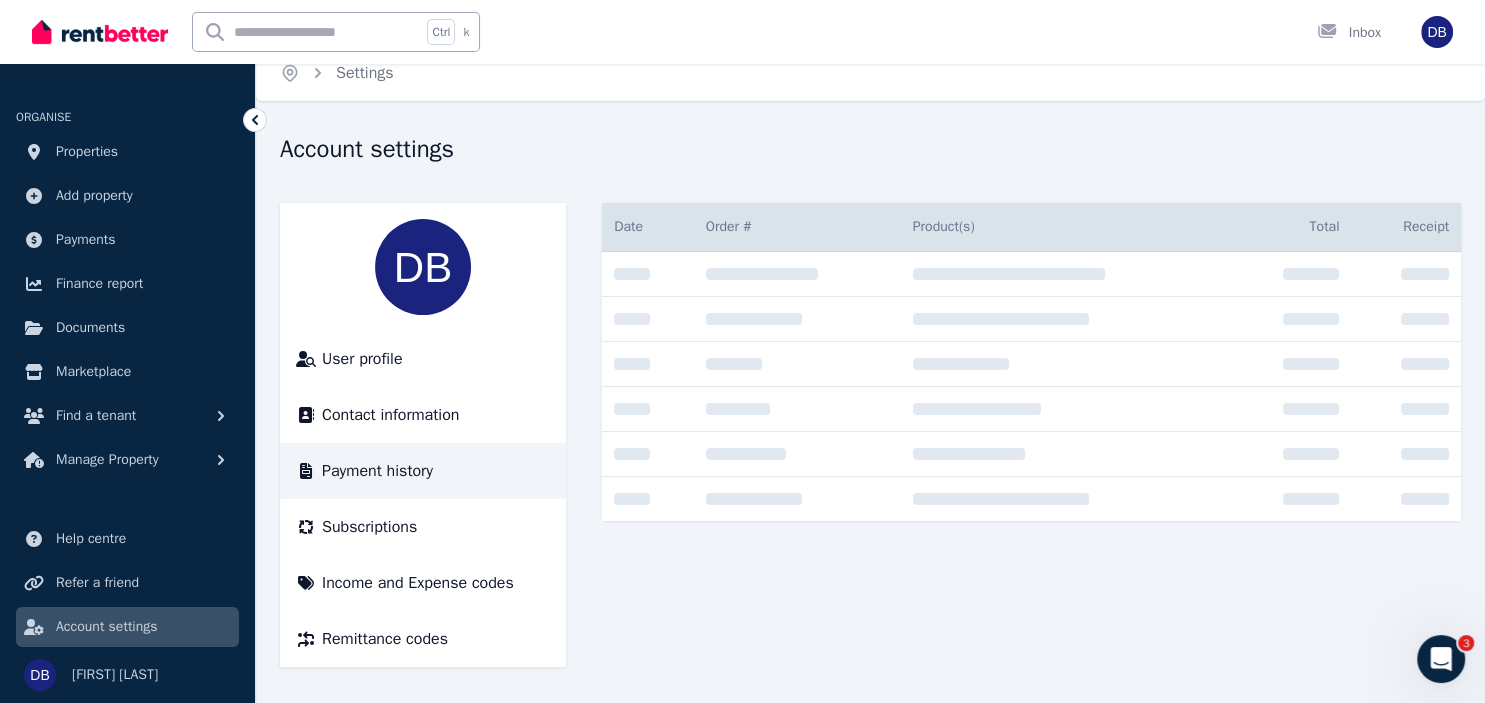 scroll, scrollTop: 0, scrollLeft: 0, axis: both 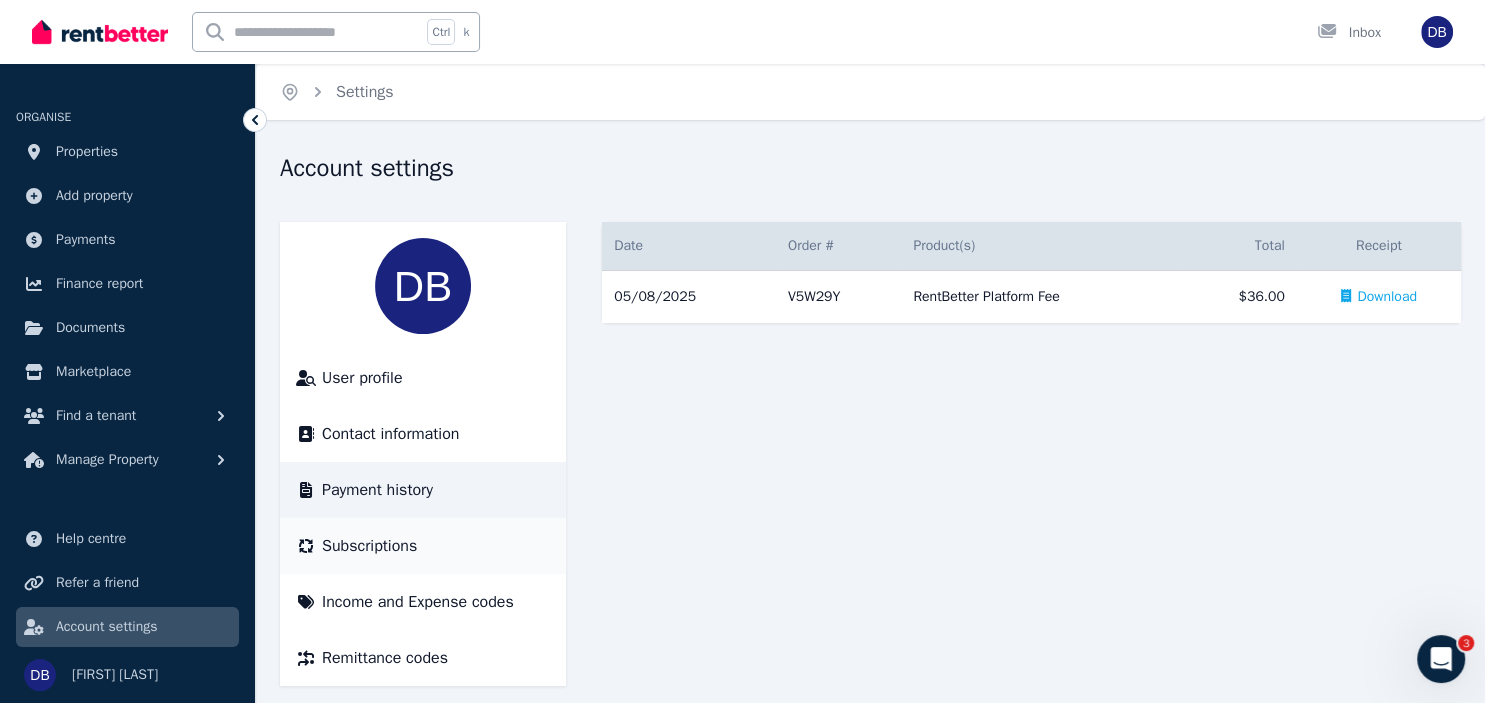 click on "Subscriptions" at bounding box center (369, 546) 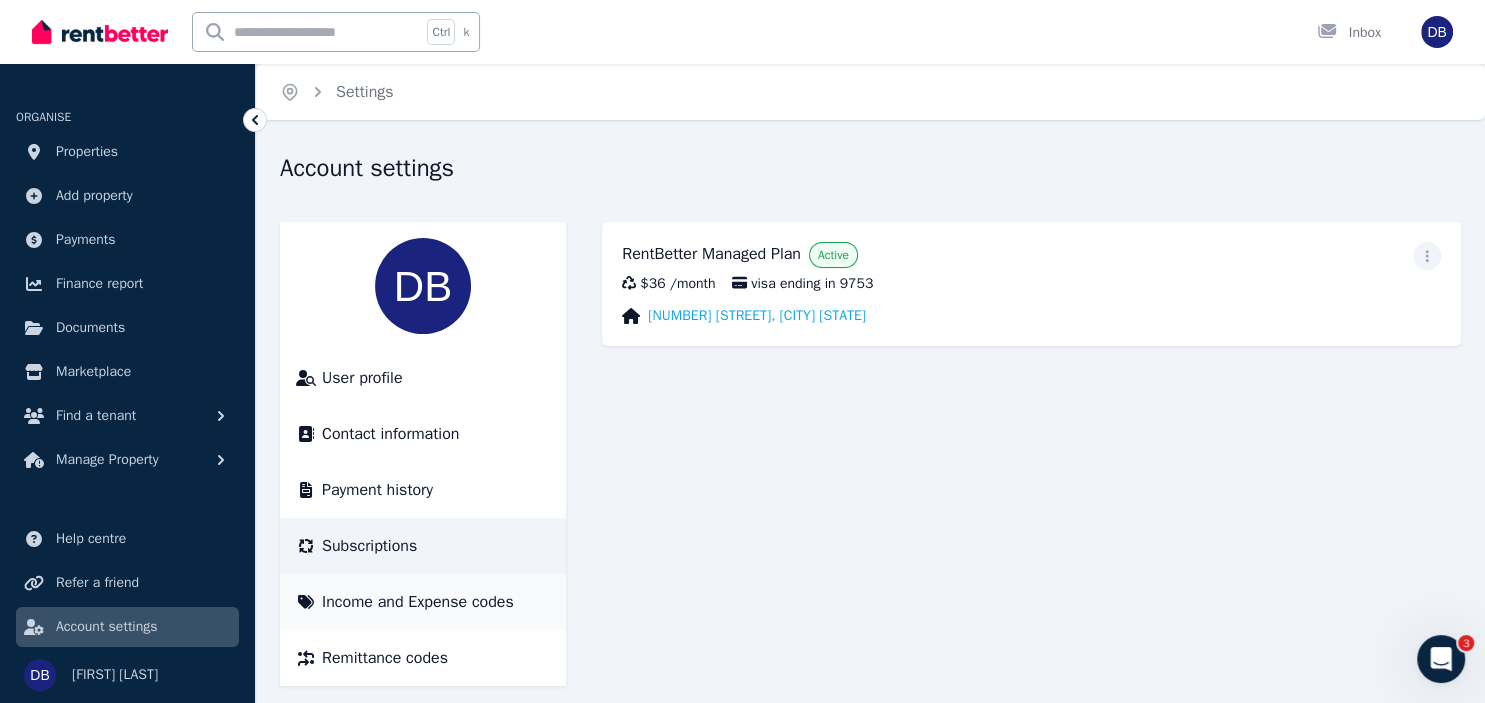 click on "Income and Expense codes" at bounding box center (418, 602) 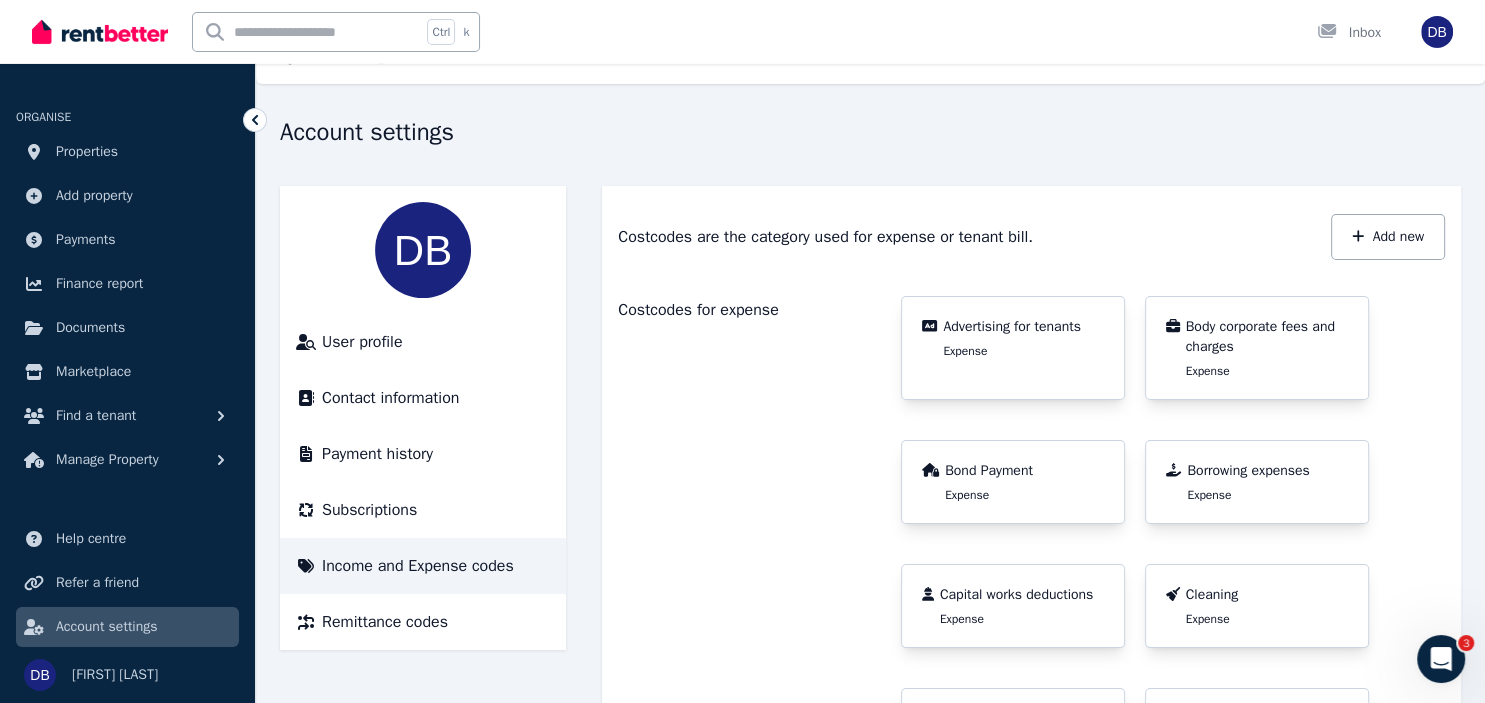 scroll, scrollTop: 0, scrollLeft: 0, axis: both 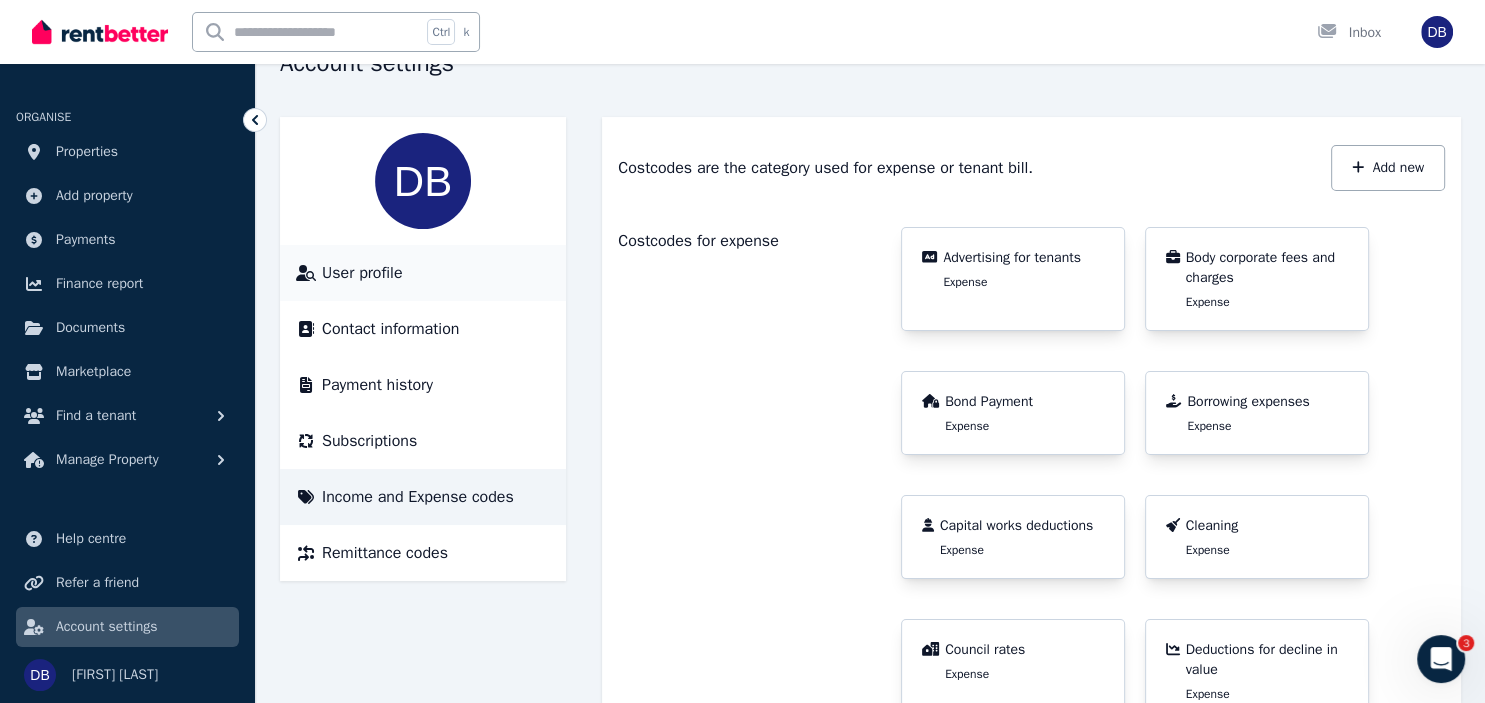 click on "User profile" at bounding box center [362, 273] 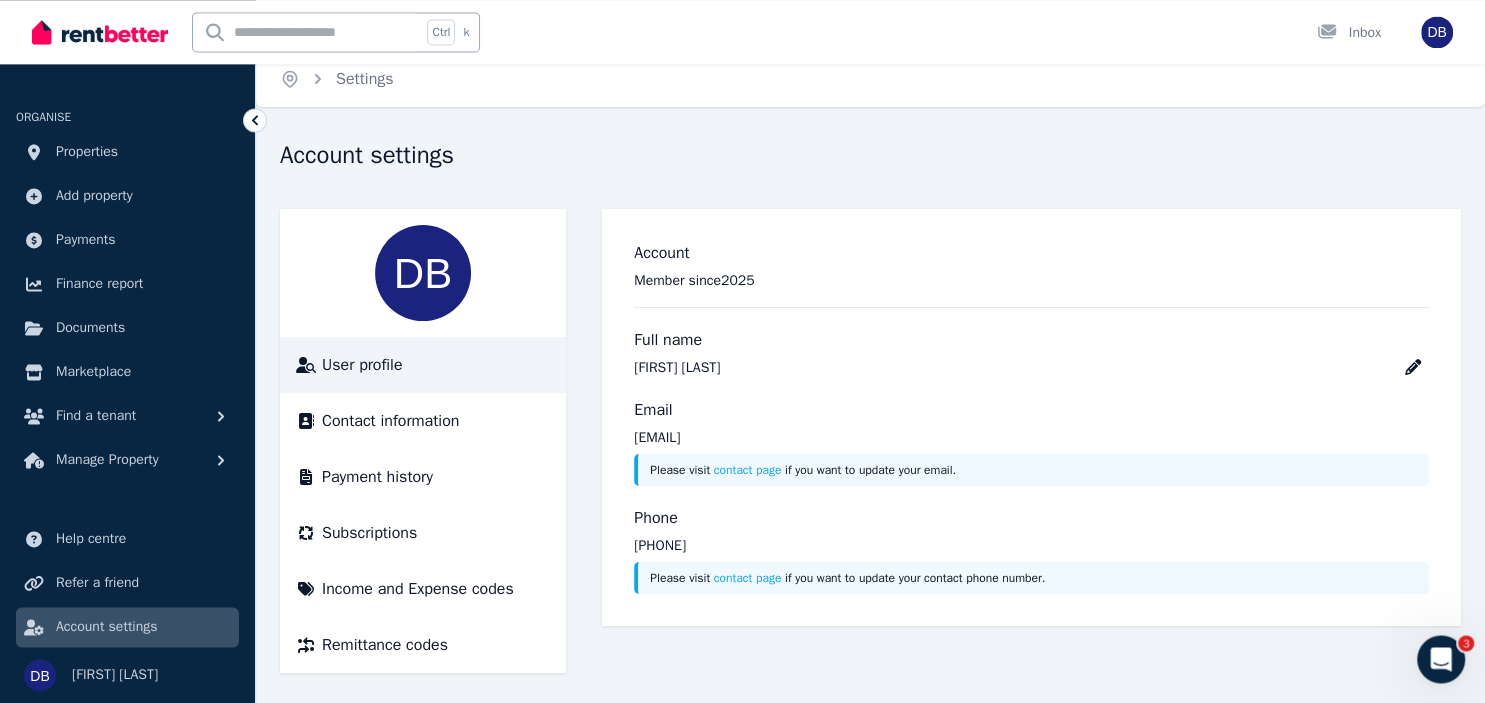 scroll, scrollTop: 19, scrollLeft: 0, axis: vertical 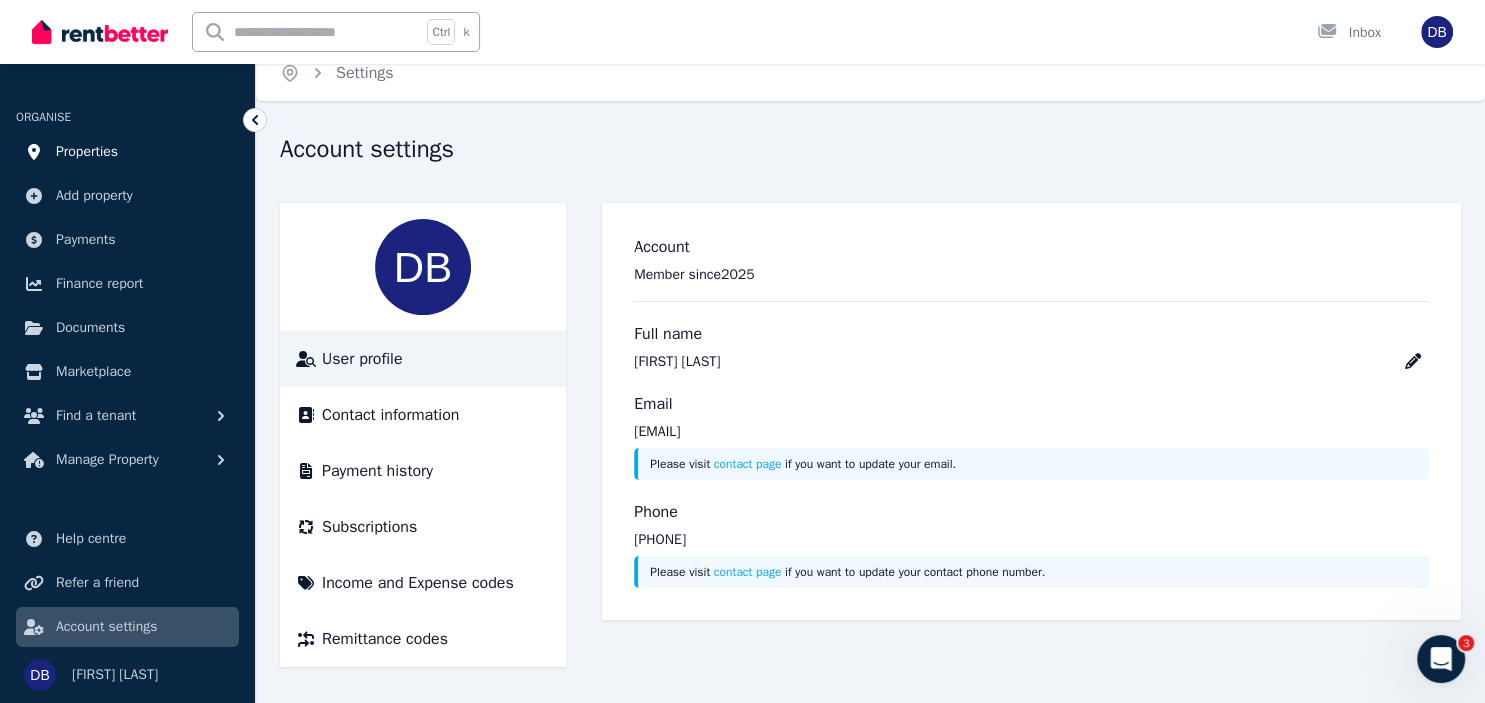 click on "Properties" at bounding box center [87, 152] 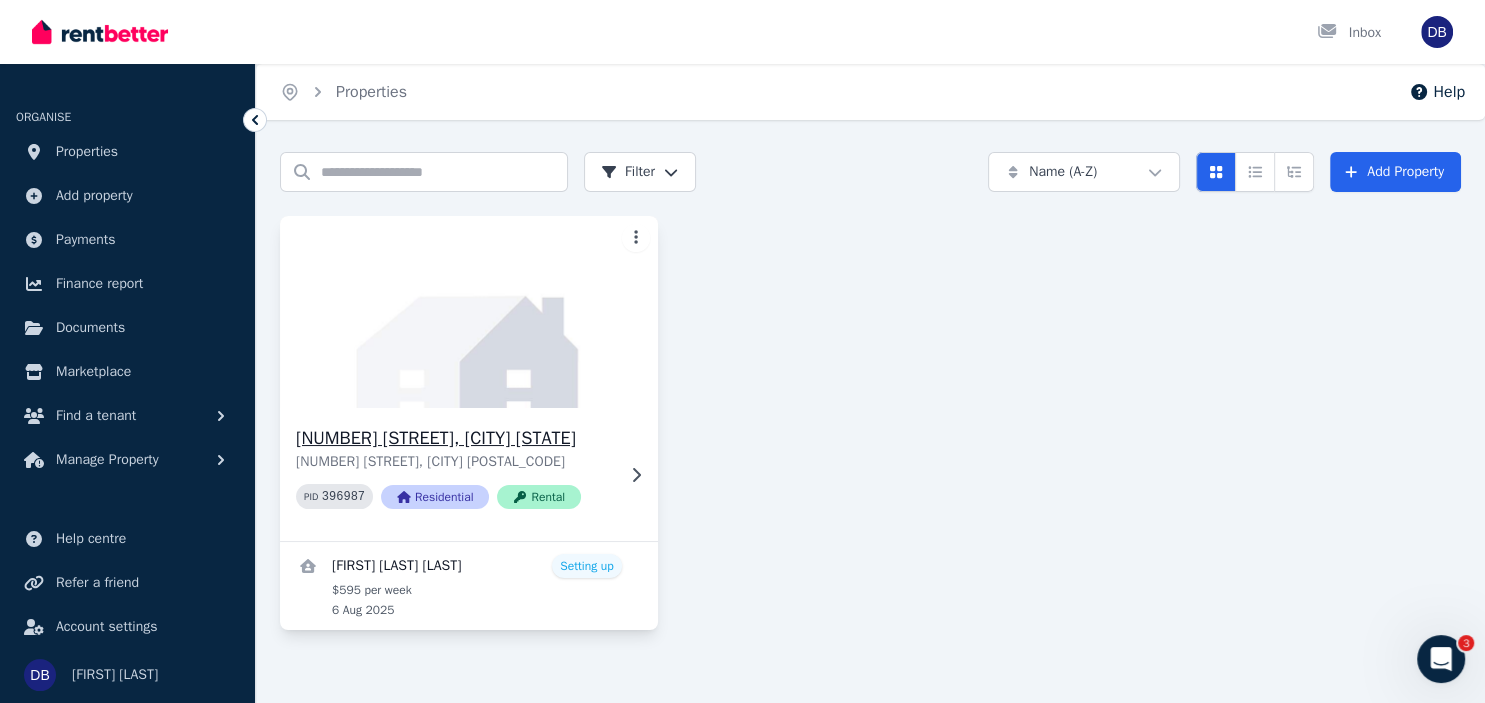 click on "9 Churchill Dr, Modbury North 9 Churchill Dr, Modbury North SA 5092 PID   396987 Residential Rental" at bounding box center [469, 474] 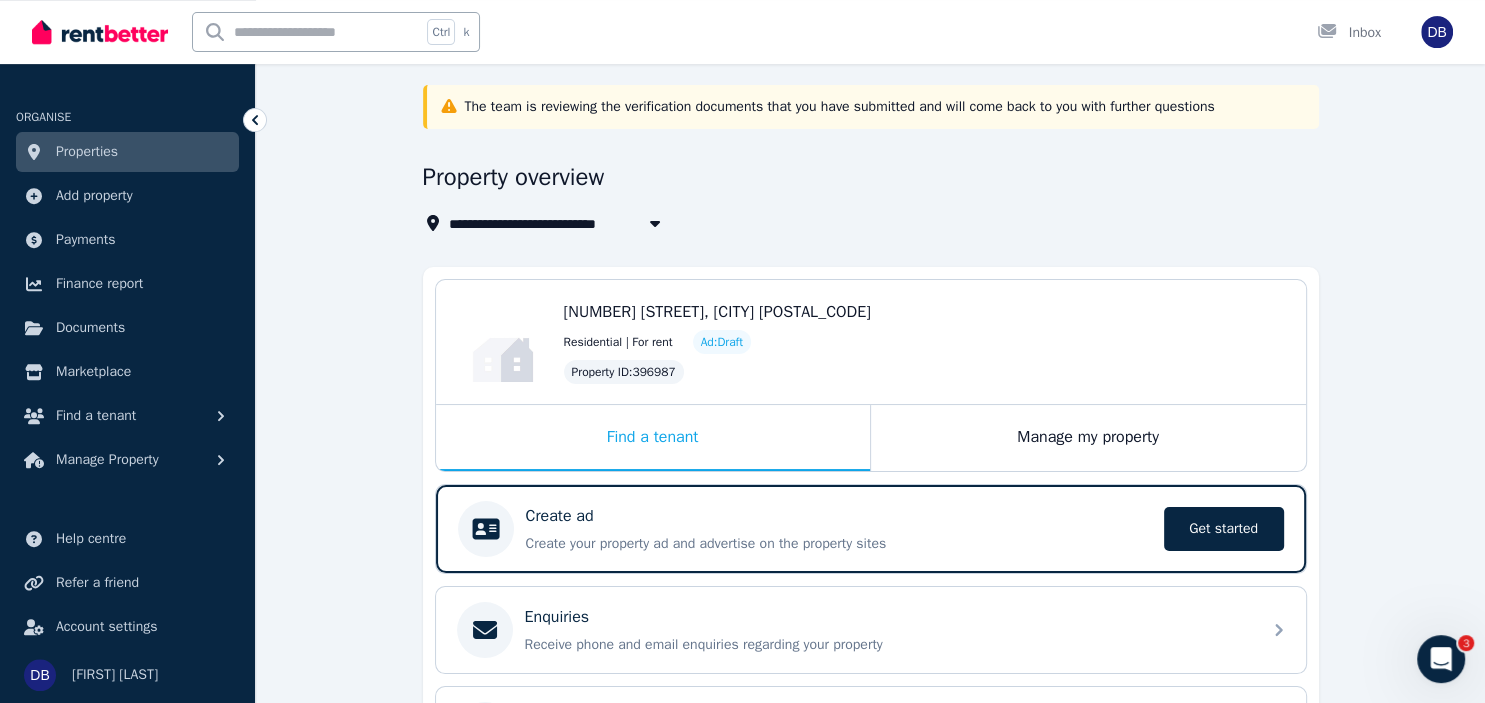scroll, scrollTop: 105, scrollLeft: 0, axis: vertical 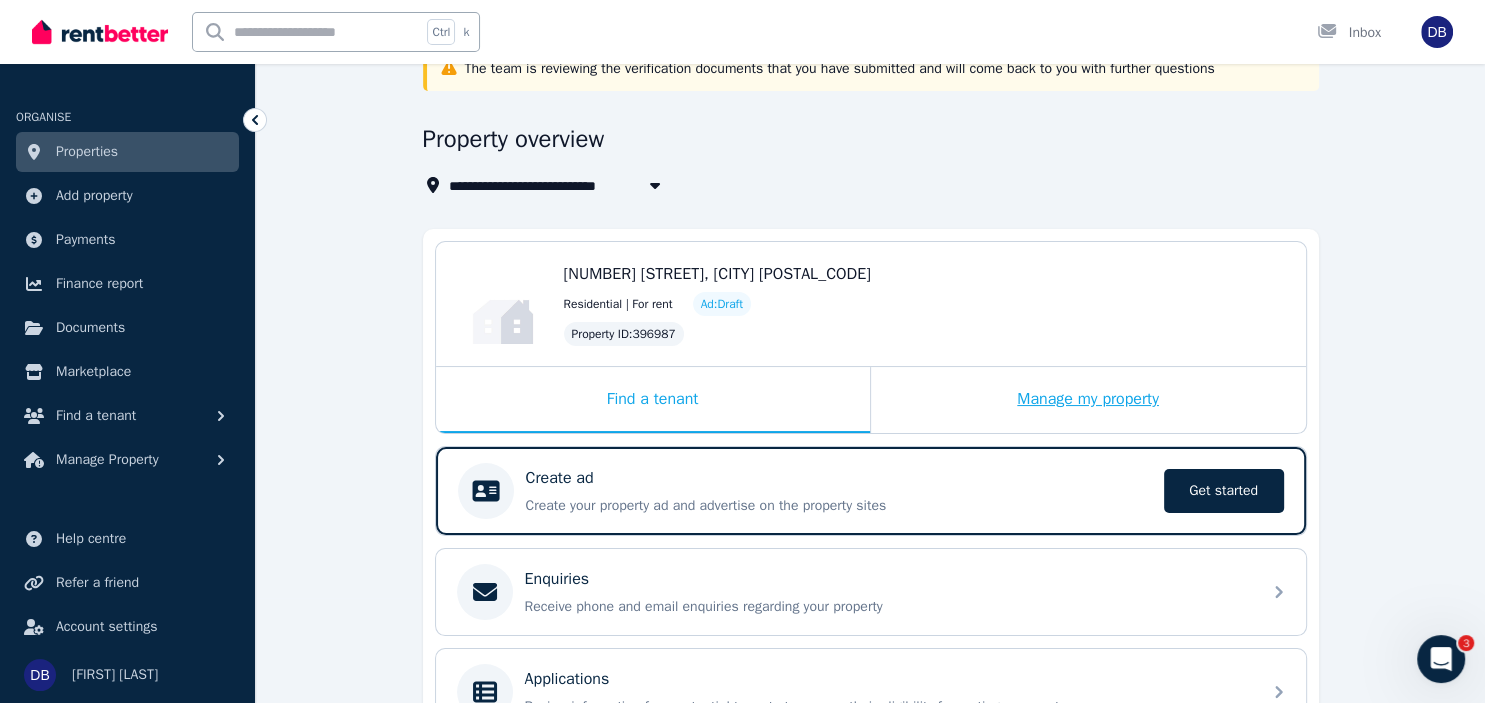 click on "Manage my property" at bounding box center (1088, 400) 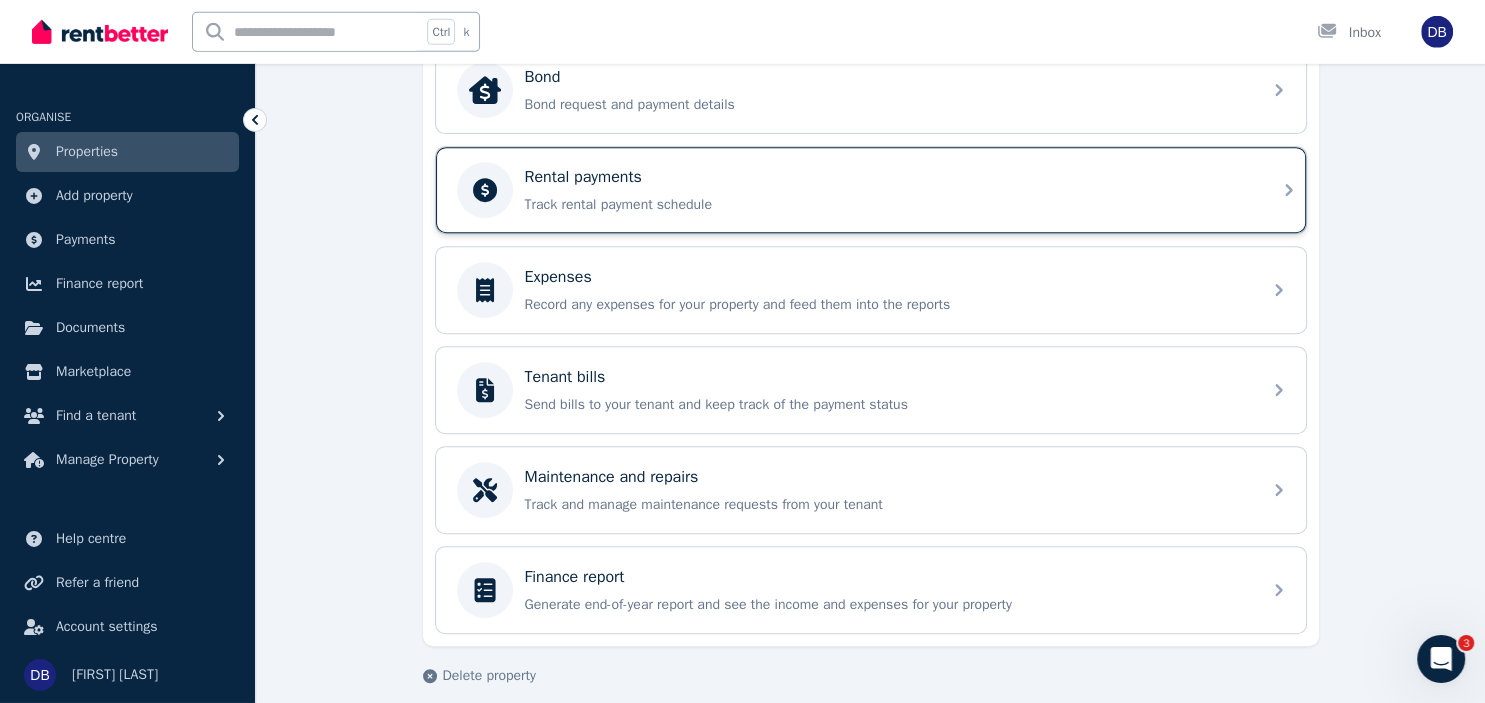 scroll, scrollTop: 800, scrollLeft: 0, axis: vertical 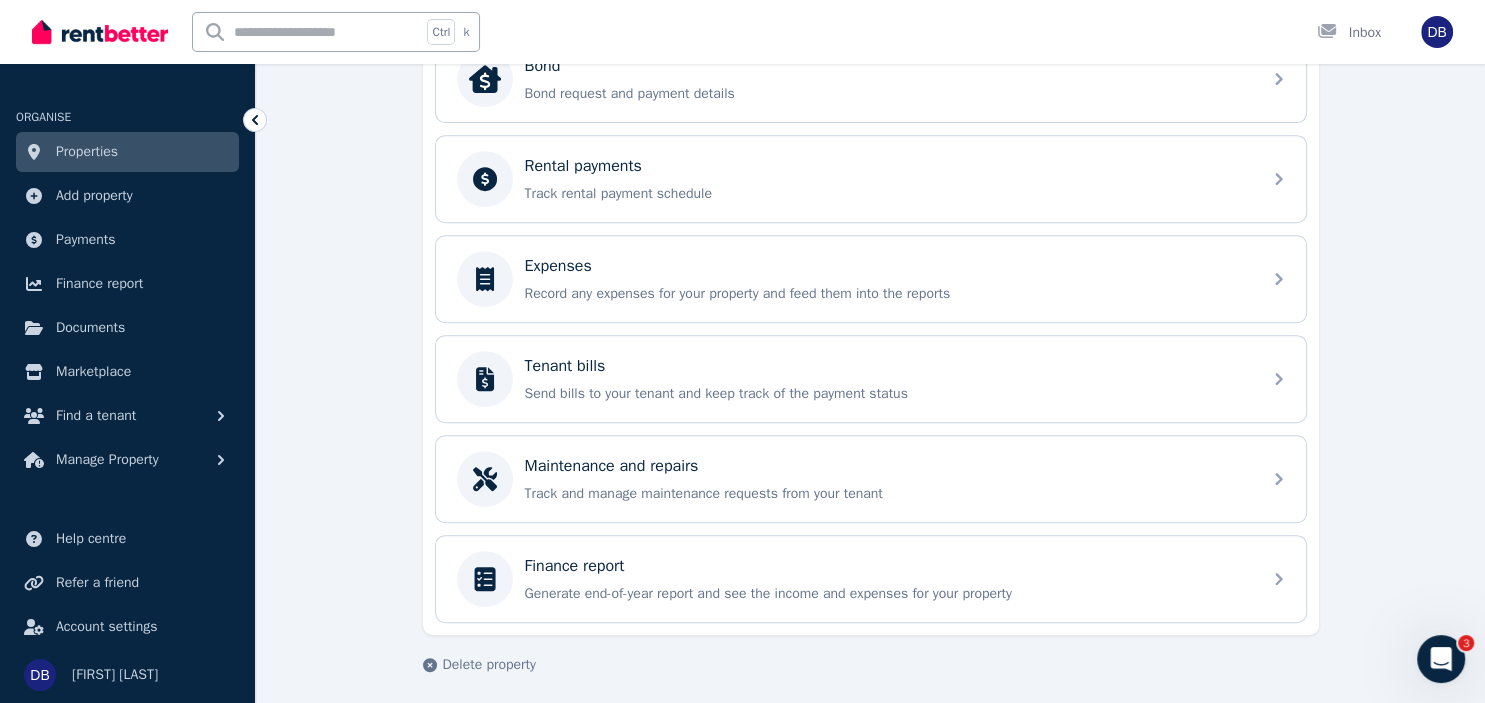 click 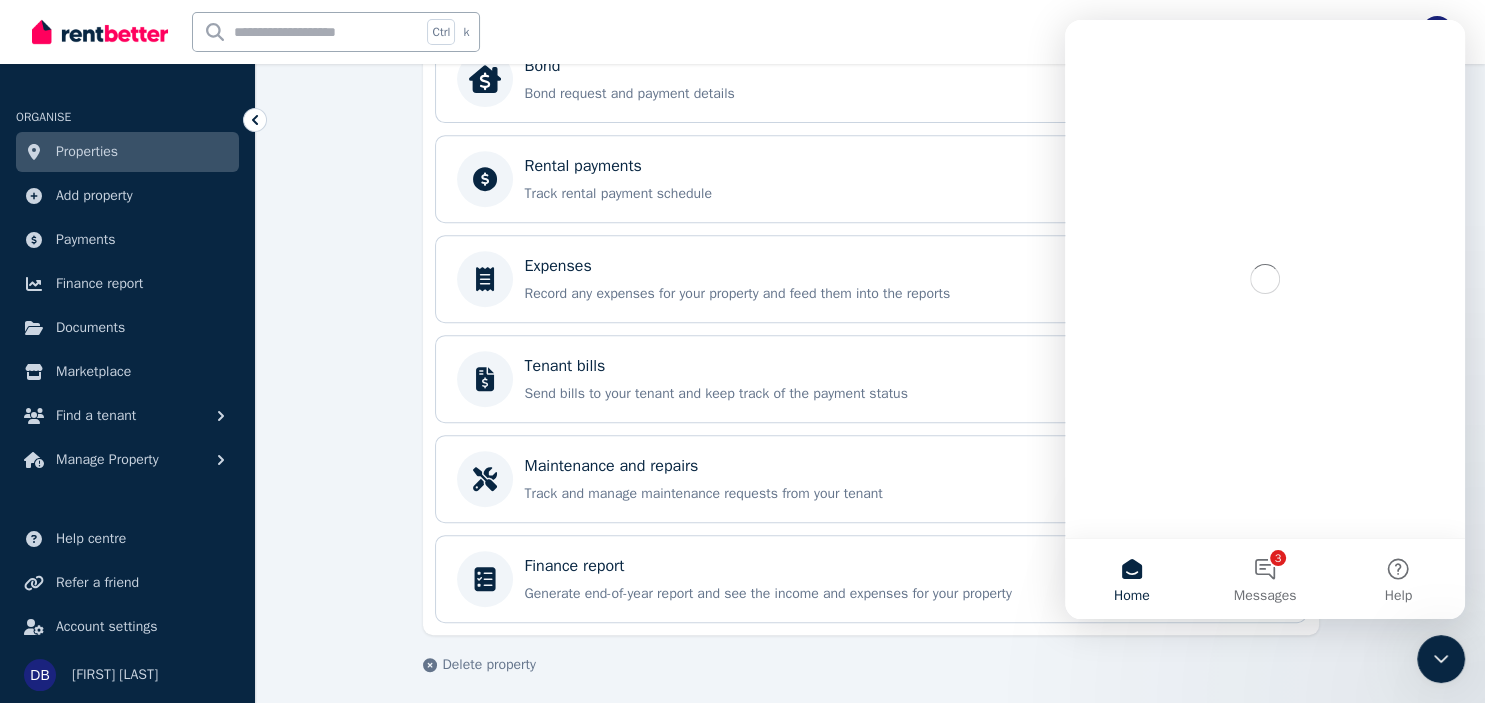 scroll, scrollTop: 0, scrollLeft: 0, axis: both 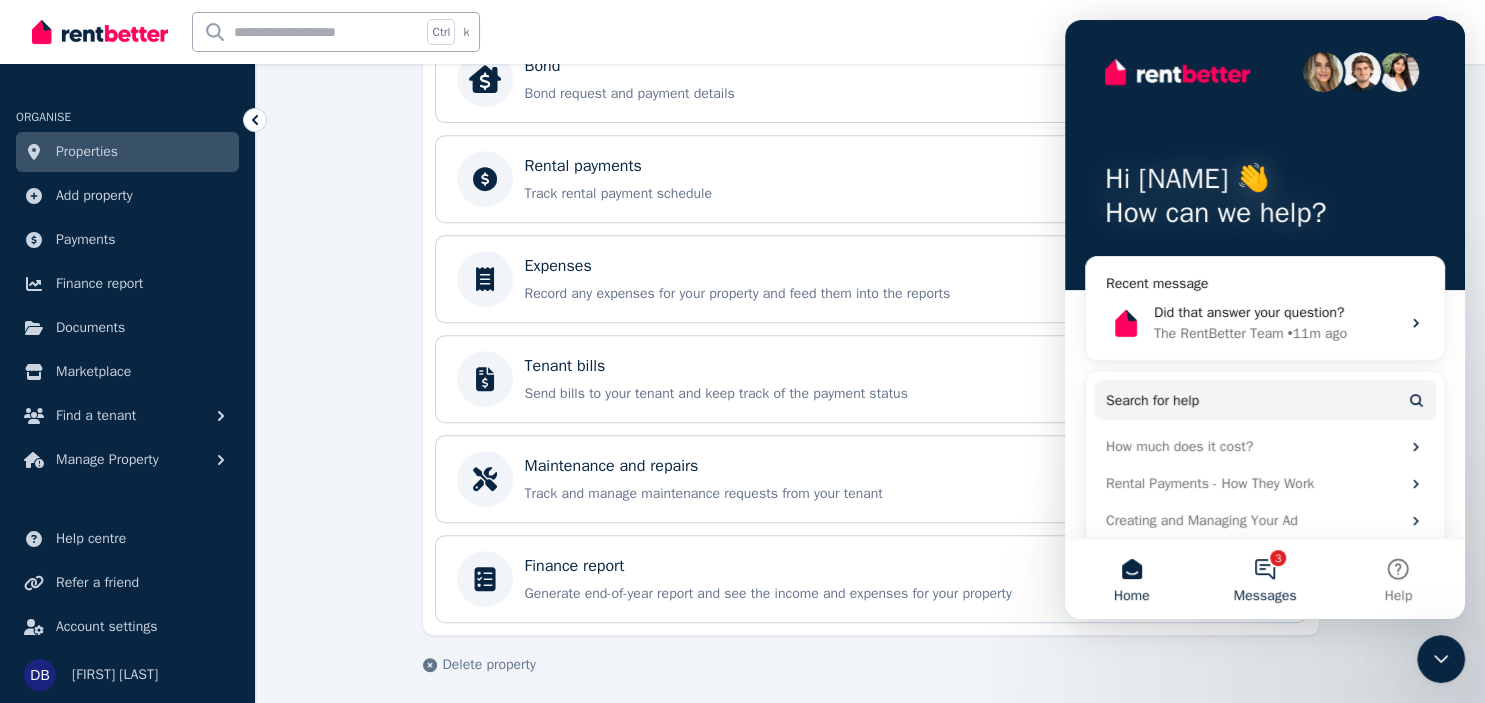 click on "3 Messages" at bounding box center (1264, 579) 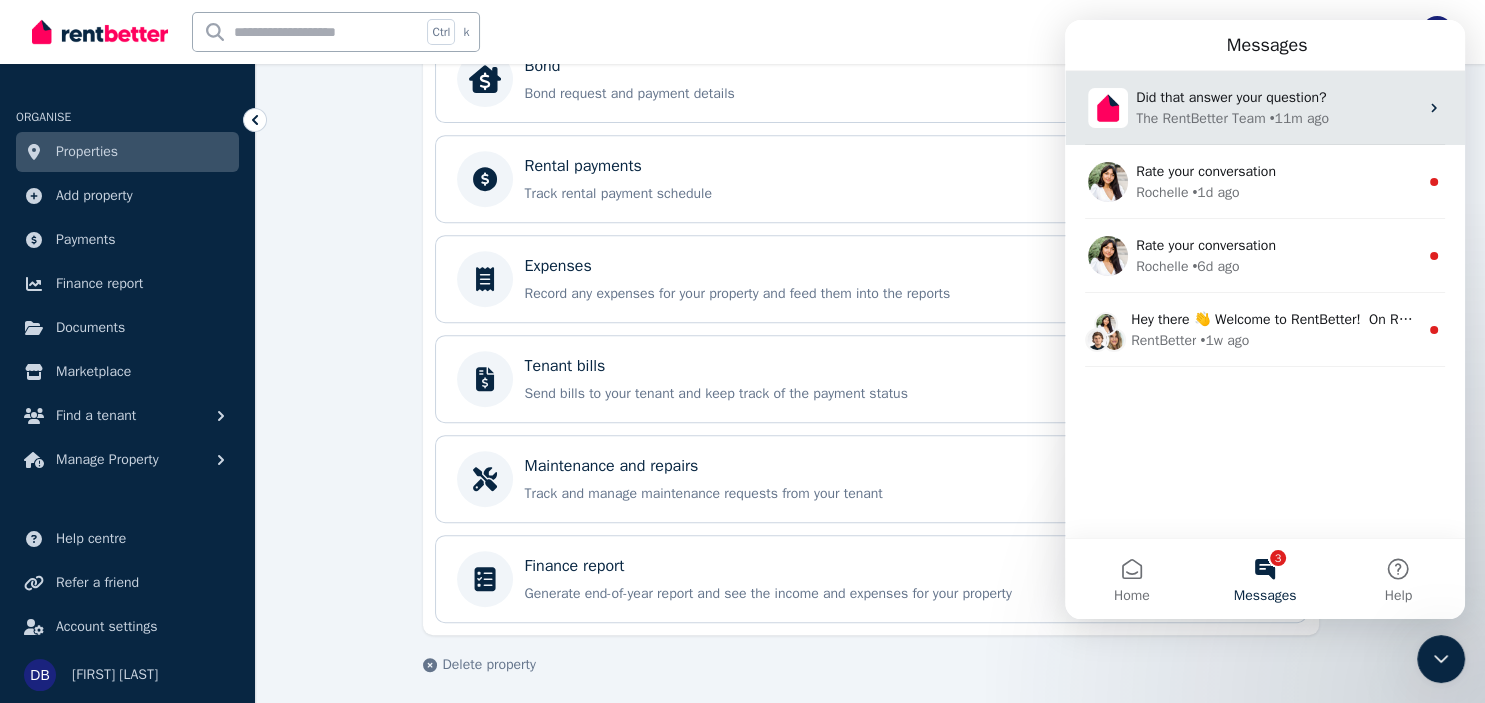 click on "Did that answer your question?" at bounding box center (1231, 97) 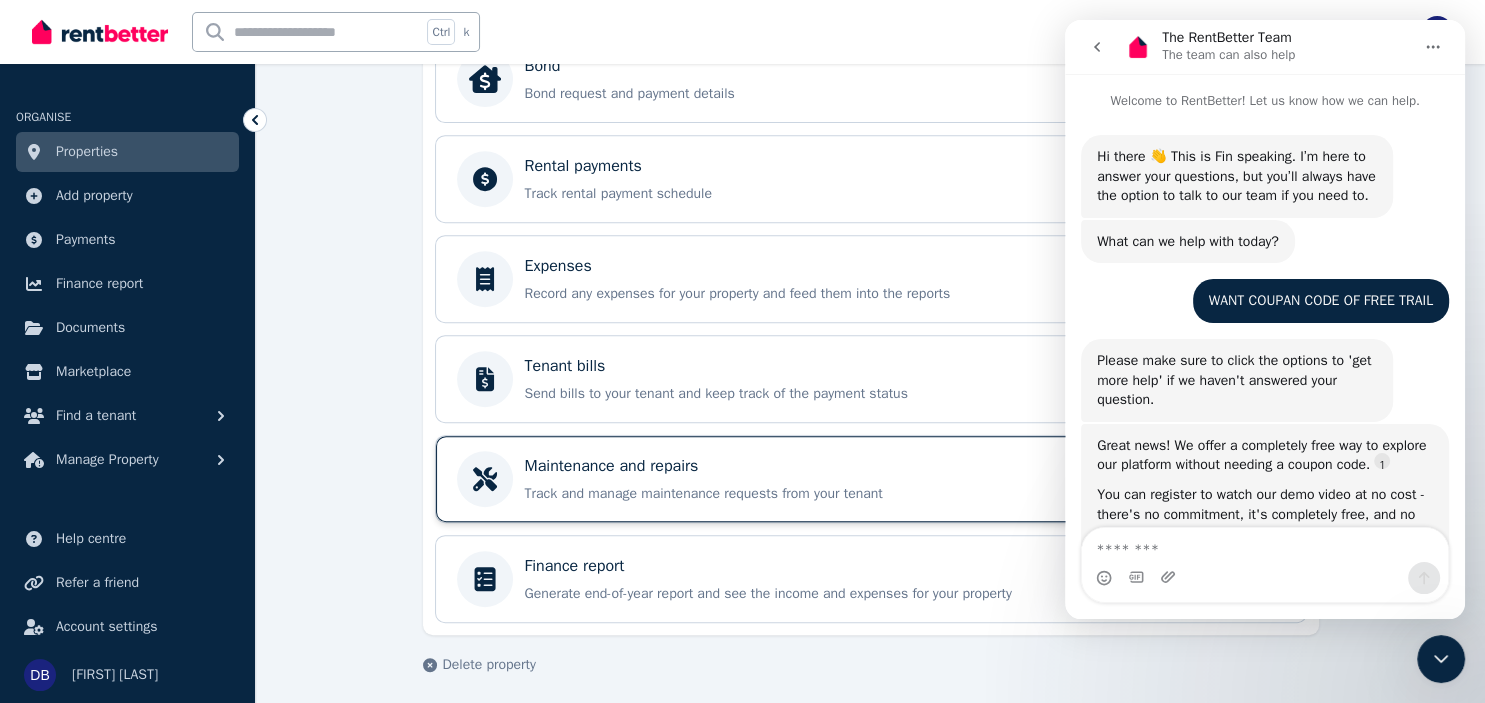 scroll, scrollTop: 1125, scrollLeft: 0, axis: vertical 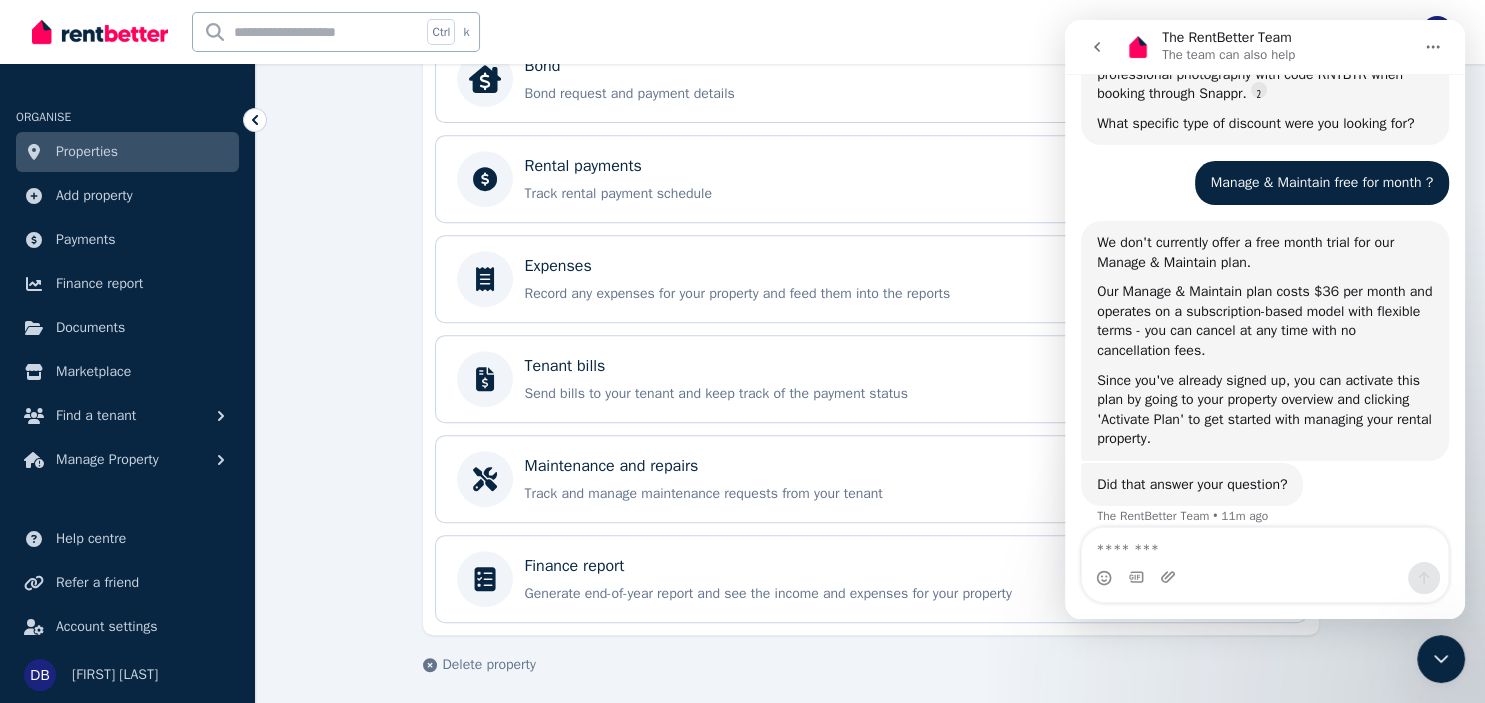 click on "**********" at bounding box center (870, 31) 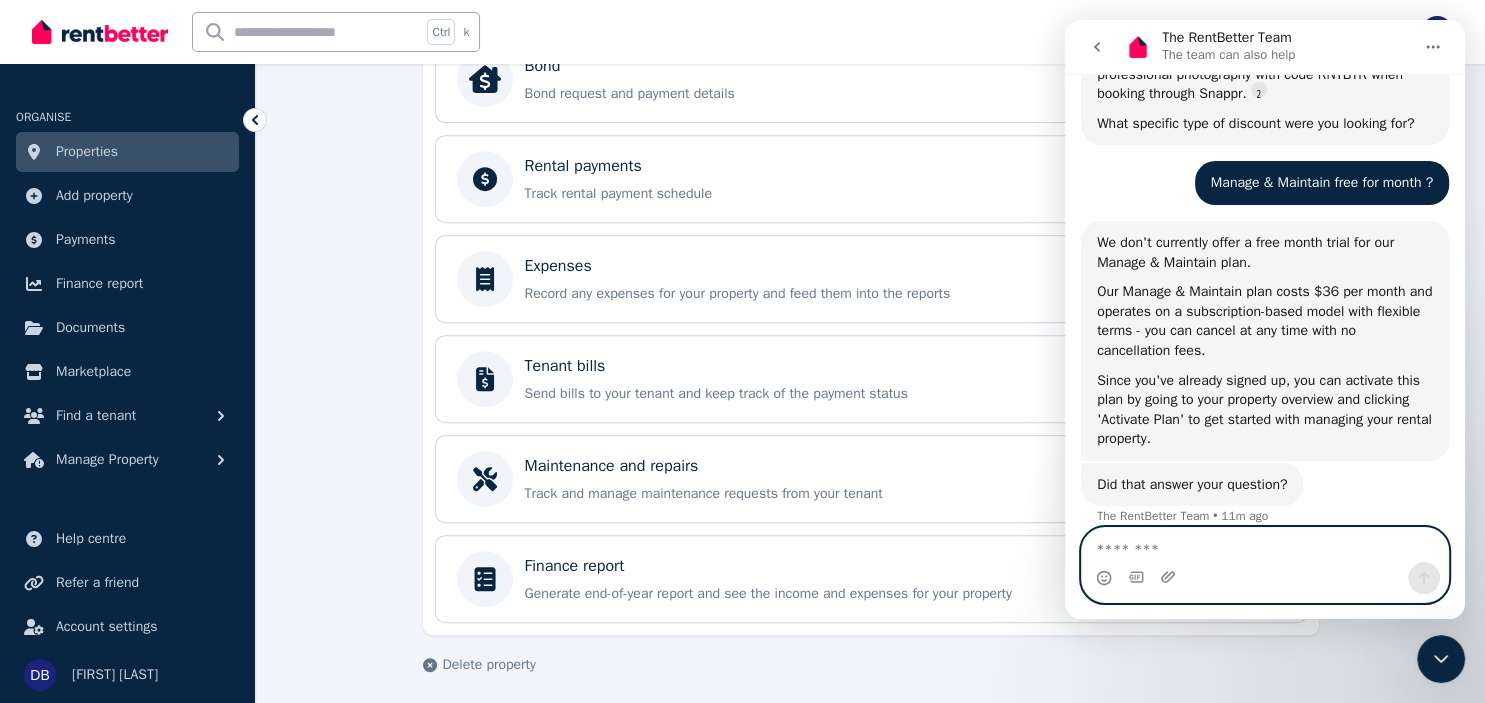 click at bounding box center [1265, 545] 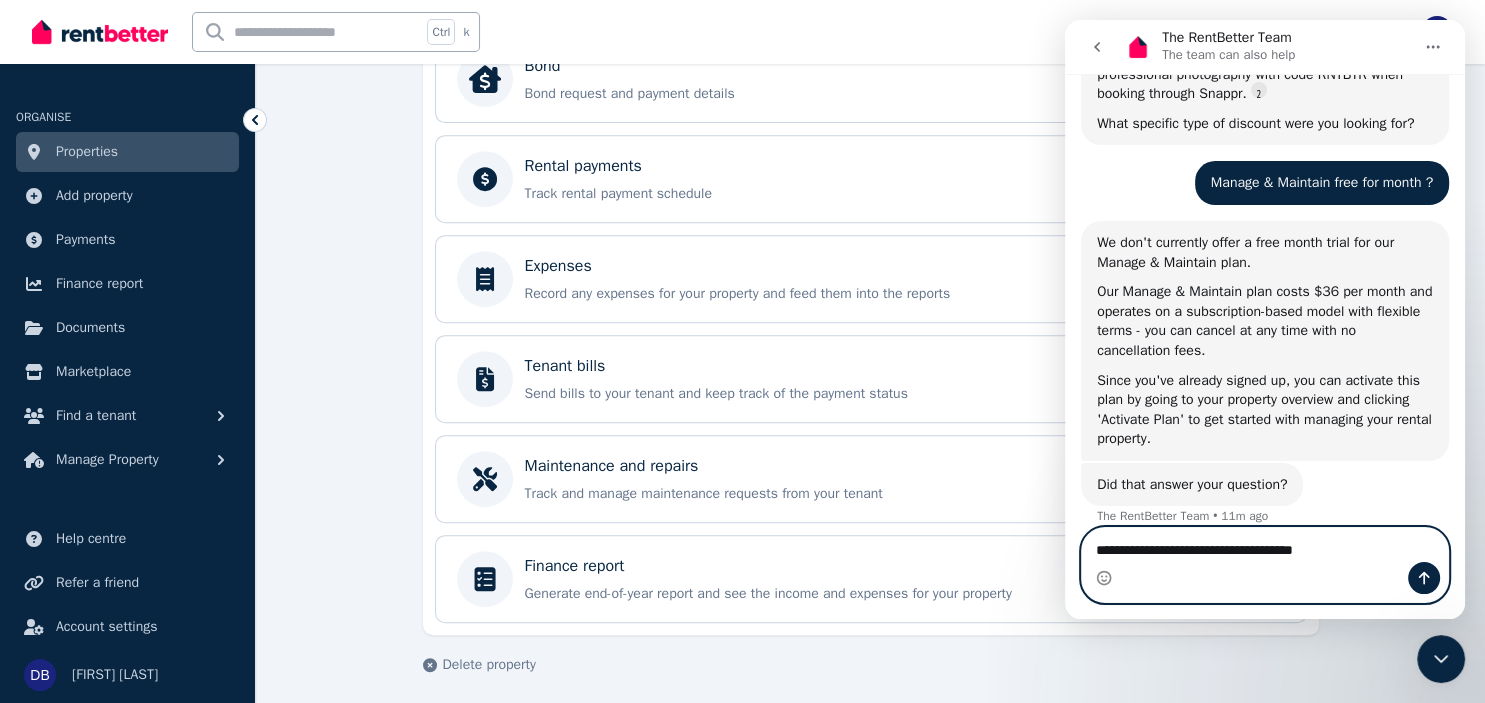 type on "**********" 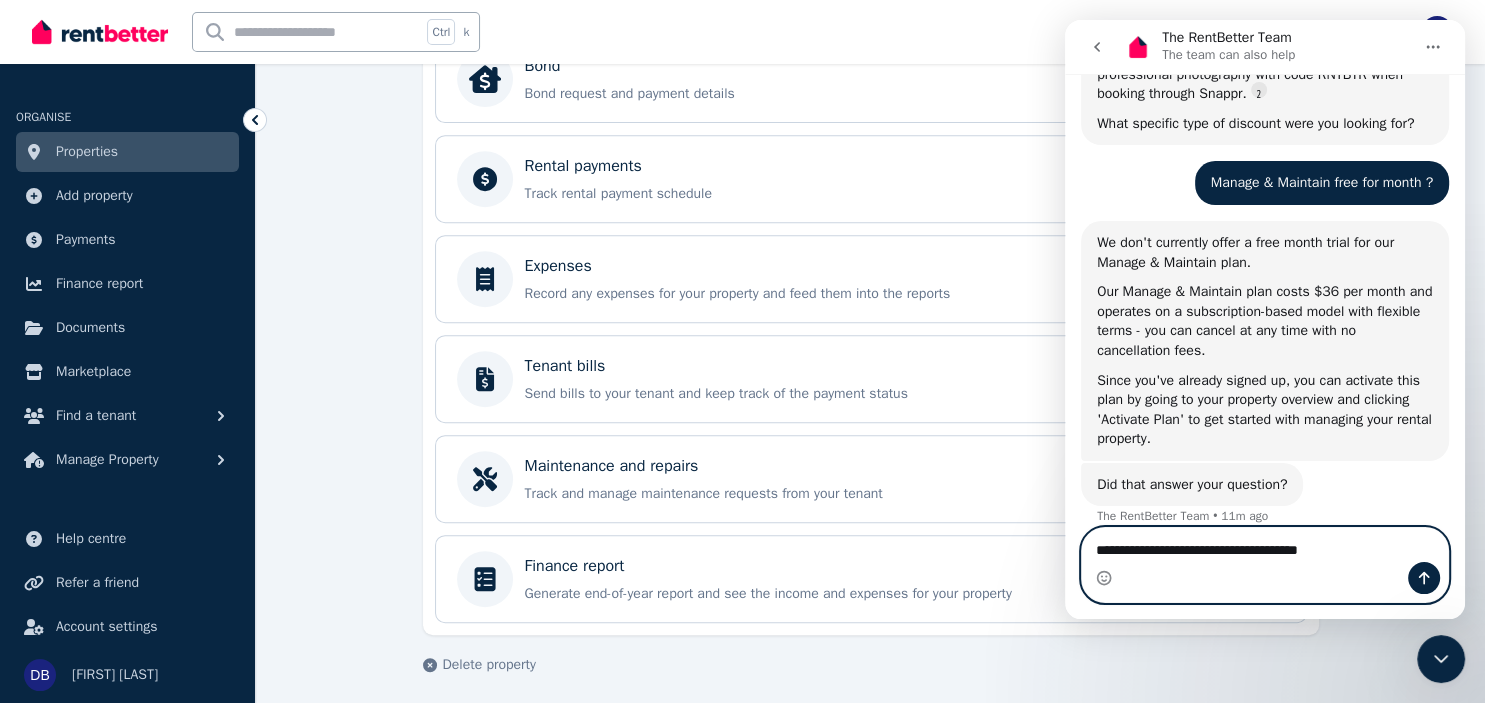 type 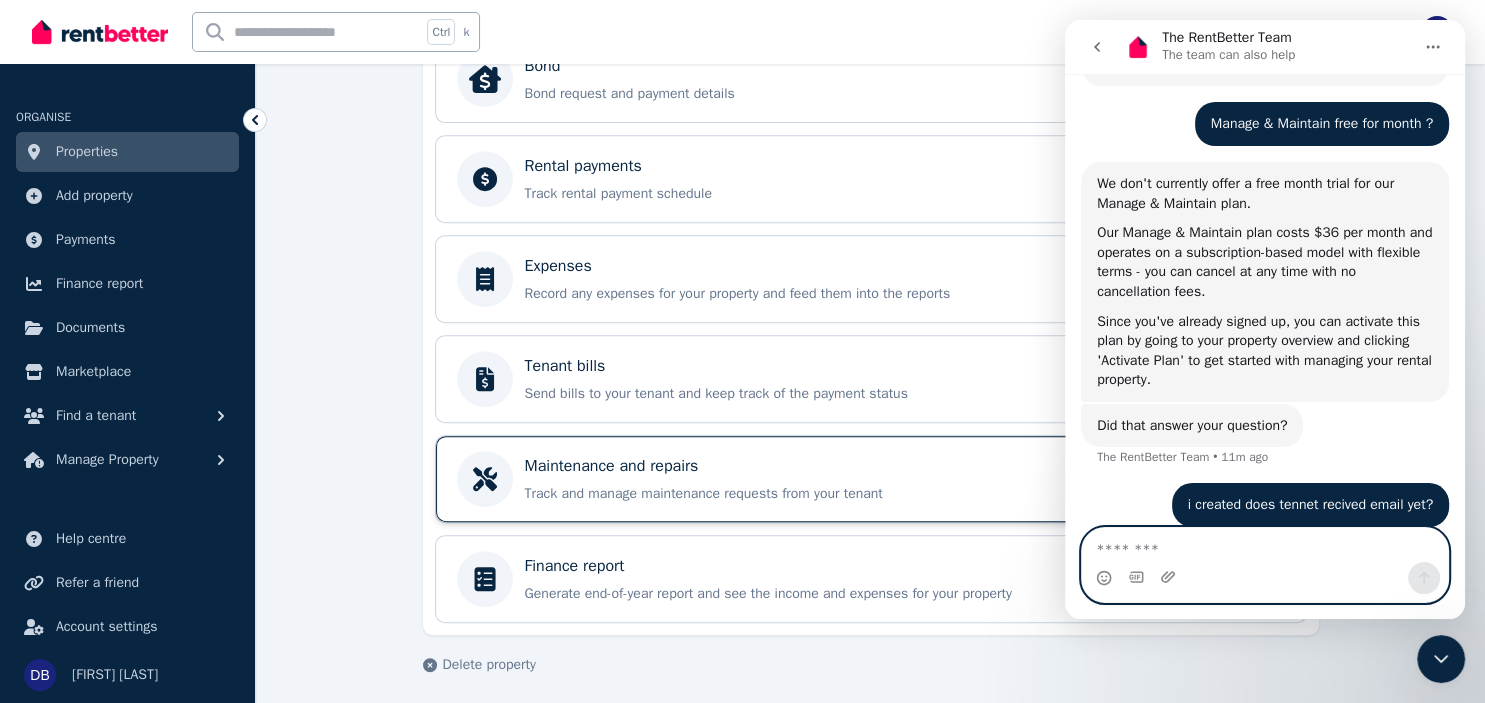 scroll, scrollTop: 1249, scrollLeft: 0, axis: vertical 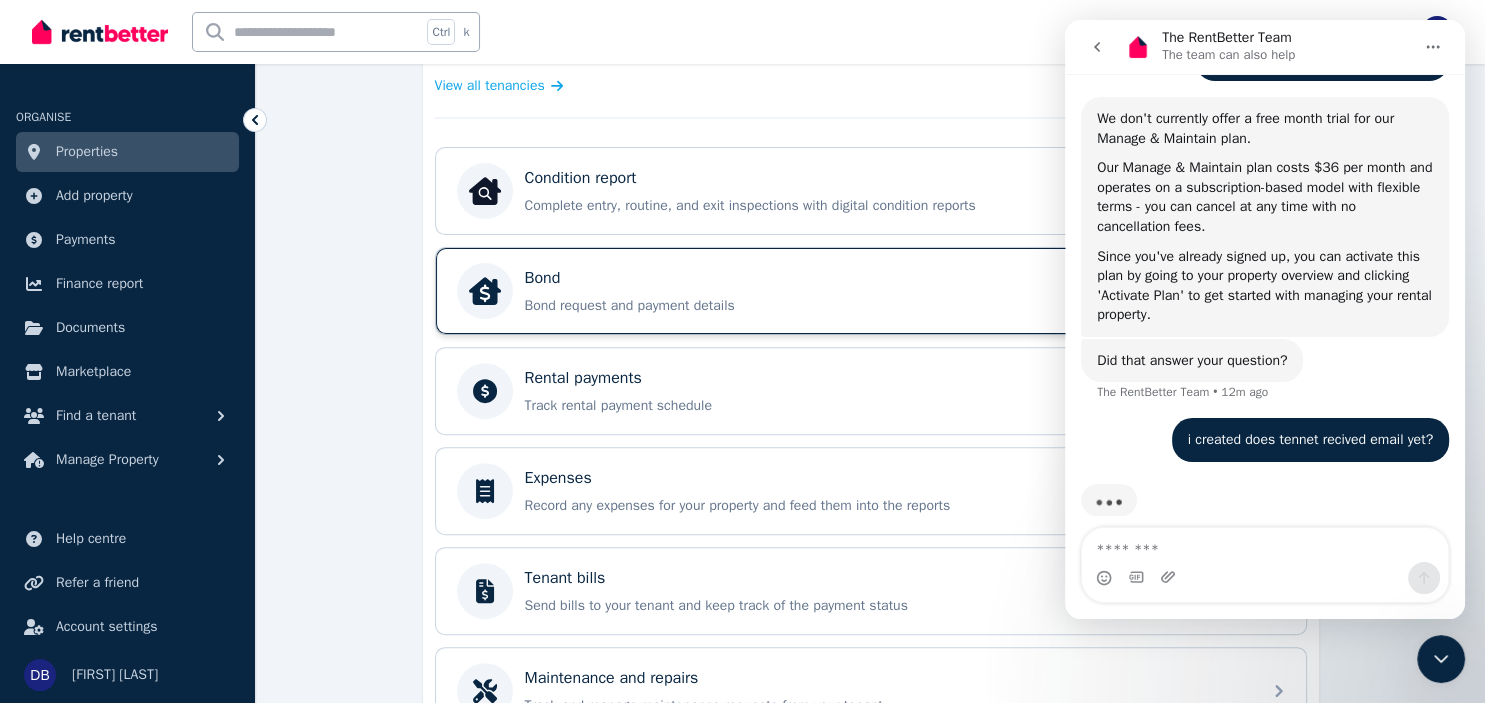 click on "Bond" at bounding box center (543, 278) 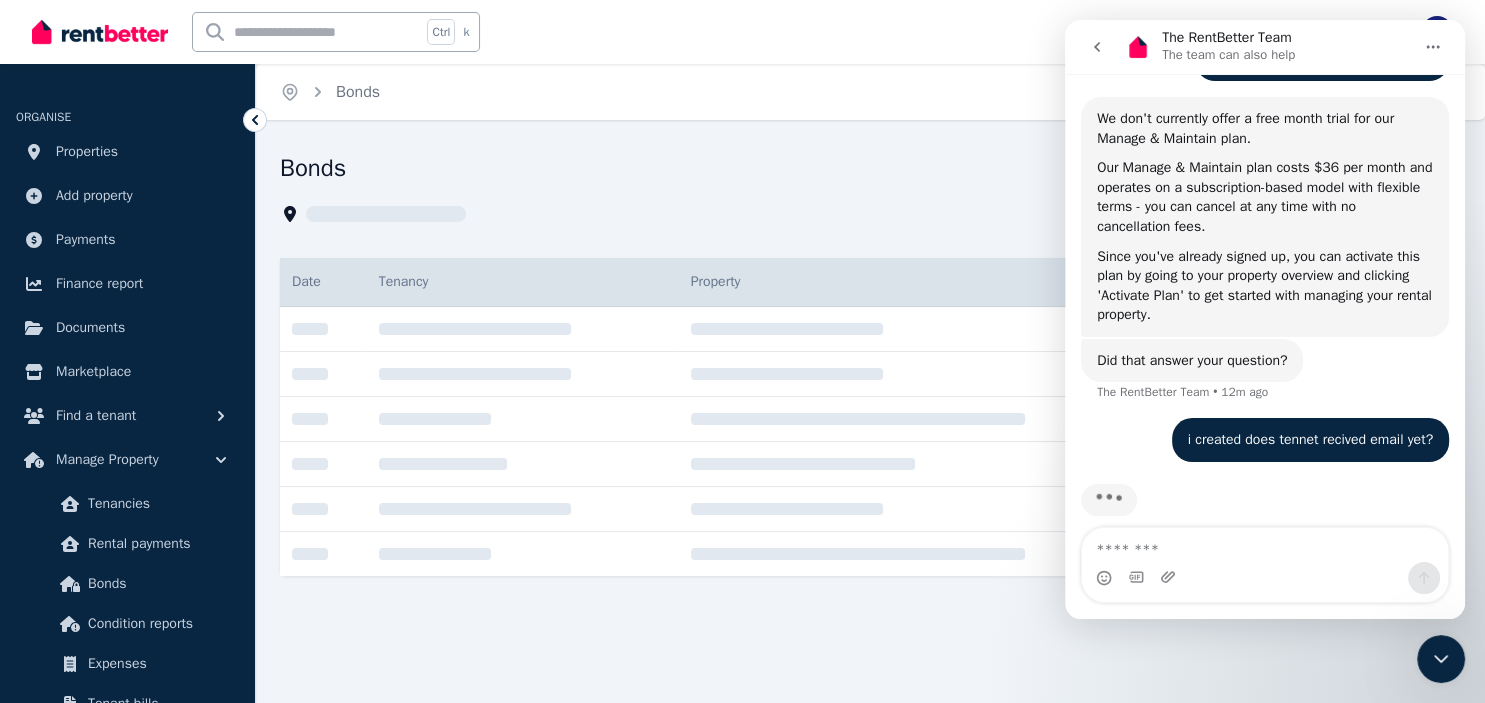 scroll, scrollTop: 0, scrollLeft: 0, axis: both 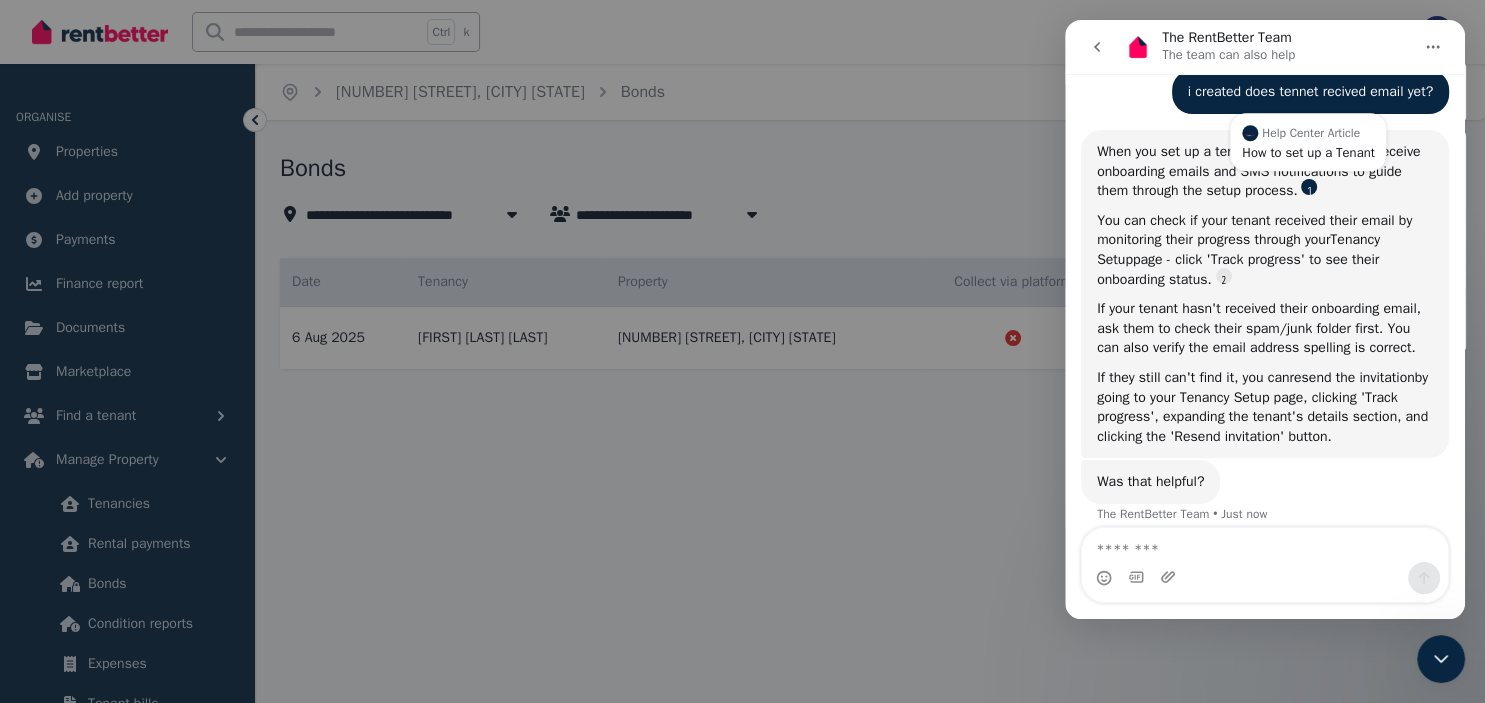click at bounding box center [1309, 187] 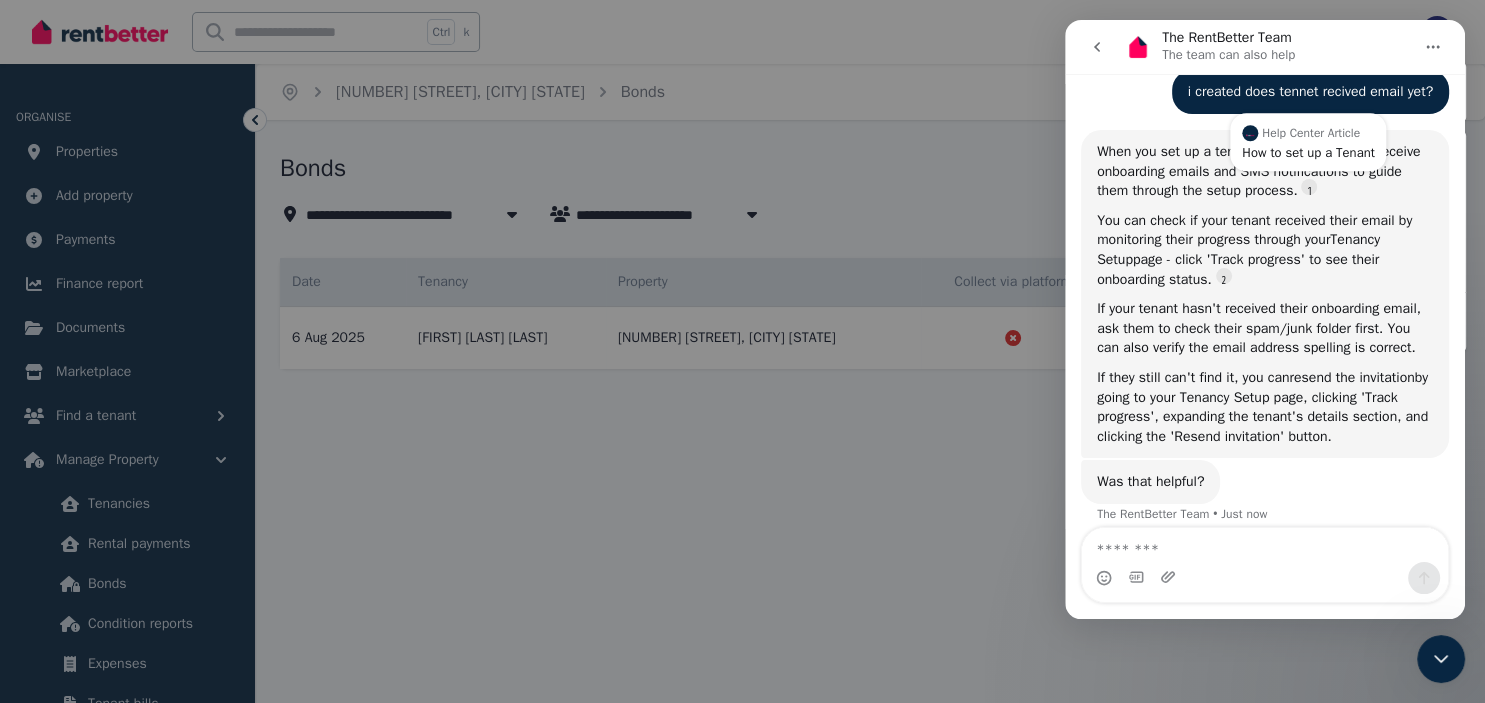 click at bounding box center [742, 351] 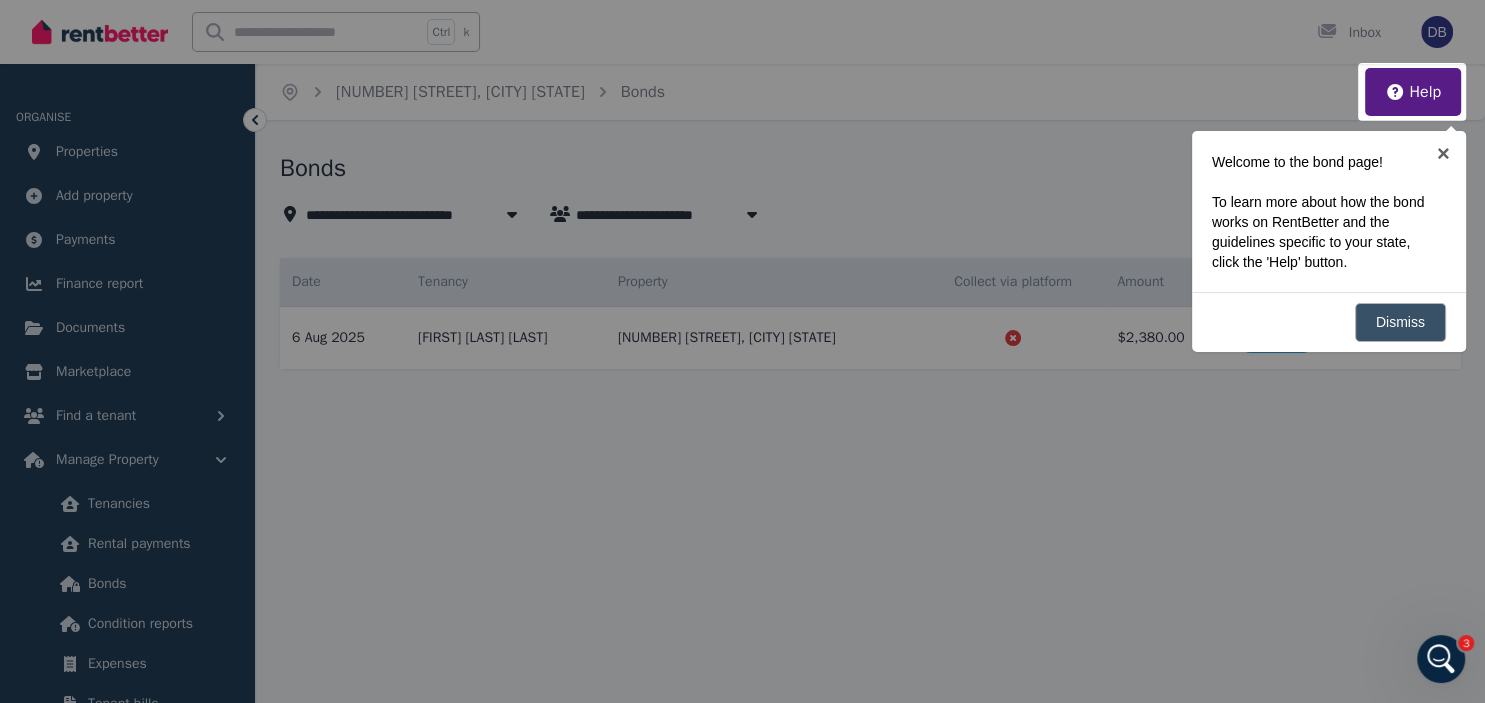 scroll, scrollTop: 0, scrollLeft: 0, axis: both 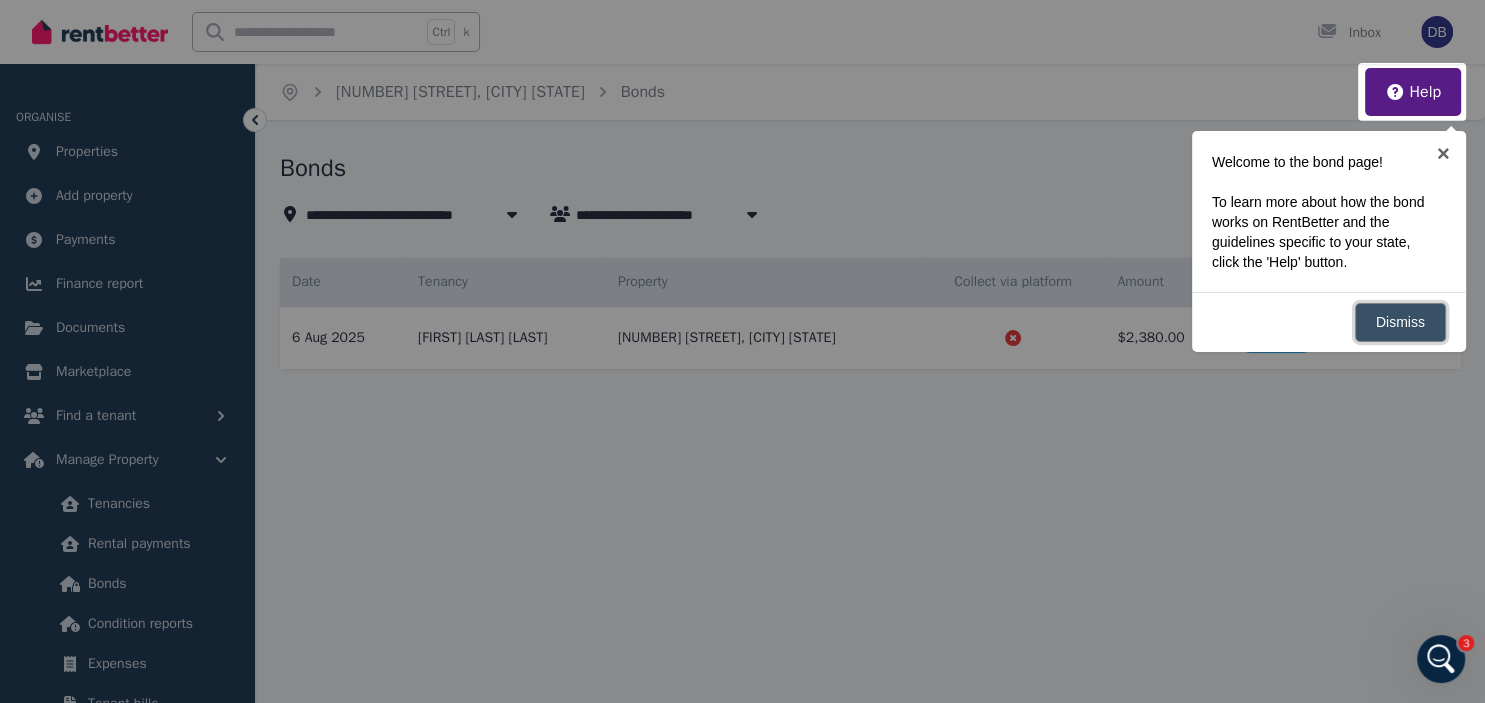 click on "Dismiss" at bounding box center (1400, 322) 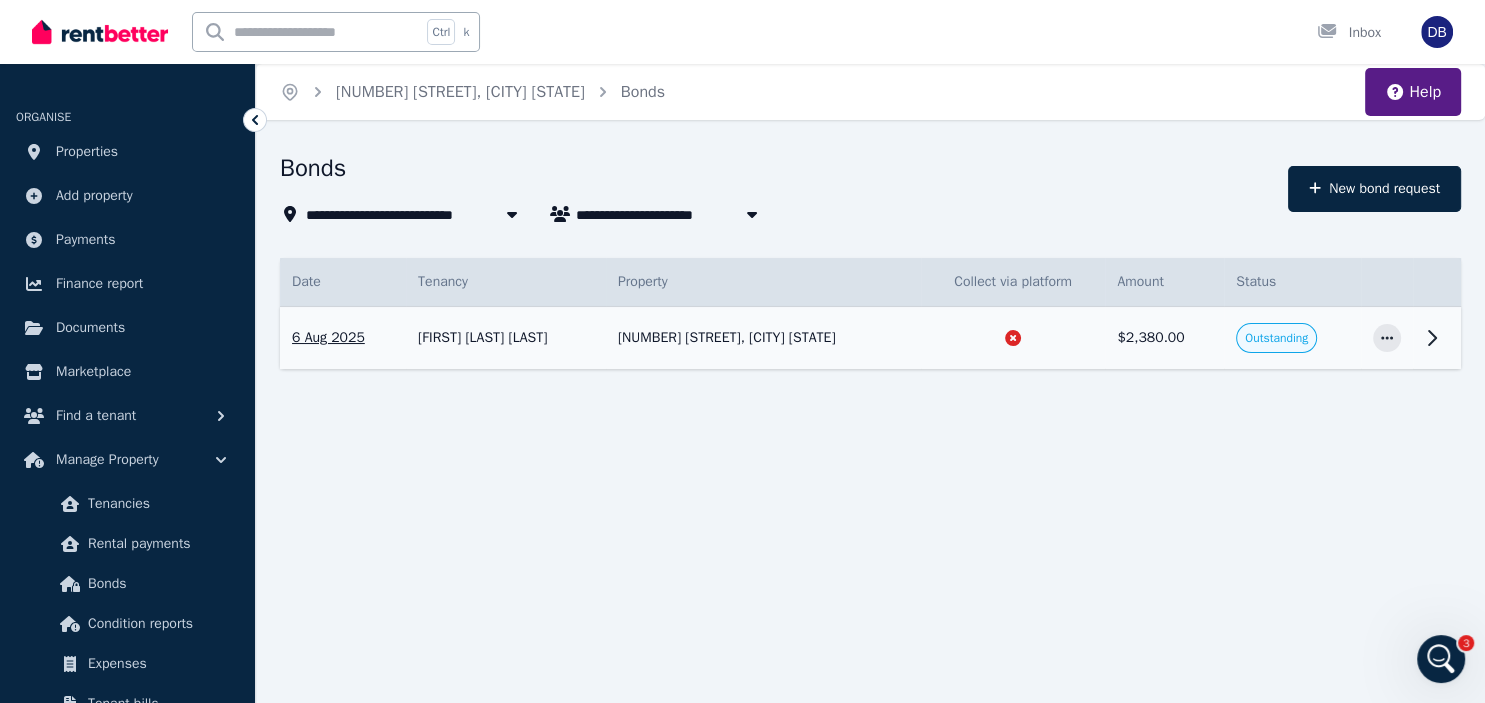 scroll, scrollTop: 1574, scrollLeft: 0, axis: vertical 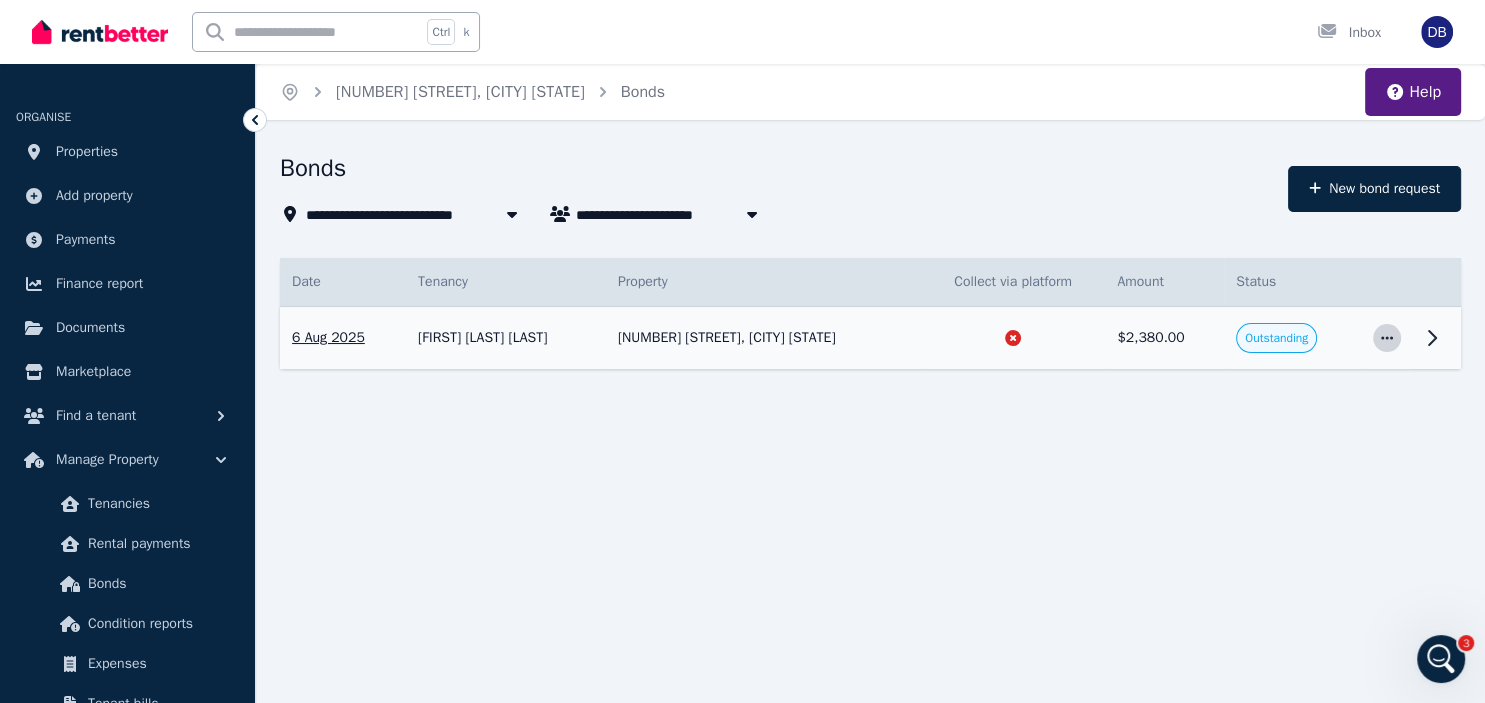 click 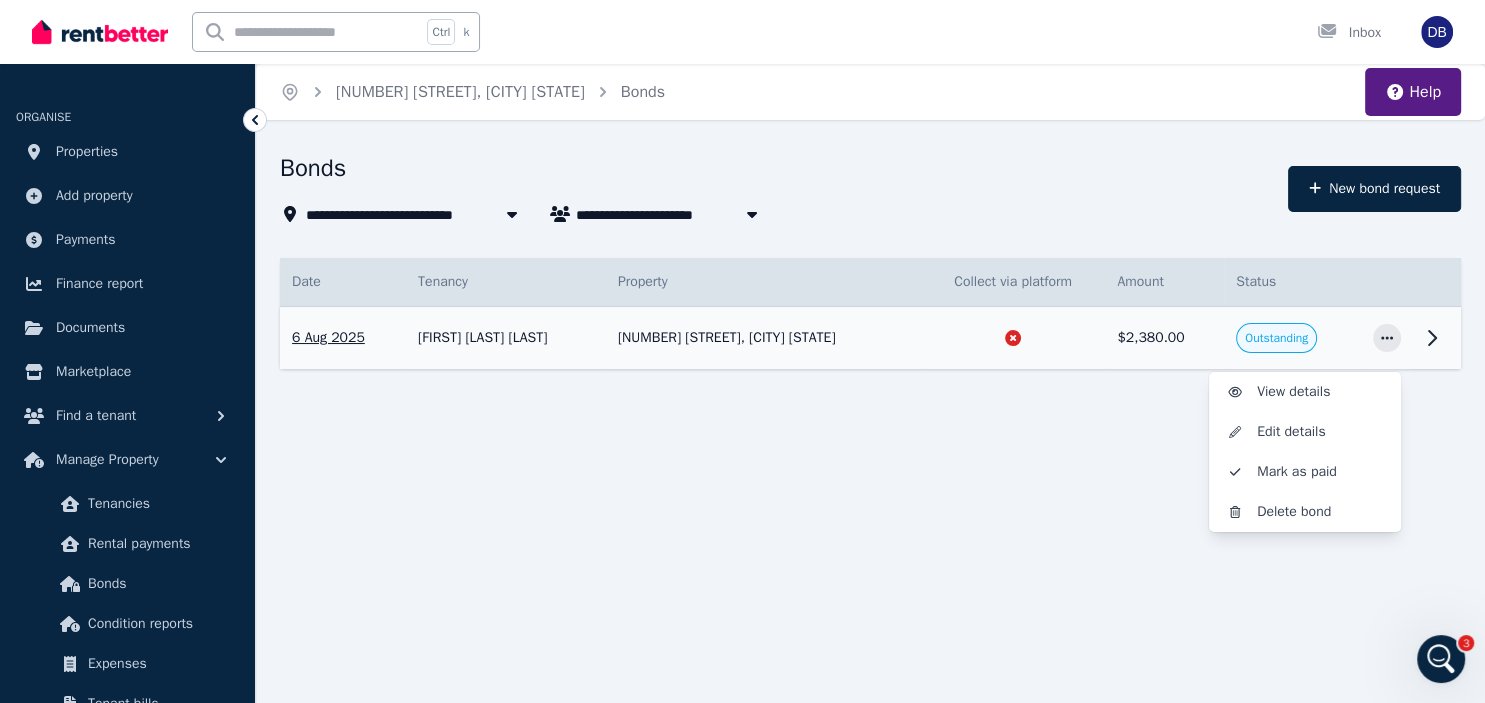 click 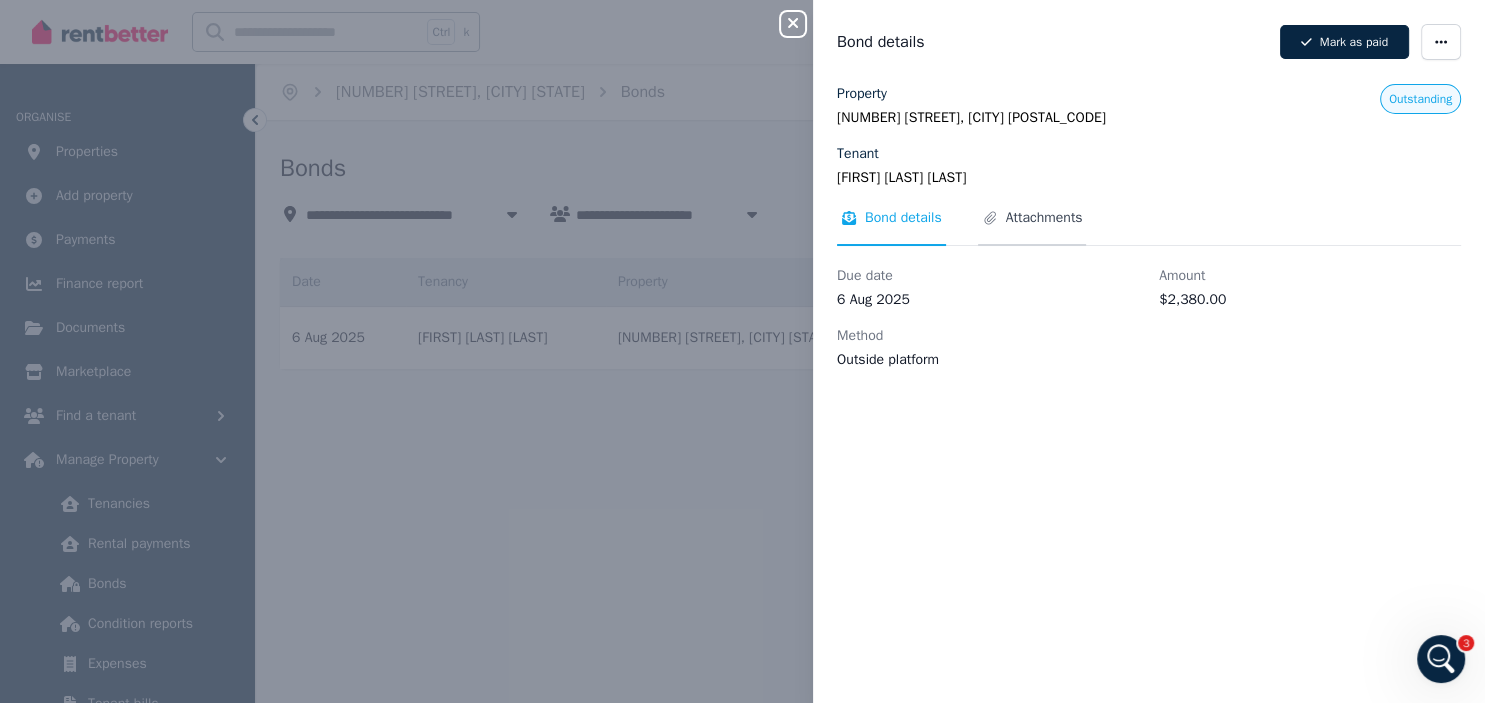 click on "Attachments" at bounding box center (1044, 218) 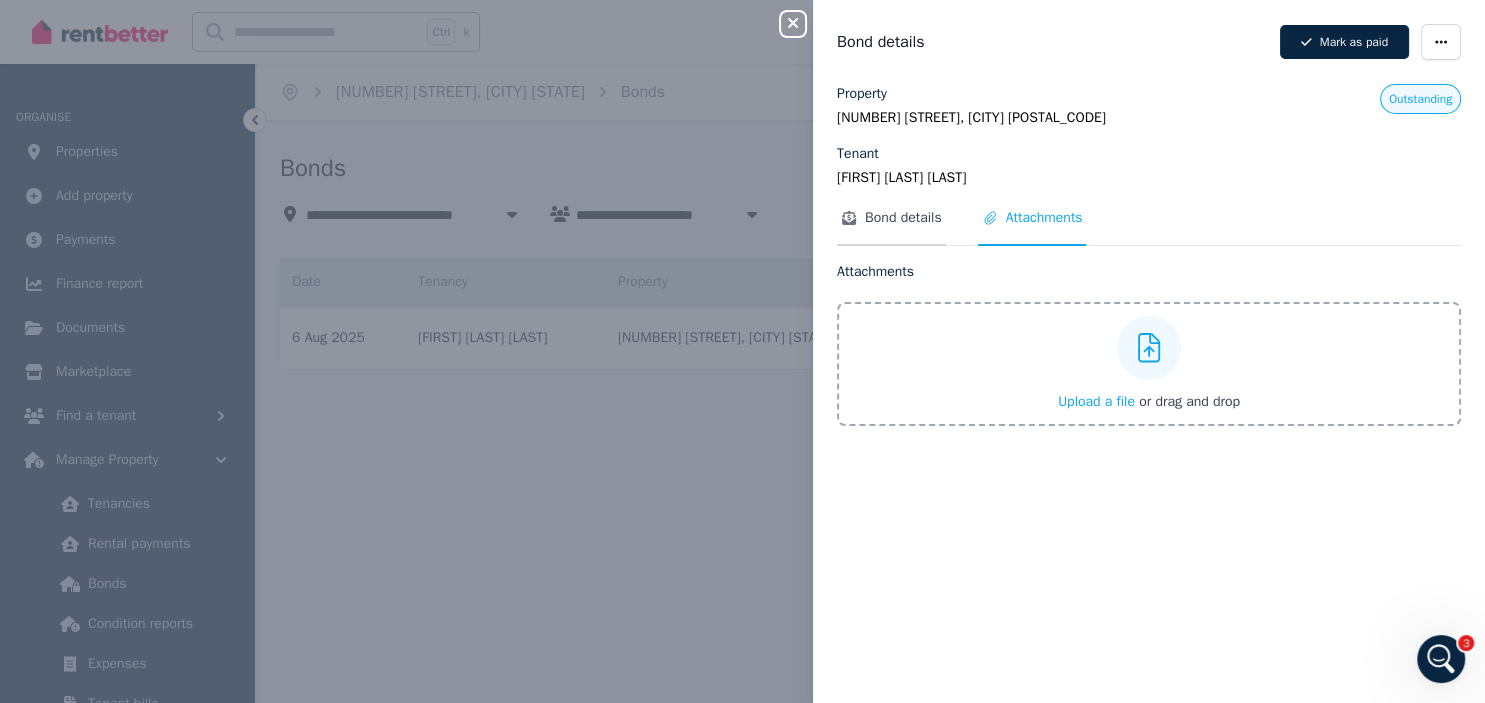 click on "Bond details" at bounding box center (903, 218) 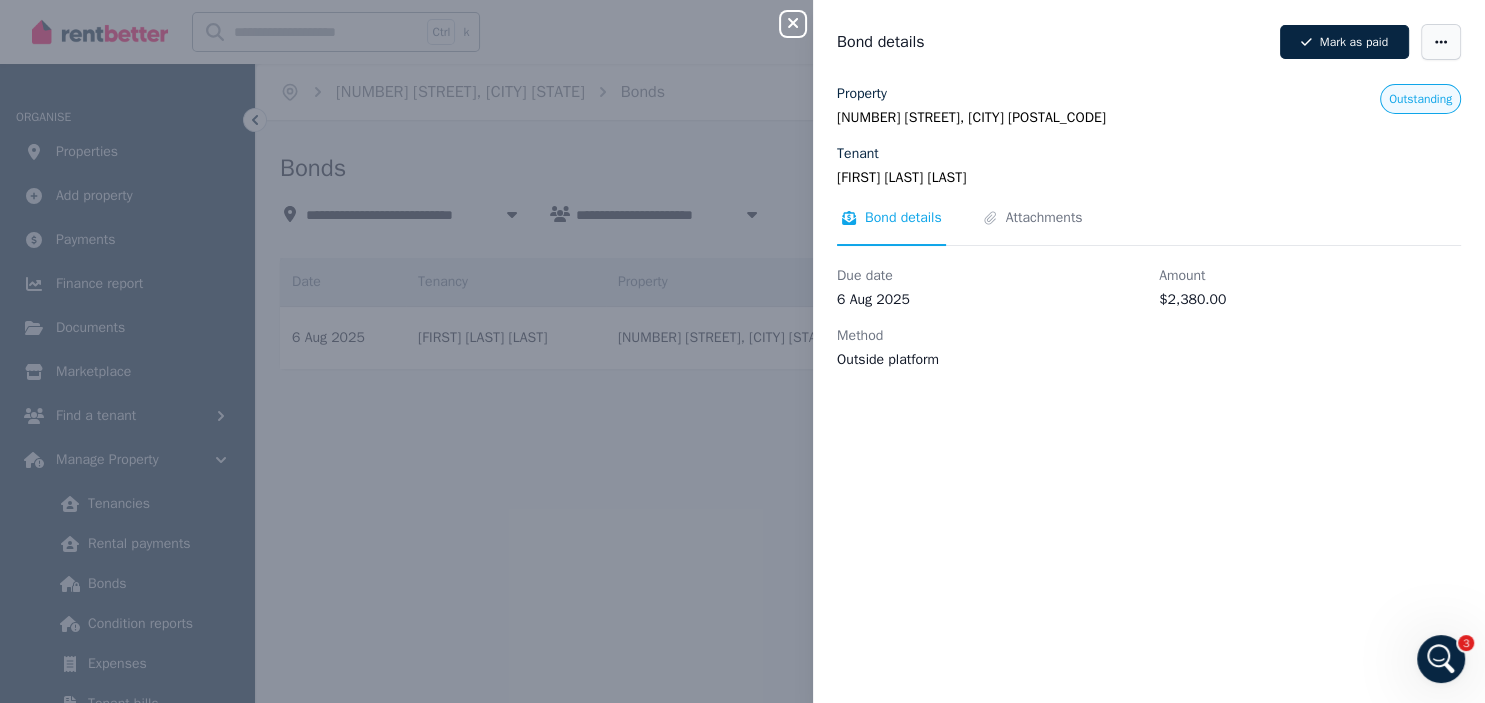 click at bounding box center [1441, 42] 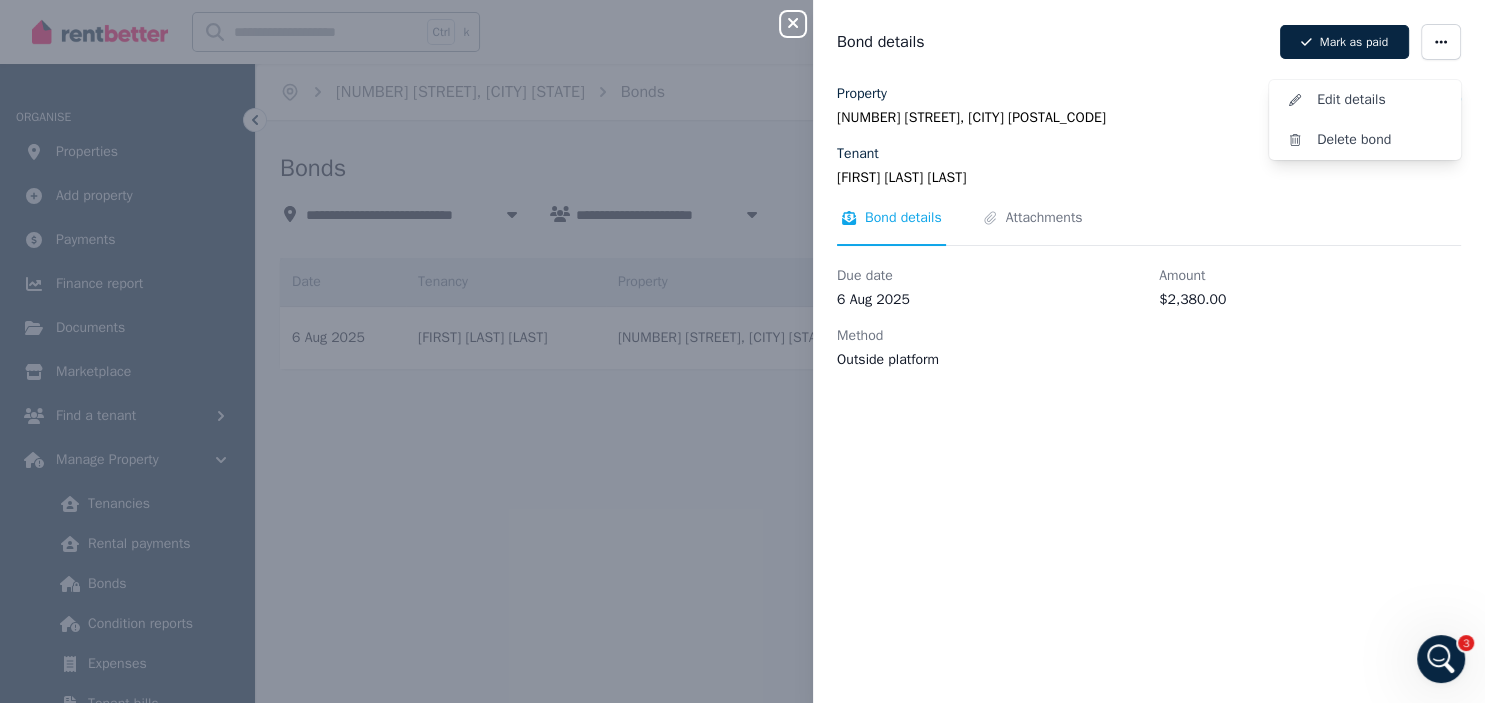 click 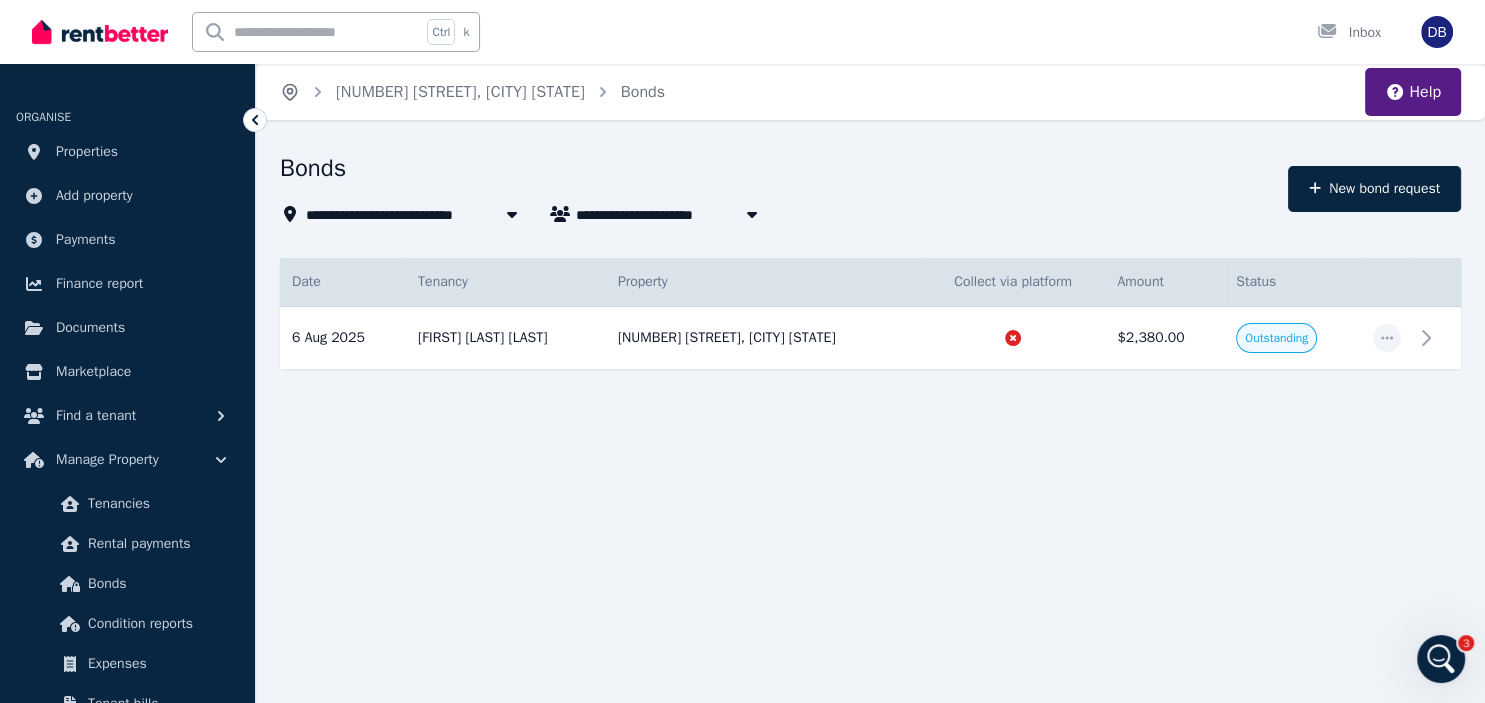 click 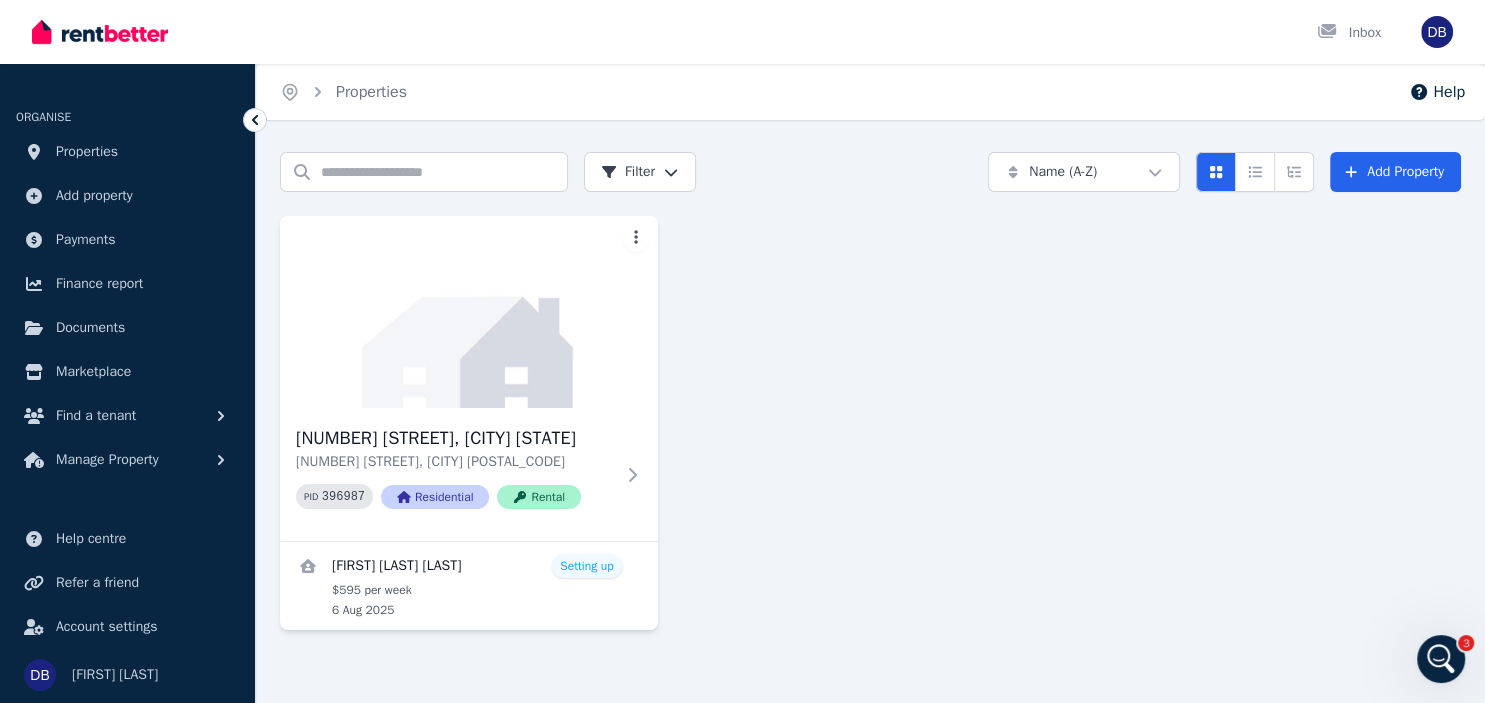 click 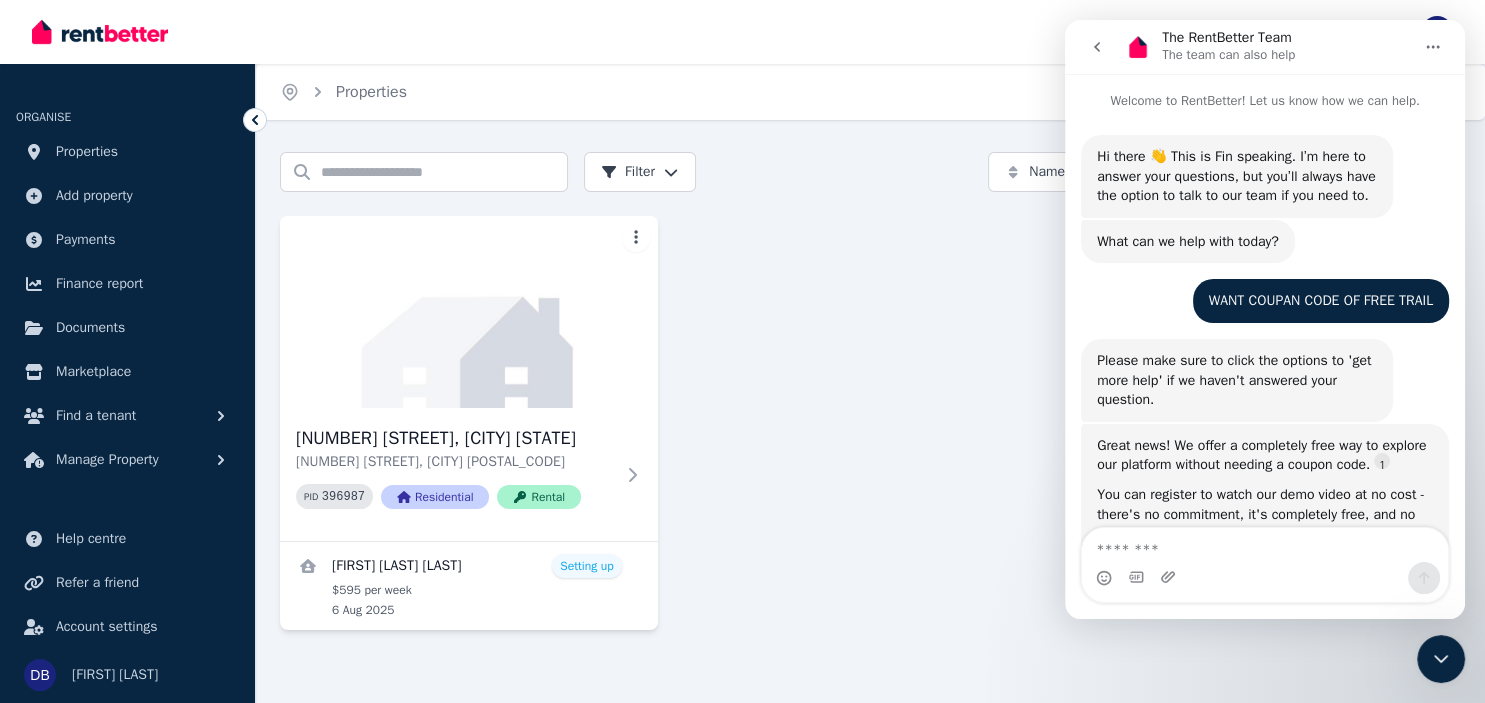 scroll, scrollTop: 1575, scrollLeft: 0, axis: vertical 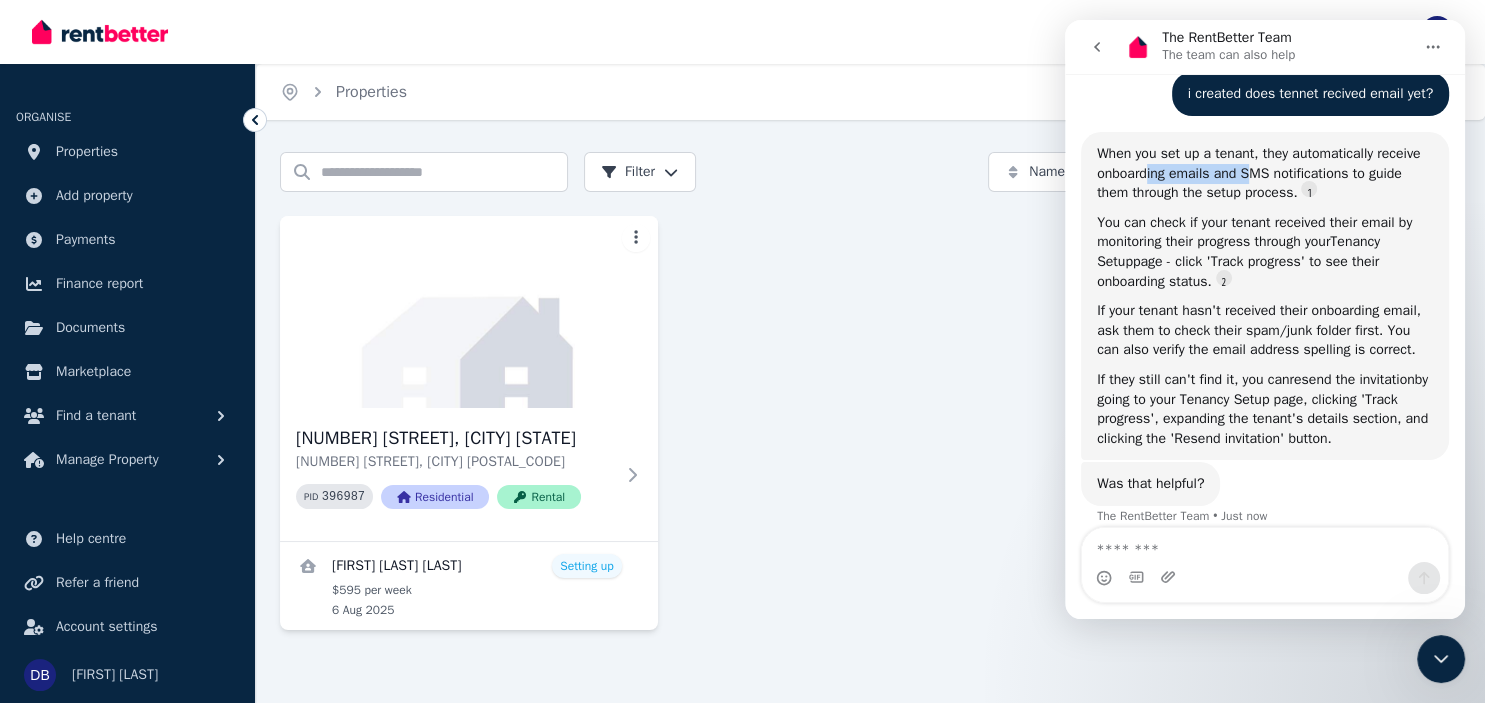 drag, startPoint x: 1146, startPoint y: 153, endPoint x: 1255, endPoint y: 153, distance: 109 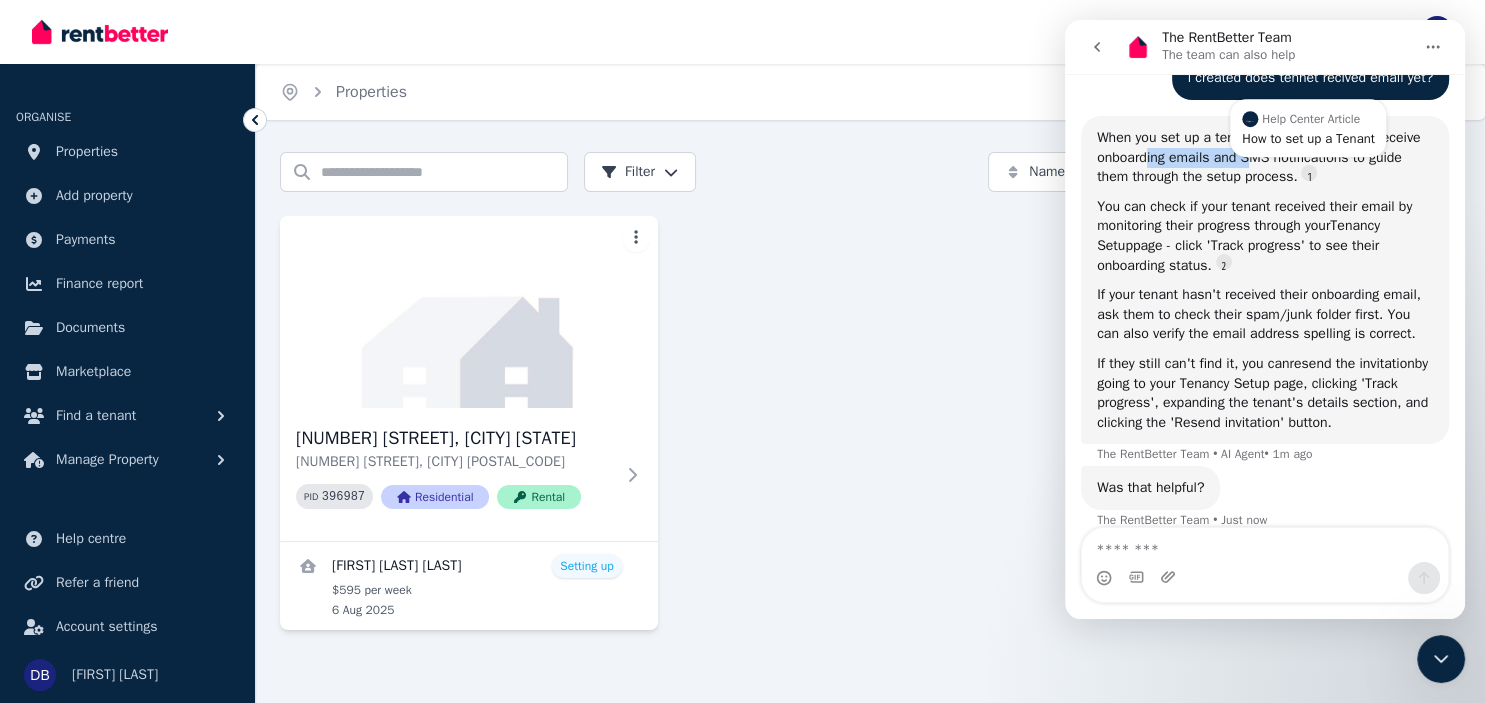 scroll, scrollTop: 1595, scrollLeft: 0, axis: vertical 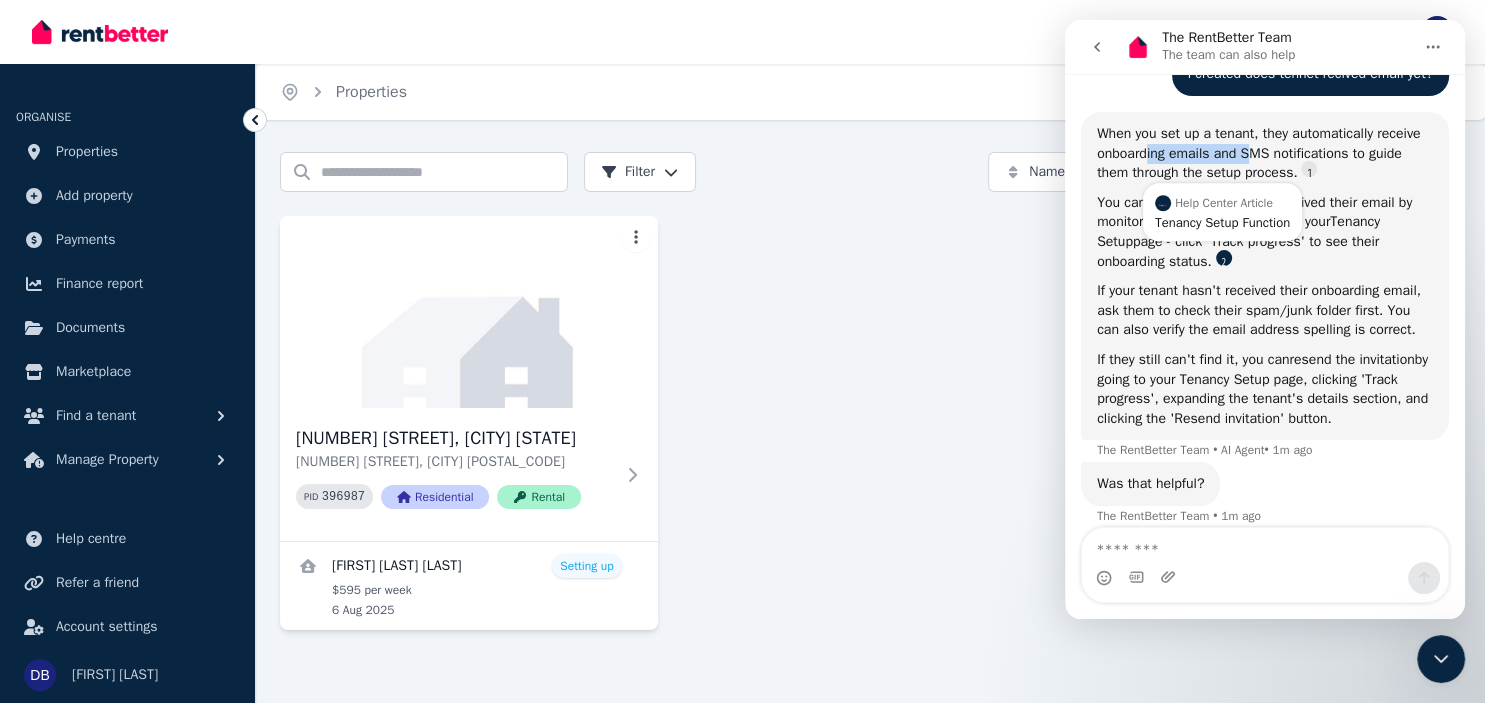 click at bounding box center [1224, 258] 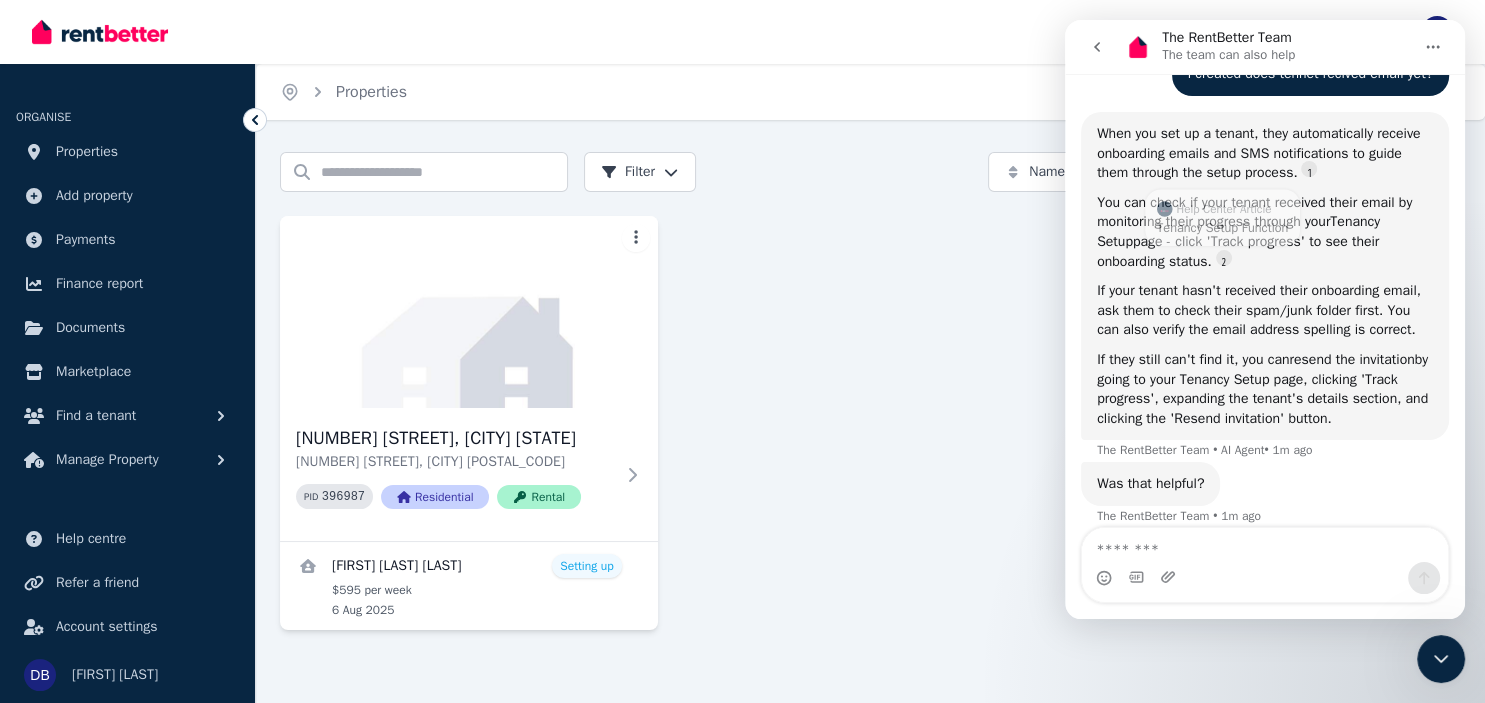 click on "You can check if your tenant received their email by monitoring their progress through your  Tenancy Setup  page - click 'Track progress' to see their onboarding status." at bounding box center [1265, 232] 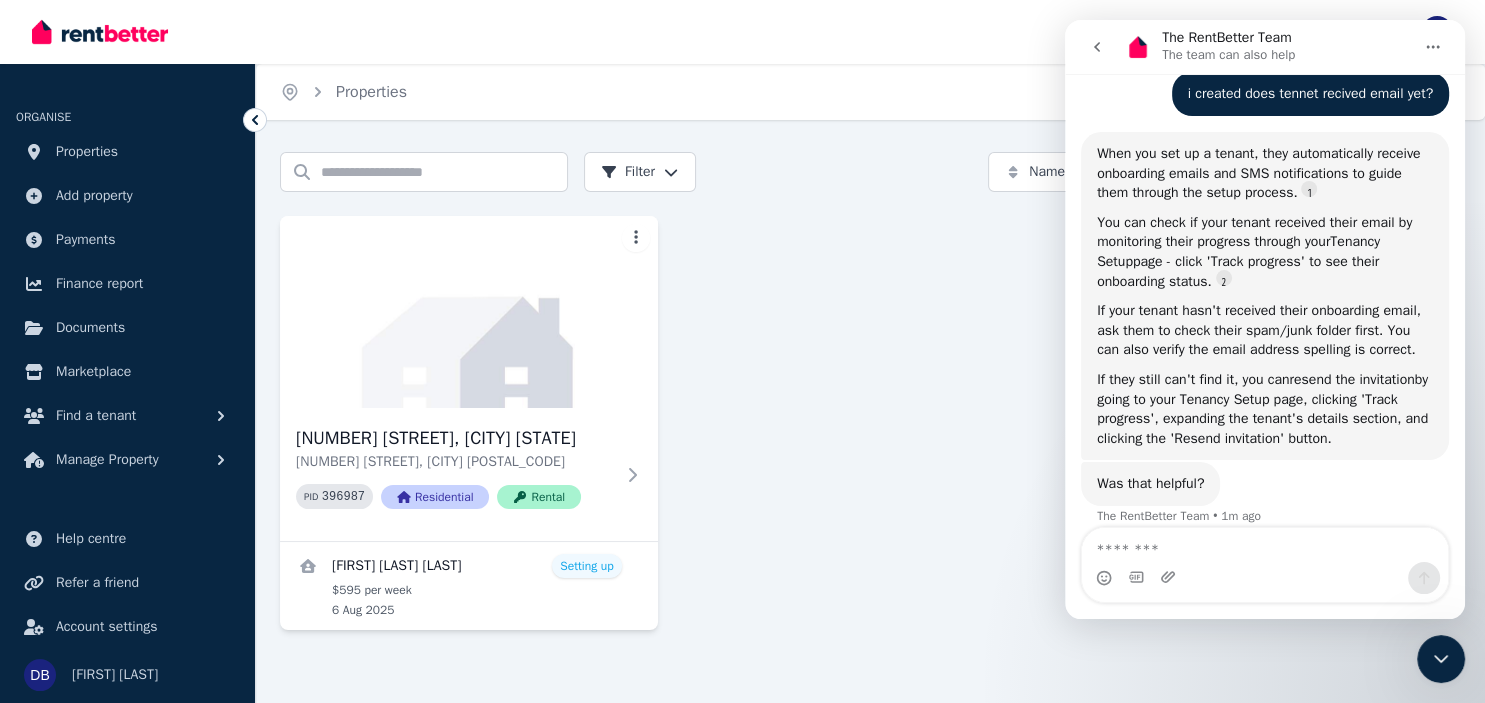 scroll, scrollTop: 1575, scrollLeft: 0, axis: vertical 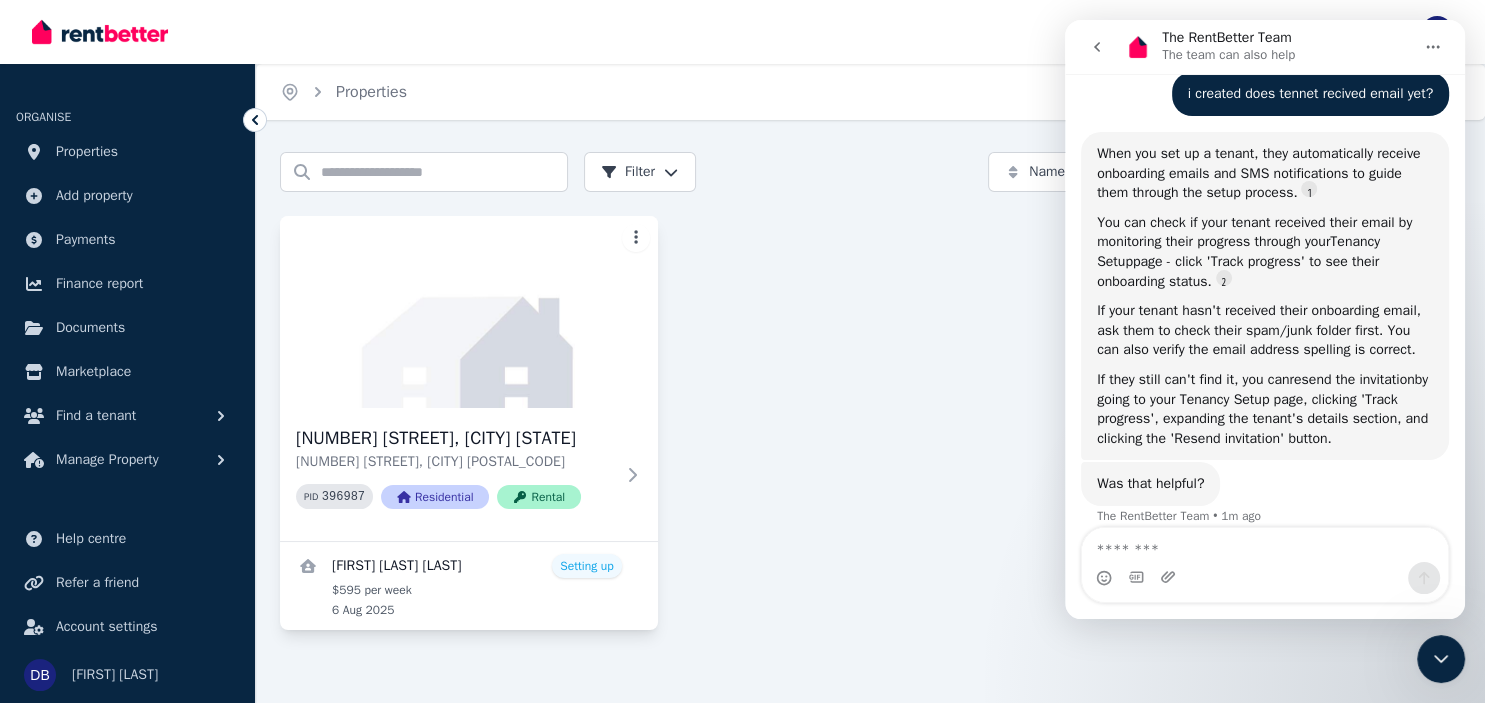 click on "Open main menu Inbox Open user menu ORGANISE Properties Add property Payments Finance report Documents Marketplace Find a tenant Manage Property Help centre Refer a friend Account settings Your profile Diptiben  Bhavsar Home Properties Help Search properties Filter Name (A-Z) Add Property 9 Churchill Dr, Modbury North 9 Churchill Dr, Modbury North SA 5092 PID   396987 Residential Rental Aaron James Kimber King Setting up $595 per week 6 Aug 2025 /portal" at bounding box center (742, 351) 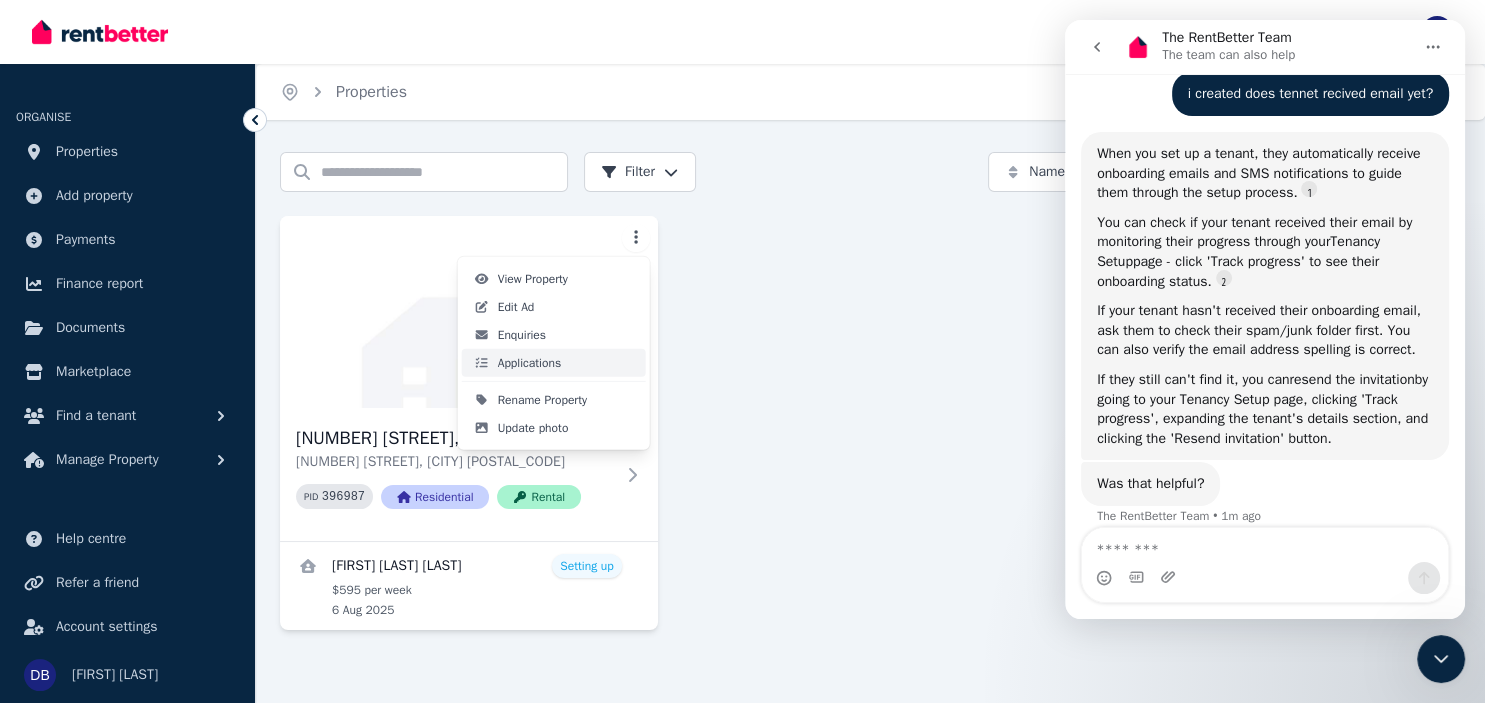 click on "Applications" at bounding box center [554, 363] 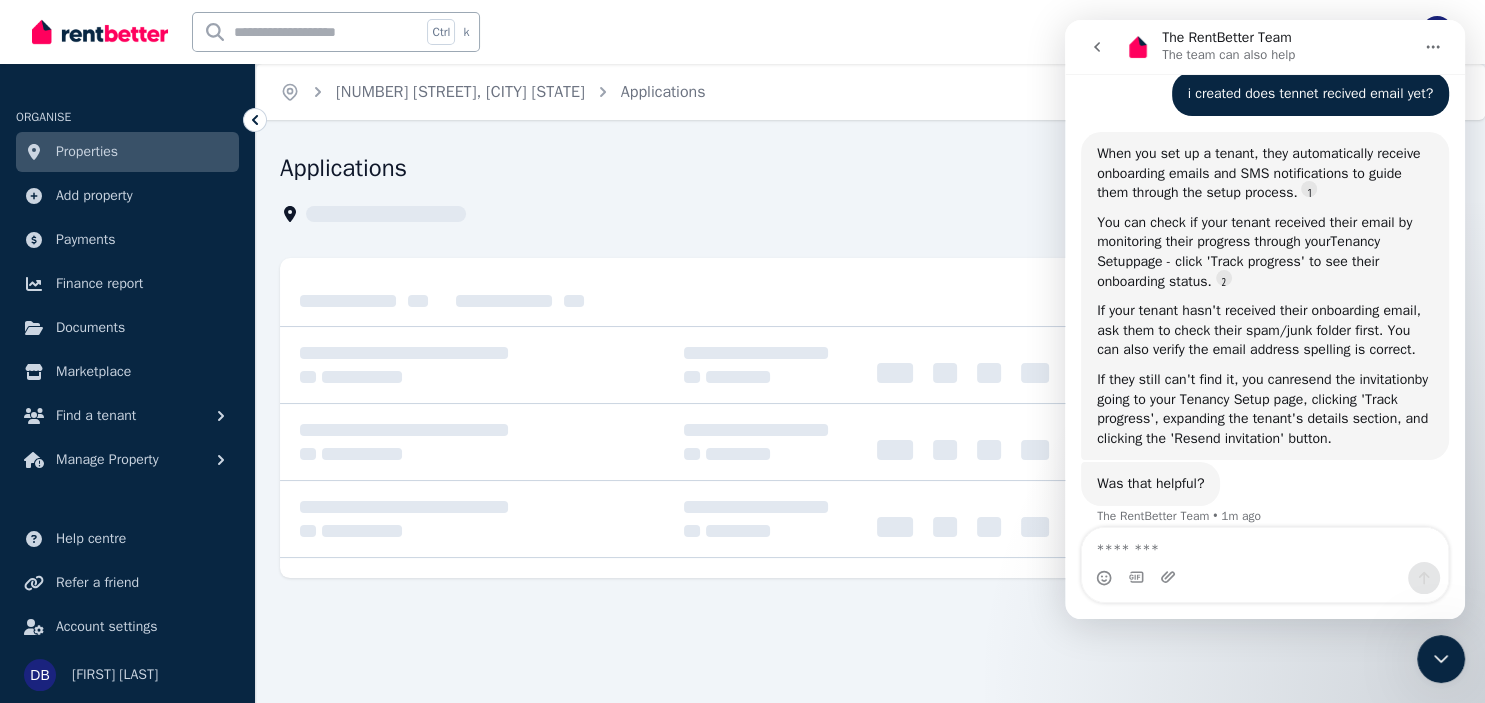click on "Applications" at bounding box center (870, 407) 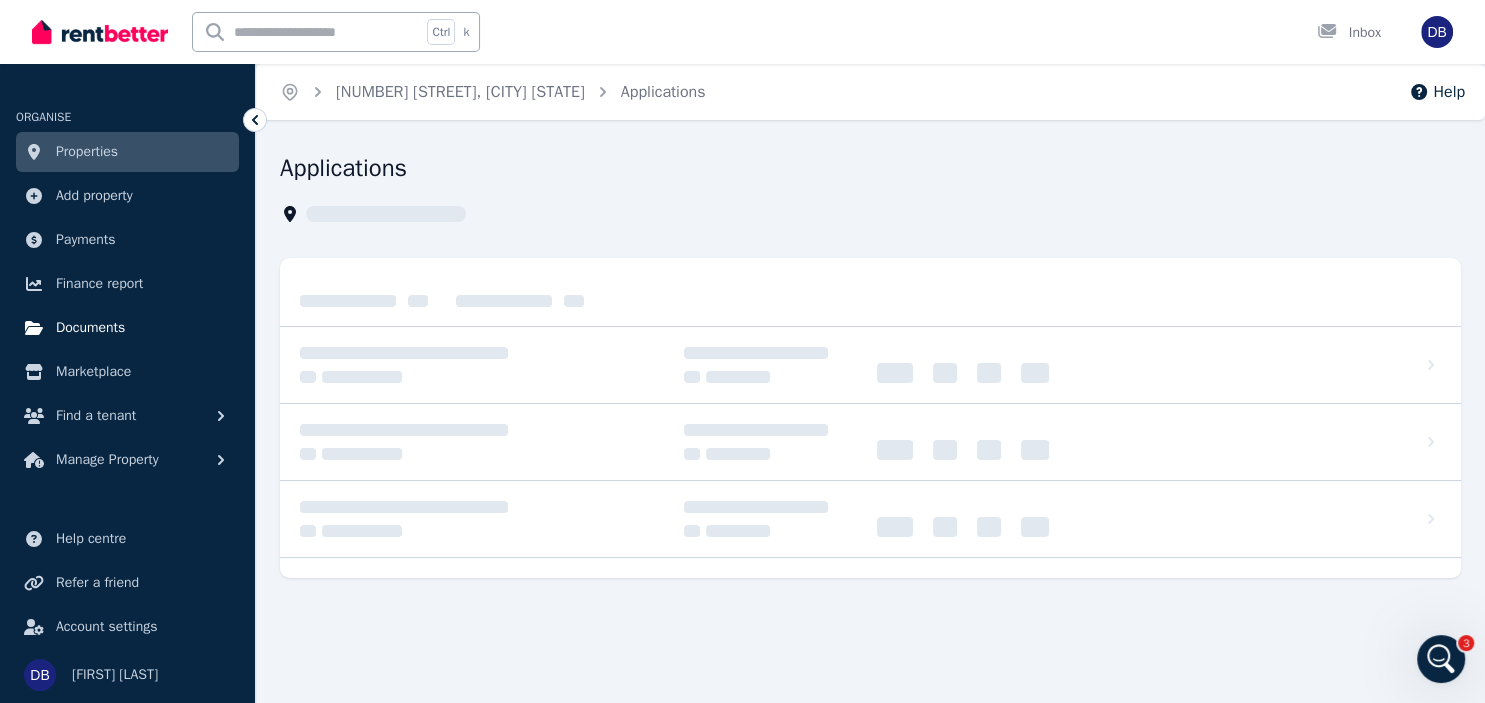 click on "Documents" at bounding box center (90, 328) 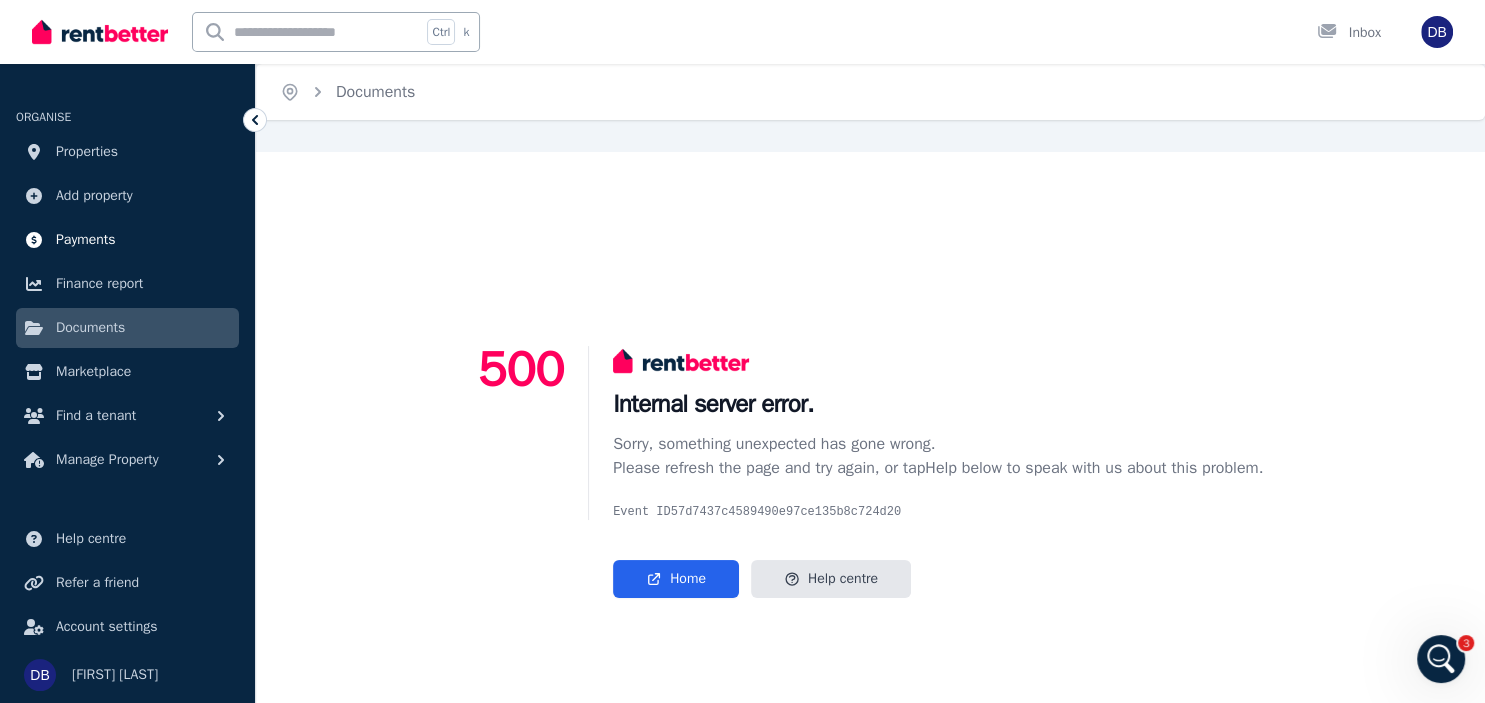 click on "Payments" at bounding box center (86, 240) 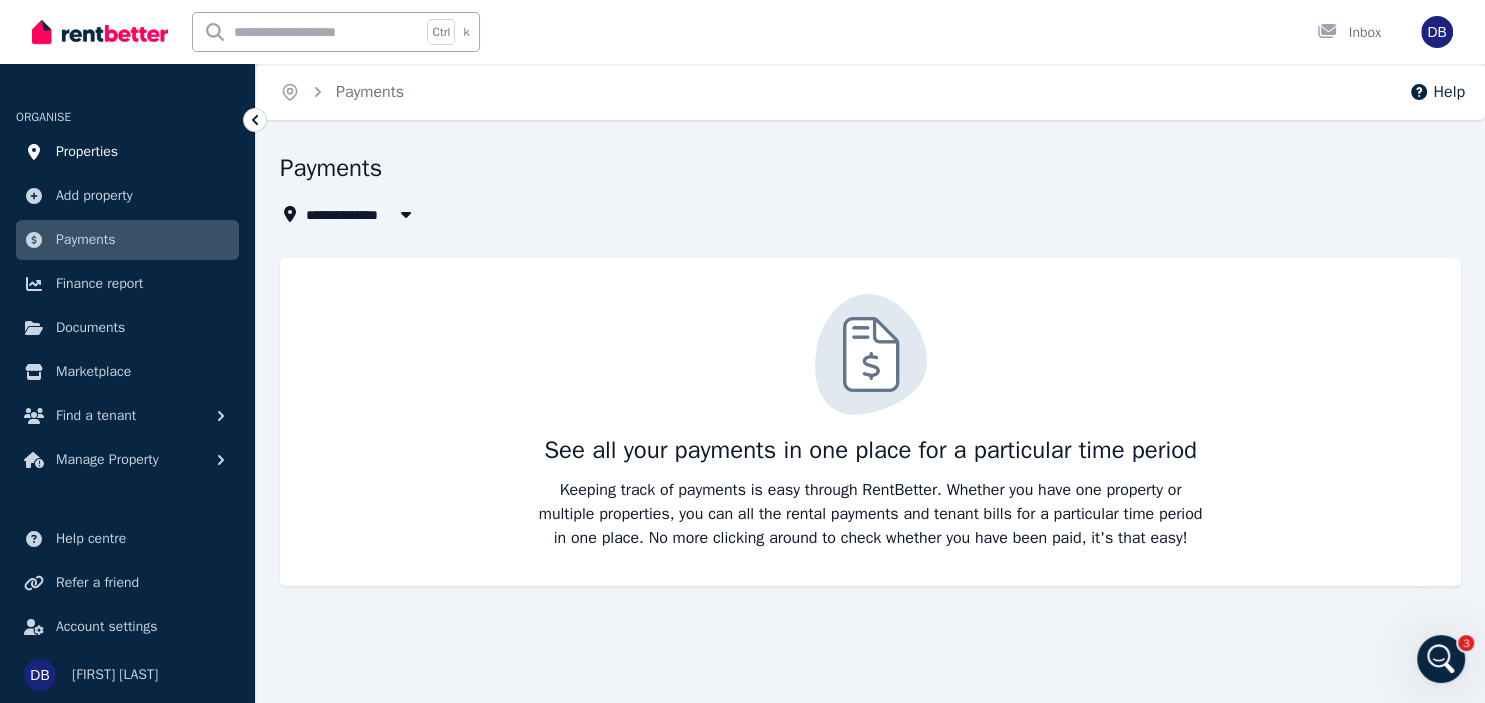 click on "Properties" at bounding box center (87, 152) 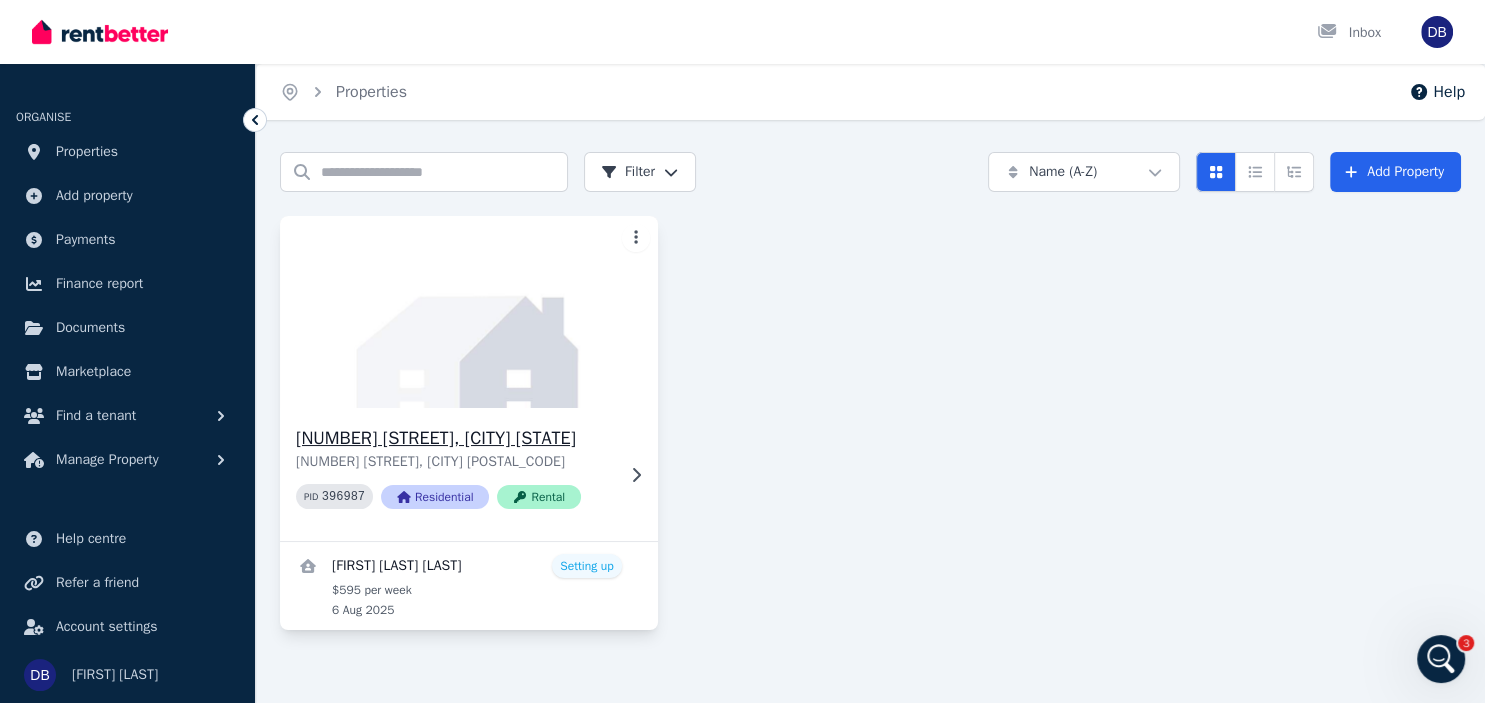 click on "9 Churchill Dr, Modbury North 9 Churchill Dr, Modbury North SA 5092 PID   396987 Residential Rental" at bounding box center [469, 474] 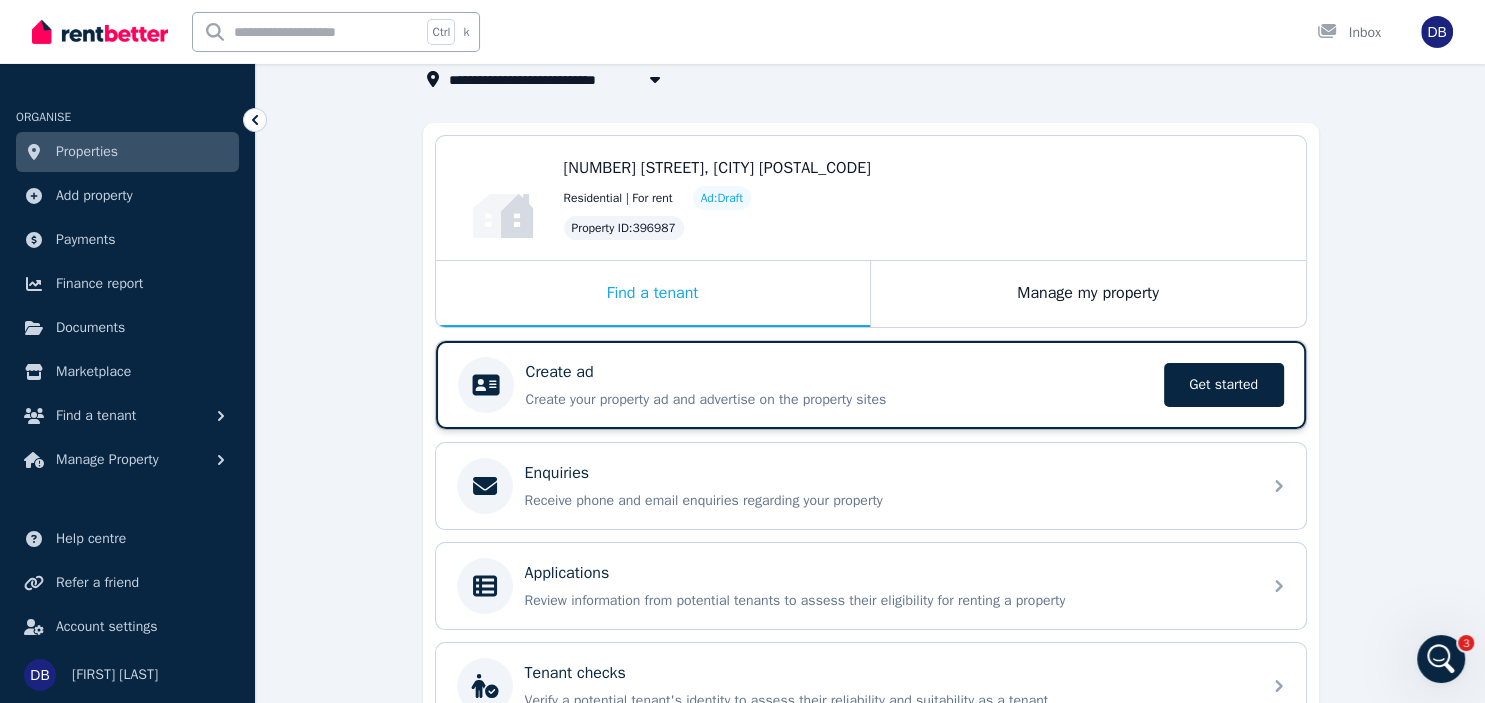 scroll, scrollTop: 420, scrollLeft: 0, axis: vertical 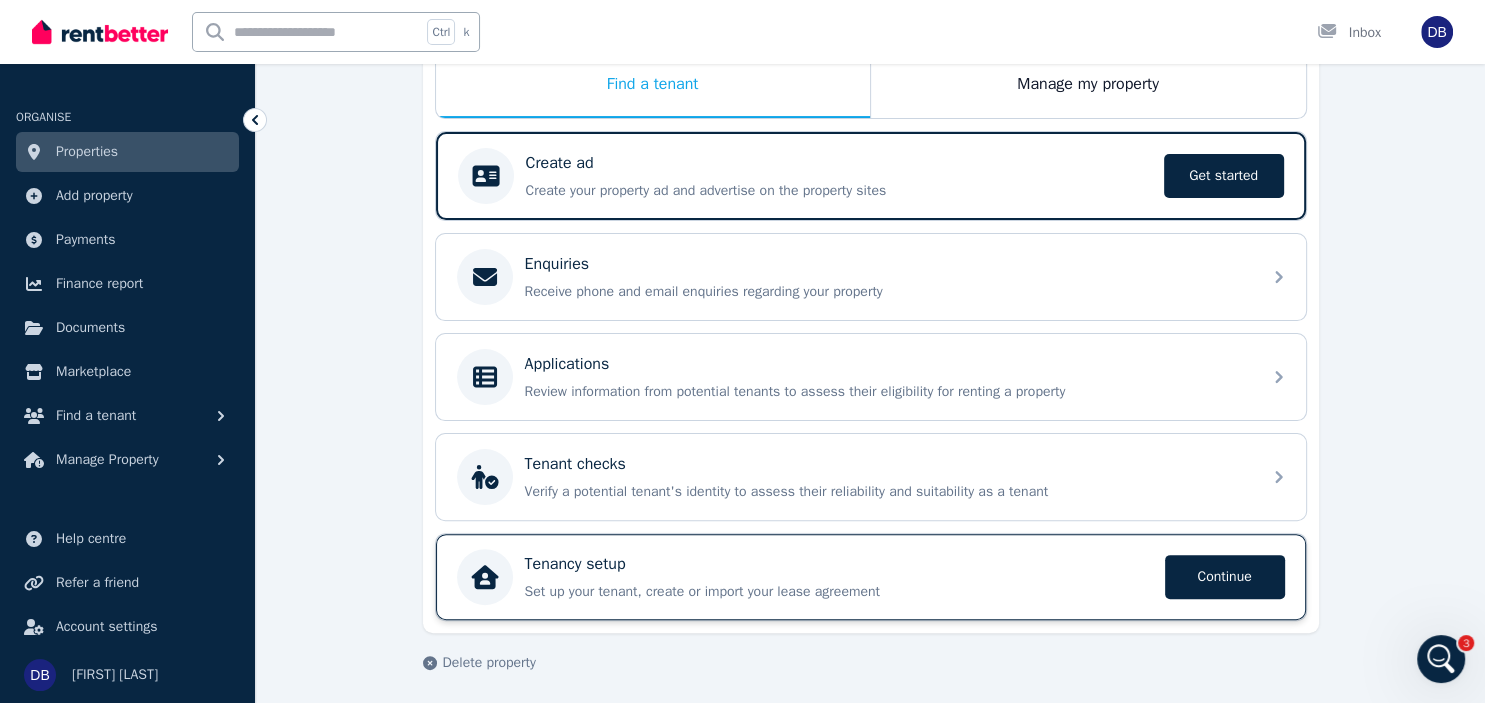click on "Tenancy setup" at bounding box center (839, 564) 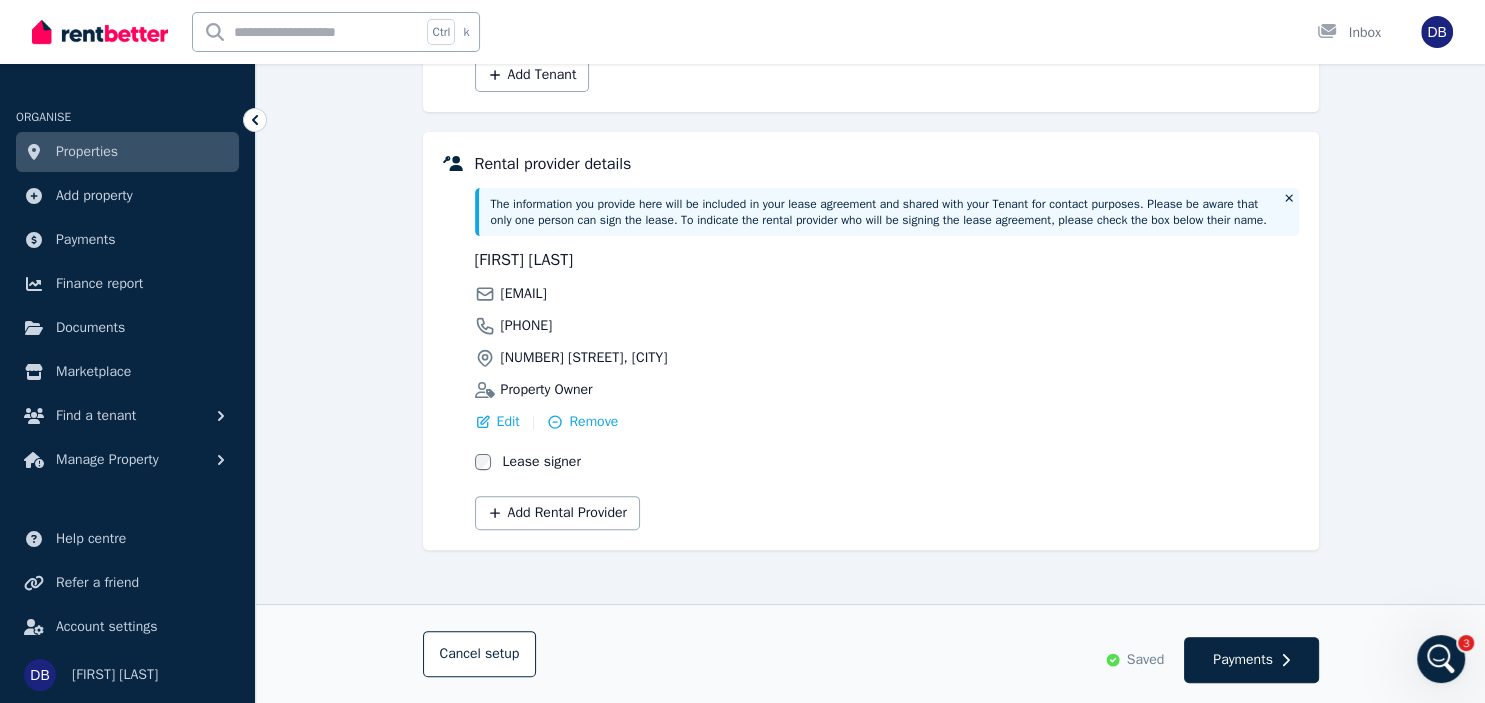 scroll, scrollTop: 0, scrollLeft: 0, axis: both 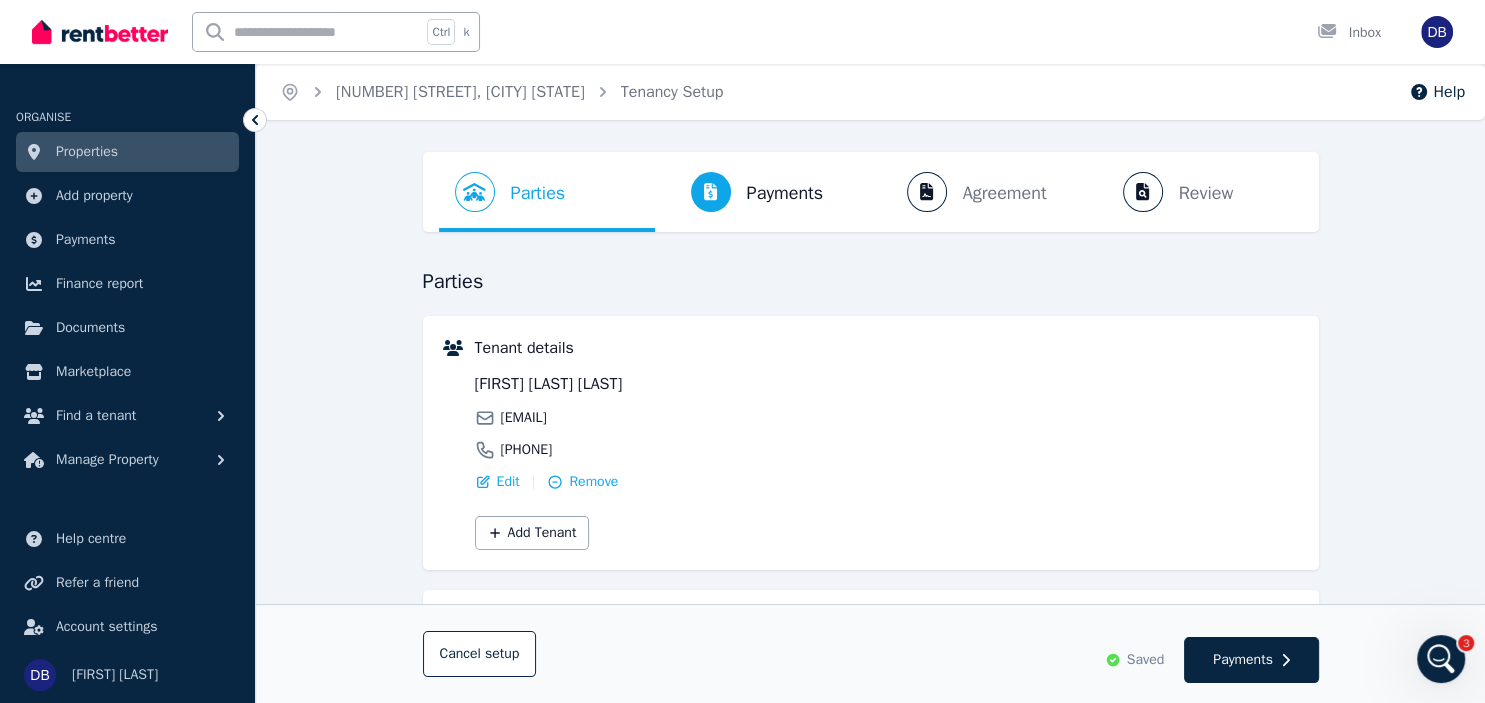 click on "Parties Rental provider and tenant details Payments Bond and rental payments Agreement Lease agreement Review Send tenancy details" at bounding box center (871, 192) 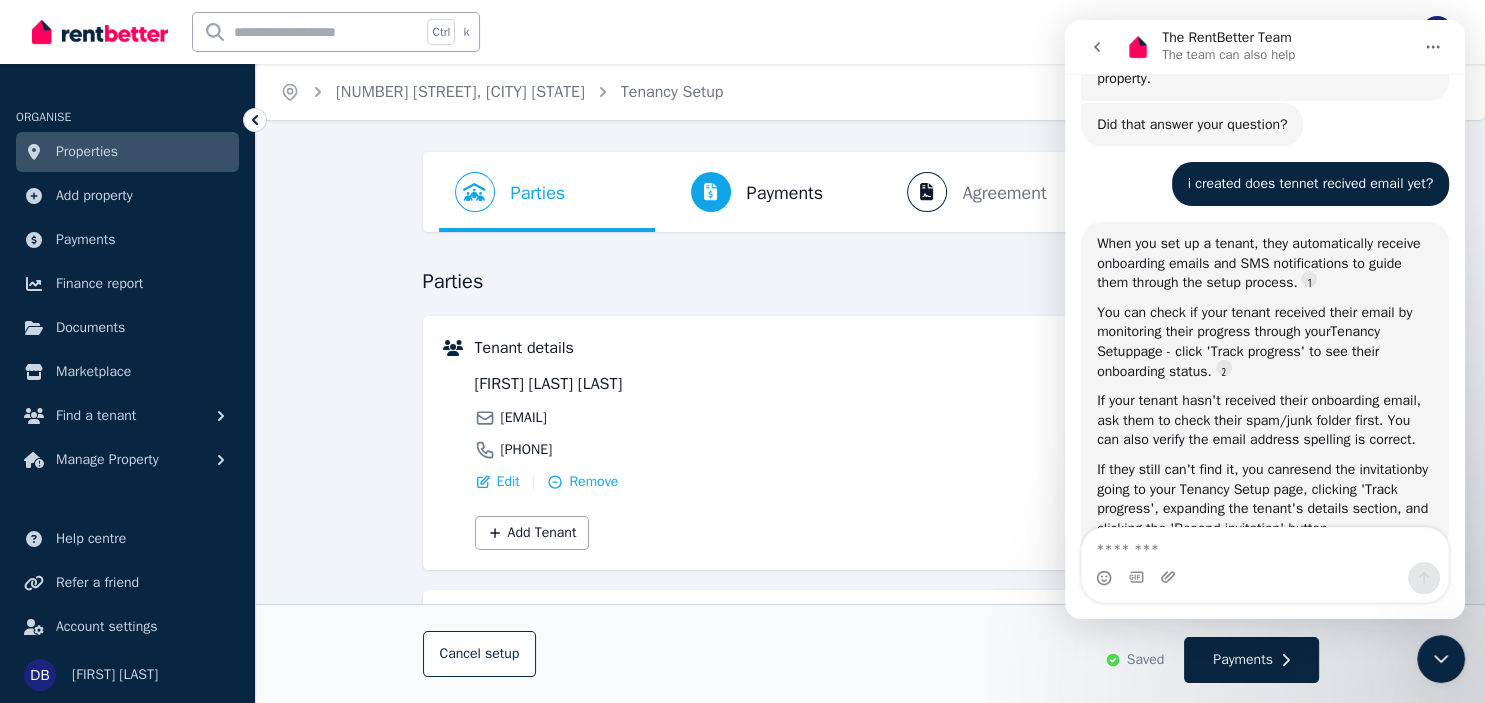 scroll, scrollTop: 1445, scrollLeft: 0, axis: vertical 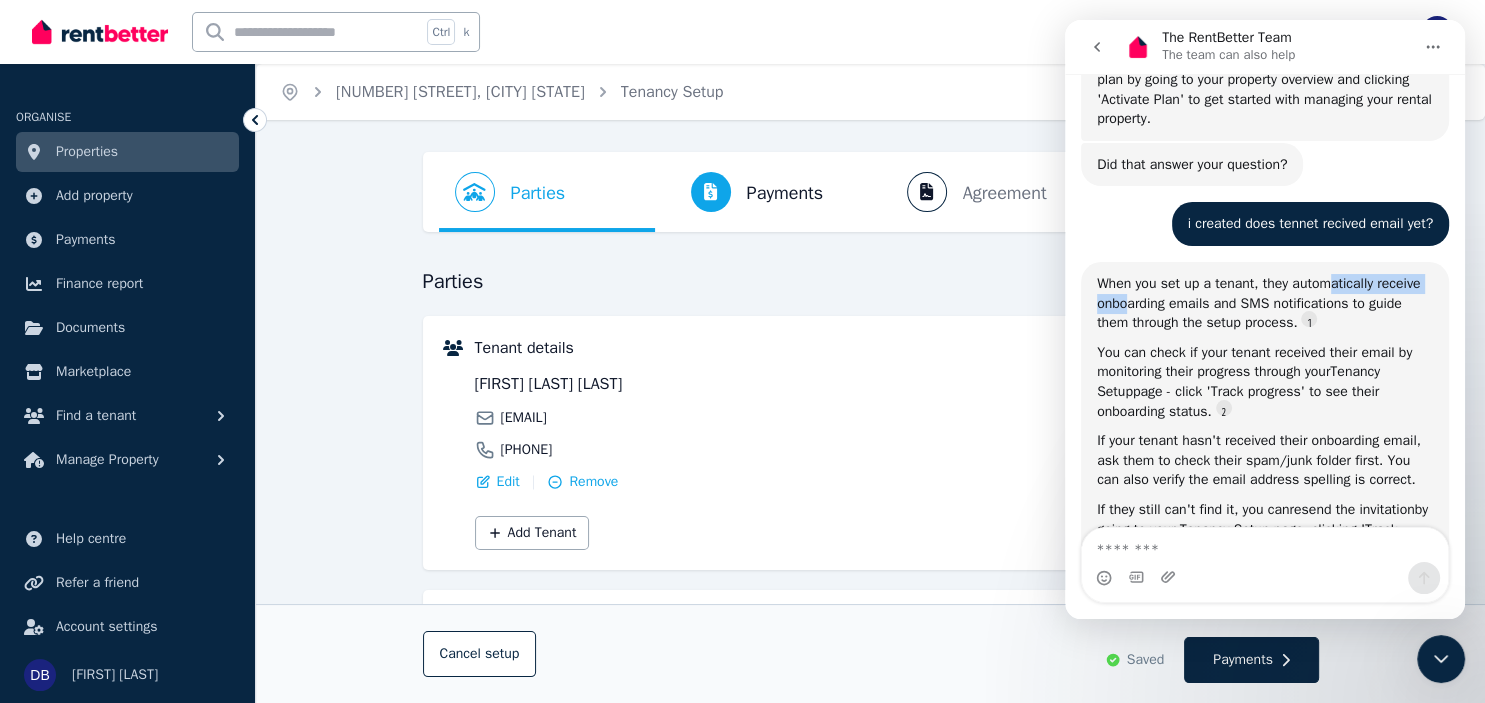 drag, startPoint x: 1132, startPoint y: 286, endPoint x: 1336, endPoint y: 270, distance: 204.6265 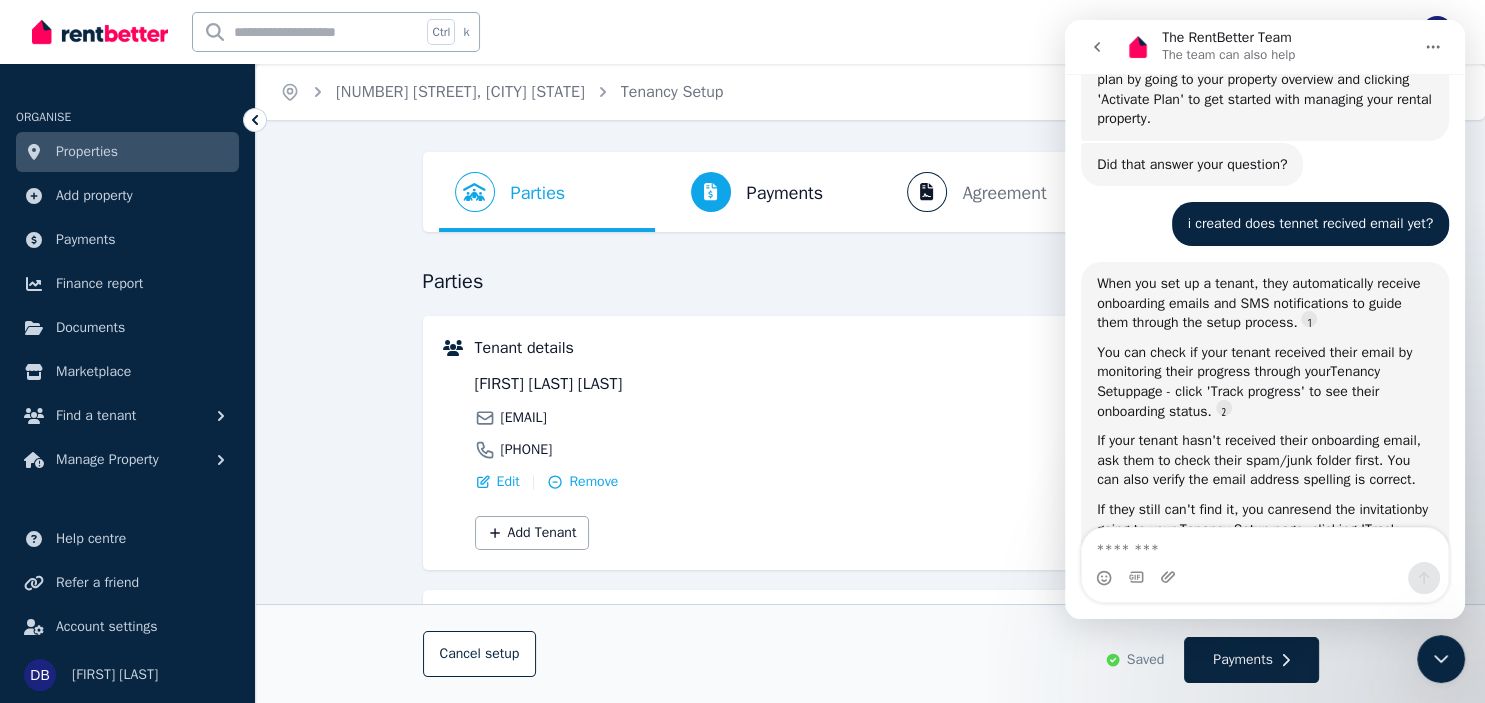 click on "When you set up a tenant, they automatically receive onboarding emails and SMS notifications to guide them through the setup process." at bounding box center (1265, 303) 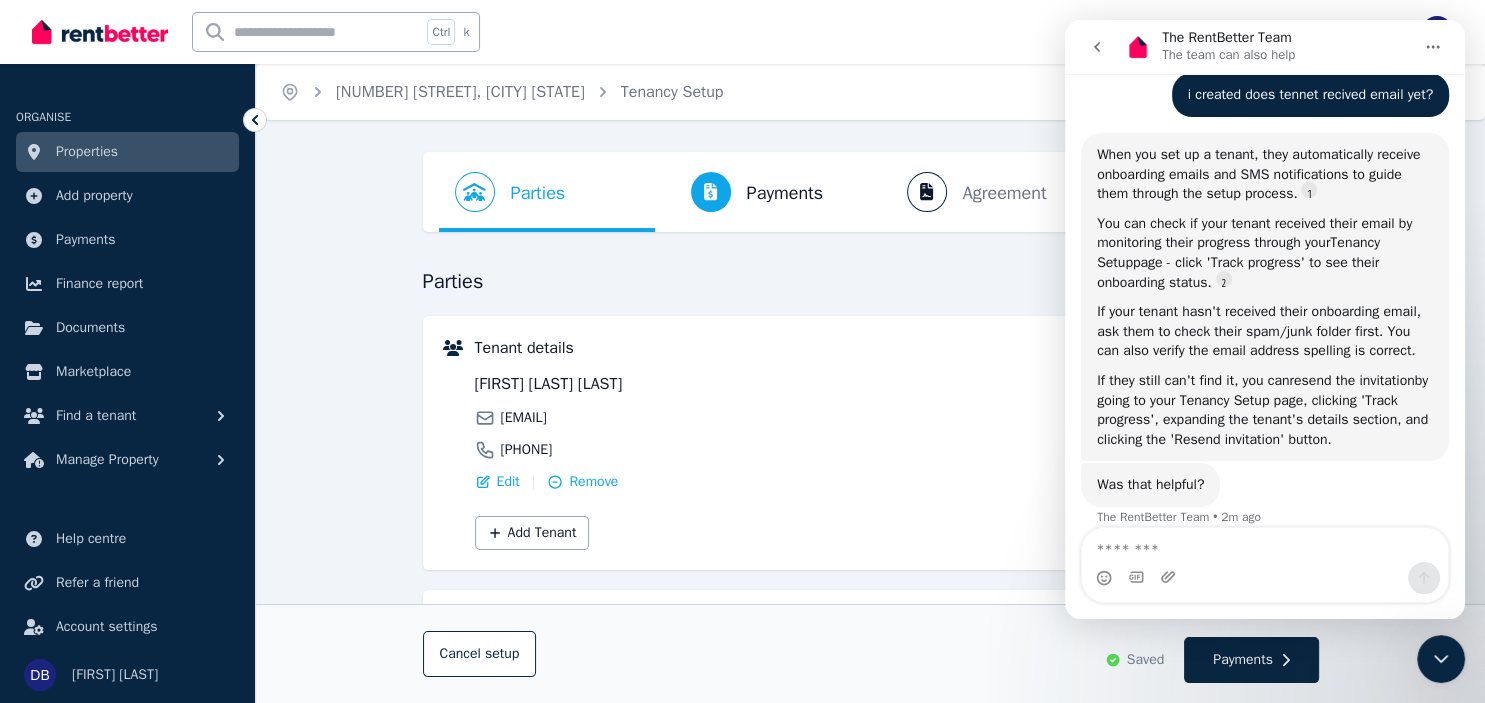 scroll, scrollTop: 1575, scrollLeft: 0, axis: vertical 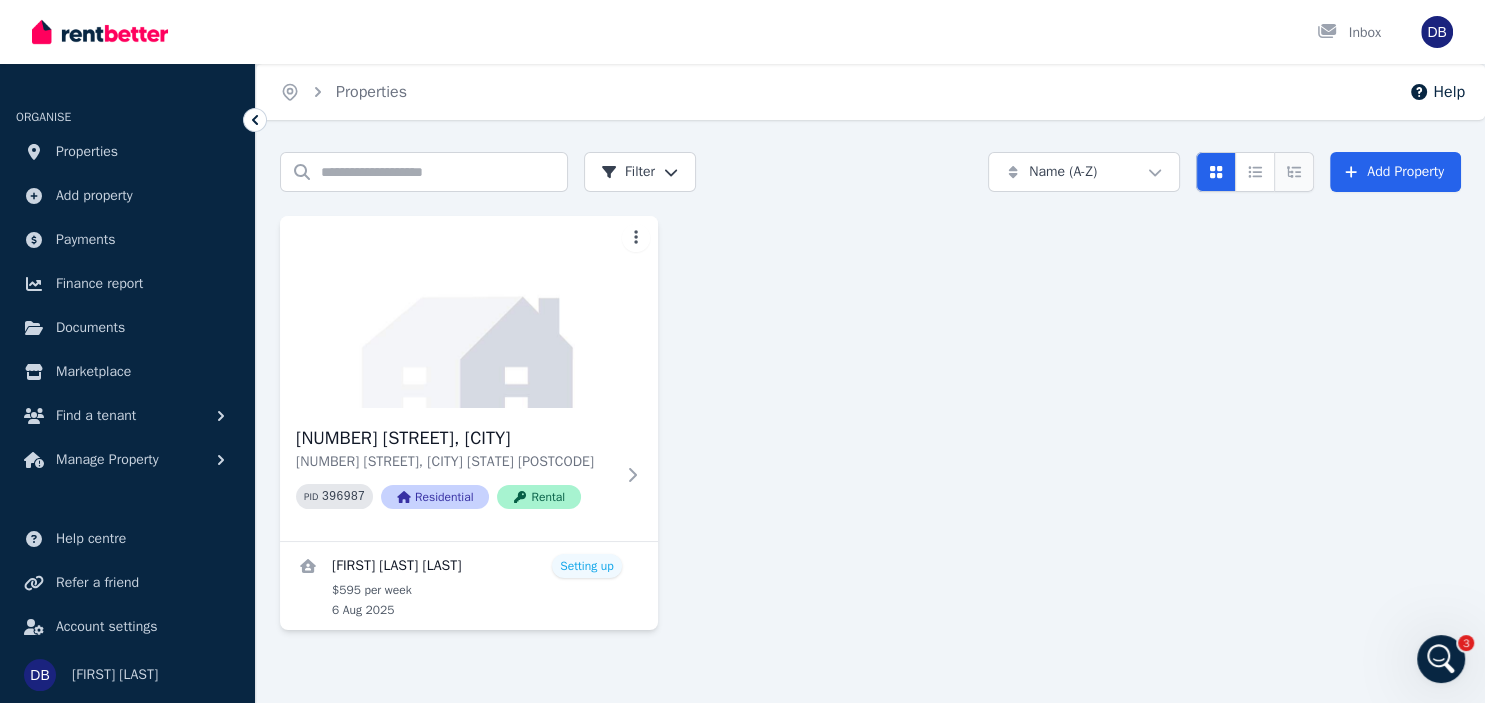click 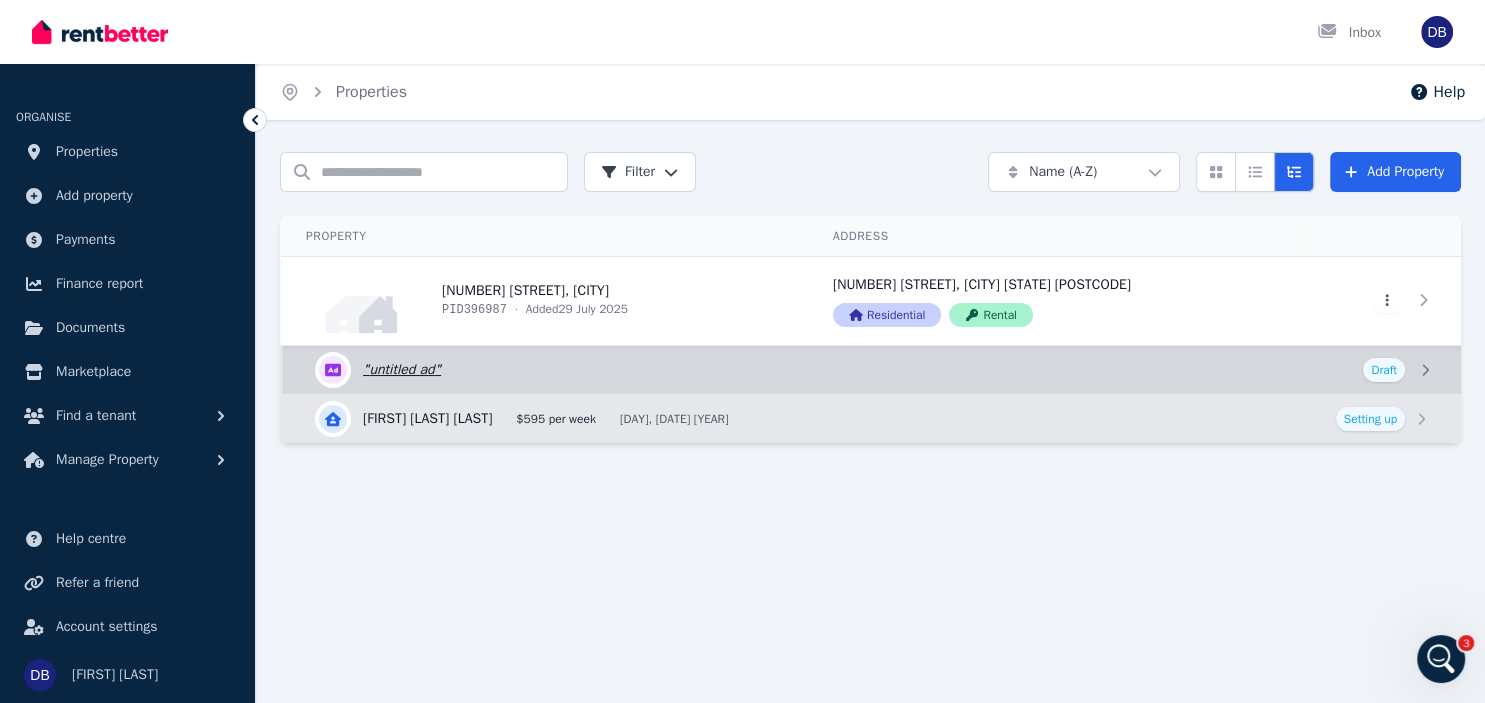 click on "Edit listing:" at bounding box center [872, 370] 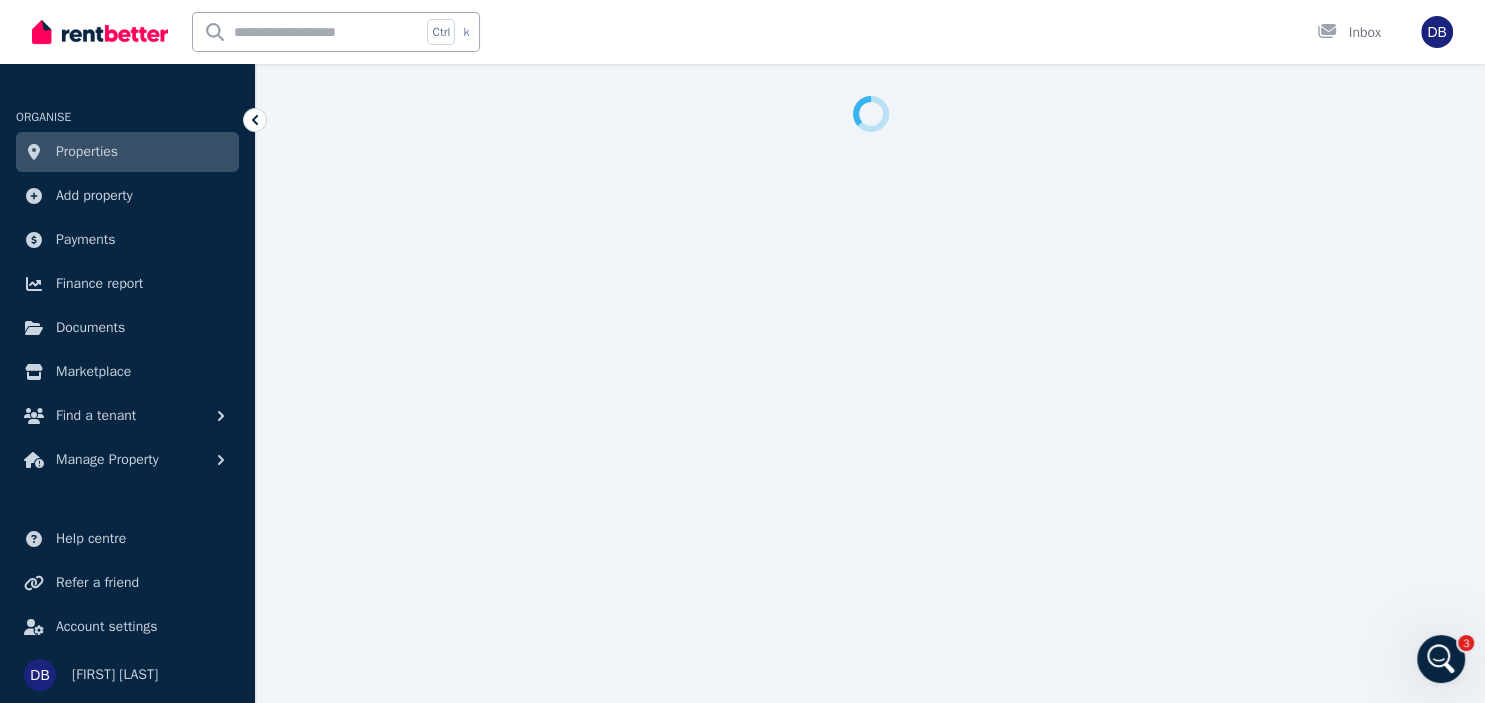 select on "**" 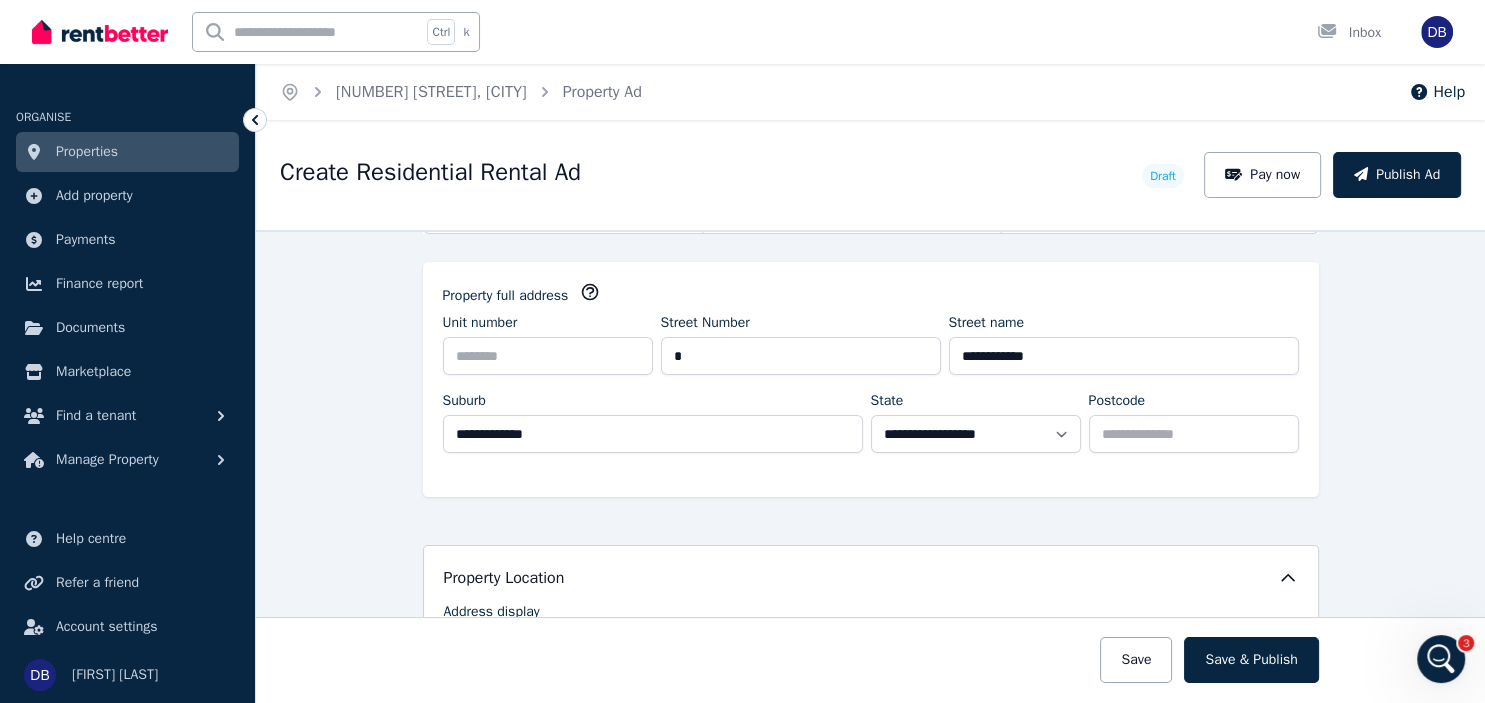 scroll, scrollTop: 129, scrollLeft: 0, axis: vertical 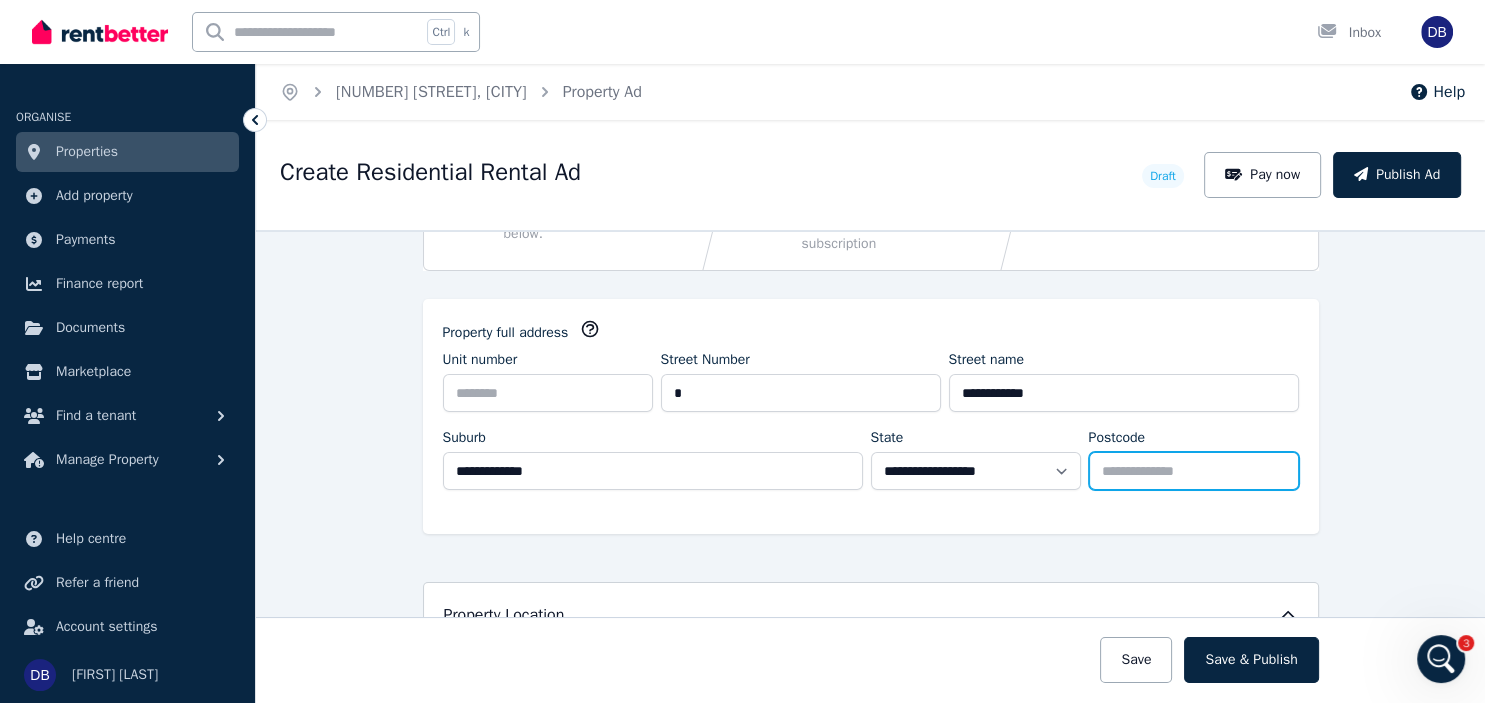 click on "****" at bounding box center [1194, 471] 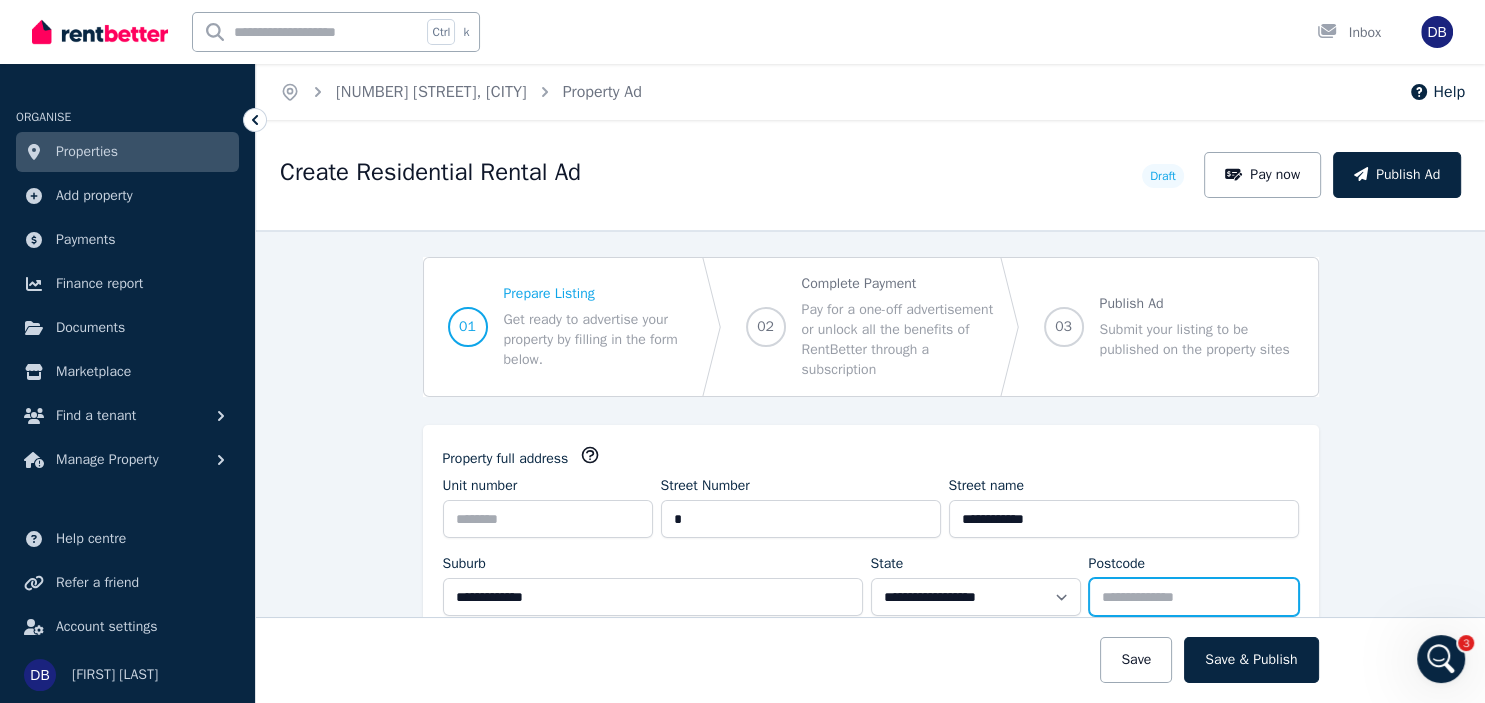 scroll, scrollTop: 0, scrollLeft: 0, axis: both 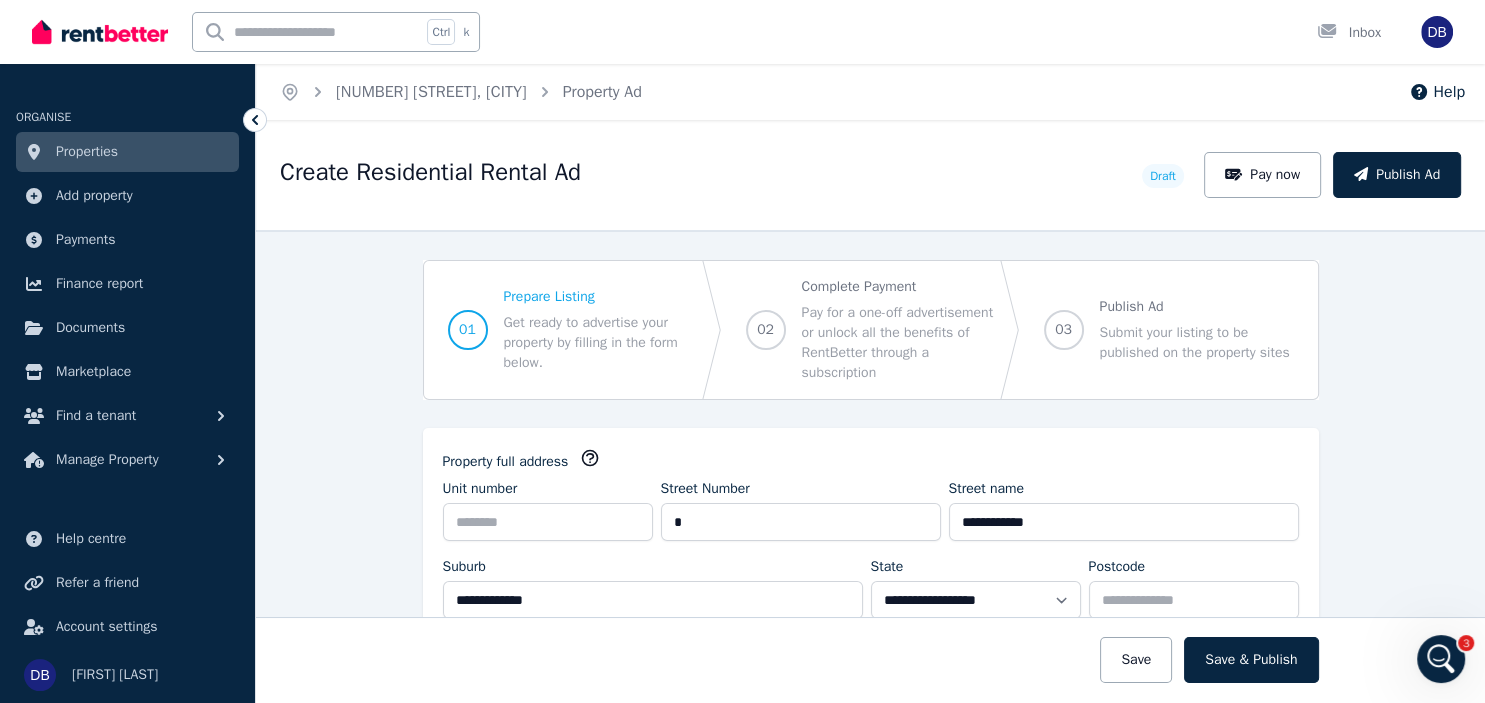 click on "Properties" at bounding box center [87, 152] 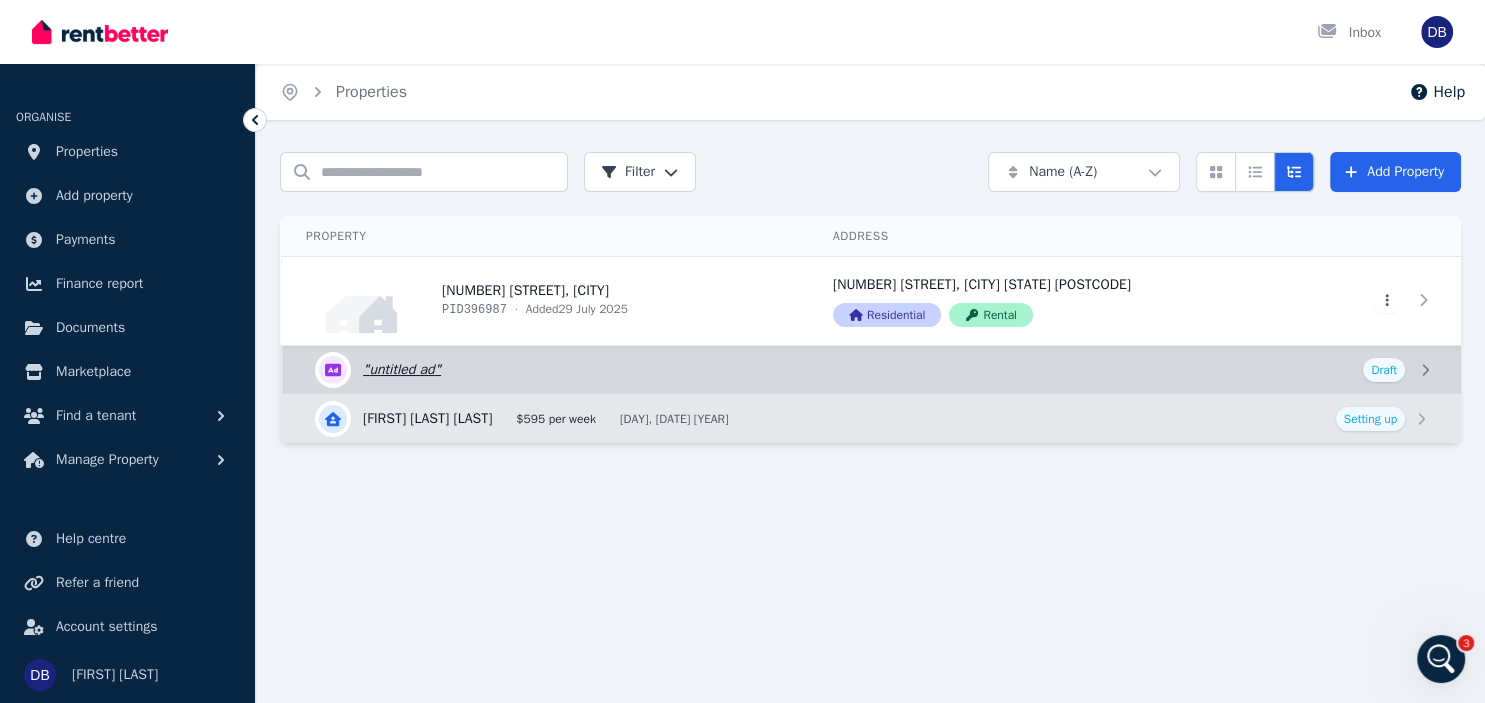 click on "Edit listing:" at bounding box center [872, 370] 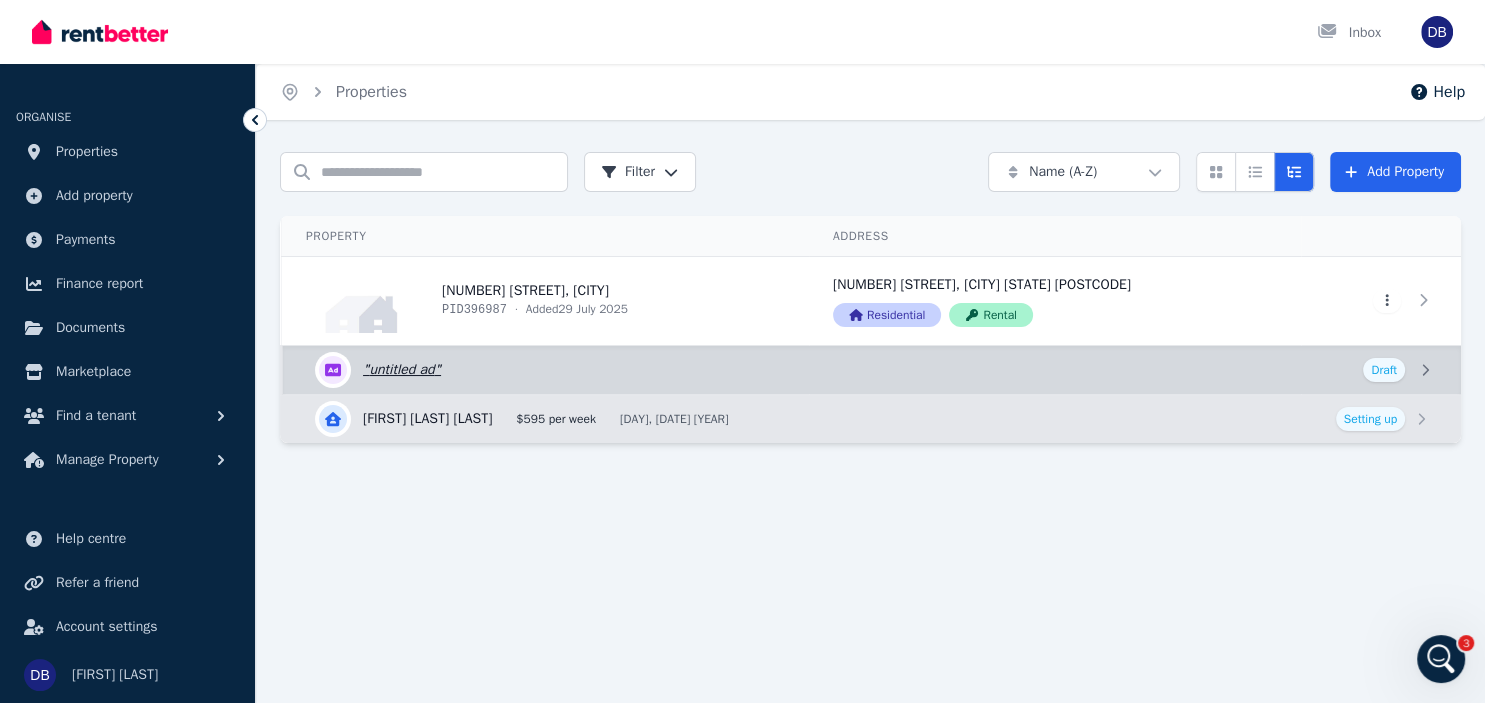 select on "**********" 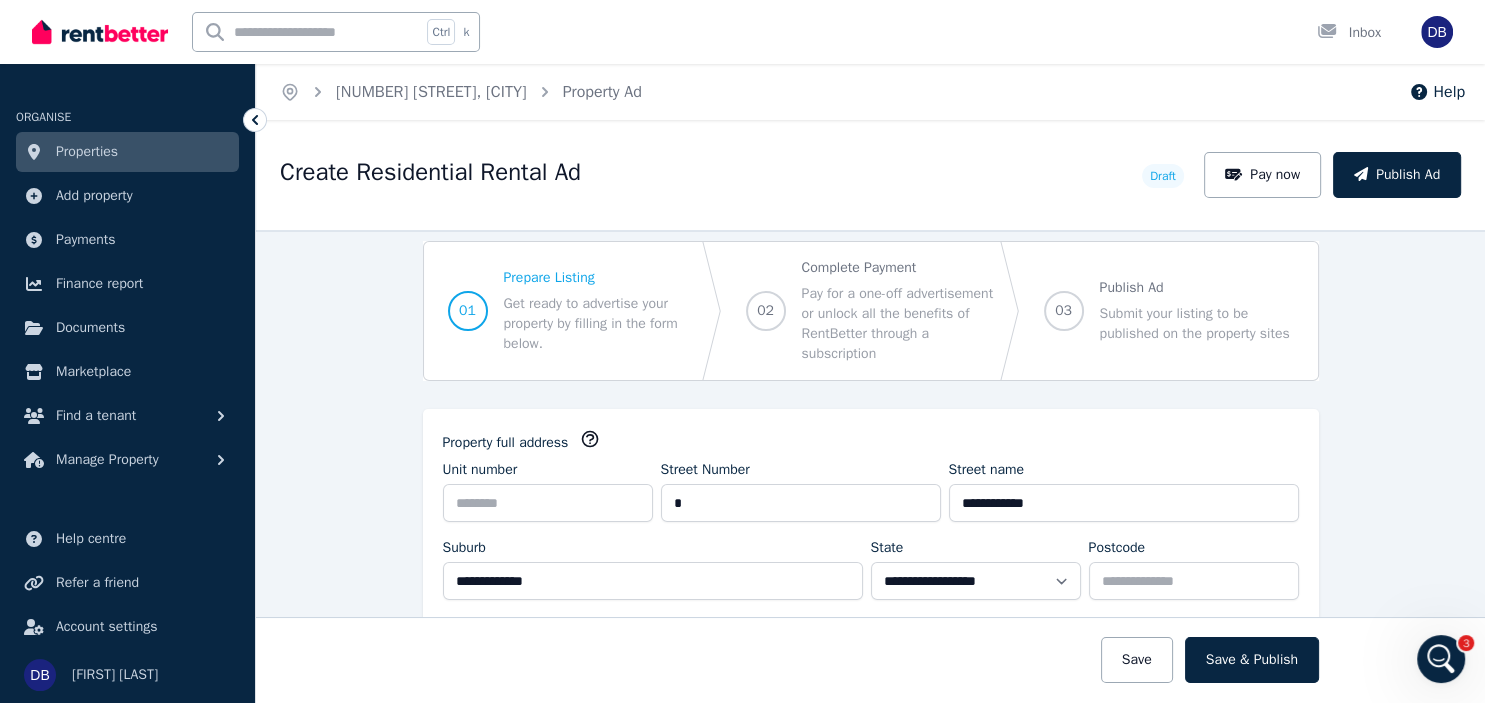 scroll, scrollTop: 0, scrollLeft: 0, axis: both 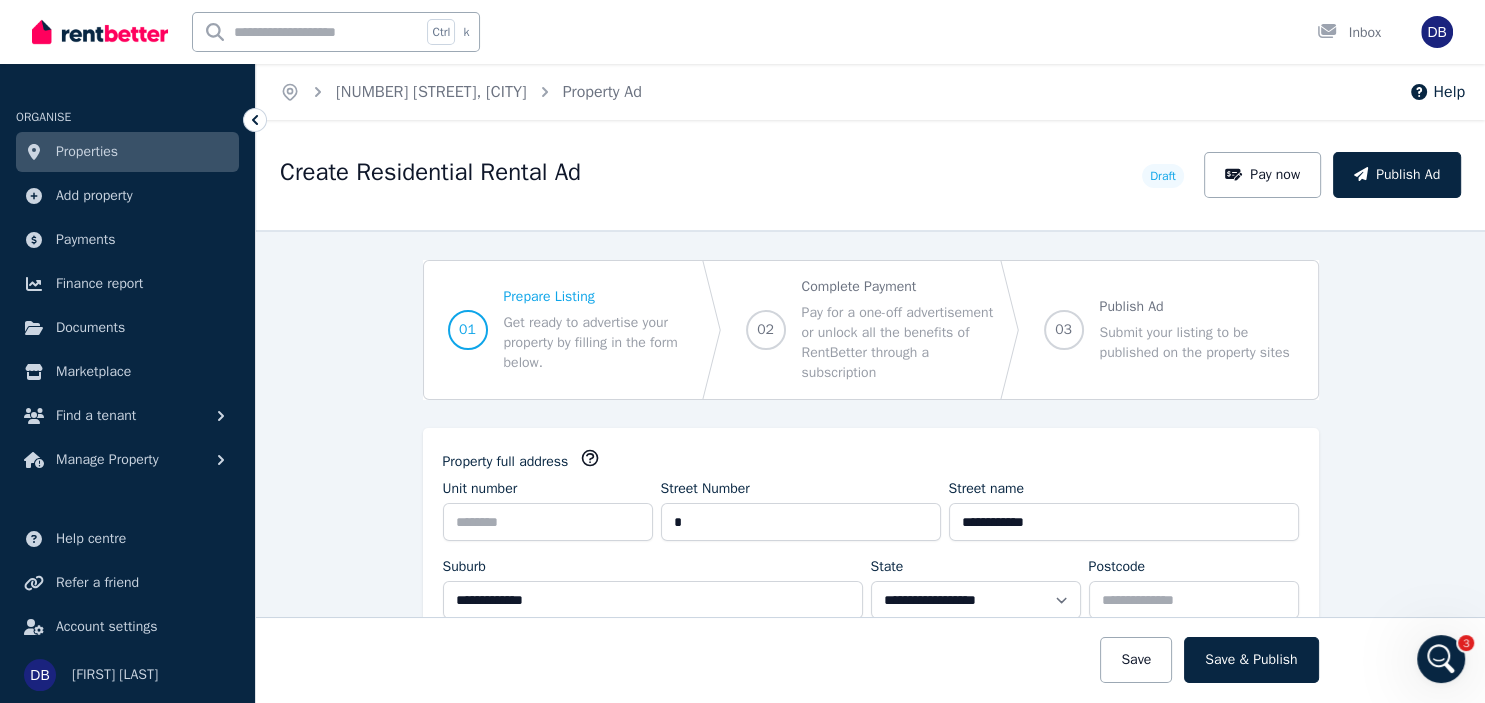 click on "Properties" at bounding box center (87, 152) 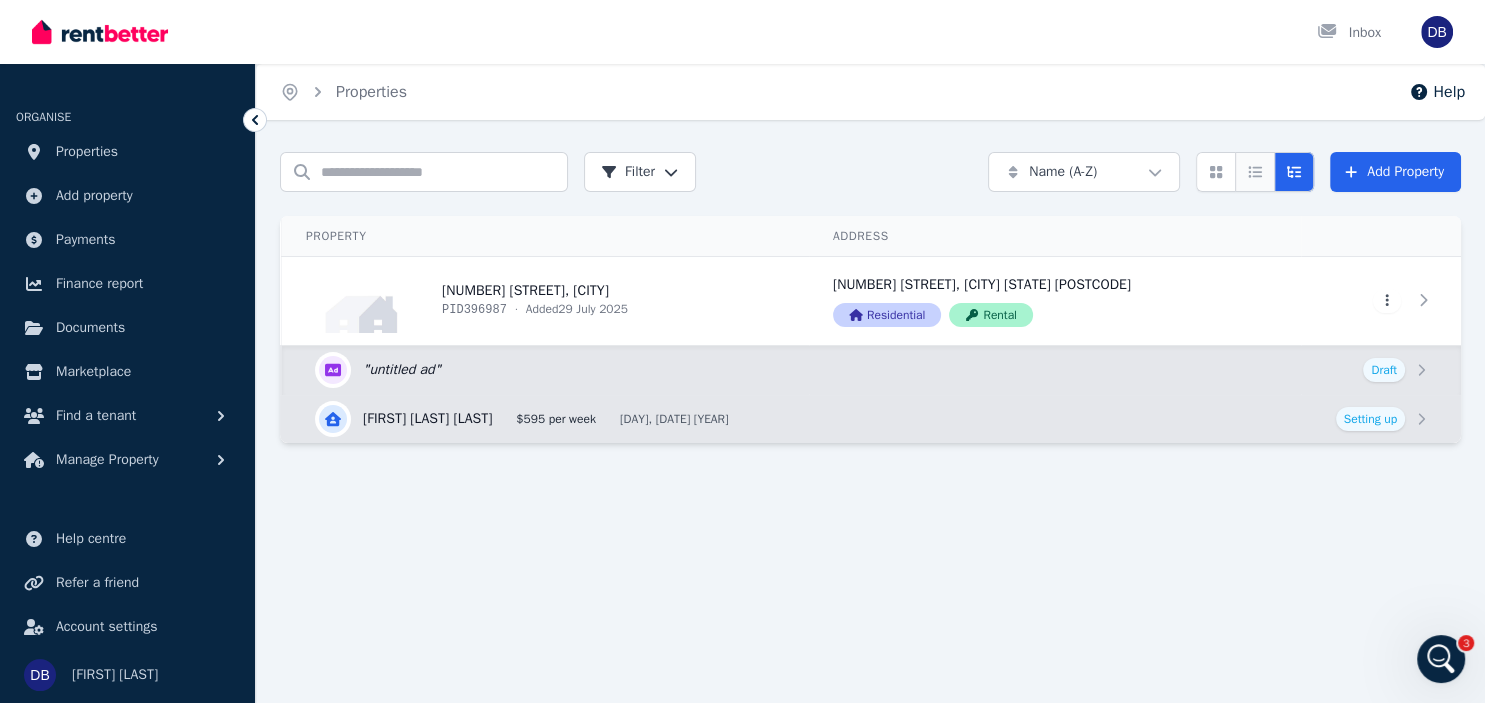 click at bounding box center [1255, 172] 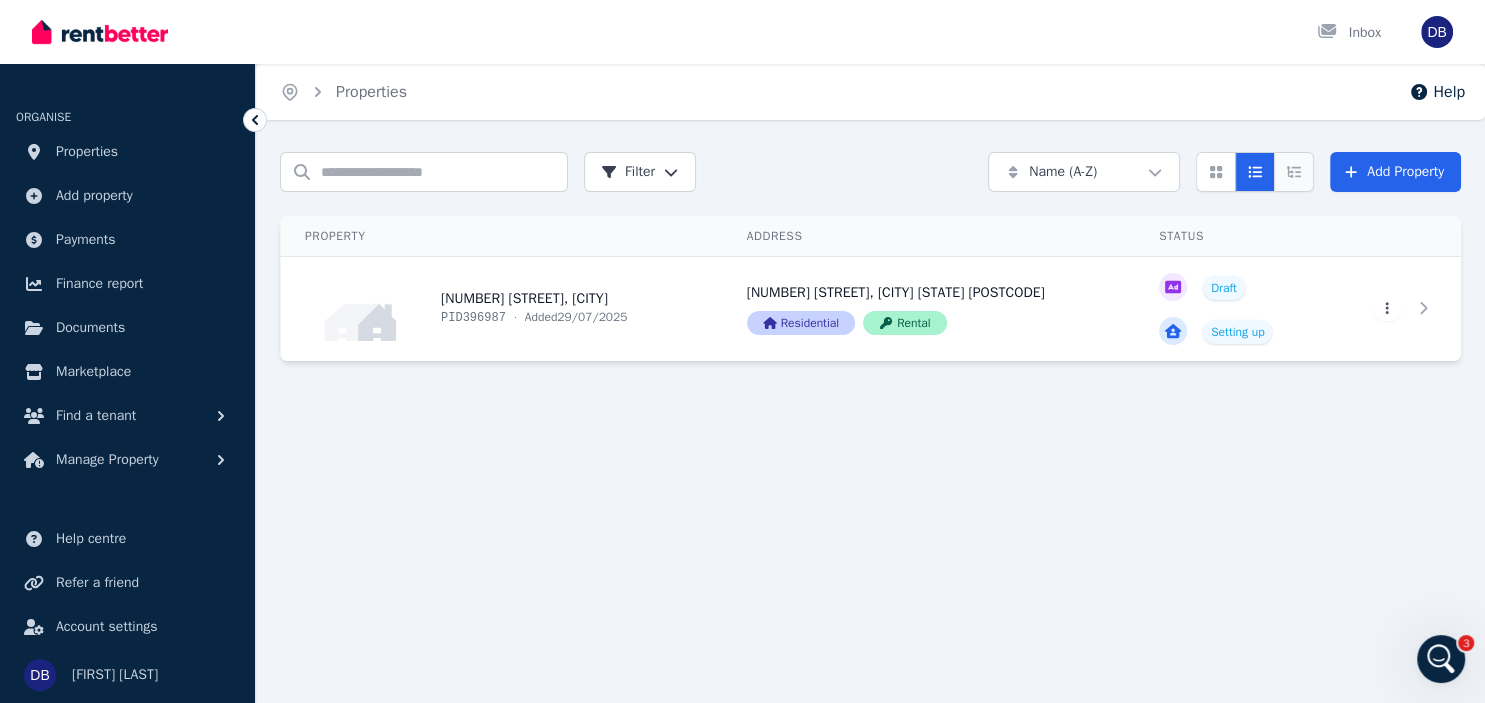 click 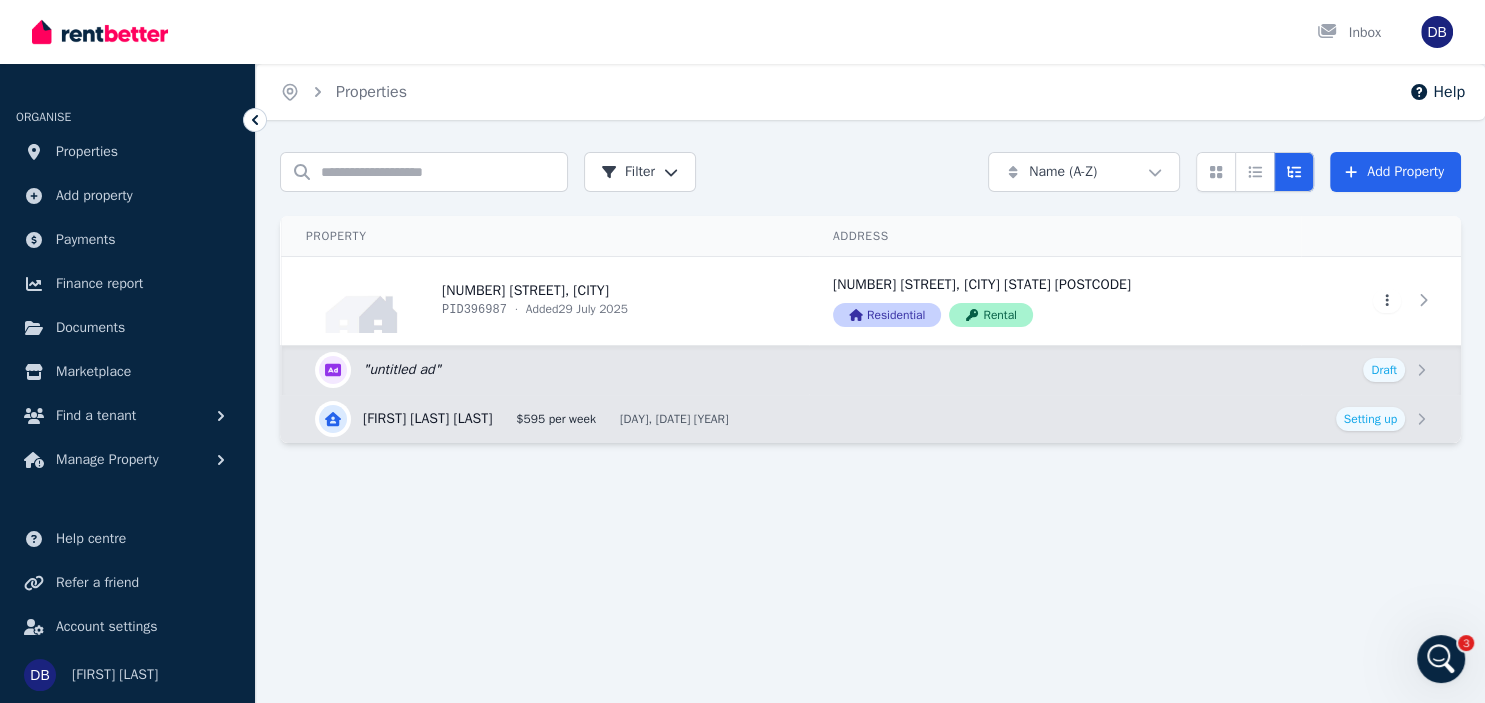 click on "Home Properties Help Search properties Filter Name (A-Z) Add Property Property Address Actions 9 Churchill Dr, Modbury North PID  396987 · Added  29 July 2025 9 Churchill Dr, Modbury North SA 5092 Residential Rental View property details 9 Churchill Dr, Modbury North SA 5092 Residential Rental View property details View property details " untitled ad " Draft Edit listing:  Aaron James Kimber King $595 per week Wed, 6 Aug 2025 Setting up View details for  Aaron James Kimber King" at bounding box center (742, 351) 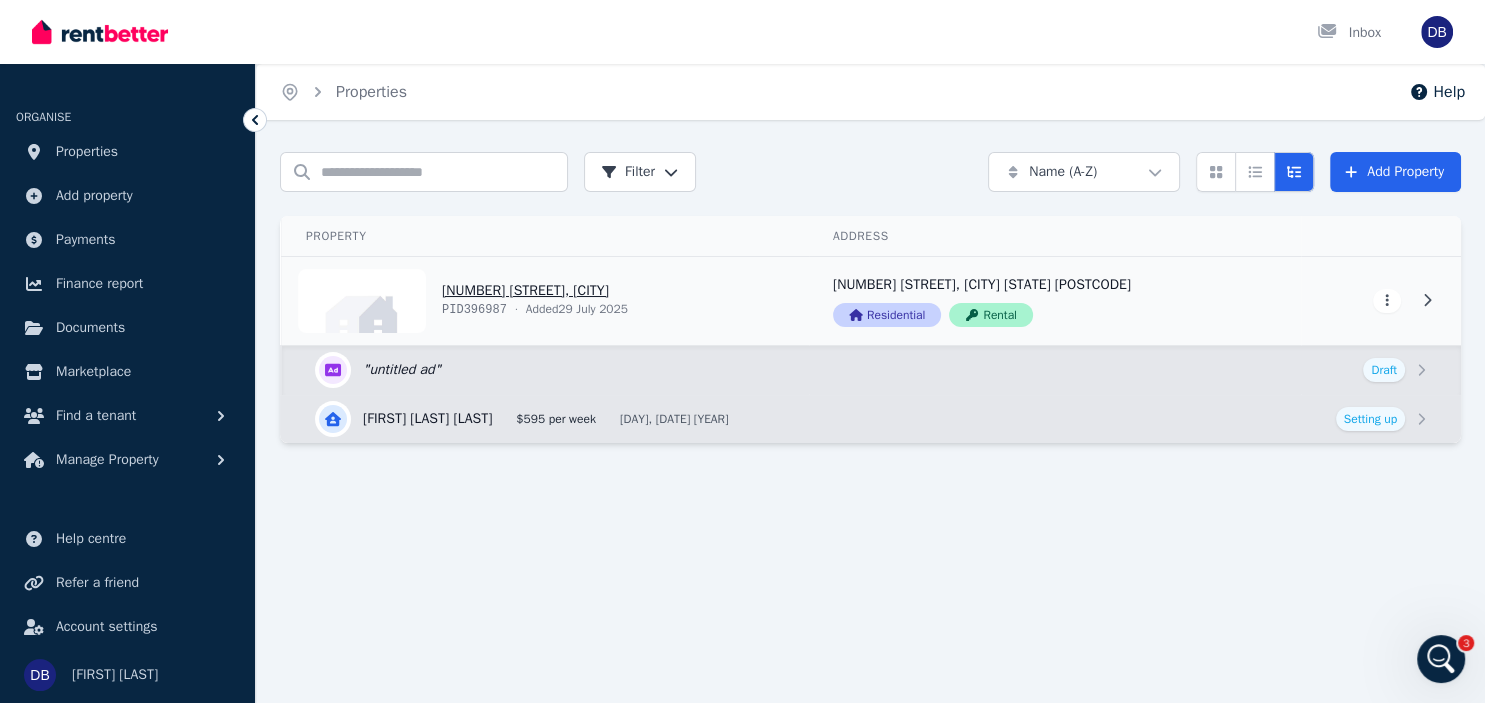 click on "Open main menu Inbox Open user menu ORGANISE Properties Add property Payments Finance report Documents Marketplace Find a tenant Manage Property Help centre Refer a friend Account settings Your profile Diptiben  Bhavsar Home Properties Help Search properties Filter Name (A-Z) Add Property Property Address Actions 9 Churchill Dr, Modbury North PID  396987 · Added  29 July 2025 9 Churchill Dr, Modbury North SA 5092 Residential Rental View property details 9 Churchill Dr, Modbury North SA 5092 Residential Rental View property details View property details " untitled ad " Draft Edit listing:  Aaron James Kimber King $595 per week Wed, 6 Aug 2025 Setting up View details for  Aaron James Kimber King /portal
3" at bounding box center [742, 351] 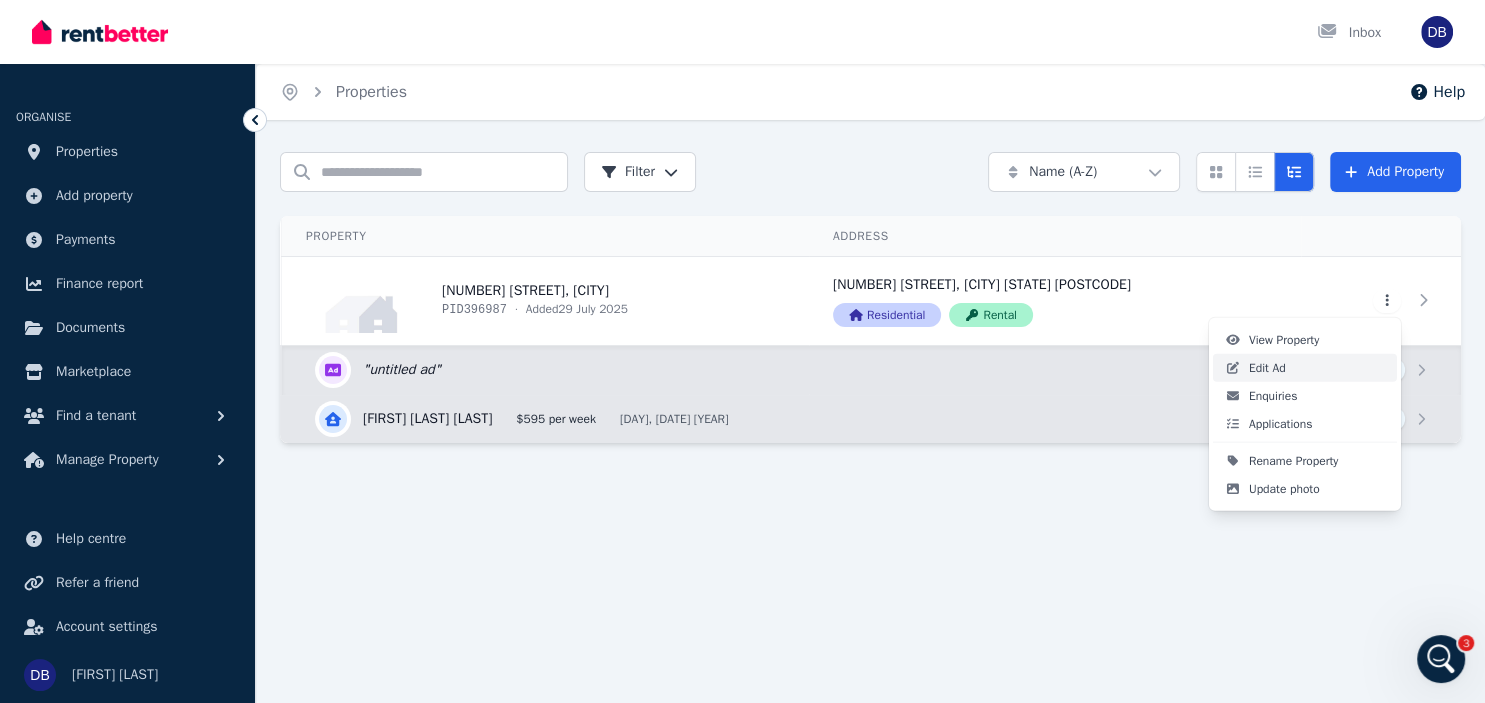 click on "Edit Ad" at bounding box center (1305, 368) 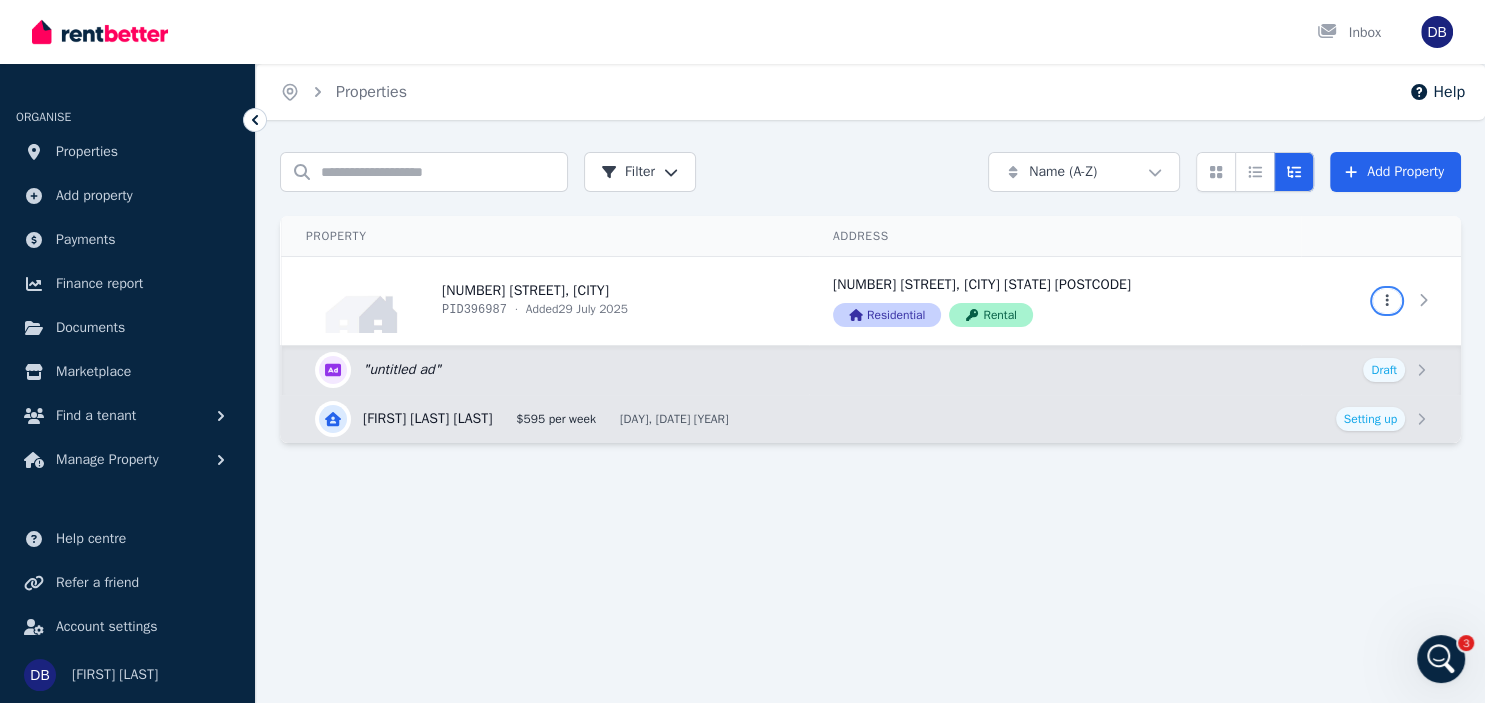 select on "**" 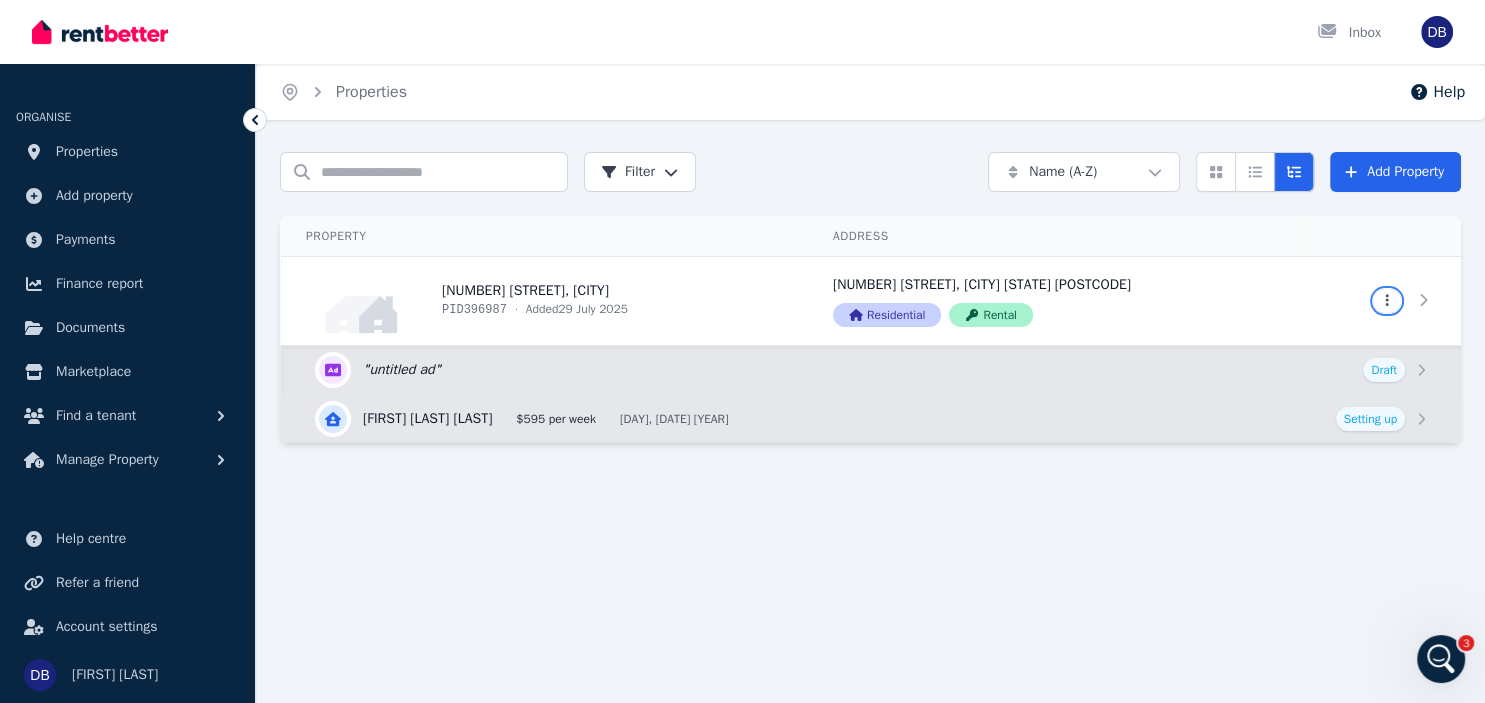 select on "**********" 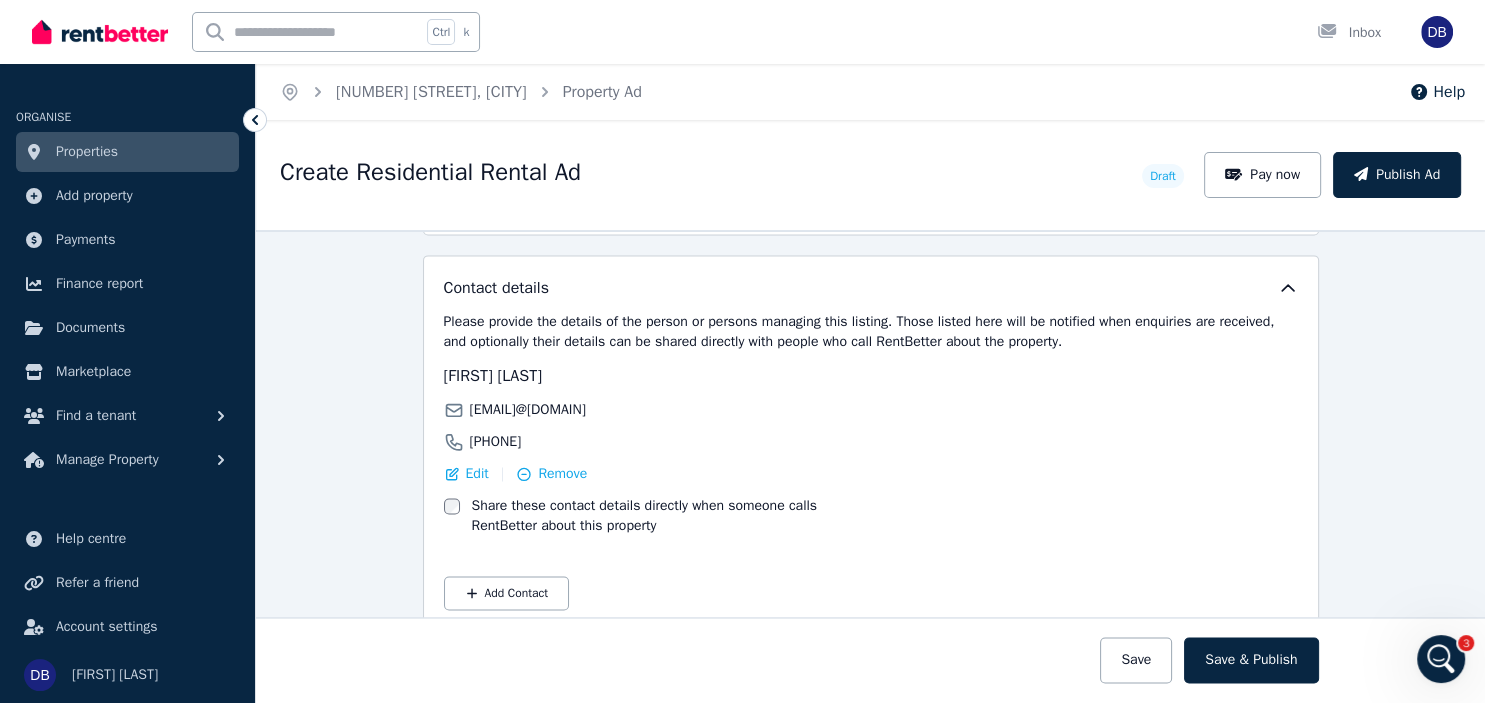scroll, scrollTop: 3013, scrollLeft: 0, axis: vertical 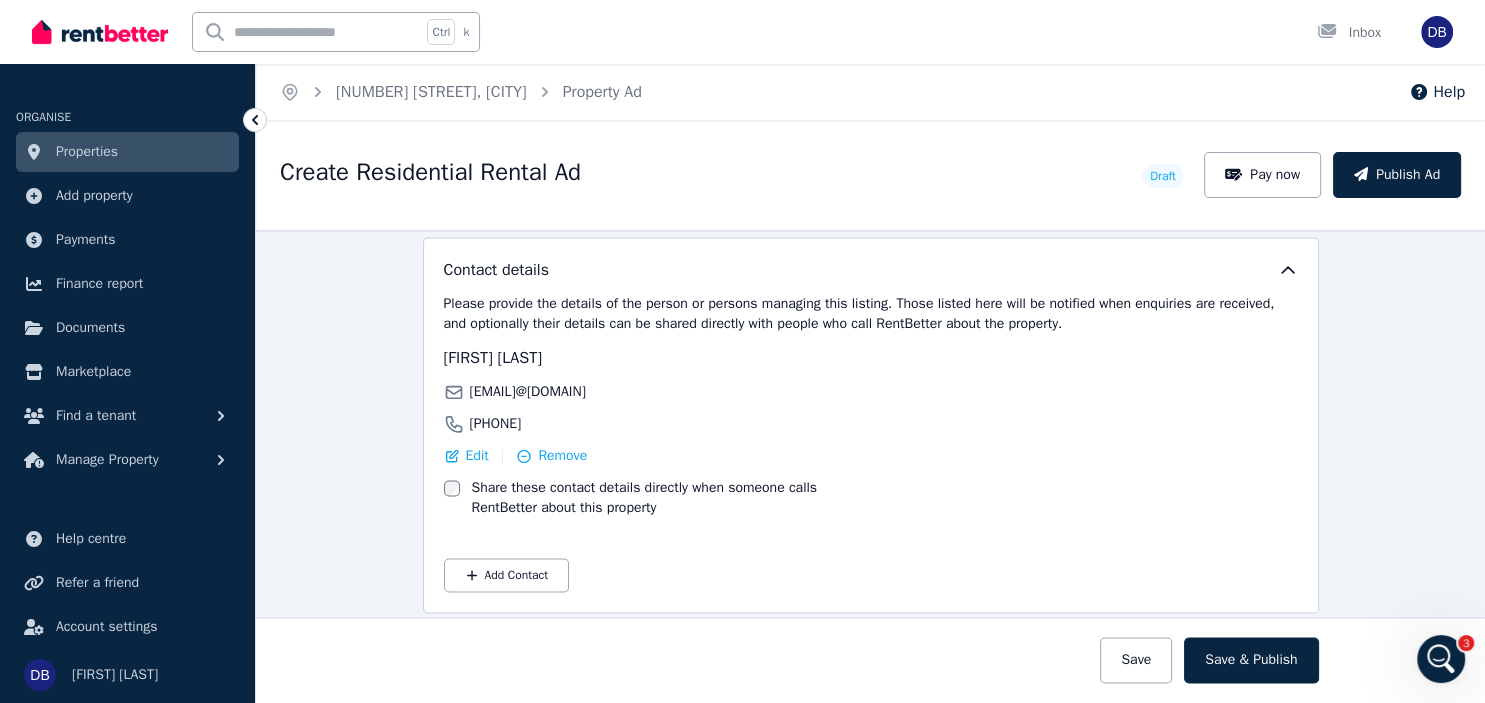 click on "Properties" at bounding box center [87, 152] 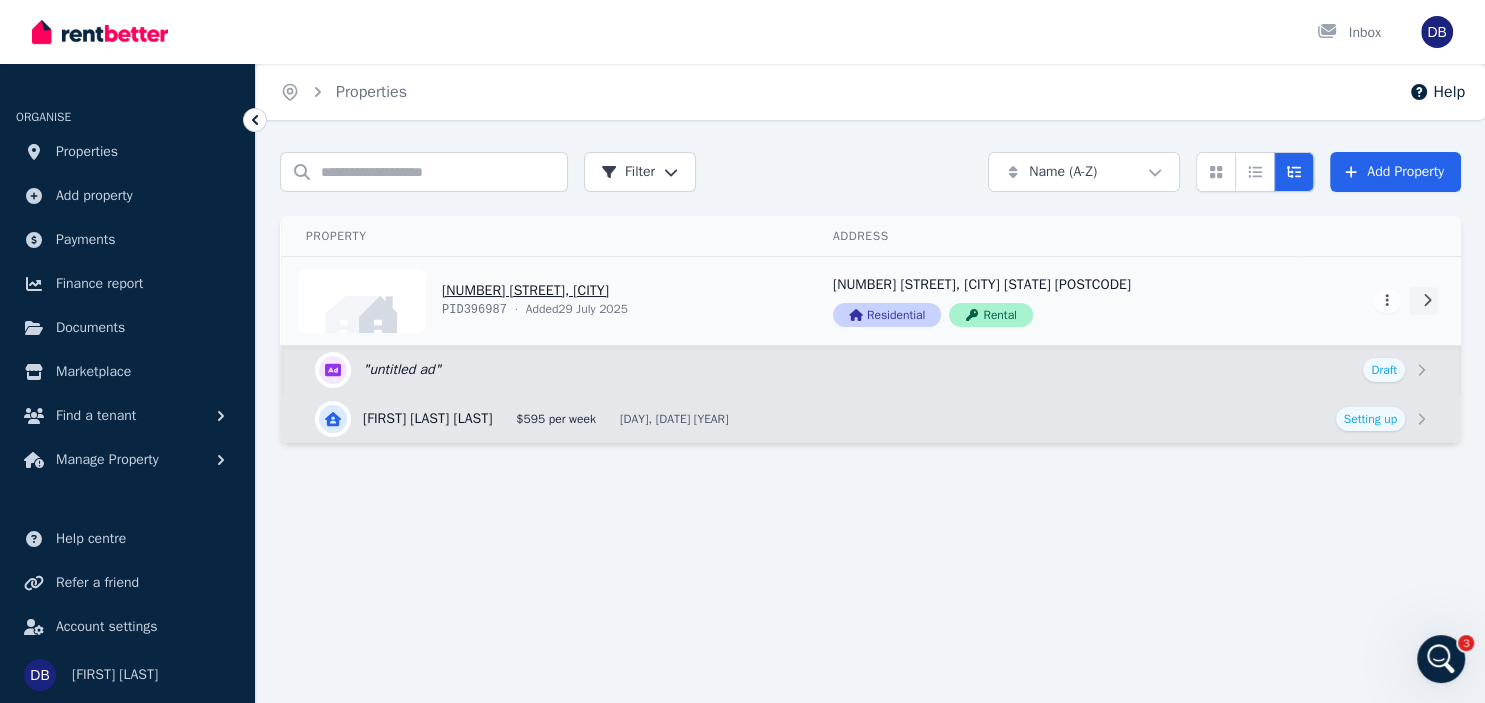 click 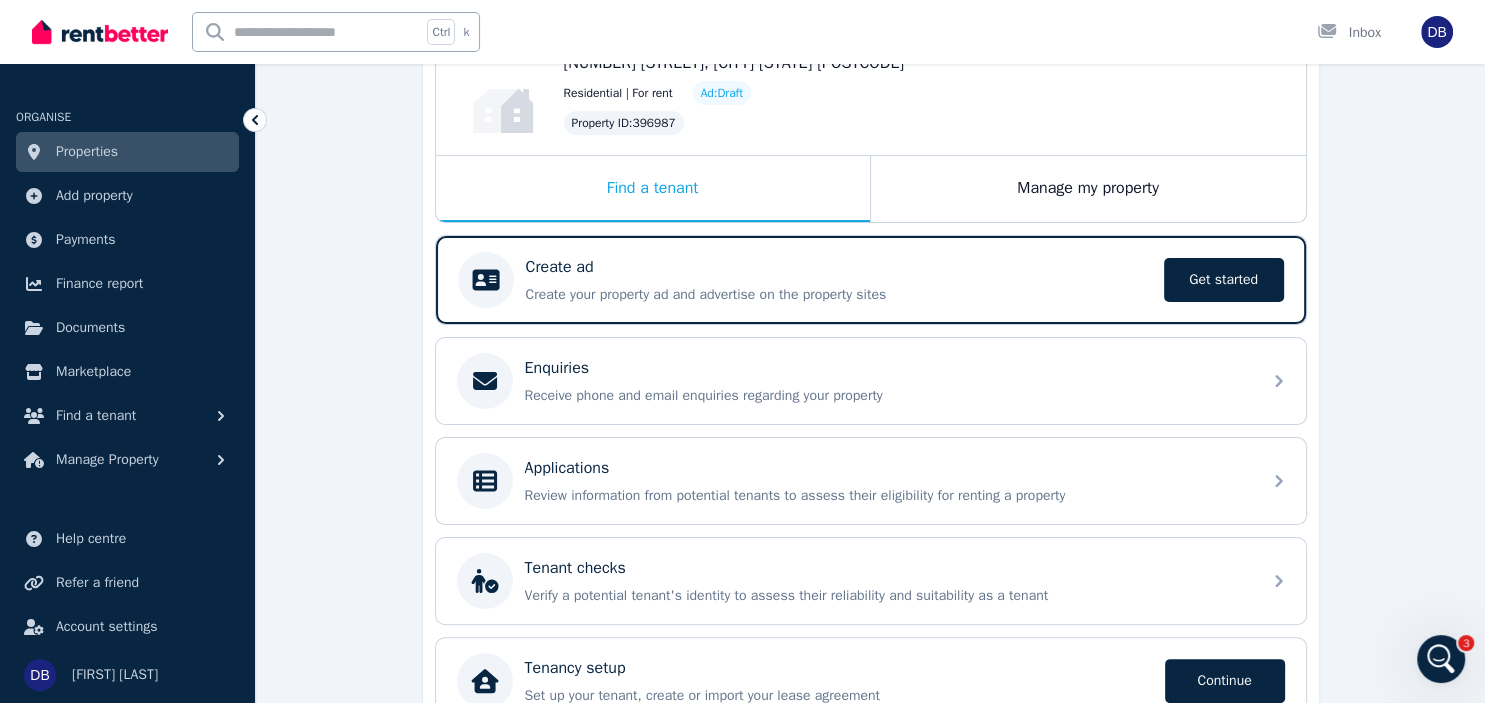 scroll, scrollTop: 0, scrollLeft: 0, axis: both 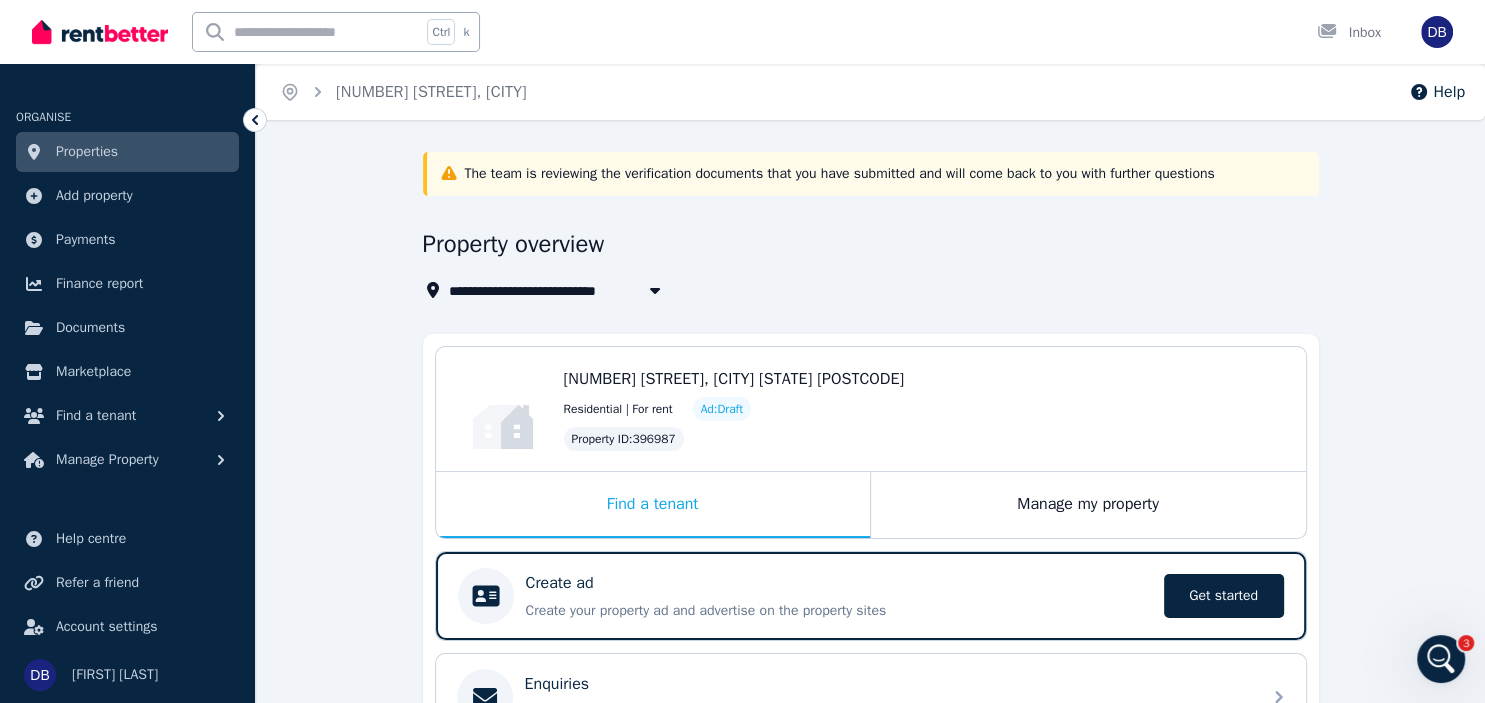 click on "Properties" at bounding box center [87, 152] 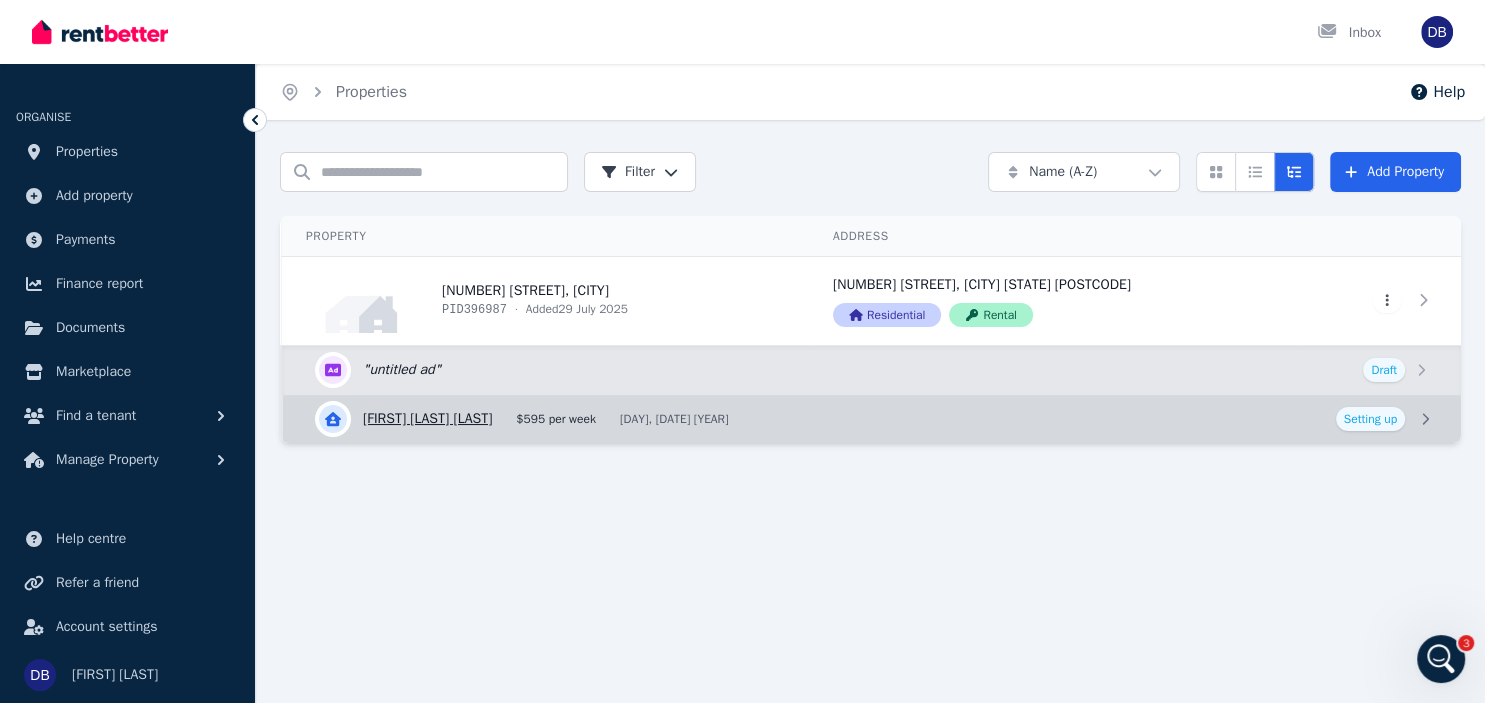 click on "View details for  Aaron James Kimber King" at bounding box center (872, 419) 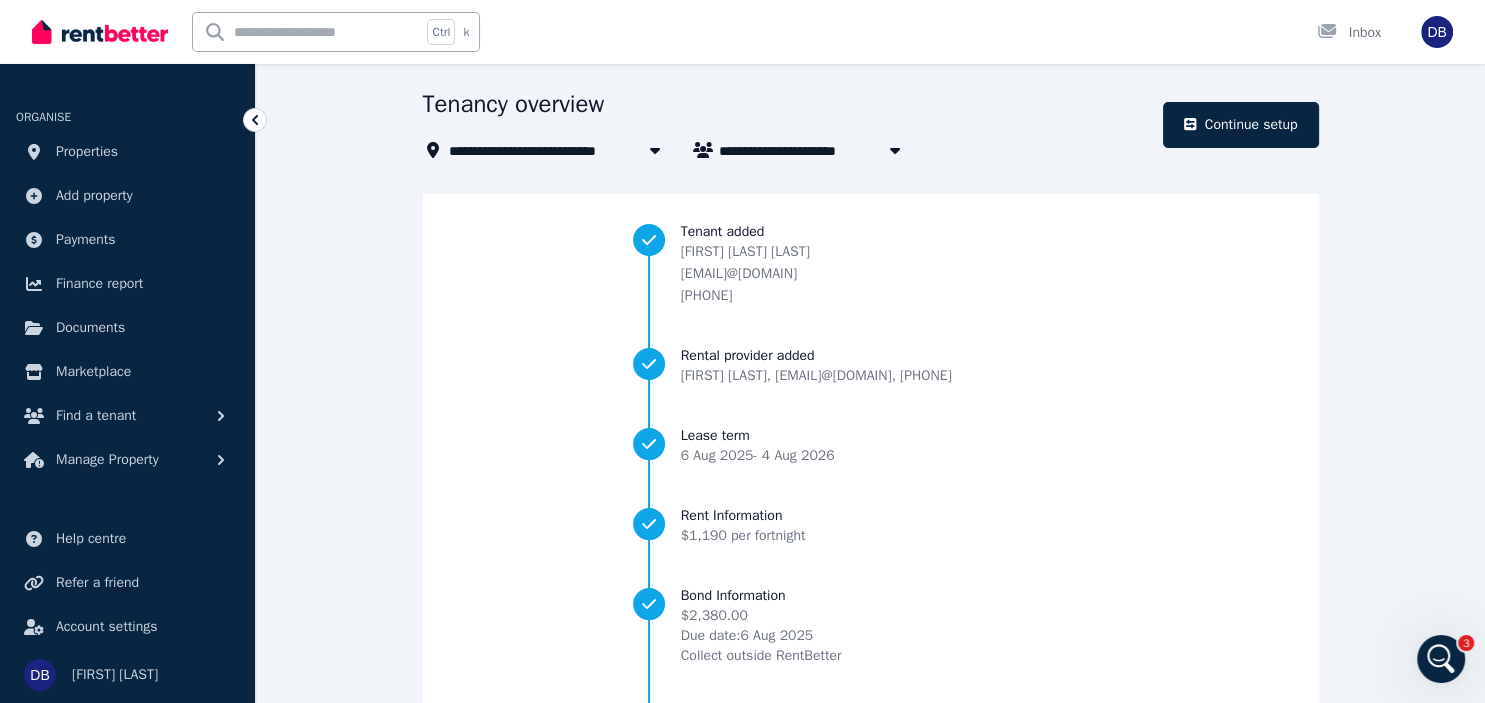 scroll, scrollTop: 236, scrollLeft: 0, axis: vertical 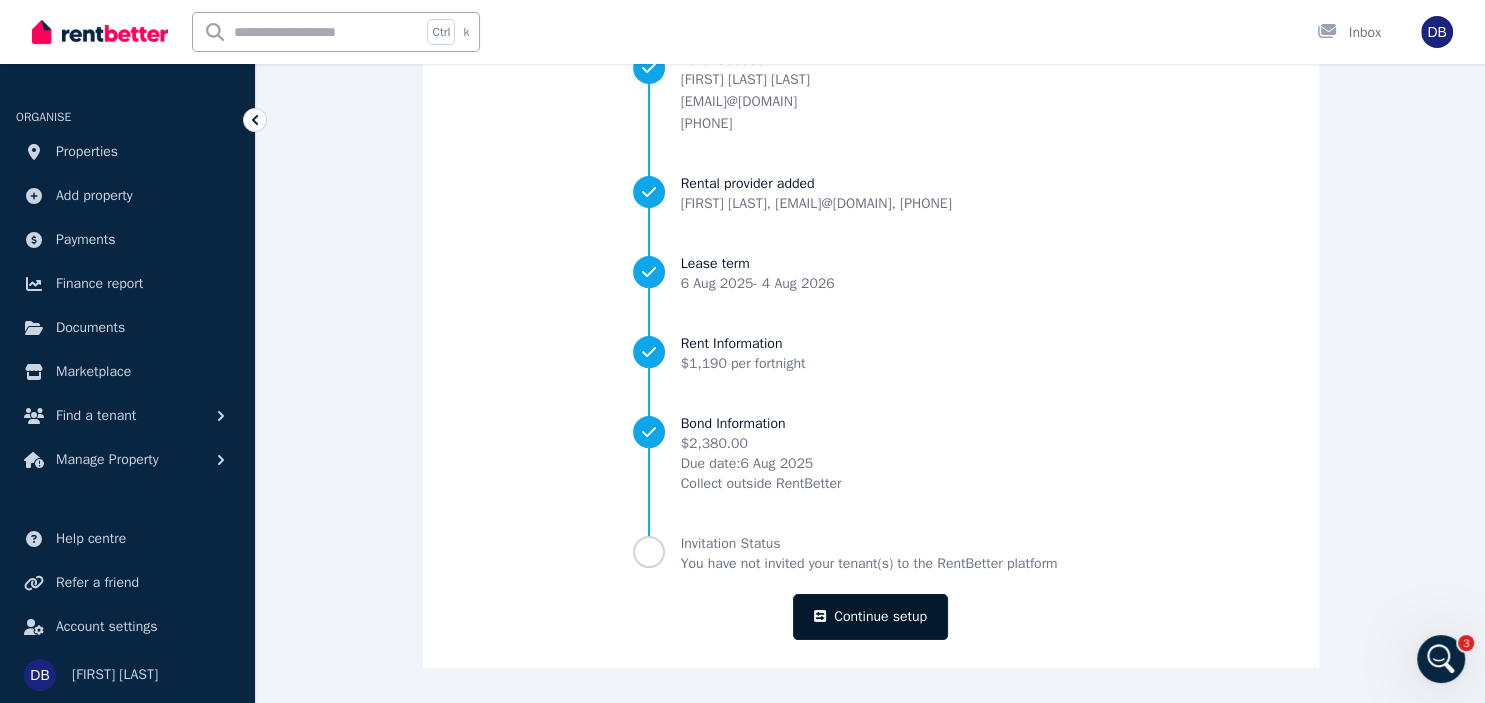 click on "Continue setup" at bounding box center [870, 617] 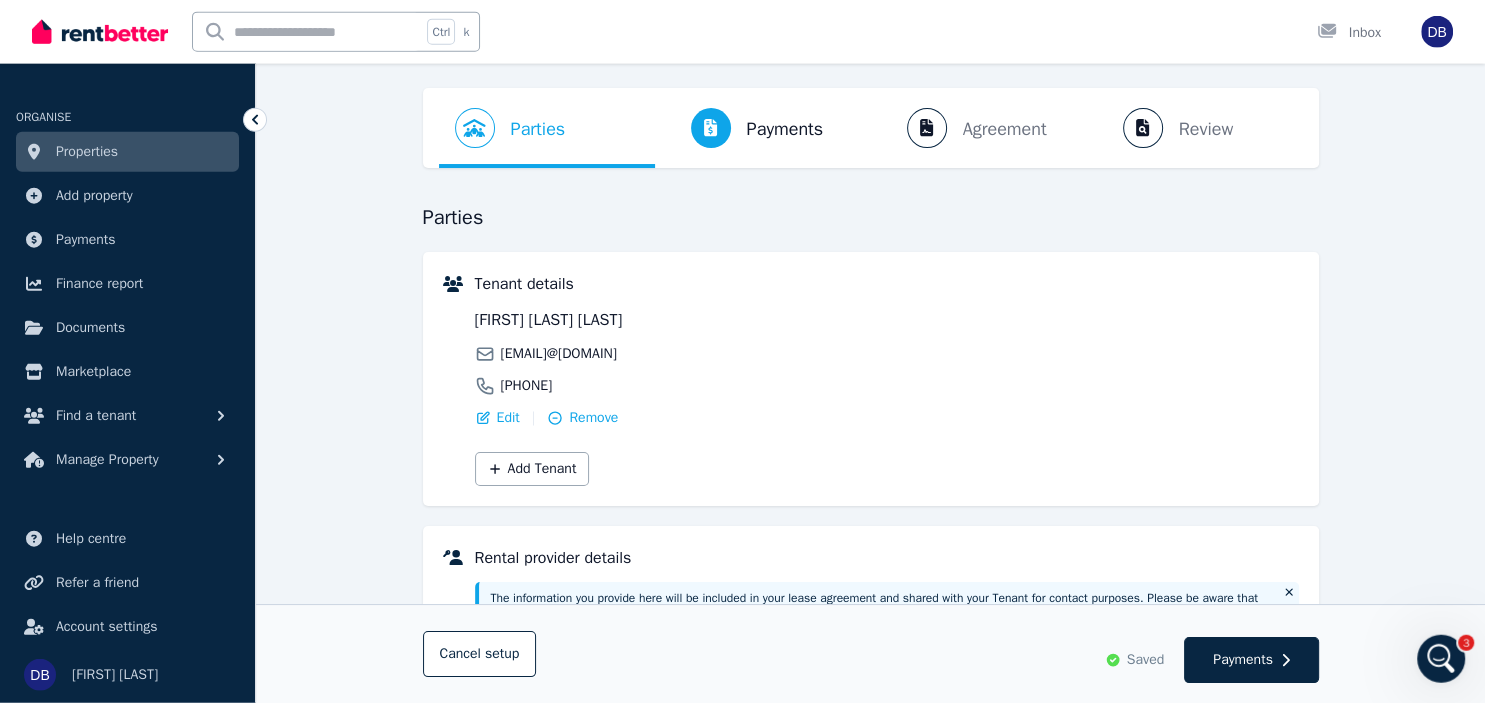 scroll, scrollTop: 36, scrollLeft: 0, axis: vertical 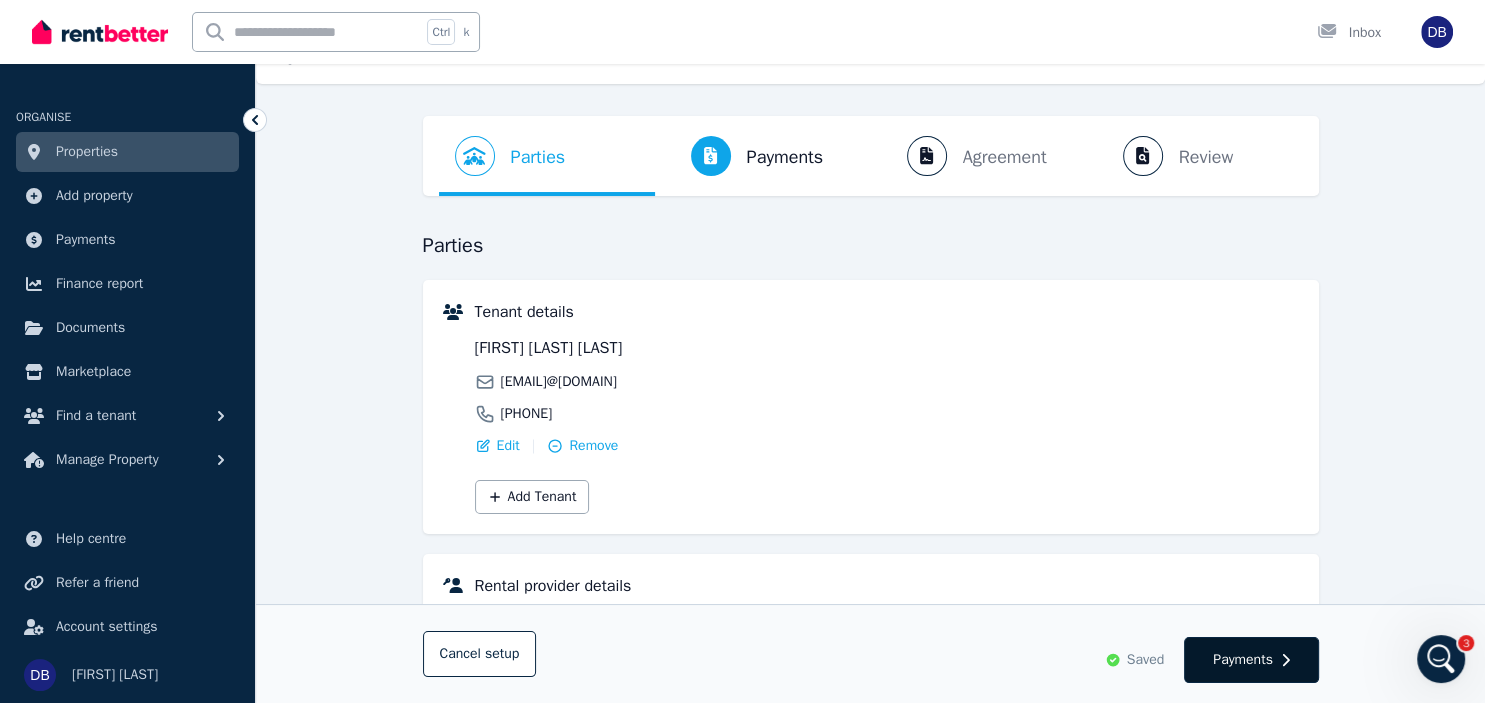 click on "Payments" at bounding box center [1243, 660] 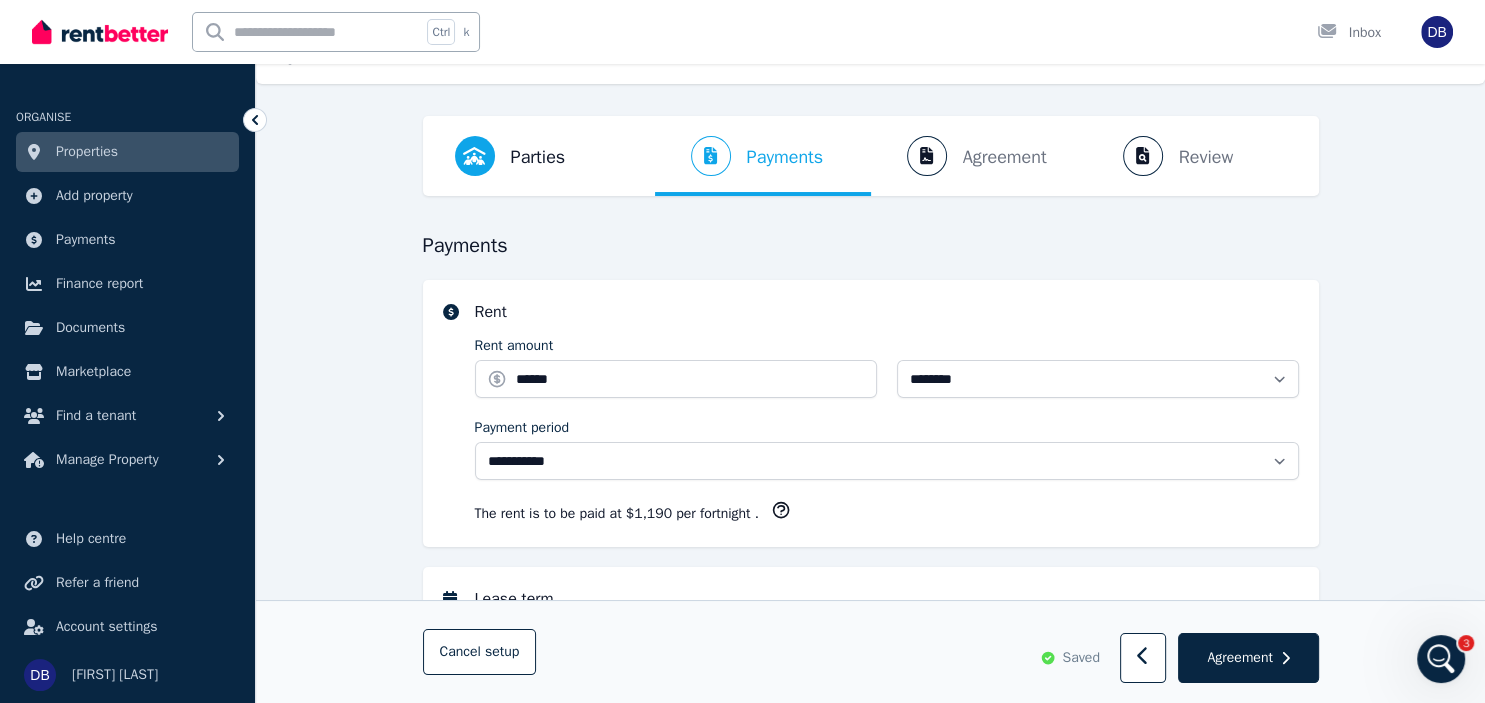 scroll, scrollTop: 0, scrollLeft: 0, axis: both 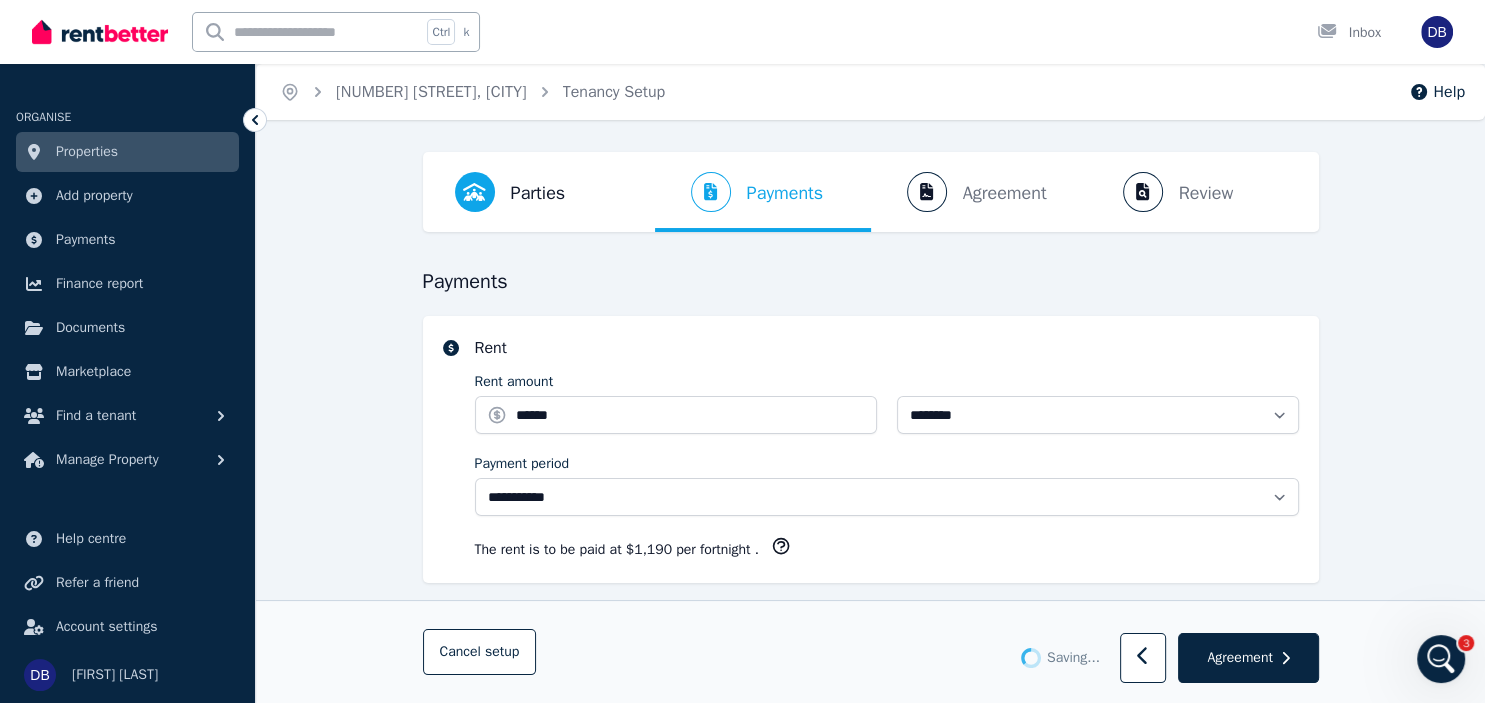 select on "**********" 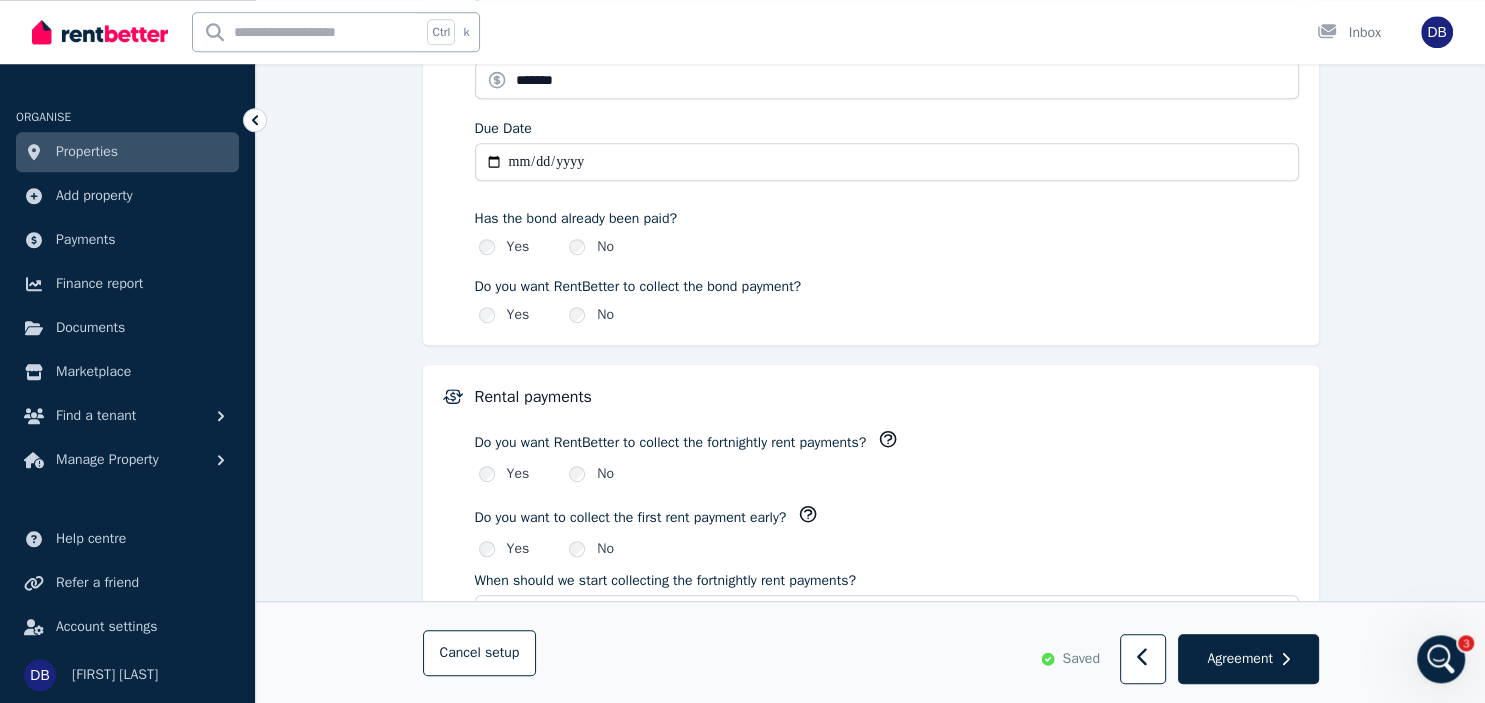 scroll, scrollTop: 1161, scrollLeft: 0, axis: vertical 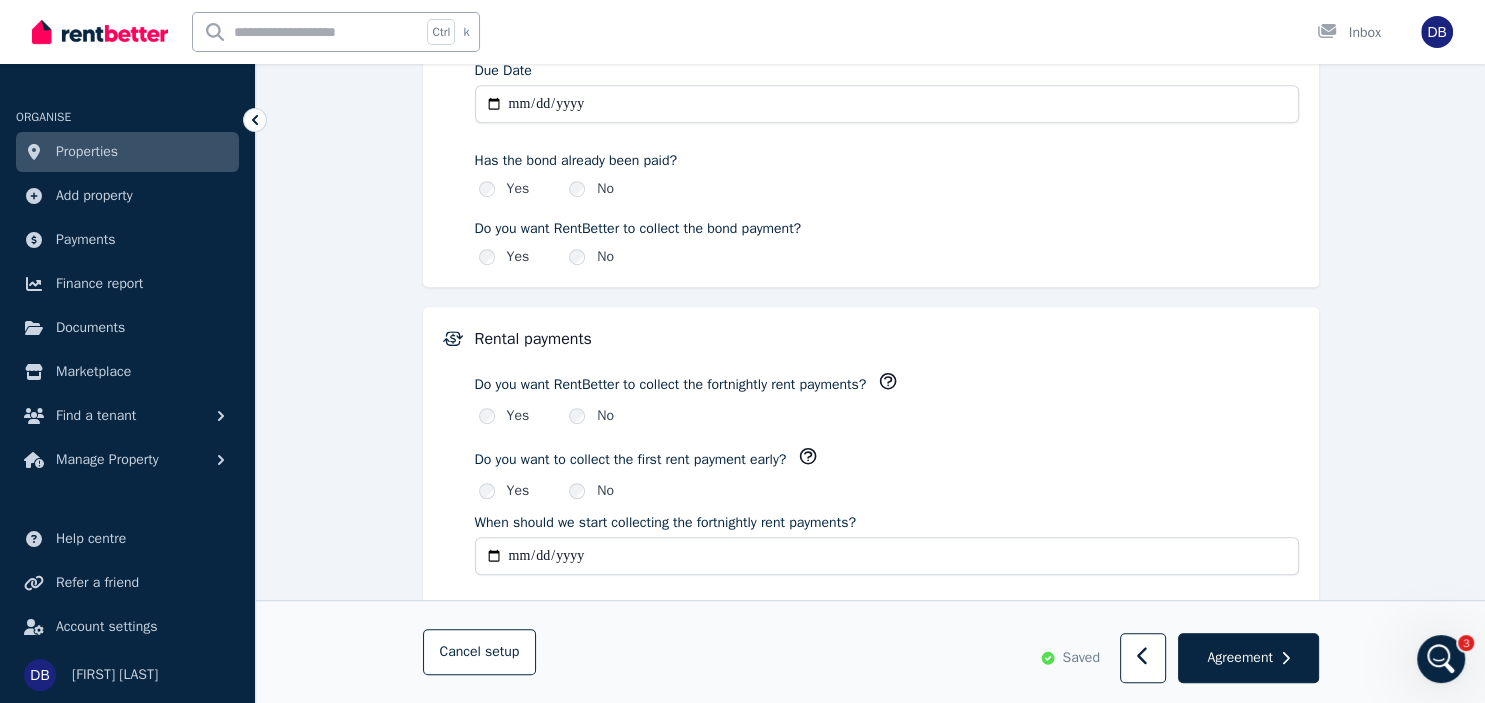 click 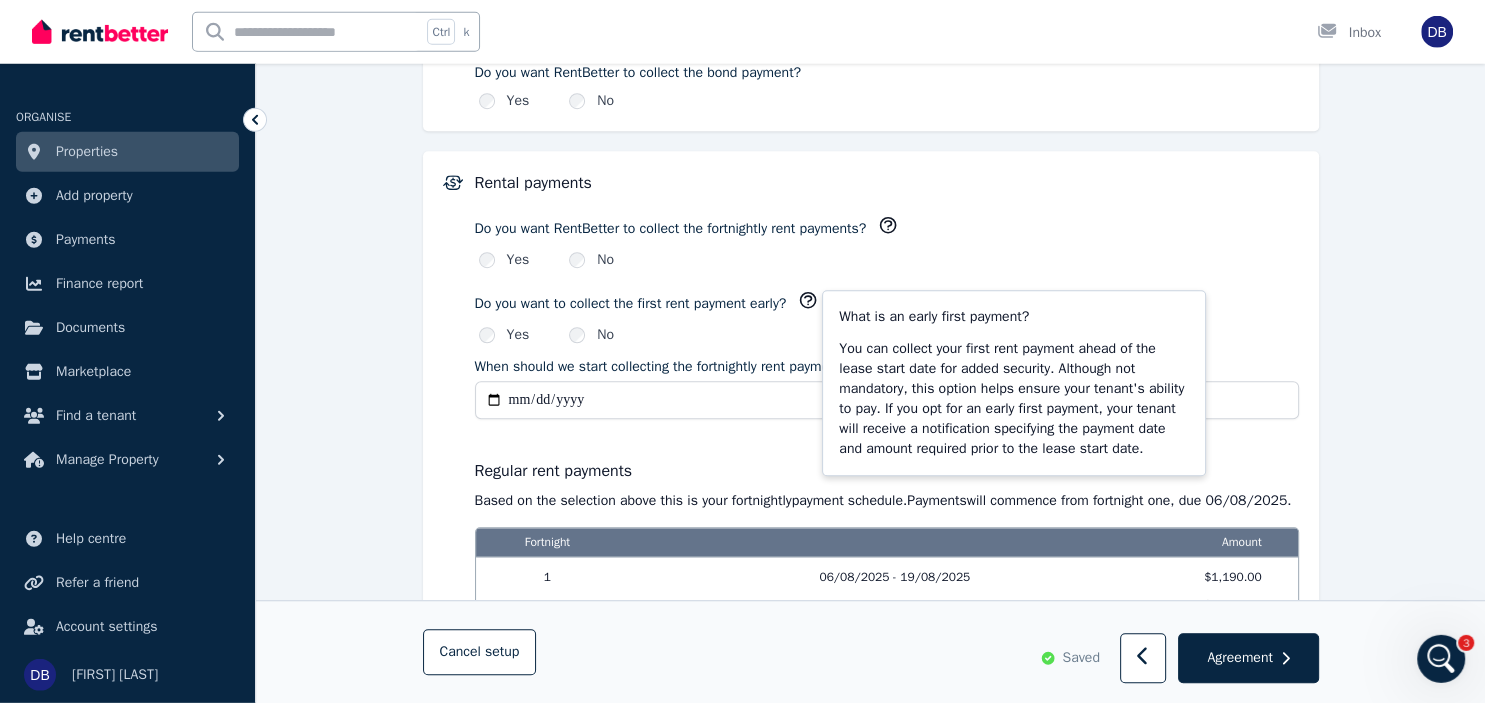 scroll, scrollTop: 1372, scrollLeft: 0, axis: vertical 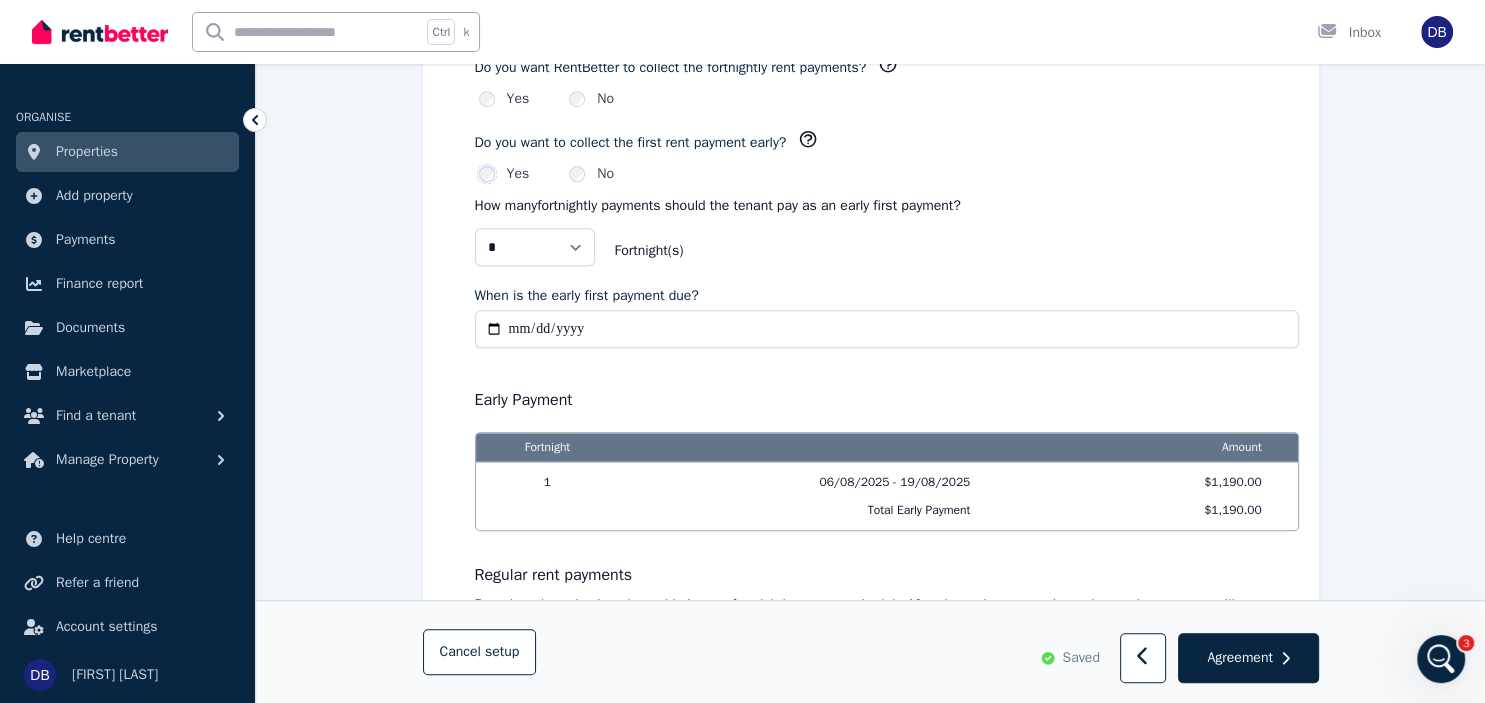 click 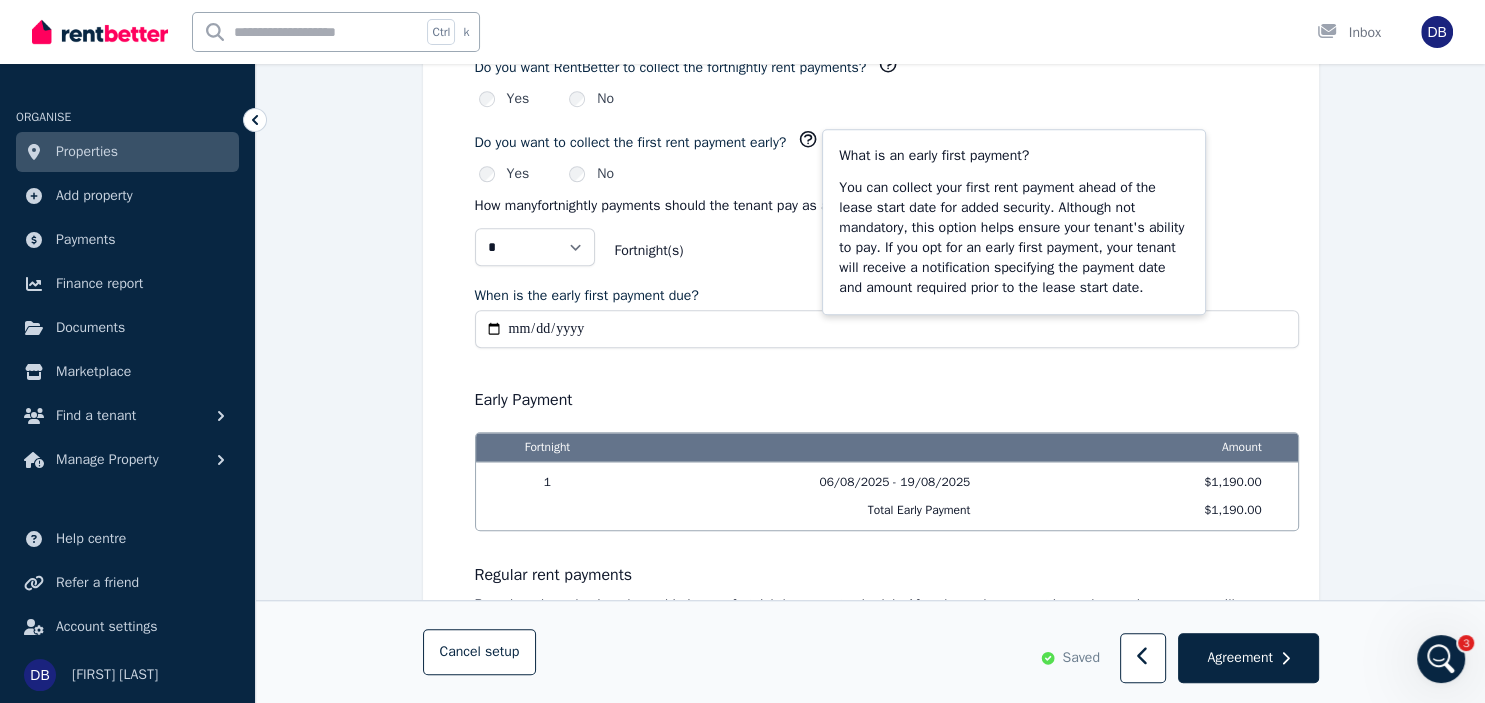 click on "**********" at bounding box center (870, -50) 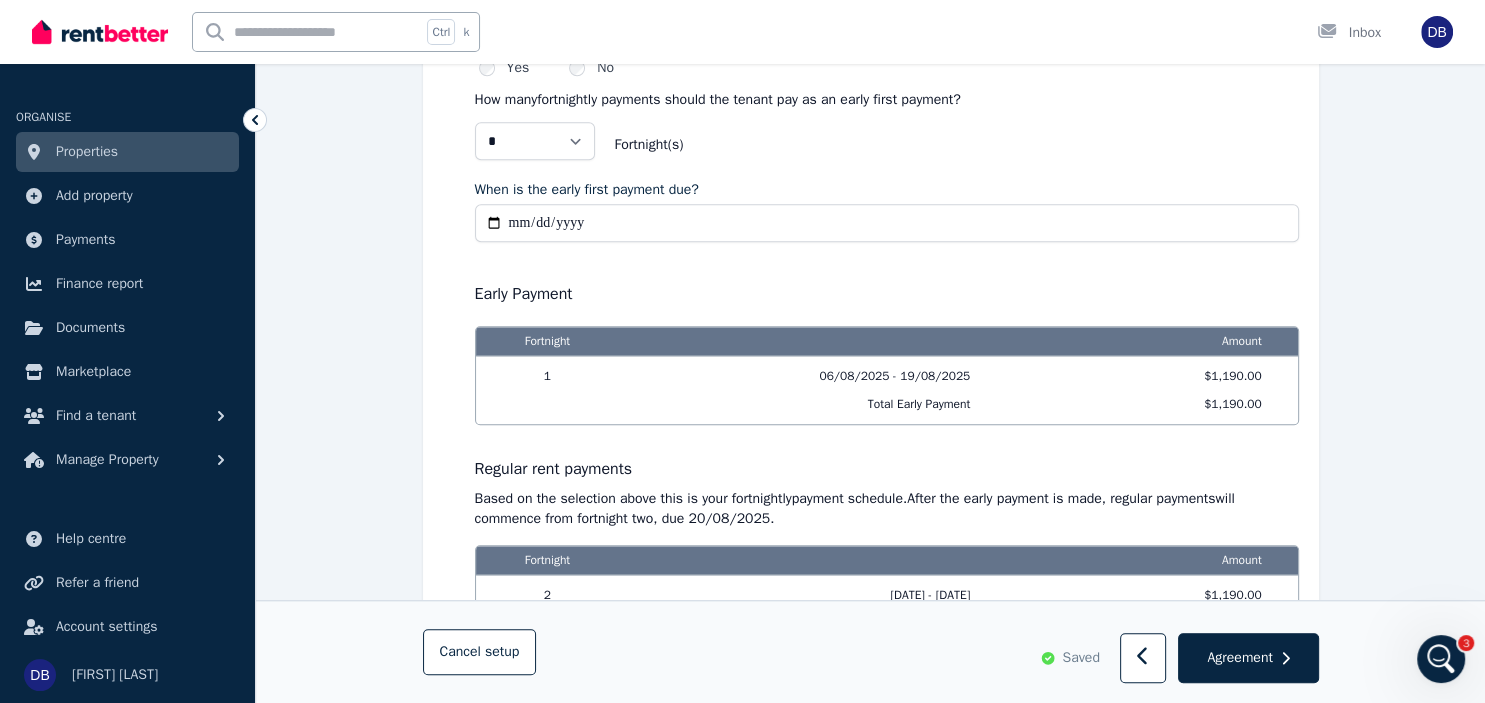 scroll, scrollTop: 1478, scrollLeft: 0, axis: vertical 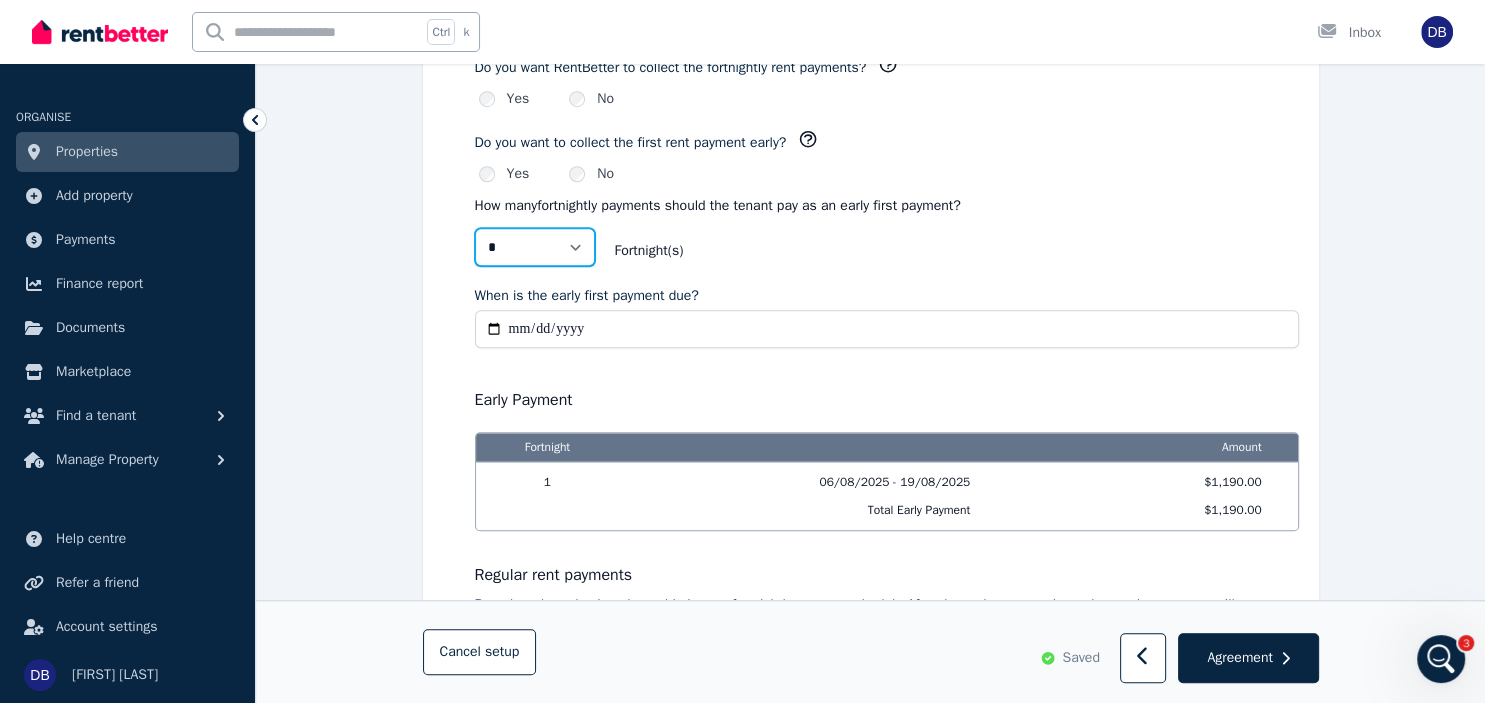 click on "* *" at bounding box center [535, 247] 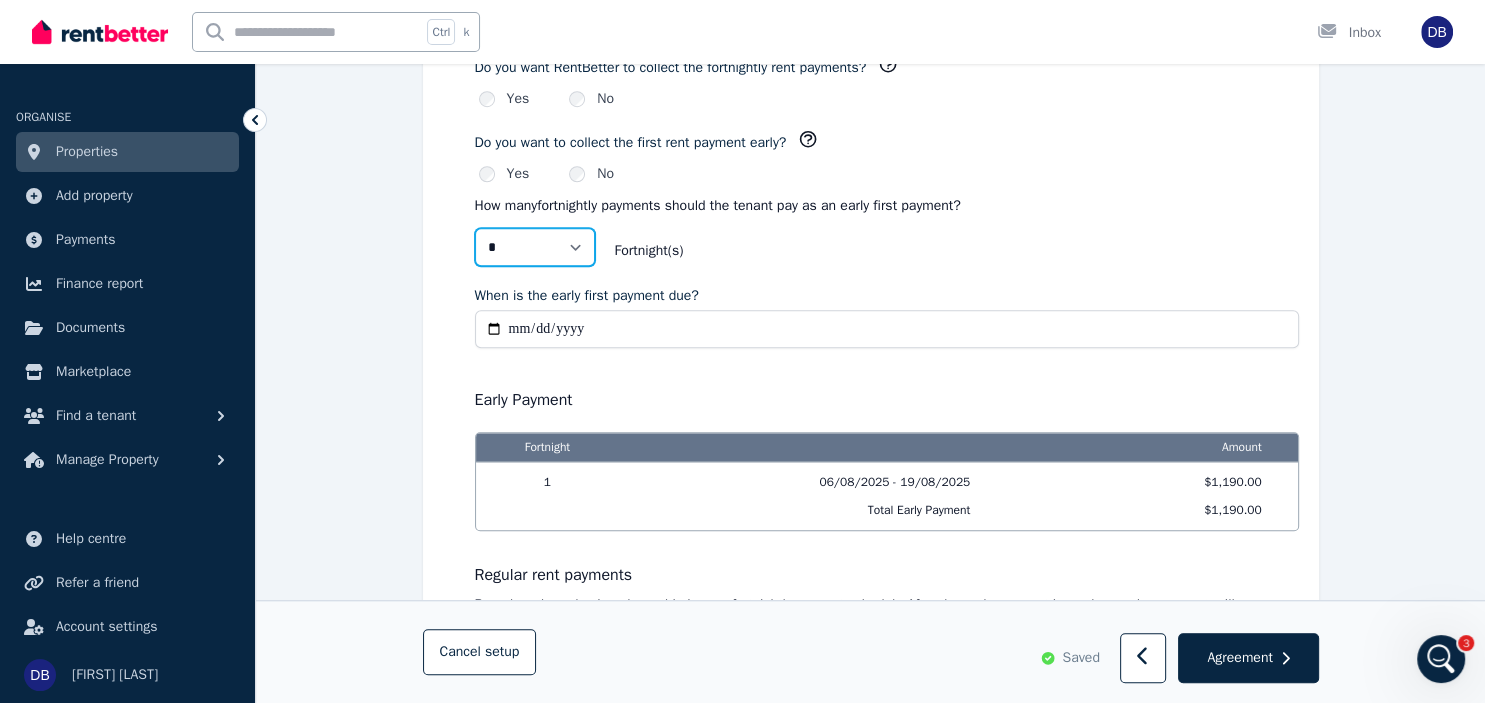 click on "*" at bounding box center (0, 0) 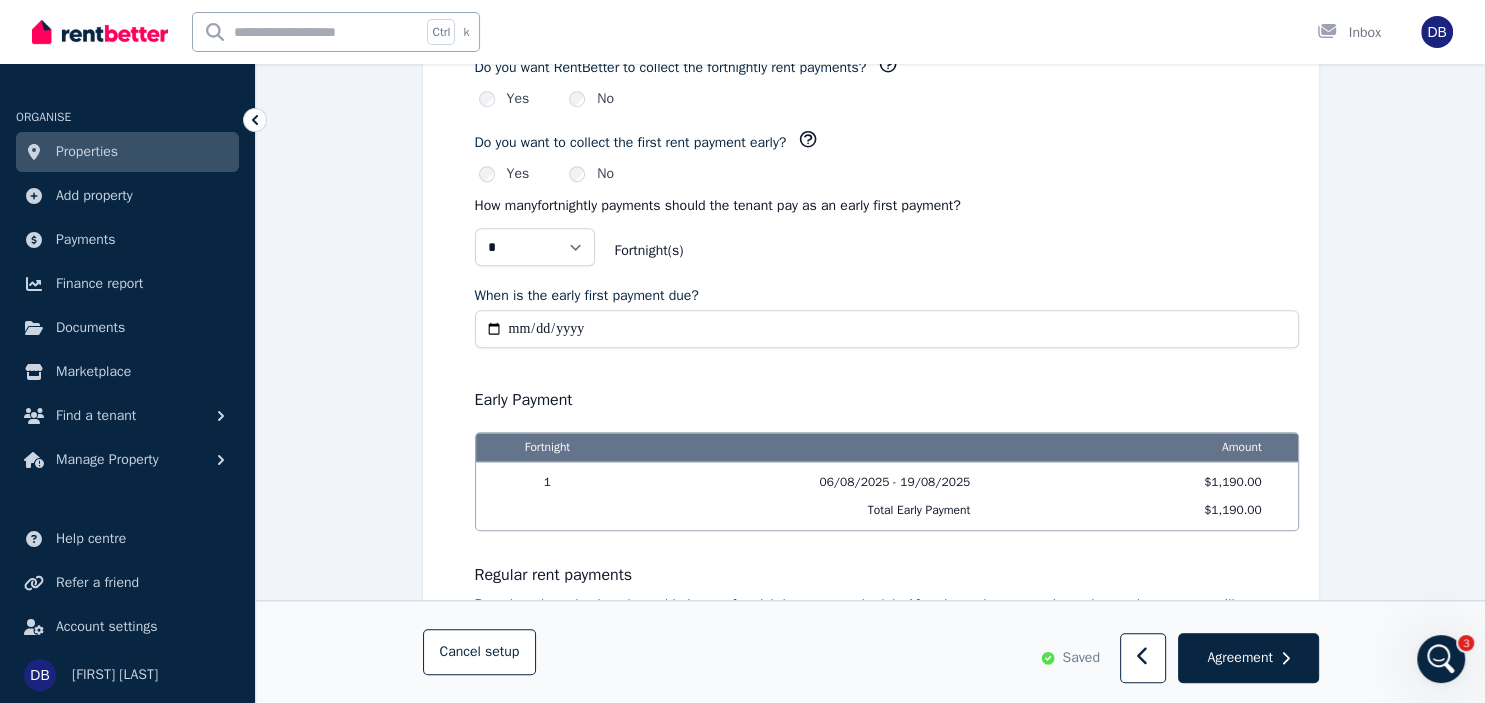 click on "How many  fortnightly   payments should the tenant pay as an early first payment?" at bounding box center (887, 206) 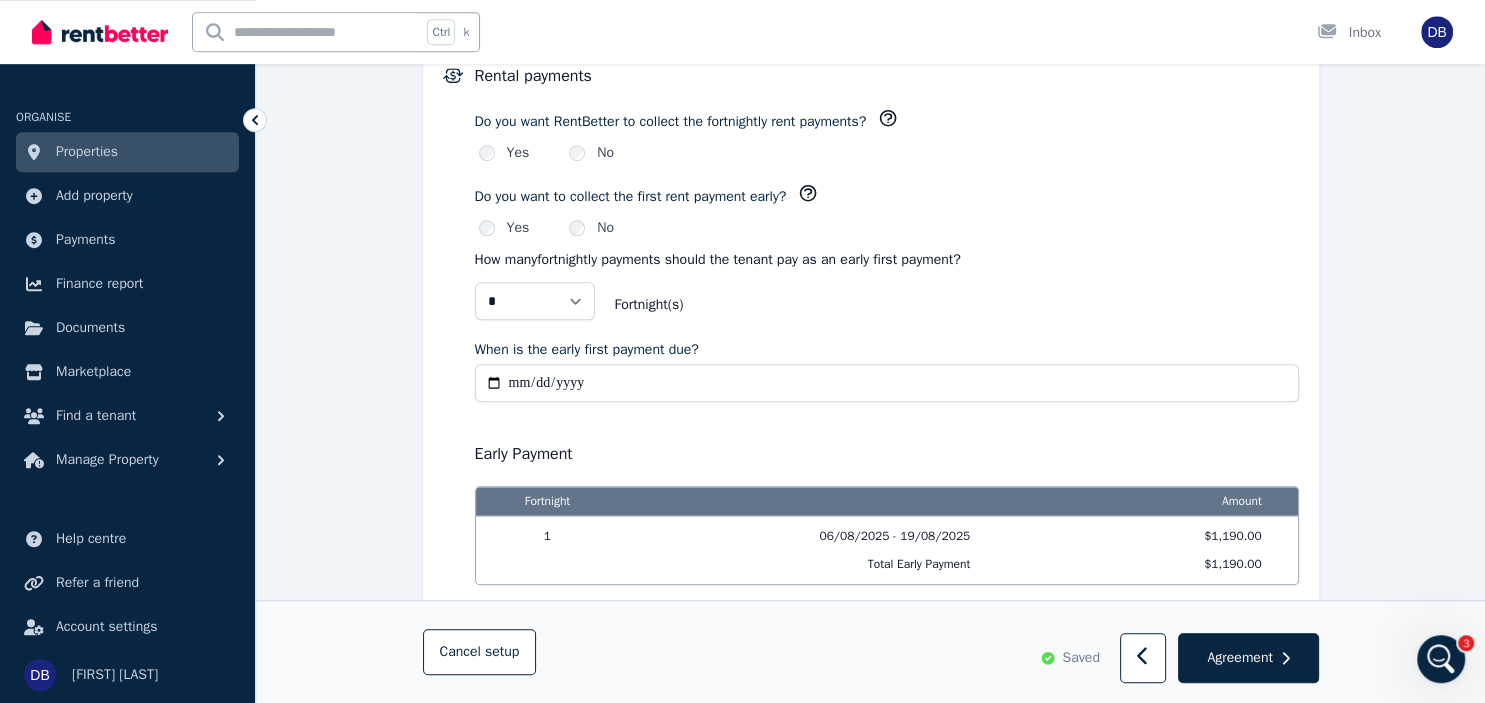 scroll, scrollTop: 1372, scrollLeft: 0, axis: vertical 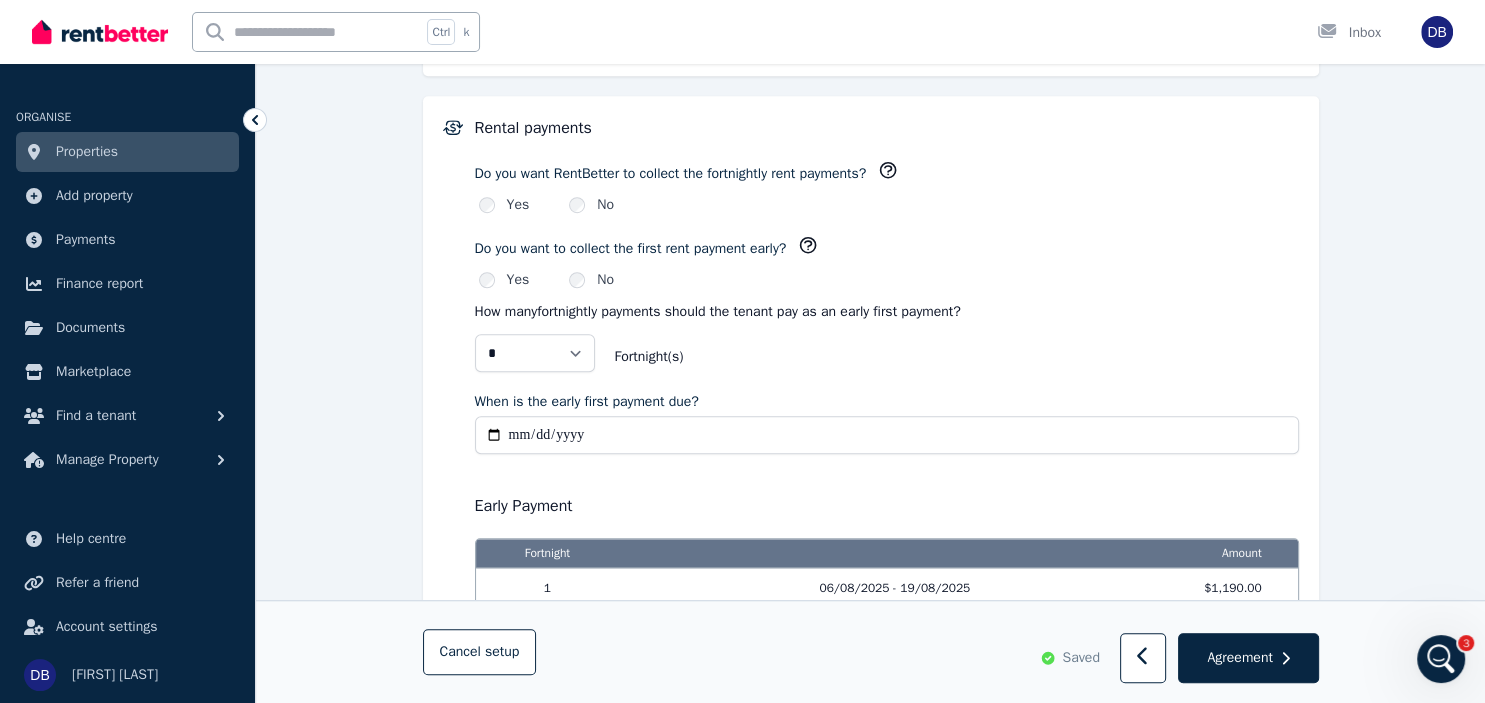 click on "No" at bounding box center (591, 280) 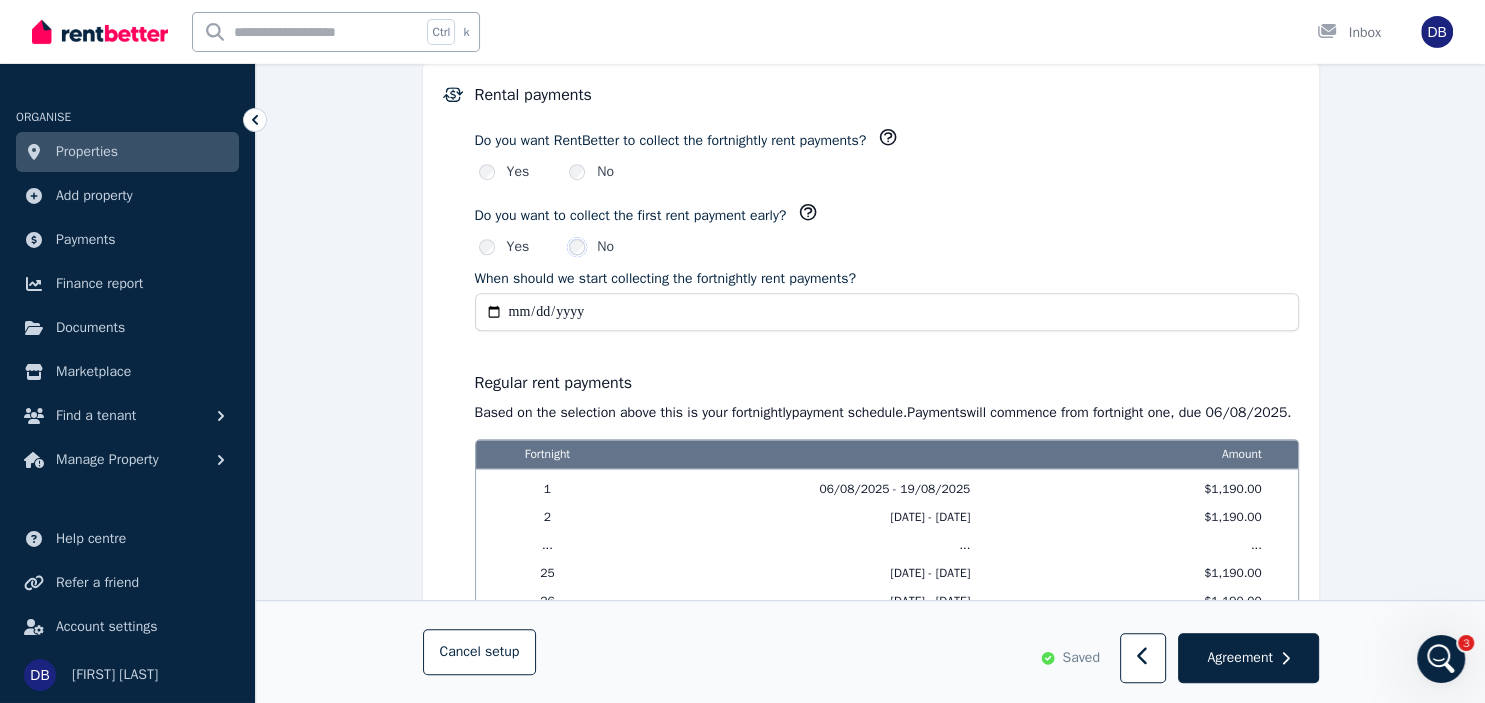 scroll, scrollTop: 1372, scrollLeft: 0, axis: vertical 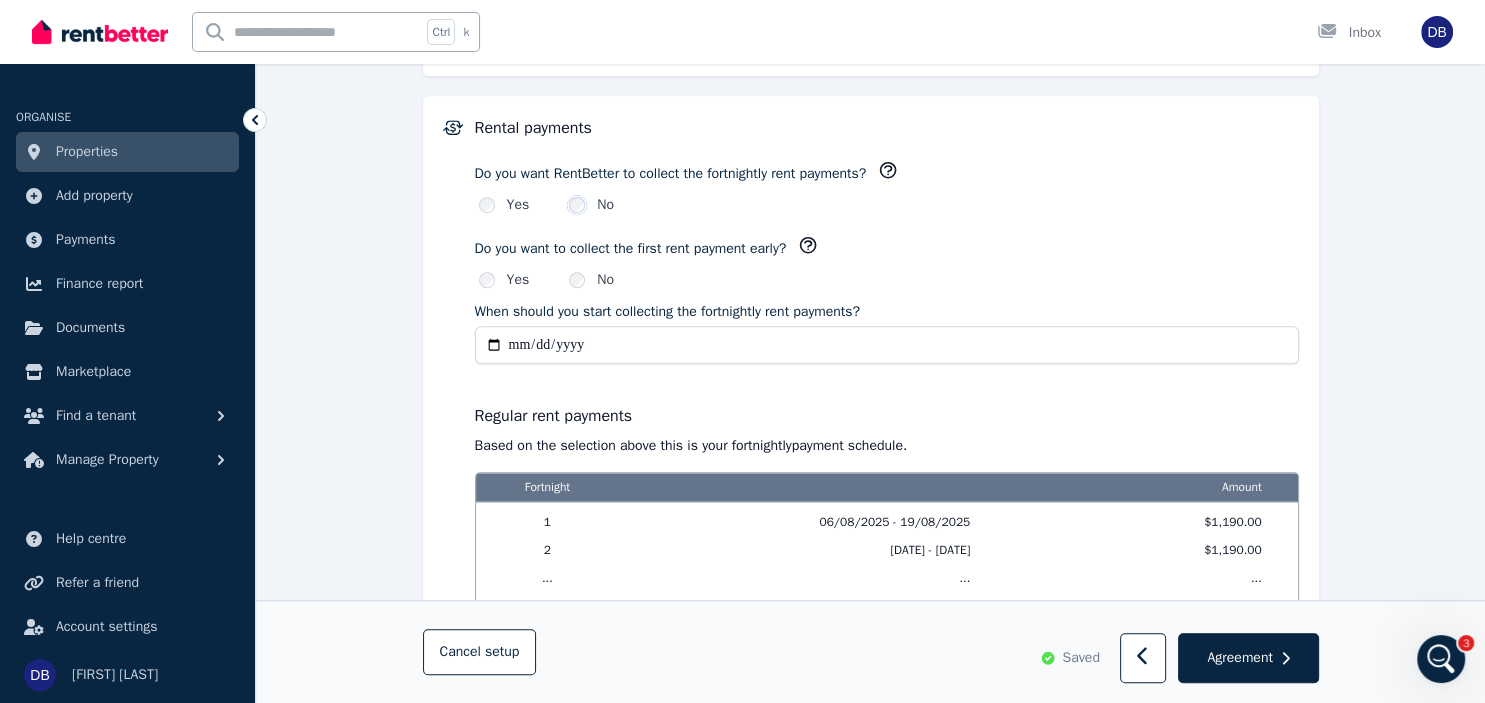 click 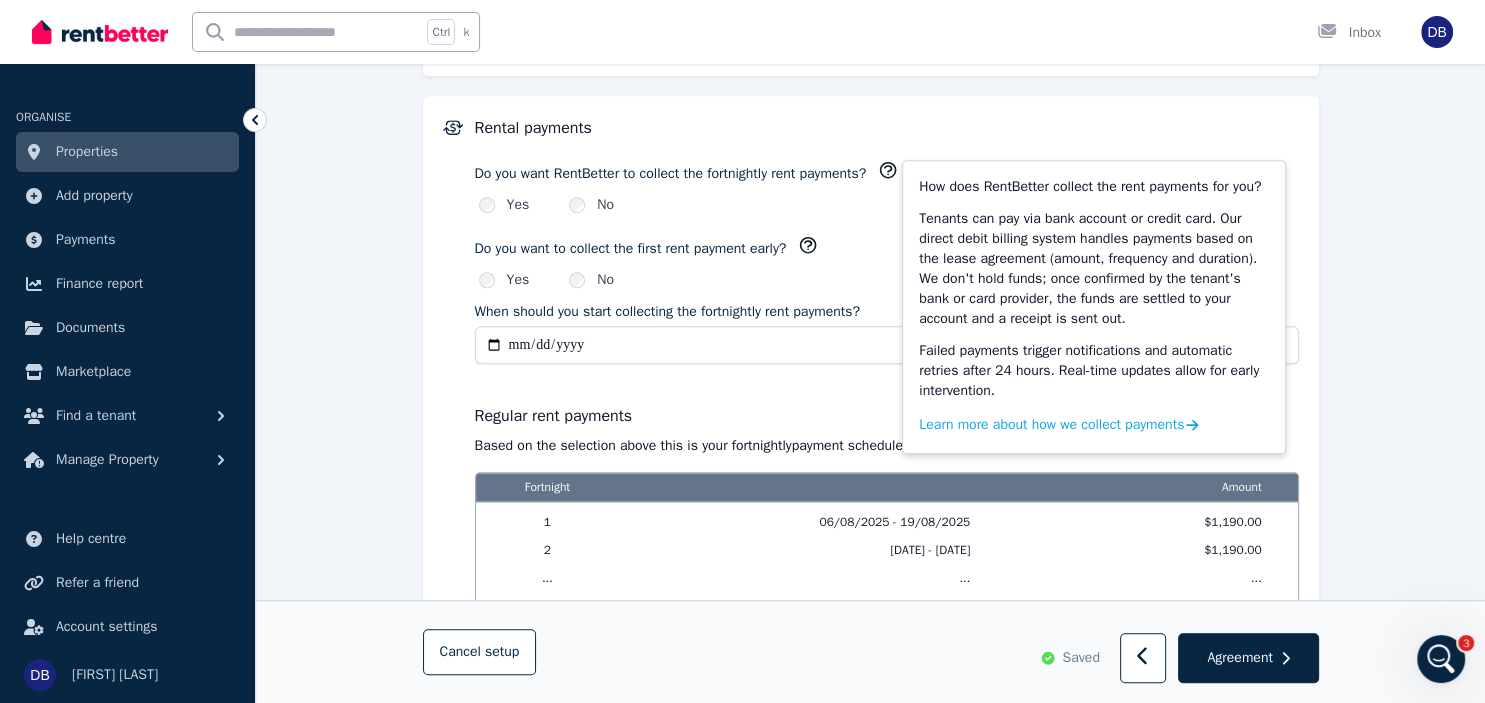 click on "Do you want RentBetter to collect the fortnightly rent payments?" at bounding box center (671, 174) 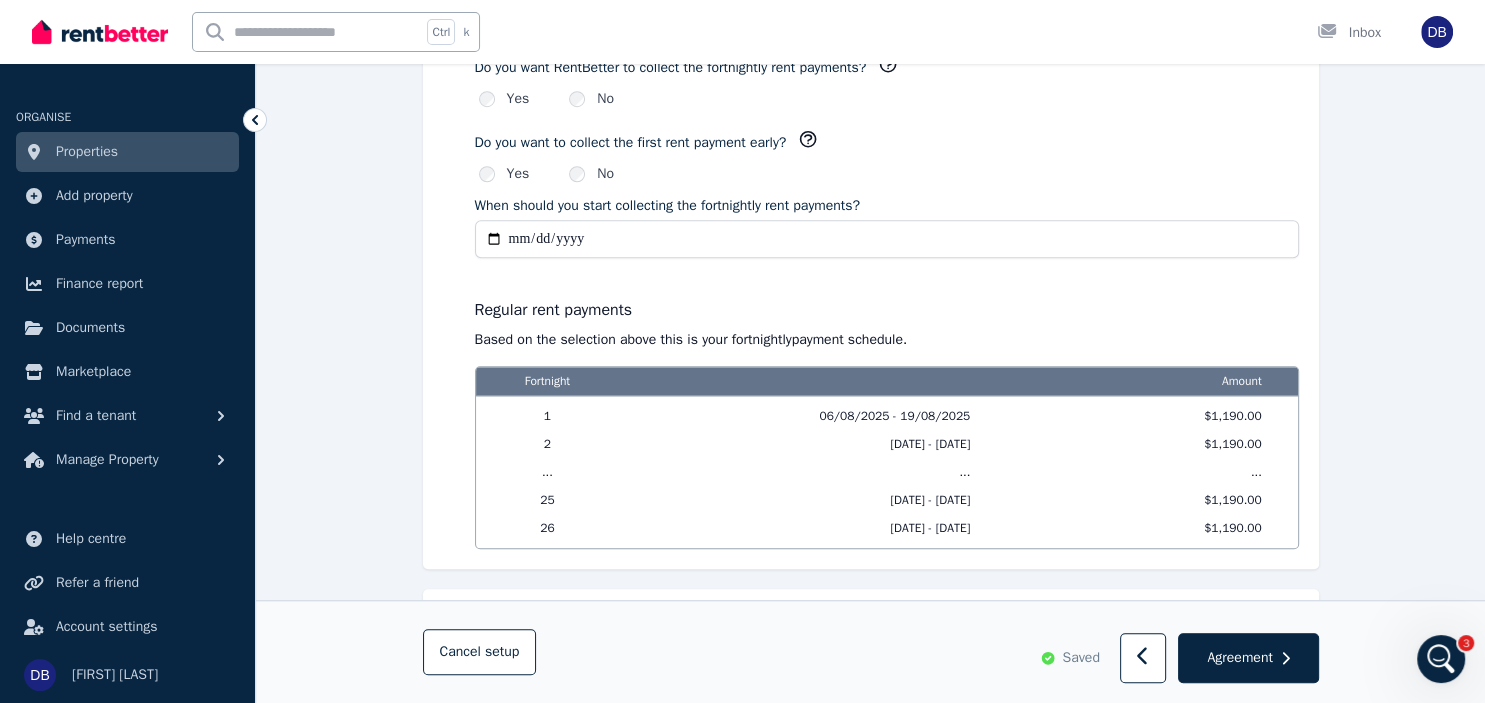 scroll, scrollTop: 1701, scrollLeft: 0, axis: vertical 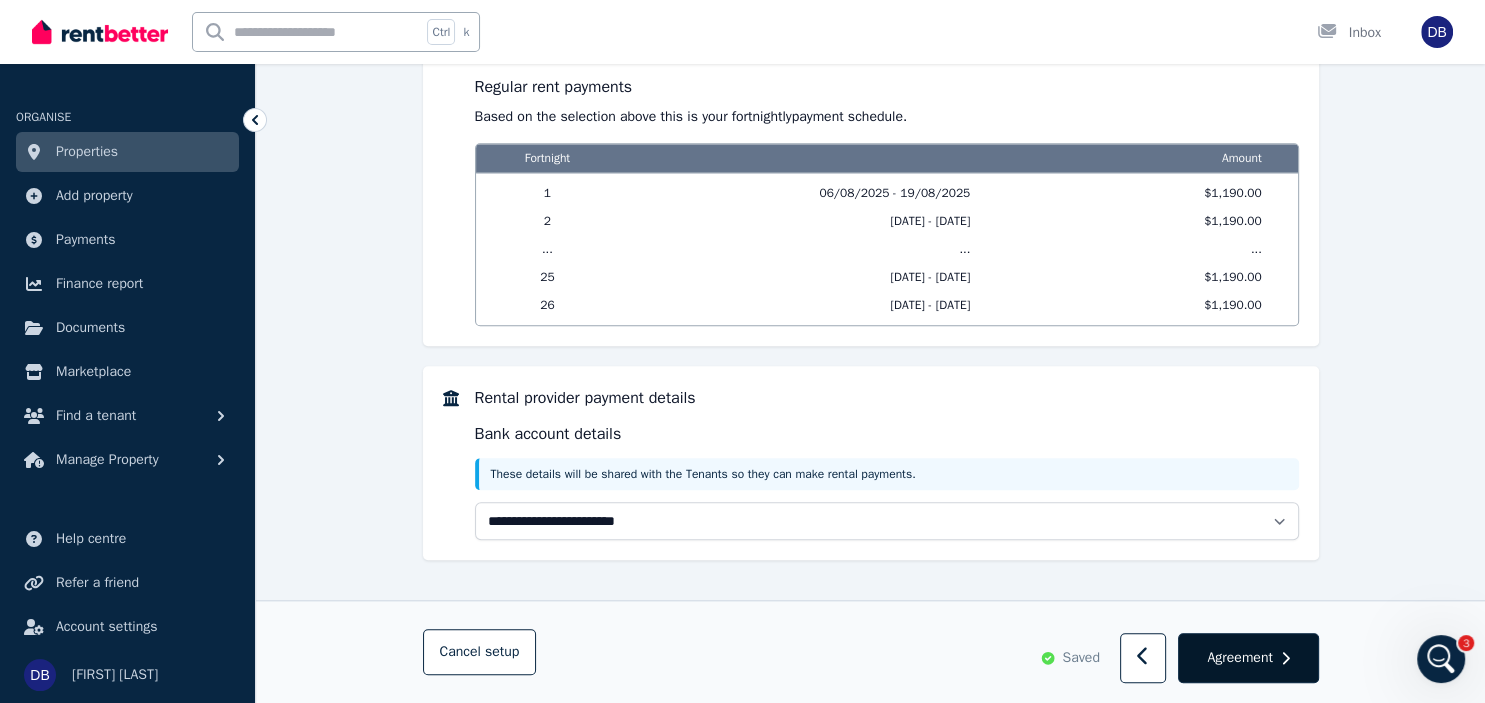 click on "Agreement" at bounding box center (1248, 659) 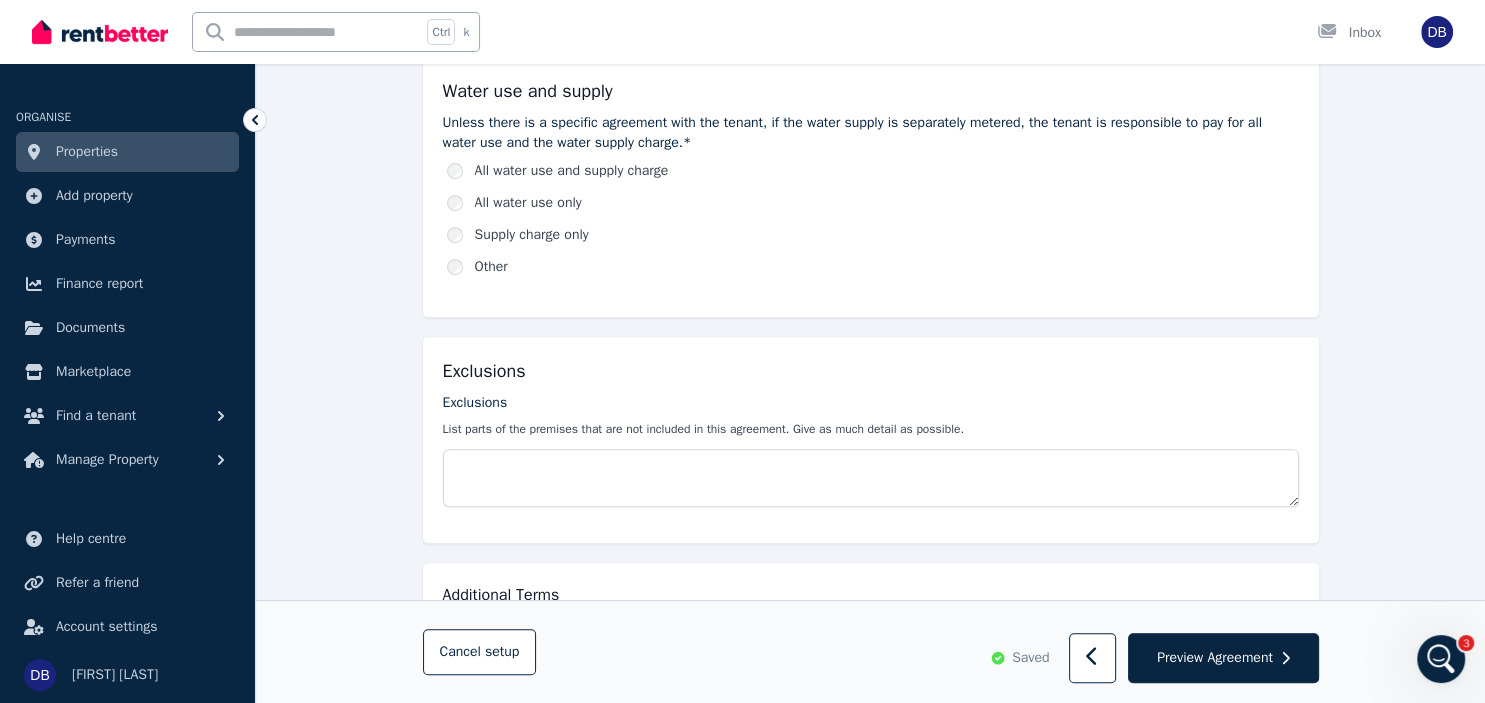 scroll, scrollTop: 983, scrollLeft: 0, axis: vertical 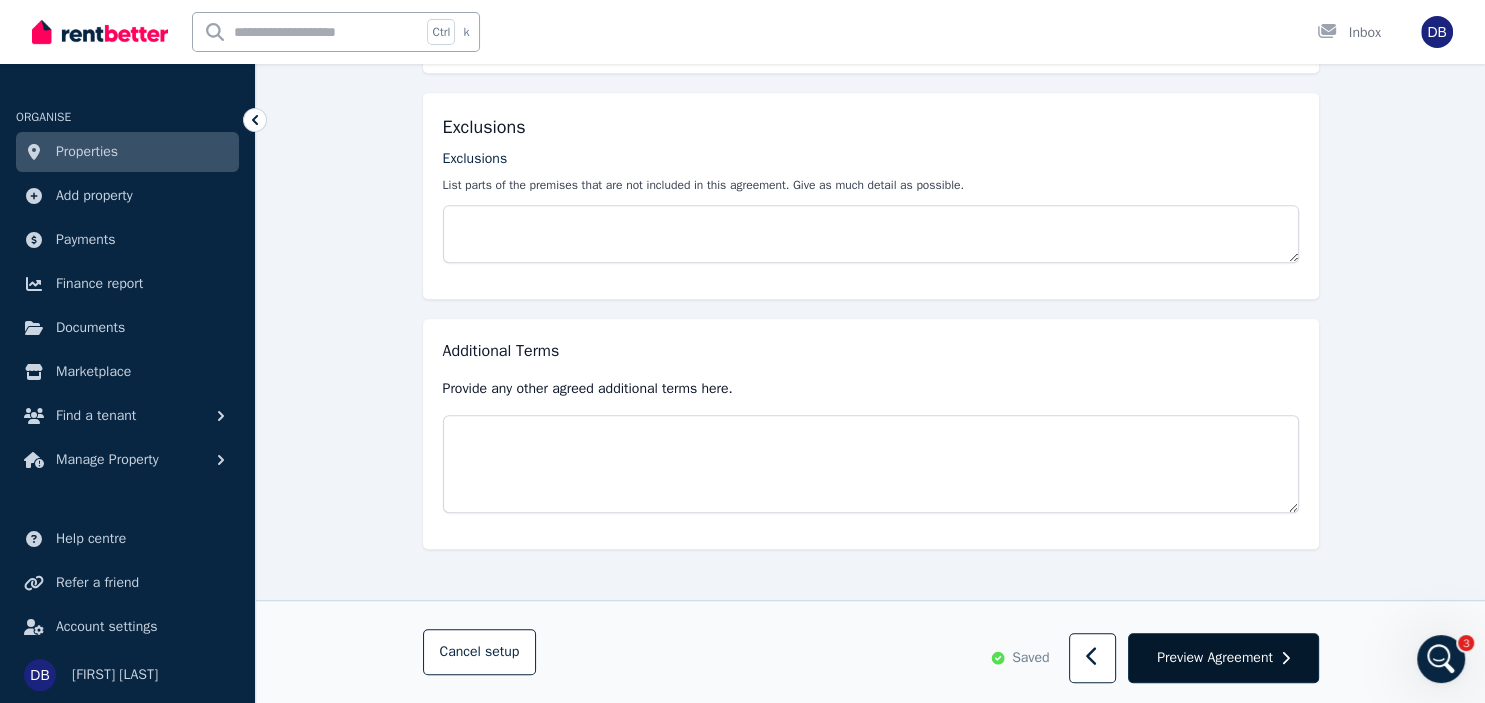 click on "Preview Agreement" at bounding box center [1215, 658] 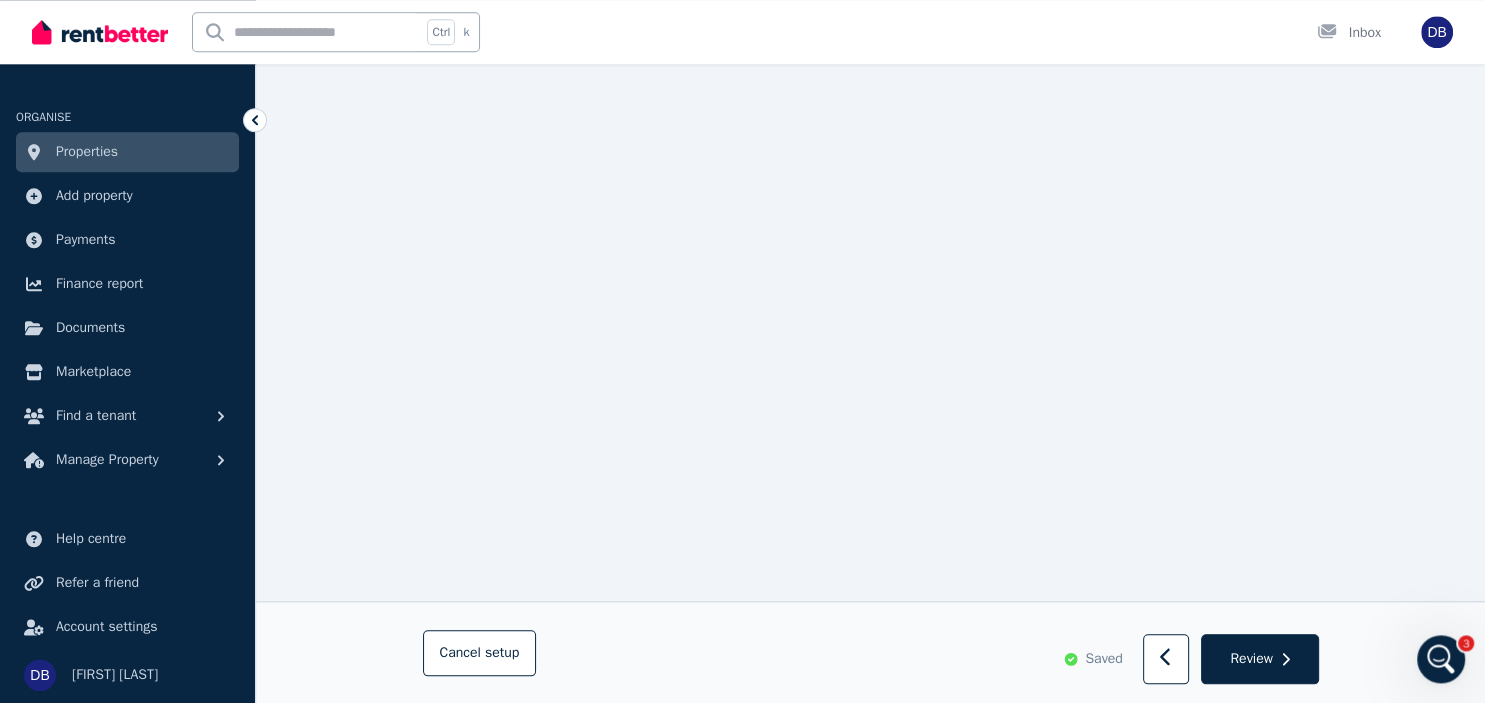 scroll, scrollTop: 2107, scrollLeft: 0, axis: vertical 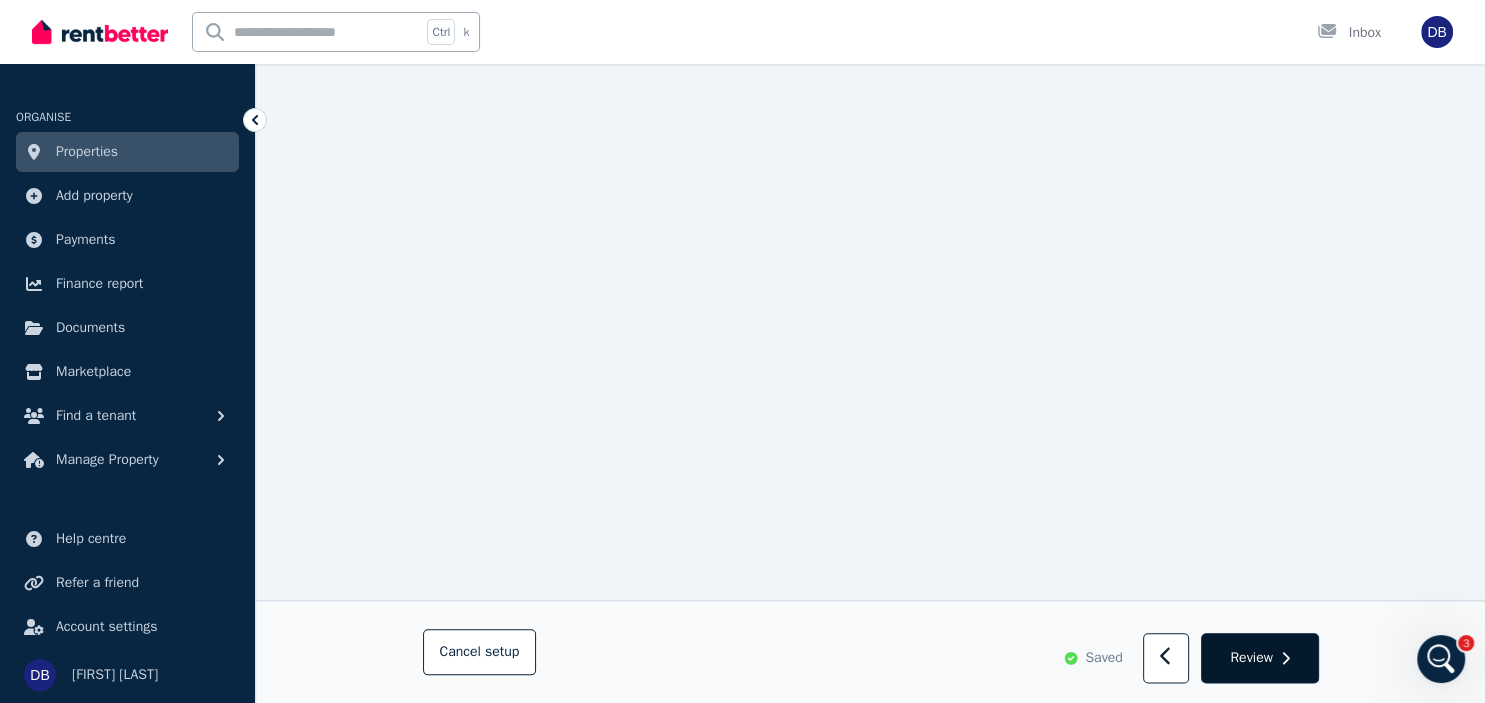 click on "Review" at bounding box center [1251, 658] 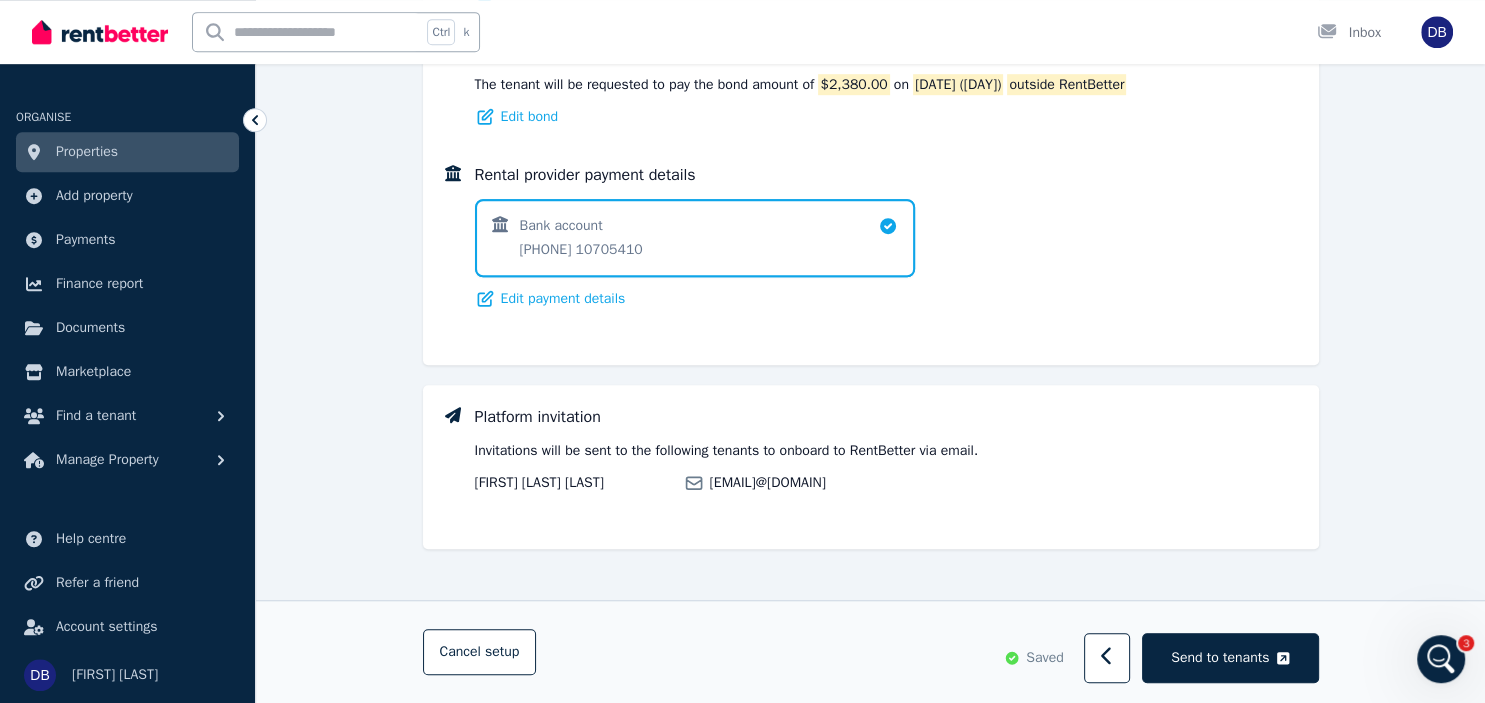 scroll, scrollTop: 1384, scrollLeft: 0, axis: vertical 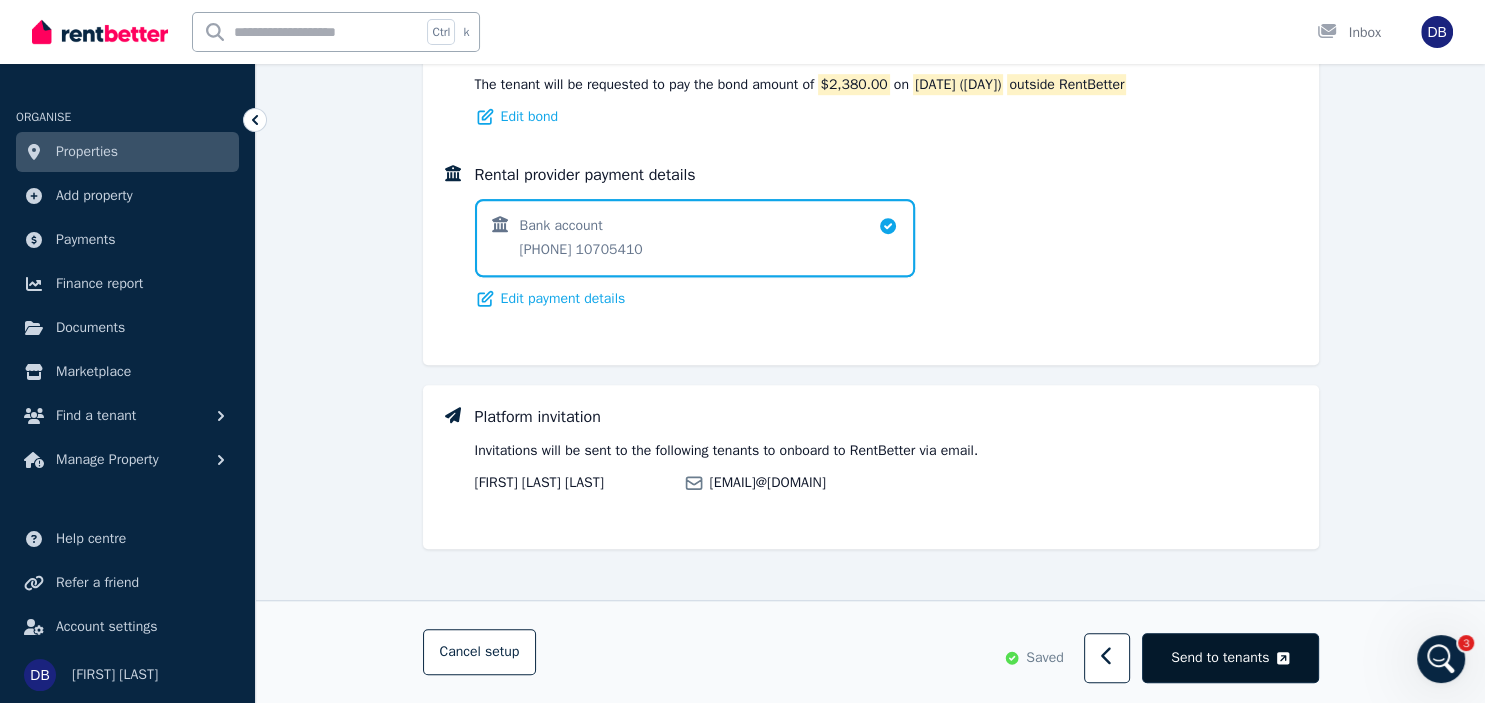 click on "Send to tenants" at bounding box center (1220, 658) 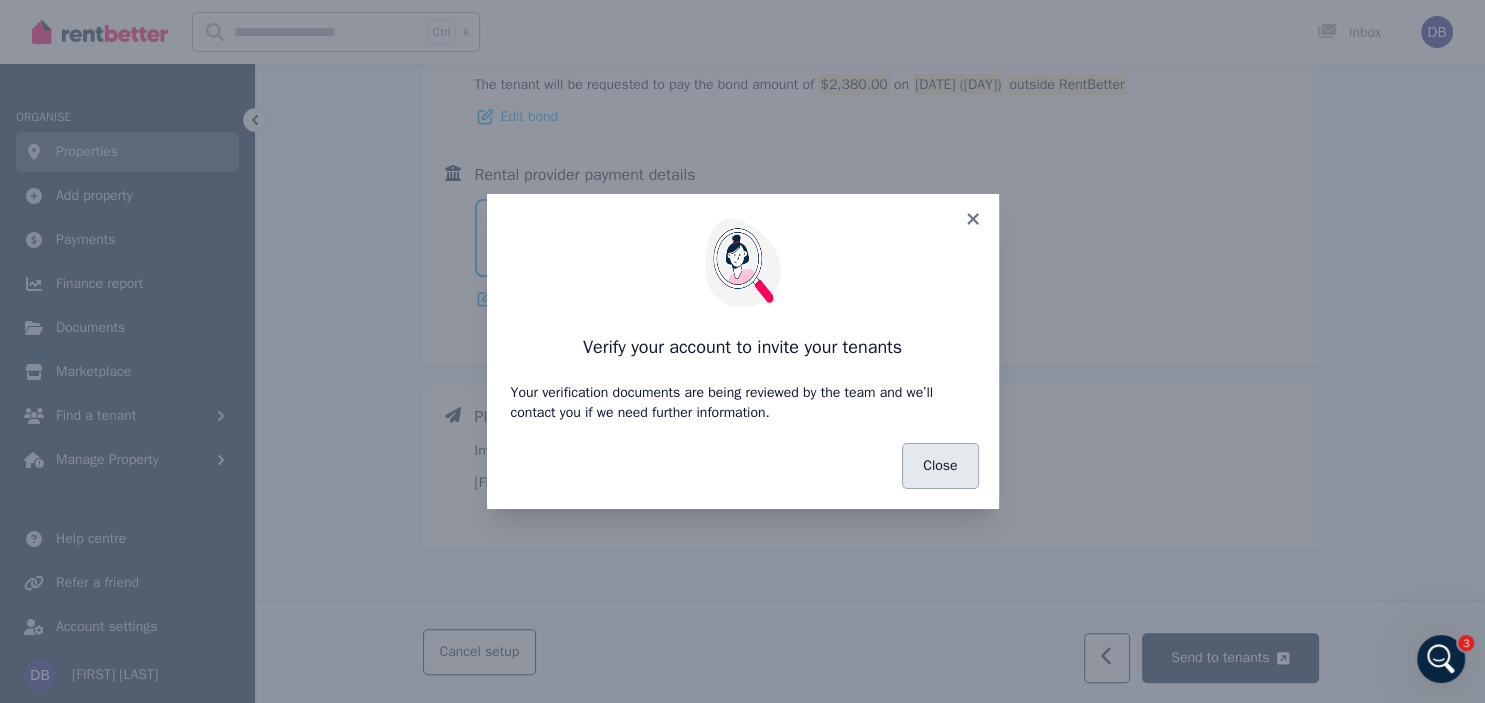 click on "Close" at bounding box center (940, 466) 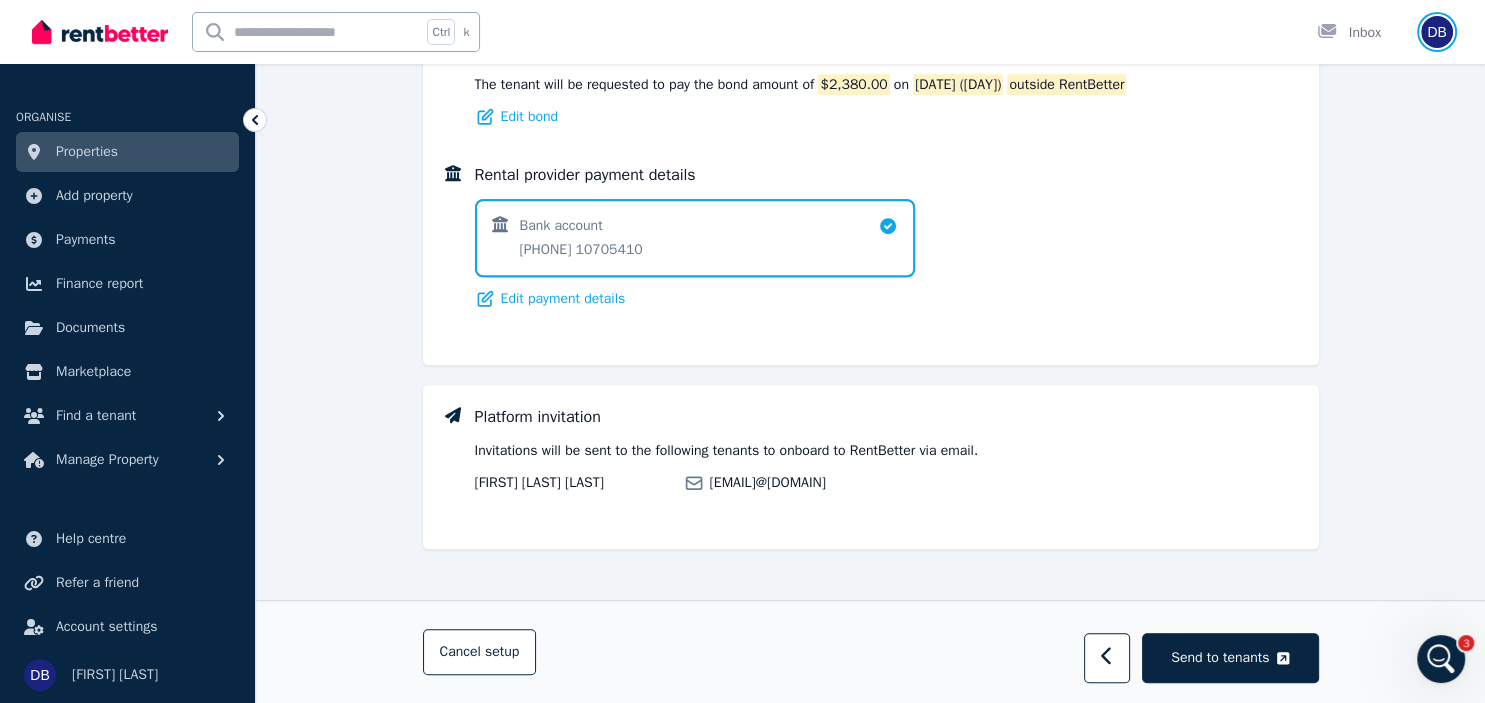 click at bounding box center (1437, 32) 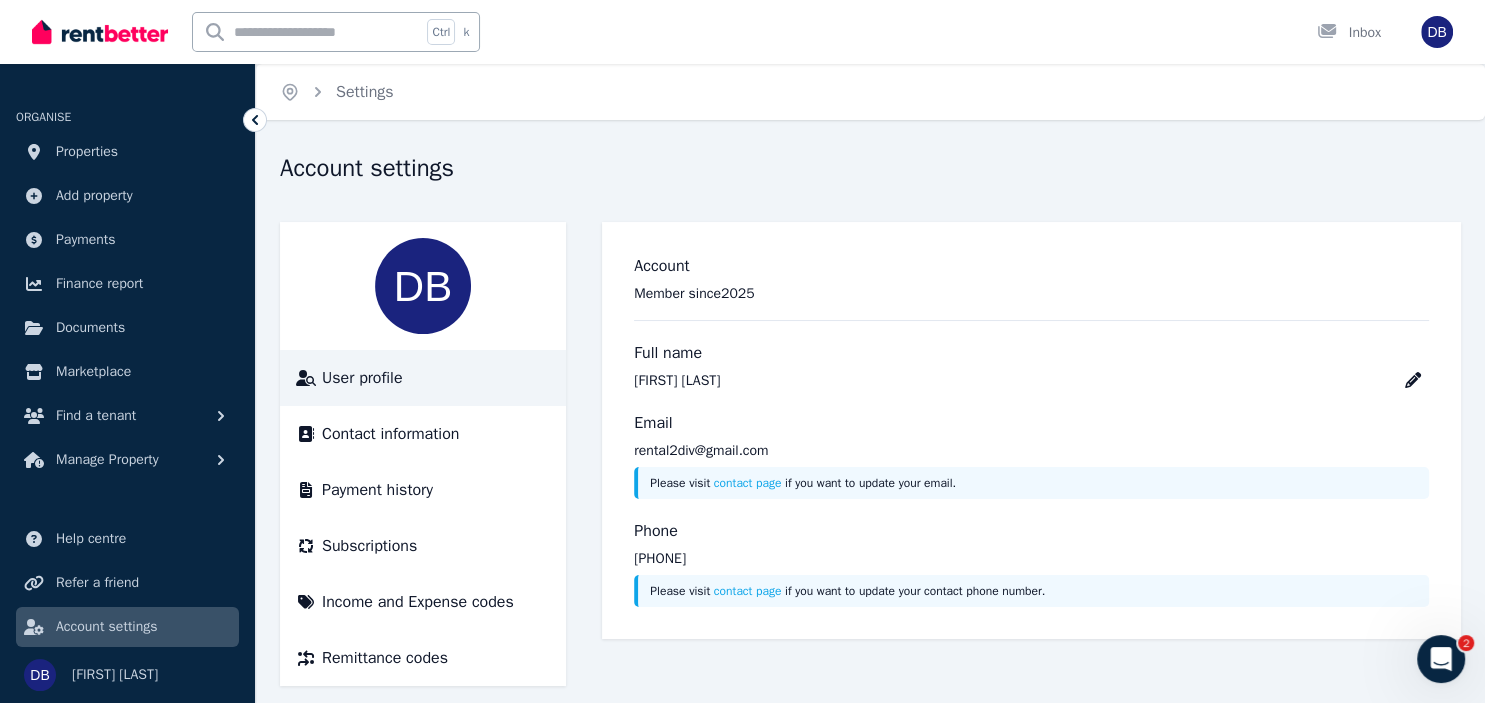 scroll, scrollTop: 19, scrollLeft: 0, axis: vertical 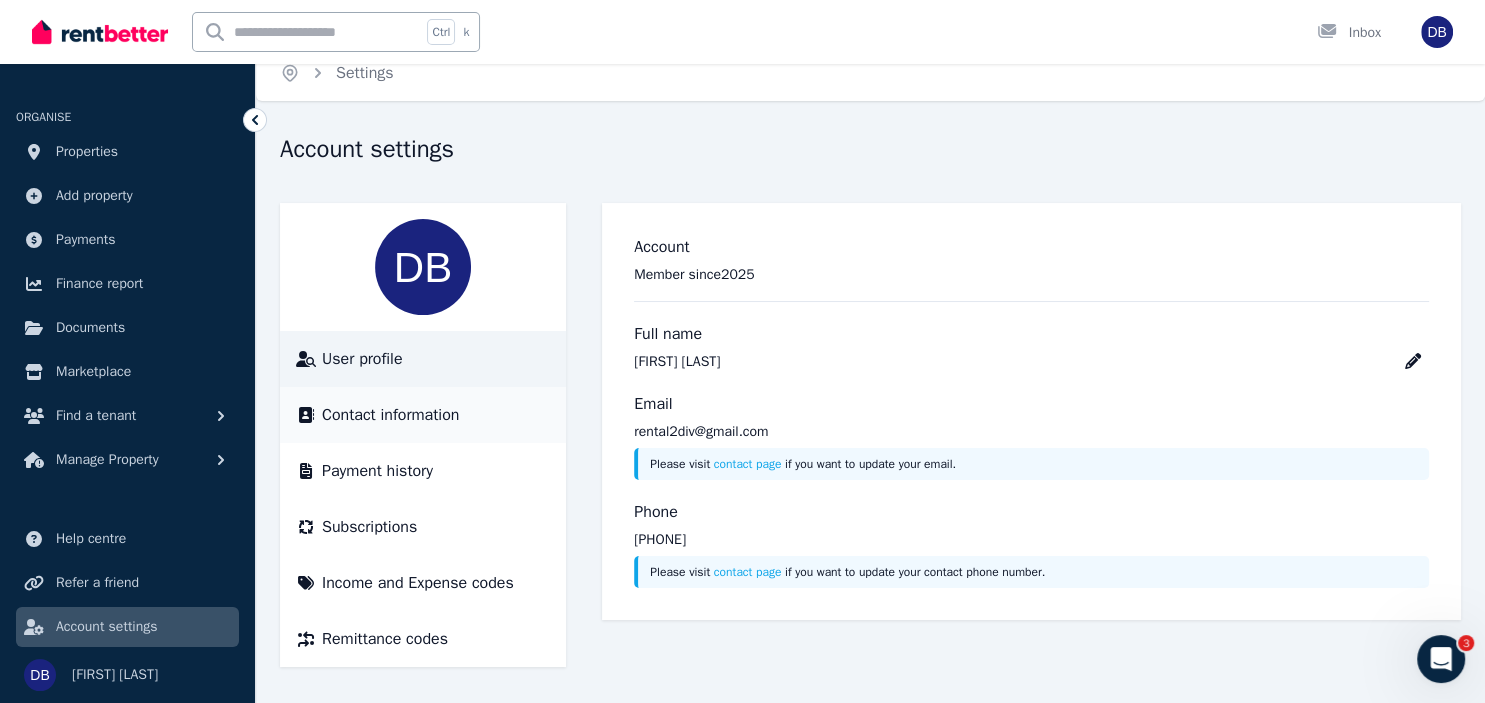 click on "Contact information" at bounding box center [423, 415] 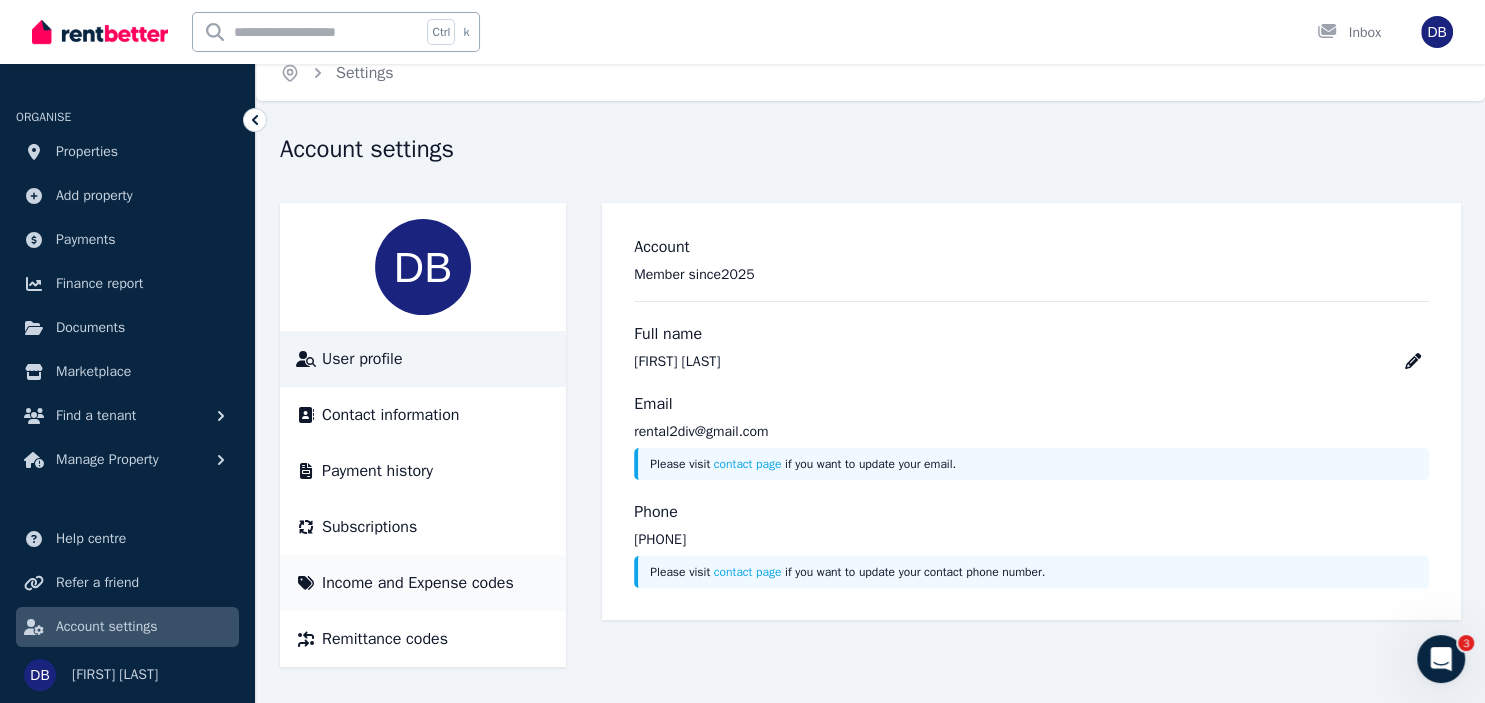 click on "Income and Expense codes" at bounding box center [418, 583] 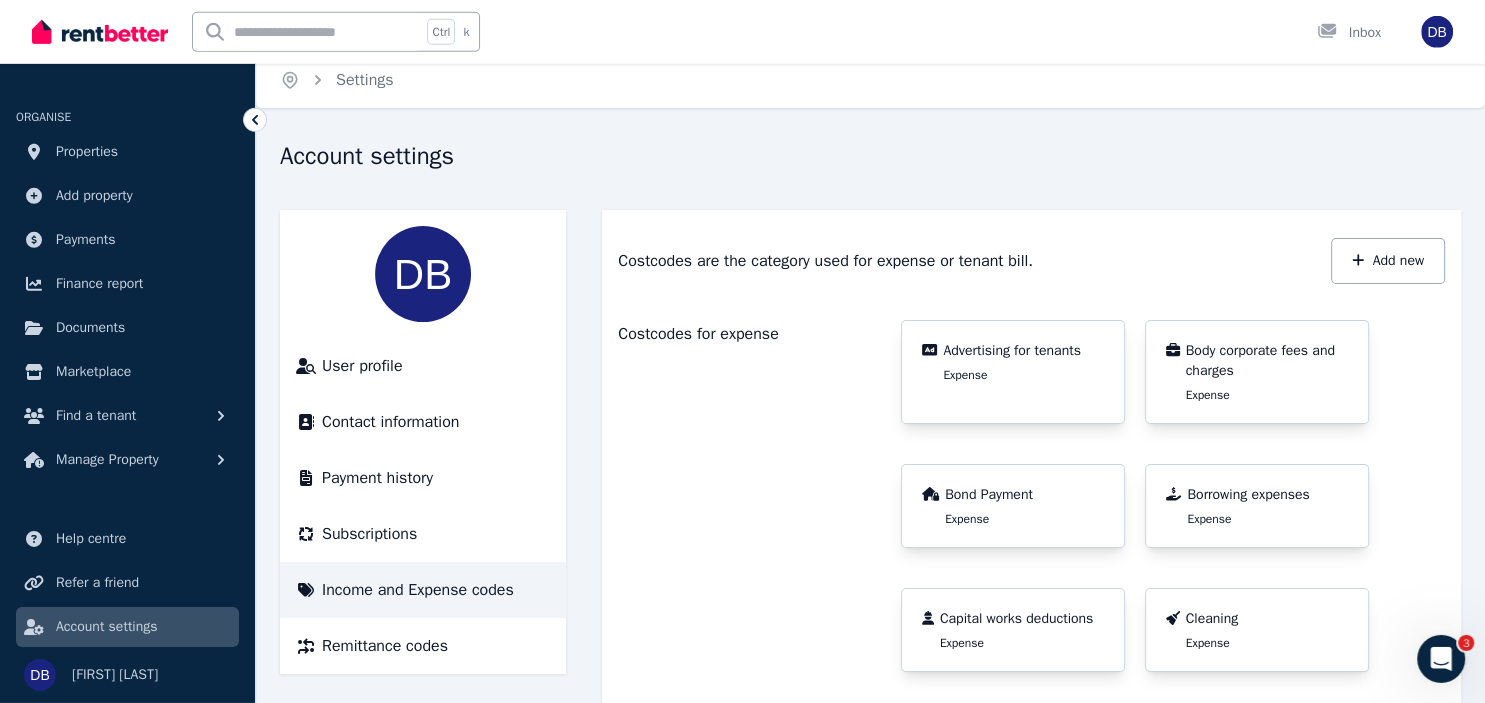 scroll, scrollTop: 19, scrollLeft: 0, axis: vertical 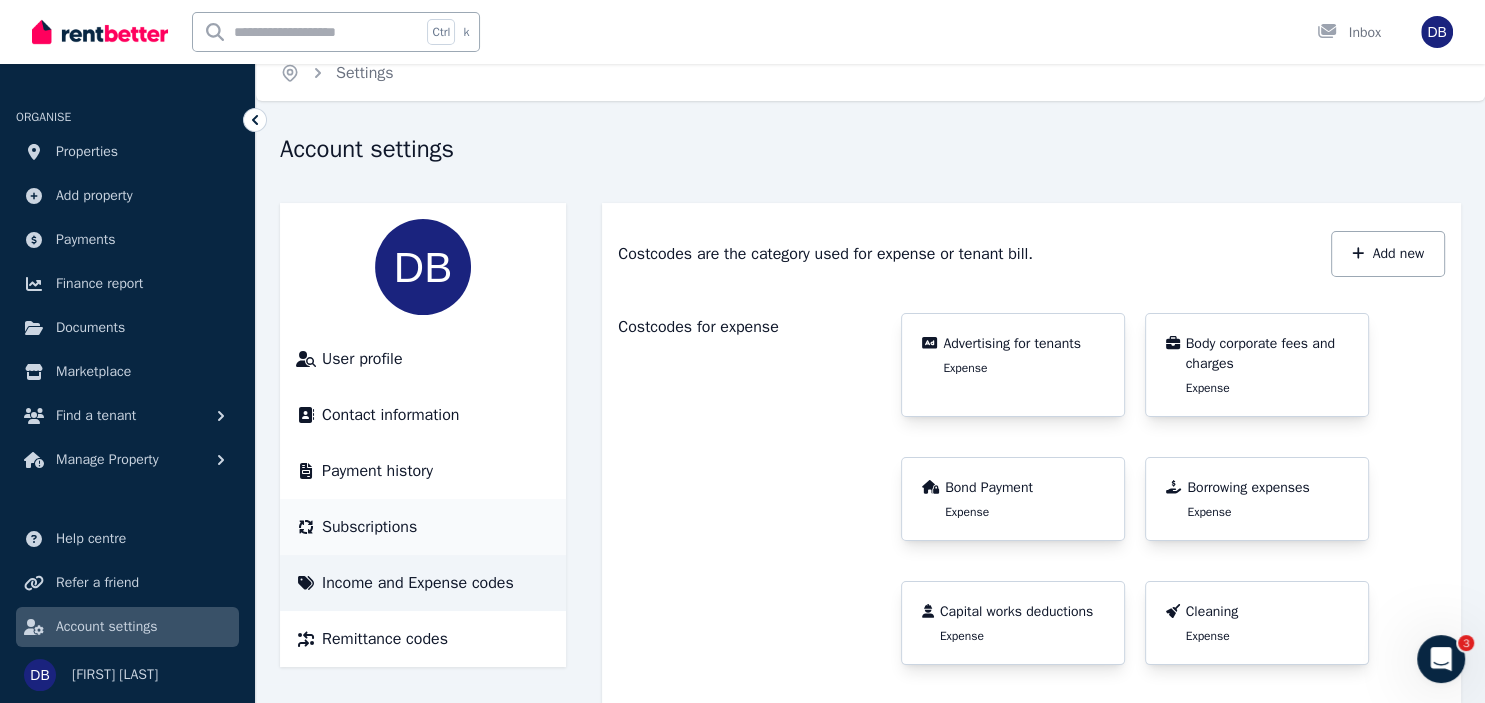 click on "Subscriptions" at bounding box center [369, 527] 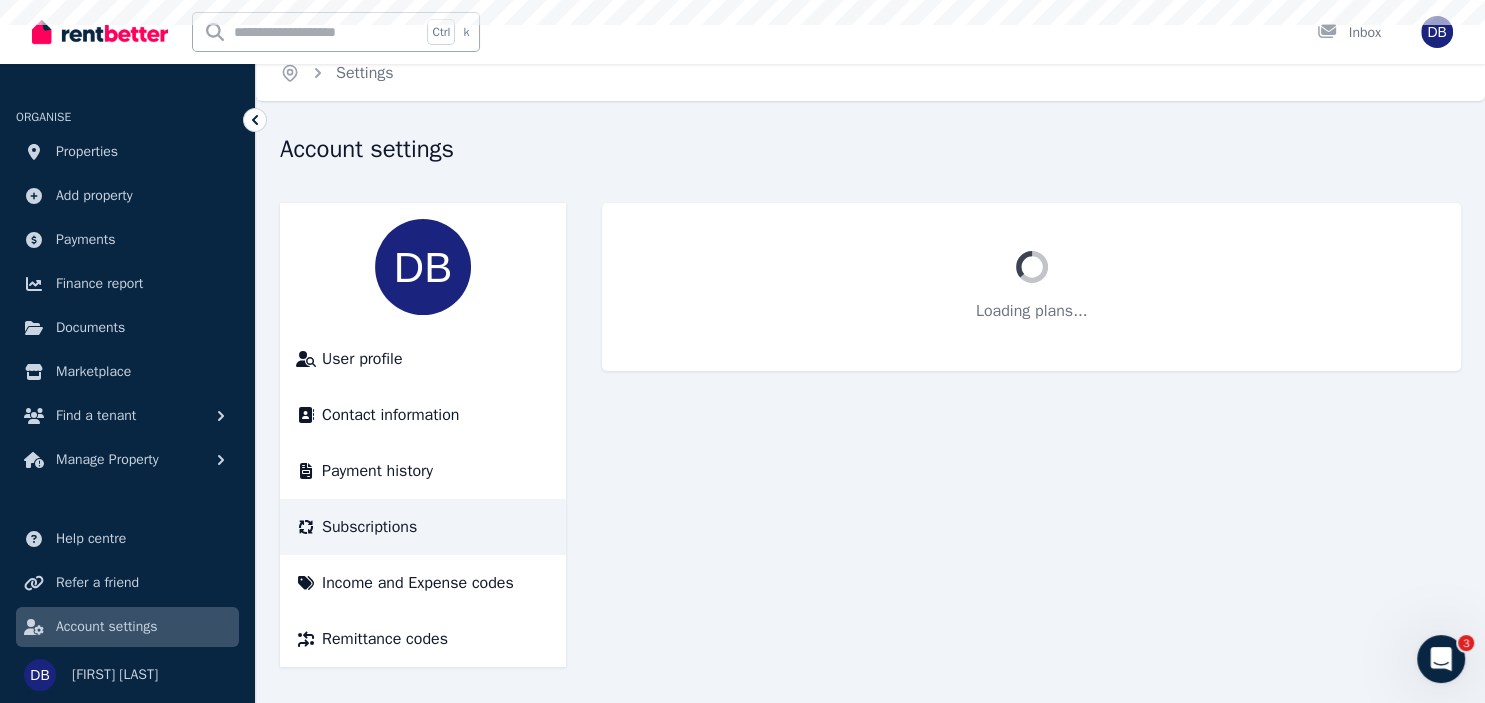 scroll, scrollTop: 0, scrollLeft: 0, axis: both 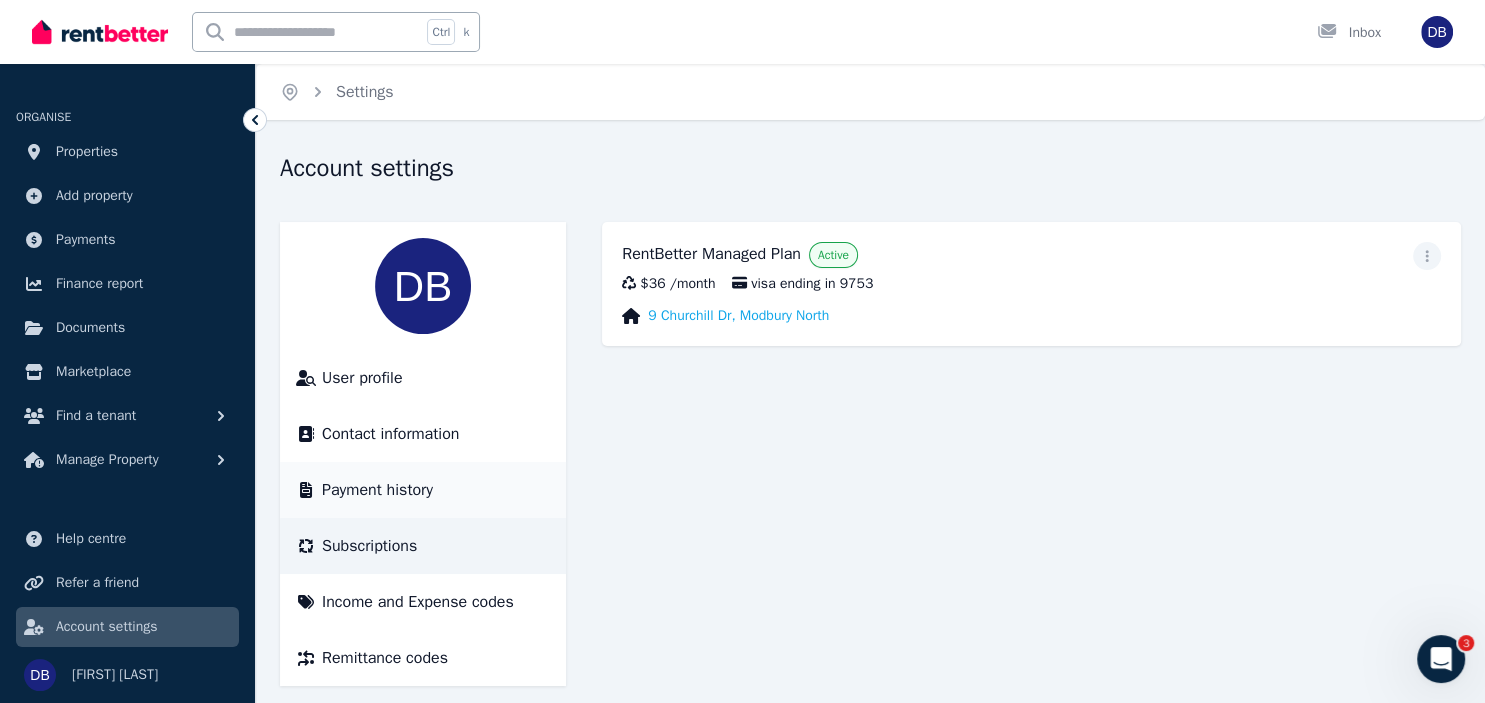 click on "Payment history" at bounding box center [377, 490] 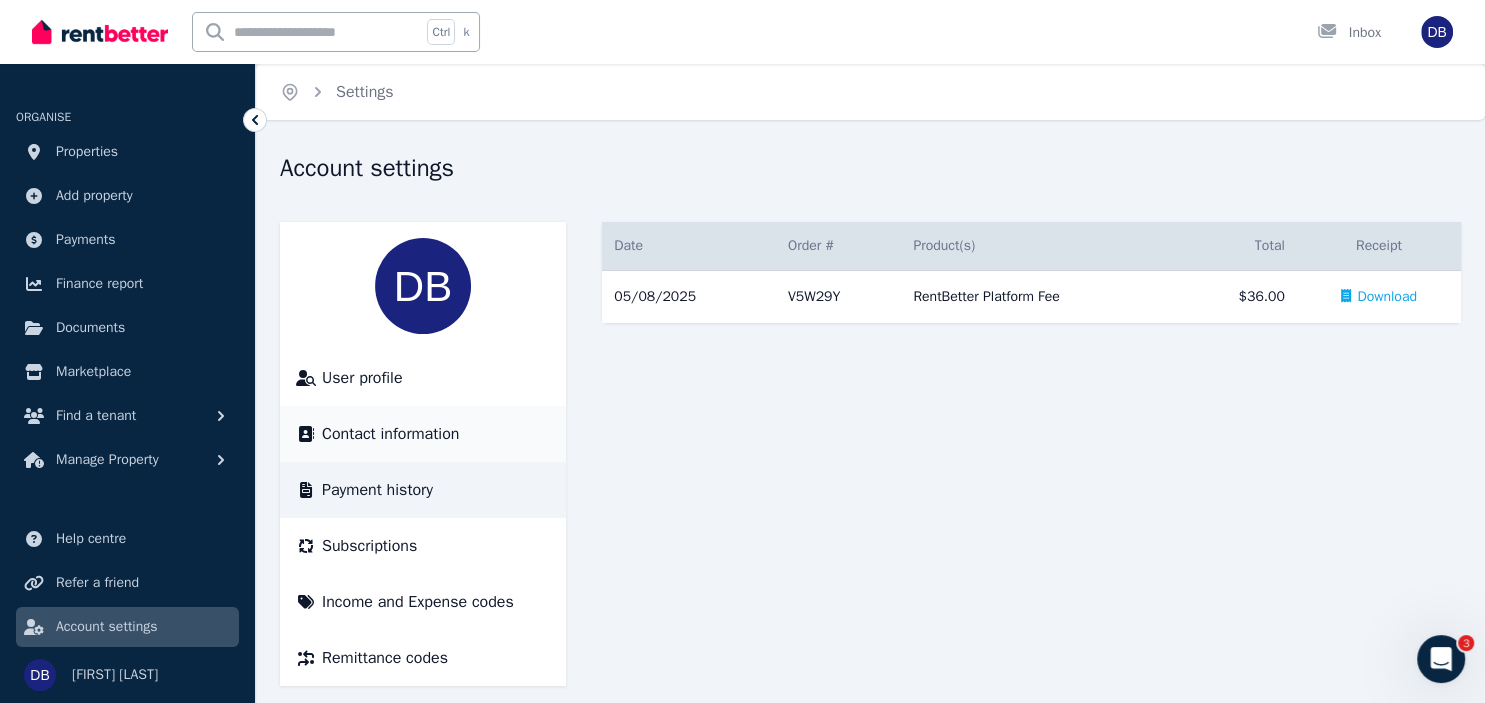 click on "Contact information" at bounding box center (390, 434) 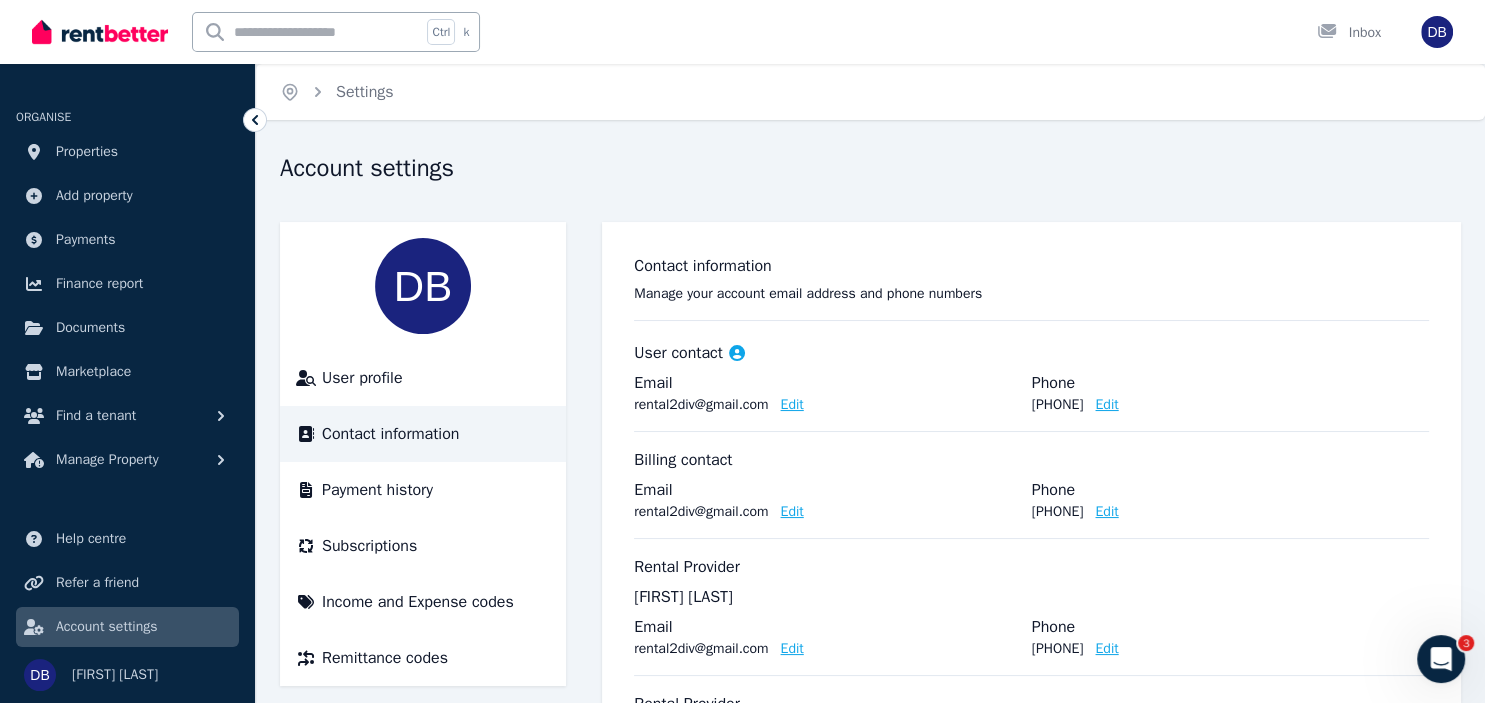 scroll, scrollTop: 176, scrollLeft: 0, axis: vertical 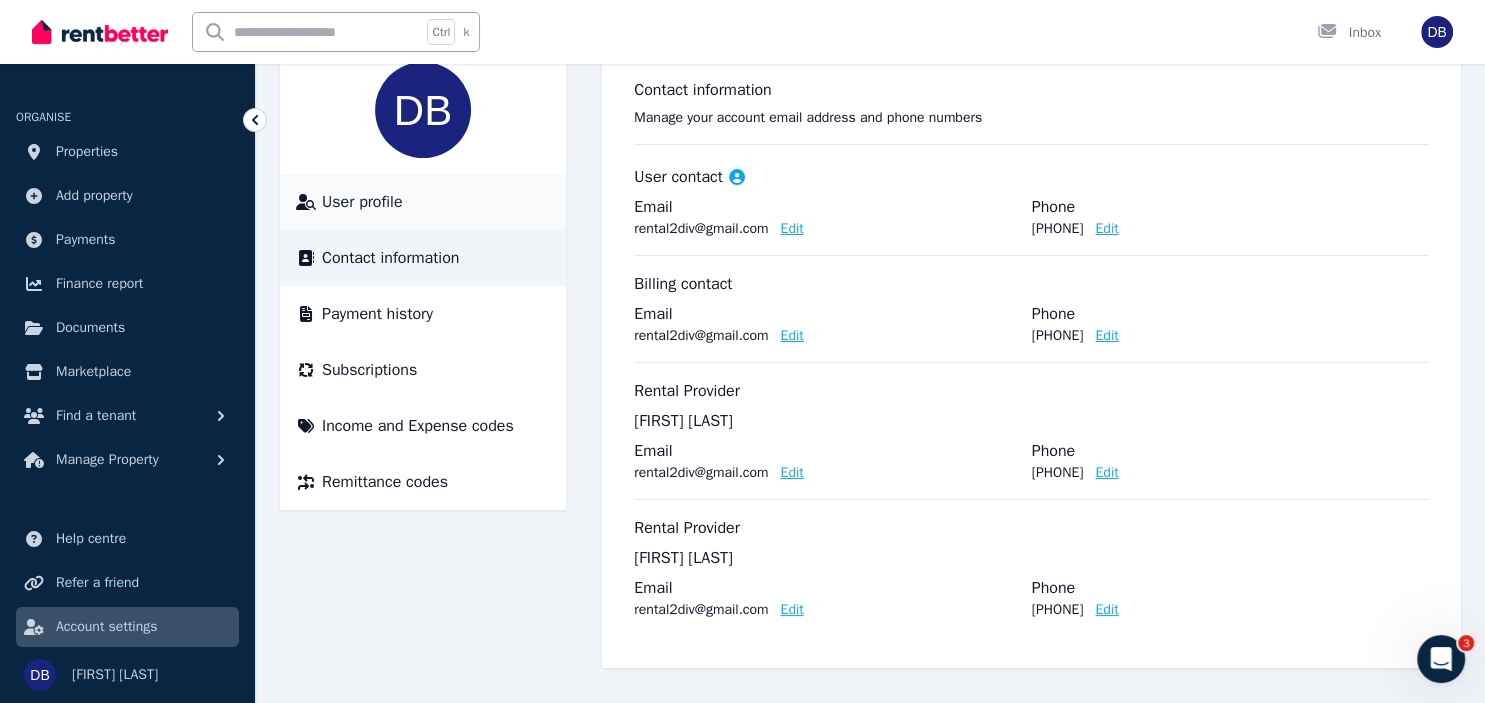 click on "User profile" at bounding box center (362, 202) 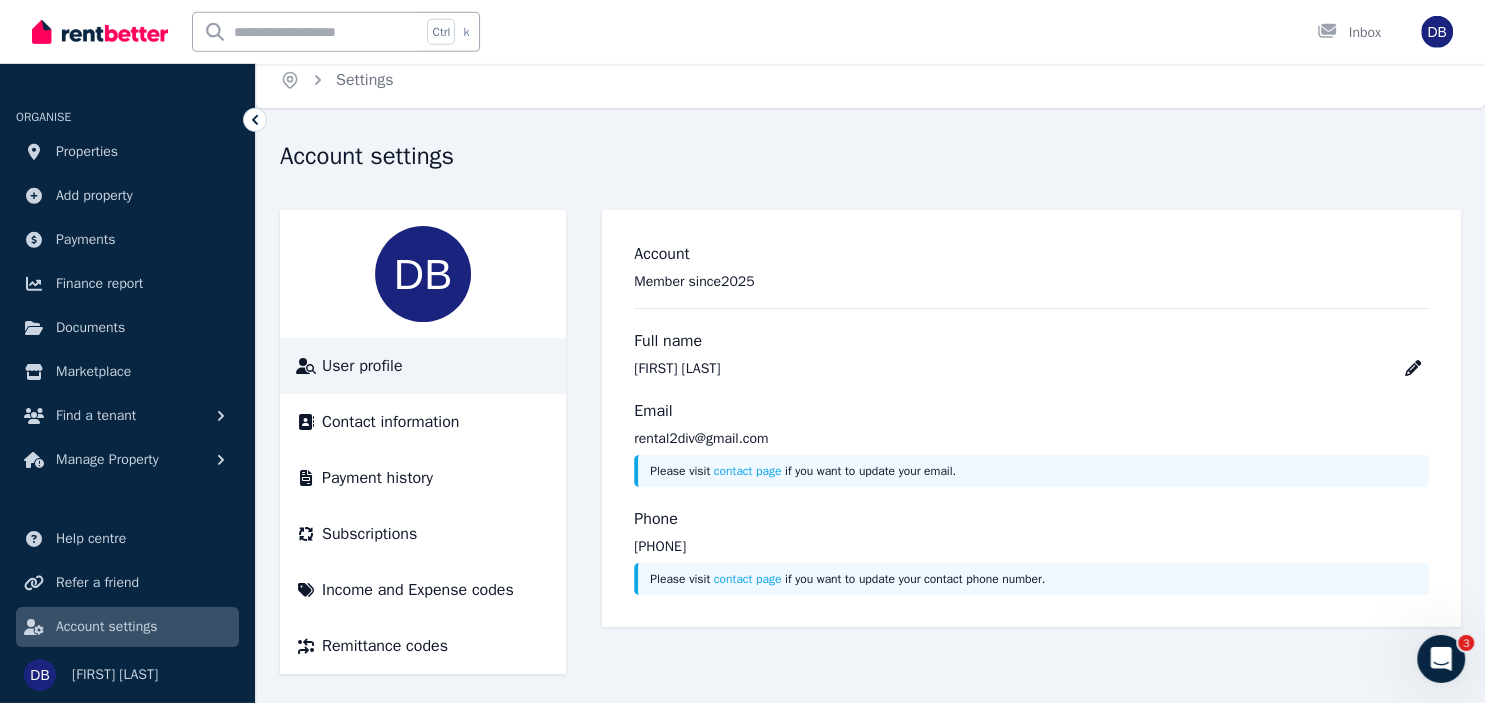 scroll, scrollTop: 19, scrollLeft: 0, axis: vertical 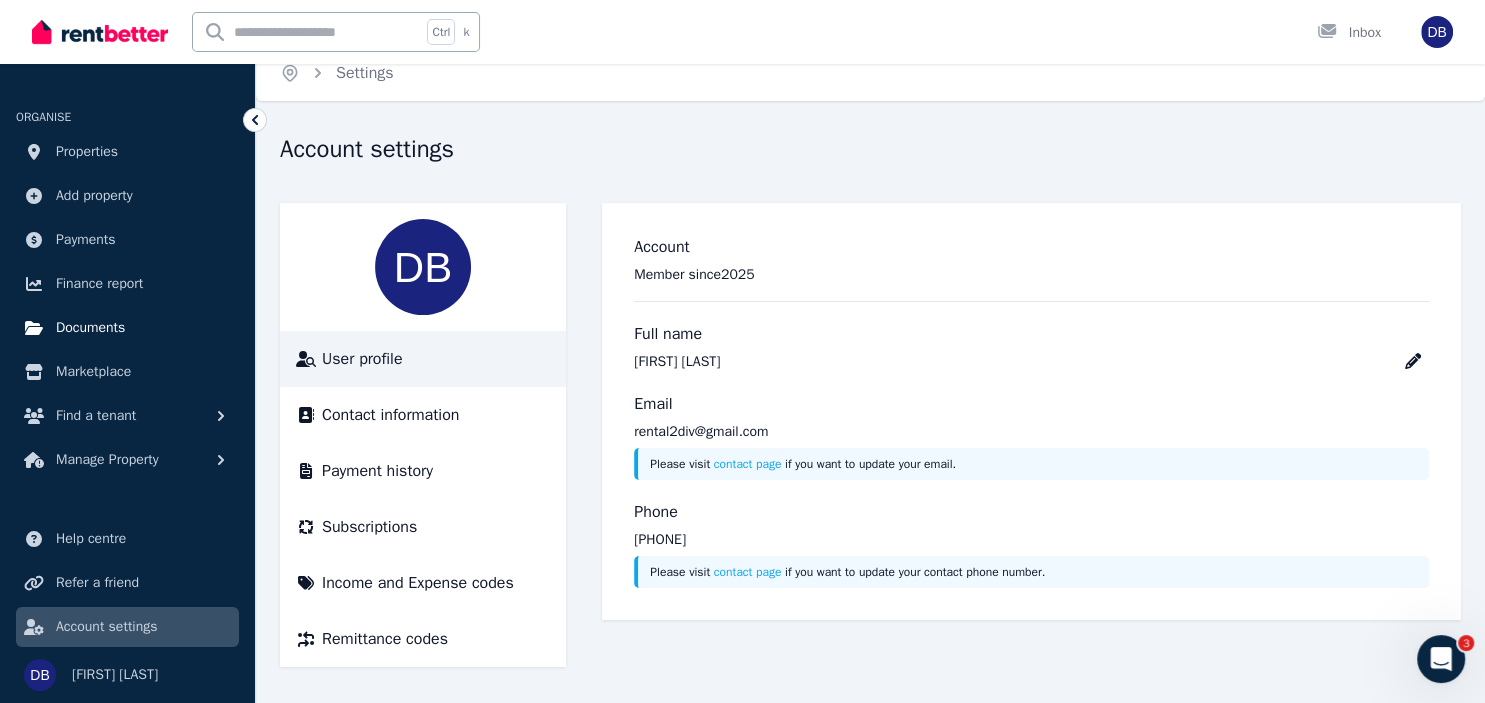 click on "Documents" at bounding box center [90, 328] 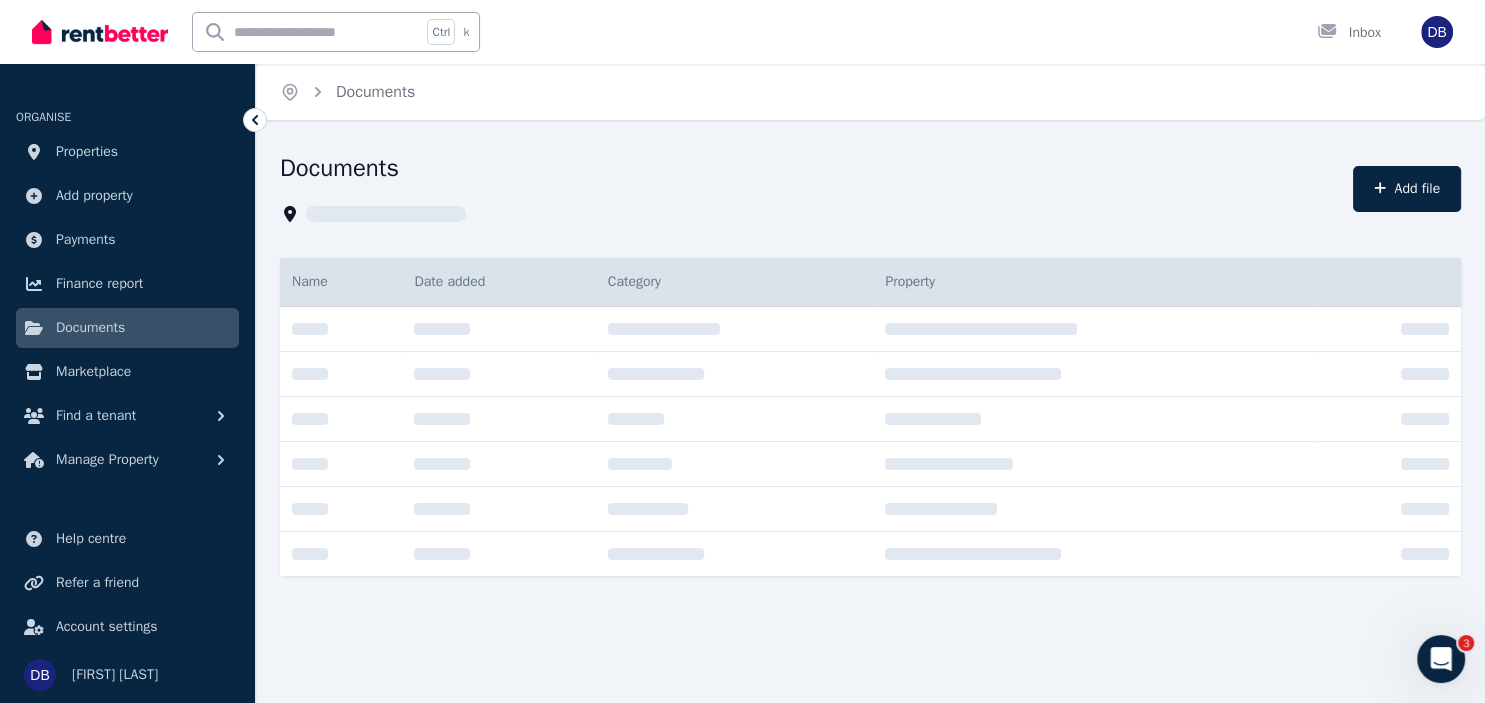 scroll, scrollTop: 0, scrollLeft: 0, axis: both 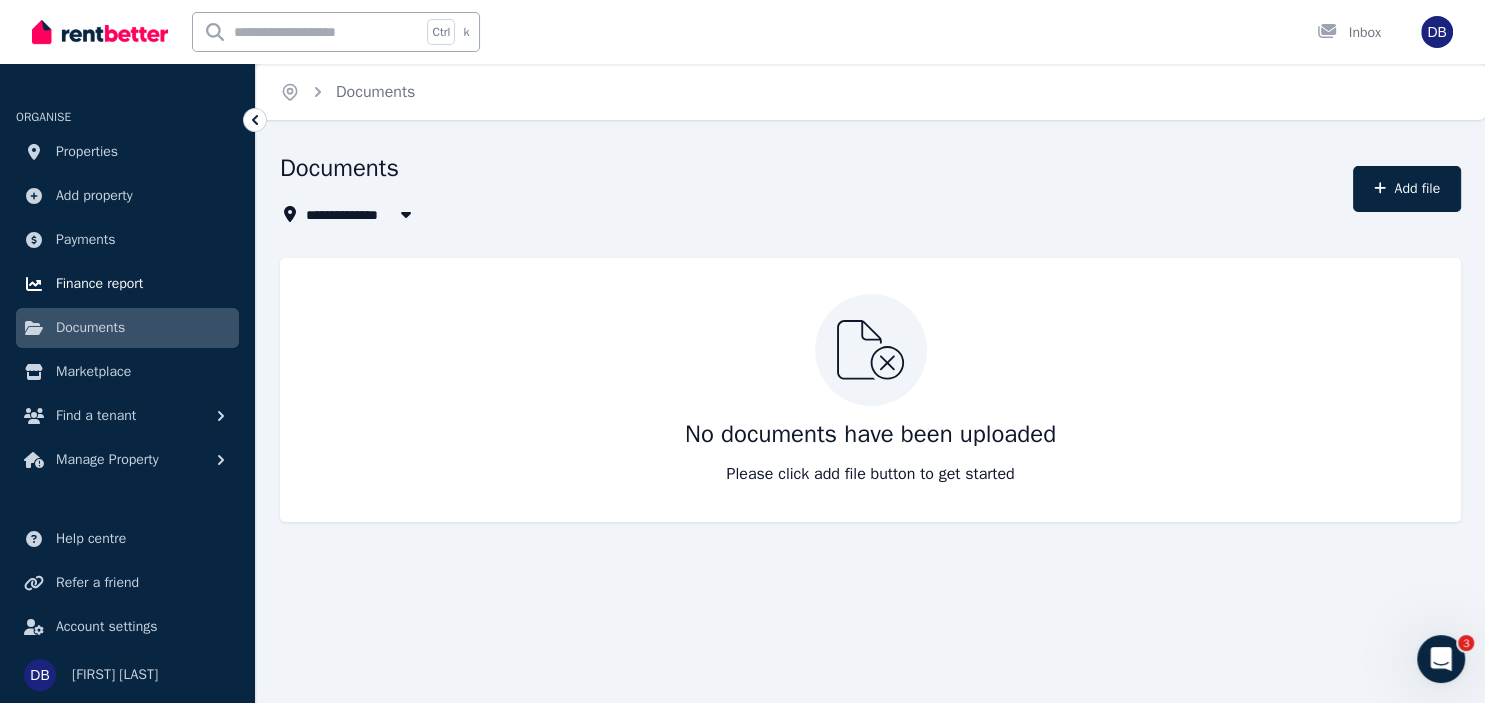 click on "Finance report" at bounding box center [99, 284] 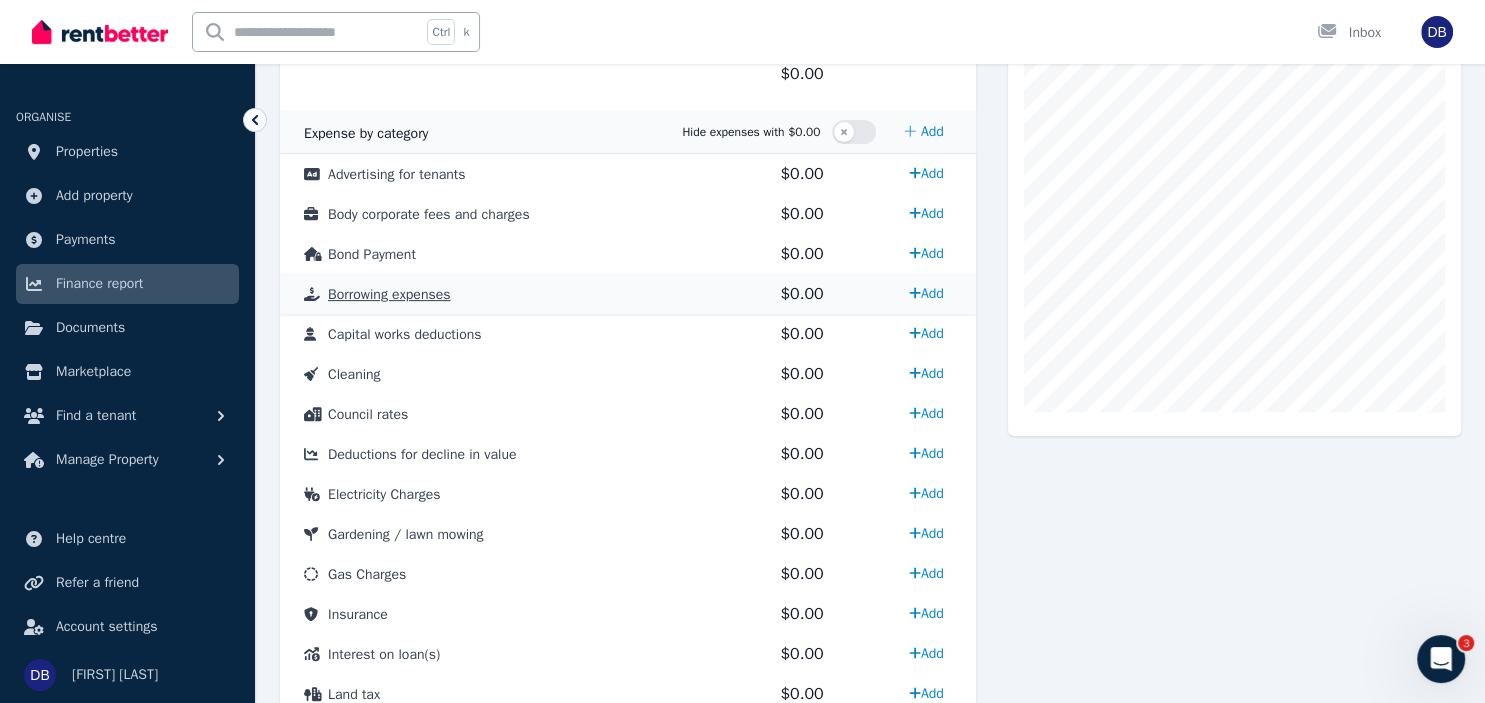 scroll, scrollTop: 950, scrollLeft: 0, axis: vertical 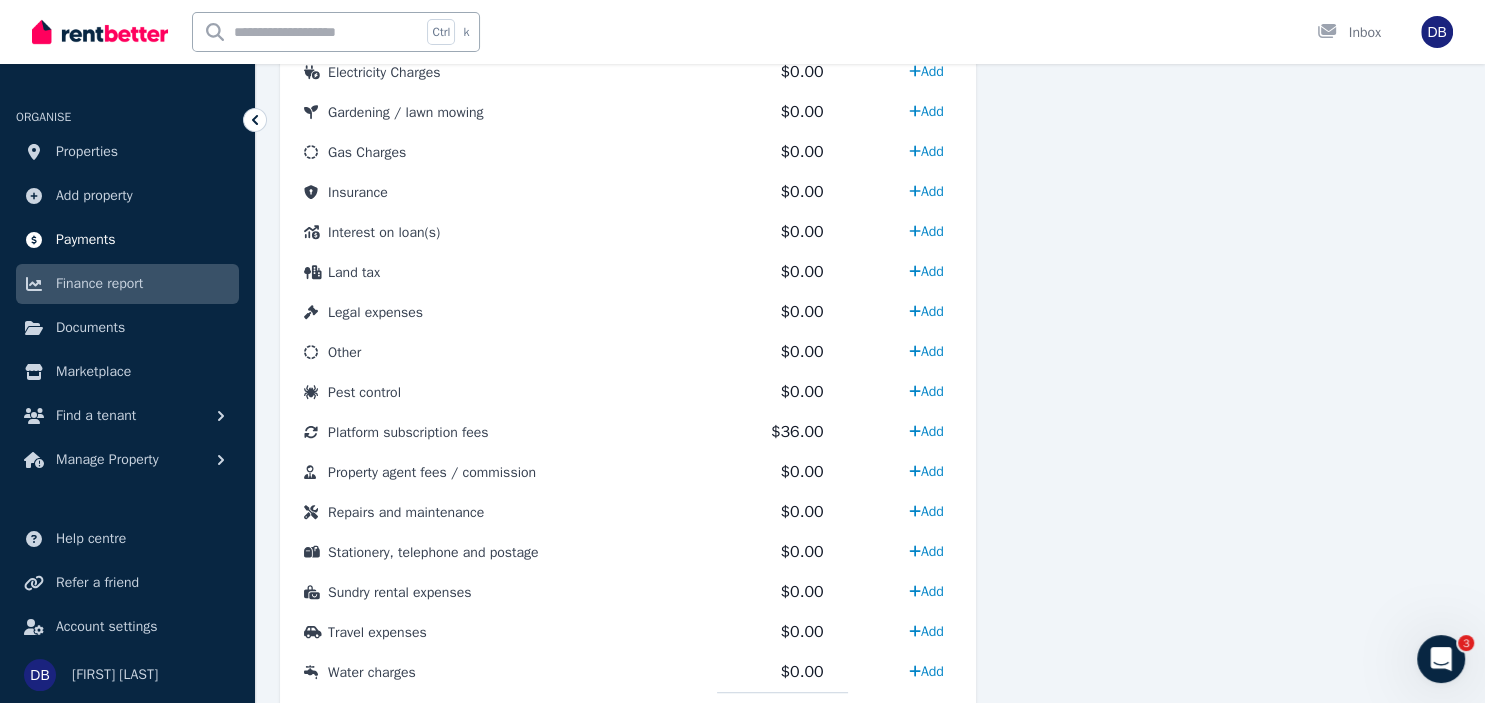 click on "Payments" at bounding box center (86, 240) 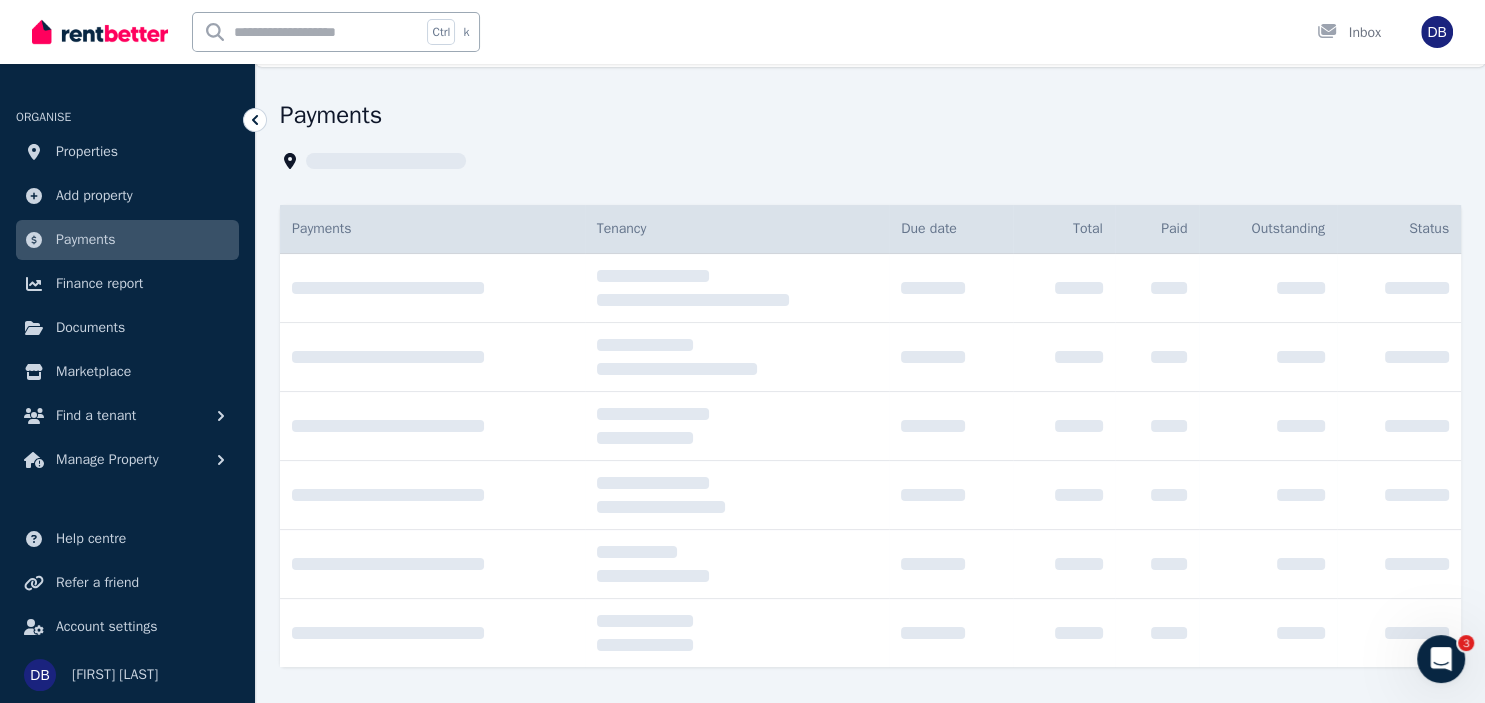 scroll, scrollTop: 0, scrollLeft: 0, axis: both 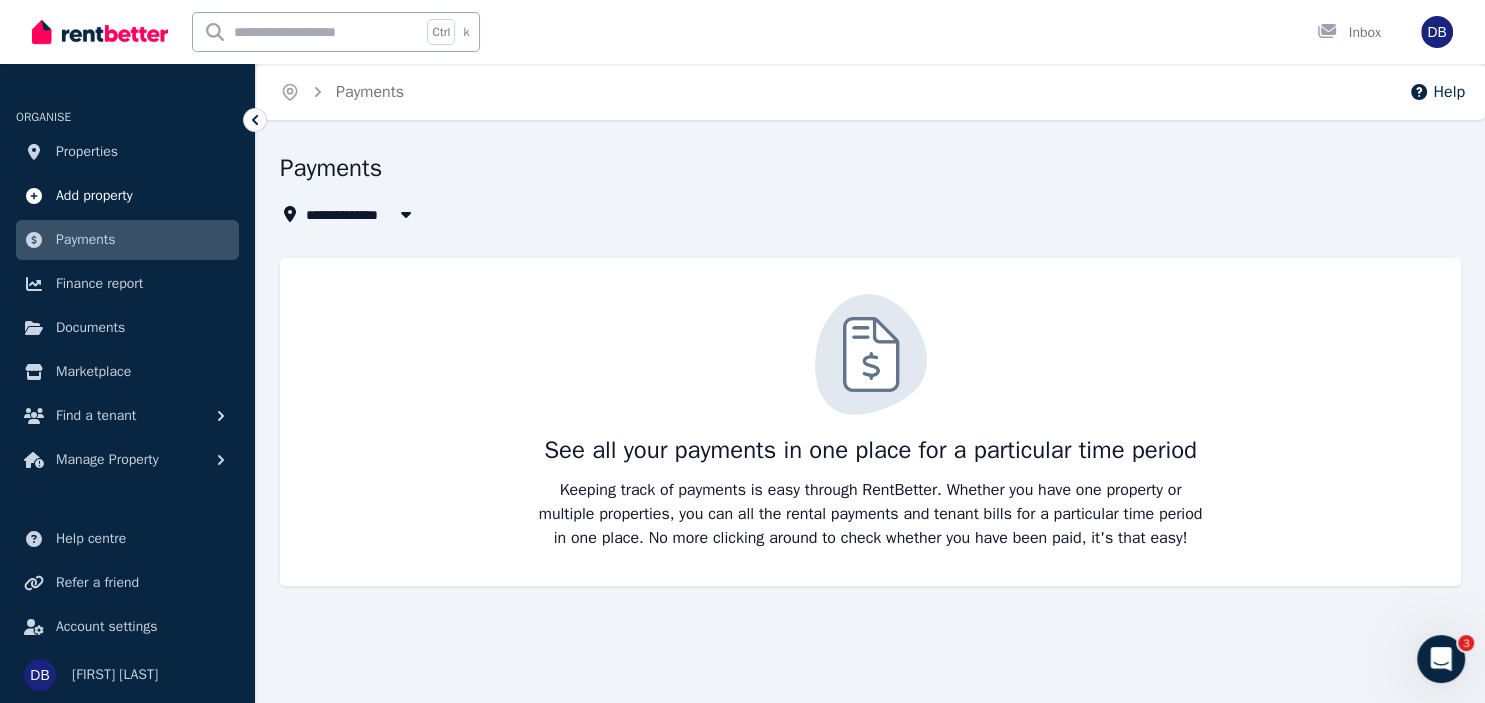 click on "Add property" at bounding box center (94, 196) 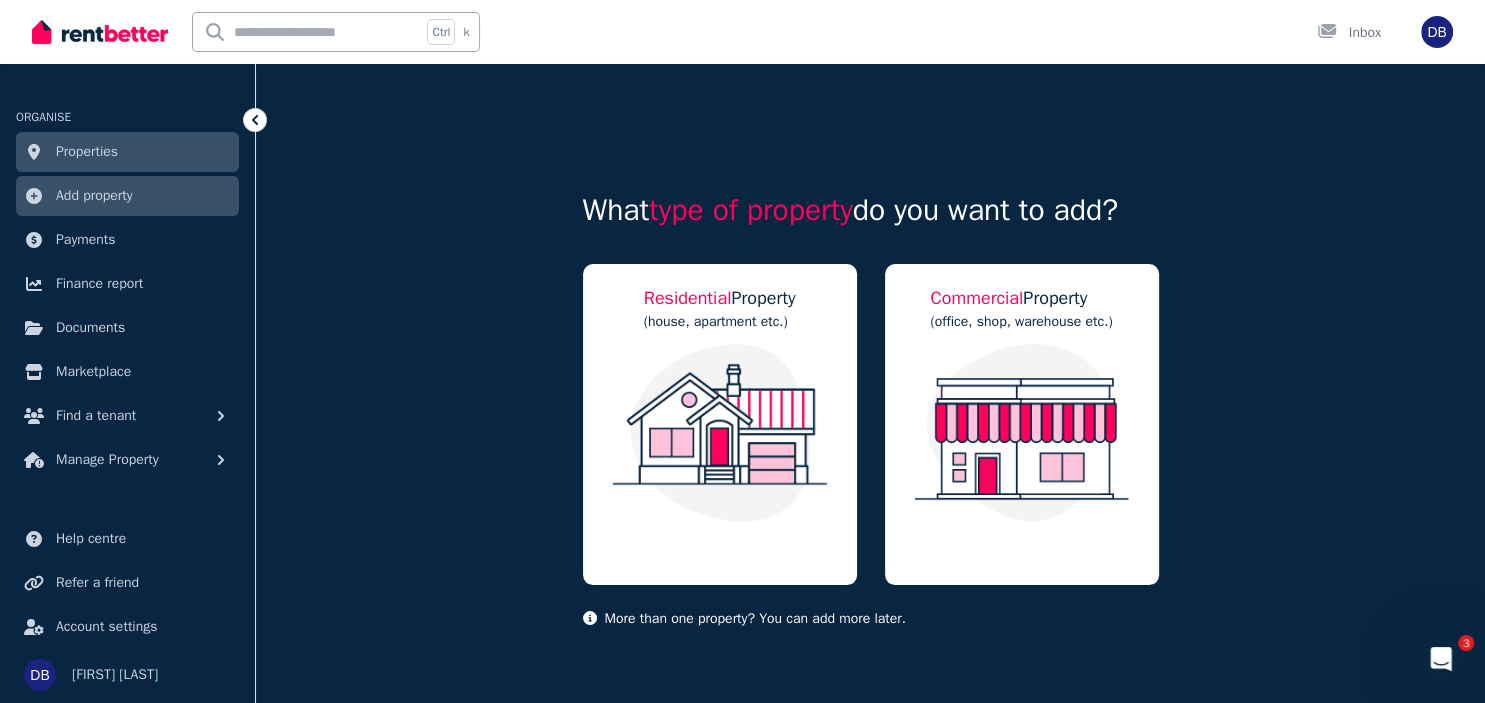 click on "Properties" at bounding box center [87, 152] 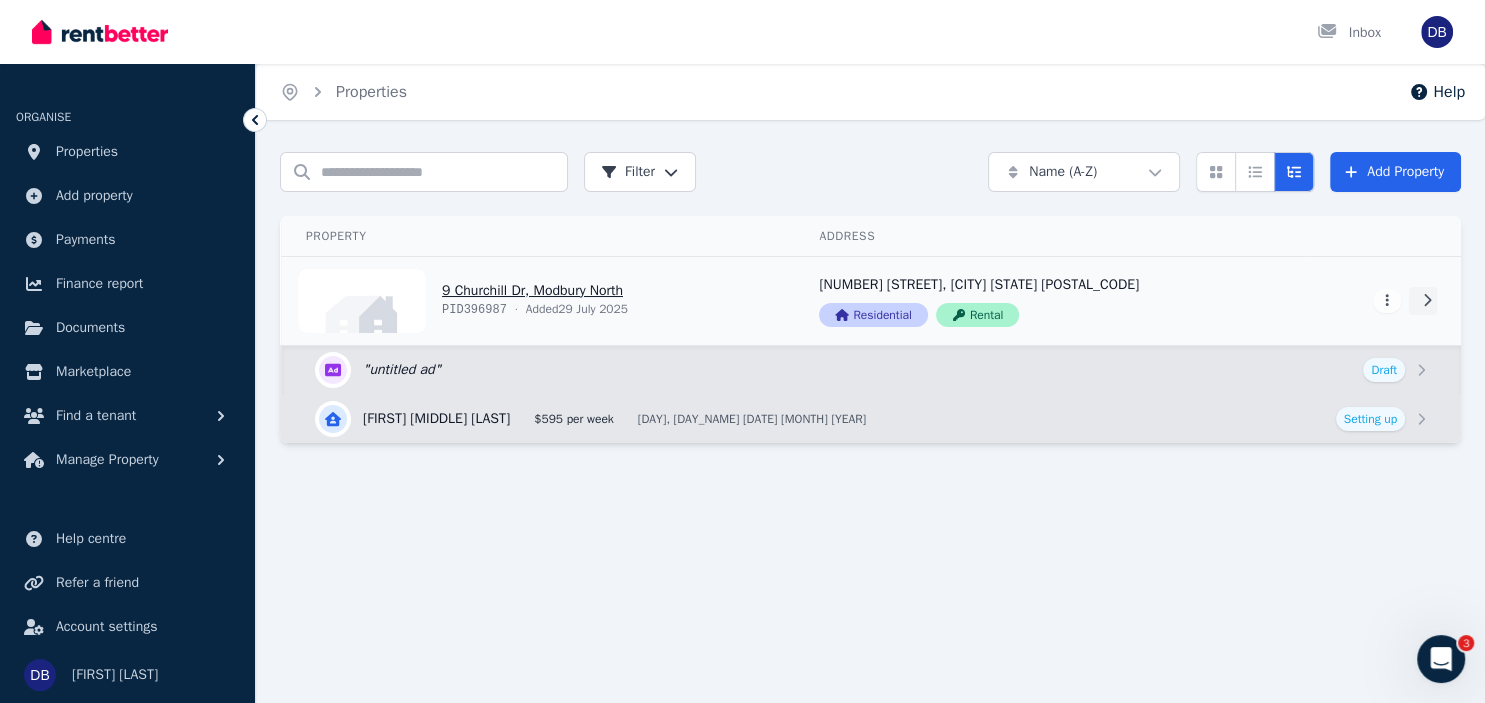 click 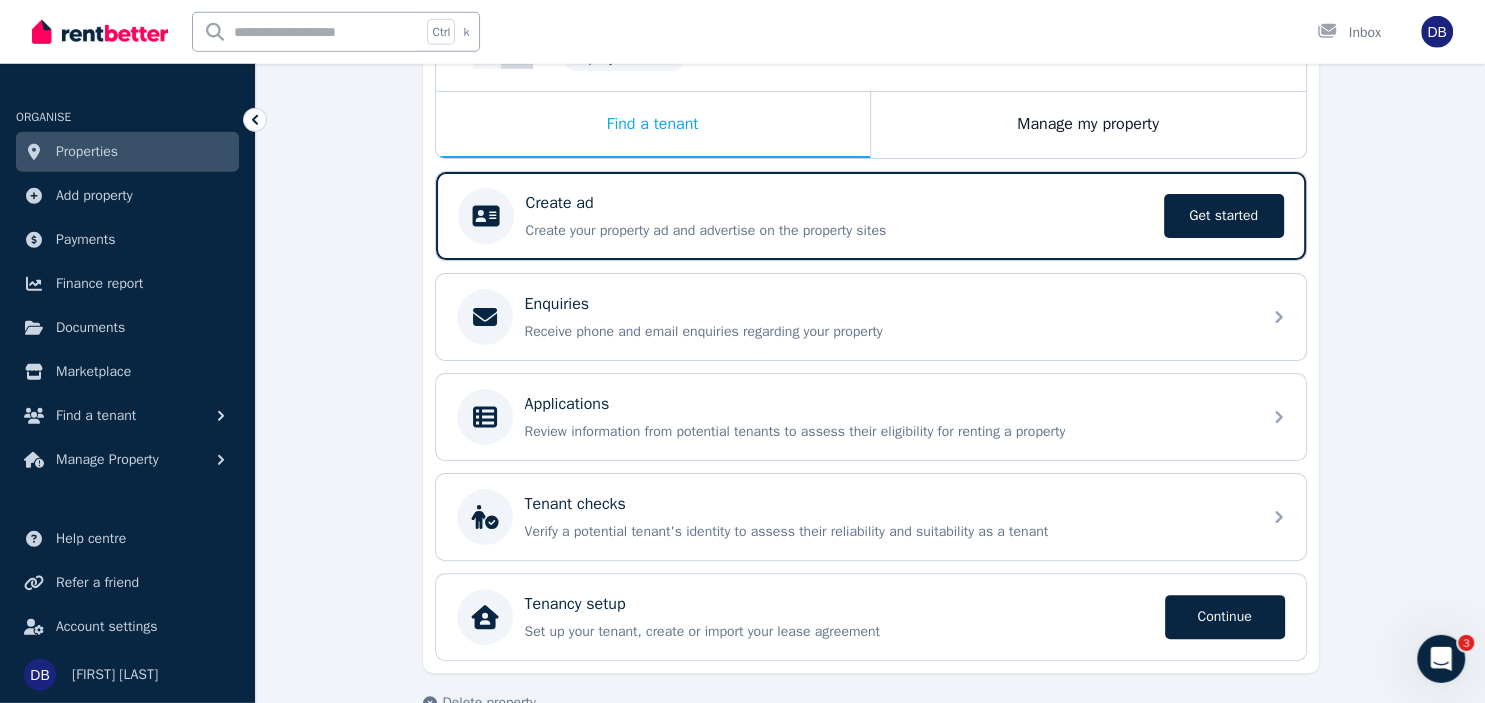 scroll, scrollTop: 420, scrollLeft: 0, axis: vertical 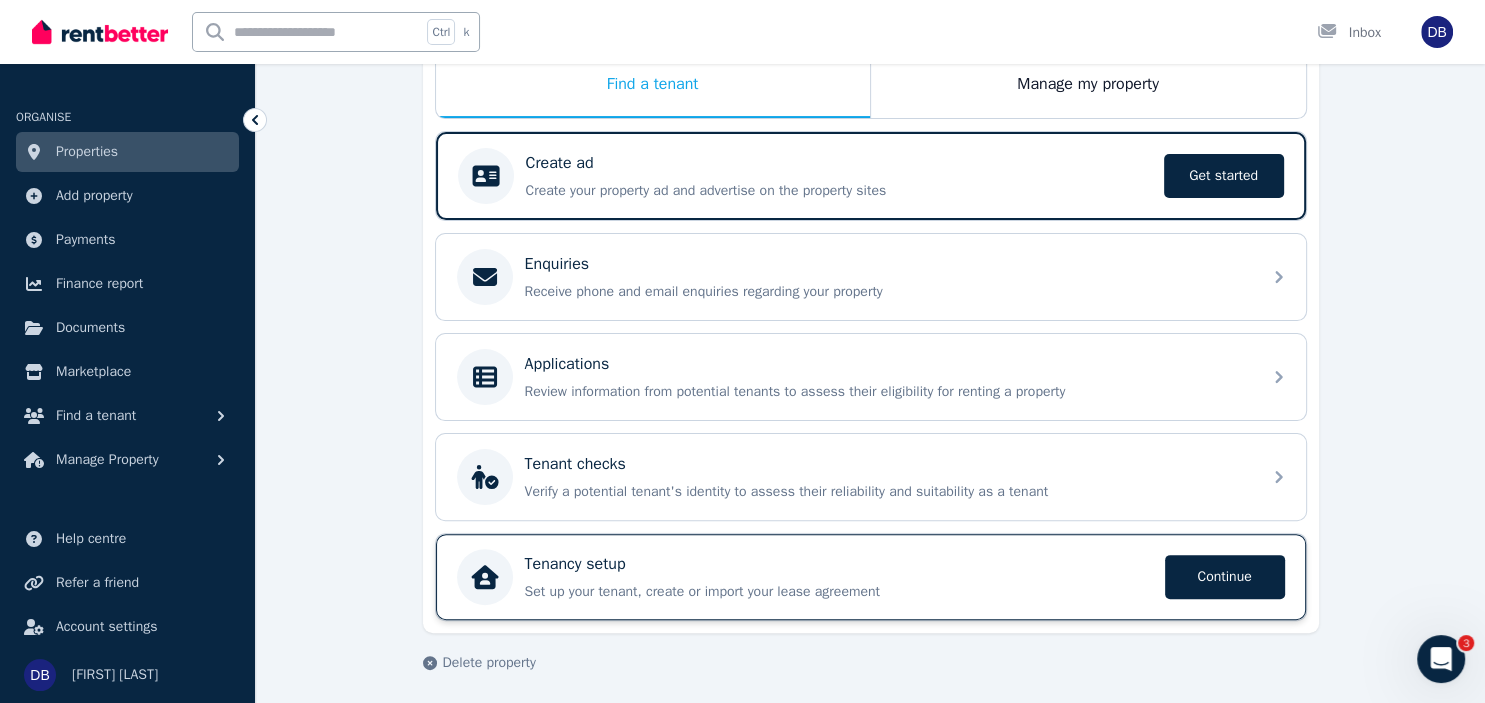 click on "Tenancy setup" at bounding box center [839, 564] 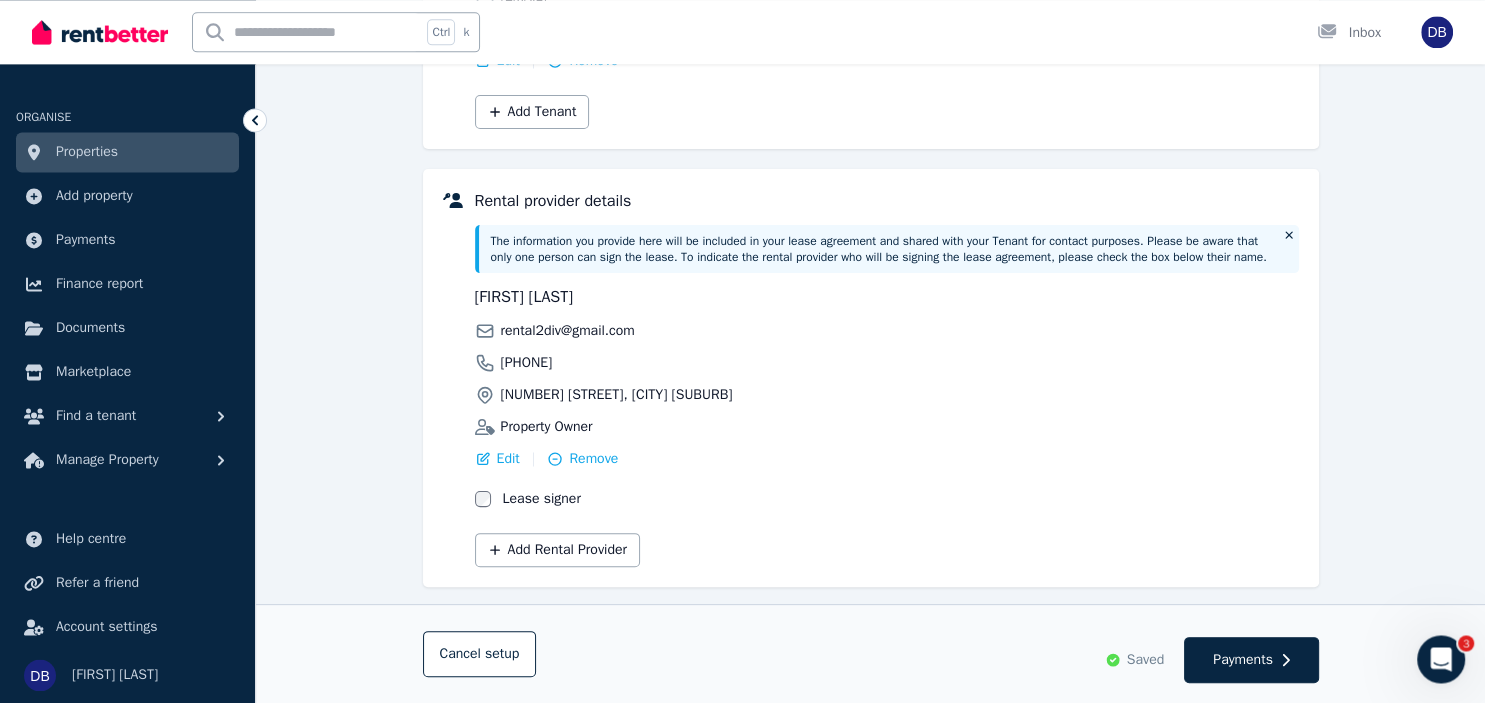 scroll, scrollTop: 458, scrollLeft: 0, axis: vertical 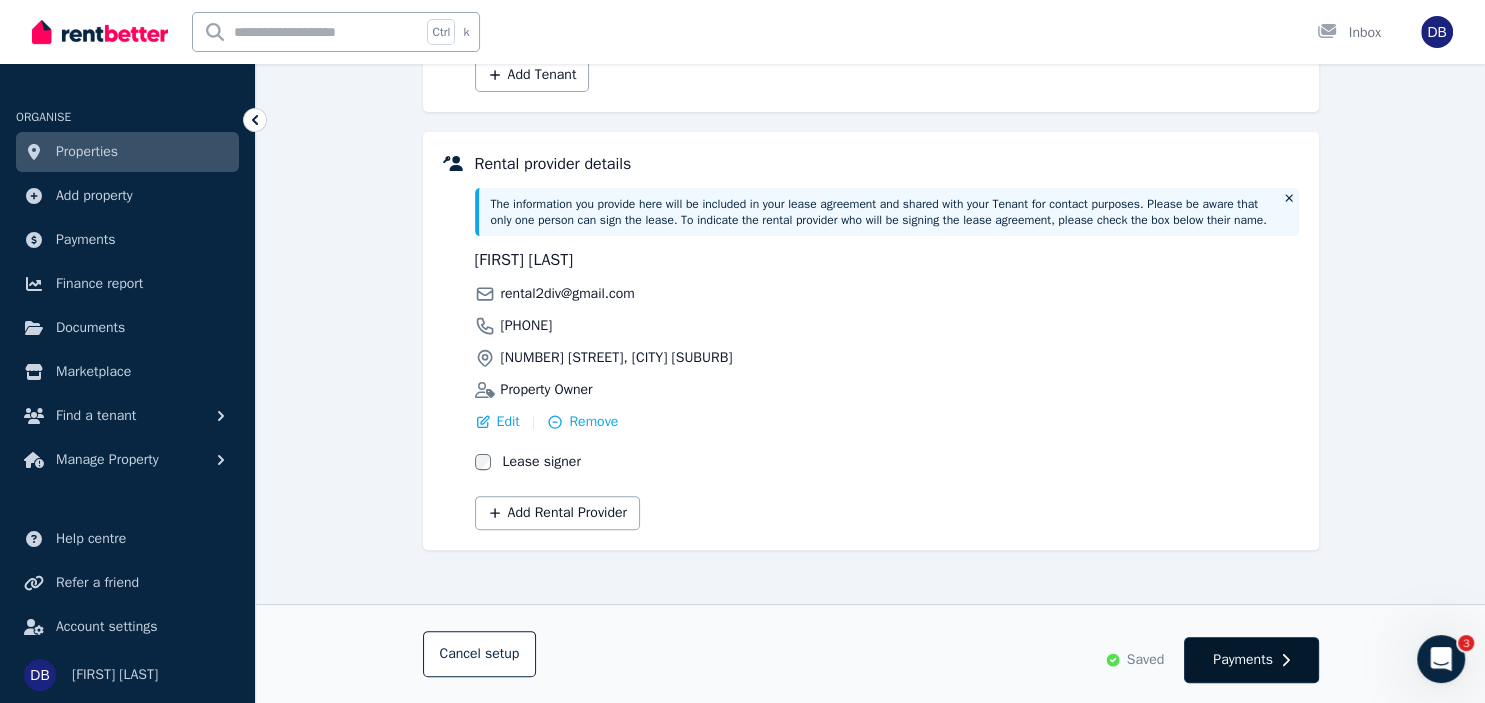 click on "Payments" at bounding box center (1251, 660) 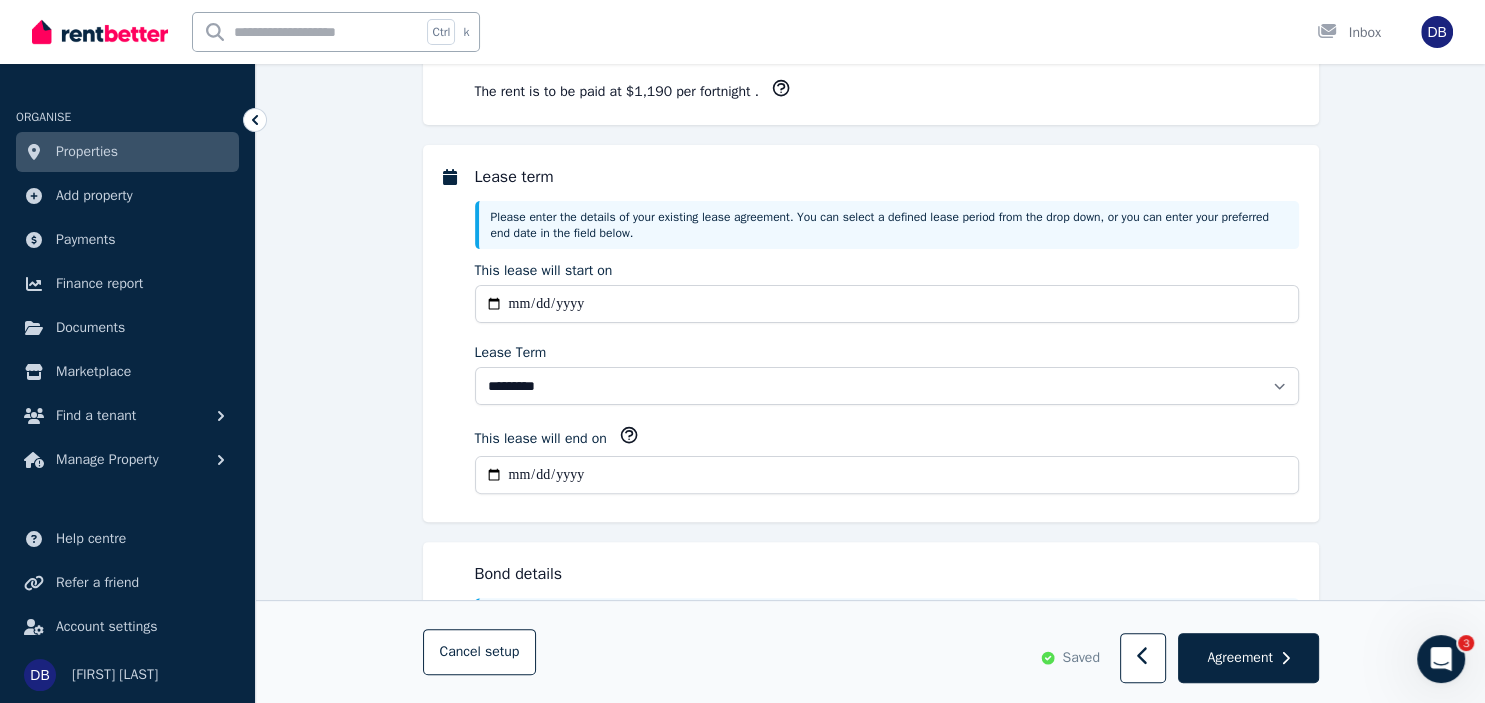 scroll, scrollTop: 0, scrollLeft: 0, axis: both 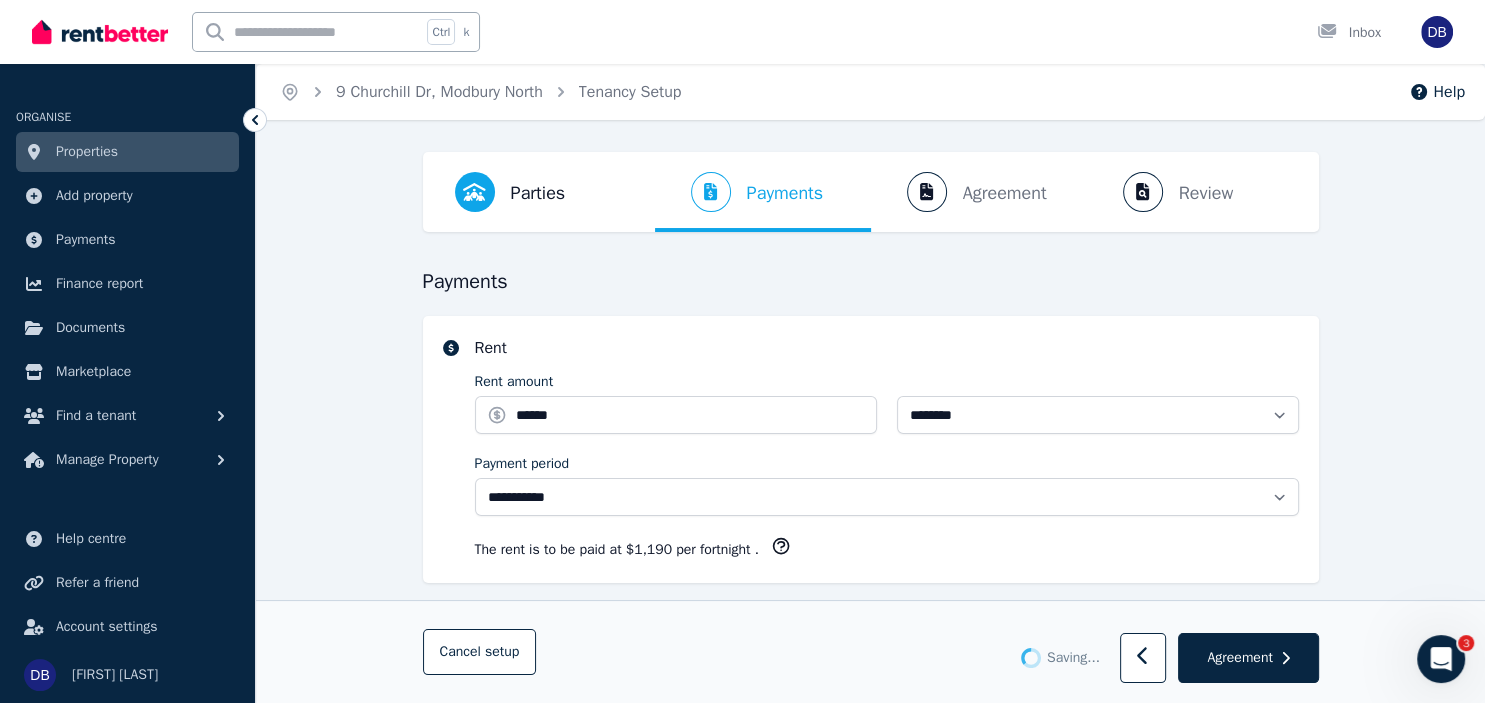 select on "**********" 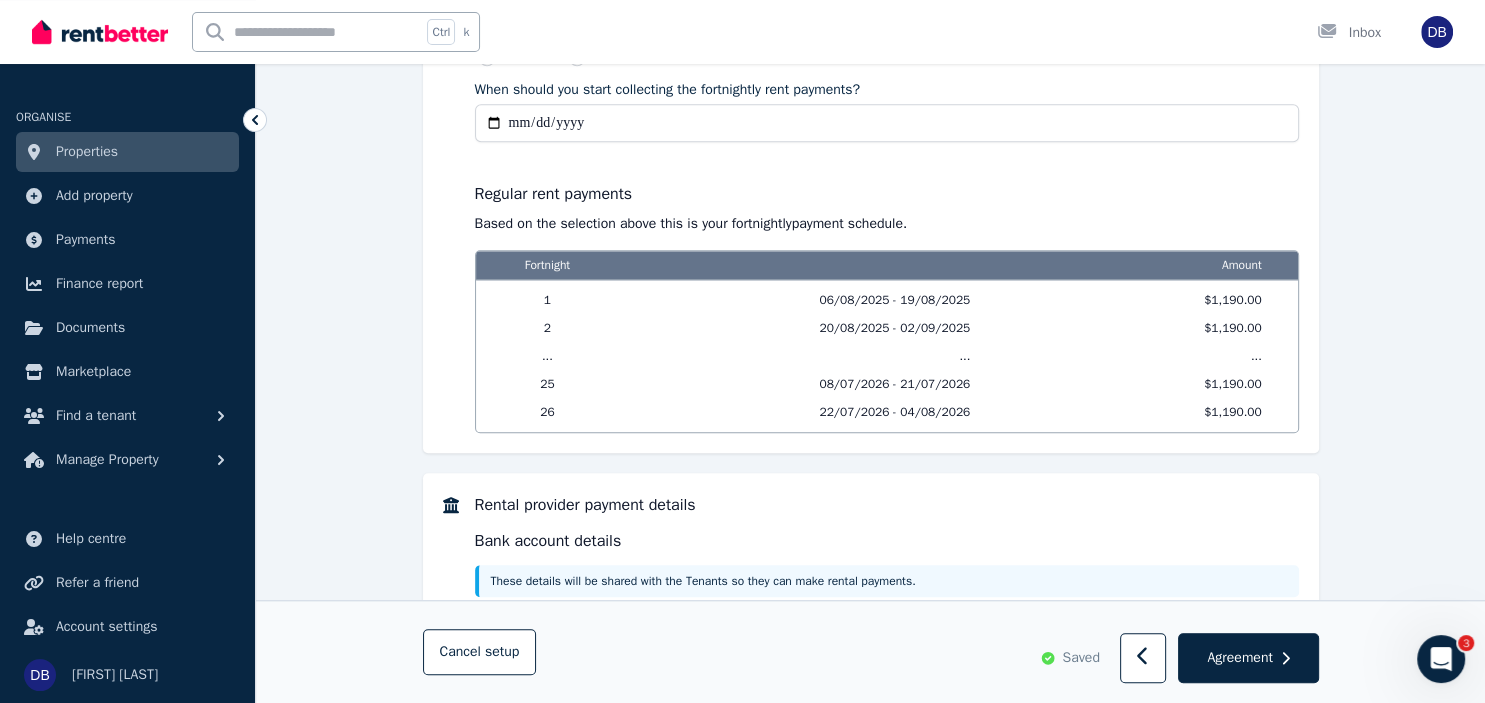 scroll, scrollTop: 1701, scrollLeft: 0, axis: vertical 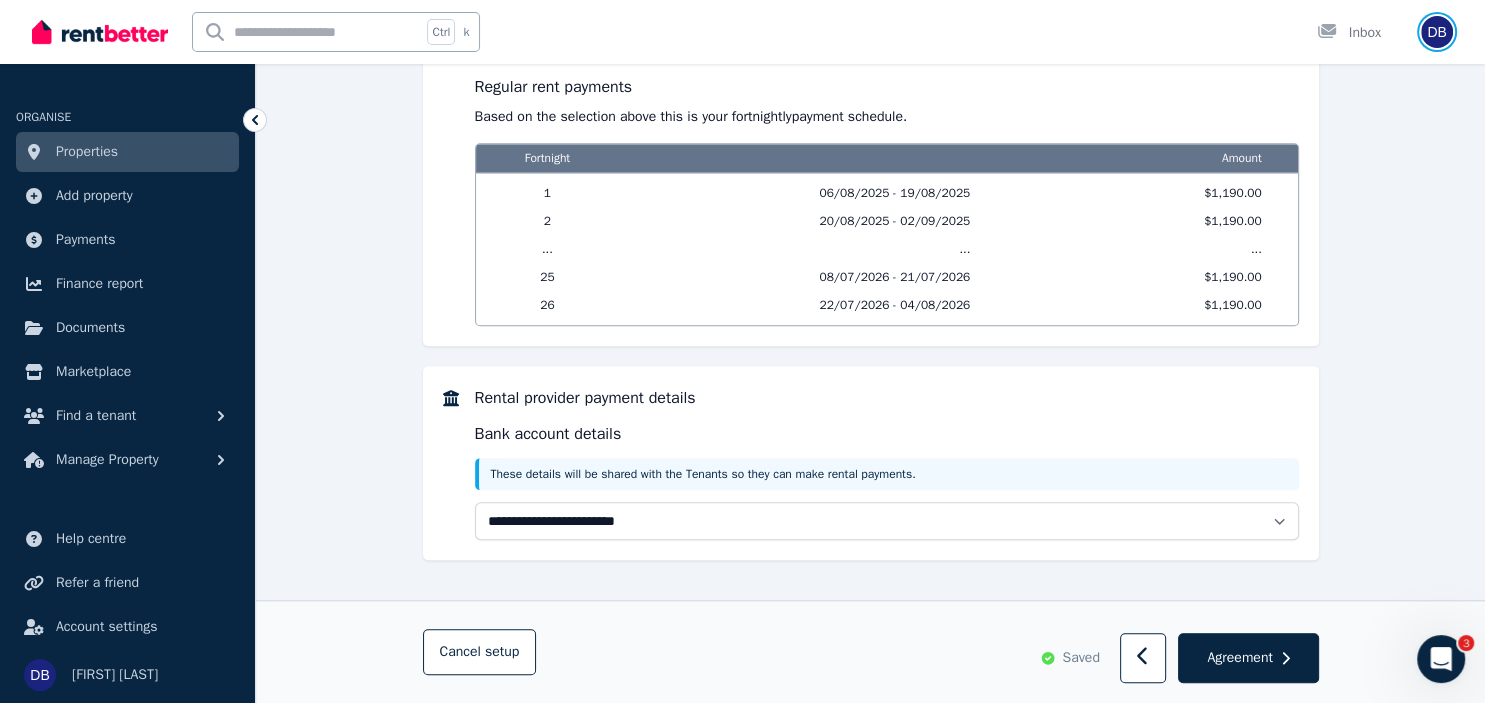 click at bounding box center [1437, 32] 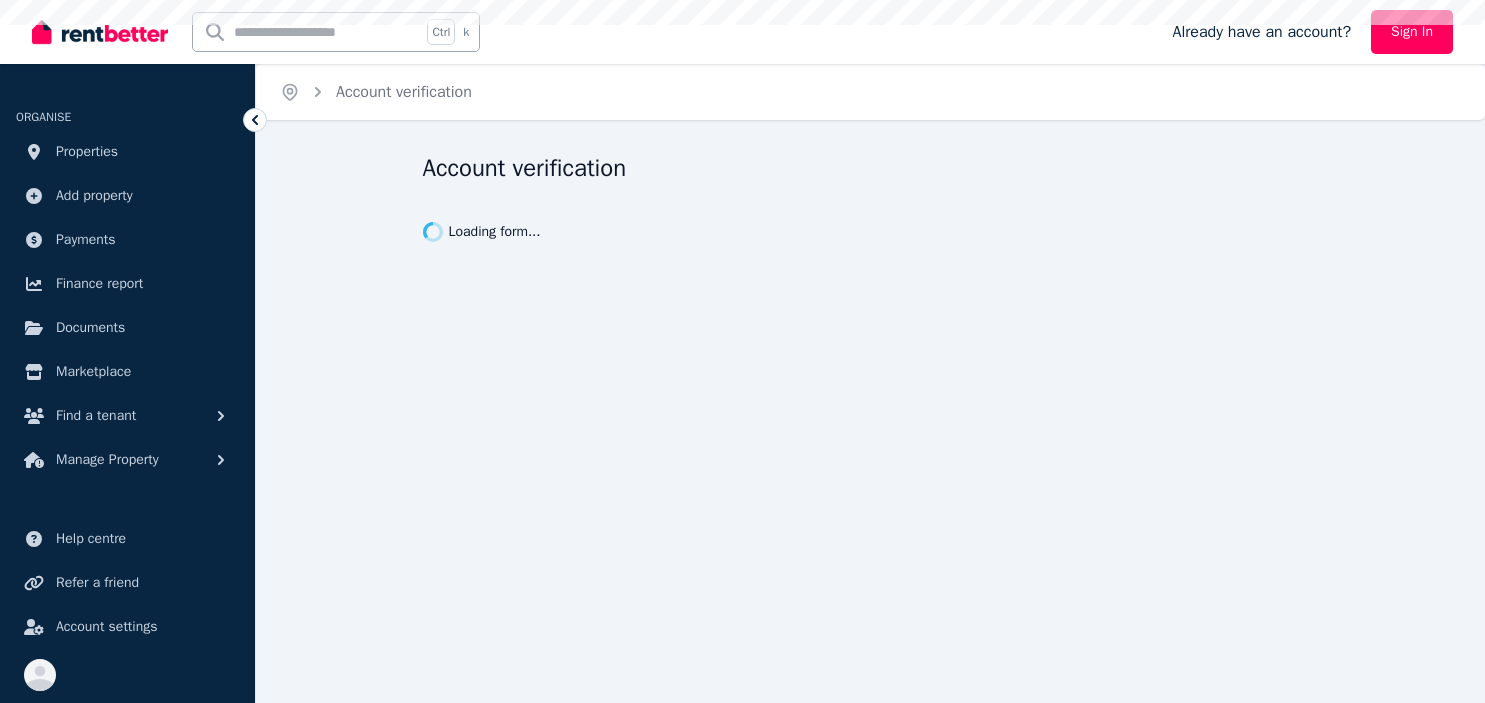 scroll, scrollTop: 0, scrollLeft: 0, axis: both 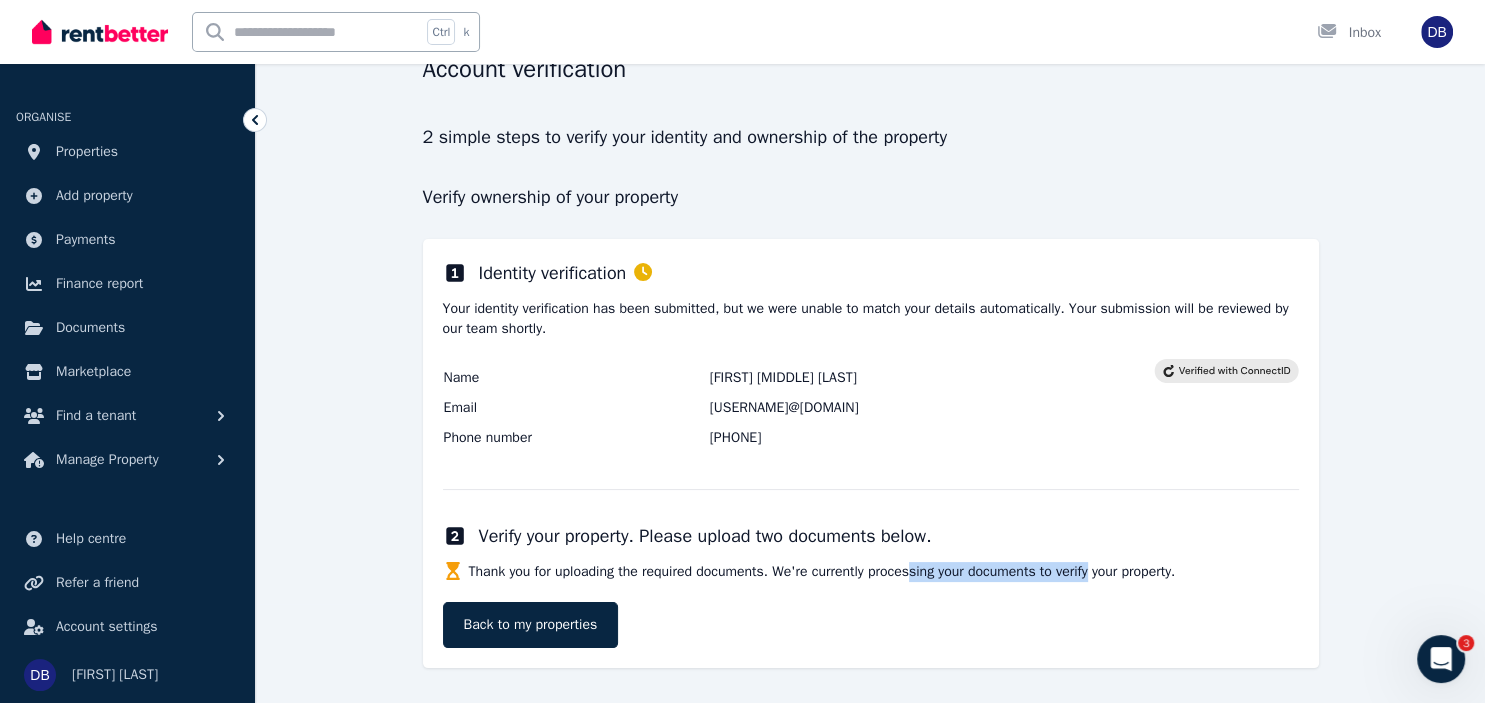 drag, startPoint x: 920, startPoint y: 570, endPoint x: 1100, endPoint y: 571, distance: 180.00278 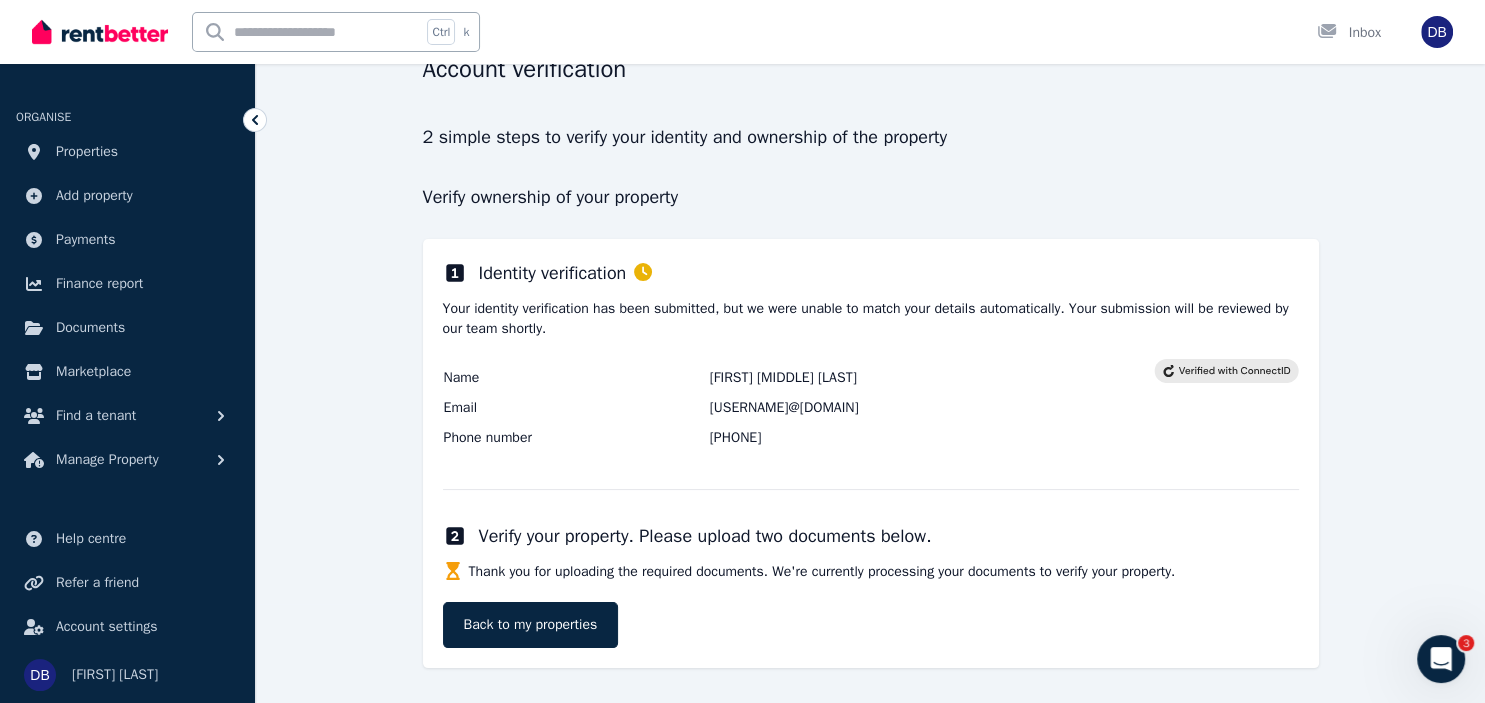 click on "Thank you for uploading the required documents. We're currently processing your documents to verify your property." at bounding box center [822, 572] 